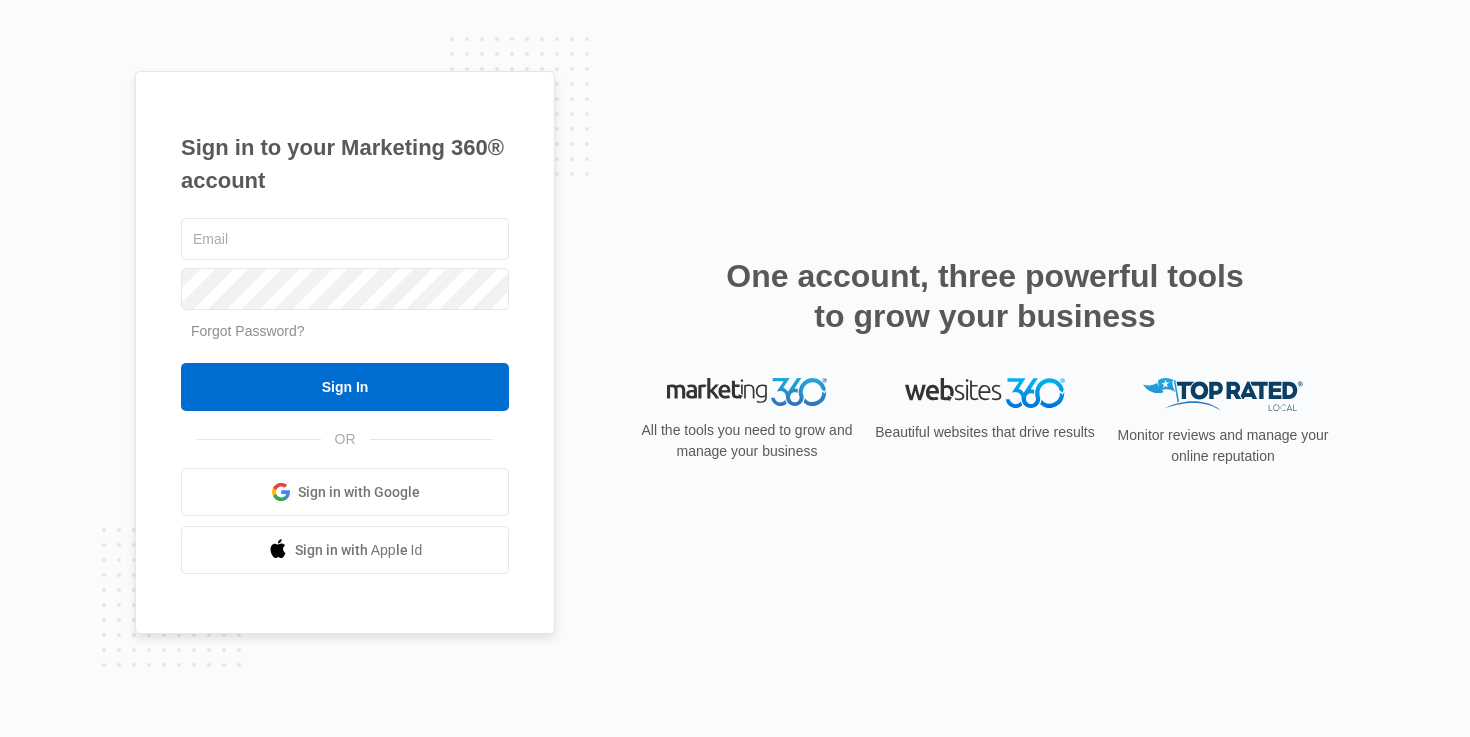 scroll, scrollTop: 0, scrollLeft: 0, axis: both 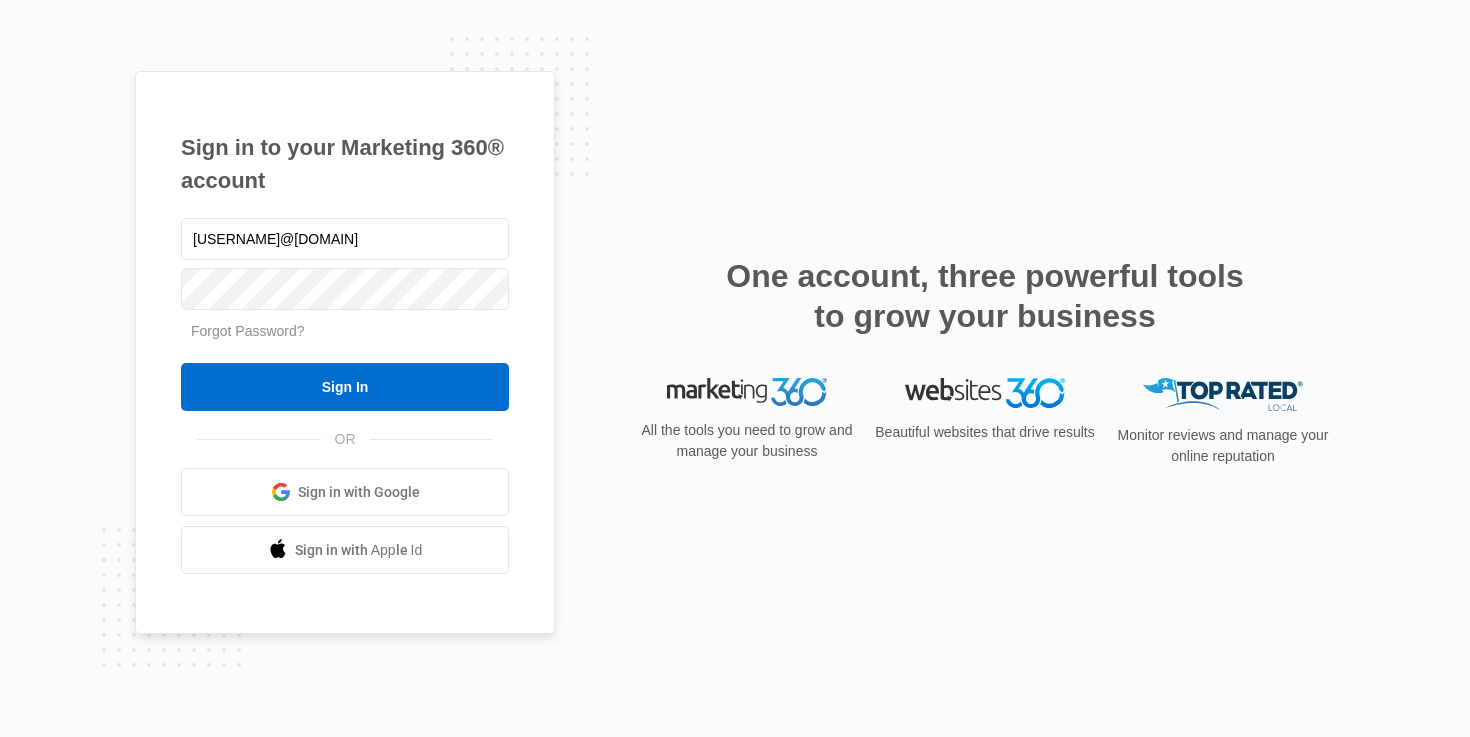 type on "[USERNAME]@[DOMAIN]" 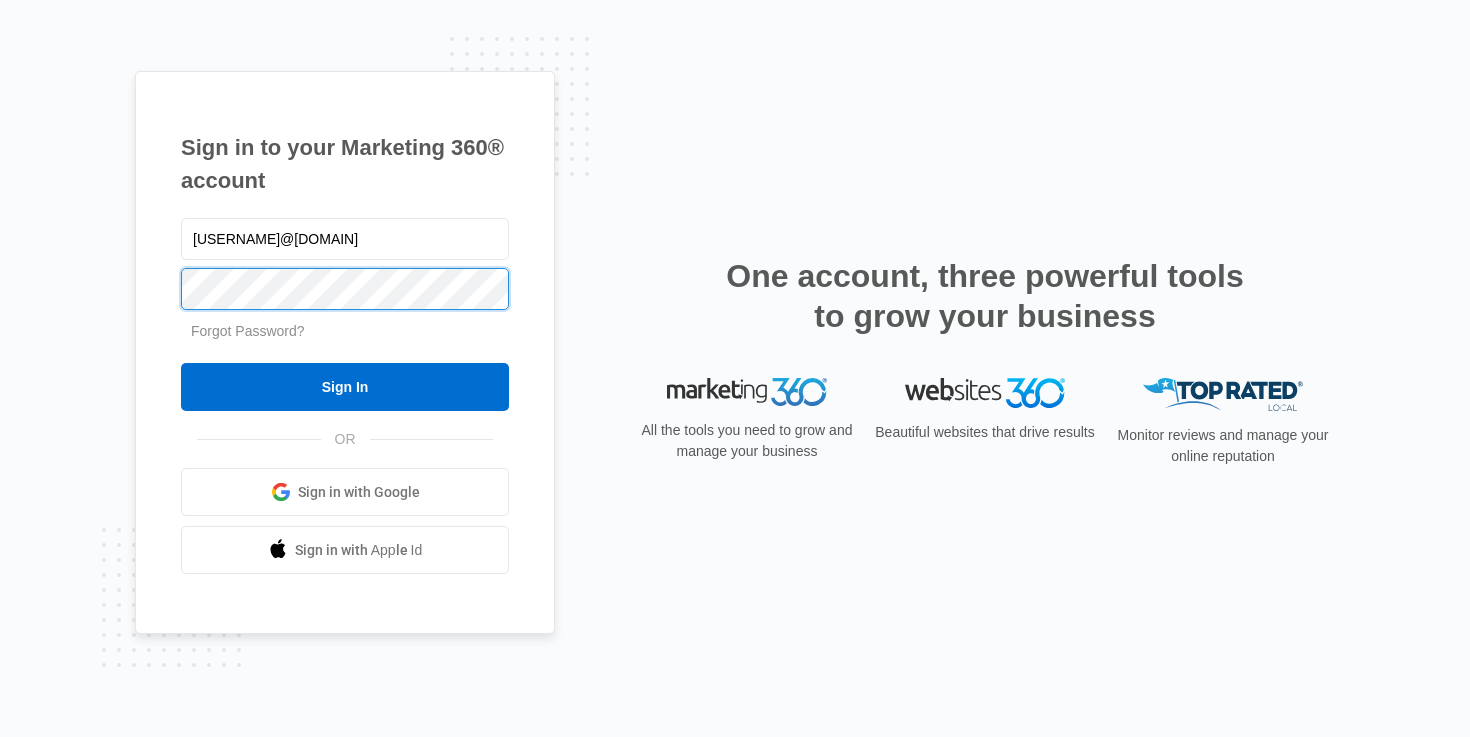click on "Sign In" at bounding box center [345, 387] 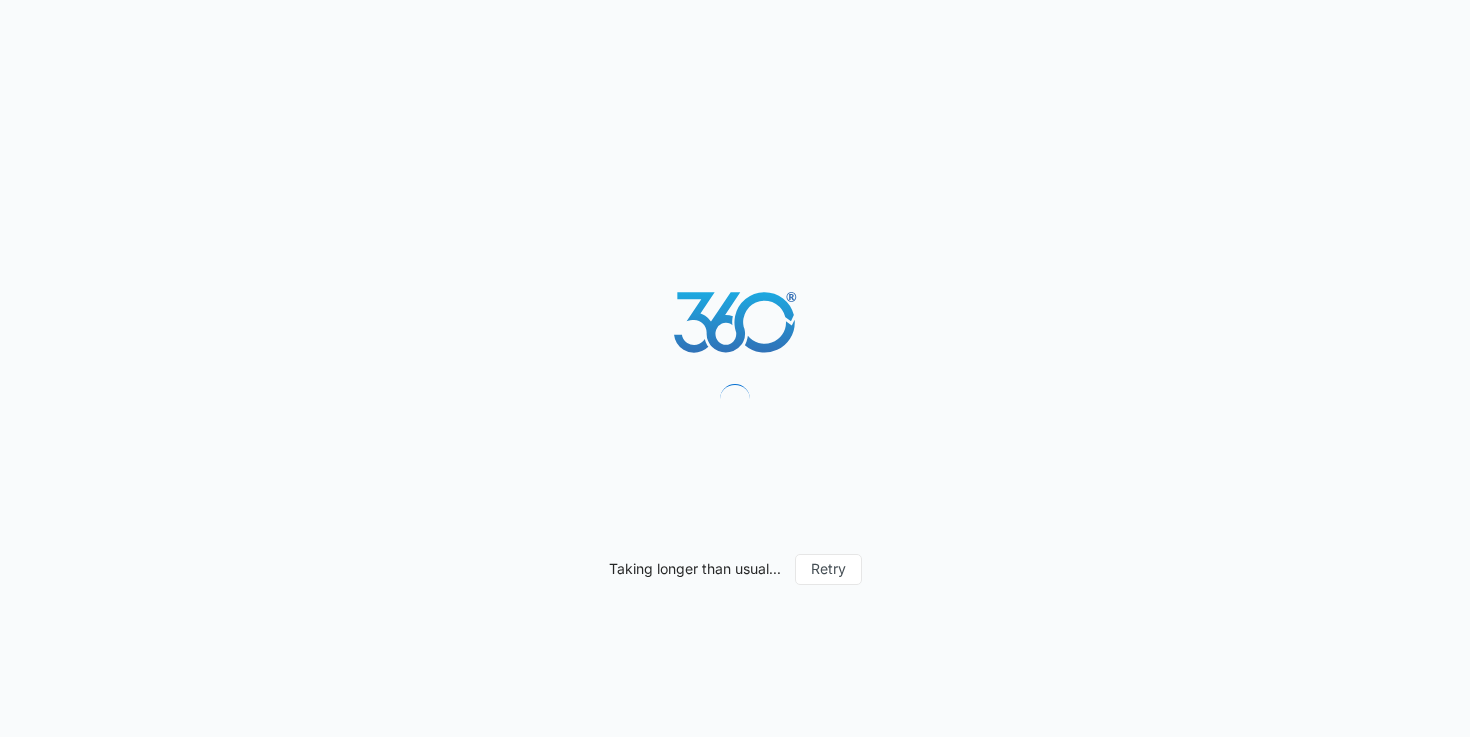 scroll, scrollTop: 0, scrollLeft: 0, axis: both 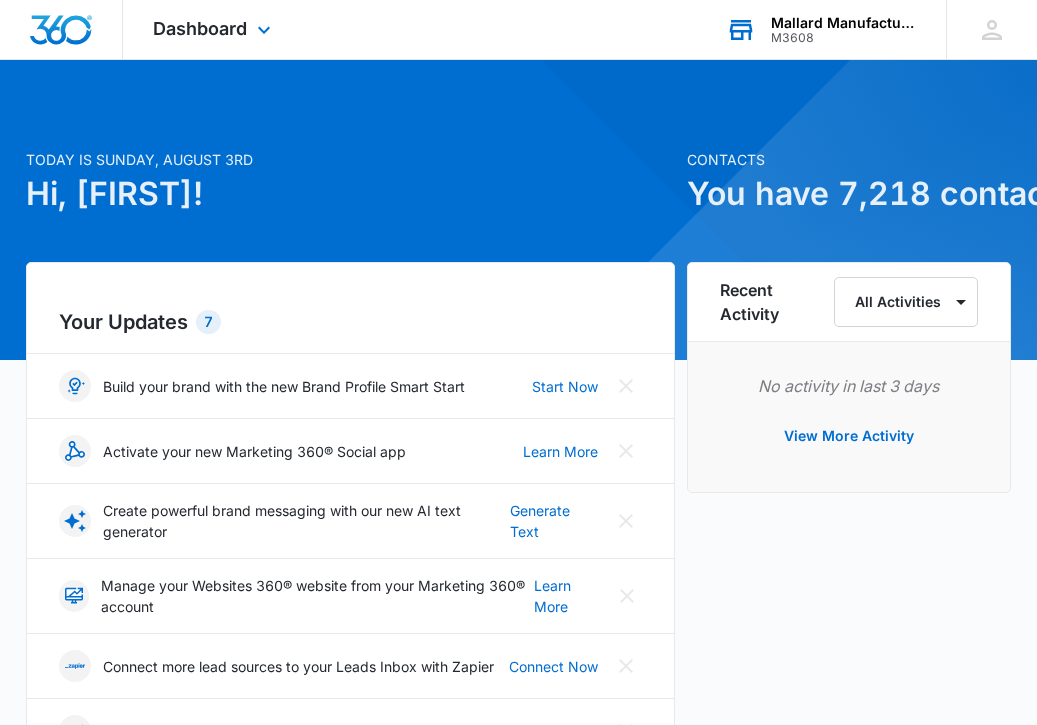 click on "Mallard Manufacturing M3608 Your Accounts View All" at bounding box center [821, 29] 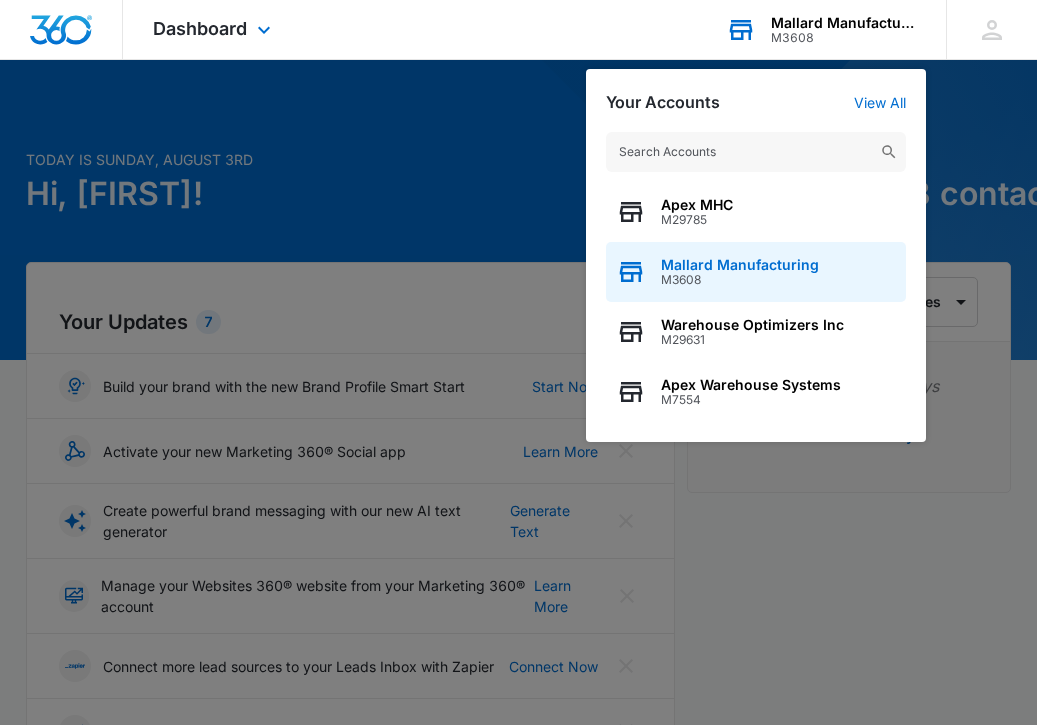click on "M3608" at bounding box center [740, 280] 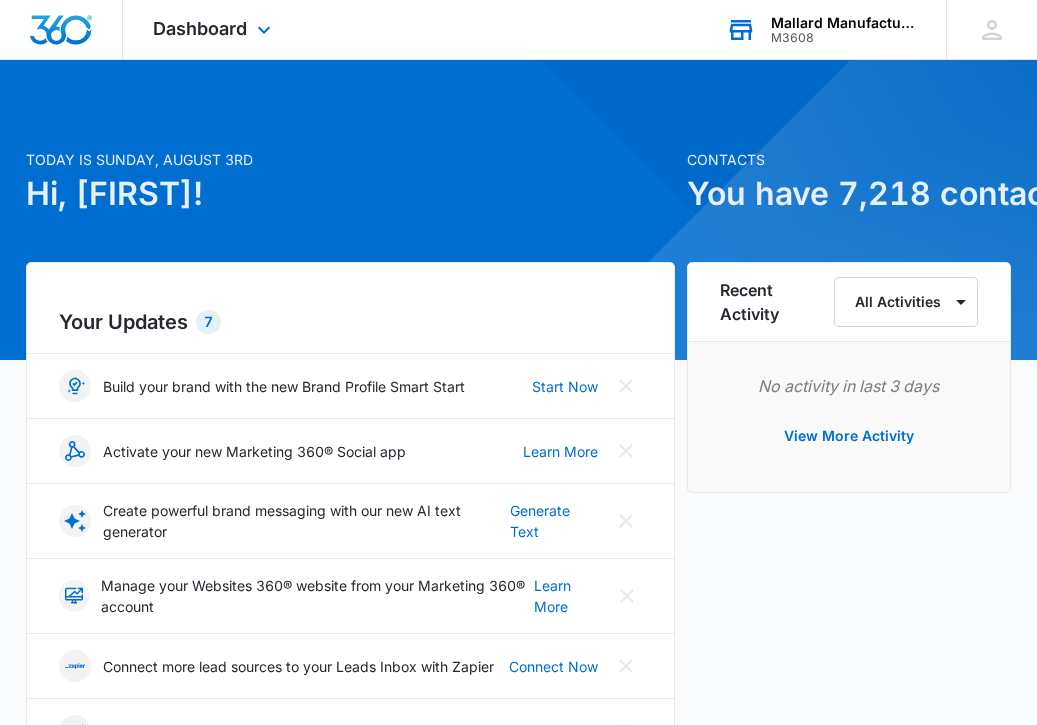 click on "Dashboard Apps Reputation Websites Forms CRM Email Social Content Ads Intelligence Files Brand Settings" at bounding box center (214, 29) 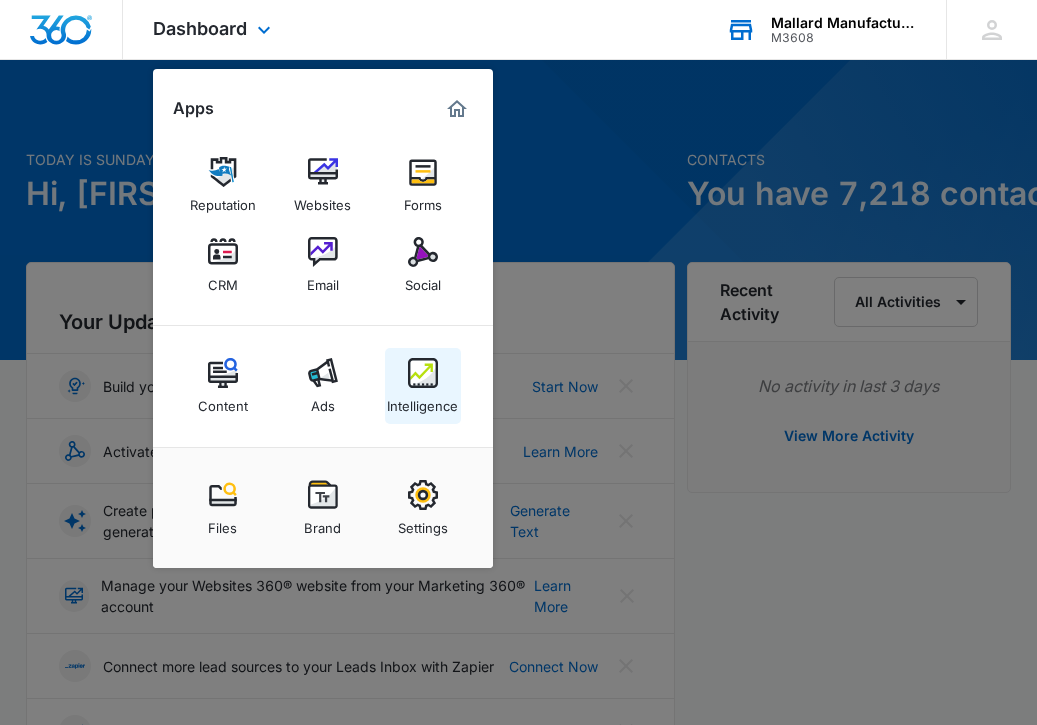 click at bounding box center [423, 373] 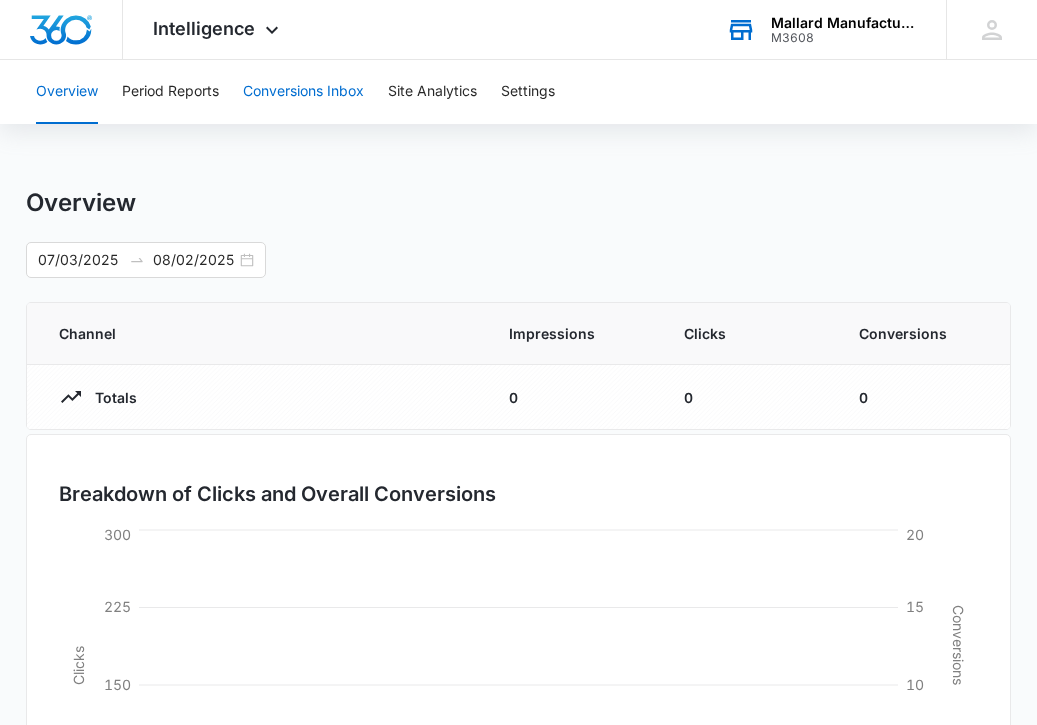 click on "Conversions Inbox" at bounding box center [303, 92] 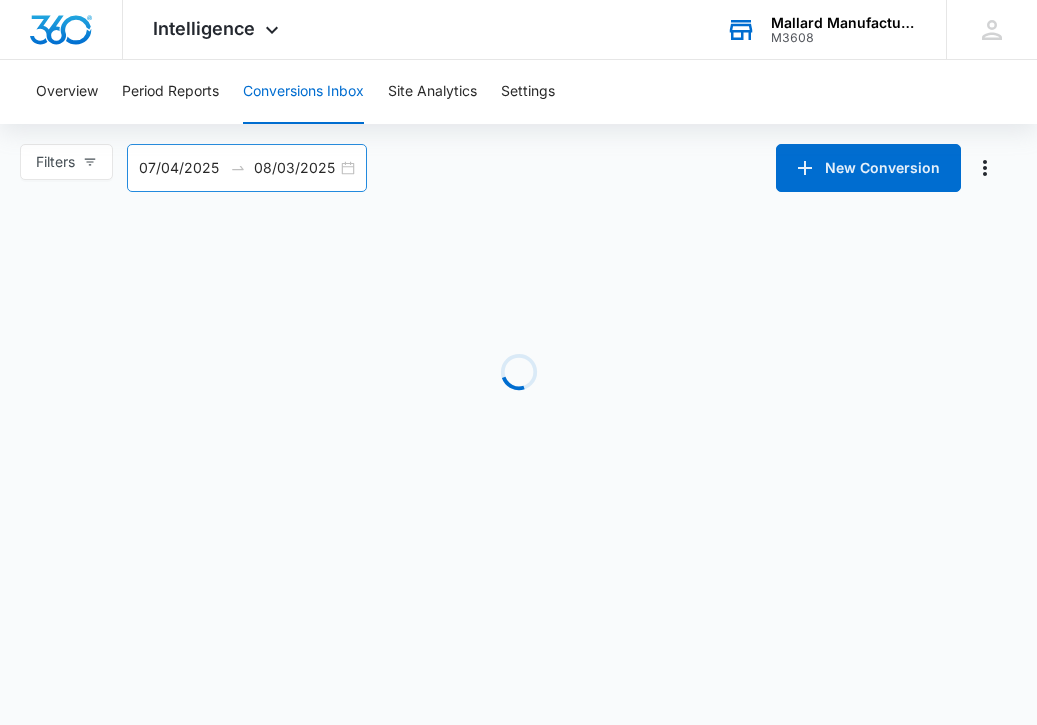 click on "07/04/2025" at bounding box center (180, 168) 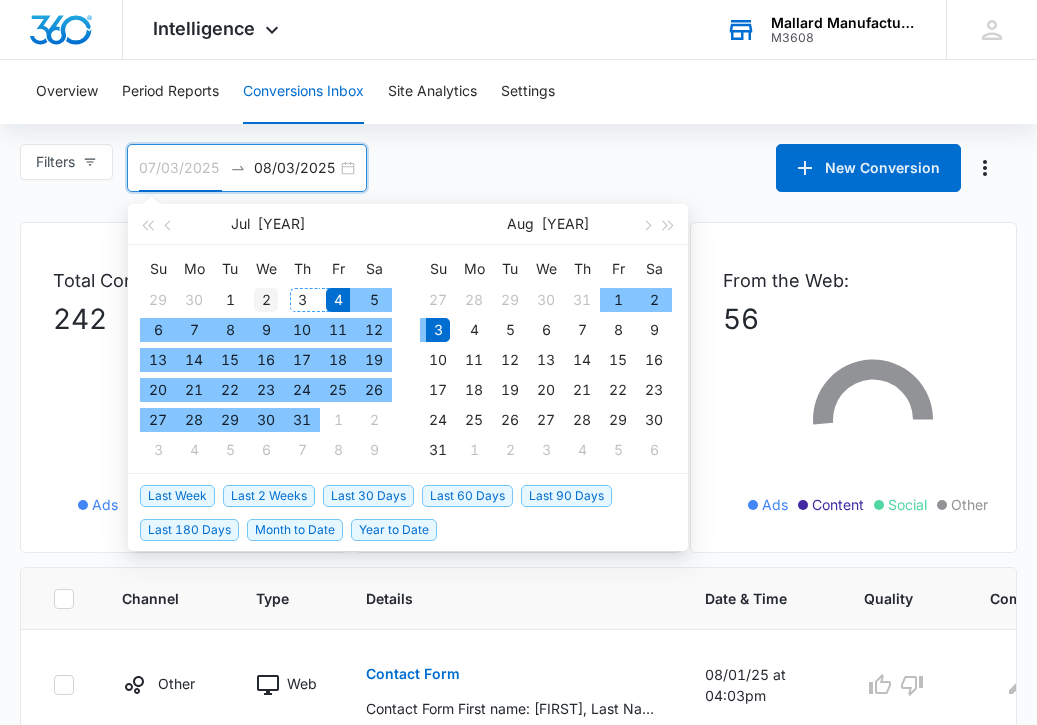 type on "07/02/2025" 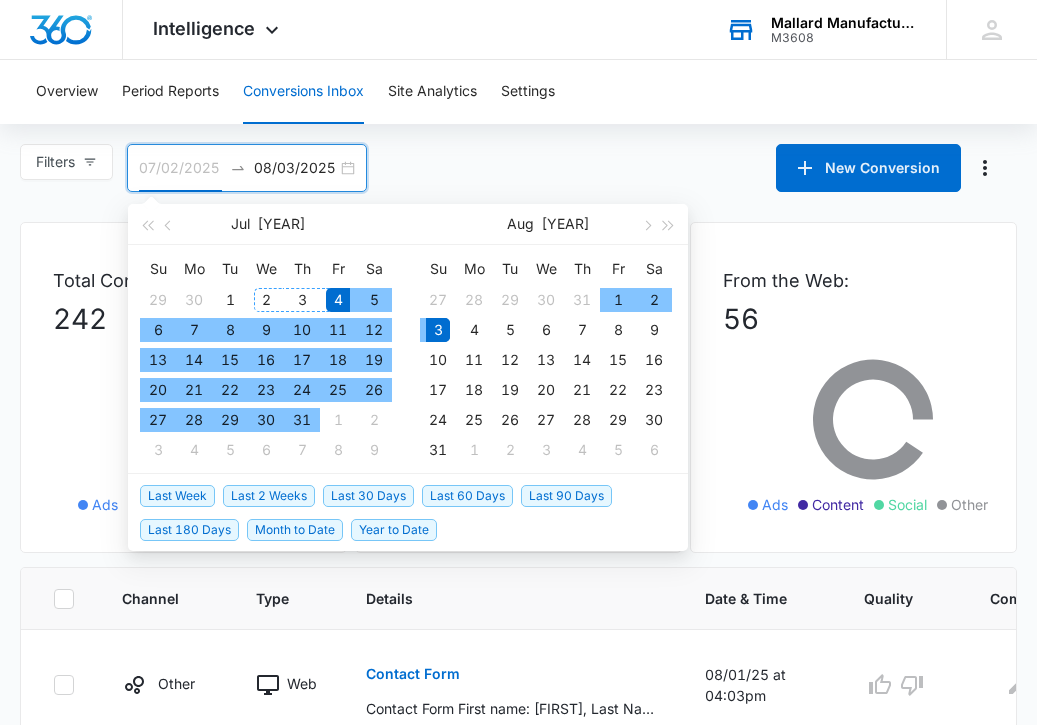 click on "2" at bounding box center [266, 300] 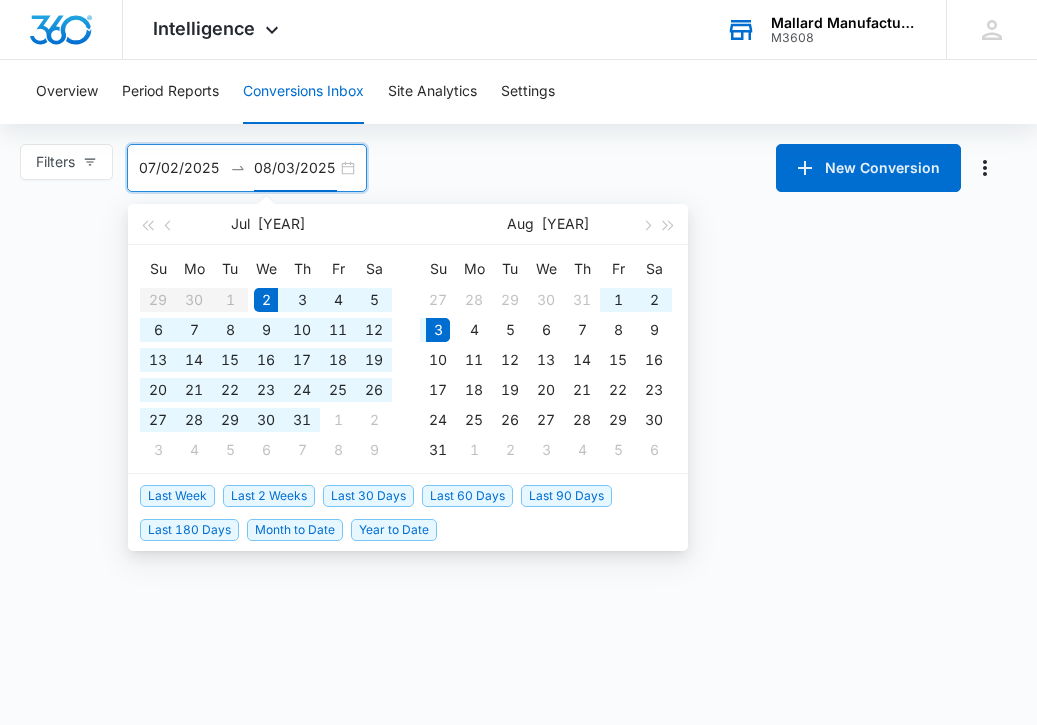 click on "Su Mo Tu We Th Fr Sa 29 30 1 2 3 4 5 6 7 8 9 10 11 12 13 14 15 16 17 18 19 20 21 22 23 24 25 26 27 28 29 30 31 1 2 3 4 5 6 7 8 9" at bounding box center [266, 359] 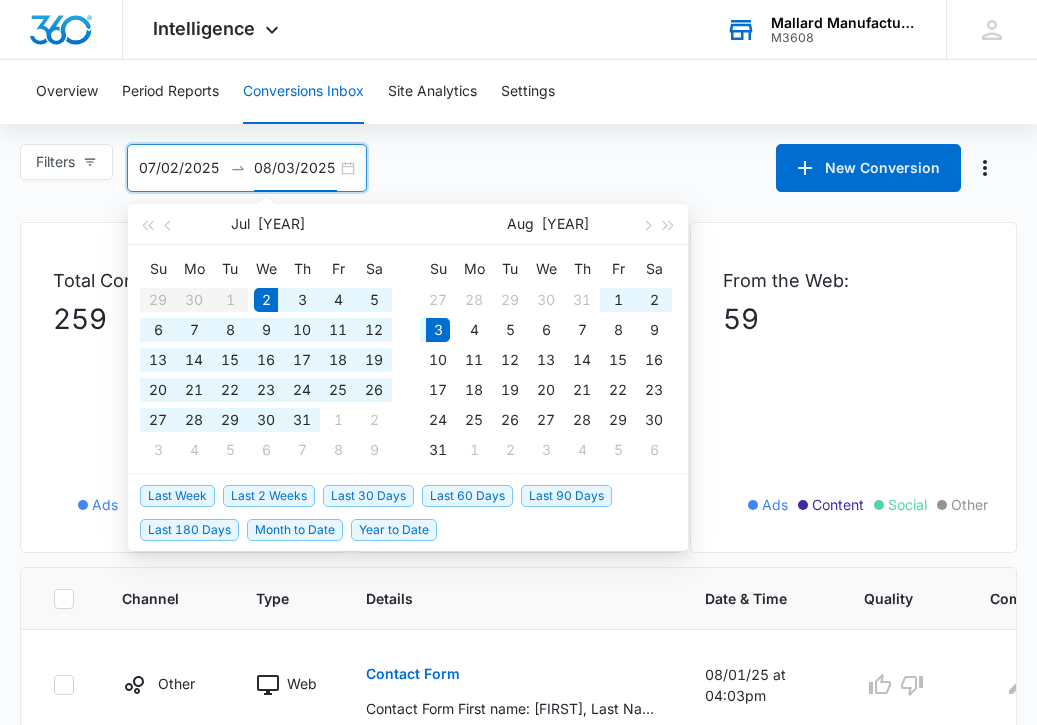 click on "Su Mo Tu We Th Fr Sa 29 30 1 2 3 4 5 6 7 8 9 10 11 12 13 14 15 16 17 18 19 20 21 22 23 24 25 26 27 28 29 30 31 1 2 3 4 5 6 7 8 9" at bounding box center [266, 359] 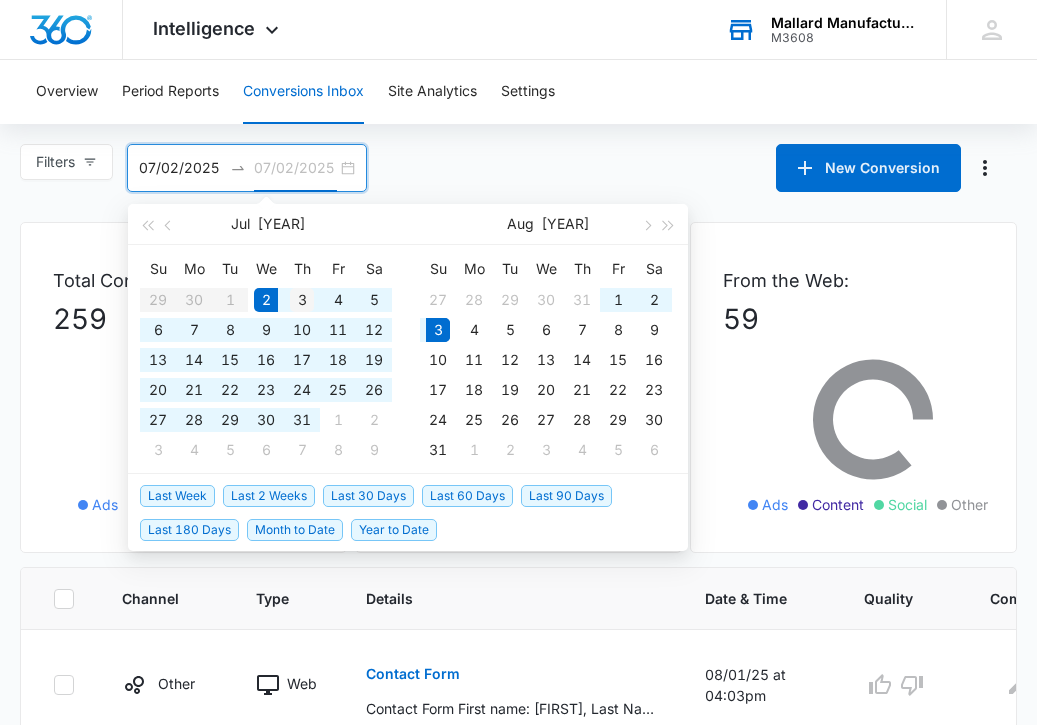 type on "07/03/2025" 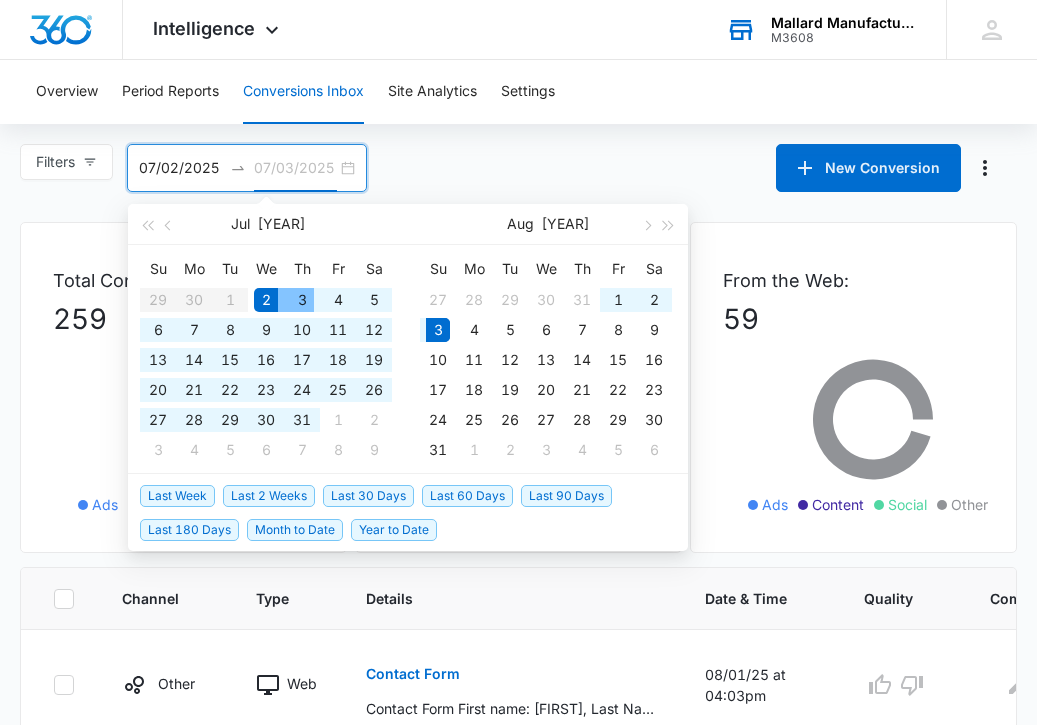 click on "3" at bounding box center [302, 300] 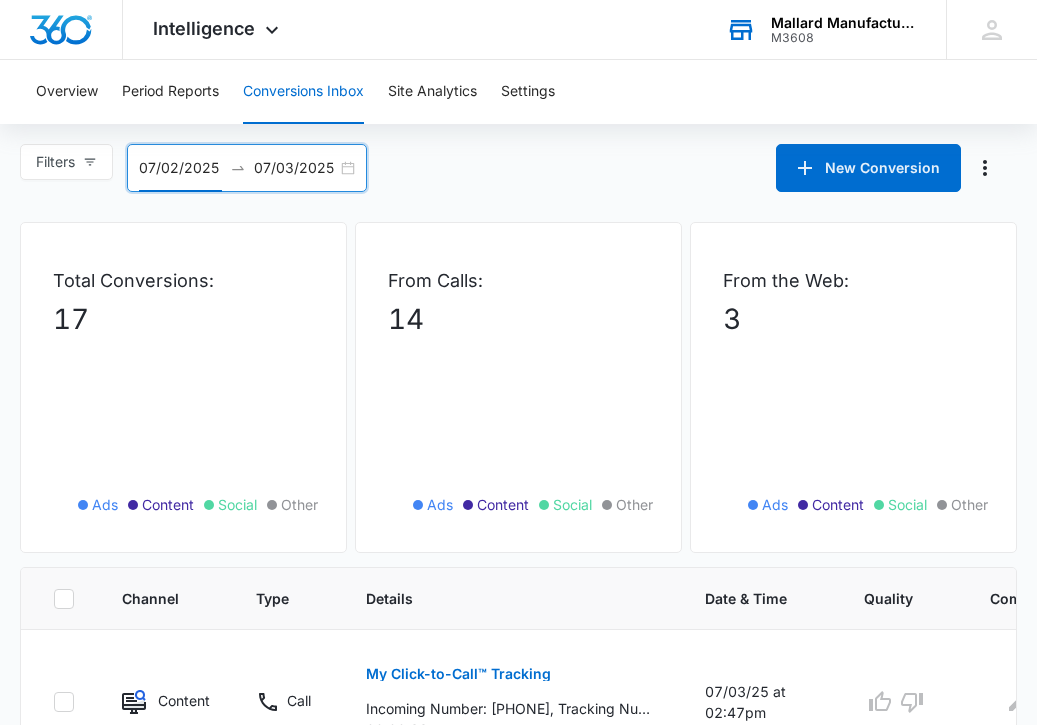 click on "07/02/2025" at bounding box center [180, 168] 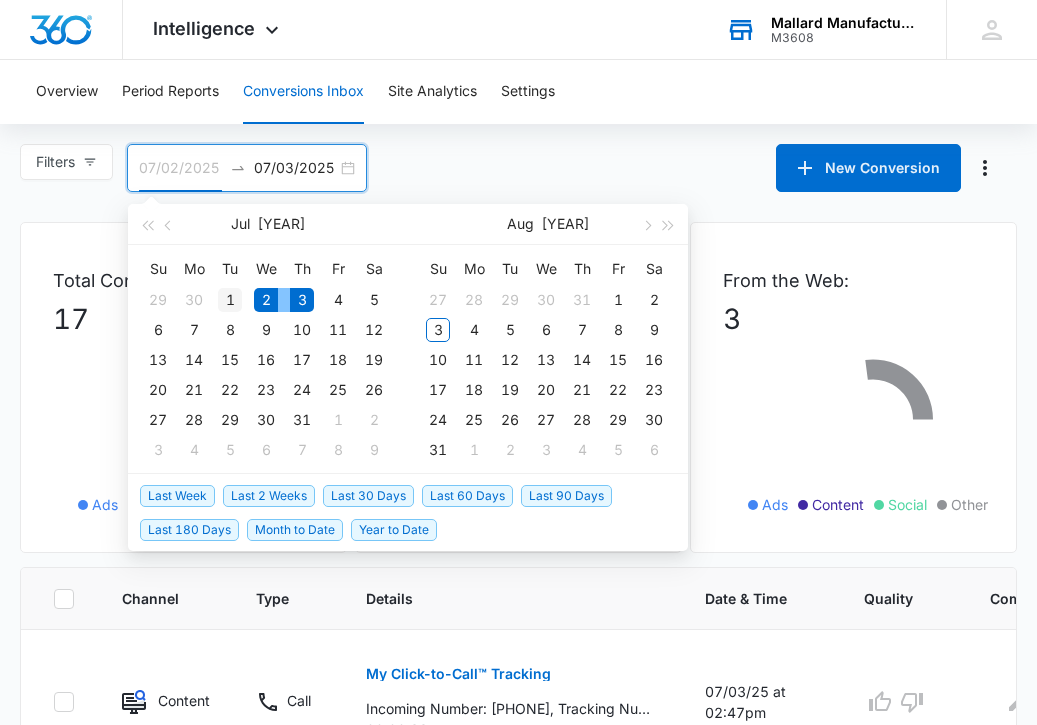 type on "07/01/2025" 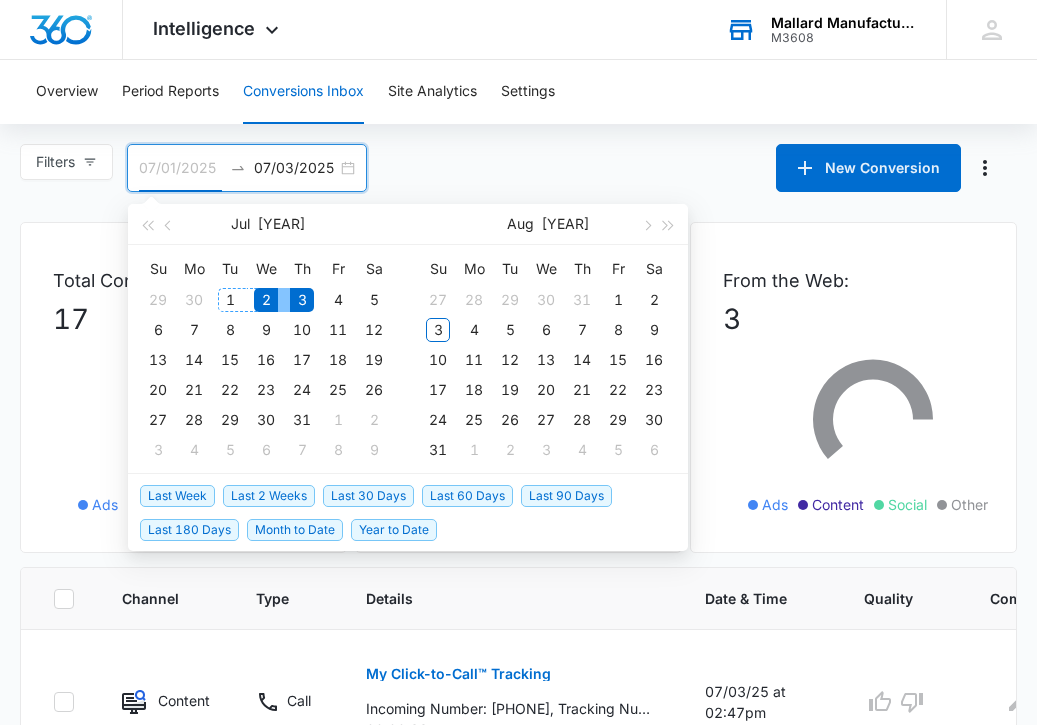 click on "1" at bounding box center (230, 300) 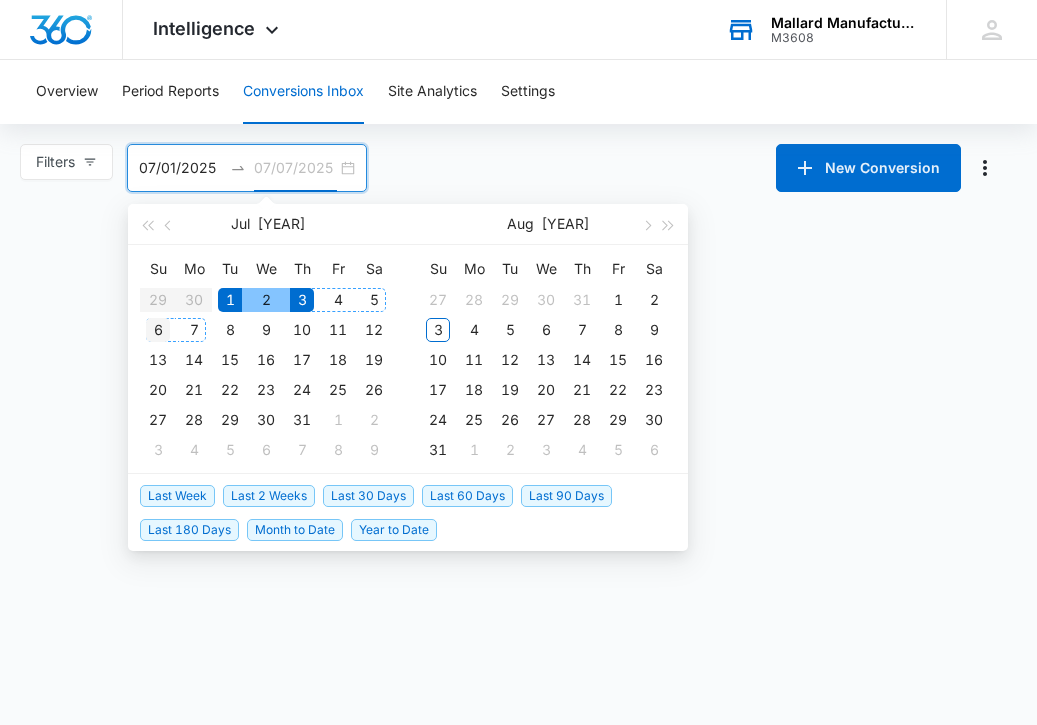 type on "07/06/2025" 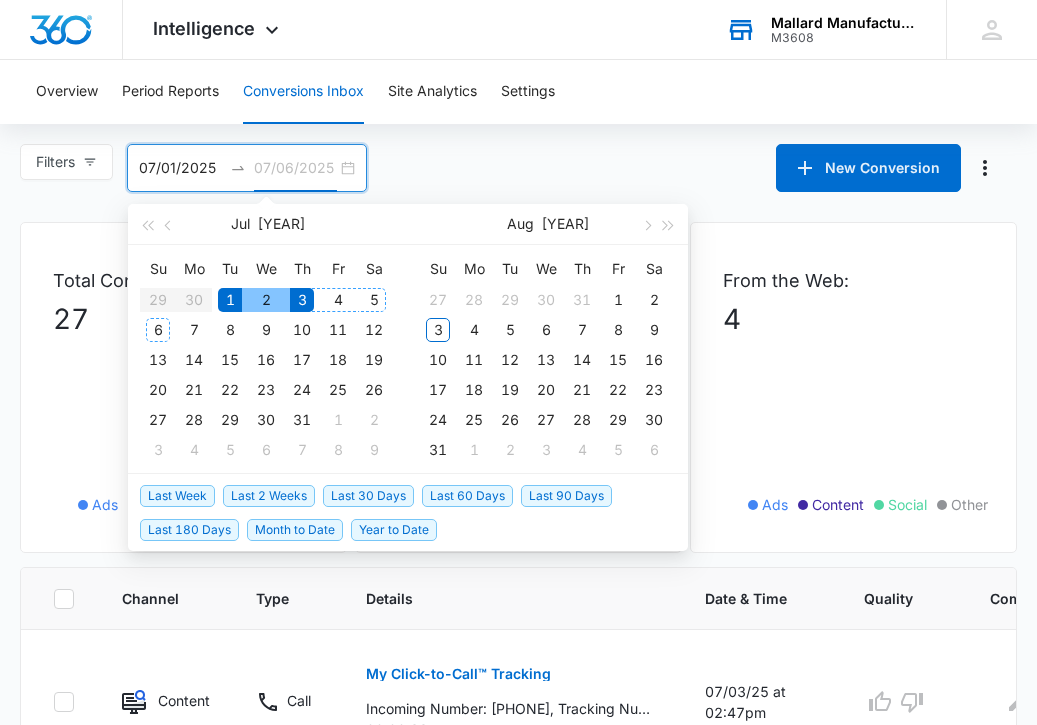 click on "6" at bounding box center (158, 330) 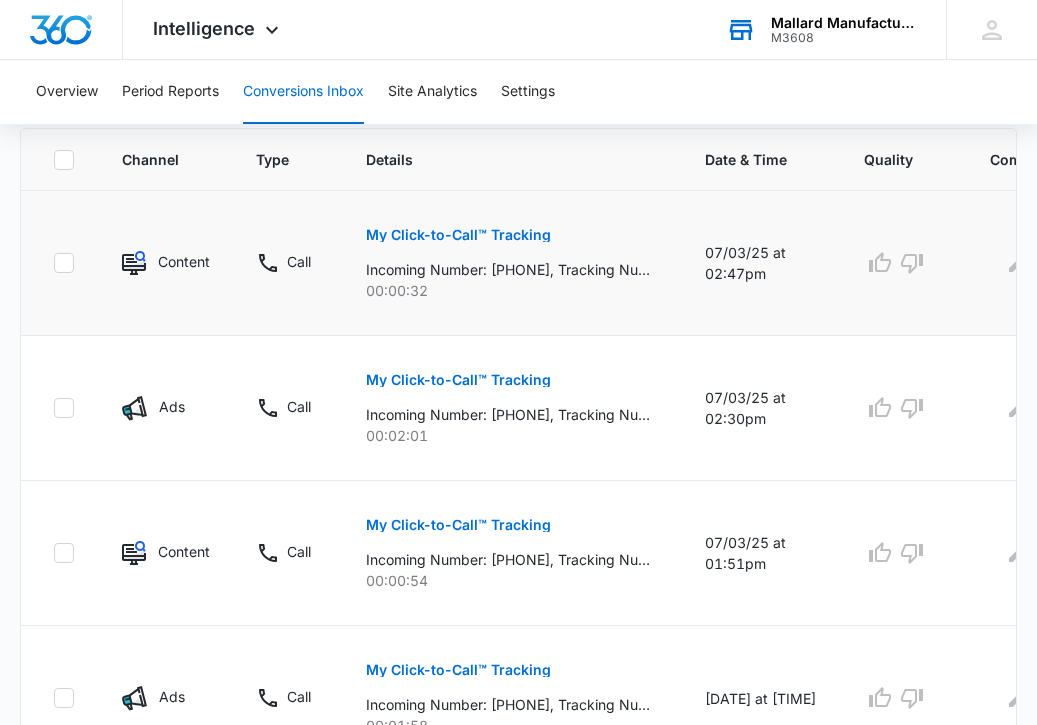 scroll, scrollTop: 1312, scrollLeft: 0, axis: vertical 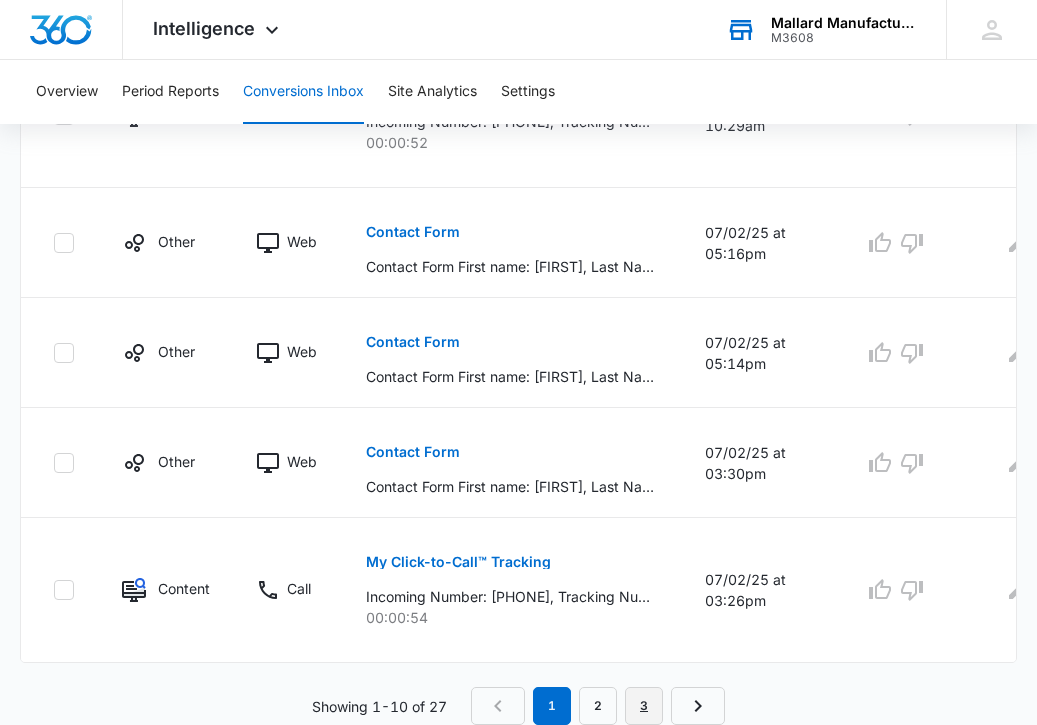 click on "3" at bounding box center [644, 706] 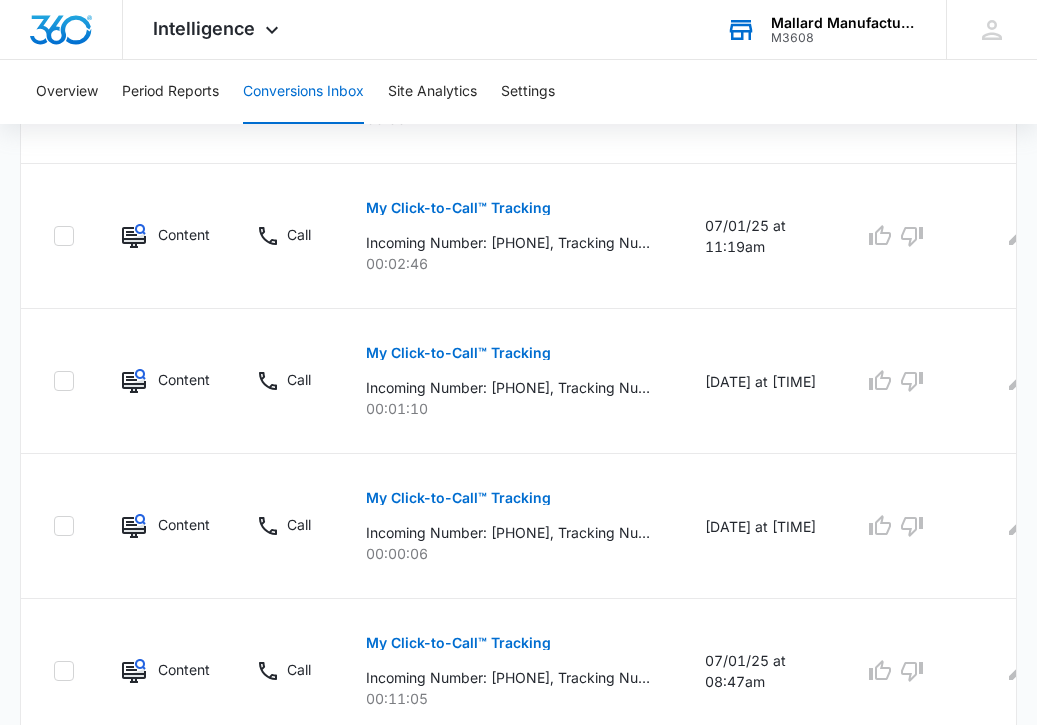 scroll, scrollTop: 982, scrollLeft: 0, axis: vertical 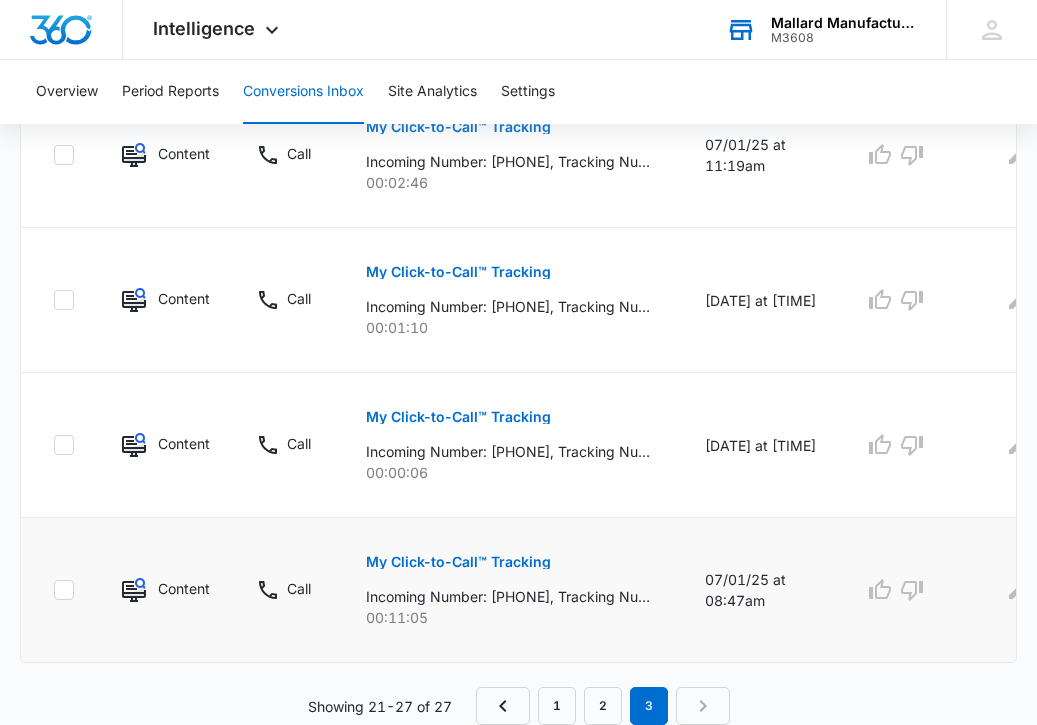 click on "Incoming Number: [PHONE], Tracking Number: [PHONE], Ring To: [PHONE], Caller Id: [PHONE], Duration: 00:11:05, Title: Mallard Manufacturing - Toll Free - Site" at bounding box center (511, 596) 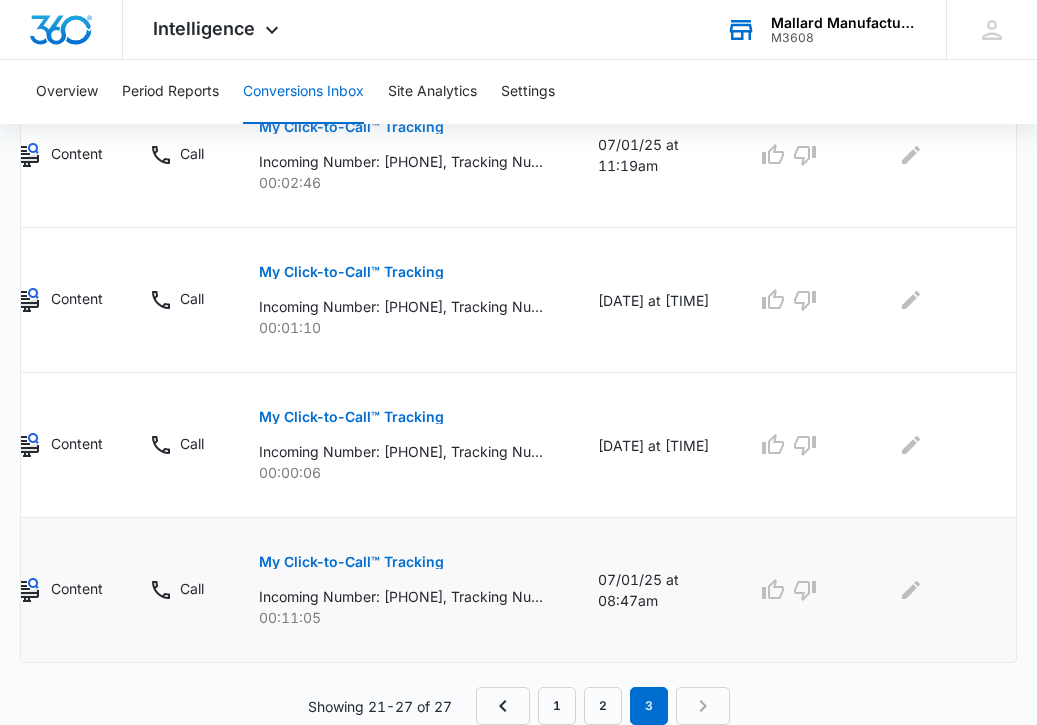 scroll, scrollTop: 0, scrollLeft: 0, axis: both 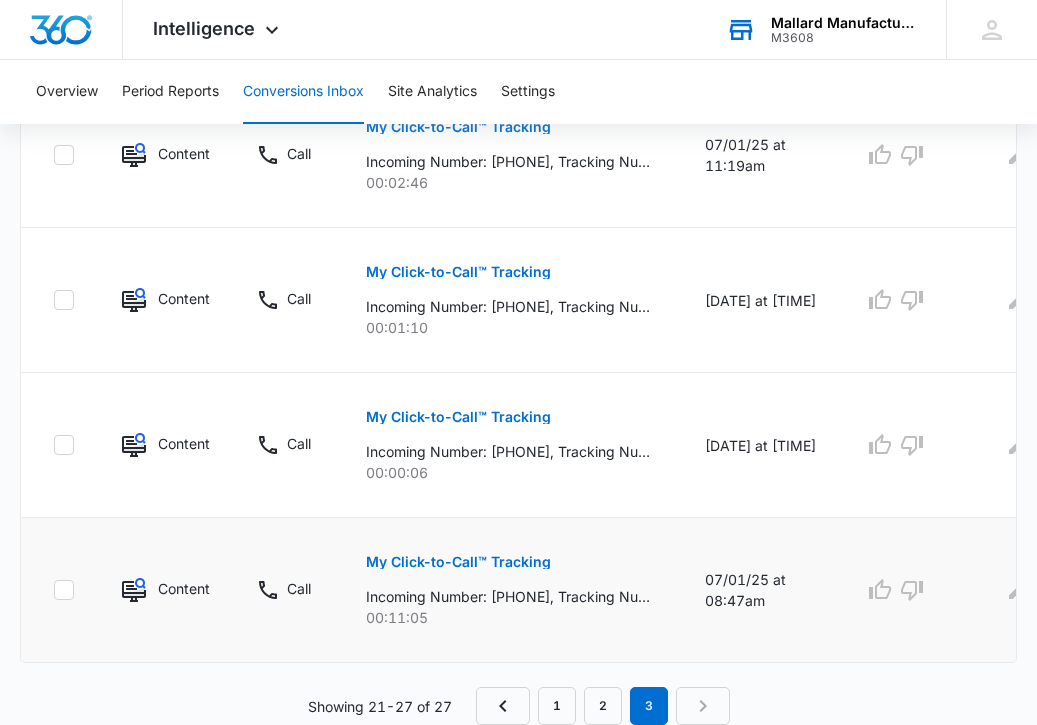 click on "My Click-to-Call™ Tracking" at bounding box center (458, 562) 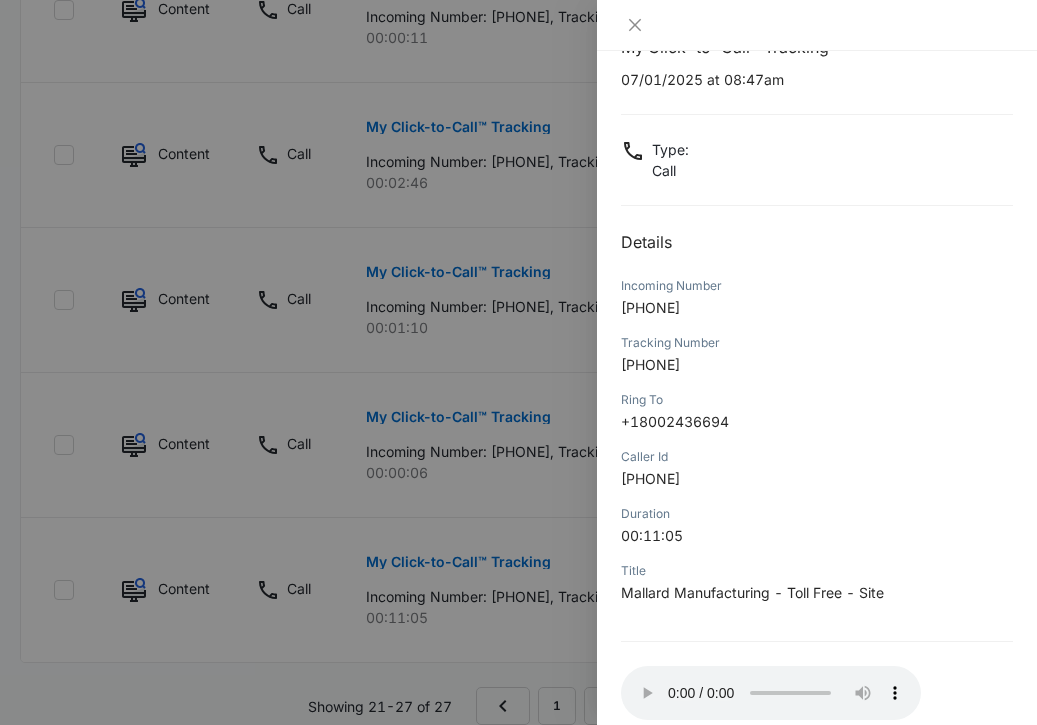 scroll, scrollTop: 163, scrollLeft: 0, axis: vertical 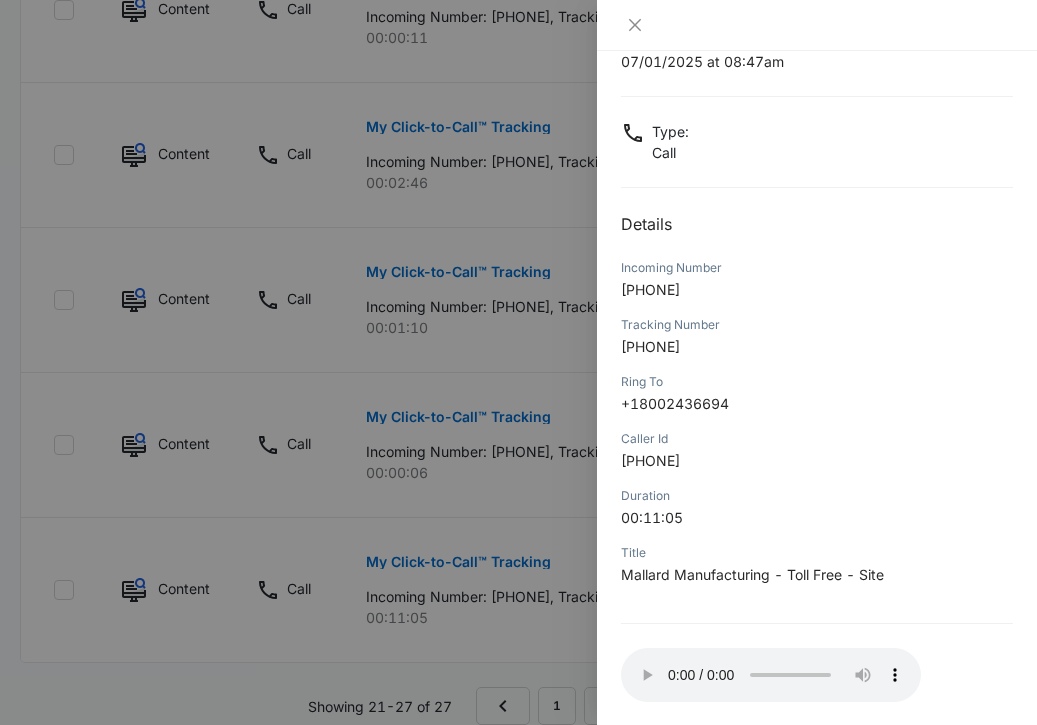 type 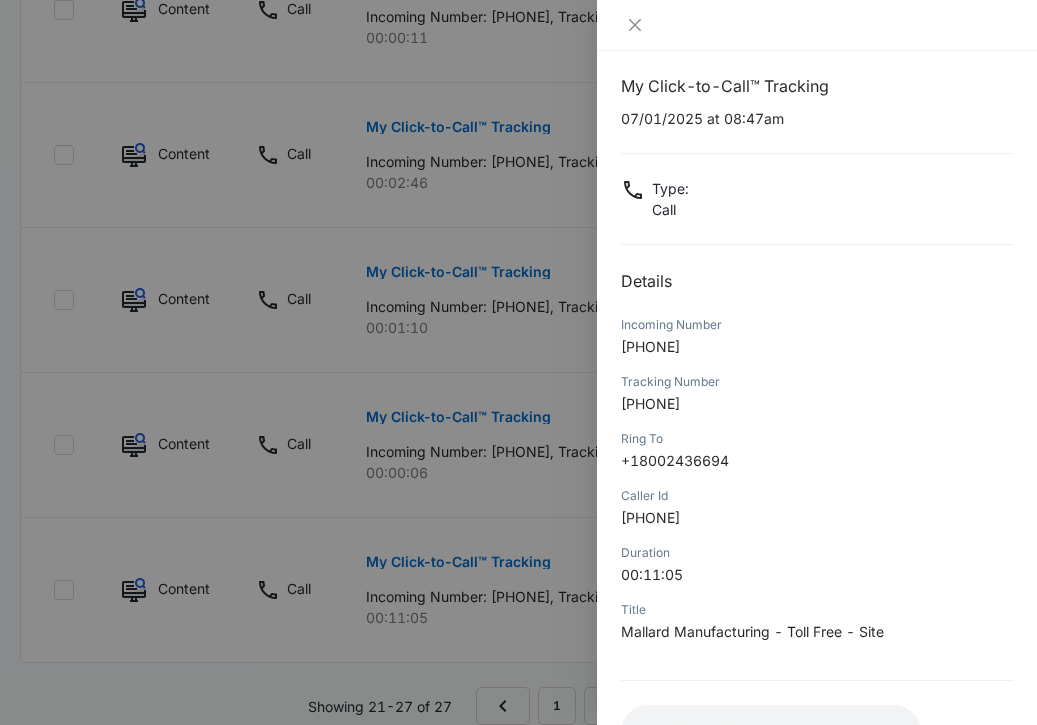 scroll, scrollTop: 0, scrollLeft: 0, axis: both 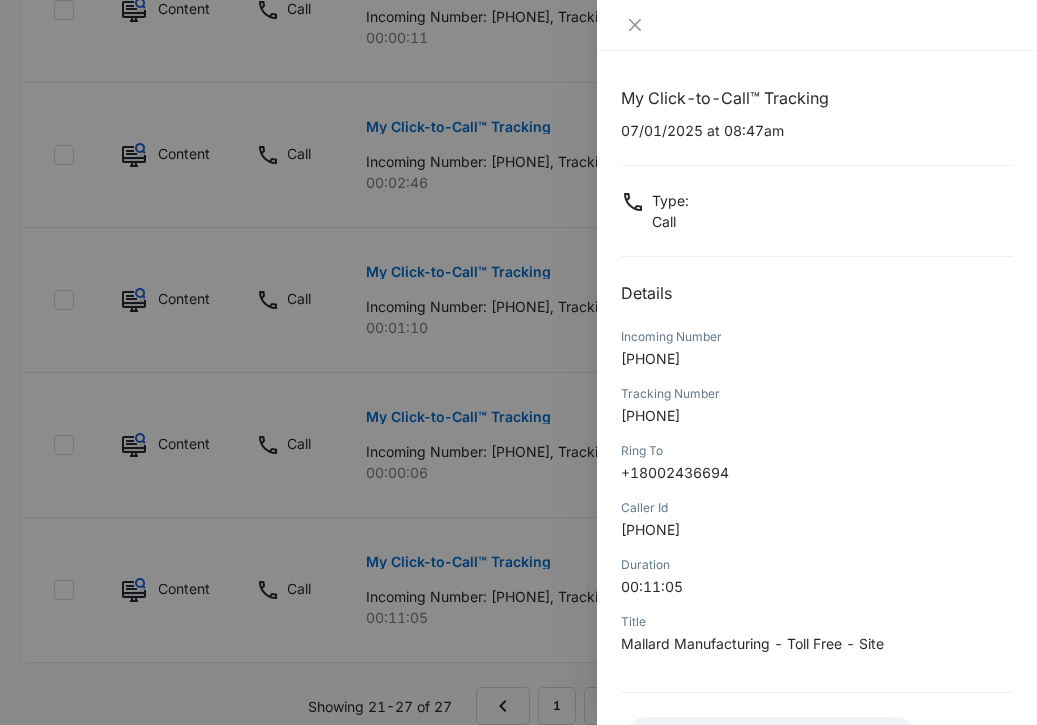 click at bounding box center [518, 362] 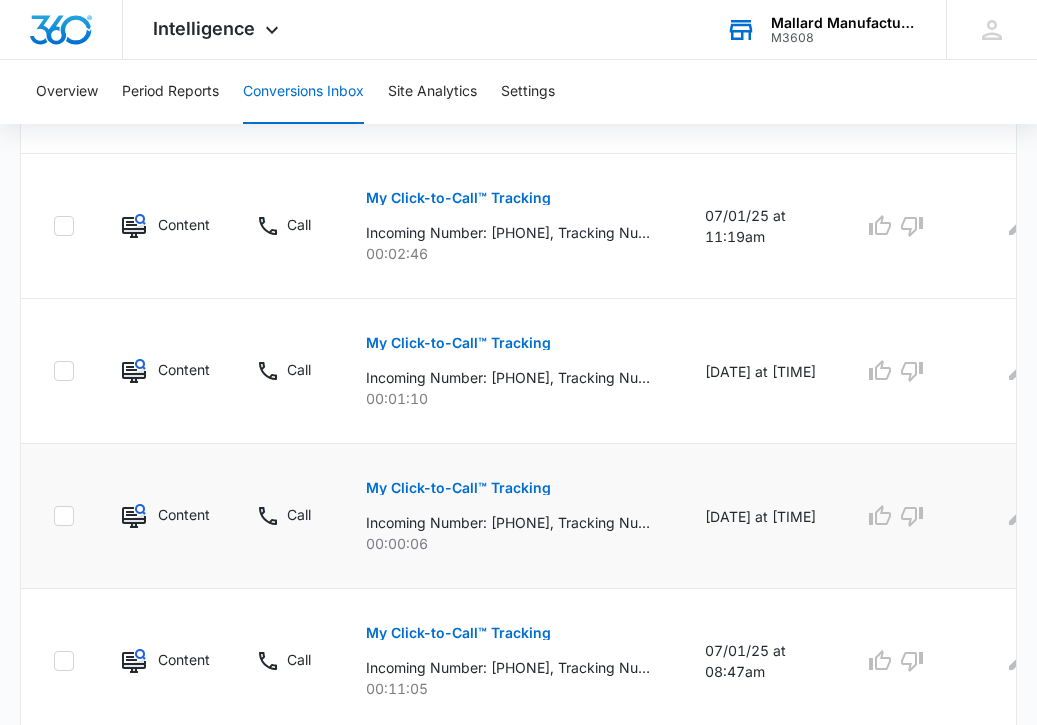 scroll, scrollTop: 883, scrollLeft: 0, axis: vertical 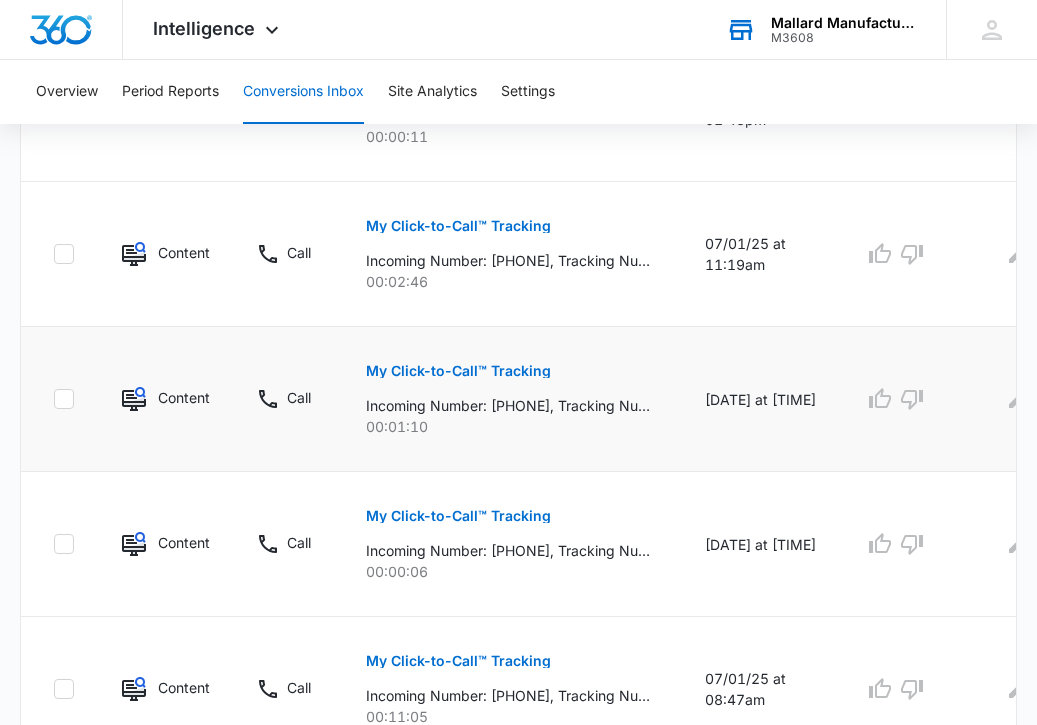 click on "My Click-to-Call™ Tracking" at bounding box center (458, 371) 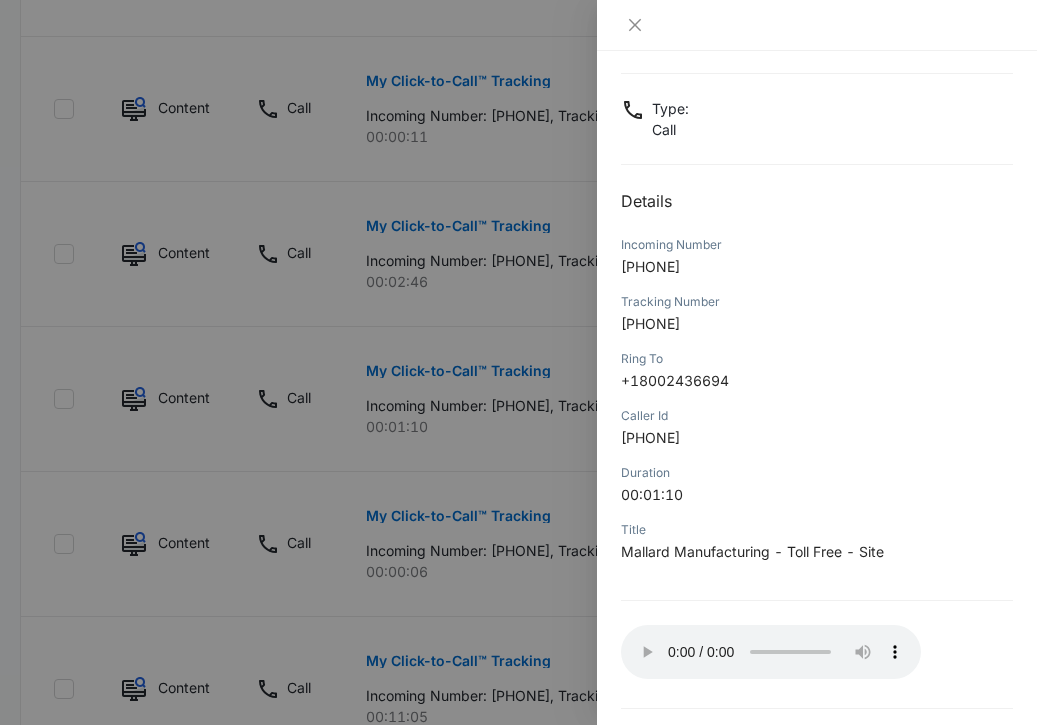 scroll, scrollTop: 163, scrollLeft: 0, axis: vertical 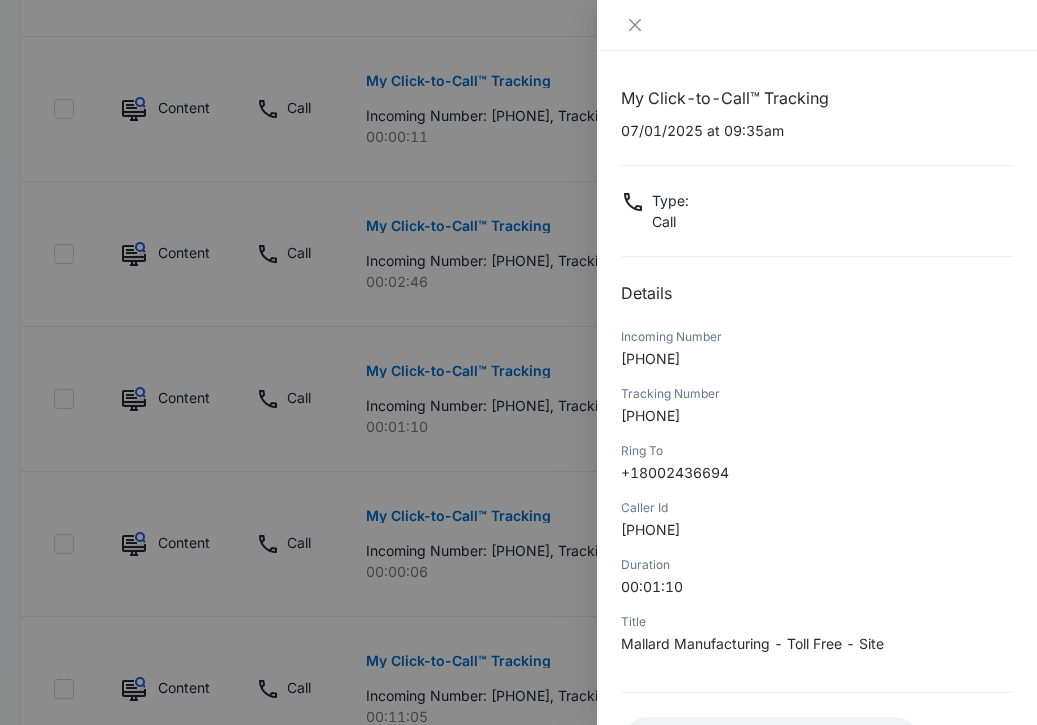 click at bounding box center (518, 362) 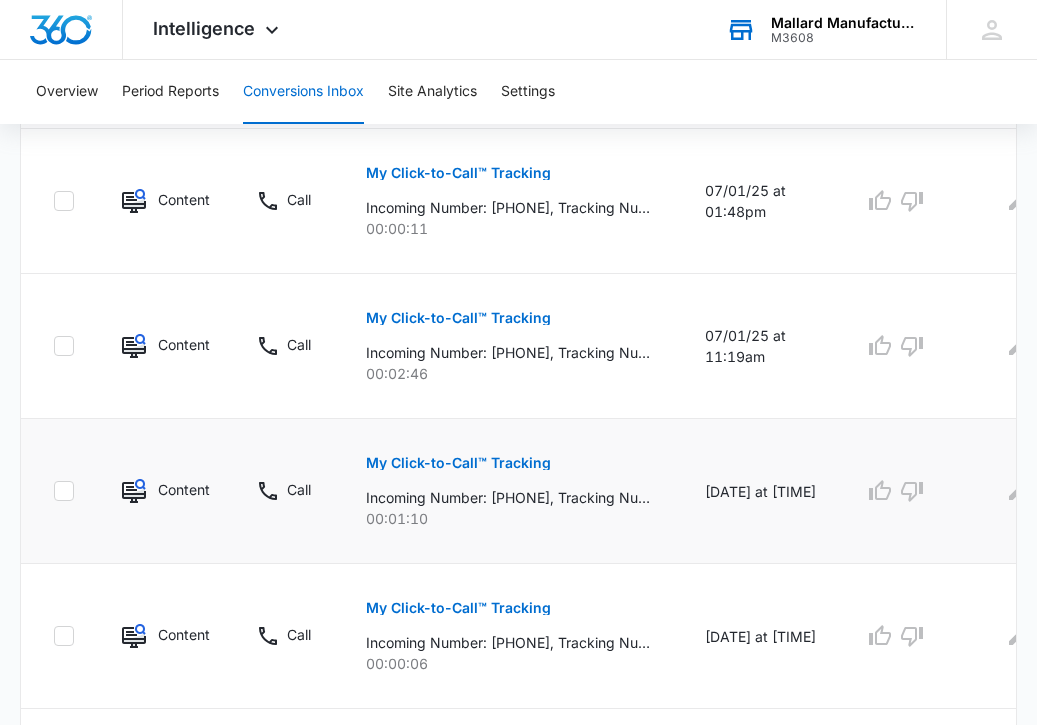 scroll, scrollTop: 781, scrollLeft: 0, axis: vertical 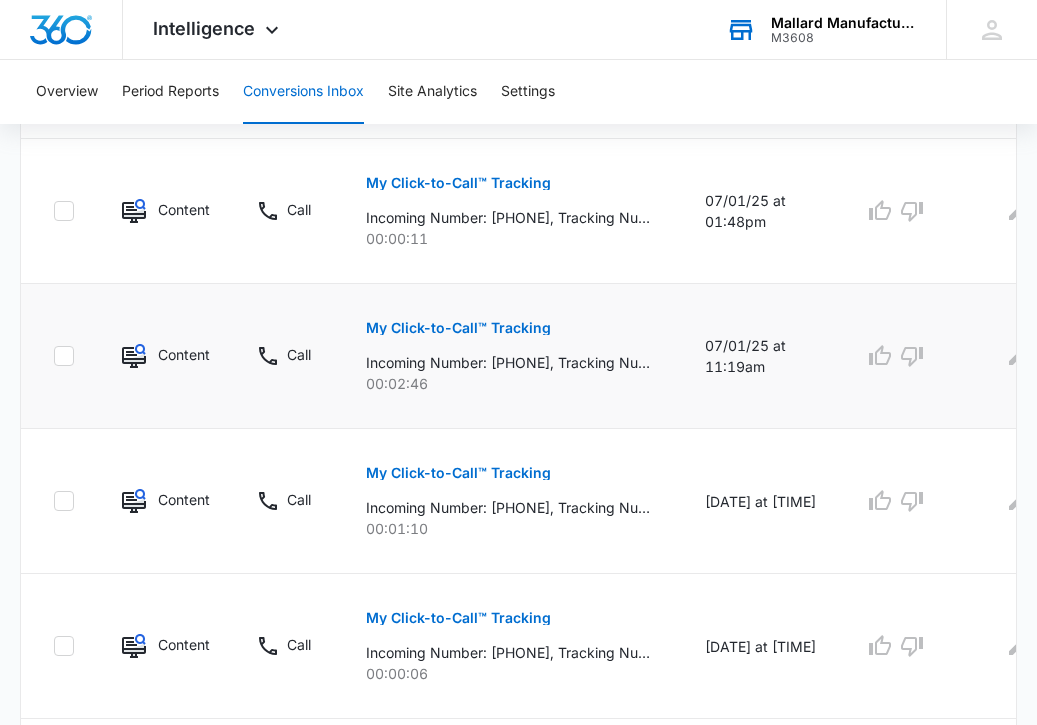 click on "My Click-to-Call™ Tracking" at bounding box center (458, 328) 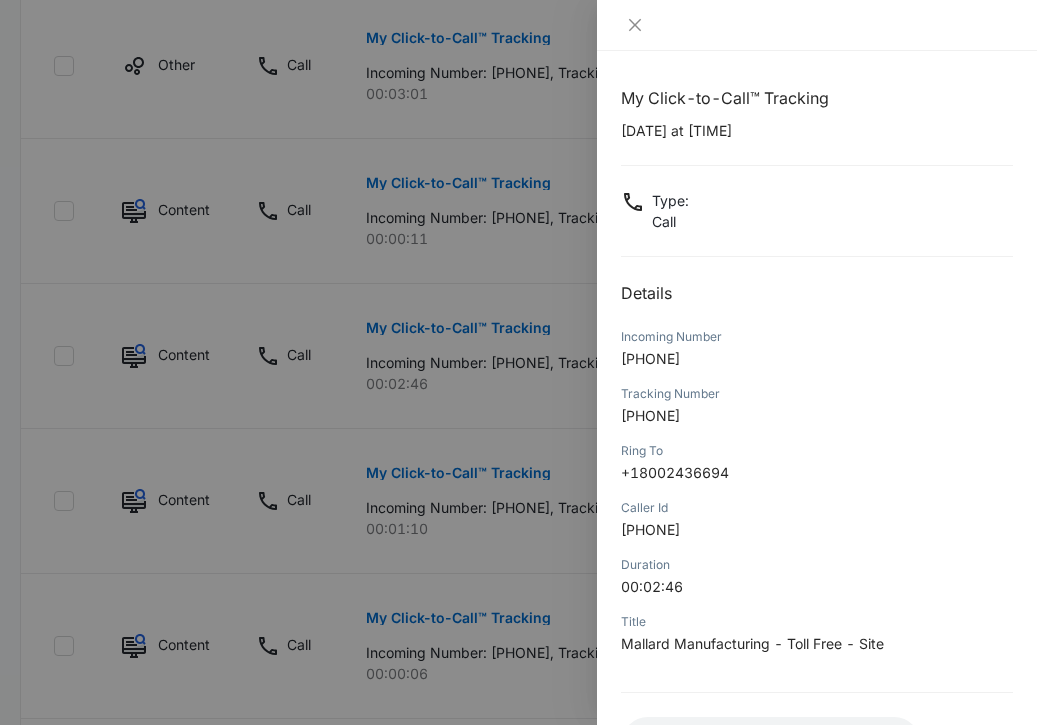 scroll, scrollTop: 163, scrollLeft: 0, axis: vertical 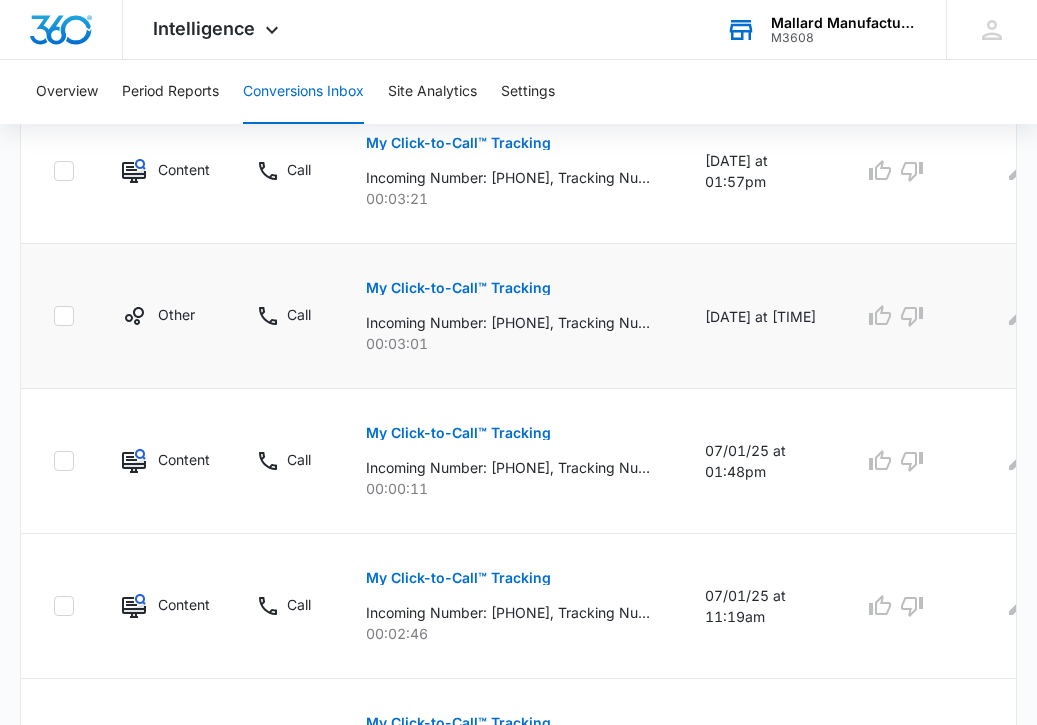 click on "My Click-to-Call™ Tracking" at bounding box center [458, 288] 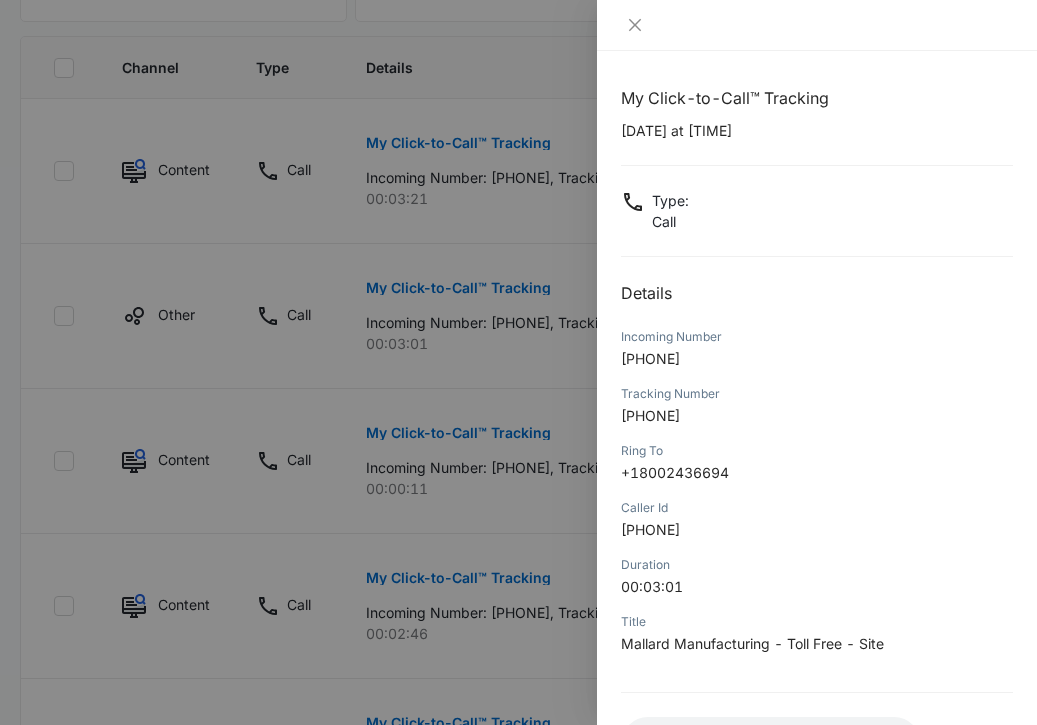 scroll, scrollTop: 110, scrollLeft: 0, axis: vertical 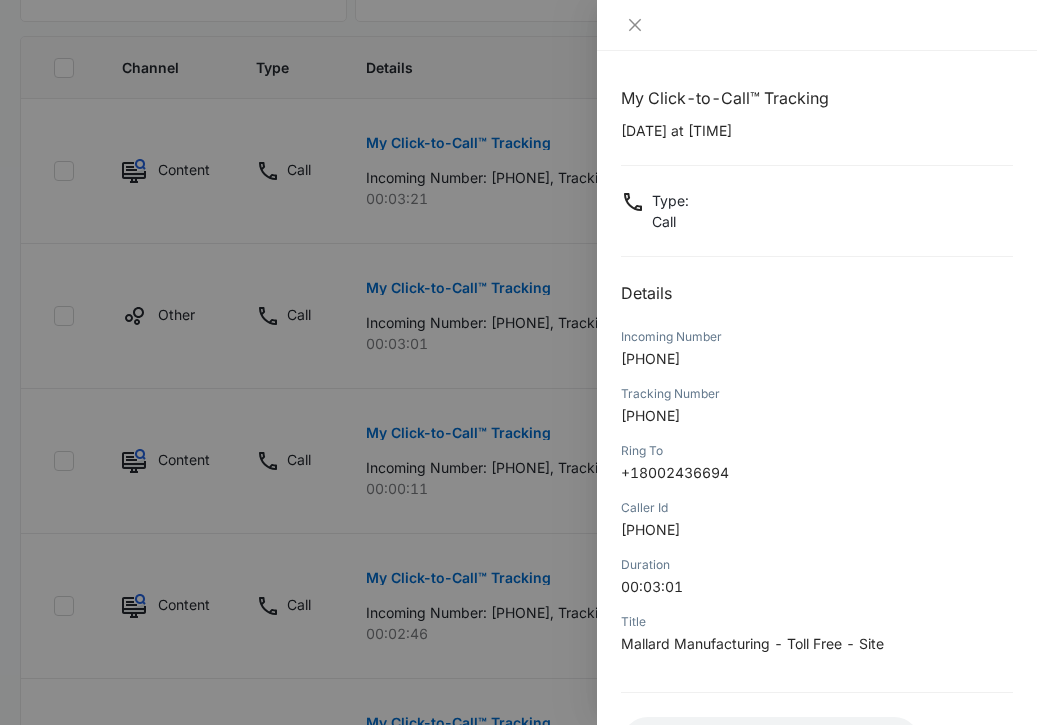 click at bounding box center [518, 362] 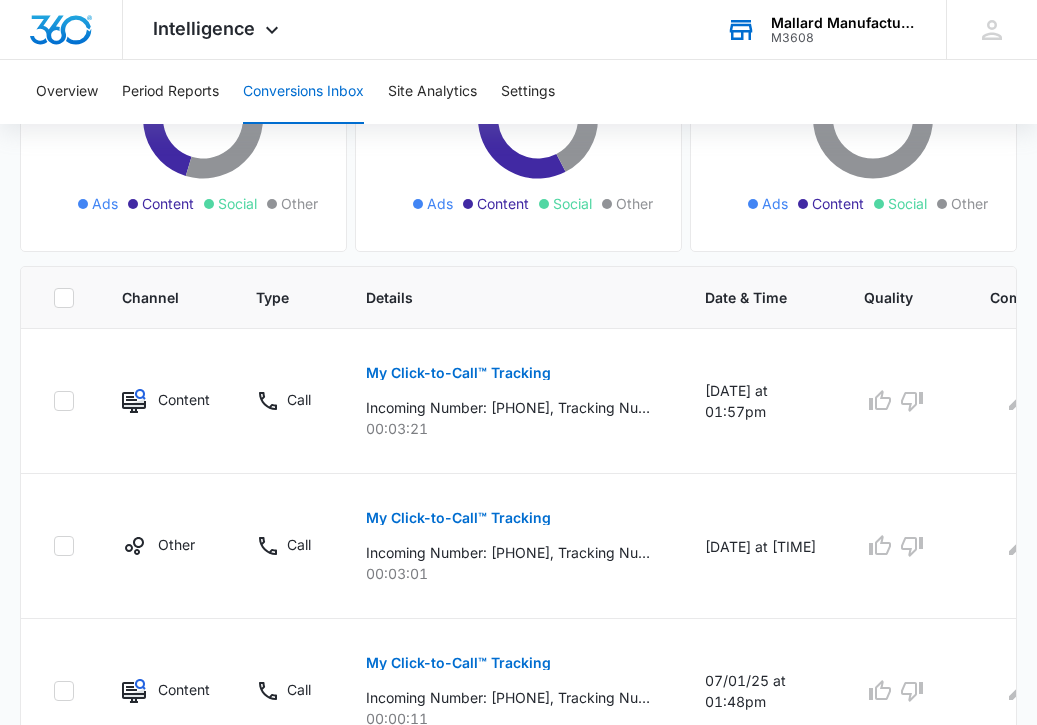 scroll, scrollTop: 282, scrollLeft: 0, axis: vertical 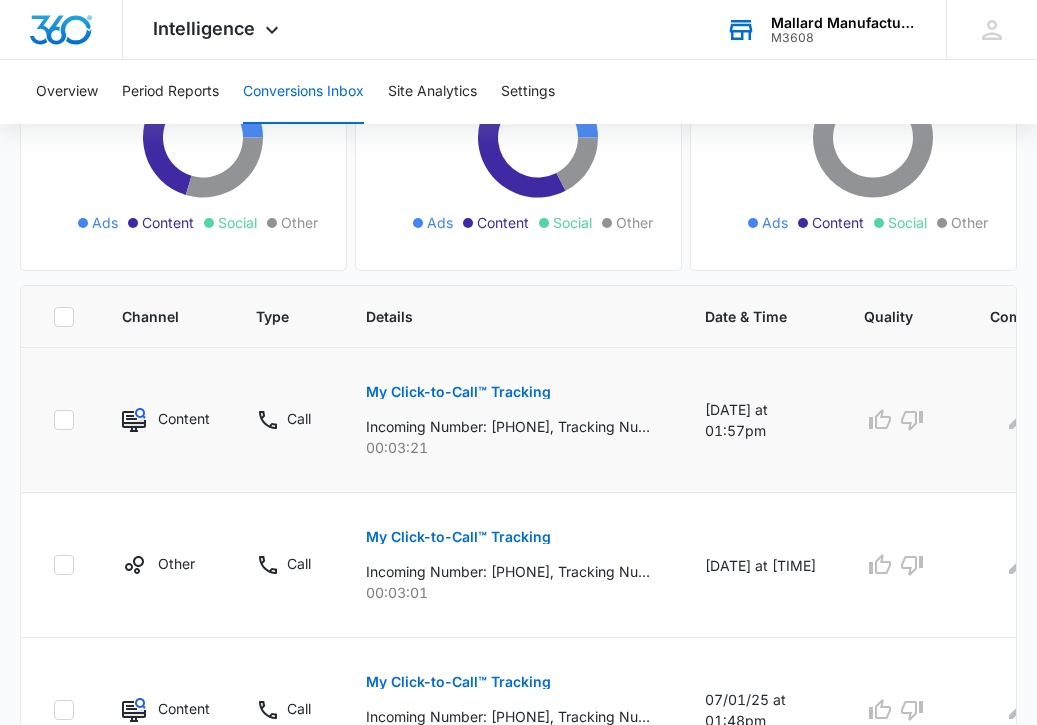 click on "My Click-to-Call™ Tracking" at bounding box center [458, 392] 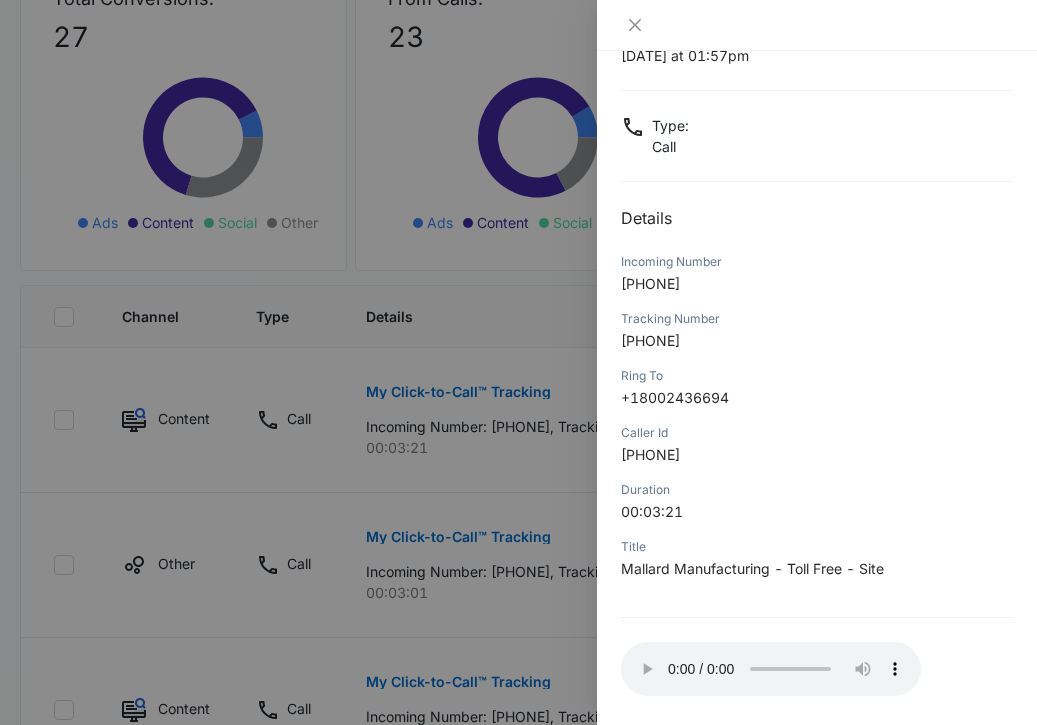 scroll, scrollTop: 163, scrollLeft: 0, axis: vertical 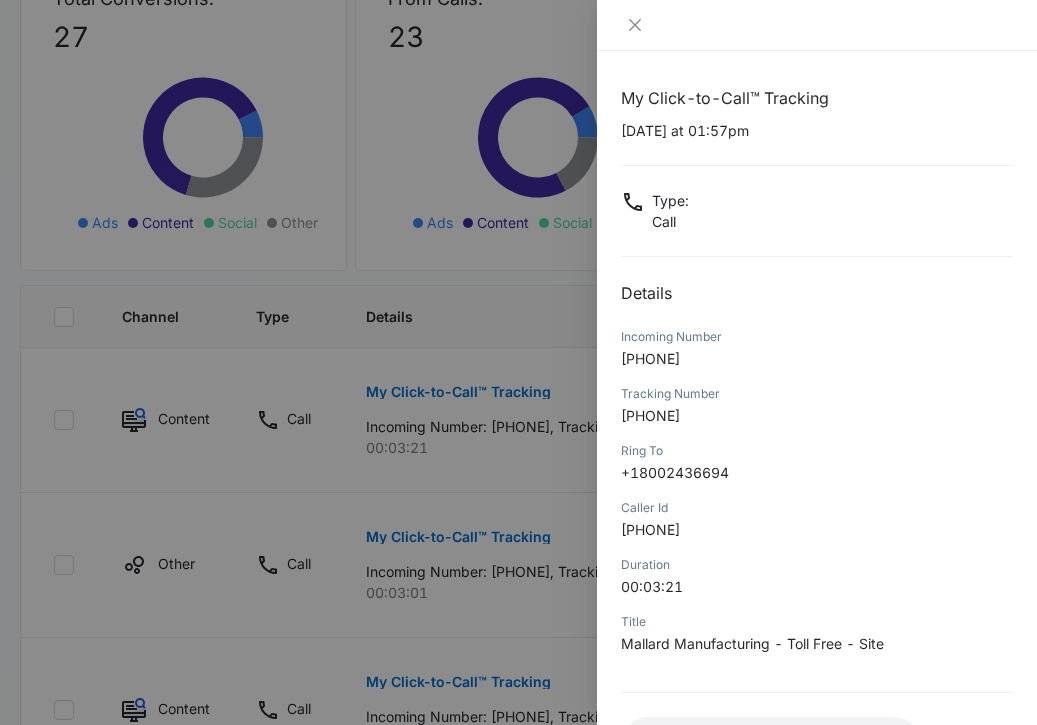 click at bounding box center [518, 362] 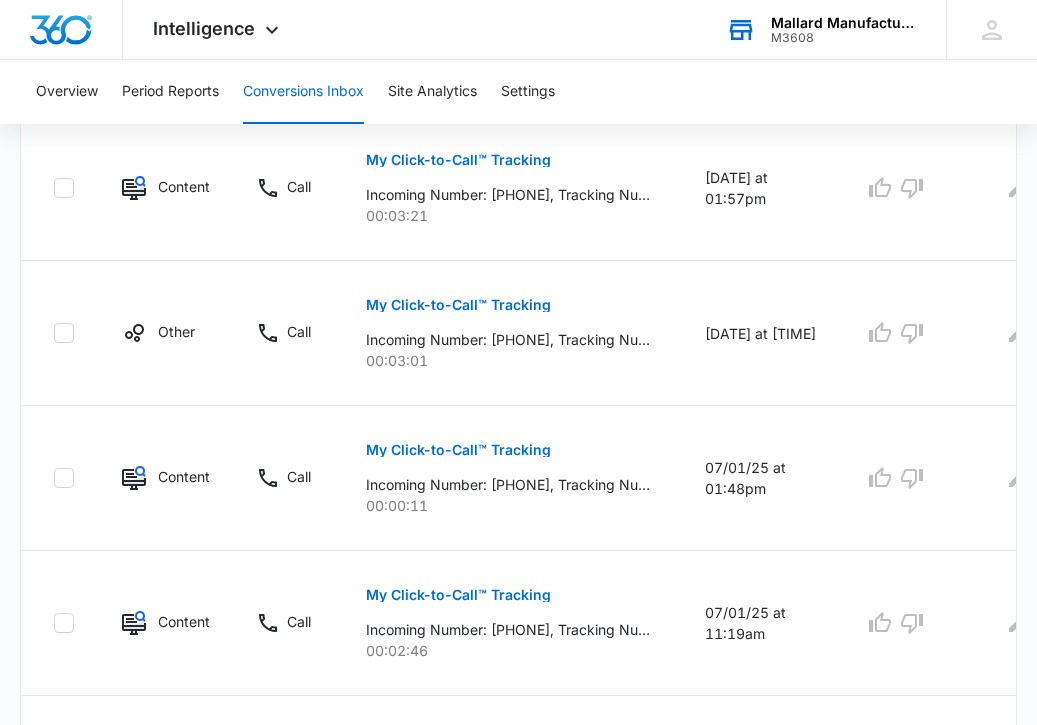 scroll, scrollTop: 982, scrollLeft: 0, axis: vertical 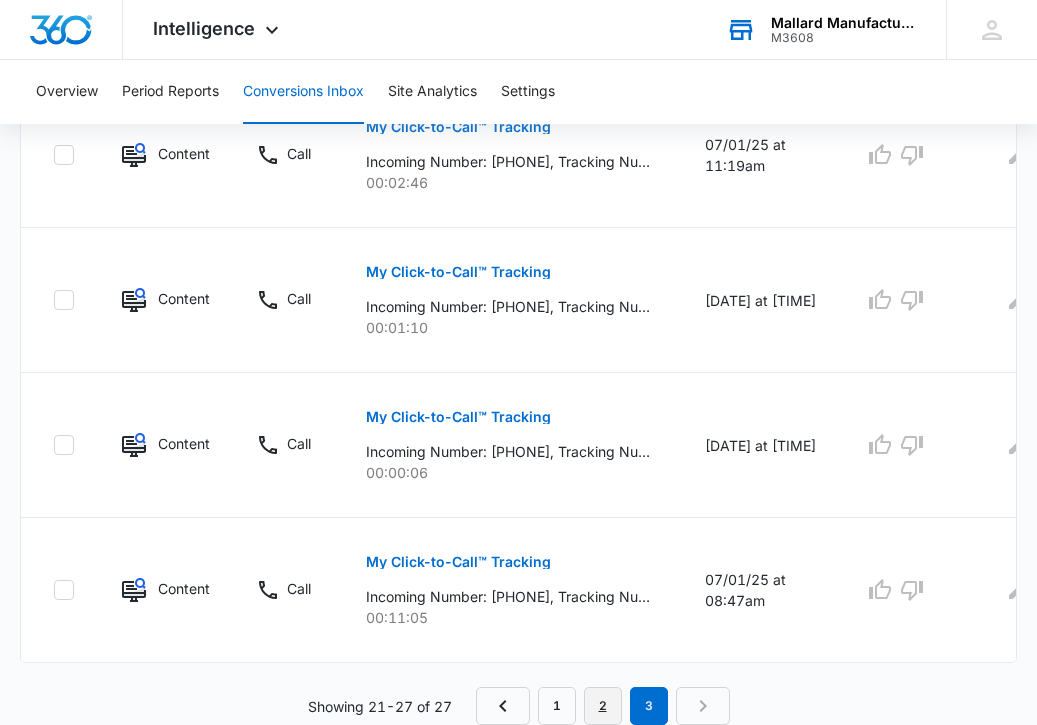 click on "2" at bounding box center (603, 706) 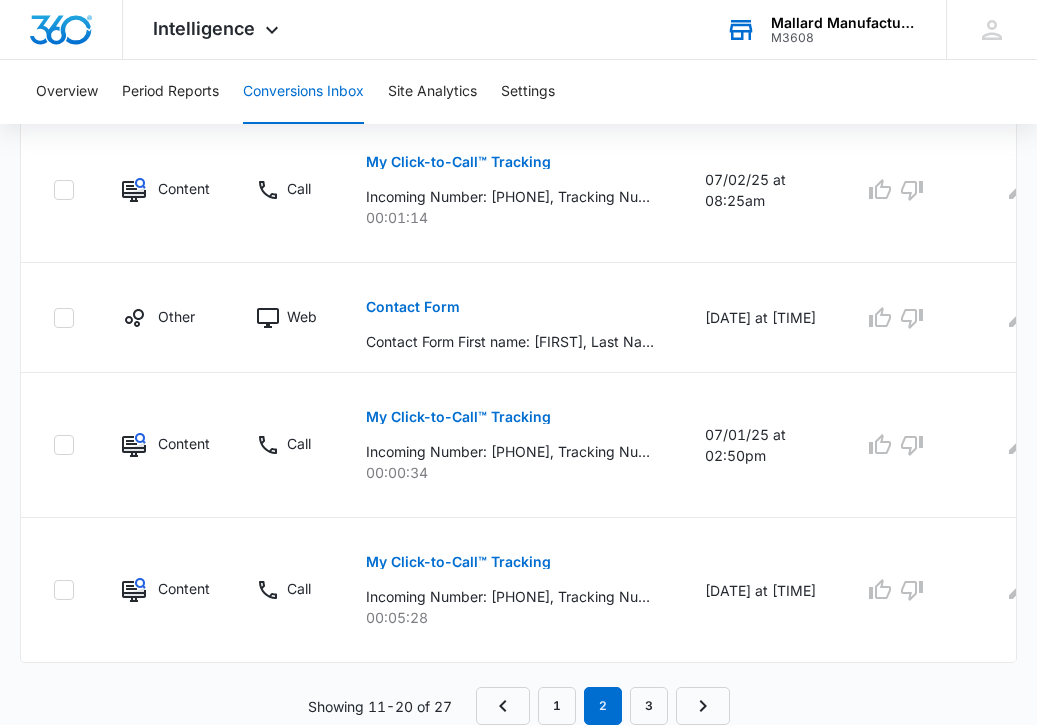 scroll, scrollTop: 1381, scrollLeft: 0, axis: vertical 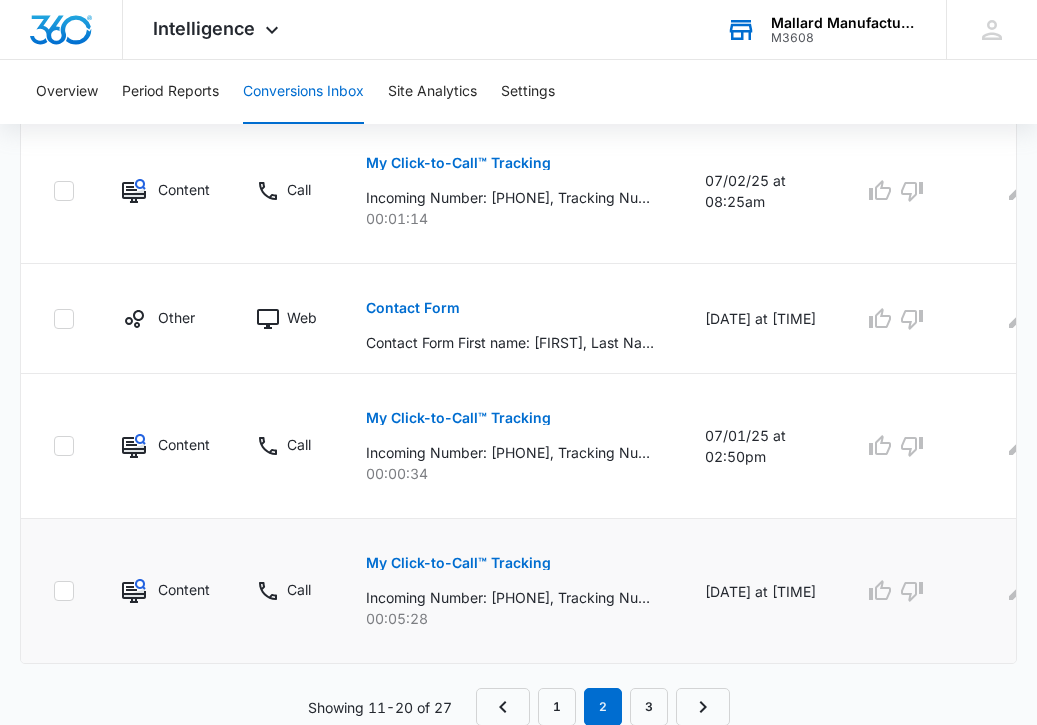 click on "My Click-to-Call™ Tracking" at bounding box center [458, 563] 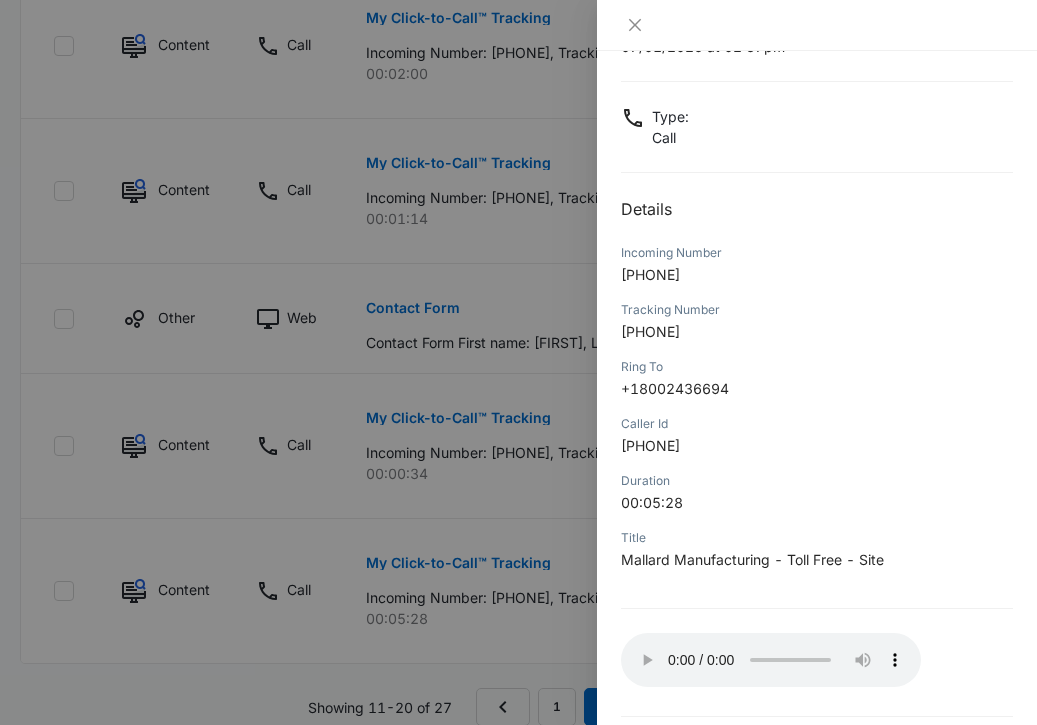 scroll, scrollTop: 161, scrollLeft: 0, axis: vertical 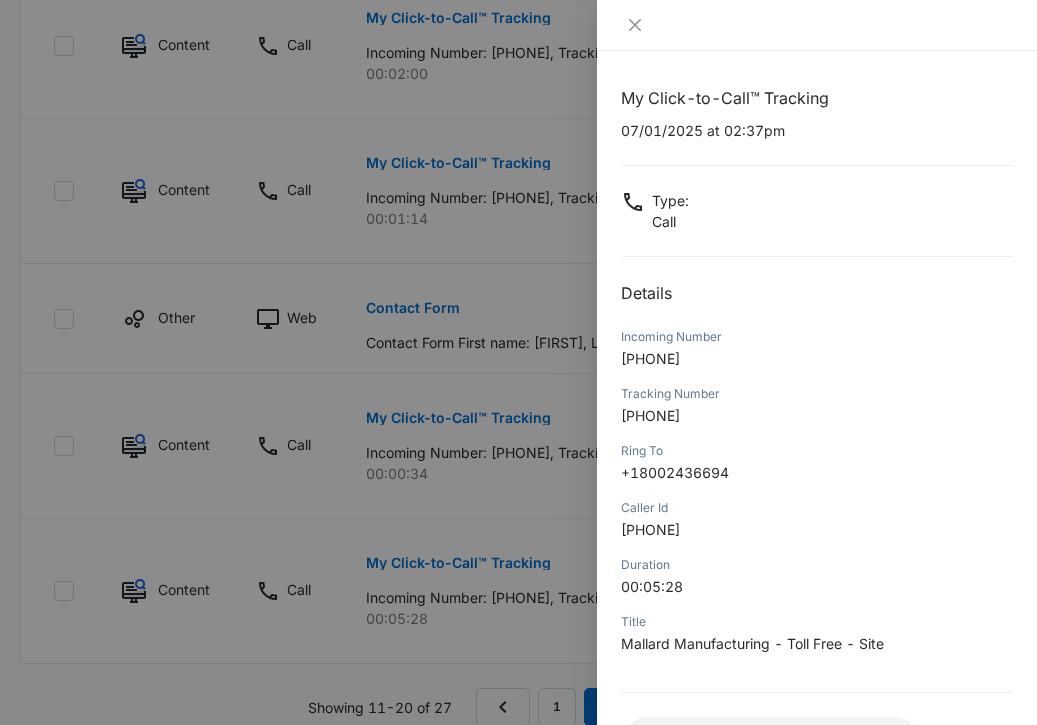 click at bounding box center [518, 362] 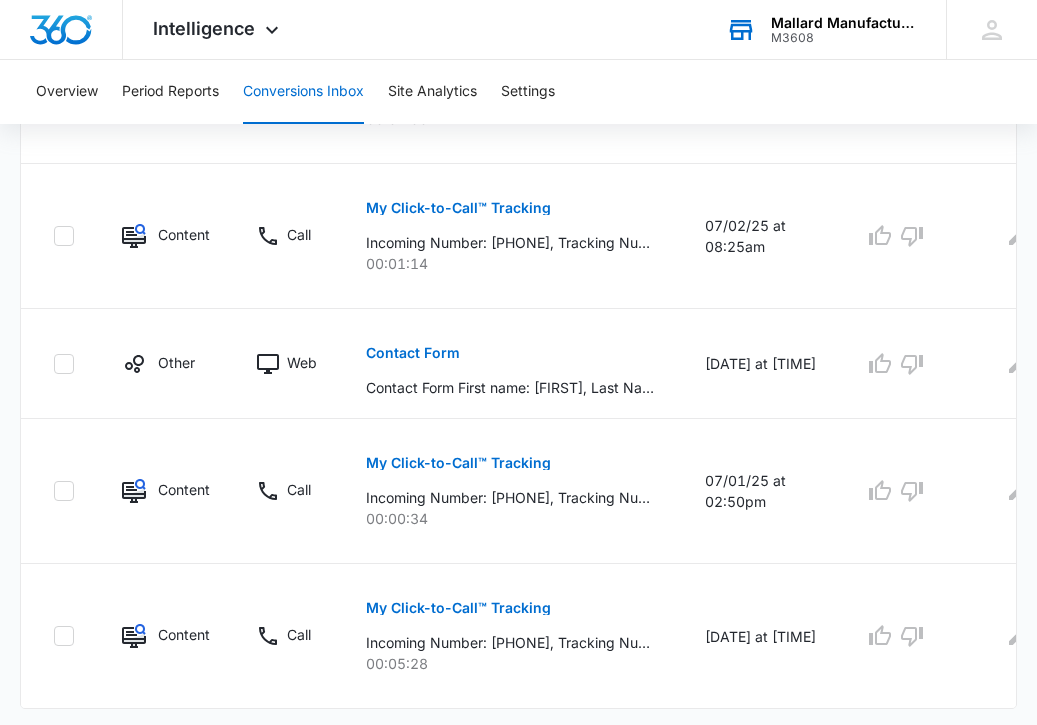 scroll, scrollTop: 1331, scrollLeft: 0, axis: vertical 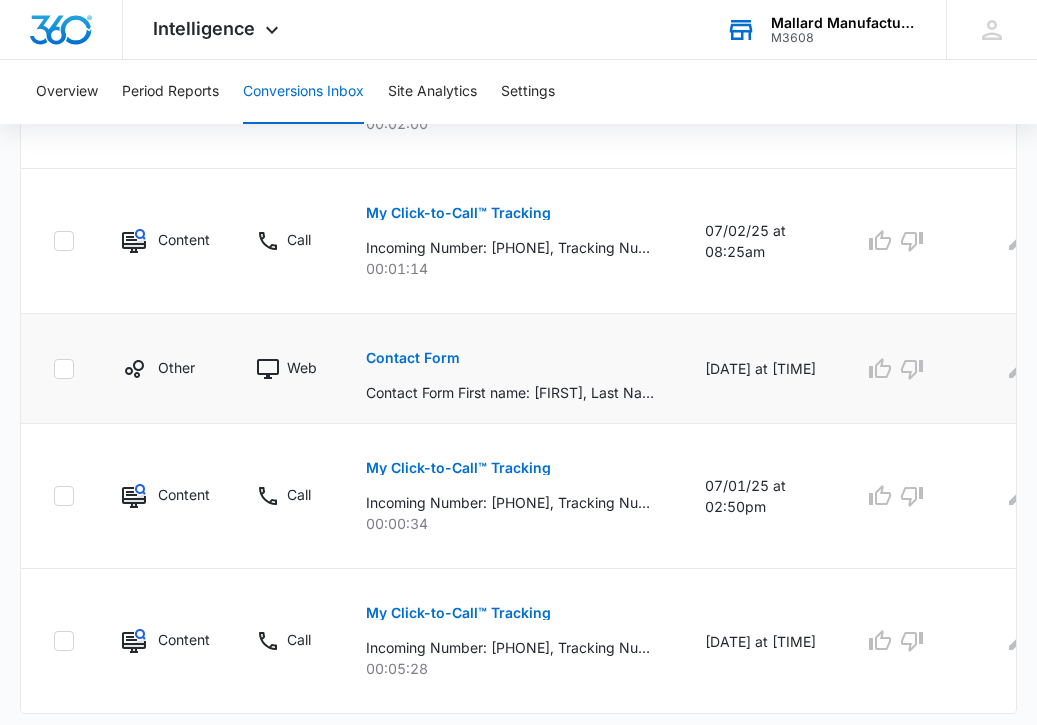 click on "Contact Form" at bounding box center [413, 358] 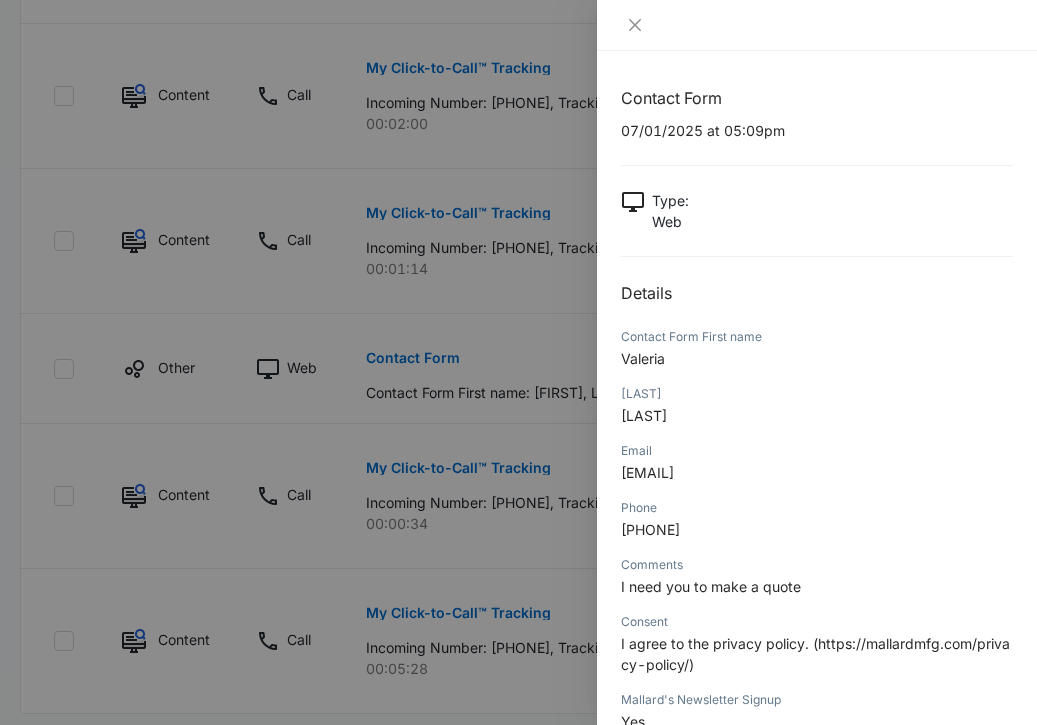 click at bounding box center [518, 362] 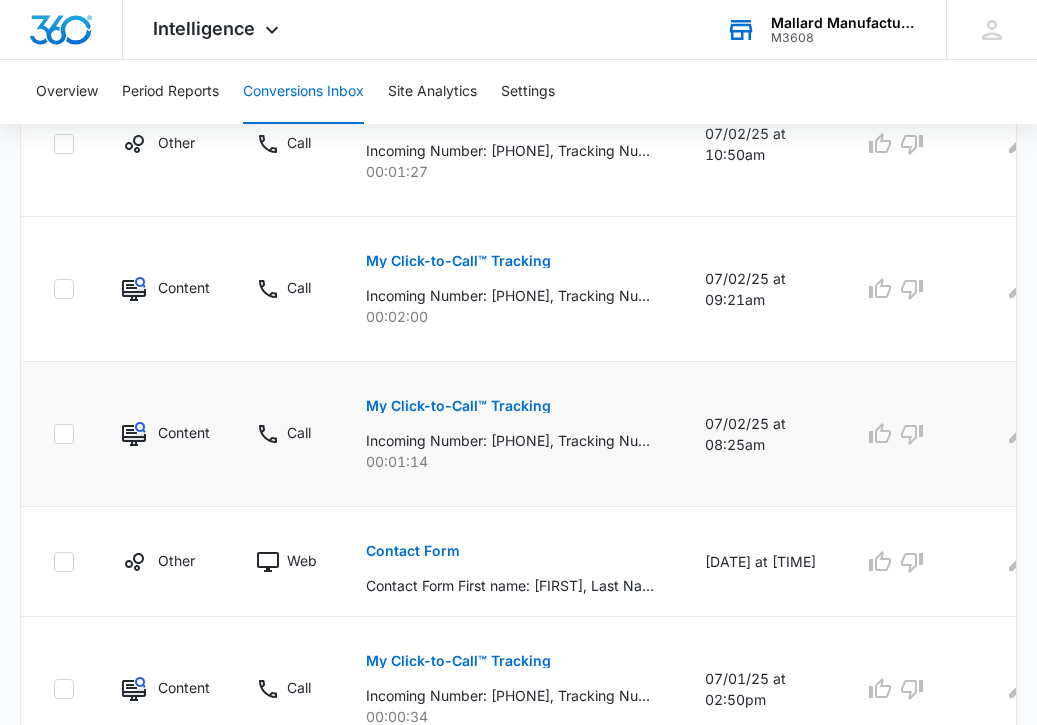 scroll, scrollTop: 1130, scrollLeft: 0, axis: vertical 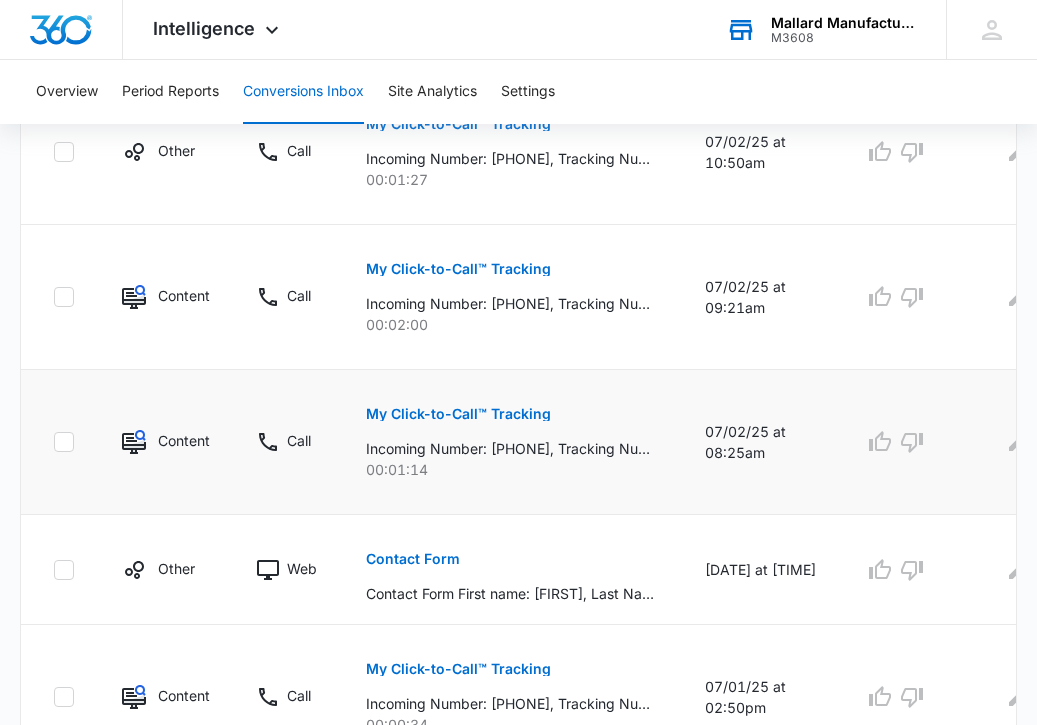 click on "My Click-to-Call™ Tracking" at bounding box center [458, 414] 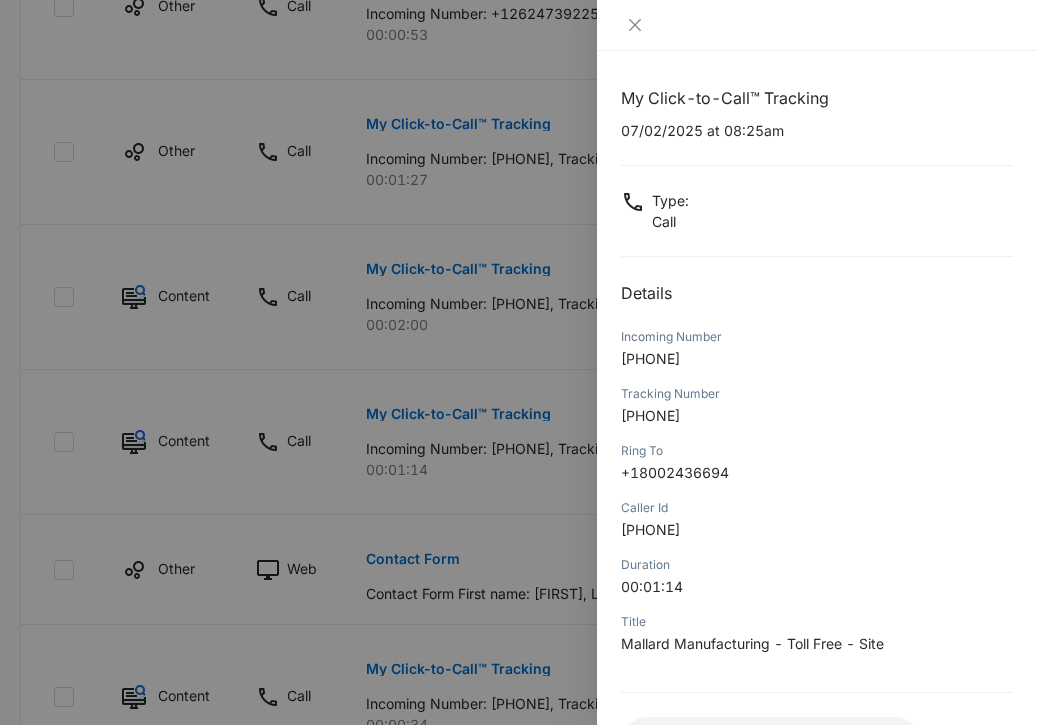 scroll, scrollTop: 114, scrollLeft: 0, axis: vertical 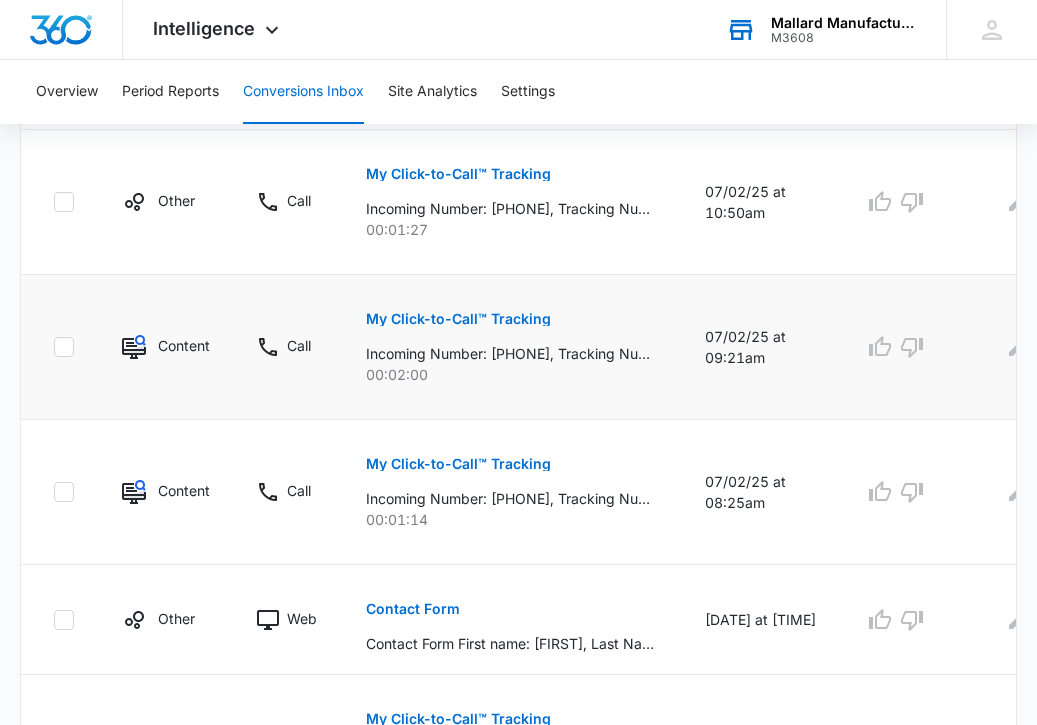 click on "My Click-to-Call™ Tracking" at bounding box center [458, 319] 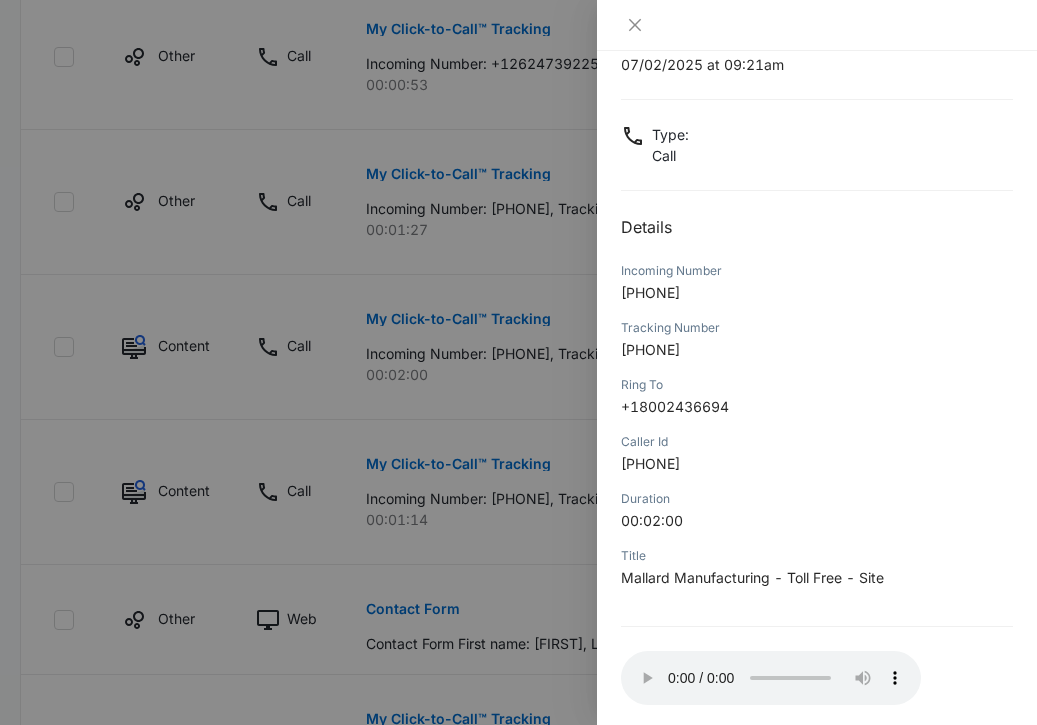 scroll, scrollTop: 161, scrollLeft: 0, axis: vertical 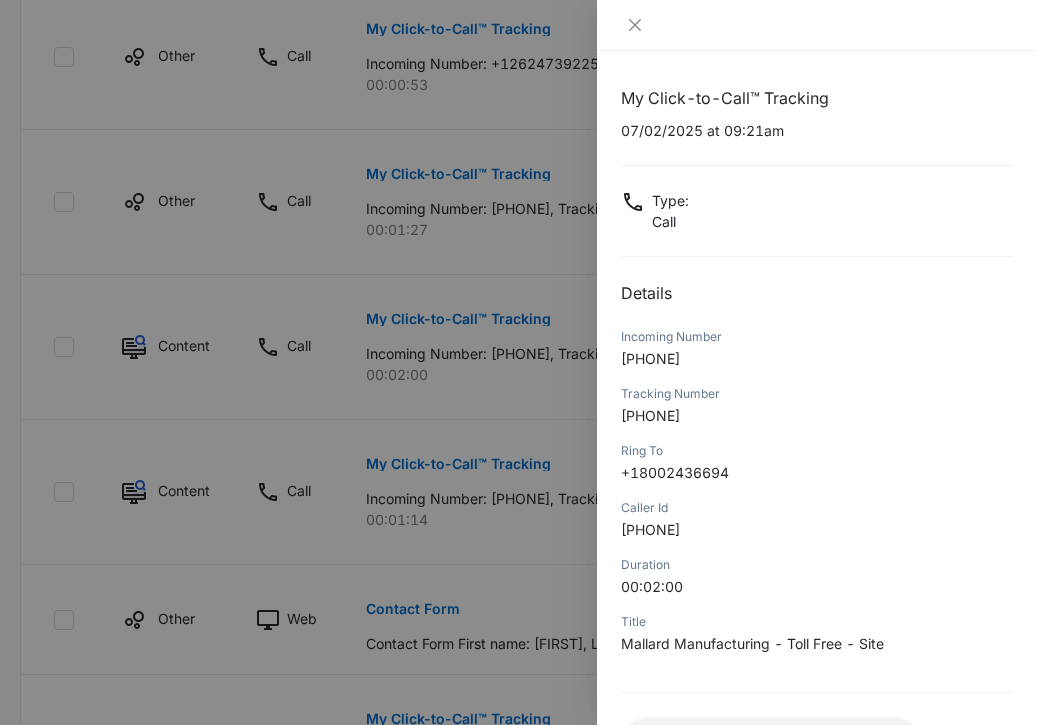 click at bounding box center (518, 362) 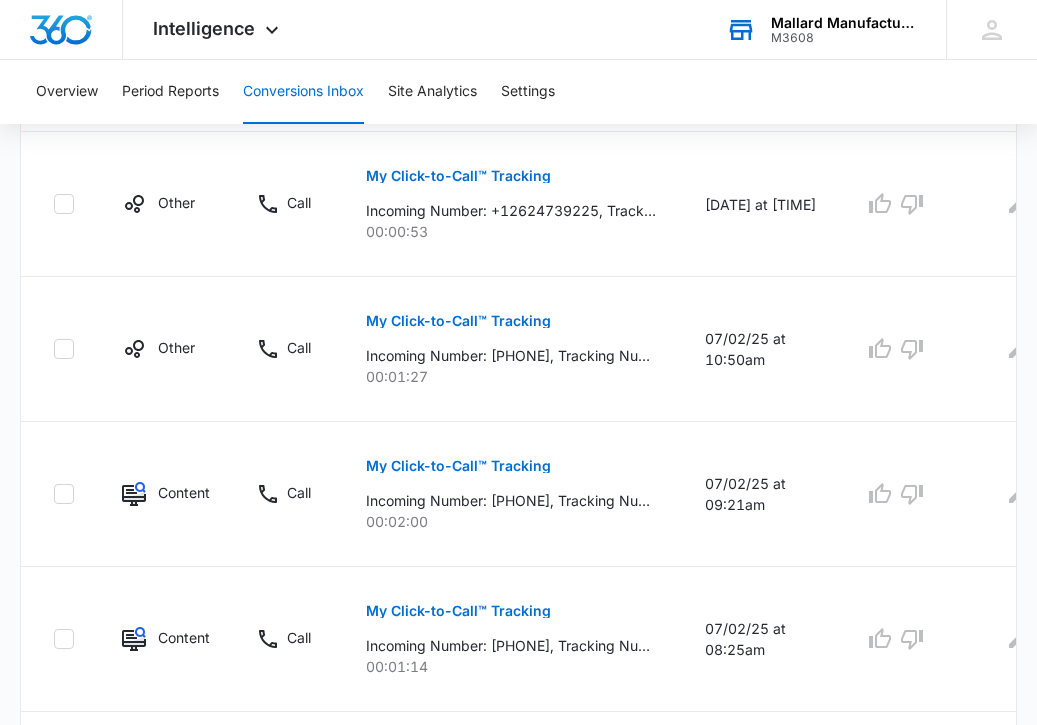 scroll, scrollTop: 916, scrollLeft: 0, axis: vertical 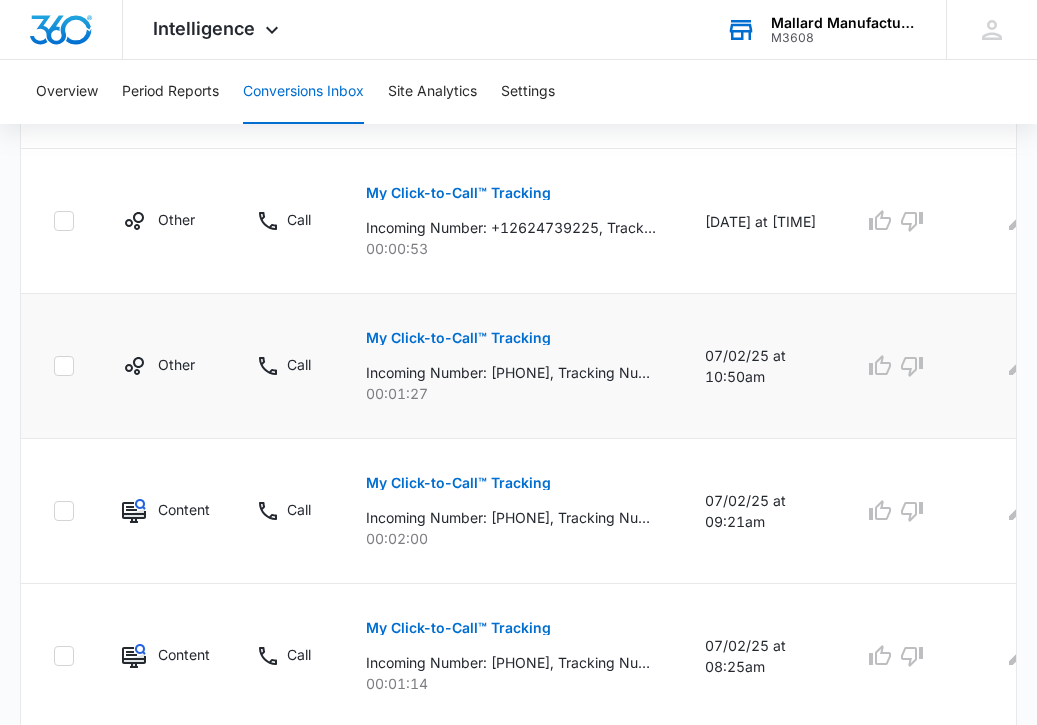 click on "My Click-to-Call™ Tracking" at bounding box center (458, 338) 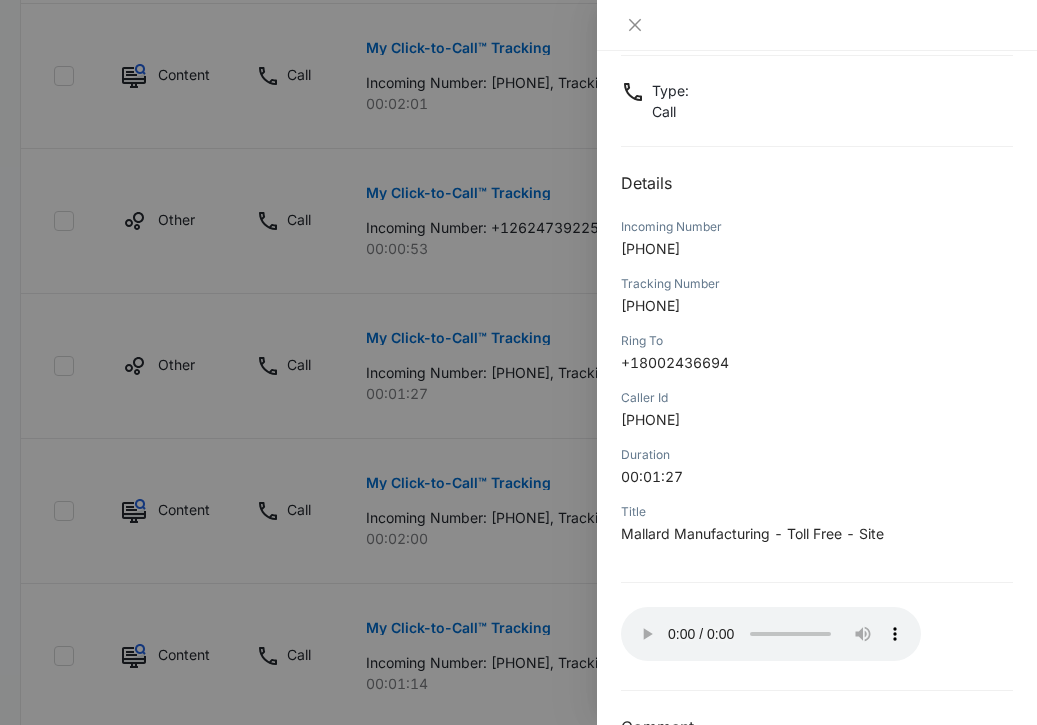 scroll, scrollTop: 163, scrollLeft: 0, axis: vertical 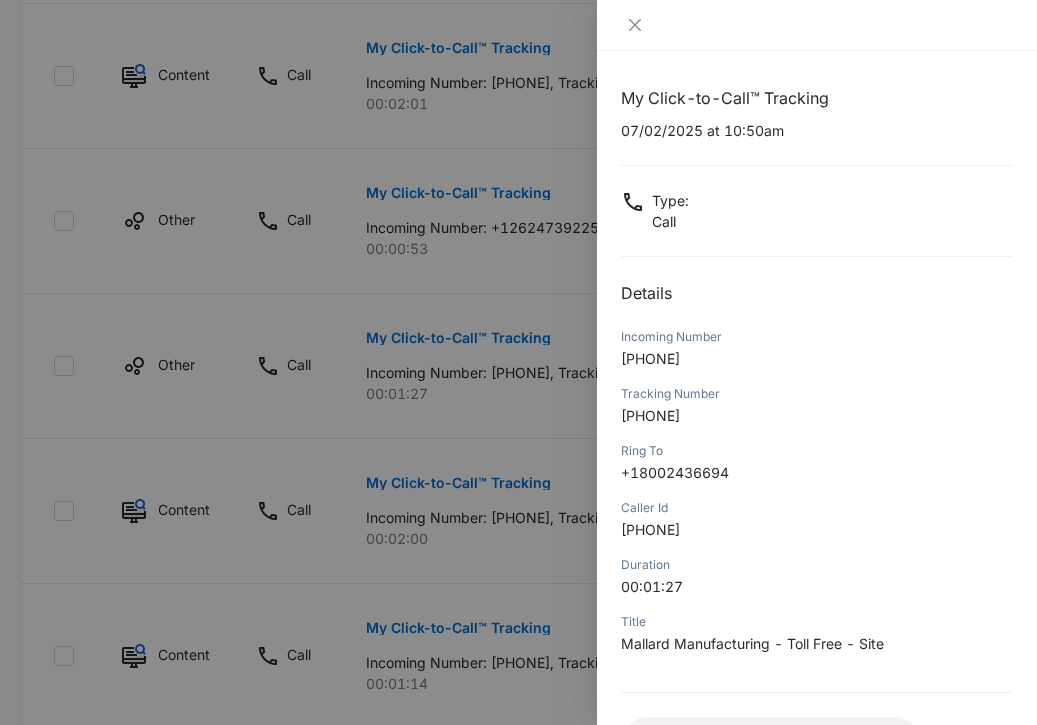 click at bounding box center (518, 362) 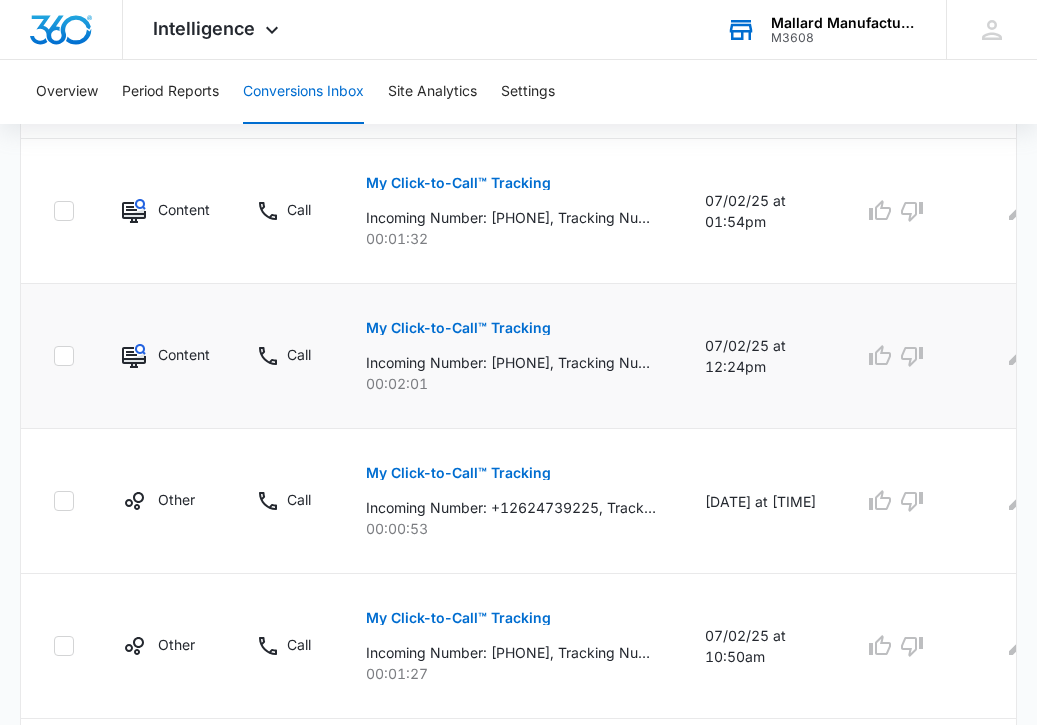scroll, scrollTop: 626, scrollLeft: 0, axis: vertical 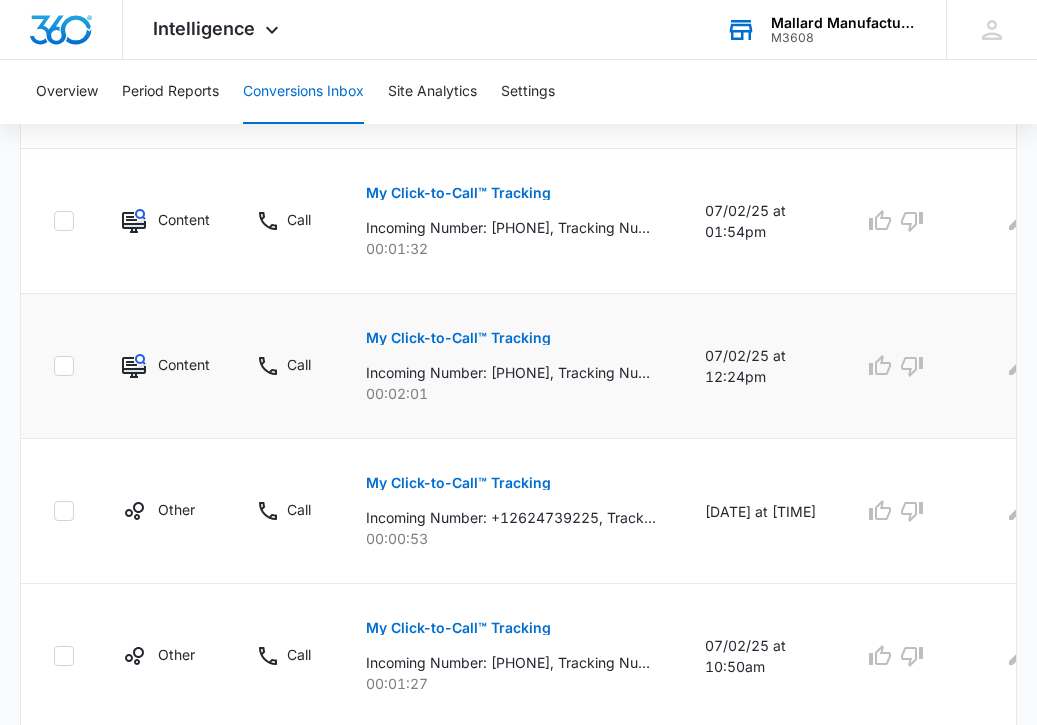 click on "My Click-to-Call™ Tracking" at bounding box center (458, 338) 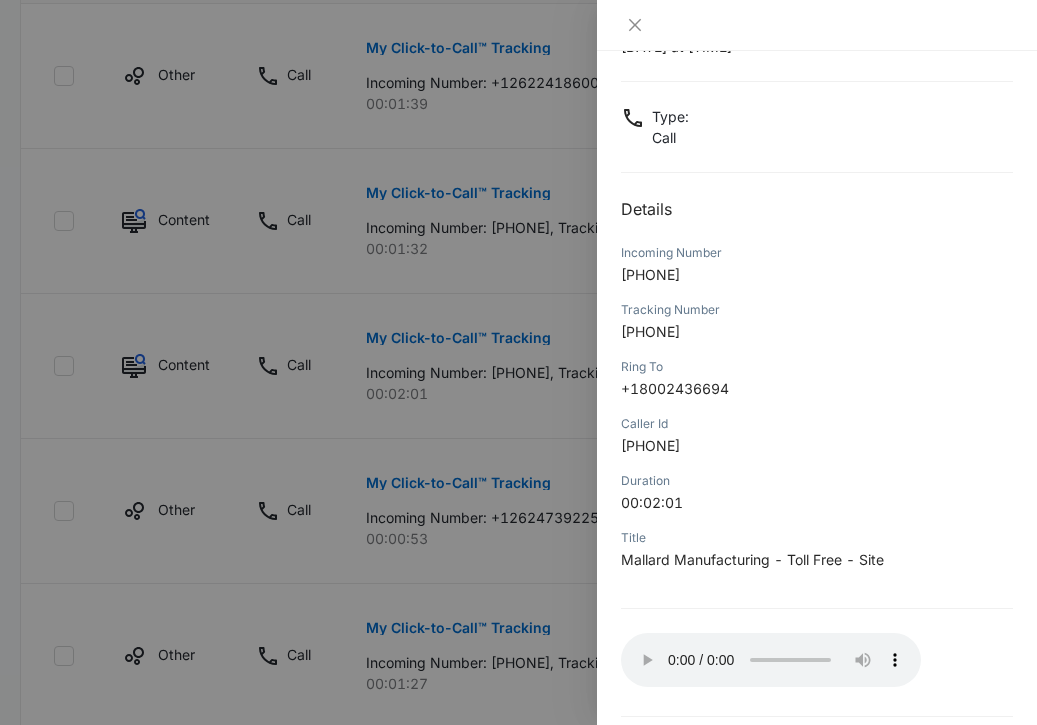 scroll, scrollTop: 163, scrollLeft: 0, axis: vertical 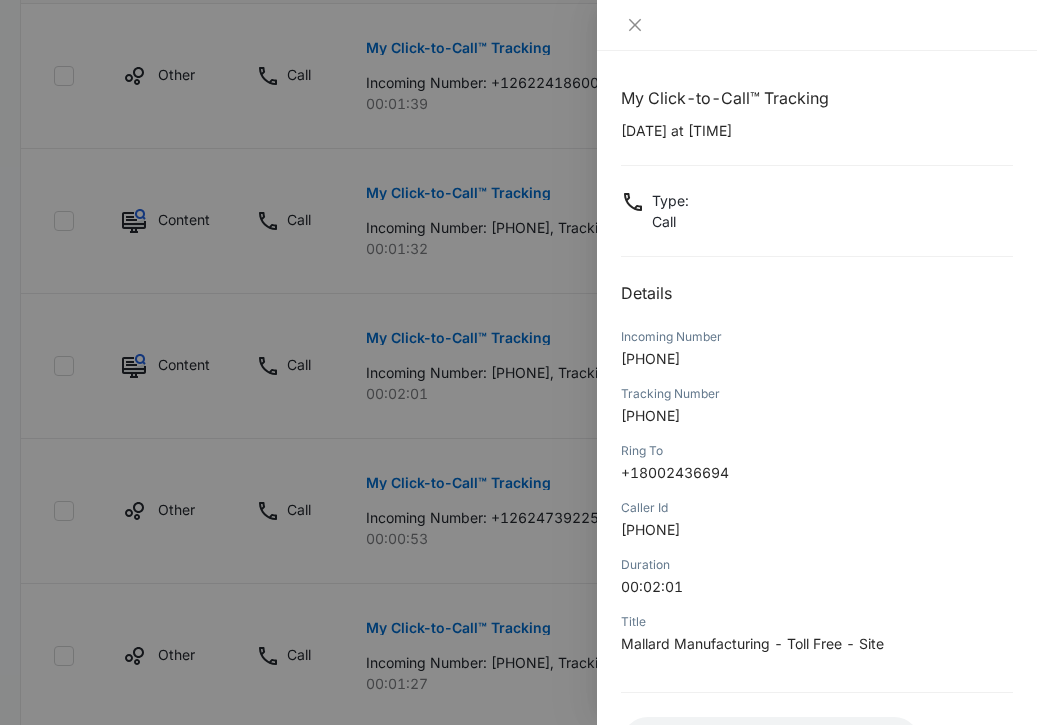 click at bounding box center (518, 362) 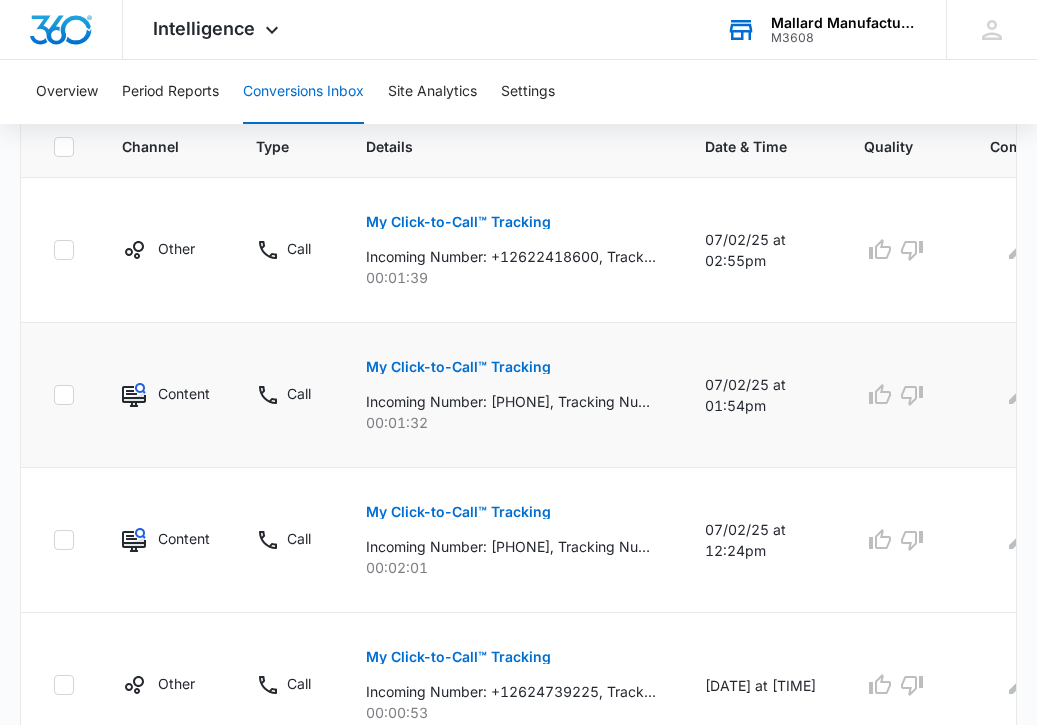 scroll, scrollTop: 431, scrollLeft: 0, axis: vertical 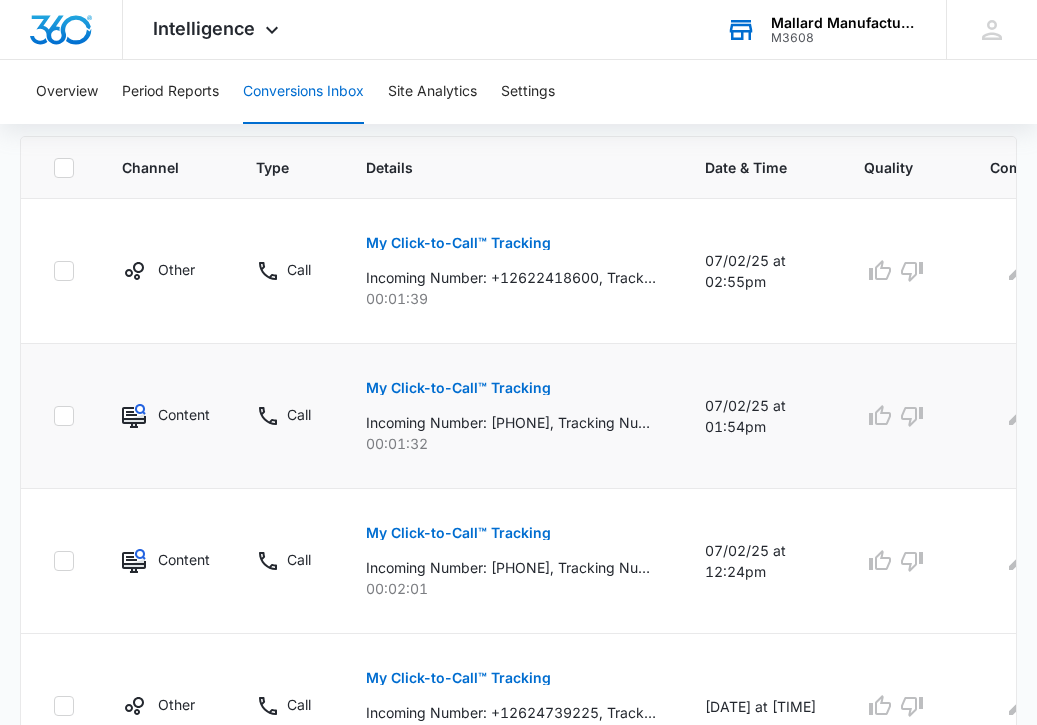click on "My Click-to-Call™ Tracking" at bounding box center [458, 388] 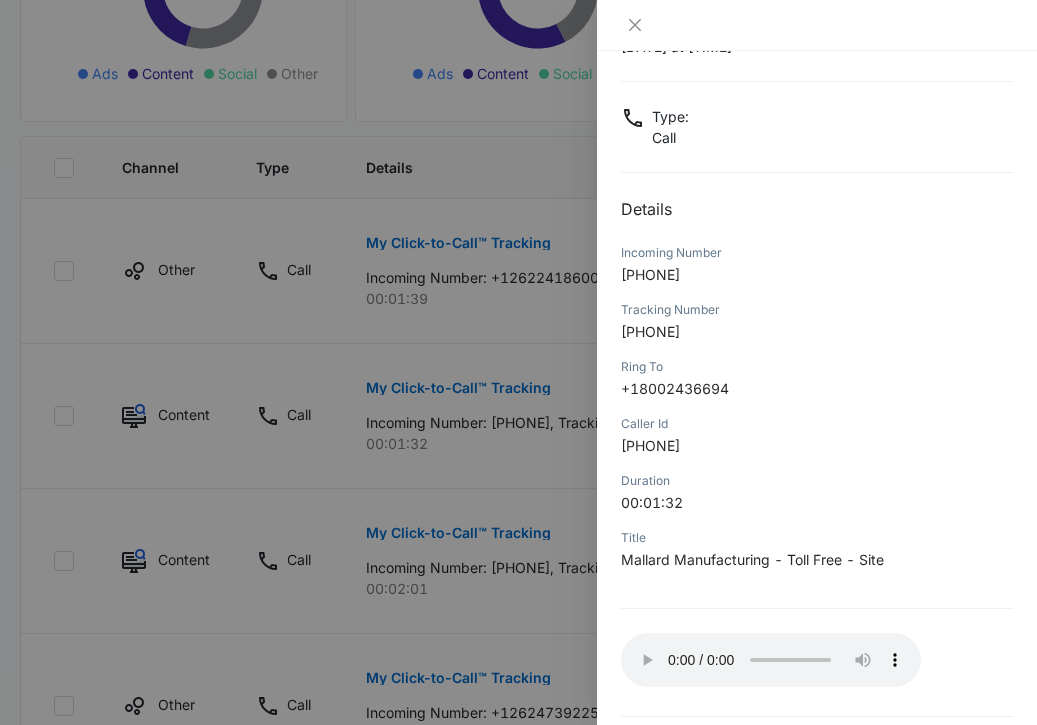 scroll, scrollTop: 114, scrollLeft: 0, axis: vertical 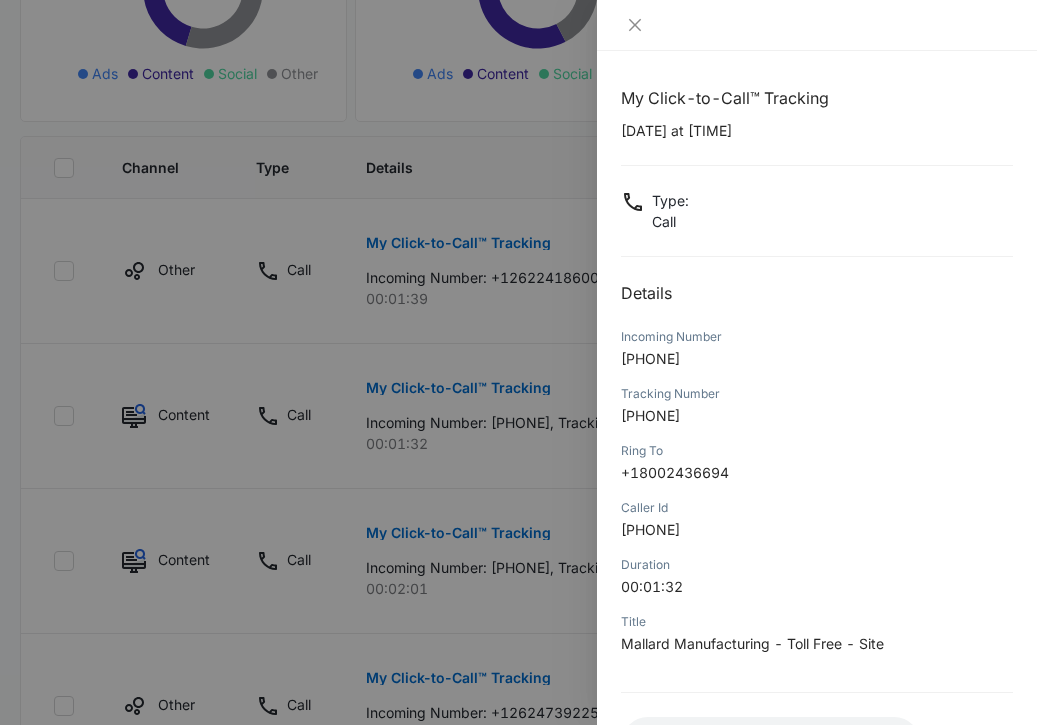 click at bounding box center (518, 362) 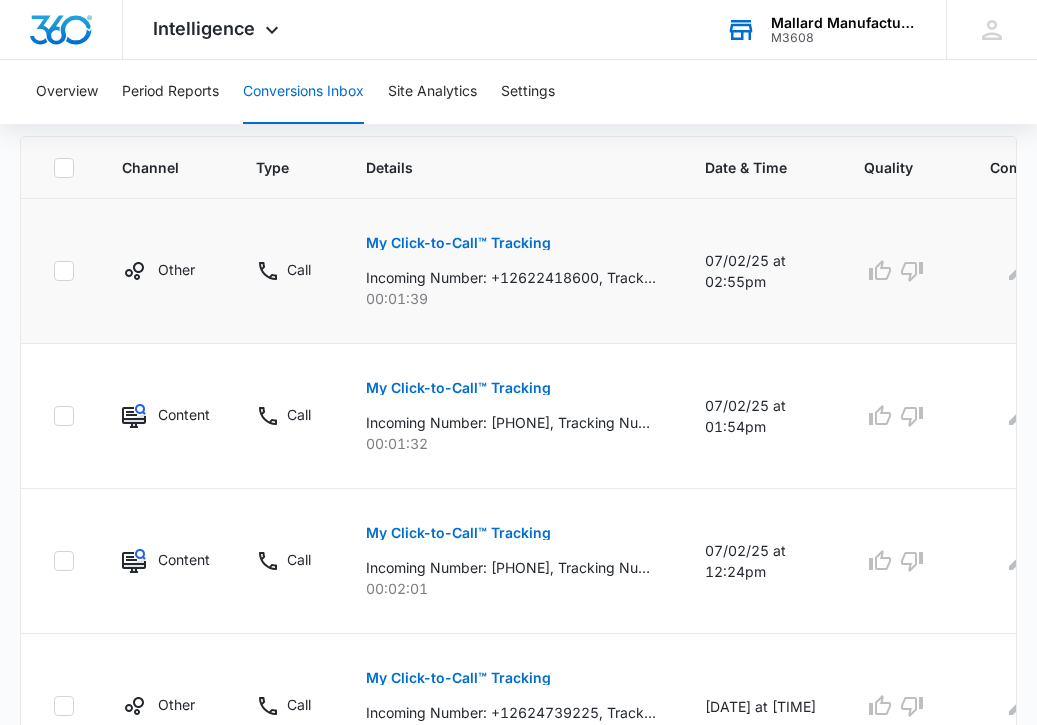 click on "My Click-to-Call™ Tracking" at bounding box center [458, 243] 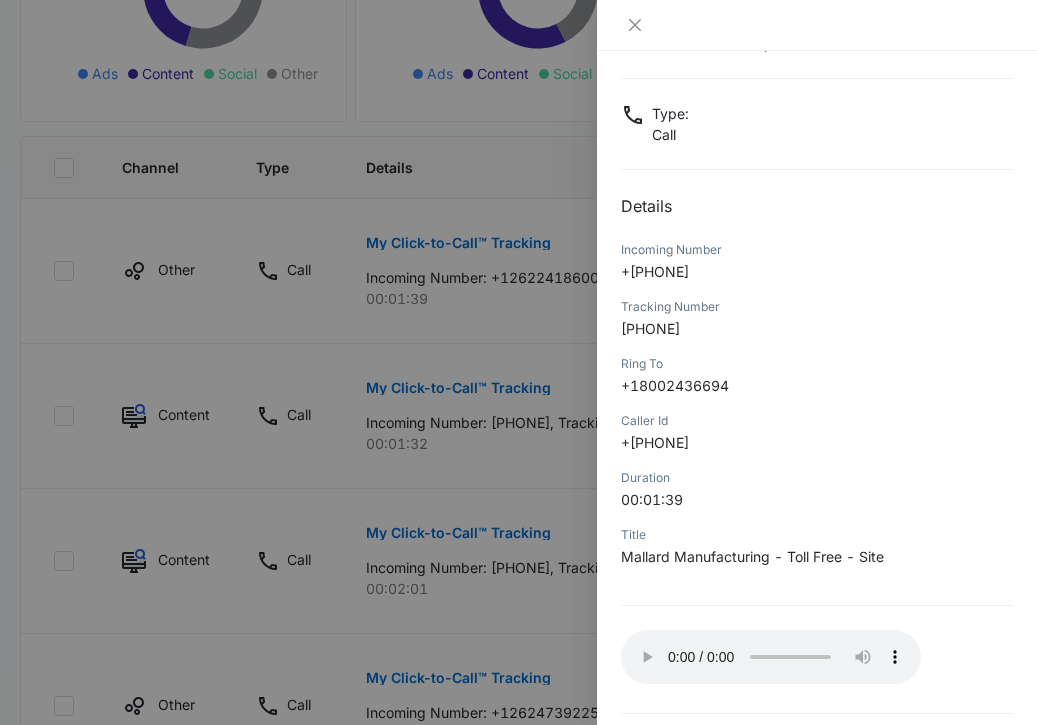 scroll, scrollTop: 156, scrollLeft: 0, axis: vertical 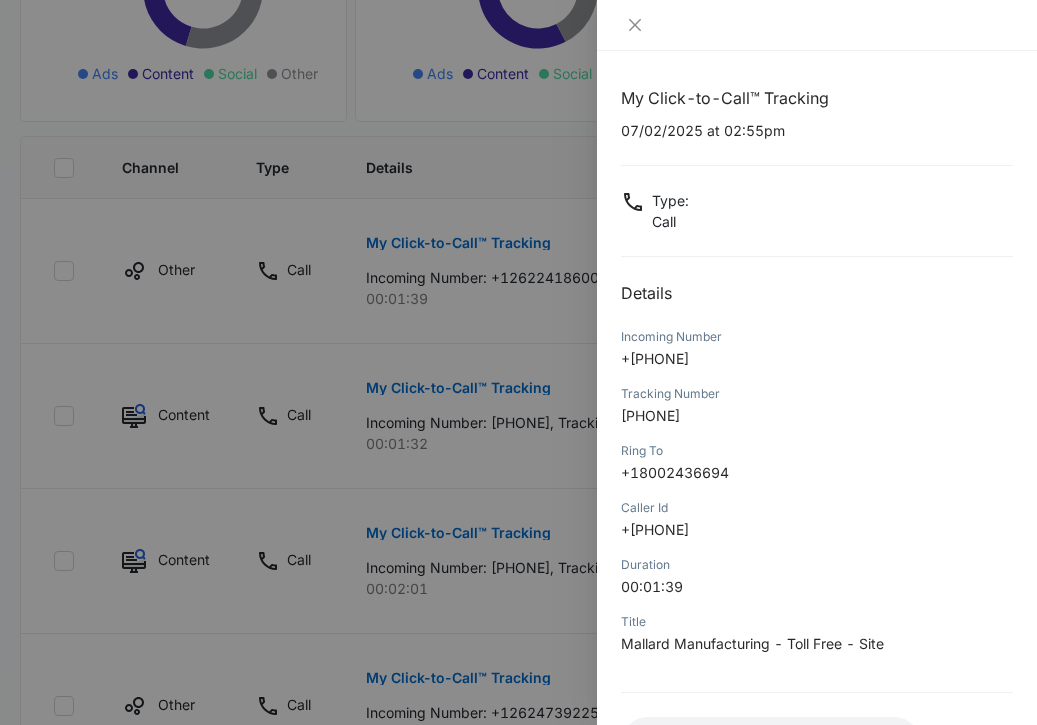 click at bounding box center (518, 362) 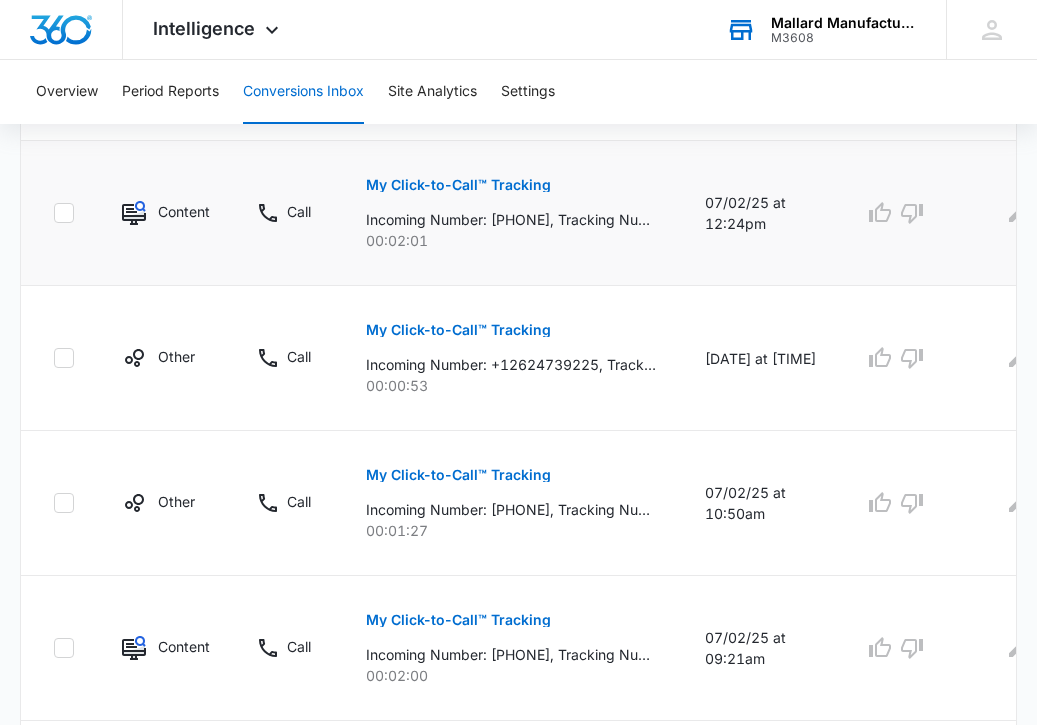 scroll, scrollTop: 1382, scrollLeft: 0, axis: vertical 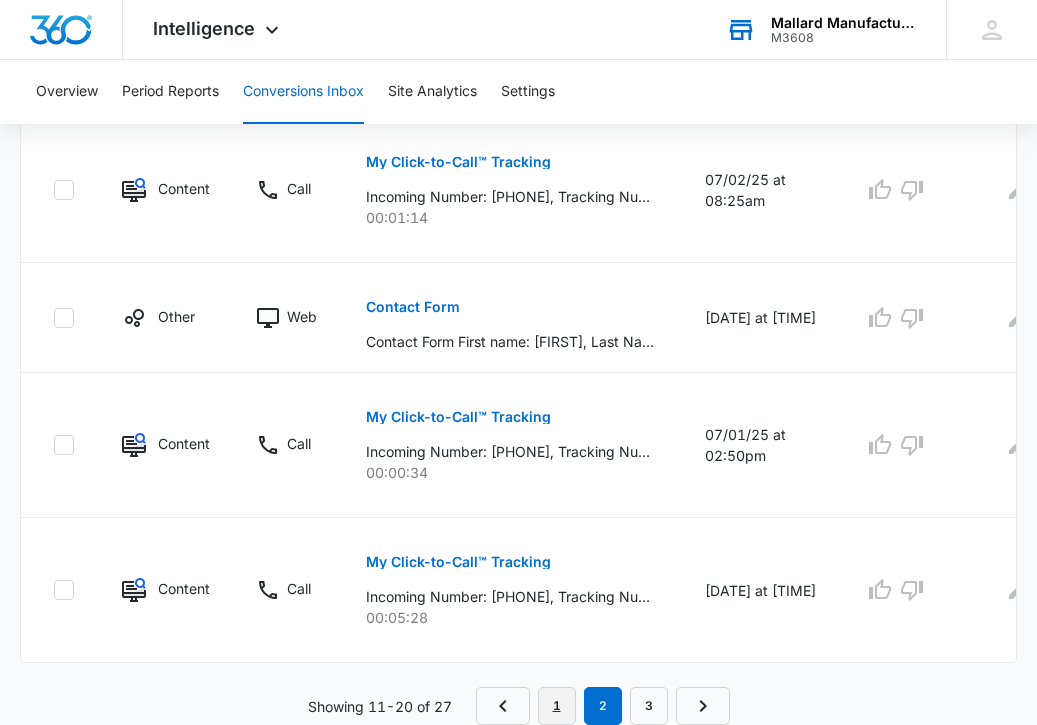 click on "1" at bounding box center [557, 706] 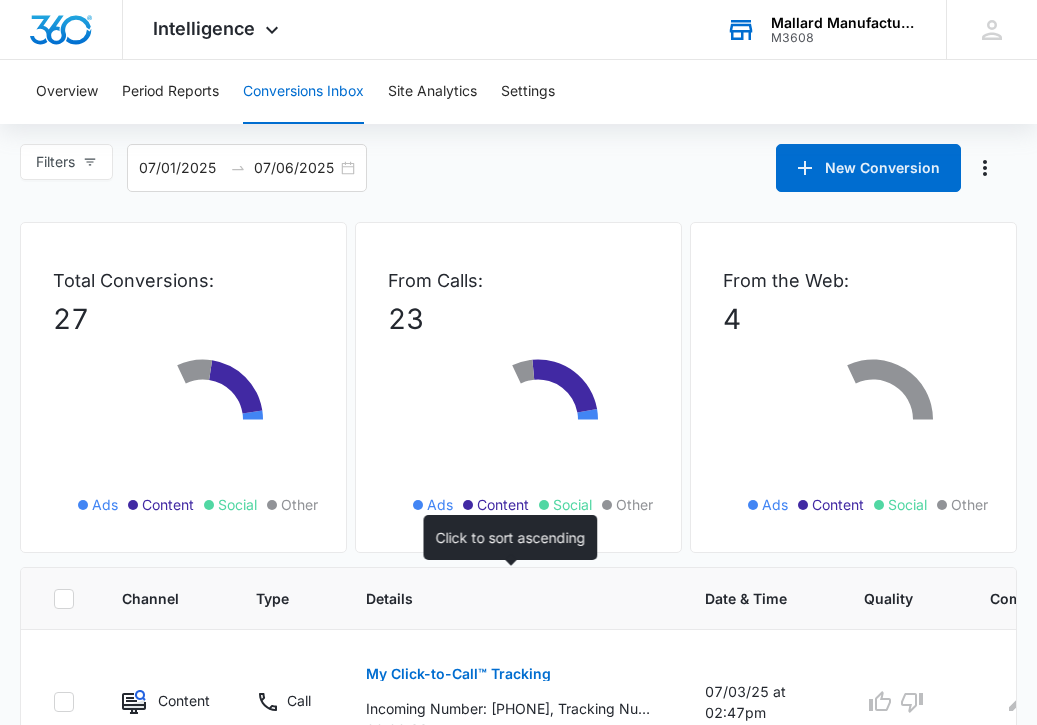 scroll, scrollTop: 1312, scrollLeft: 0, axis: vertical 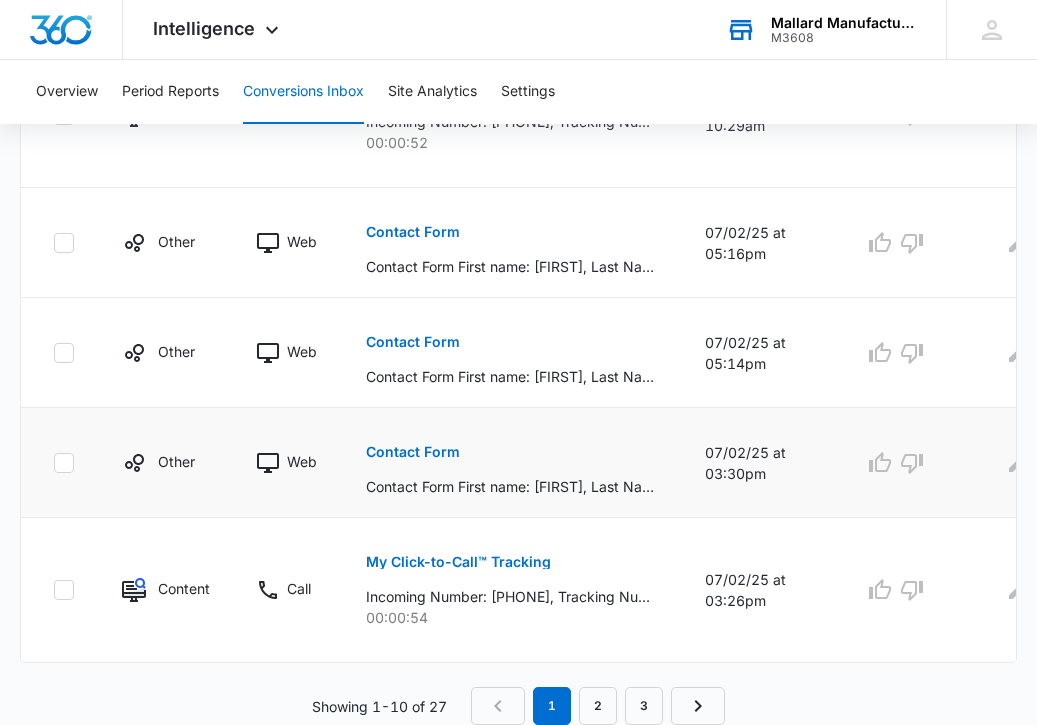 click on "Contact Form" at bounding box center [413, 452] 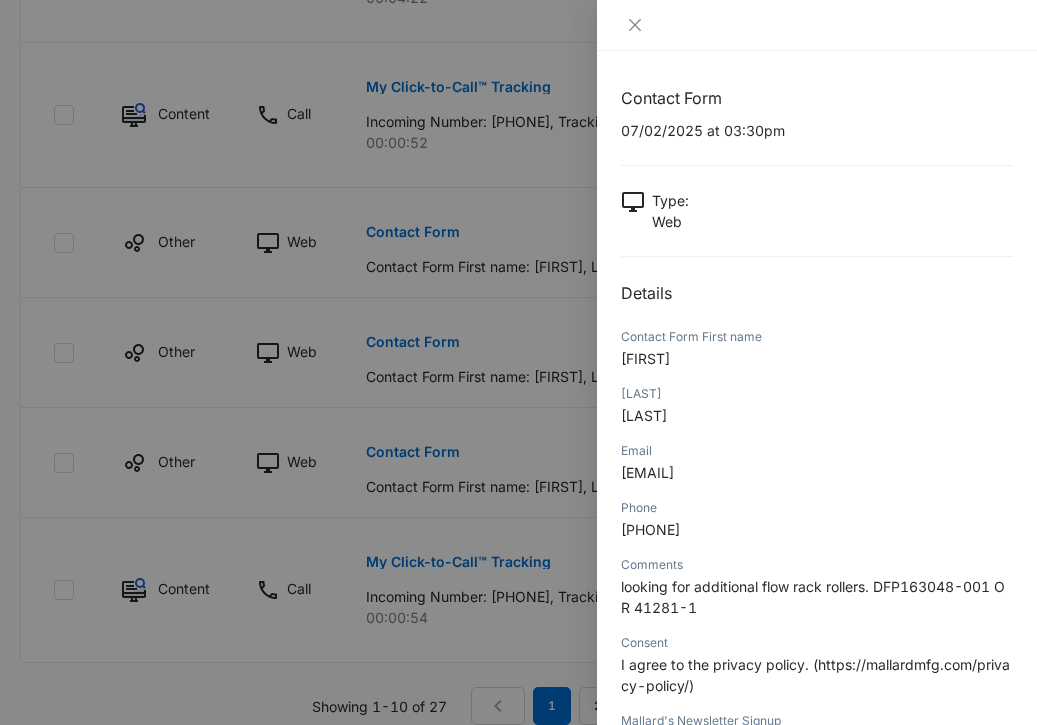 click at bounding box center (518, 362) 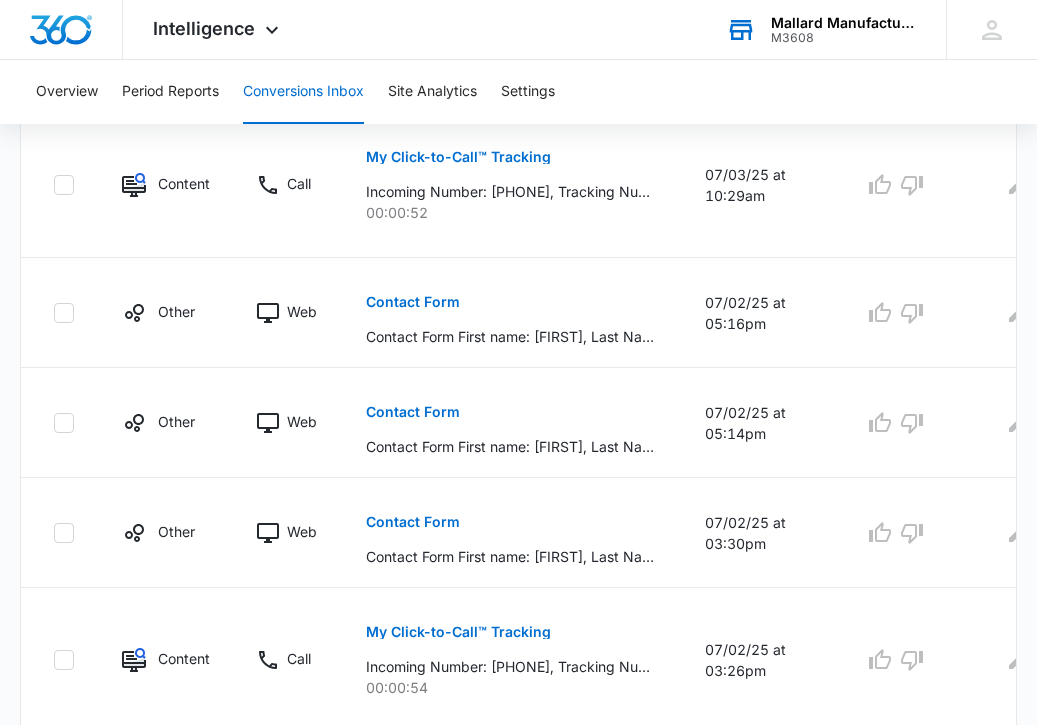 scroll, scrollTop: 1222, scrollLeft: 0, axis: vertical 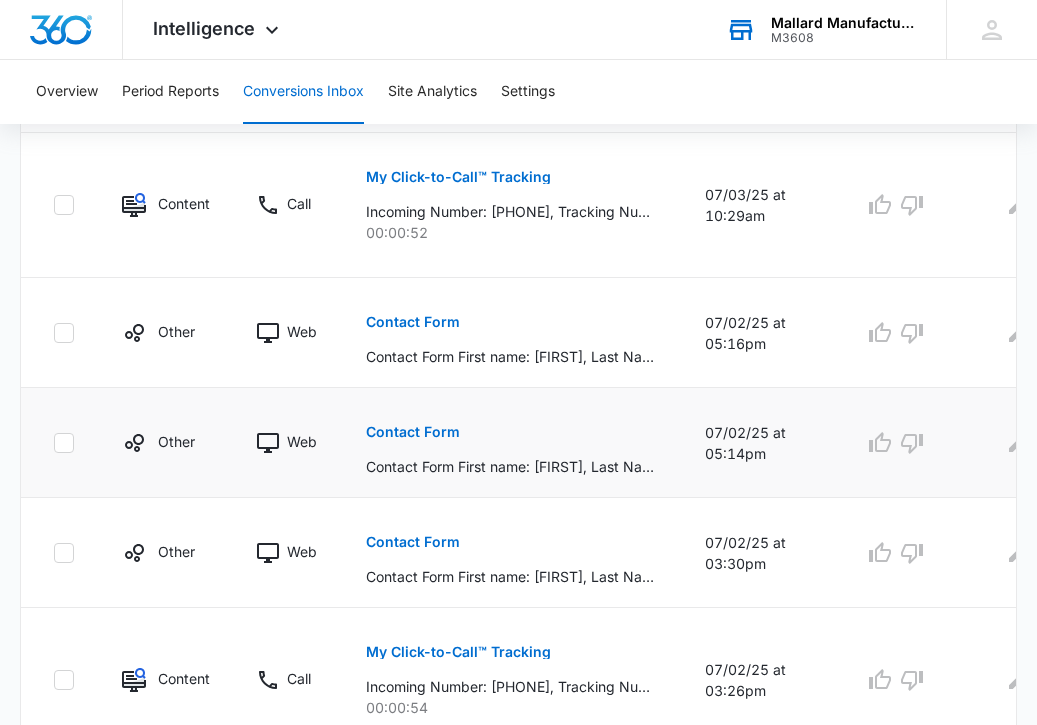 click on "Contact Form" at bounding box center [413, 432] 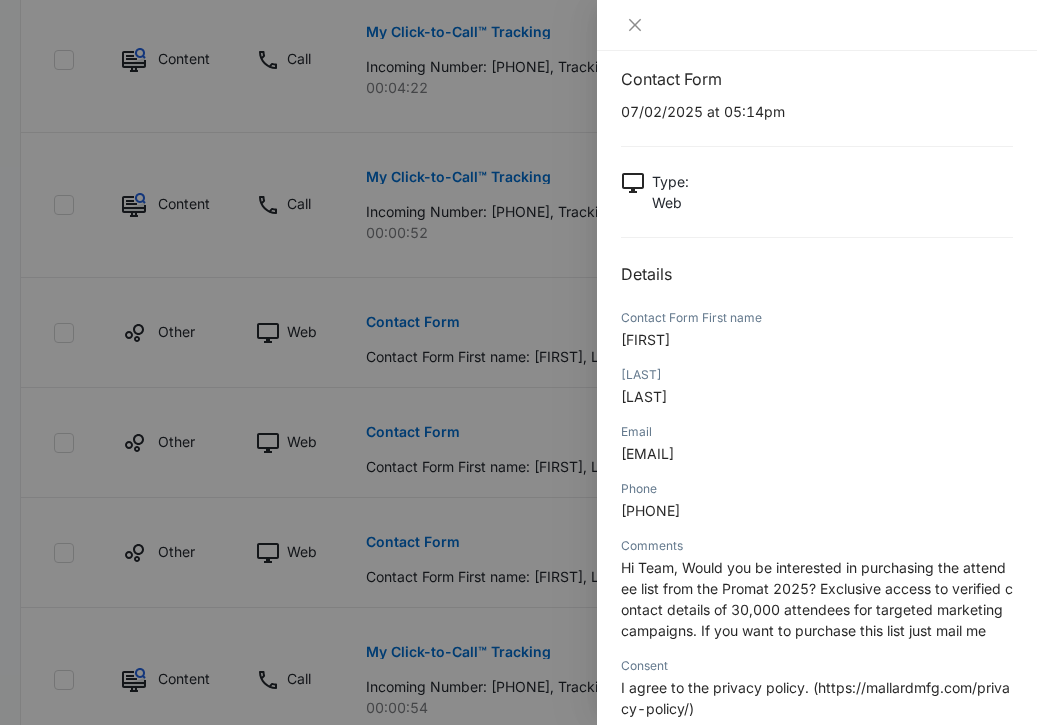 scroll, scrollTop: 22, scrollLeft: 0, axis: vertical 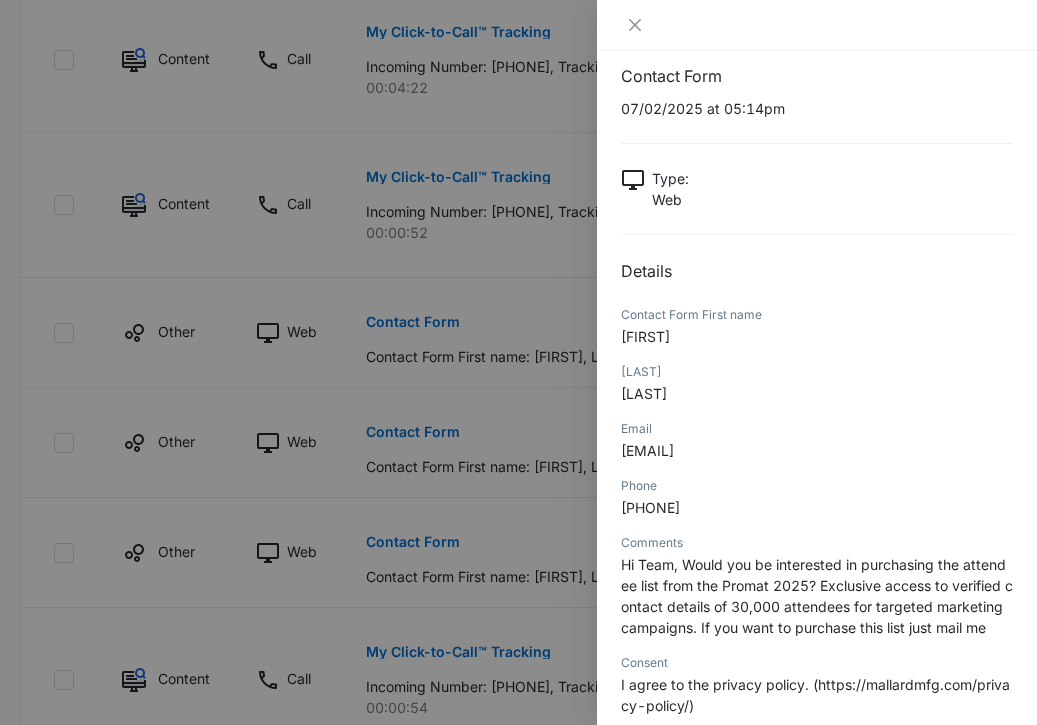 click at bounding box center [518, 362] 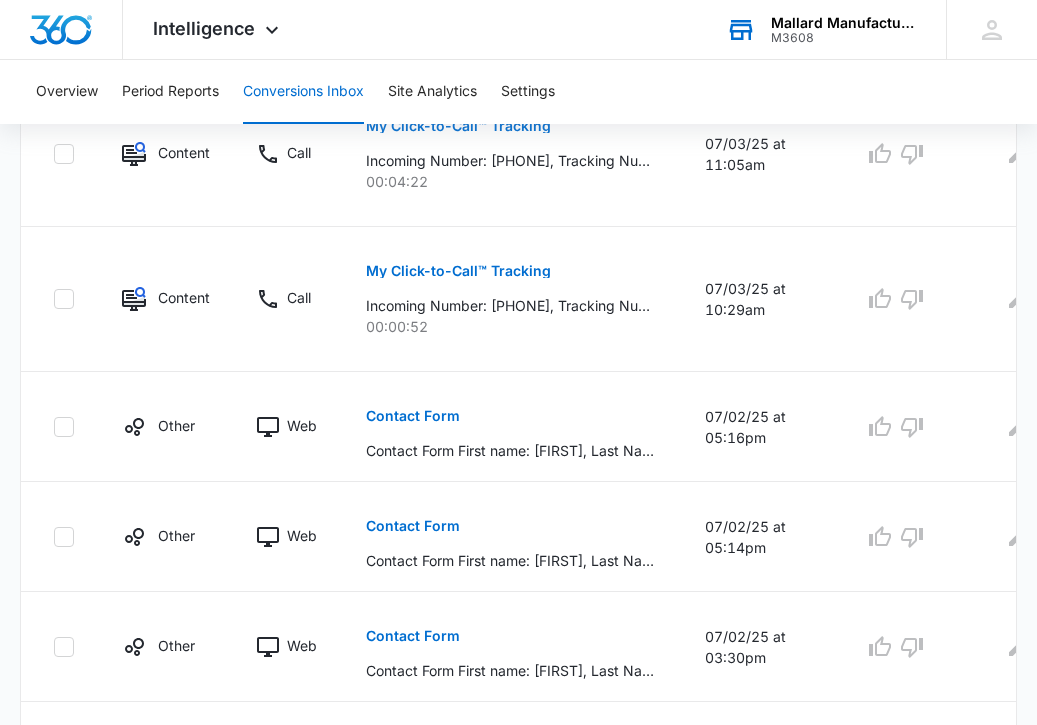 scroll, scrollTop: 1105, scrollLeft: 0, axis: vertical 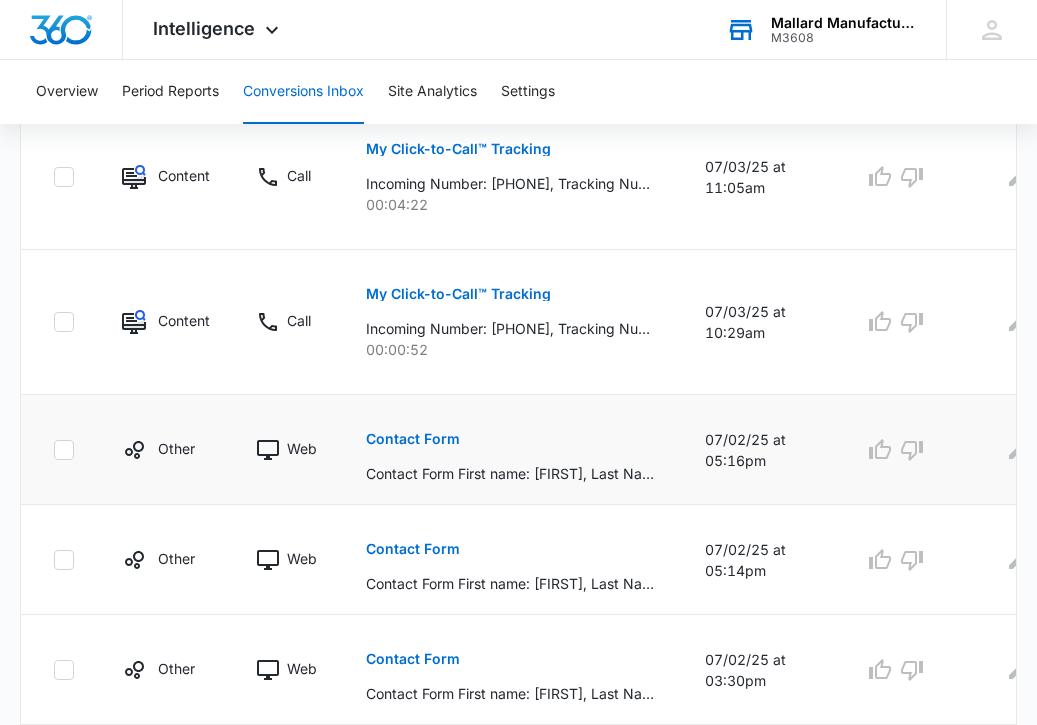 click on "Contact Form" at bounding box center (413, 439) 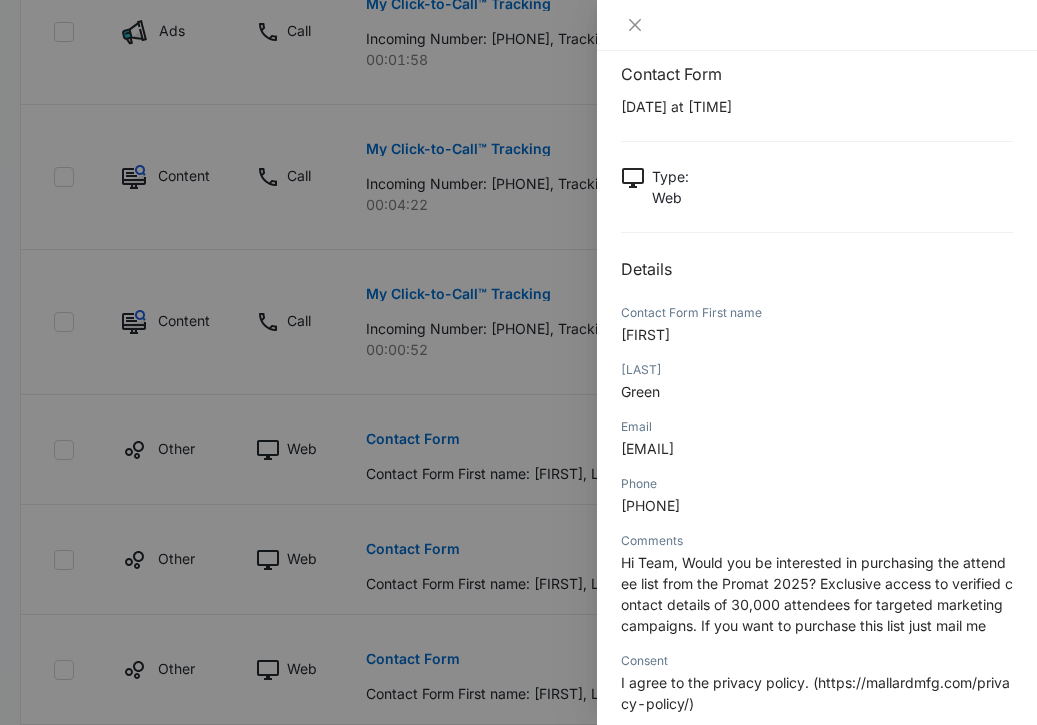 scroll, scrollTop: 25, scrollLeft: 0, axis: vertical 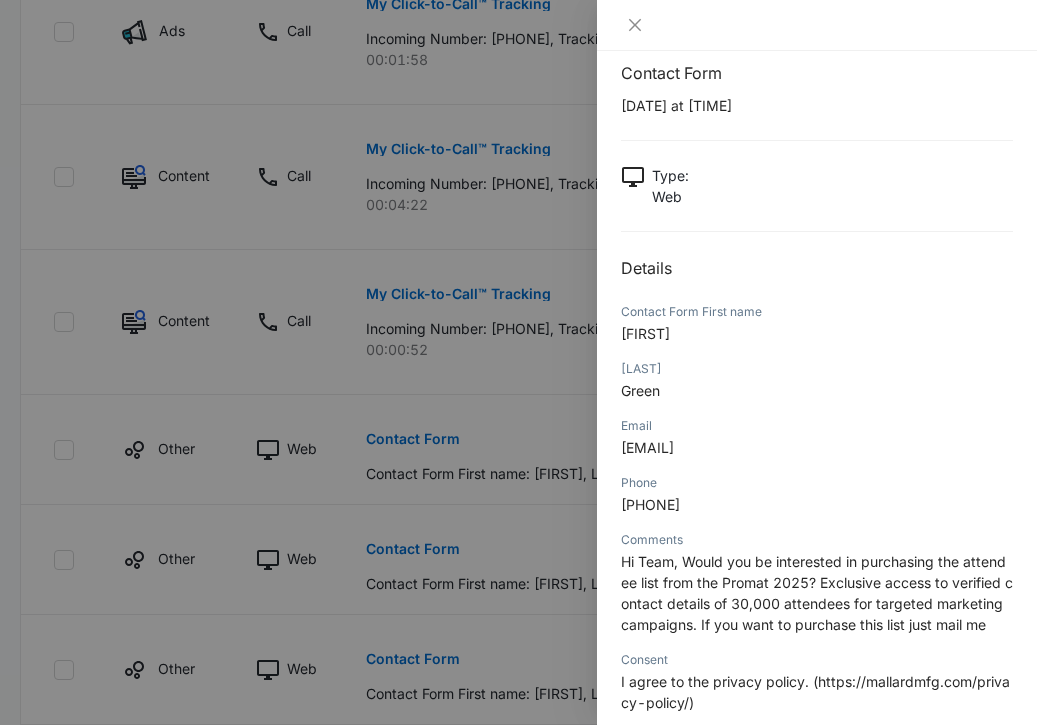 click at bounding box center [518, 362] 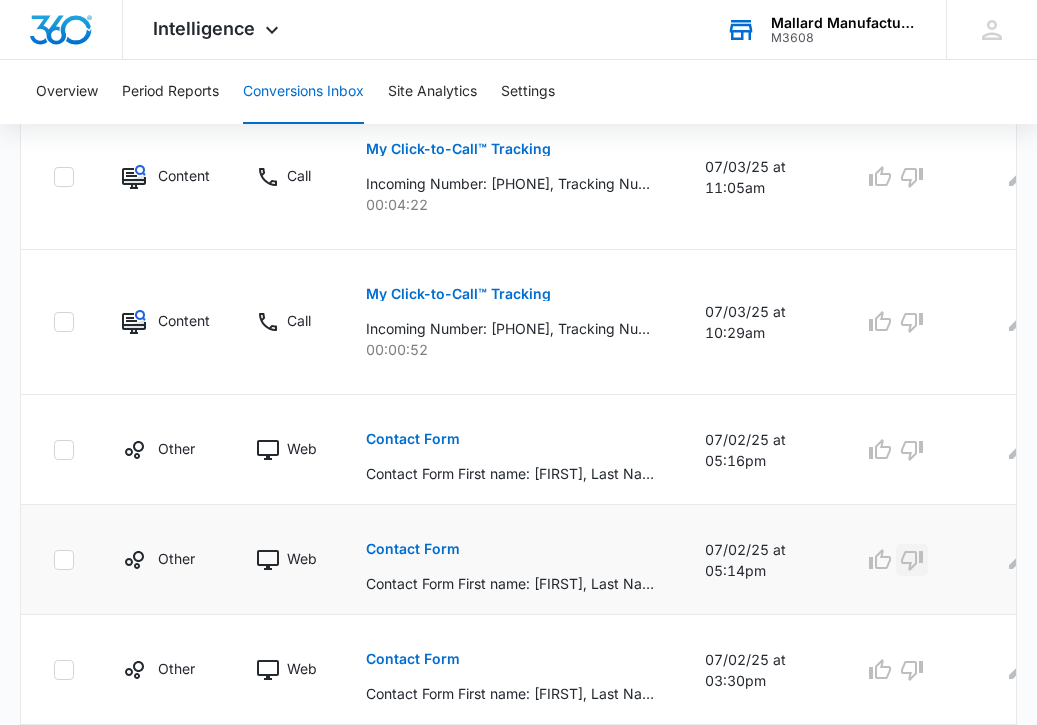 click 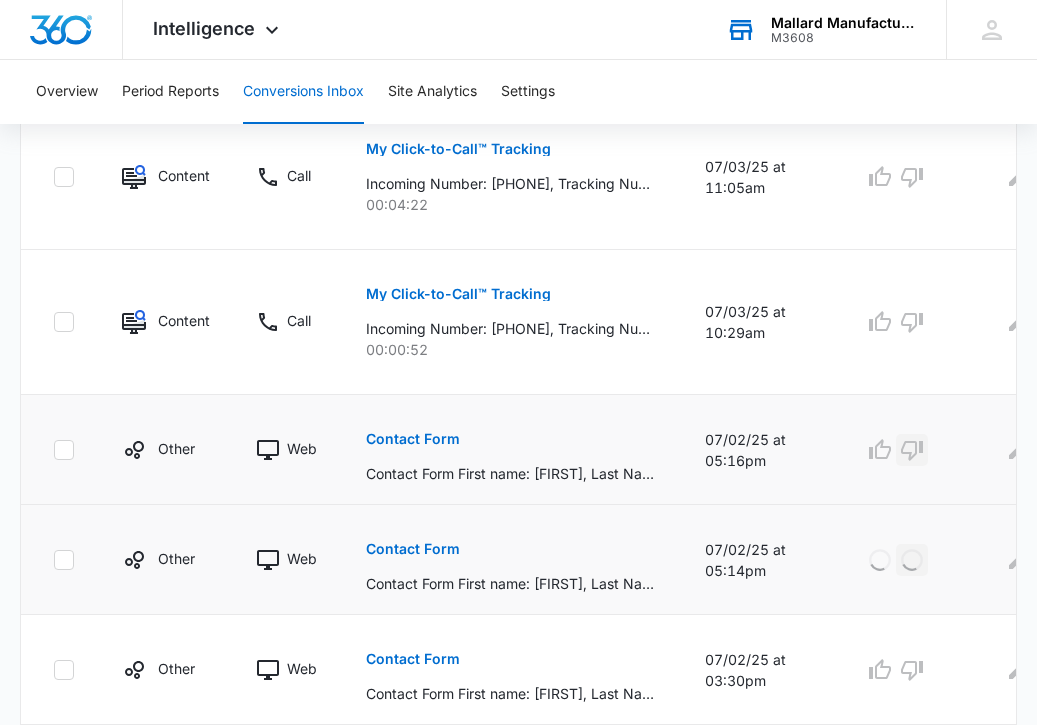 click 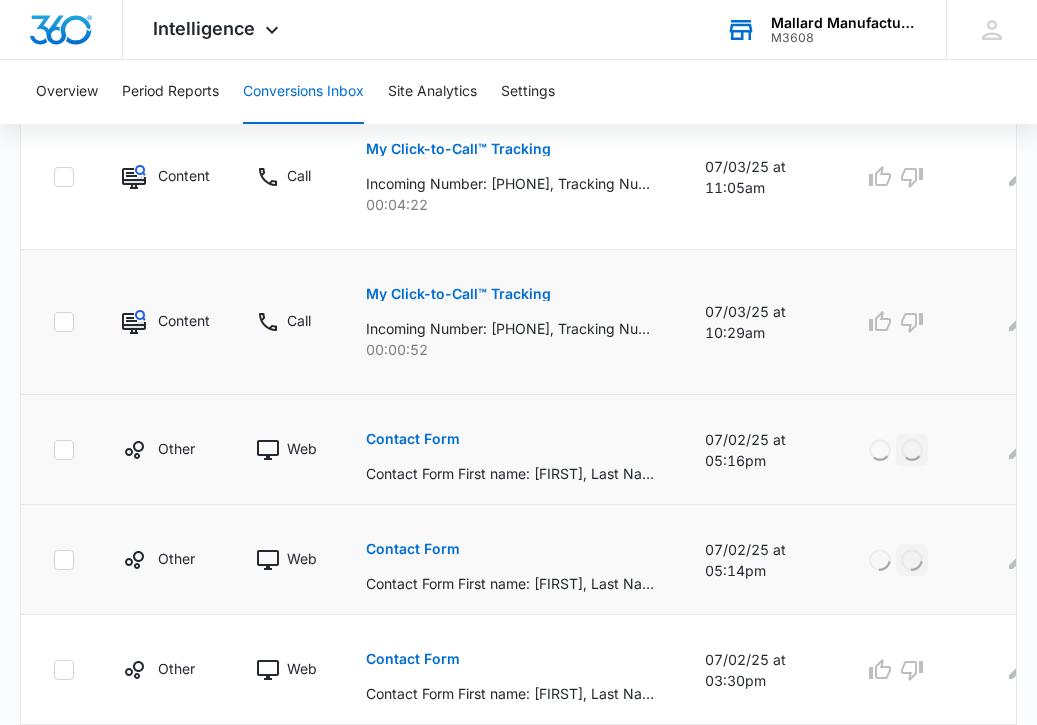 click on "My Click-to-Call™ Tracking" at bounding box center (458, 294) 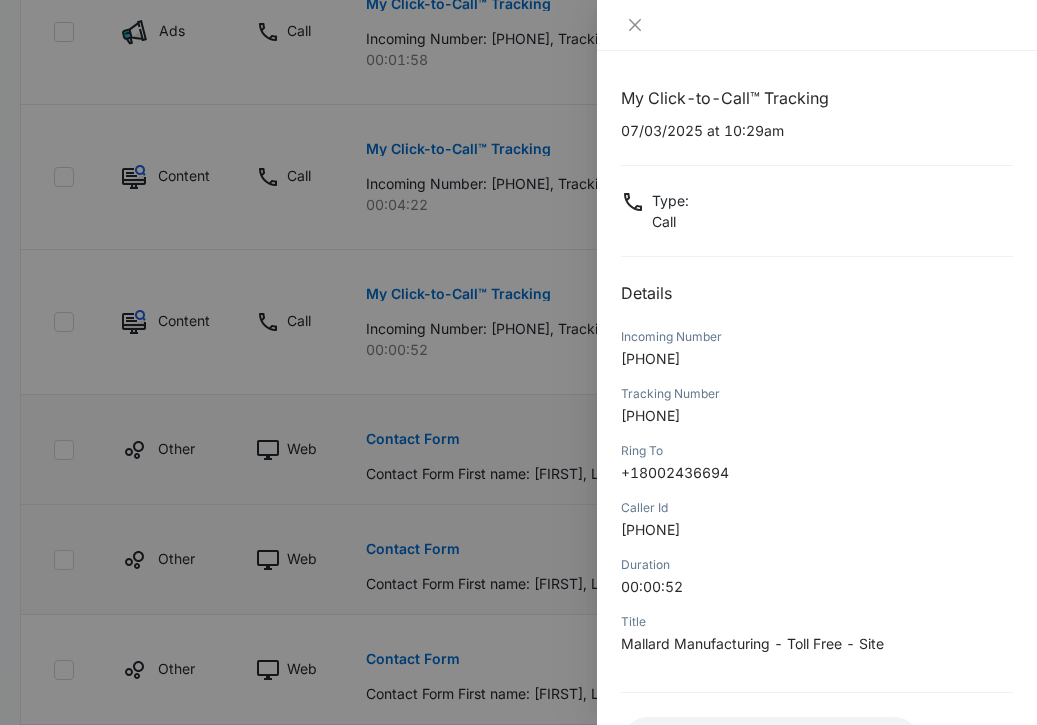 scroll, scrollTop: 69, scrollLeft: 0, axis: vertical 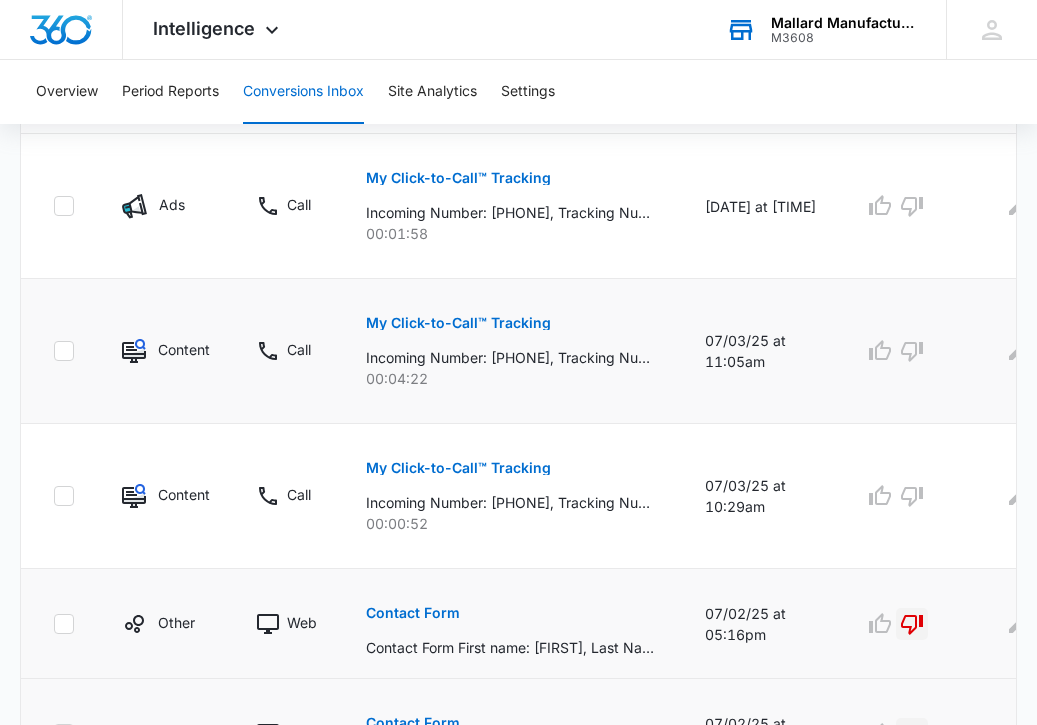 click on "My Click-to-Call™ Tracking" at bounding box center (458, 323) 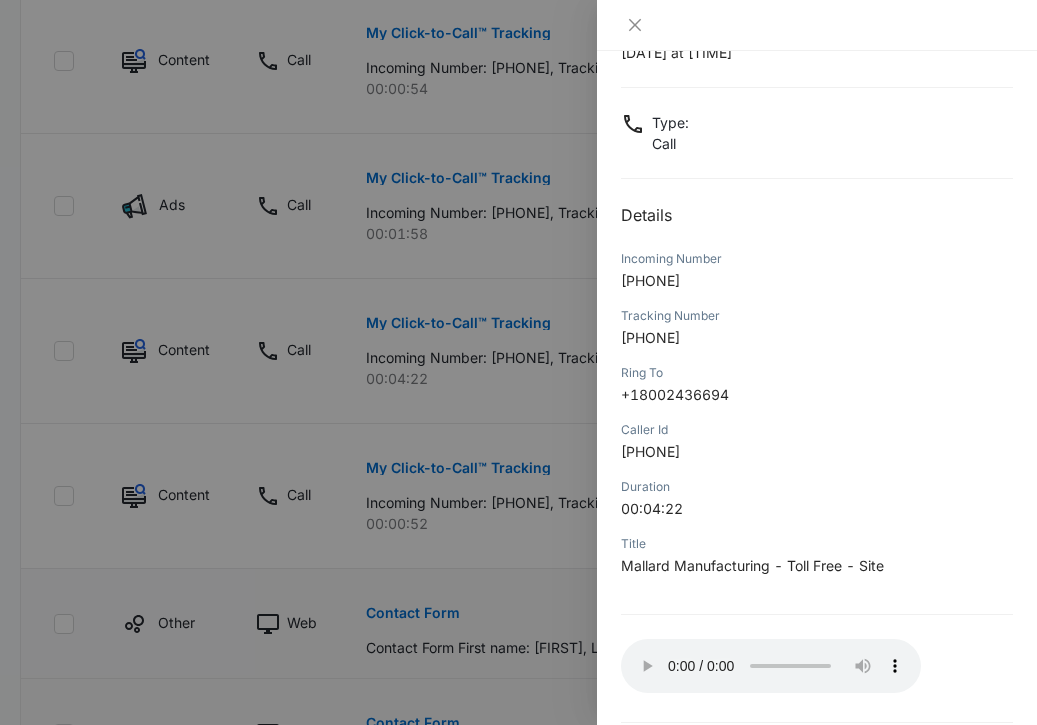 scroll, scrollTop: 129, scrollLeft: 0, axis: vertical 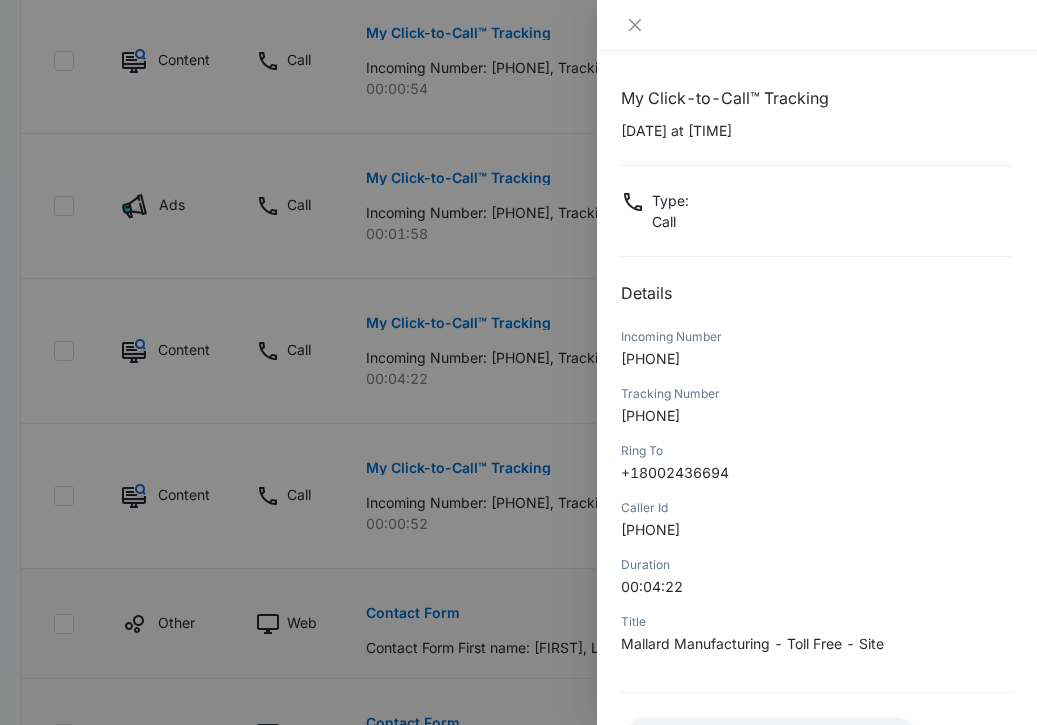 click at bounding box center (518, 362) 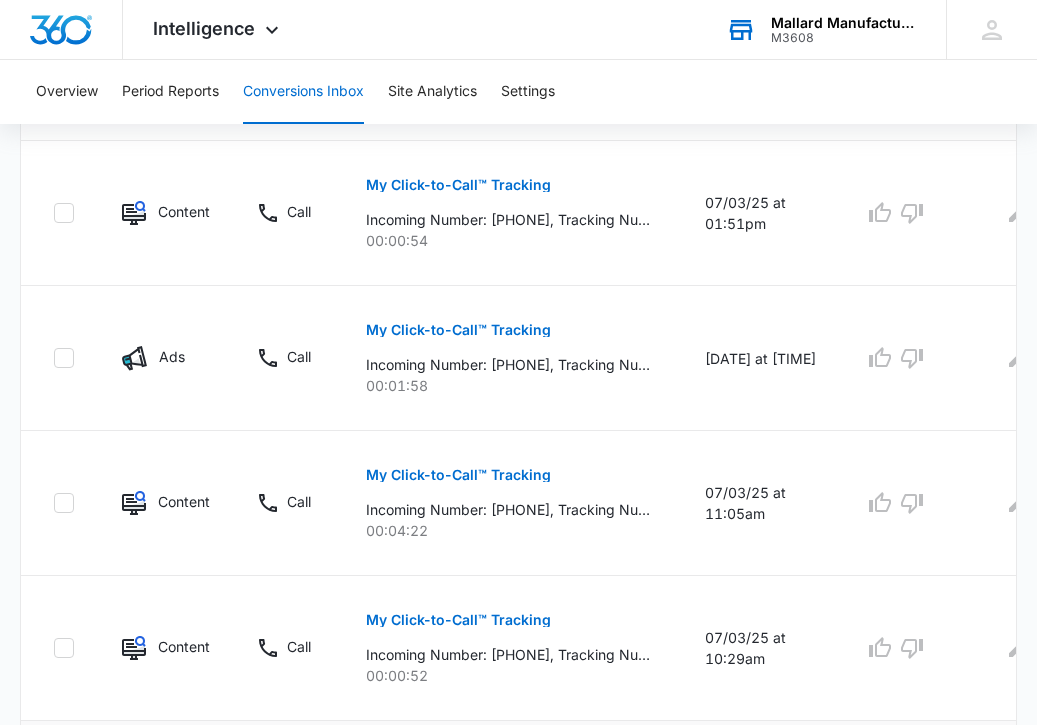 scroll, scrollTop: 756, scrollLeft: 0, axis: vertical 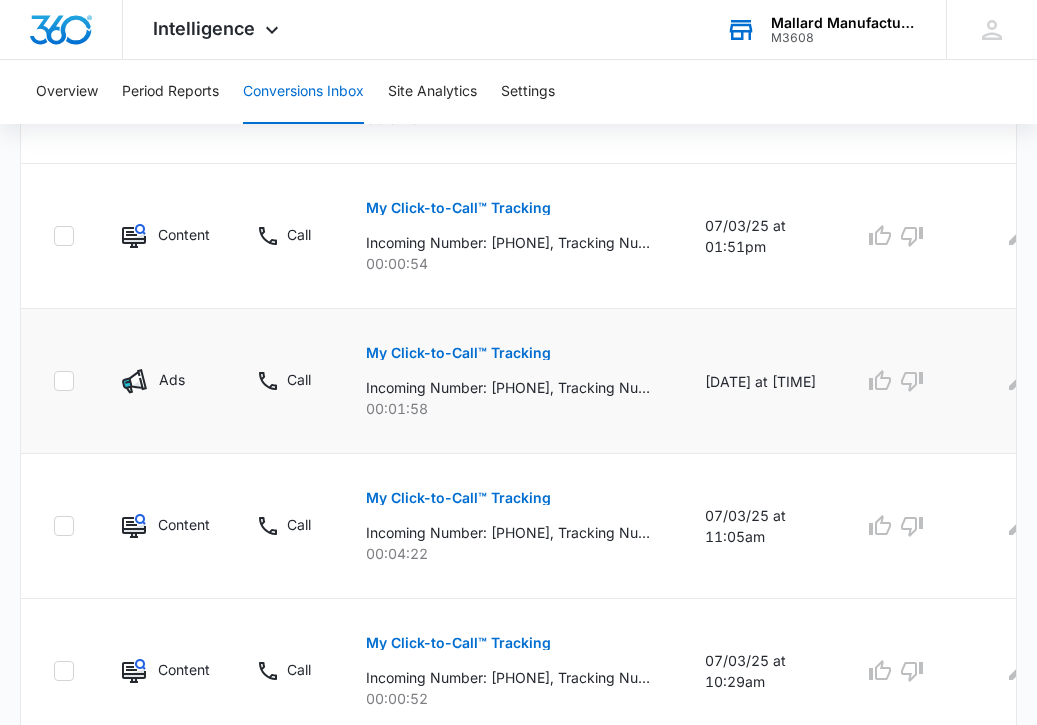 click on "My Click-to-Call™ Tracking" at bounding box center [458, 353] 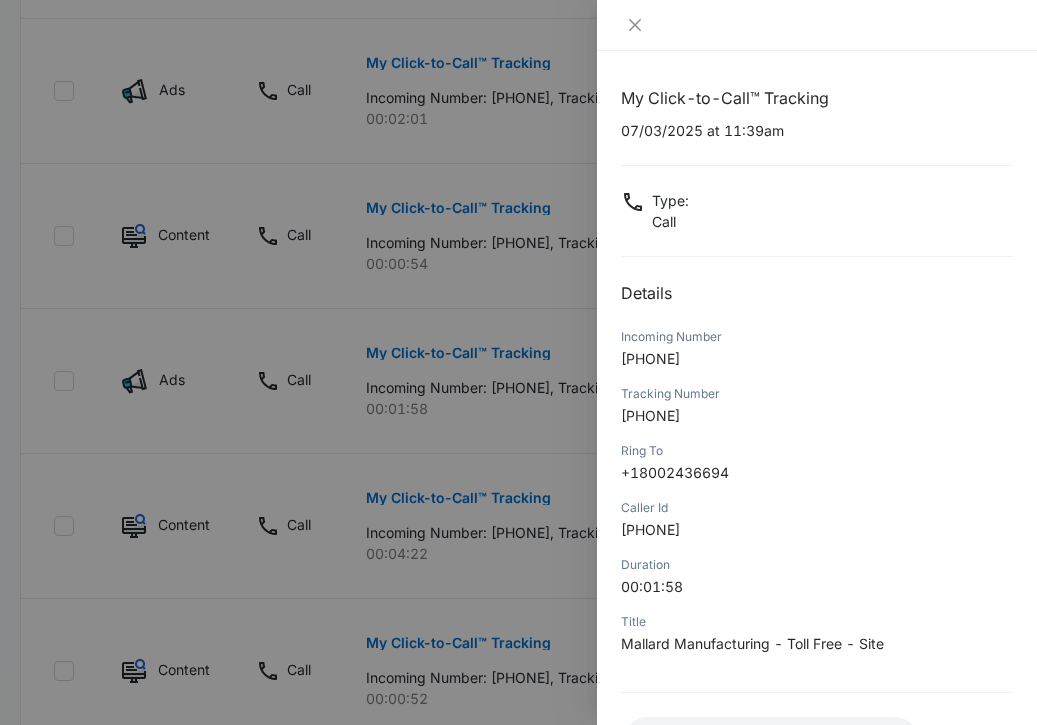 scroll, scrollTop: 163, scrollLeft: 0, axis: vertical 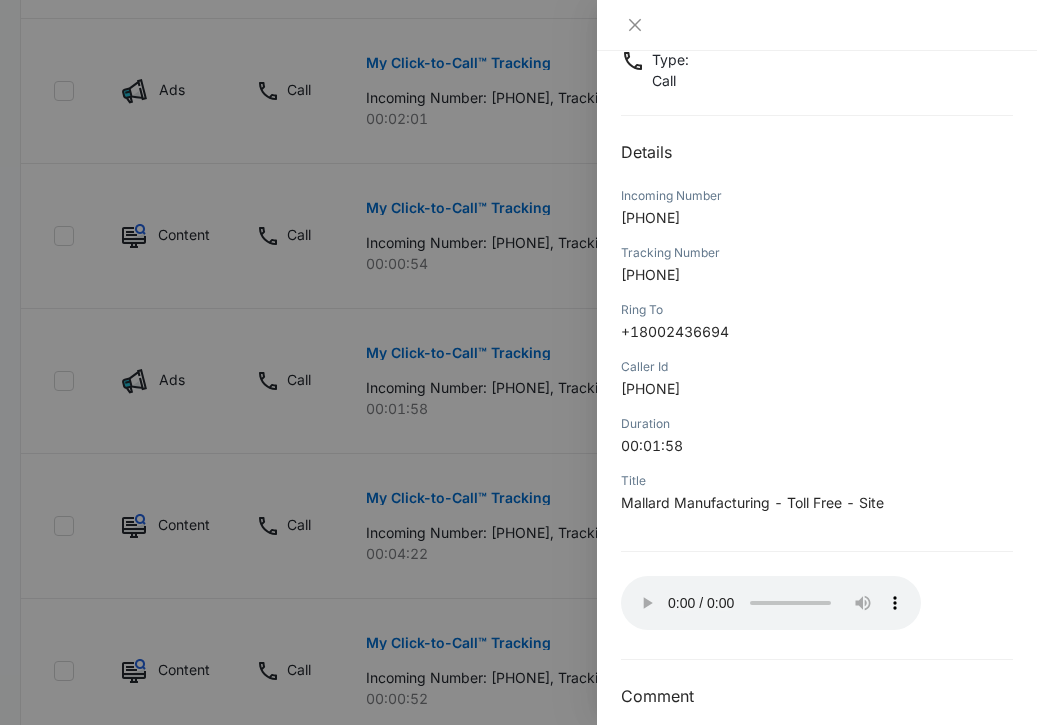 type 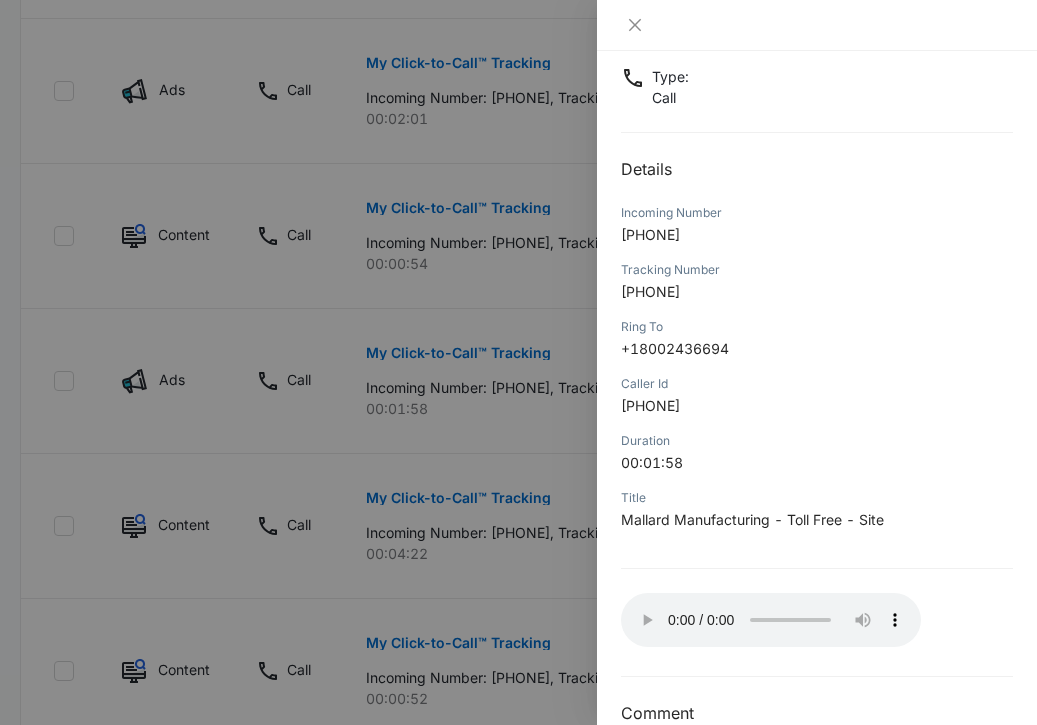 scroll, scrollTop: 0, scrollLeft: 0, axis: both 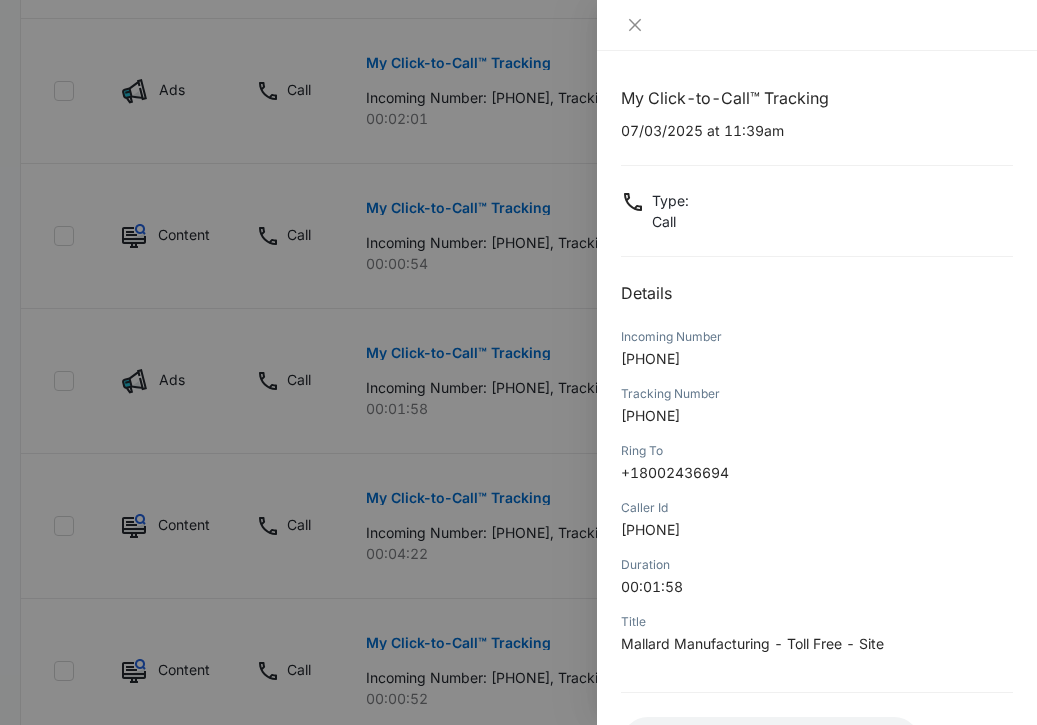 click at bounding box center [518, 362] 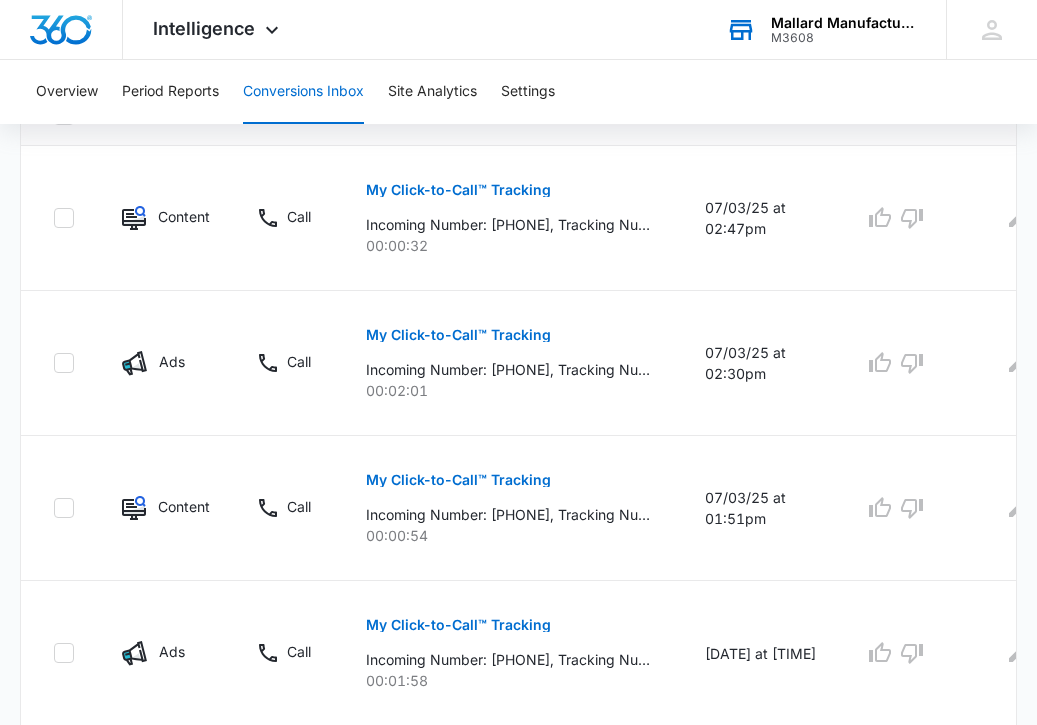 scroll, scrollTop: 437, scrollLeft: 0, axis: vertical 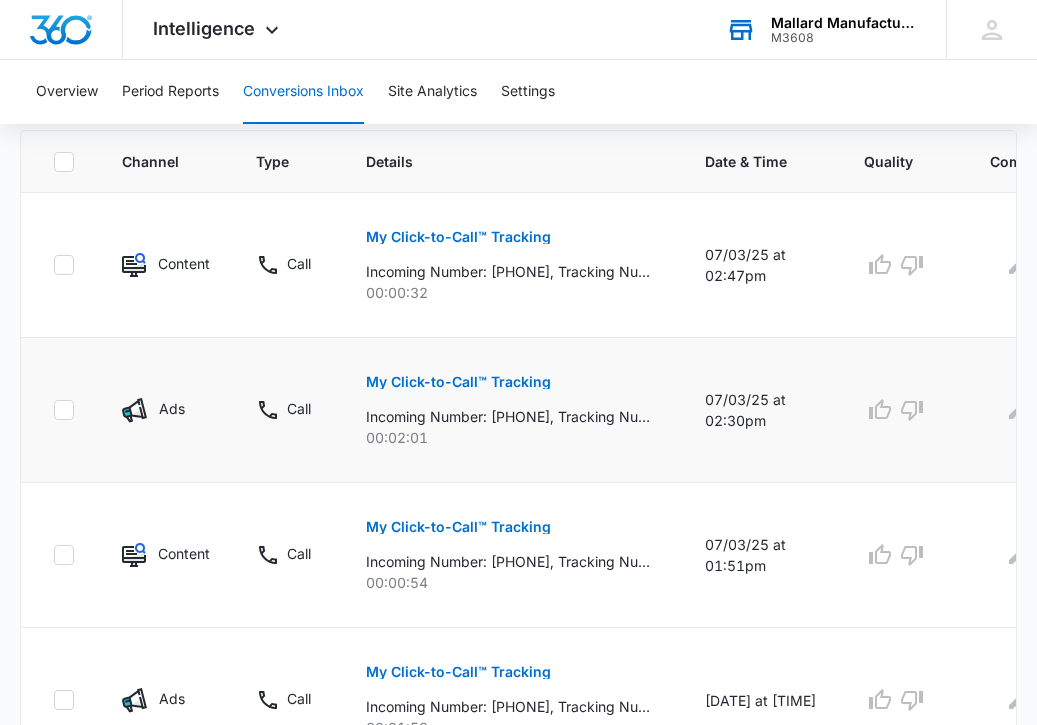 click on "My Click-to-Call™ Tracking" at bounding box center [458, 382] 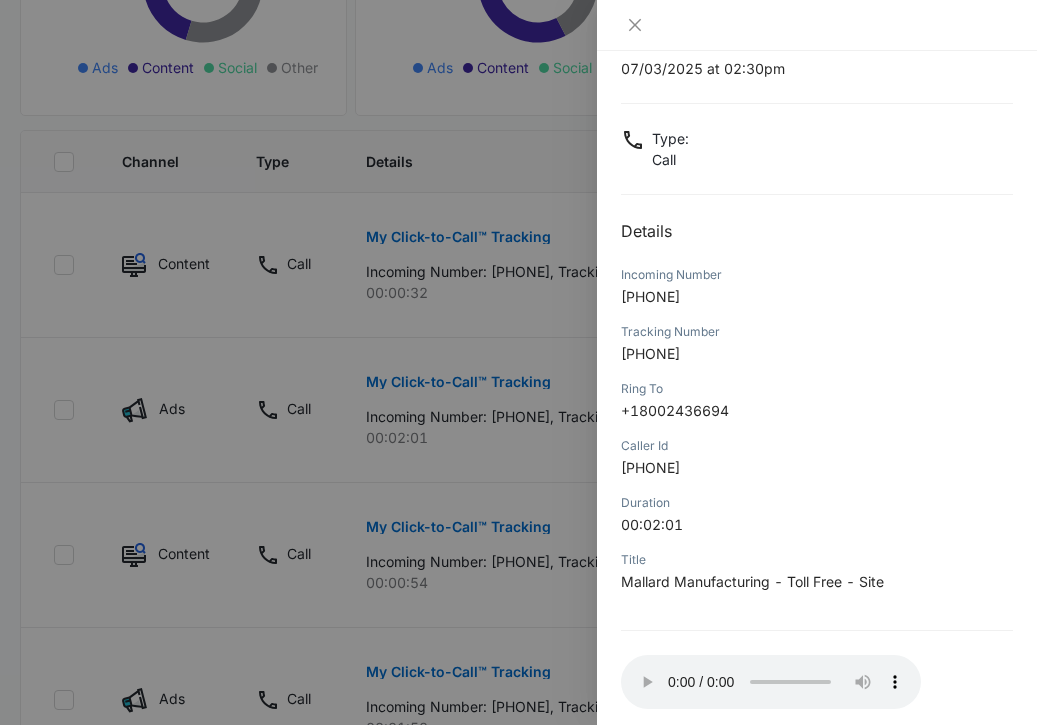 scroll, scrollTop: 141, scrollLeft: 0, axis: vertical 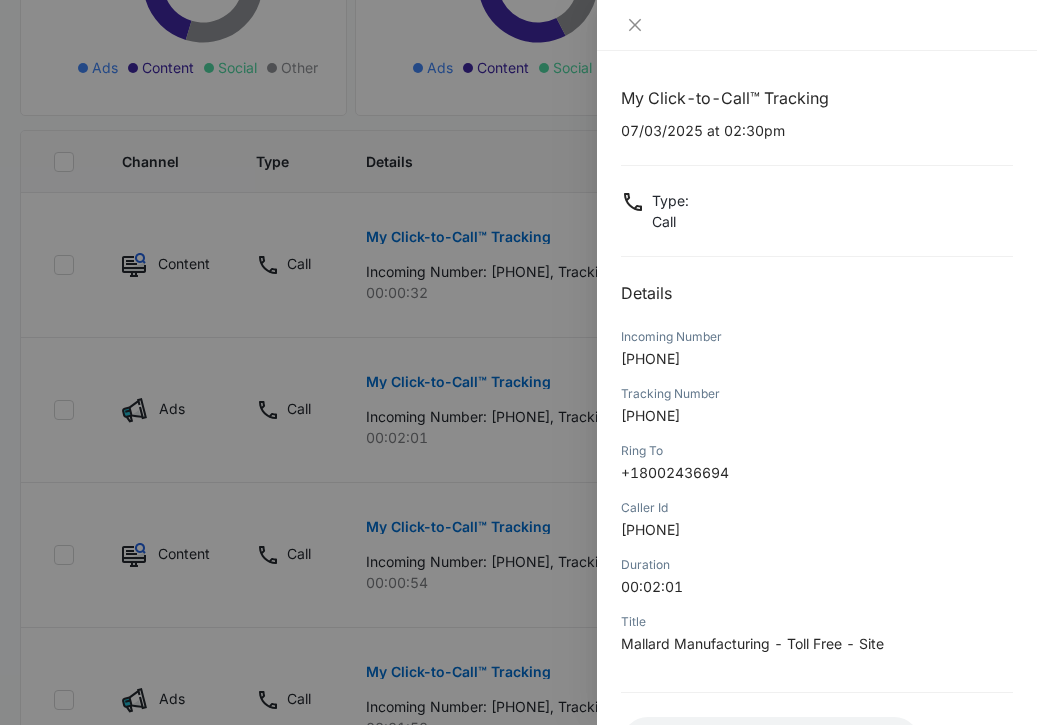 click at bounding box center (518, 362) 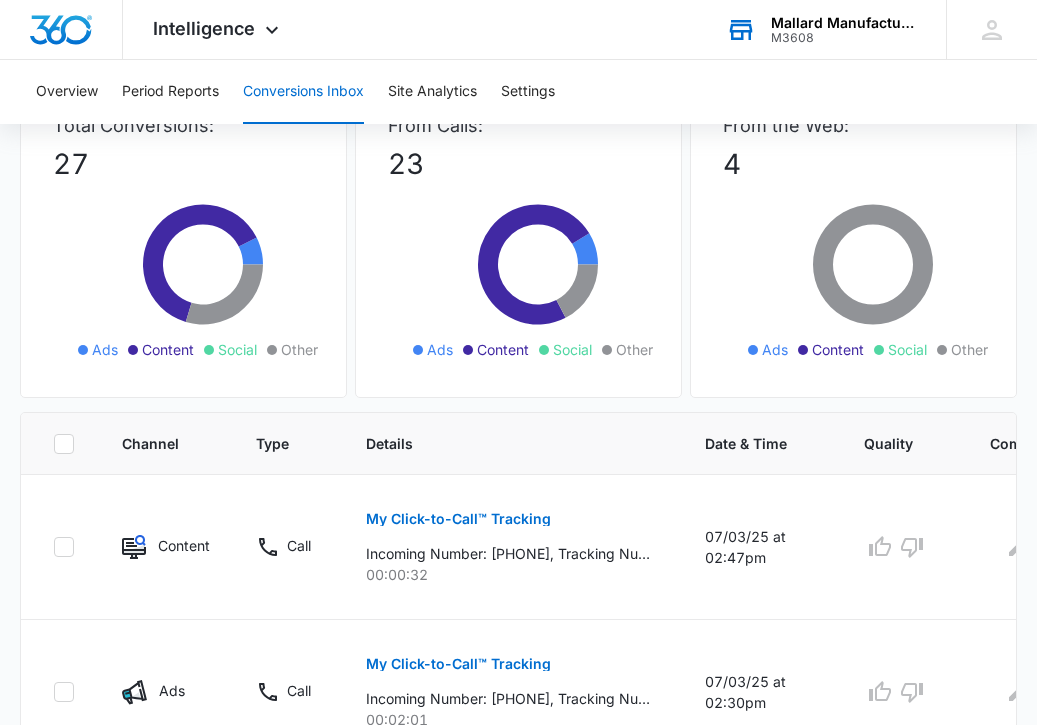 scroll, scrollTop: 0, scrollLeft: 0, axis: both 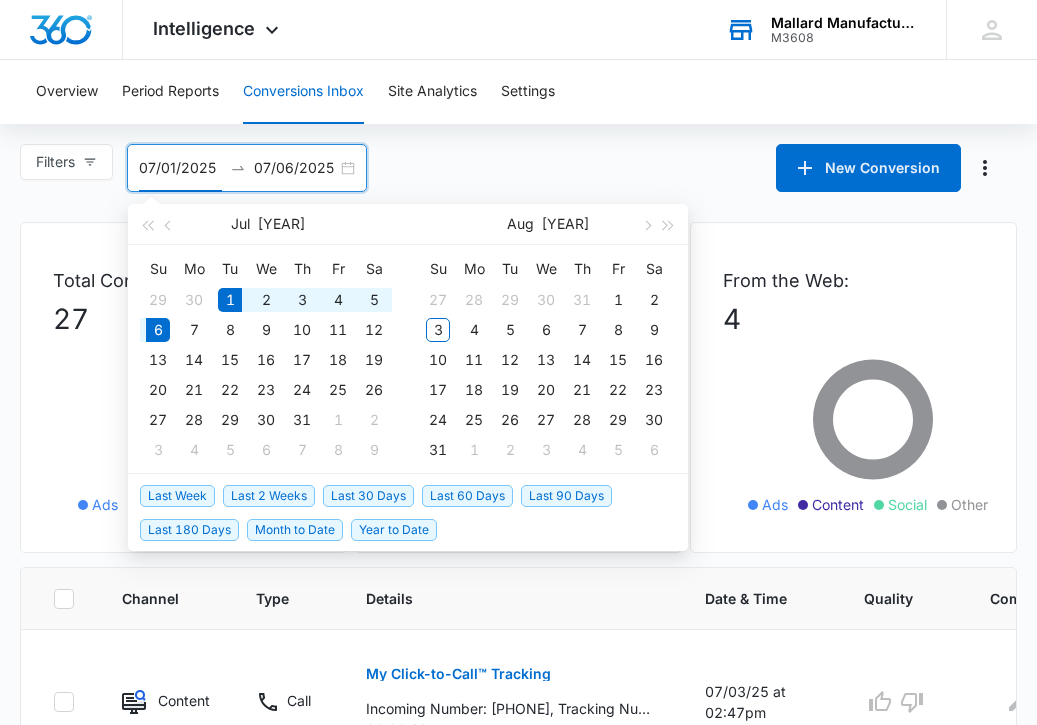 click on "07/01/2025" at bounding box center [180, 168] 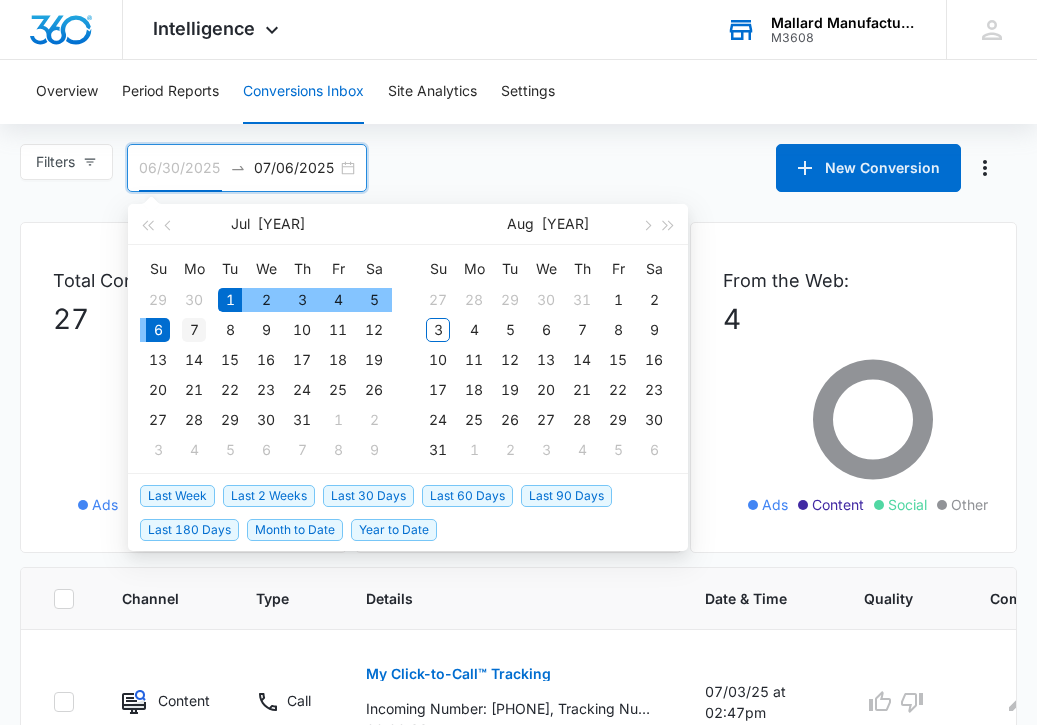 type on "07/07/2025" 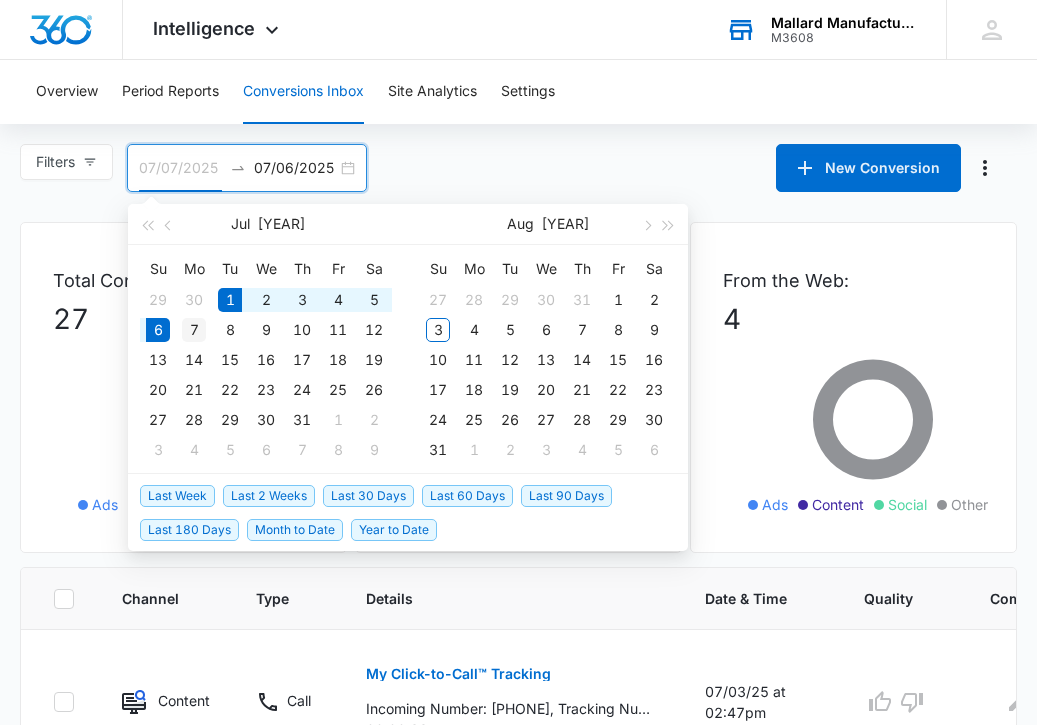click on "7" at bounding box center [194, 330] 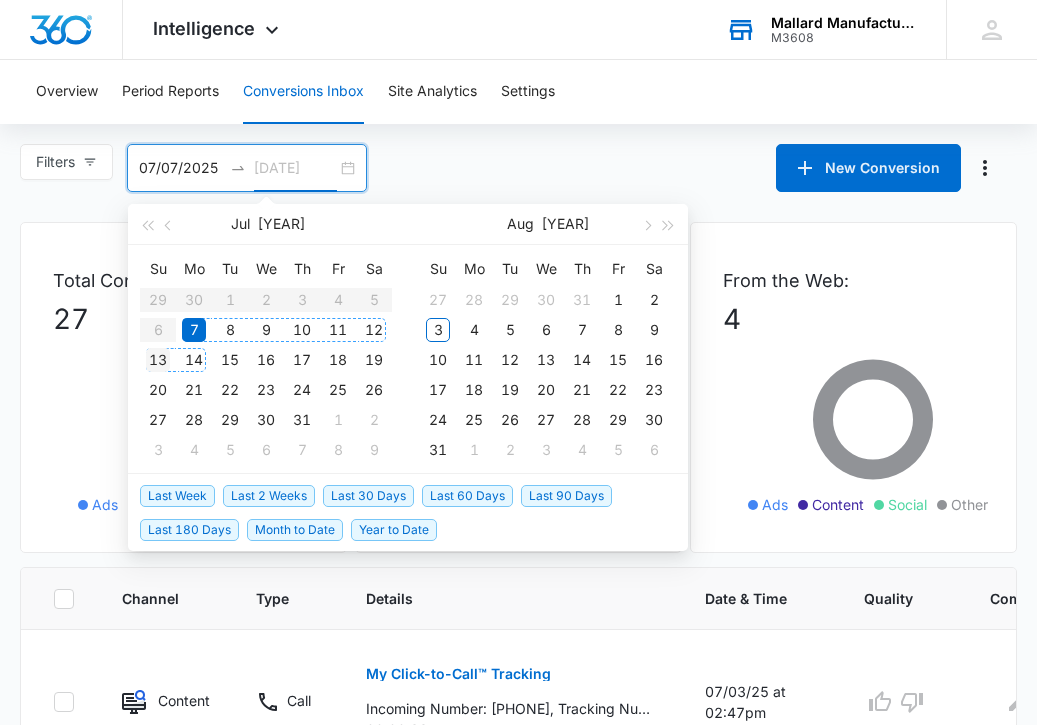 type on "[DATE]" 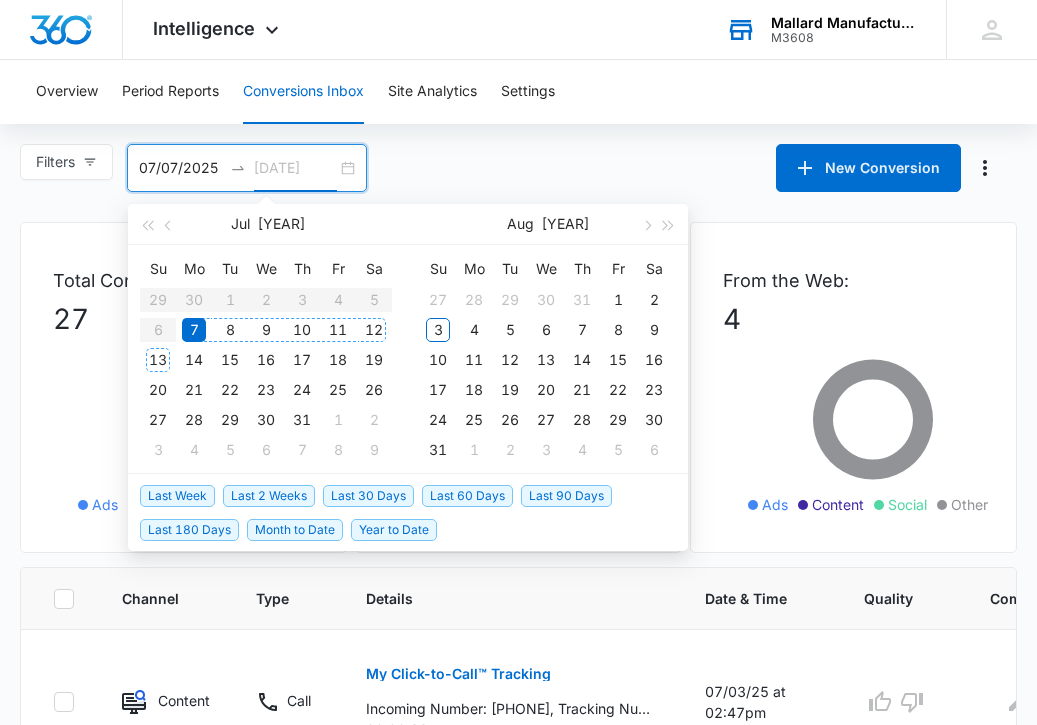 click on "13" at bounding box center (158, 360) 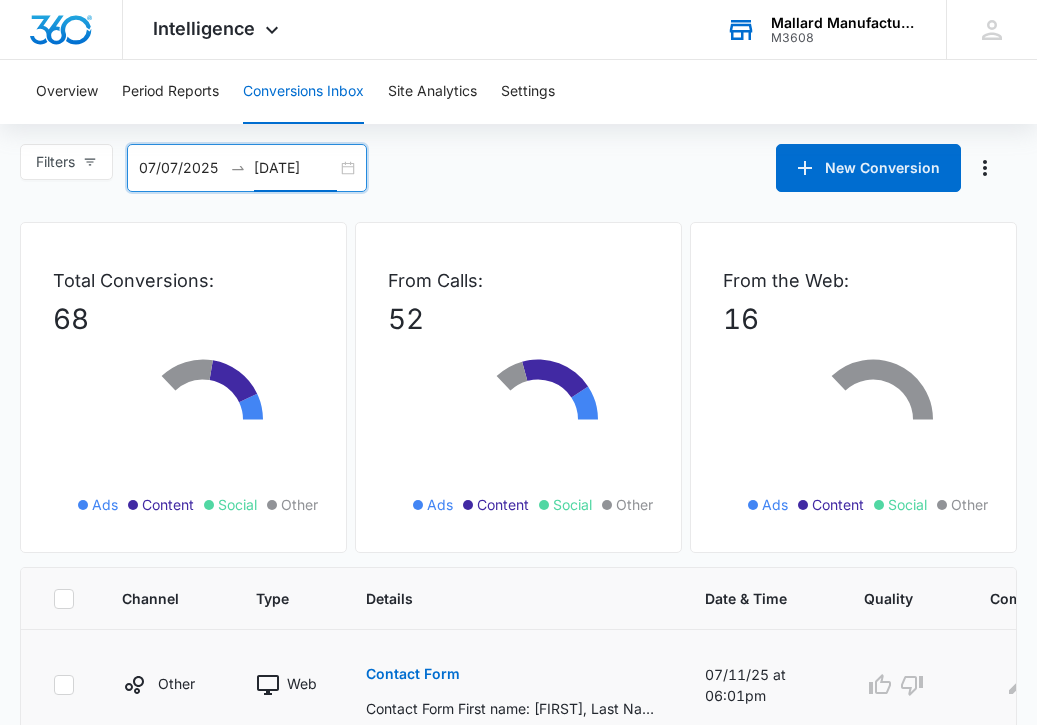 scroll, scrollTop: 1312, scrollLeft: 0, axis: vertical 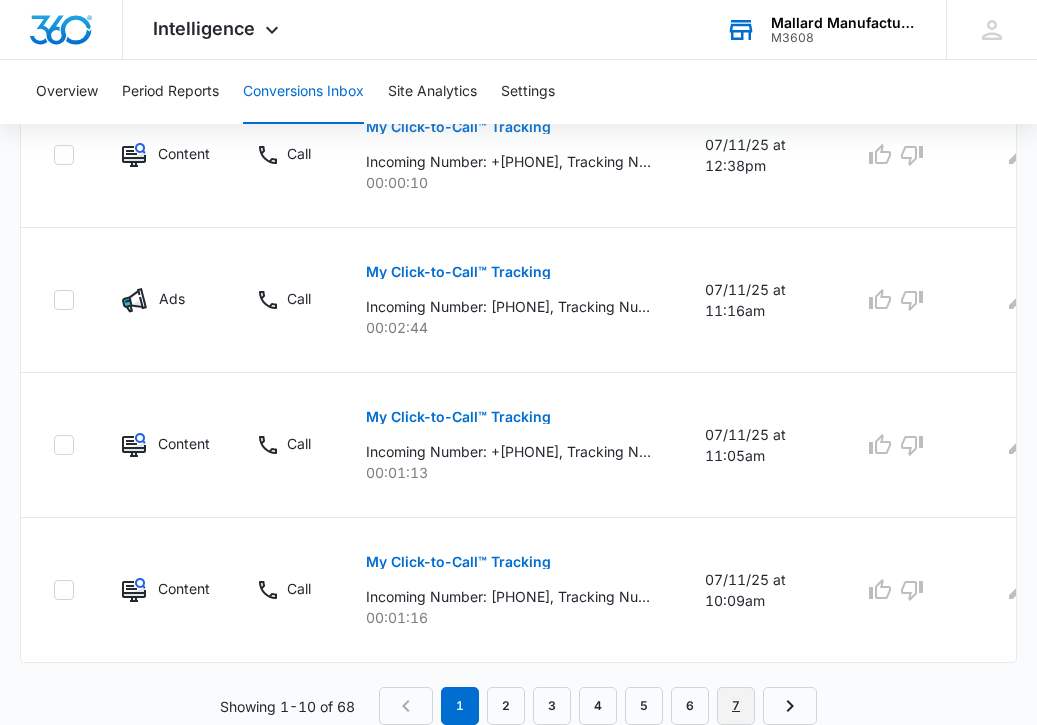 click on "7" at bounding box center (736, 706) 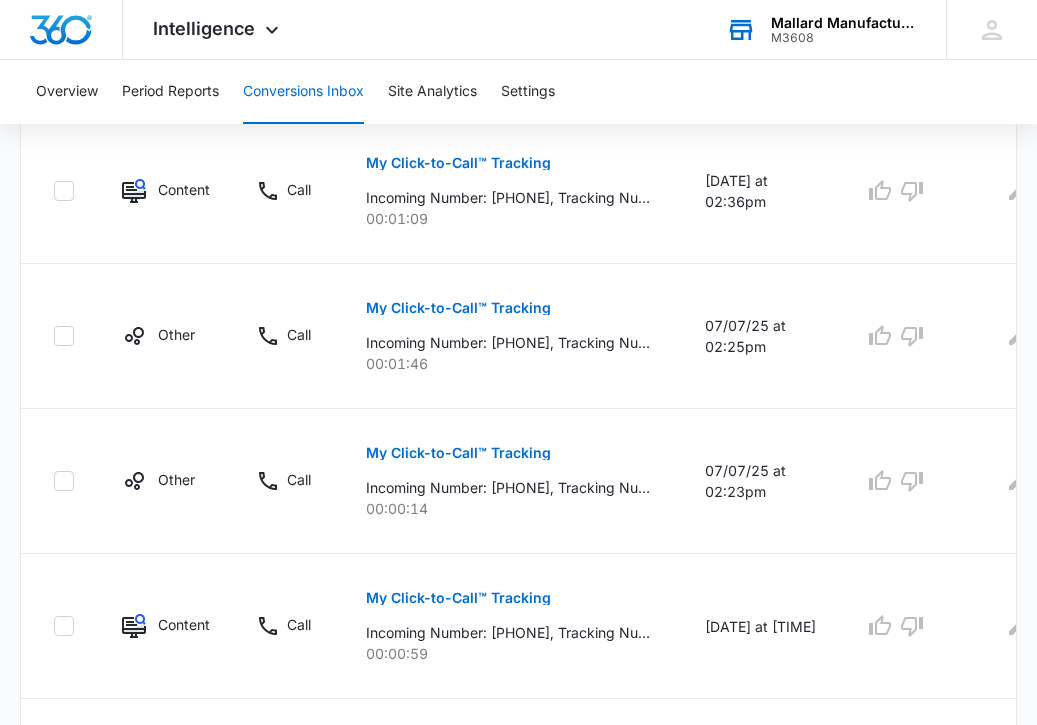 scroll, scrollTop: 1092, scrollLeft: 0, axis: vertical 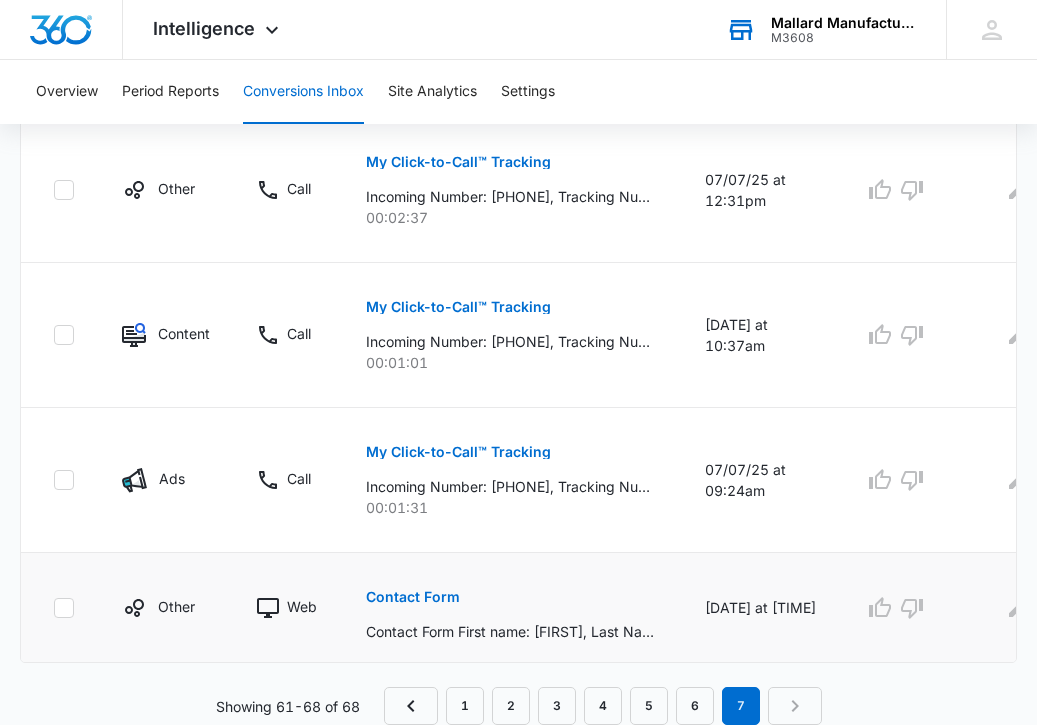 click on "Contact Form" at bounding box center [413, 597] 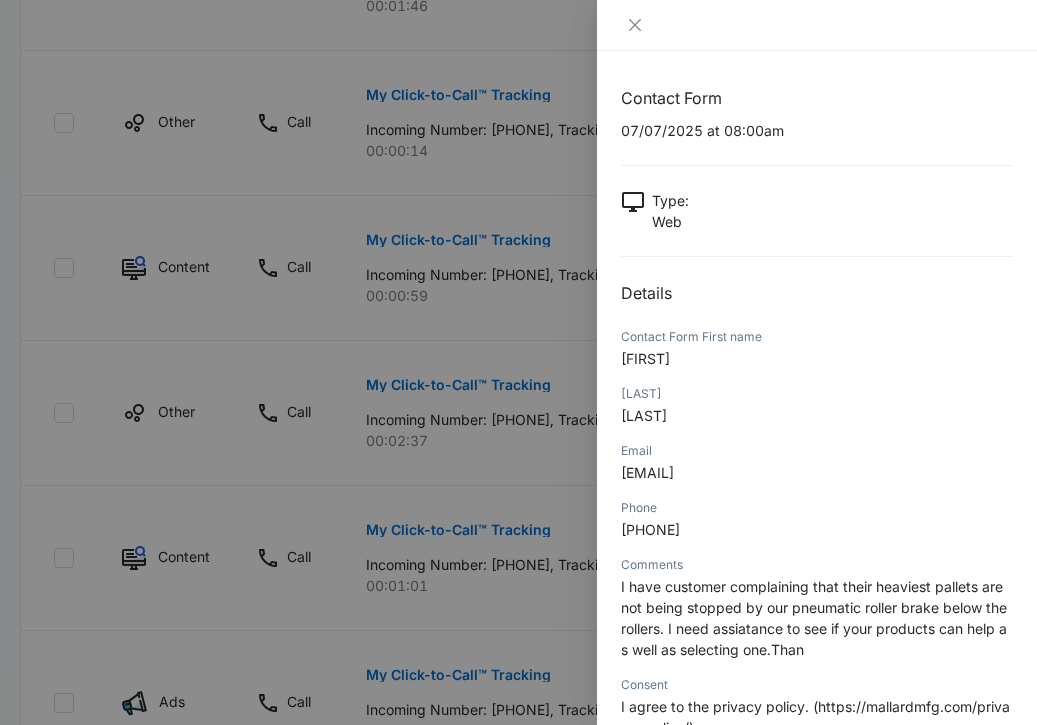 scroll, scrollTop: 865, scrollLeft: 0, axis: vertical 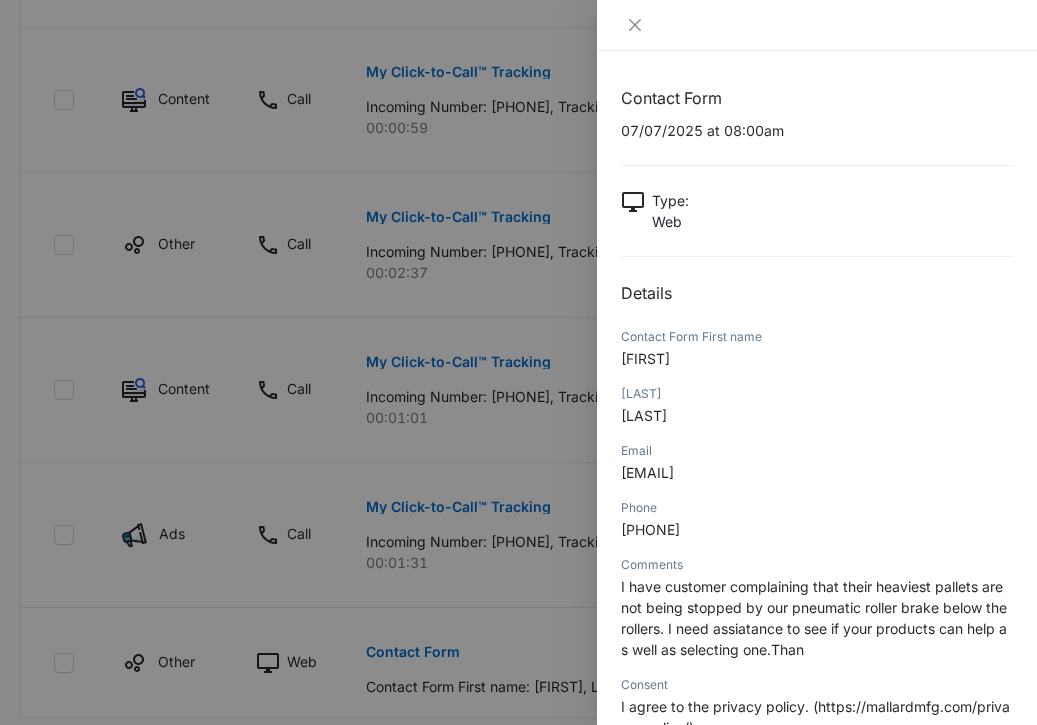 click at bounding box center [518, 362] 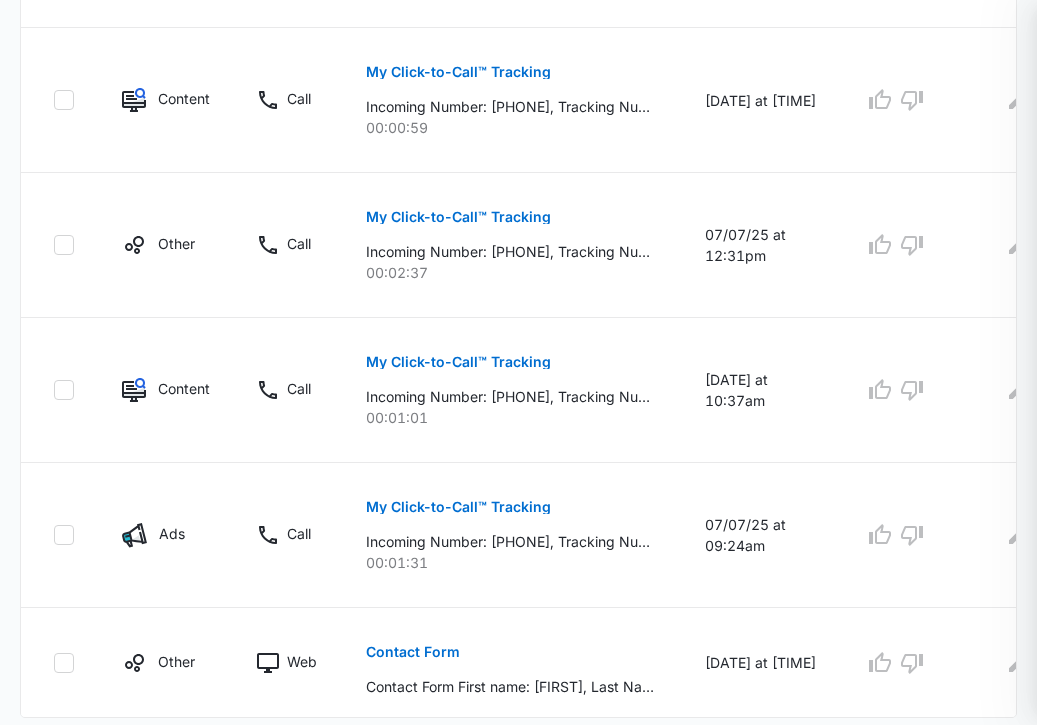 scroll, scrollTop: 1092, scrollLeft: 0, axis: vertical 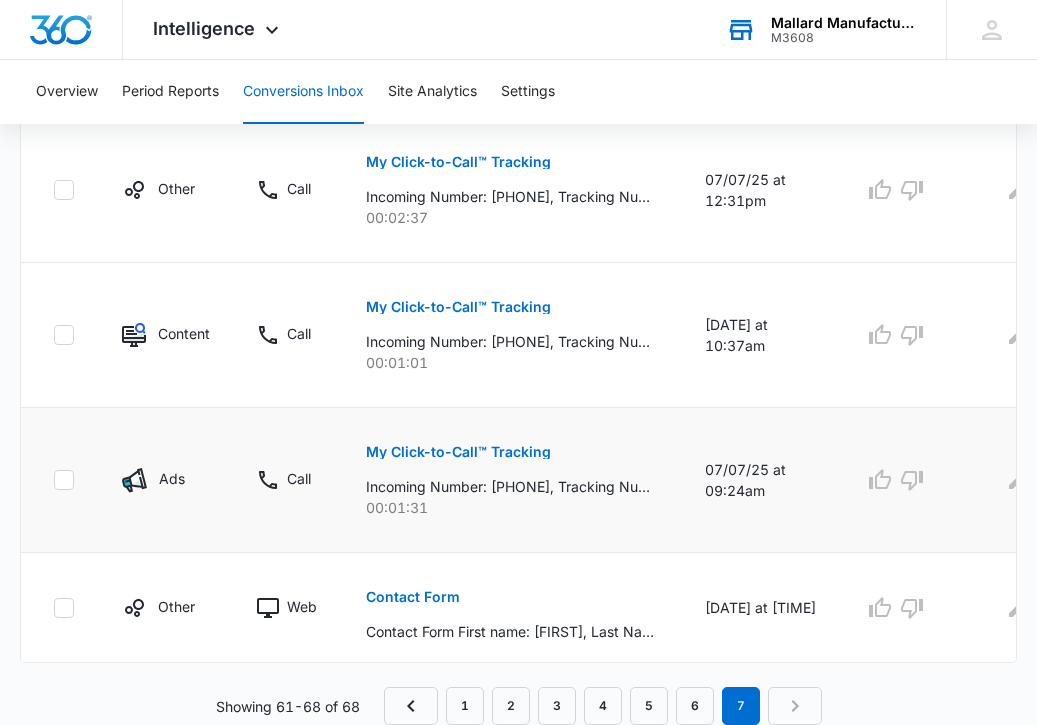 click on "My Click-to-Call™ Tracking" at bounding box center (458, 452) 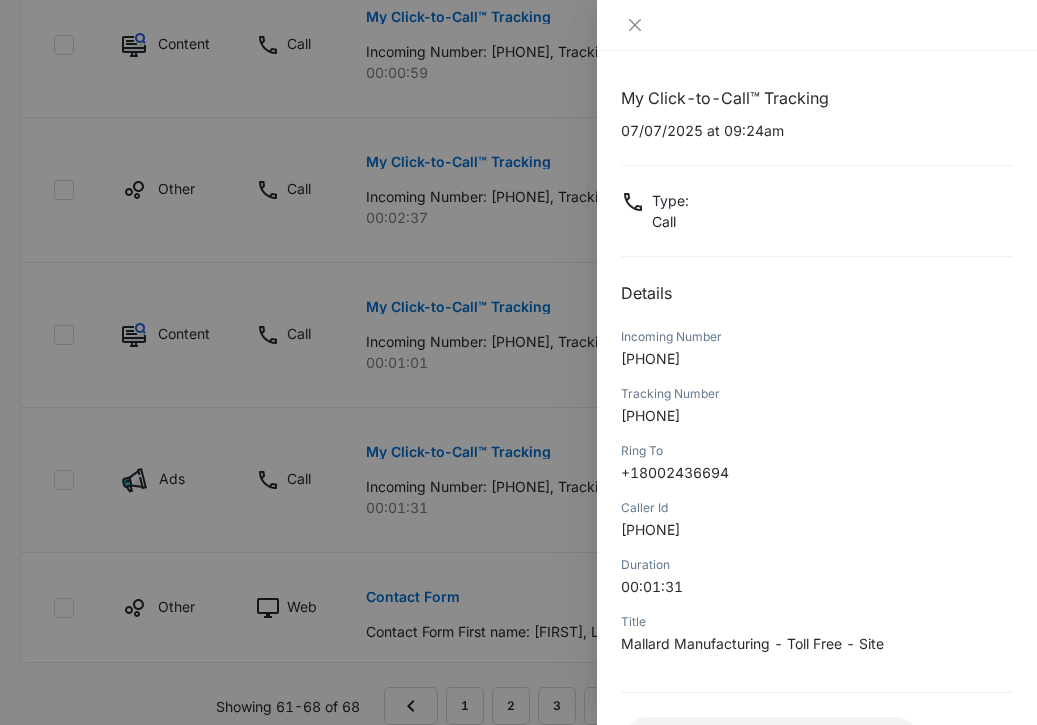 scroll, scrollTop: 163, scrollLeft: 0, axis: vertical 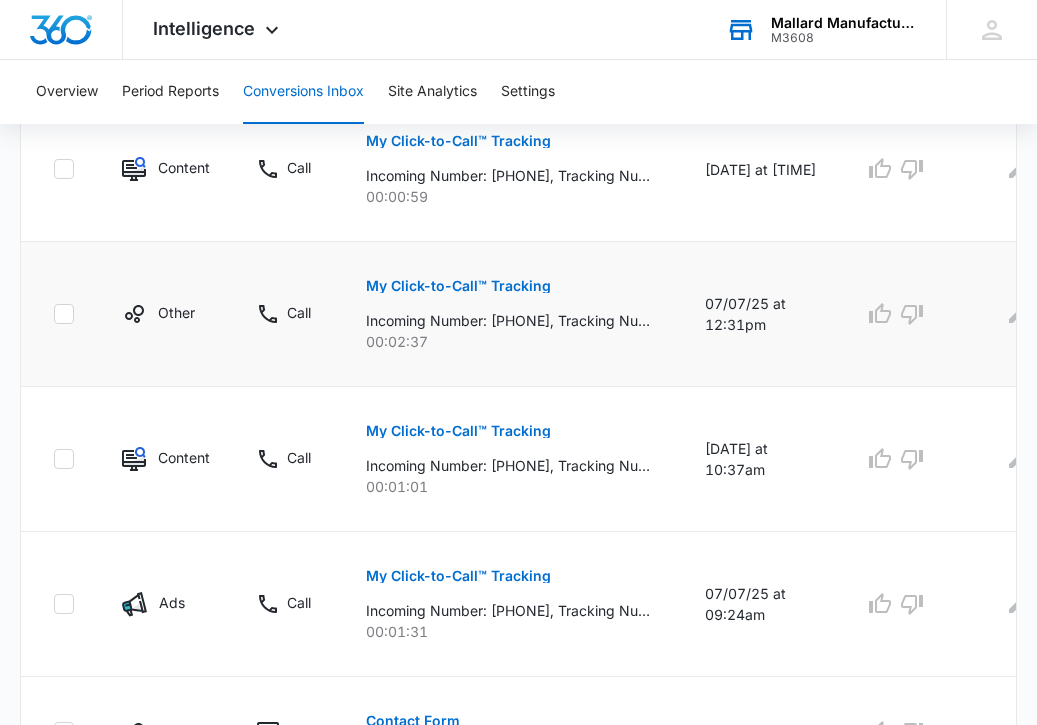 click on "My Click-to-Call™ Tracking" at bounding box center (458, 286) 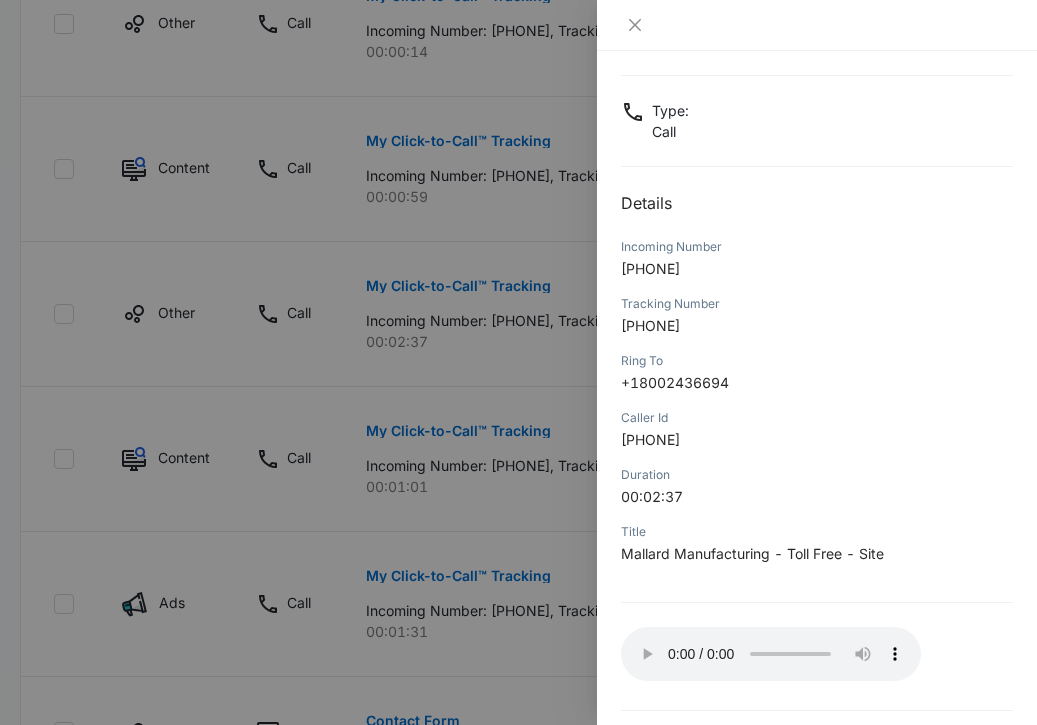 scroll, scrollTop: 163, scrollLeft: 0, axis: vertical 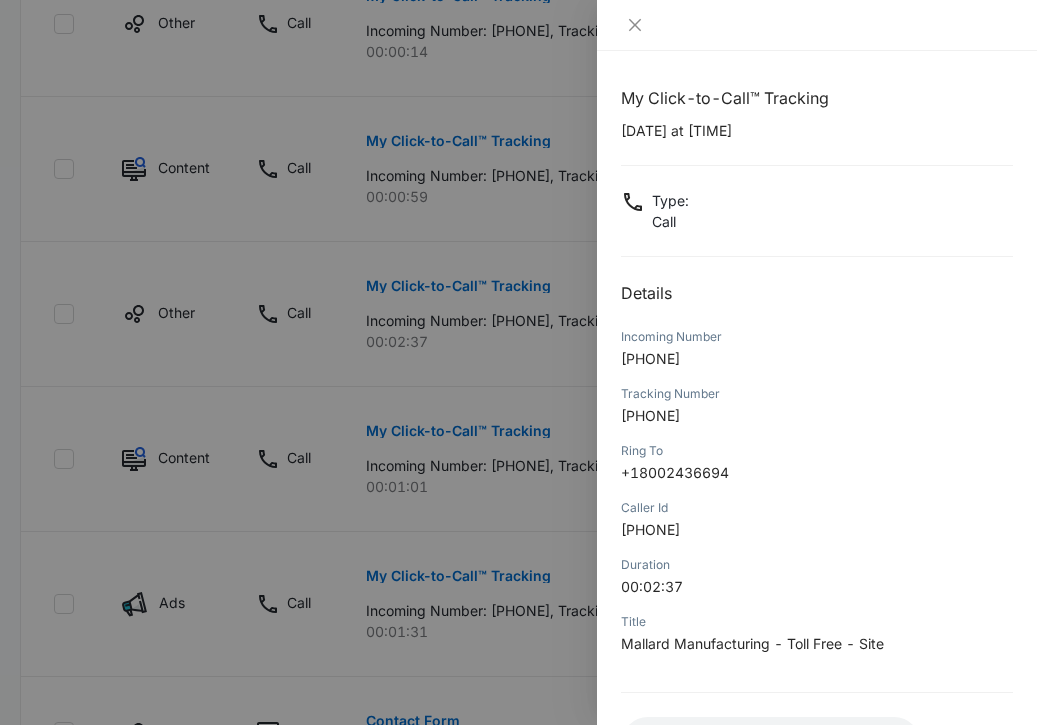 click at bounding box center [518, 362] 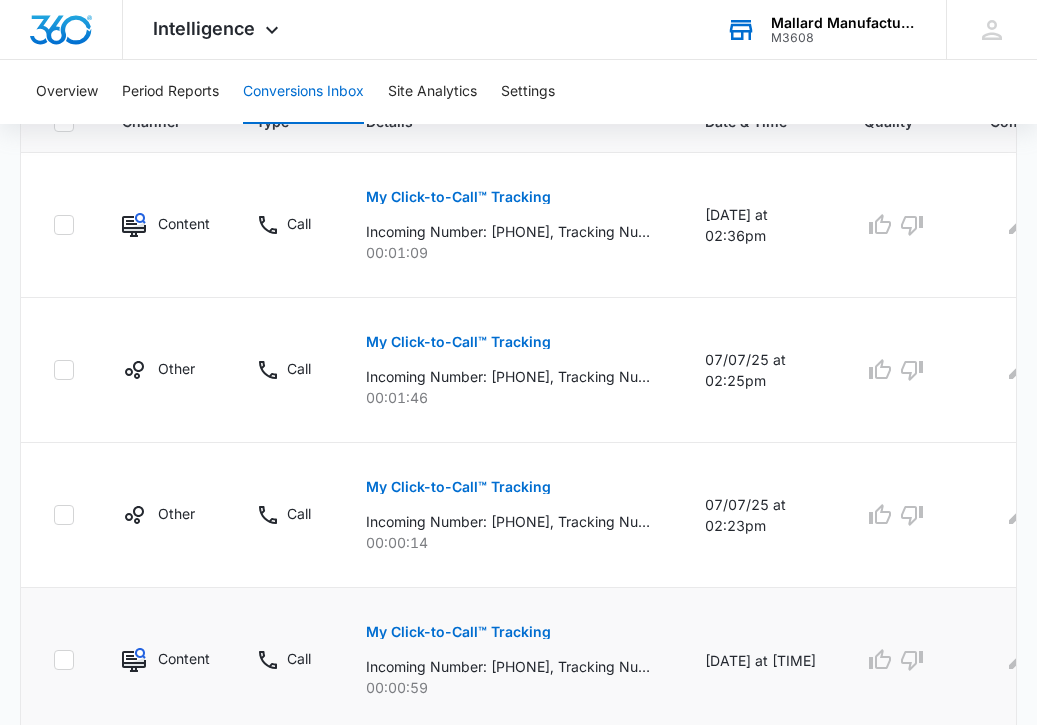 scroll, scrollTop: 464, scrollLeft: 0, axis: vertical 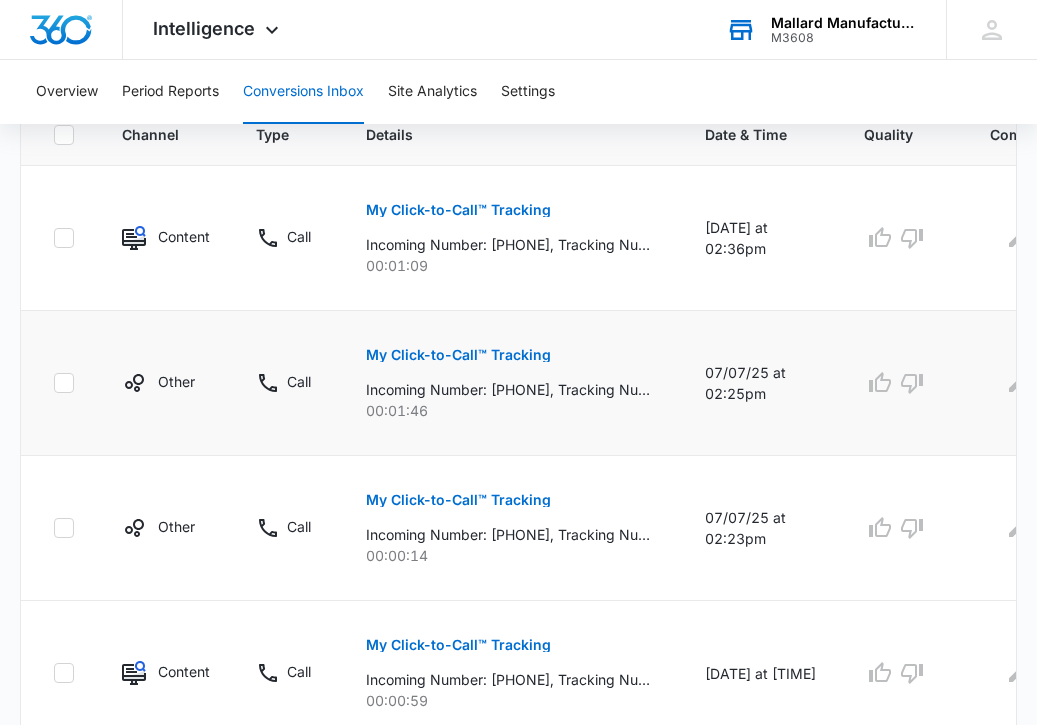 click on "My Click-to-Call™ Tracking" at bounding box center (458, 355) 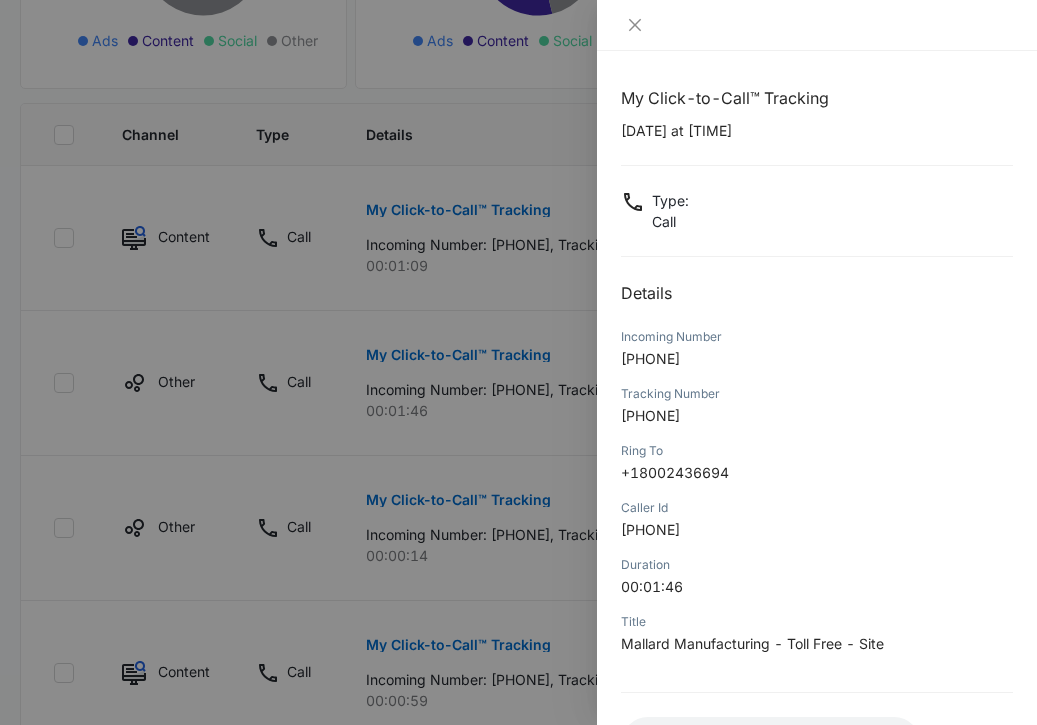 scroll, scrollTop: 163, scrollLeft: 0, axis: vertical 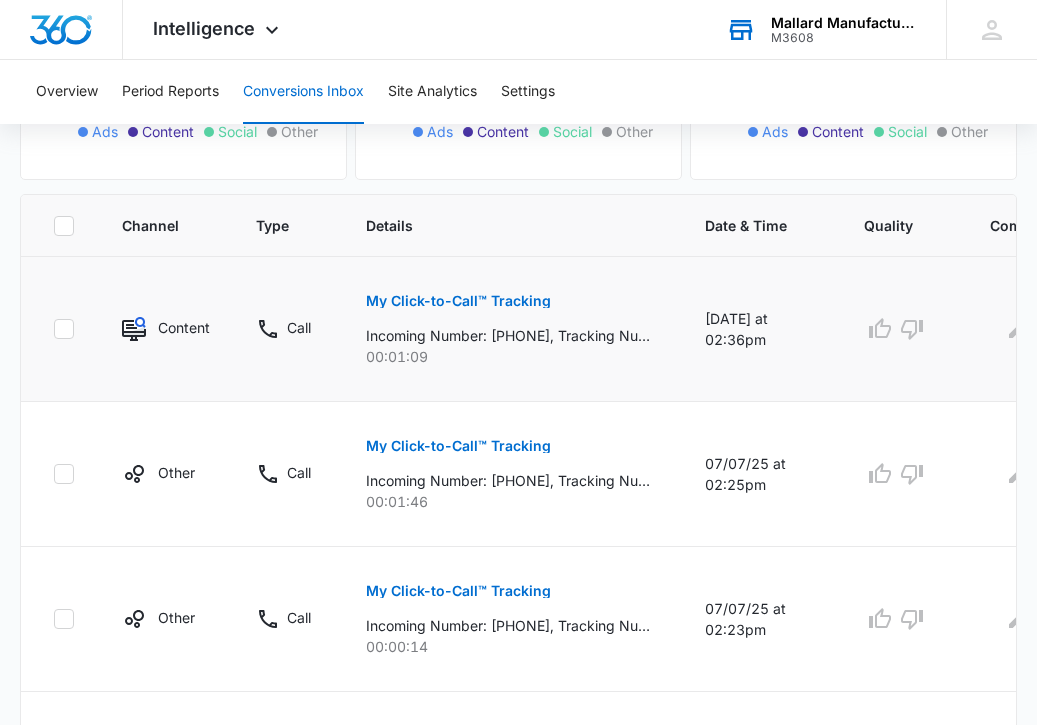 click on "My Click-to-Call™ Tracking" at bounding box center (458, 301) 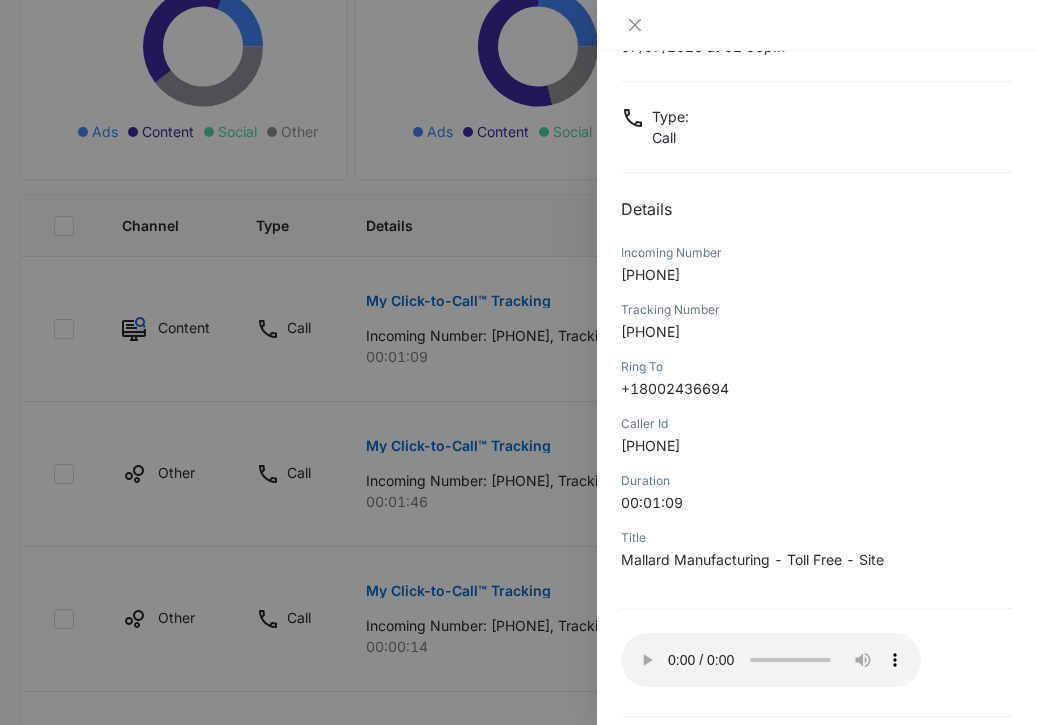 scroll, scrollTop: 163, scrollLeft: 0, axis: vertical 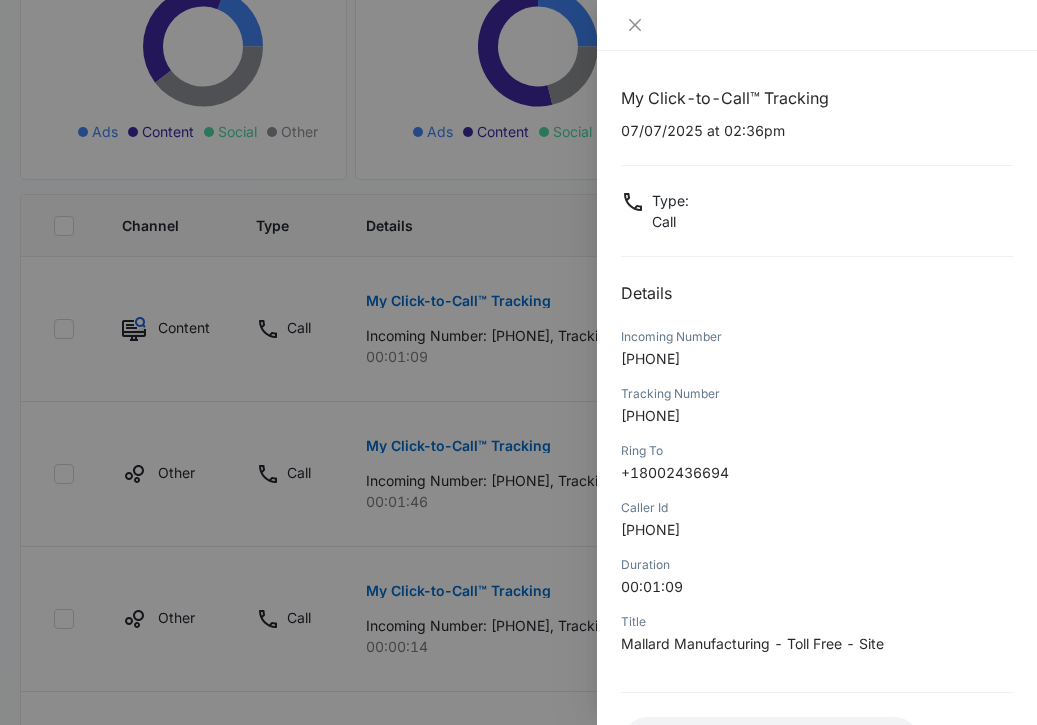 click at bounding box center [518, 362] 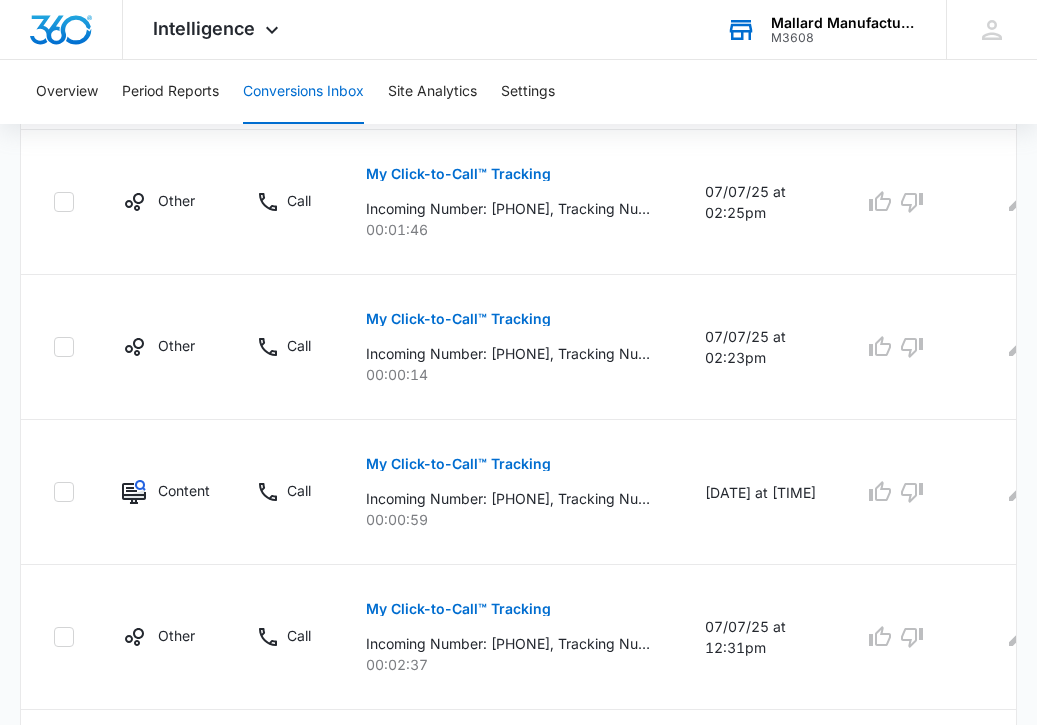 scroll, scrollTop: 1092, scrollLeft: 0, axis: vertical 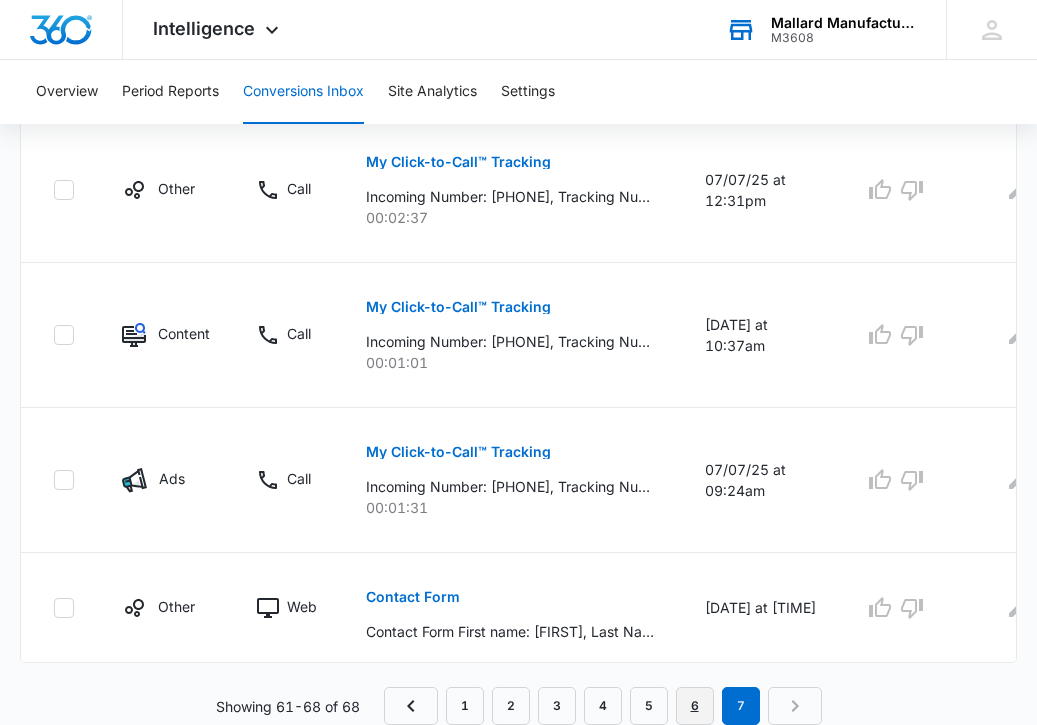 click on "6" at bounding box center [695, 706] 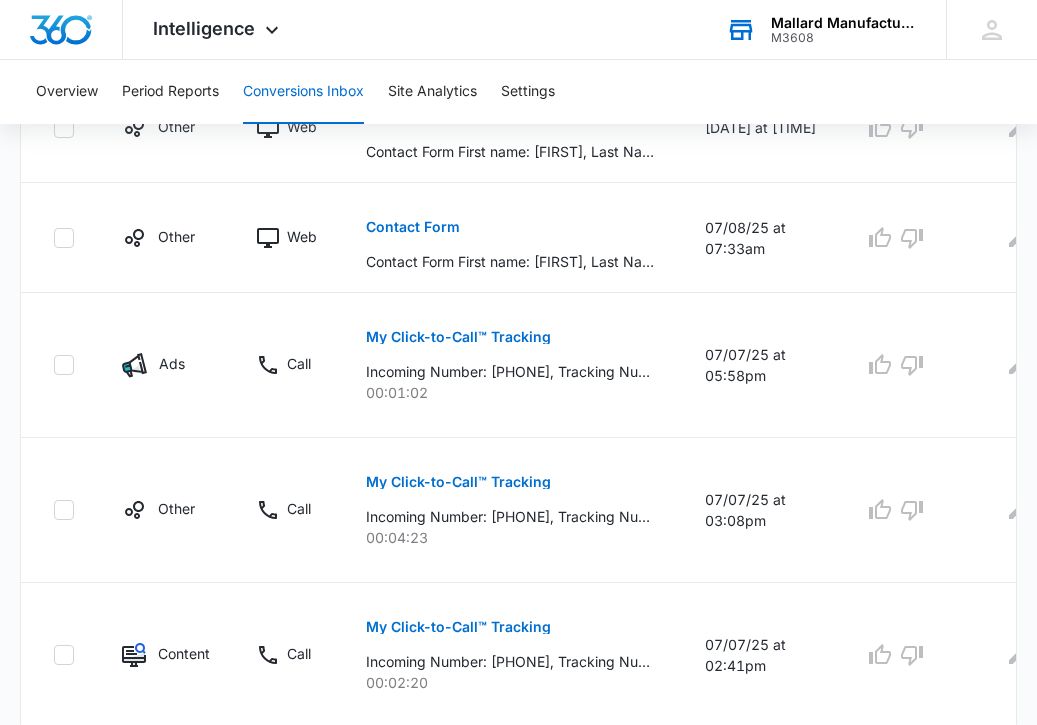 scroll, scrollTop: 1312, scrollLeft: 0, axis: vertical 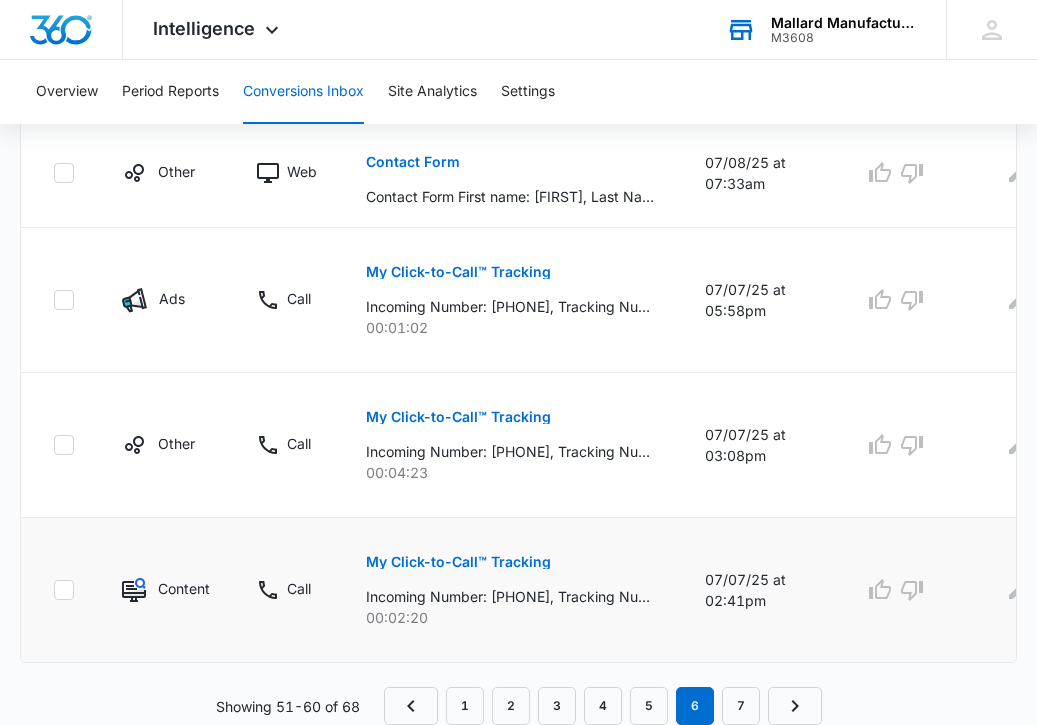 click on "My Click-to-Call™ Tracking" at bounding box center [458, 562] 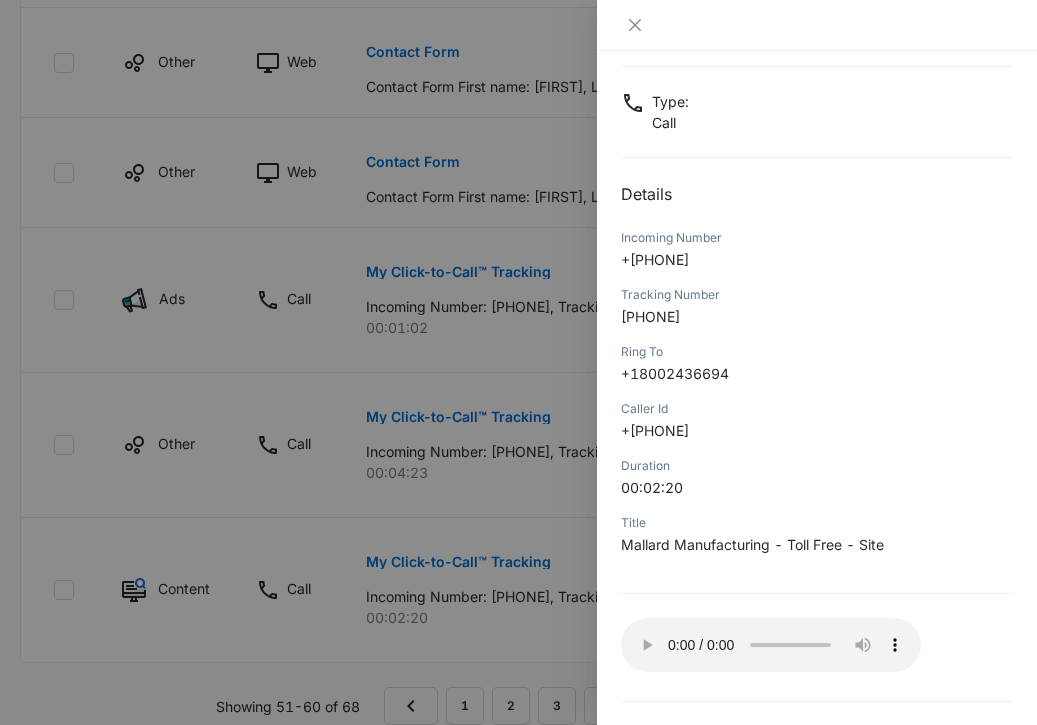 scroll, scrollTop: 163, scrollLeft: 0, axis: vertical 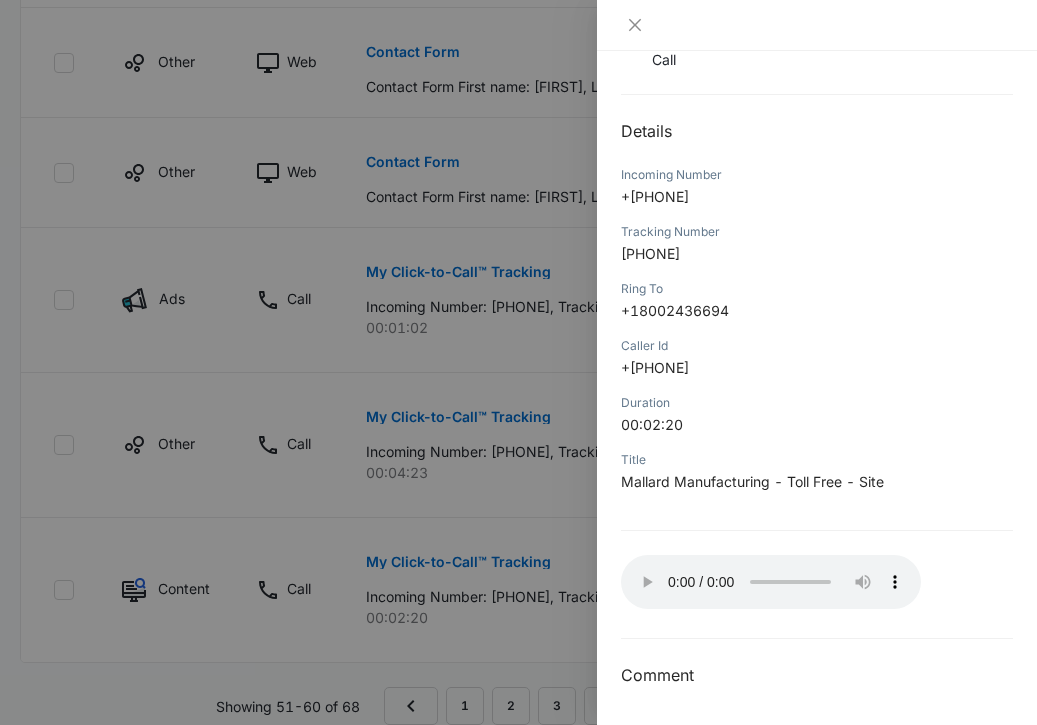 type 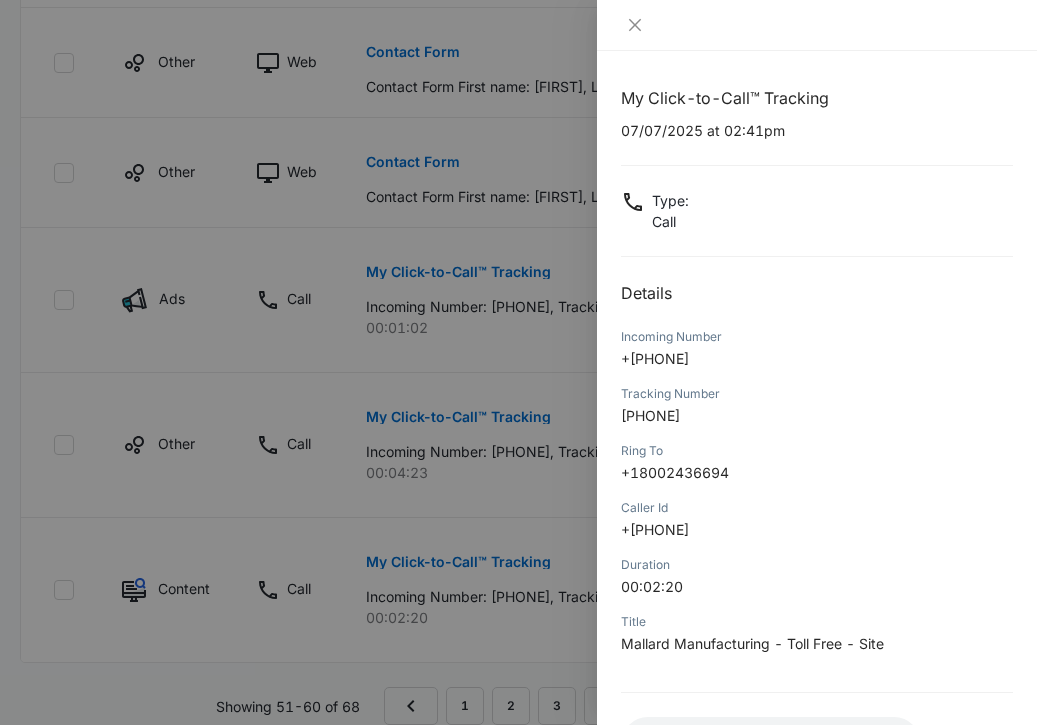 click at bounding box center [518, 362] 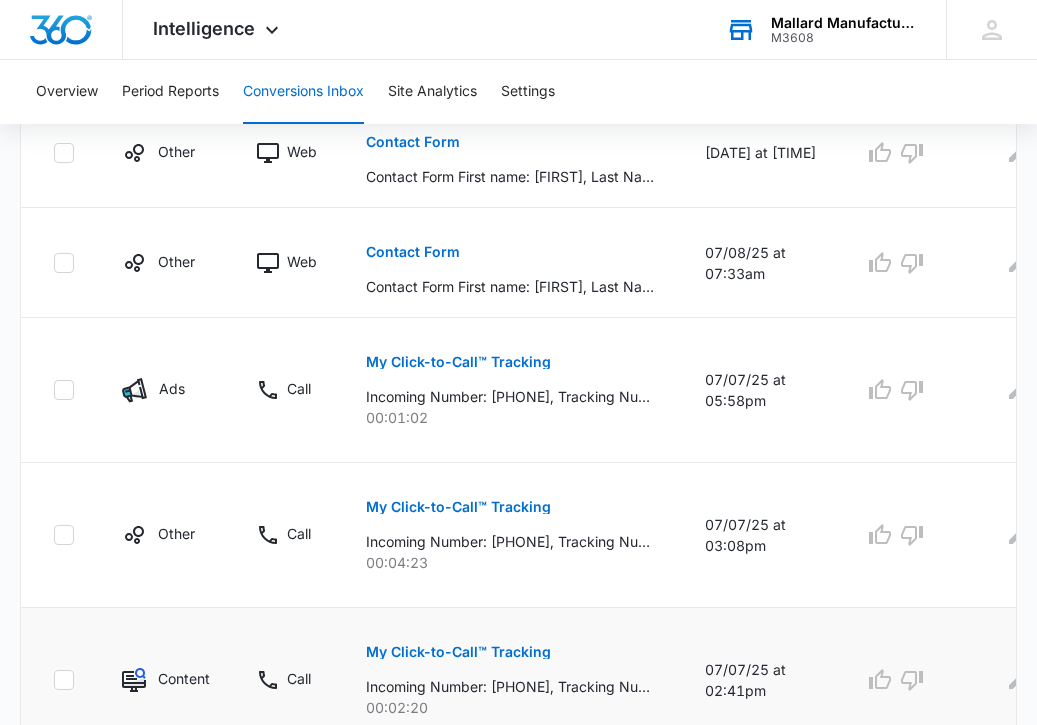 scroll, scrollTop: 1155, scrollLeft: 0, axis: vertical 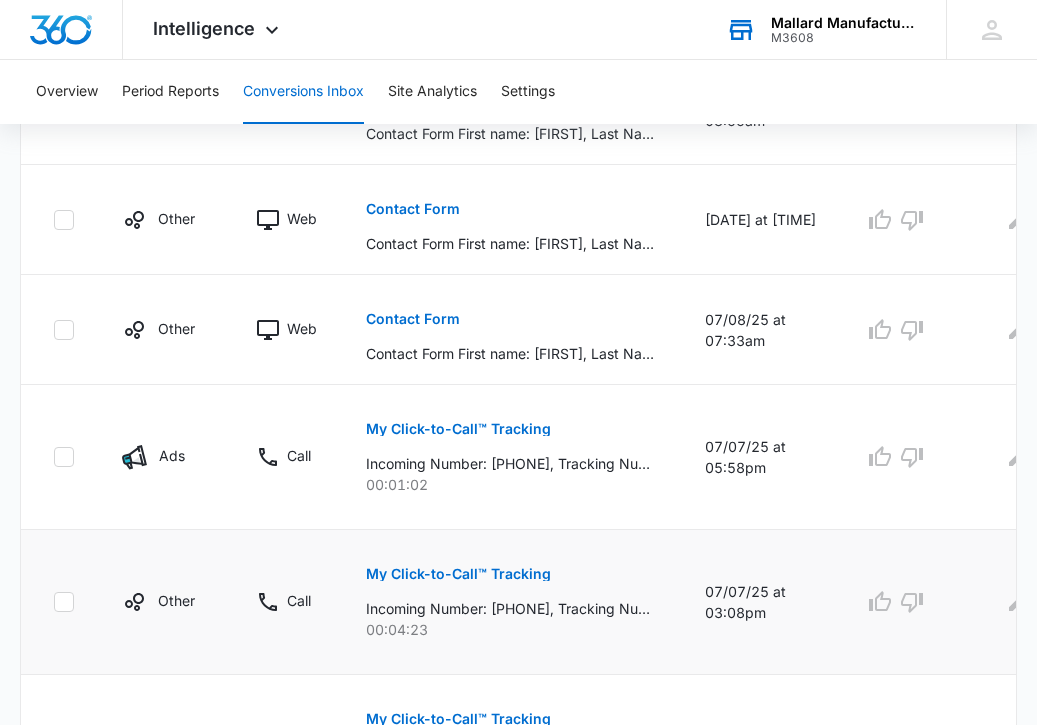 click on "My Click-to-Call™ Tracking" at bounding box center (458, 574) 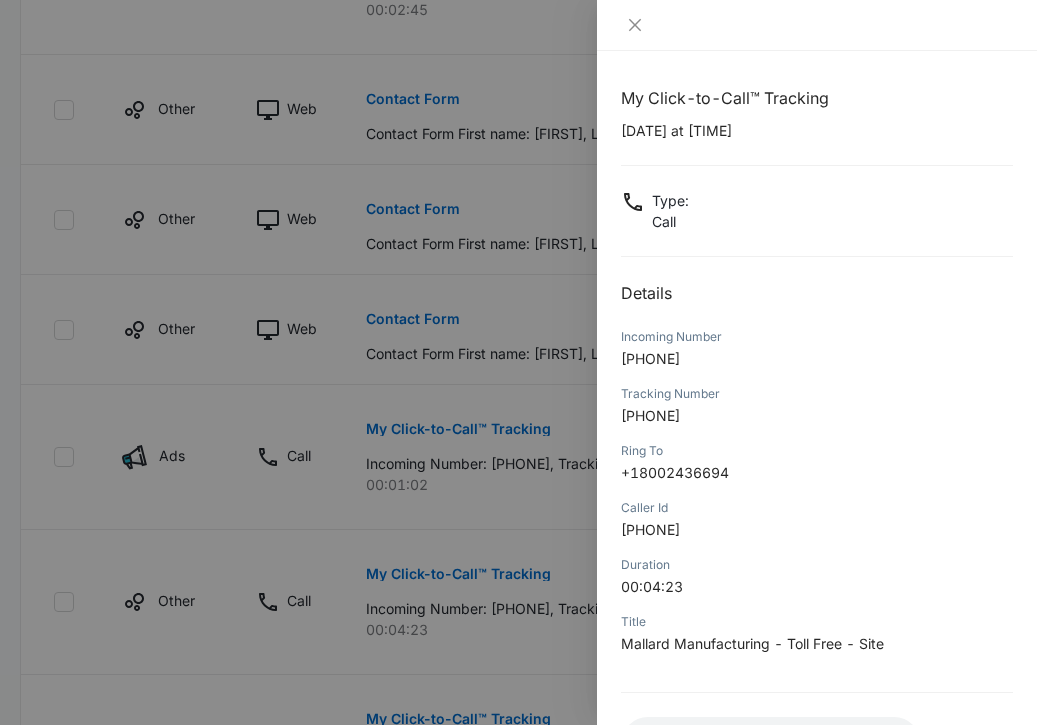 scroll, scrollTop: 163, scrollLeft: 0, axis: vertical 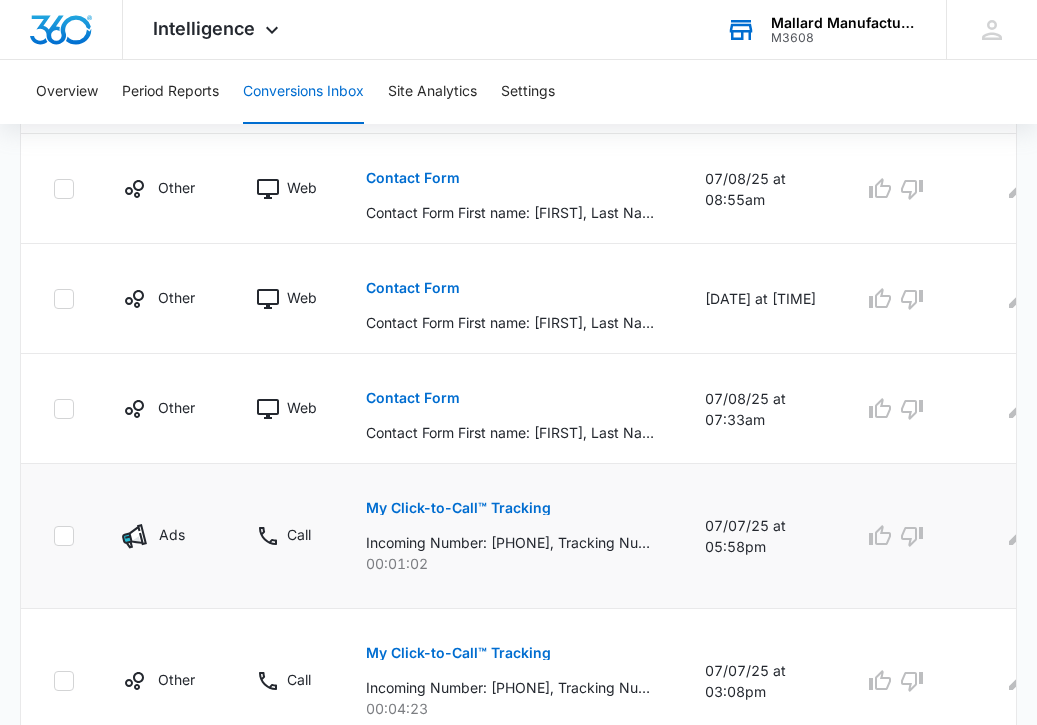 click on "My Click-to-Call™ Tracking" at bounding box center [458, 508] 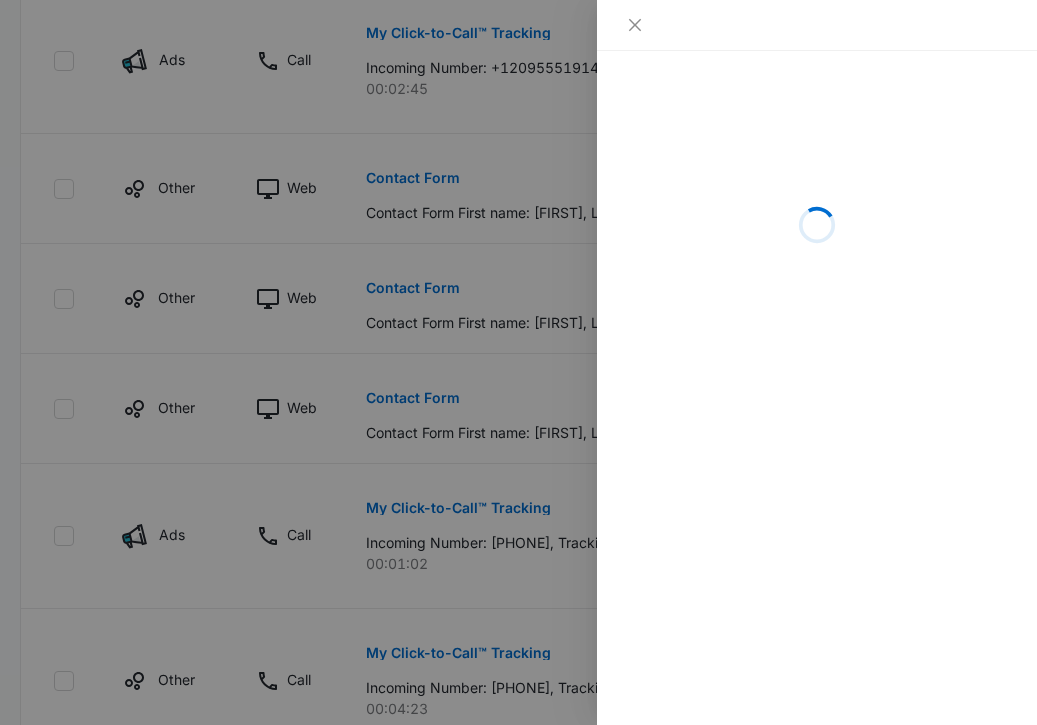 click at bounding box center [518, 362] 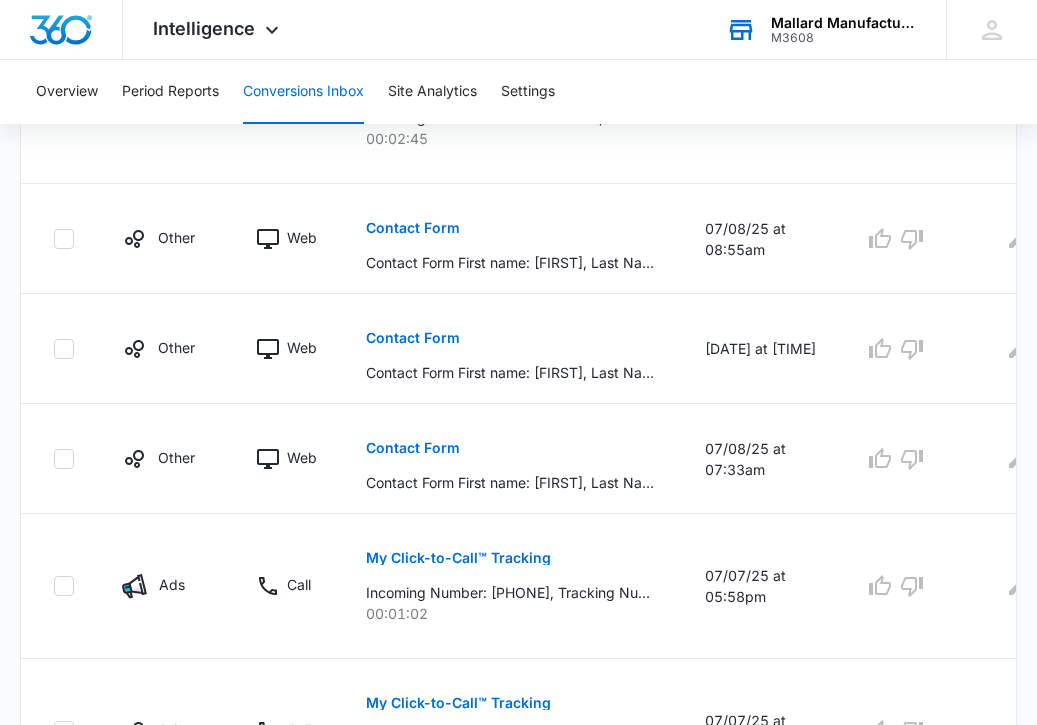 scroll, scrollTop: 1021, scrollLeft: 0, axis: vertical 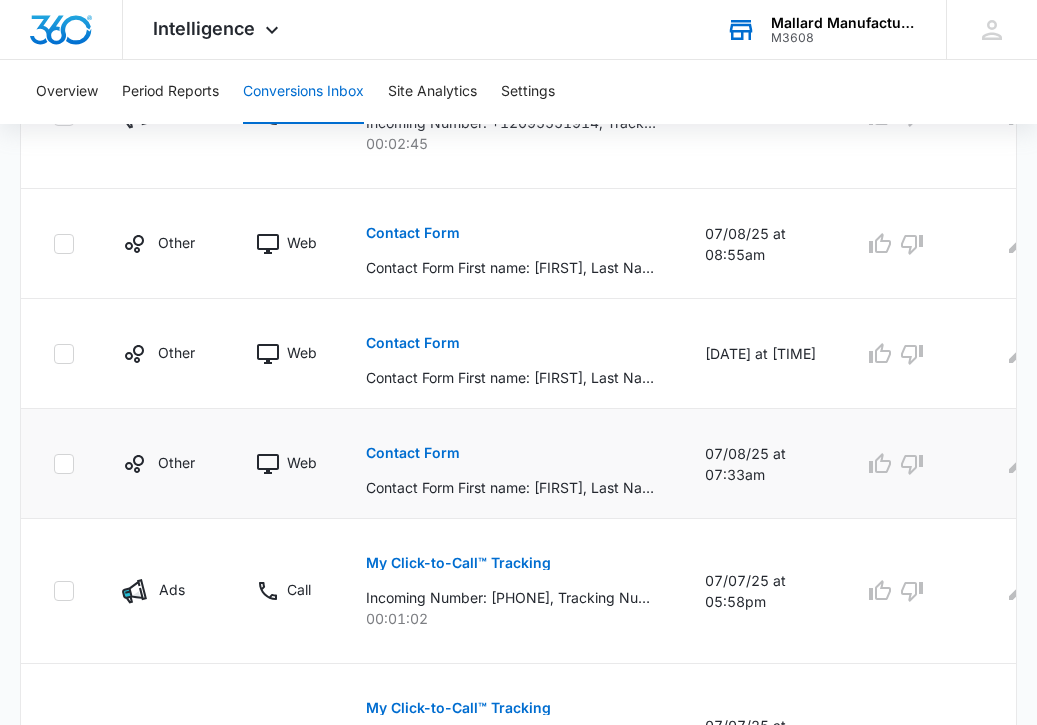 click on "Contact Form" at bounding box center [413, 453] 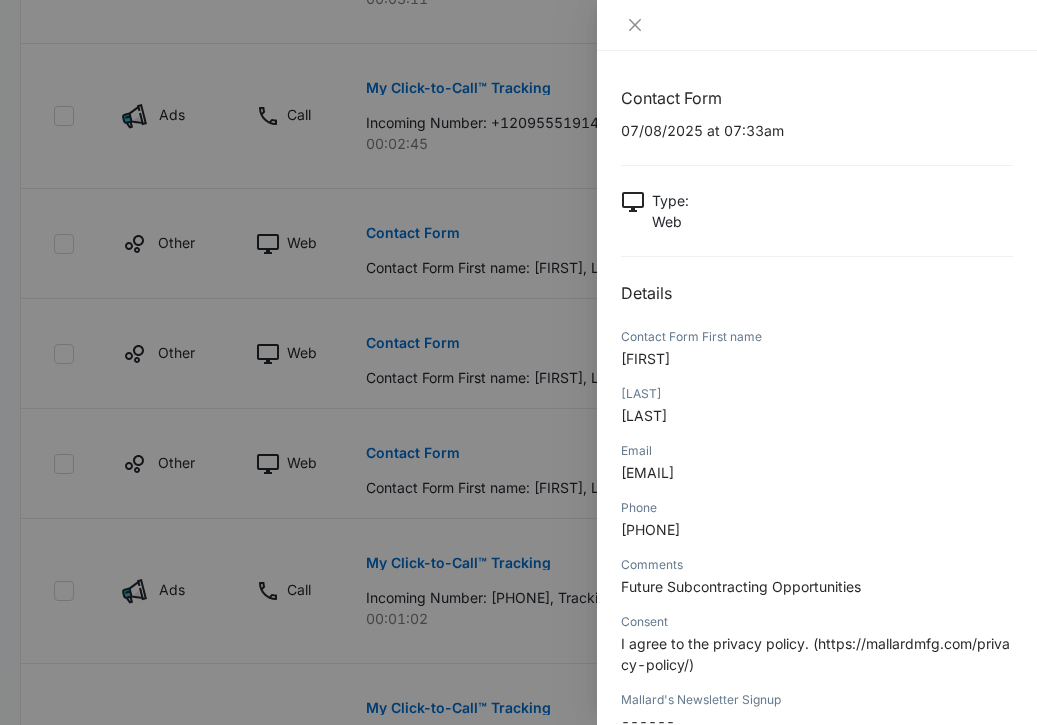 click at bounding box center (518, 362) 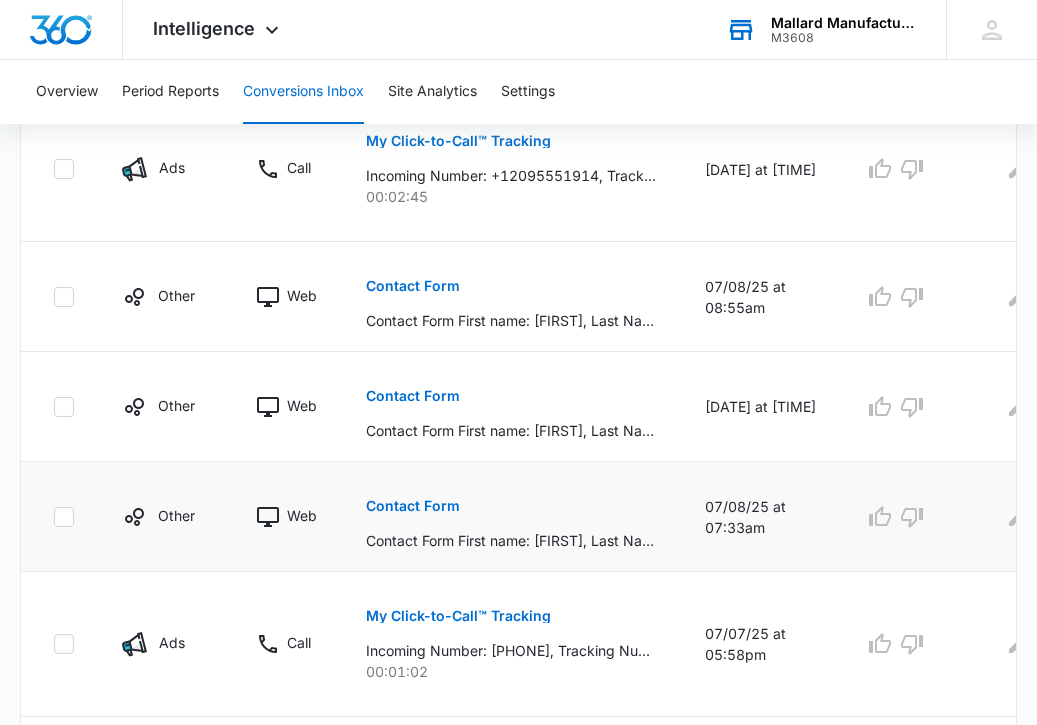 scroll, scrollTop: 965, scrollLeft: 0, axis: vertical 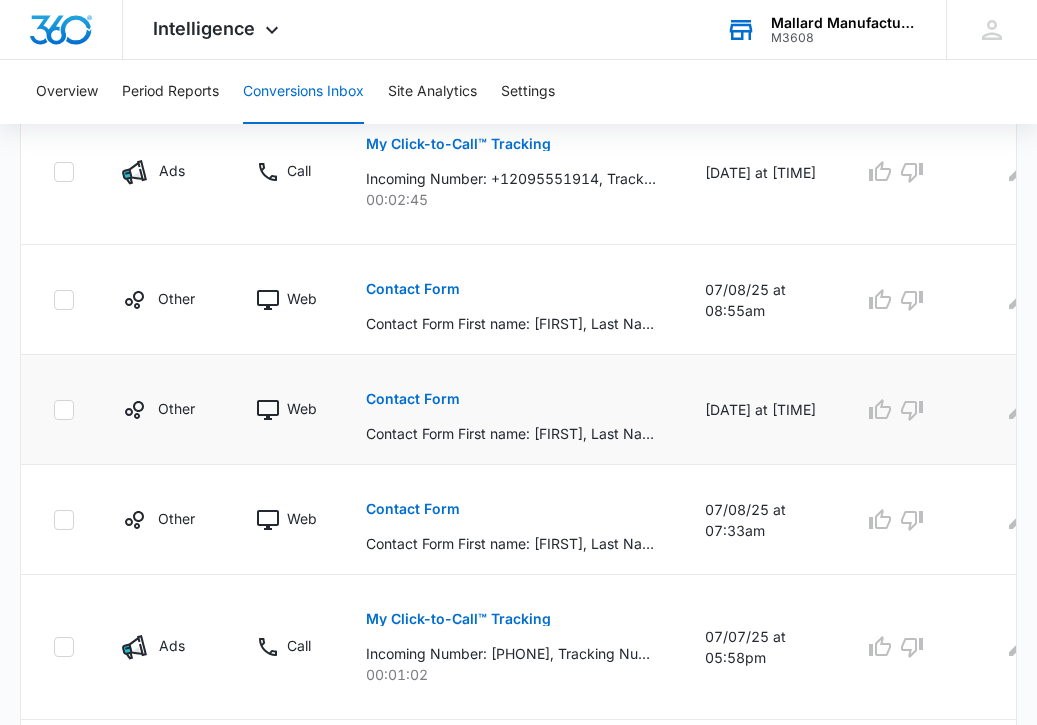 click on "Contact Form" at bounding box center (413, 399) 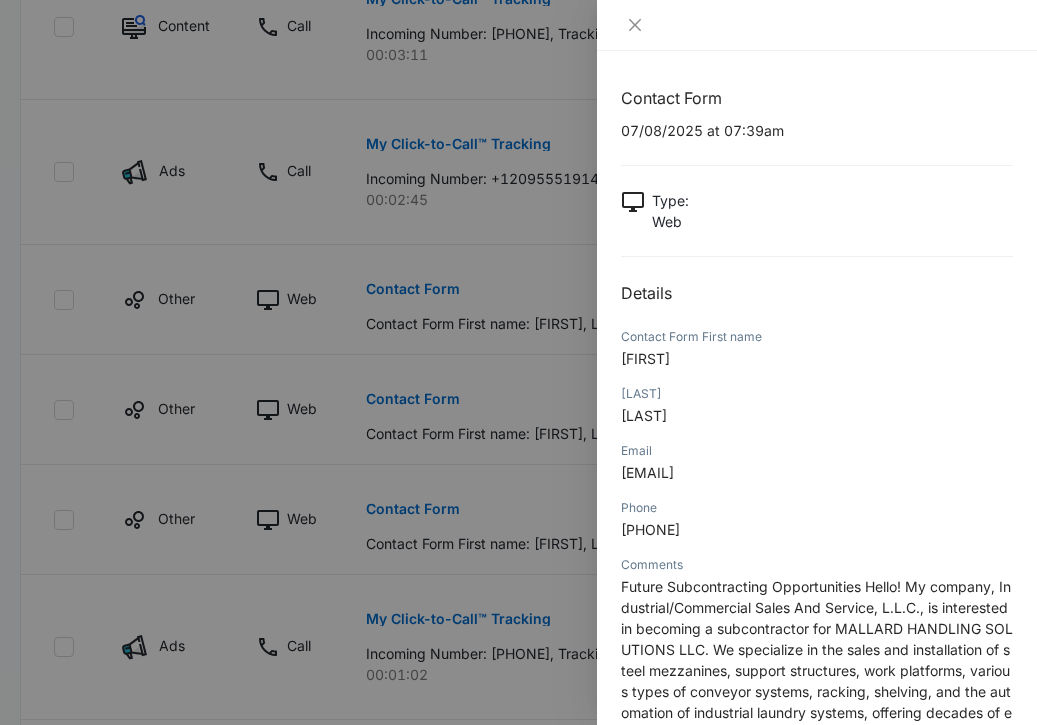 scroll, scrollTop: 11, scrollLeft: 0, axis: vertical 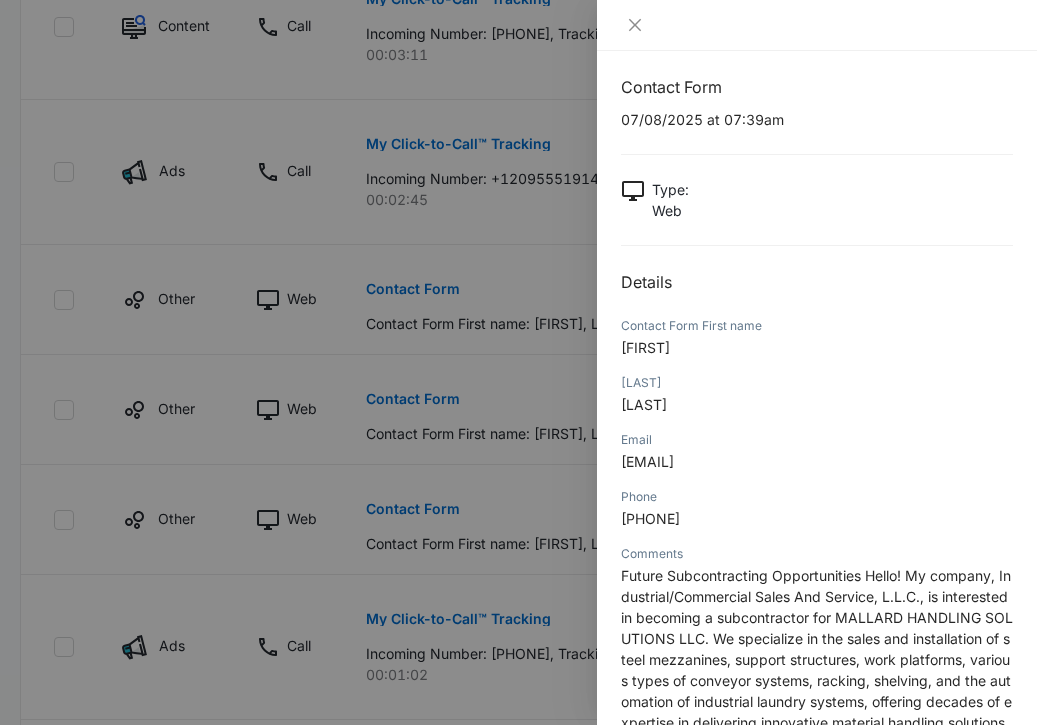 click at bounding box center (518, 362) 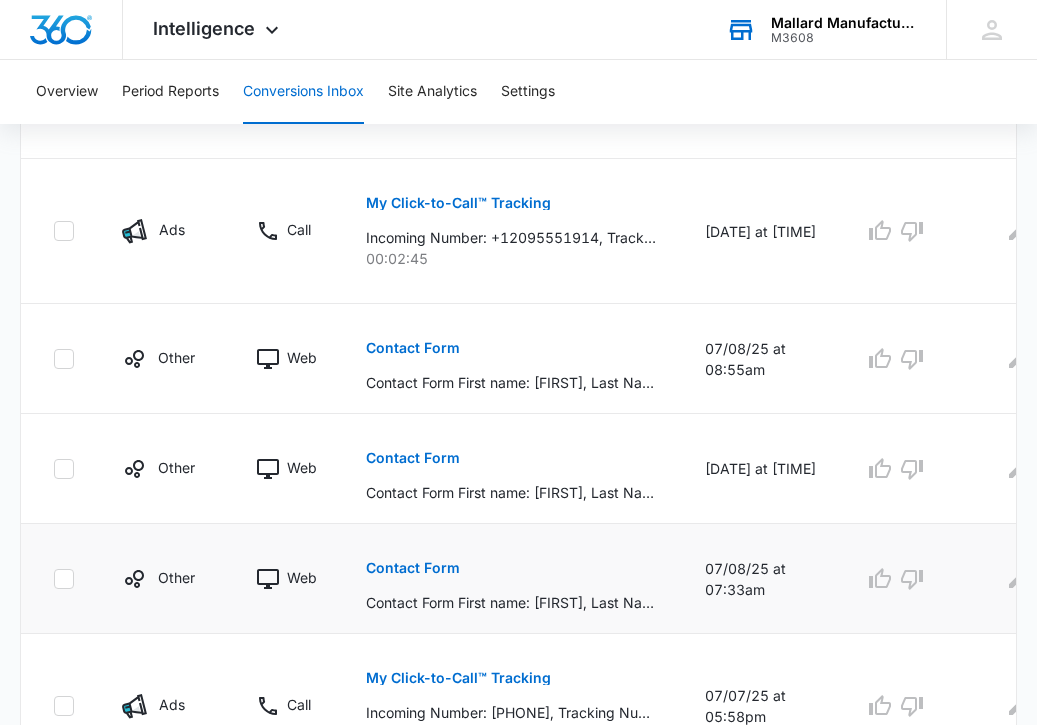 scroll, scrollTop: 903, scrollLeft: 0, axis: vertical 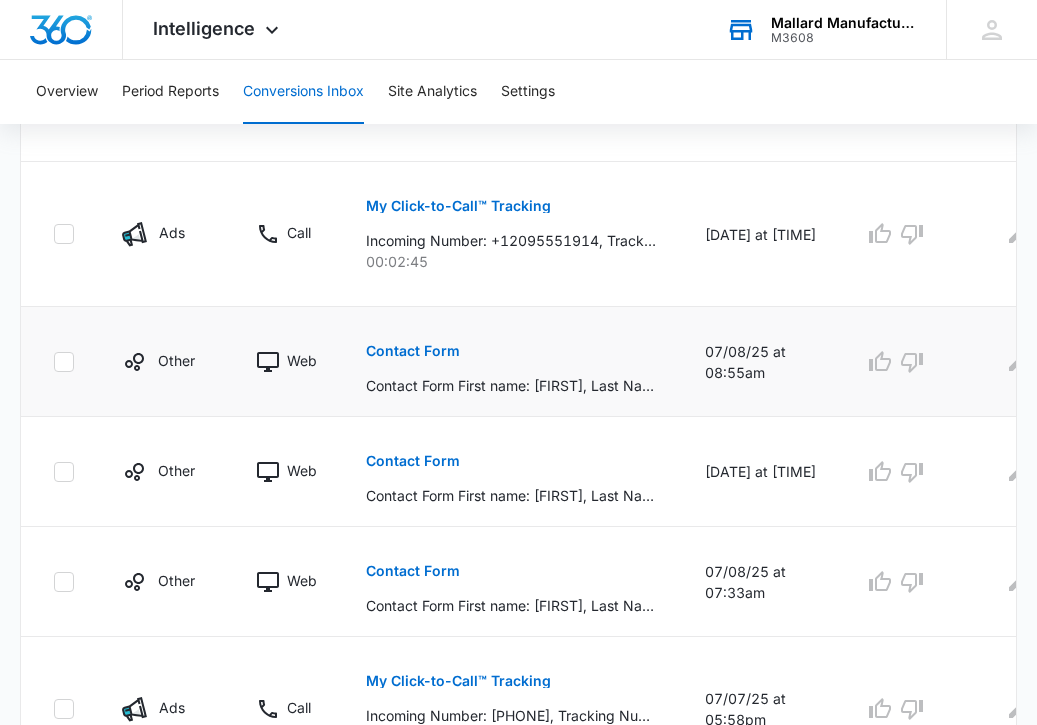 click on "Contact Form" at bounding box center (413, 351) 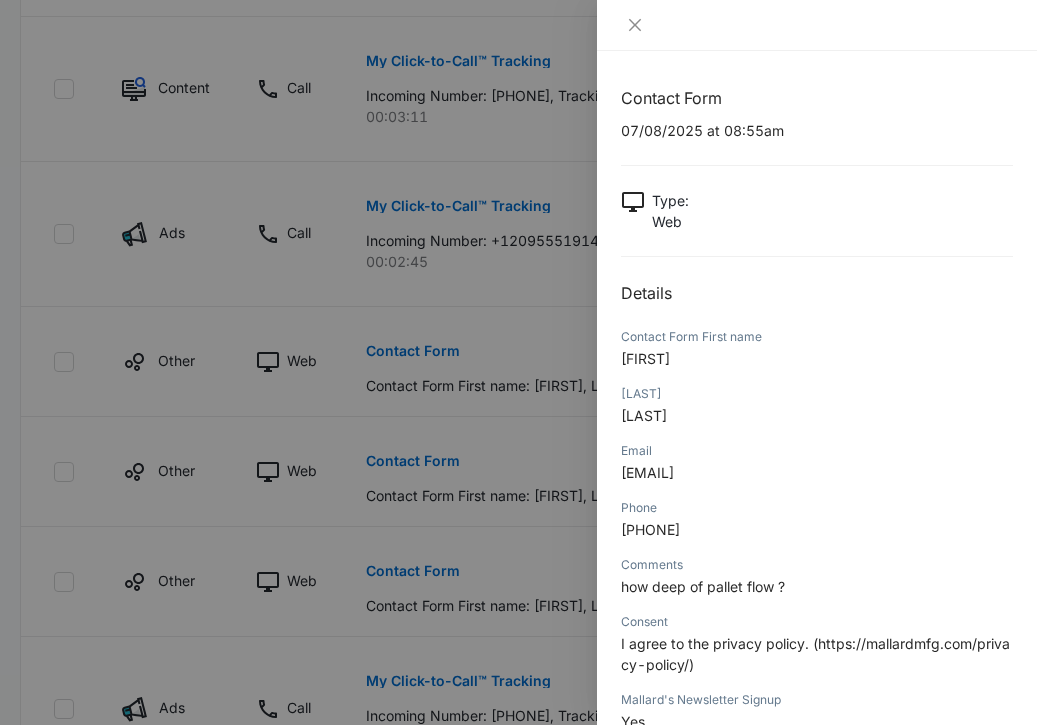 click at bounding box center [518, 362] 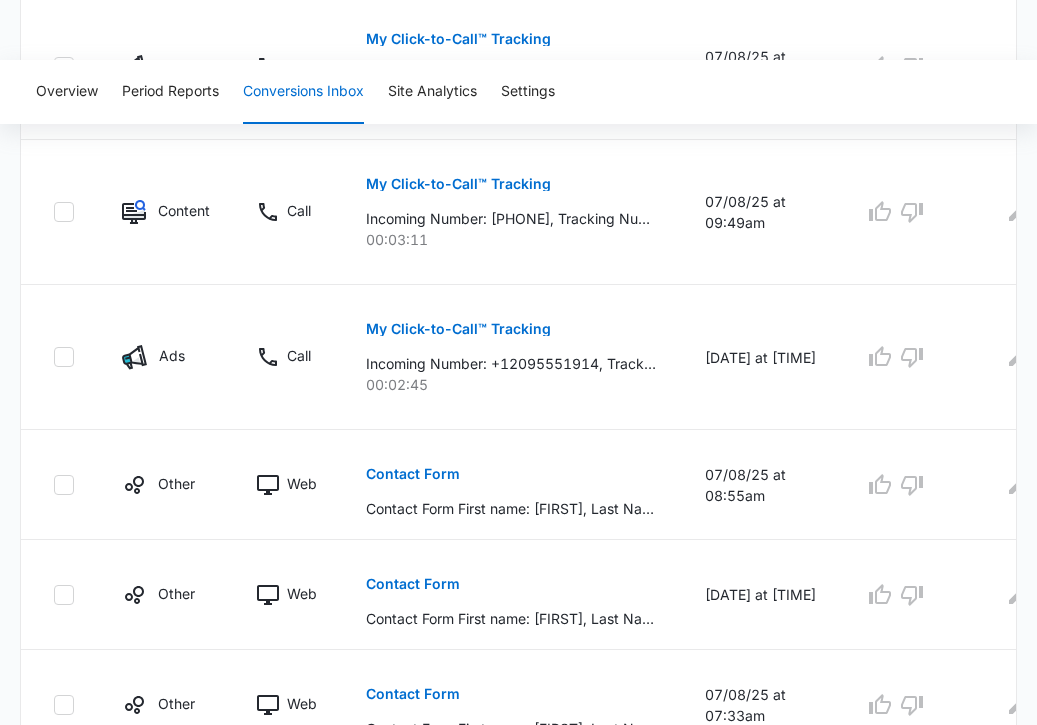 scroll, scrollTop: 758, scrollLeft: 0, axis: vertical 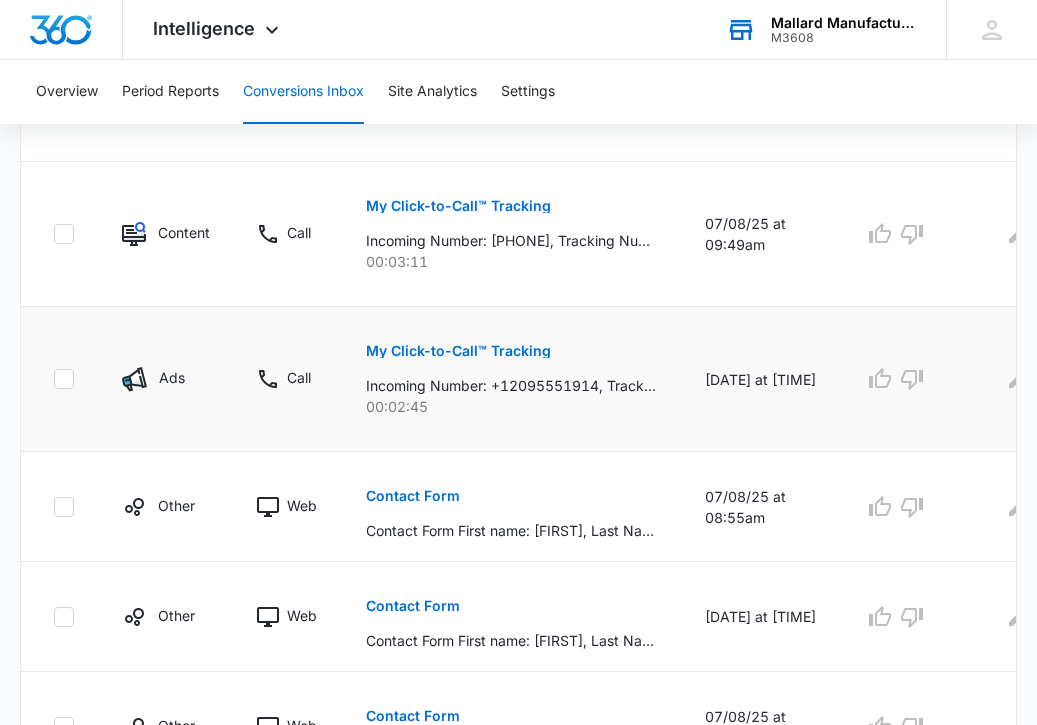click on "My Click-to-Call™ Tracking" at bounding box center [458, 351] 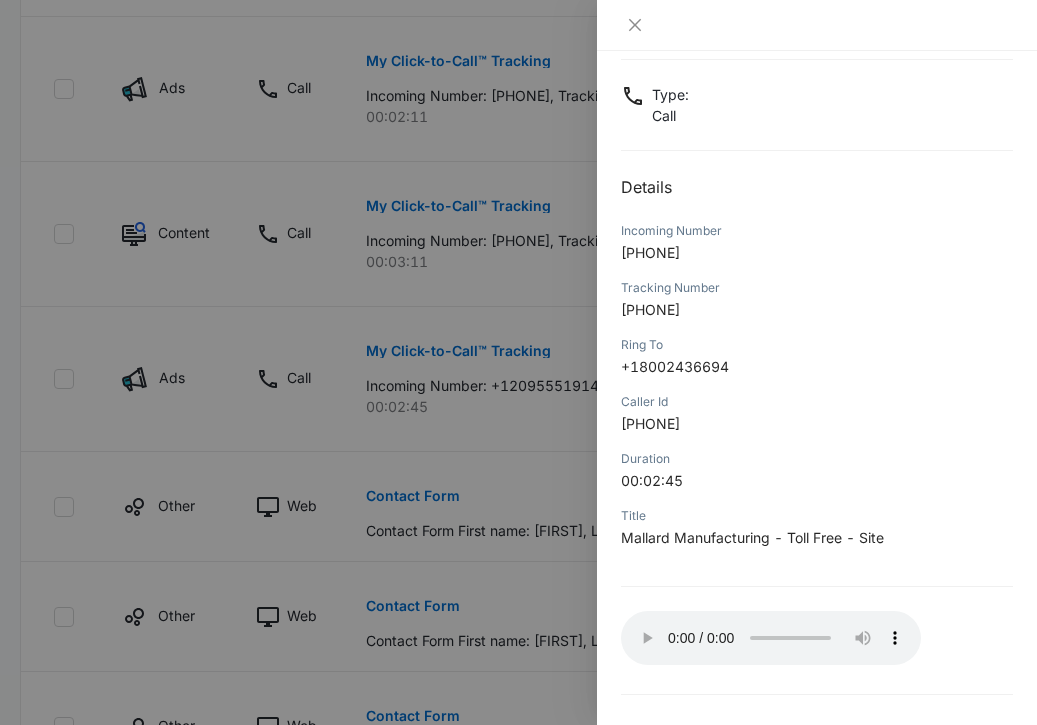 scroll, scrollTop: 163, scrollLeft: 0, axis: vertical 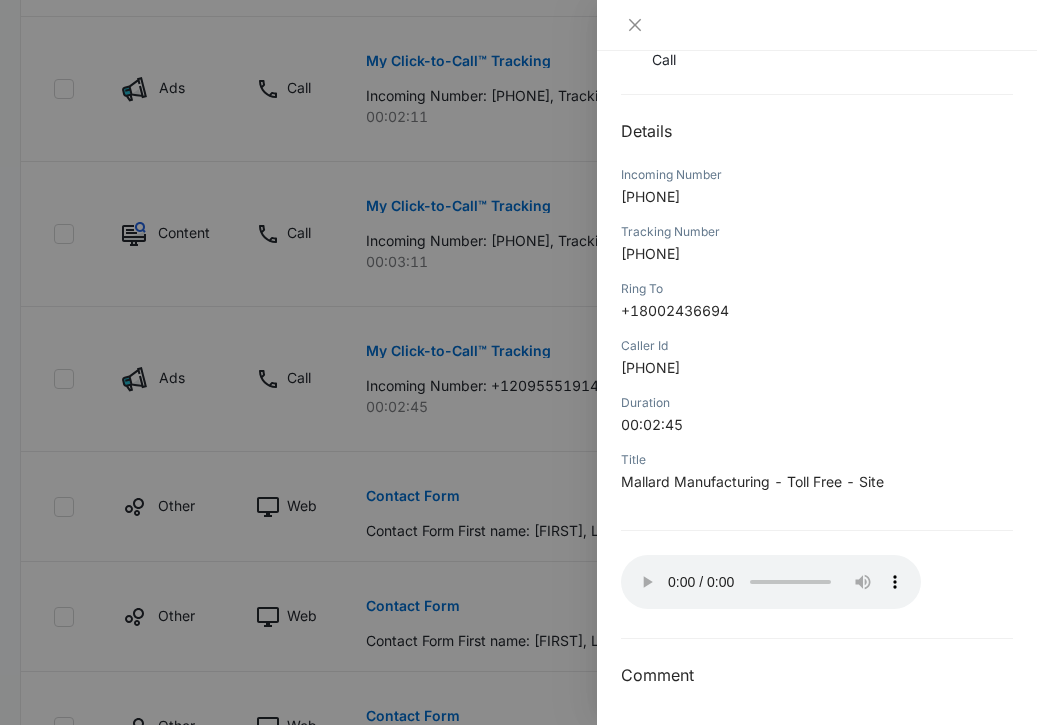 type 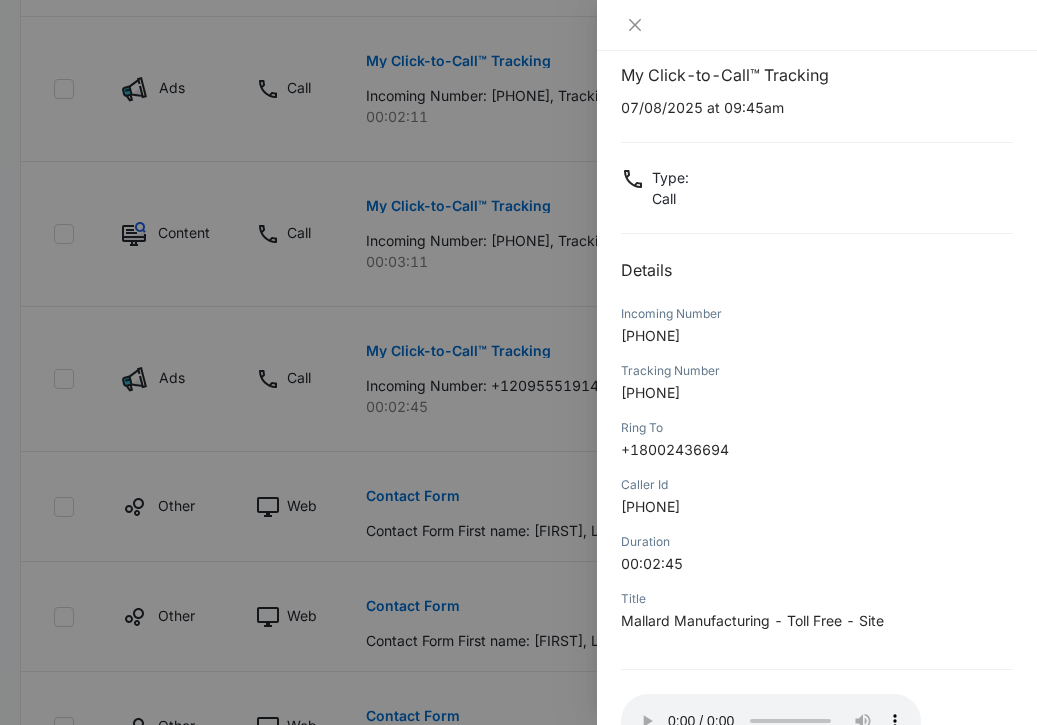 scroll, scrollTop: 0, scrollLeft: 0, axis: both 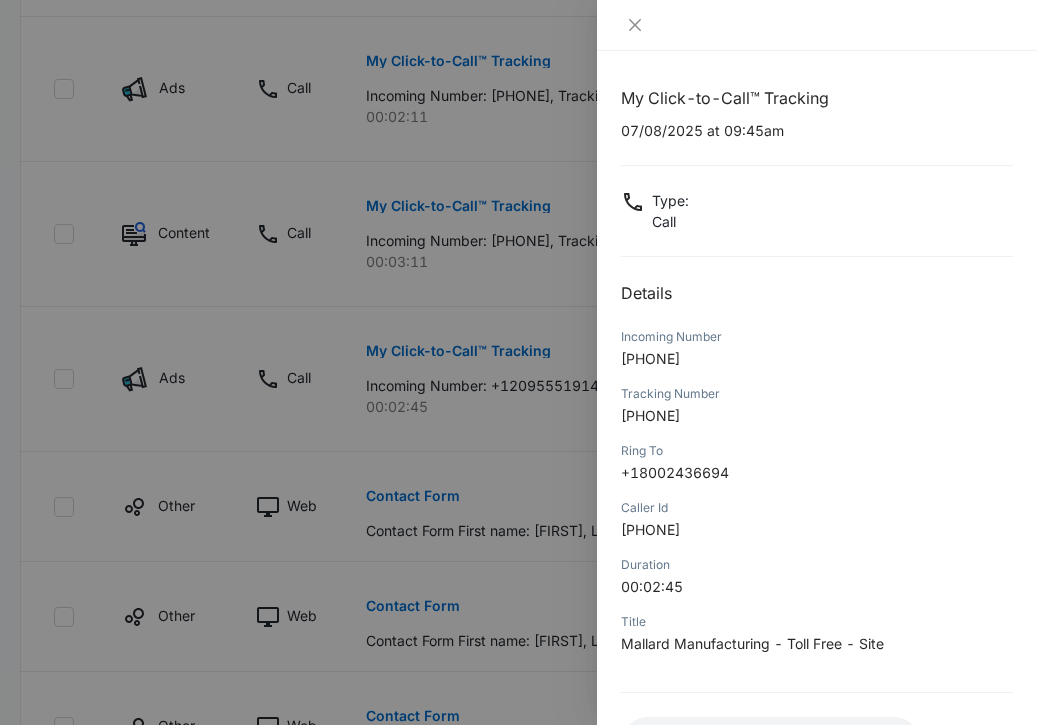 click at bounding box center (518, 362) 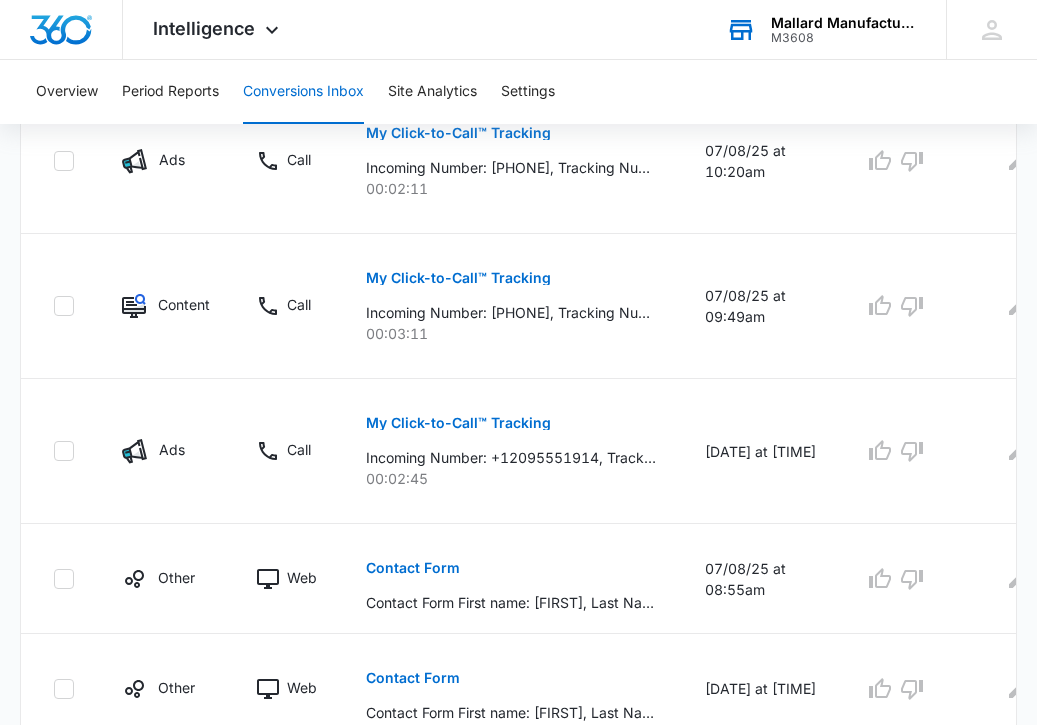 scroll, scrollTop: 683, scrollLeft: 0, axis: vertical 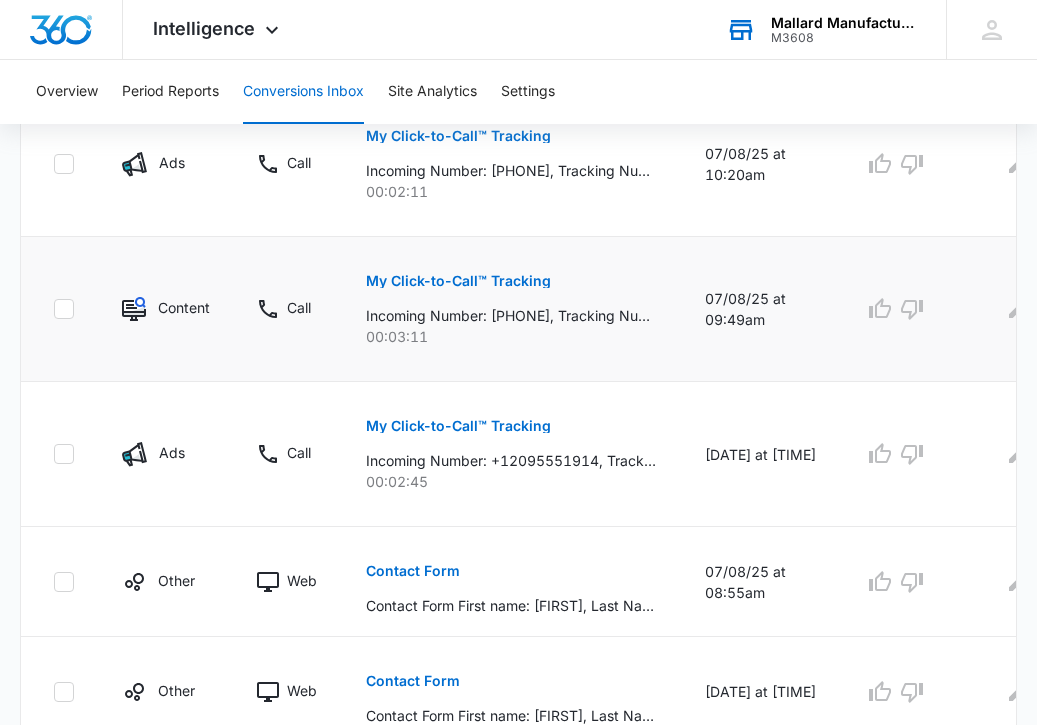 click on "My Click-to-Call™ Tracking" at bounding box center (458, 281) 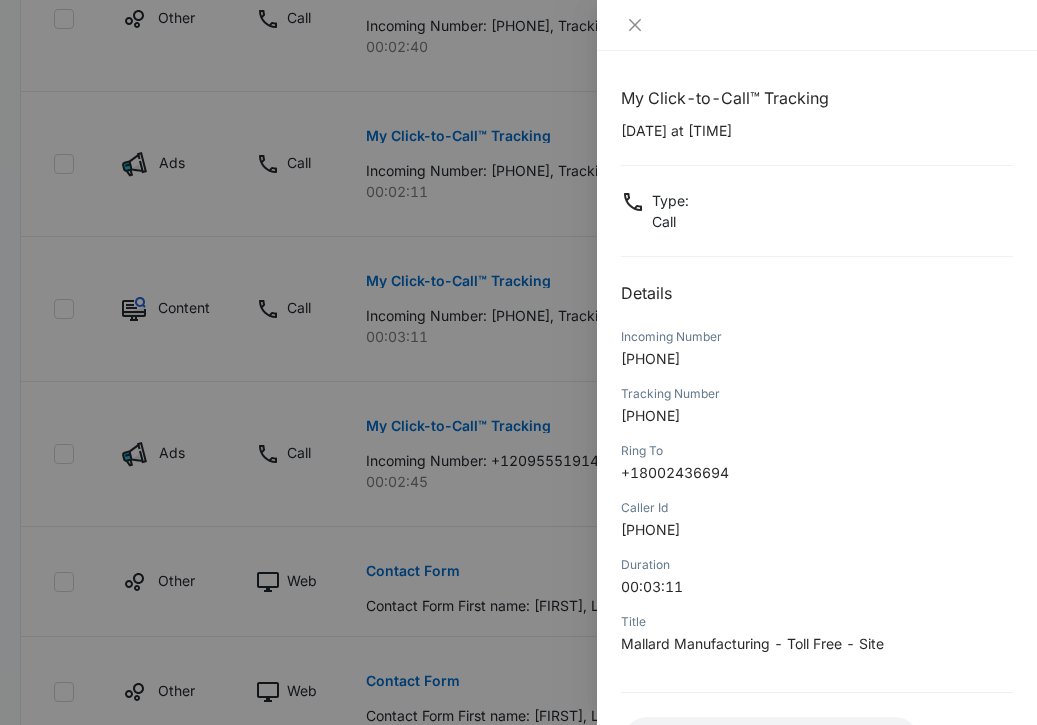 scroll, scrollTop: 131, scrollLeft: 0, axis: vertical 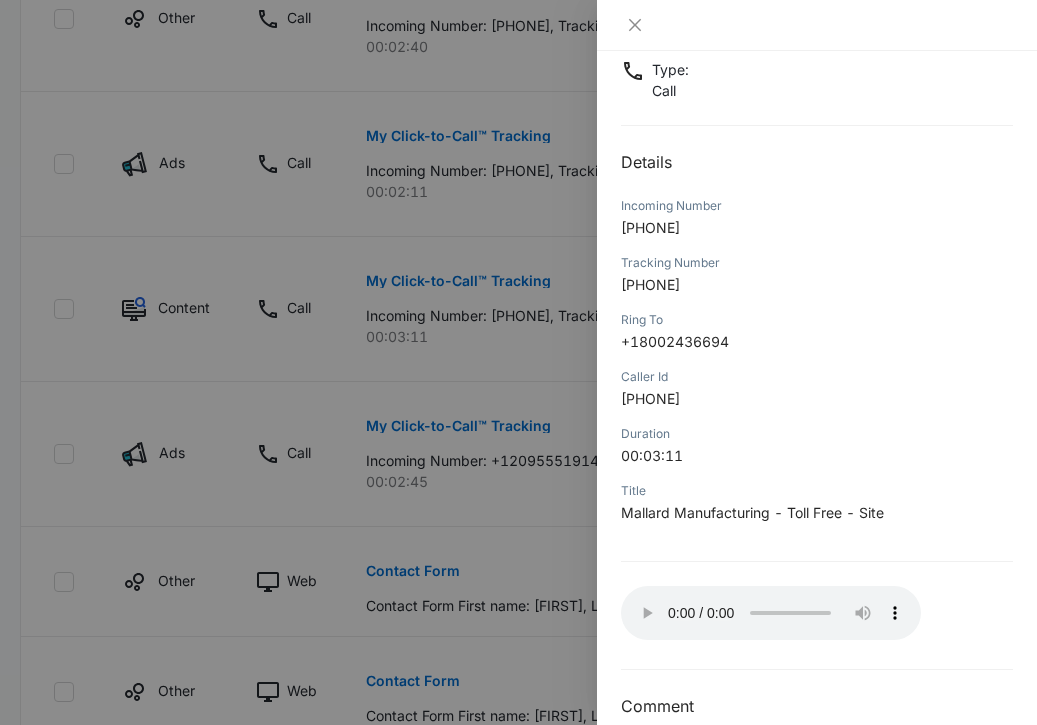 type 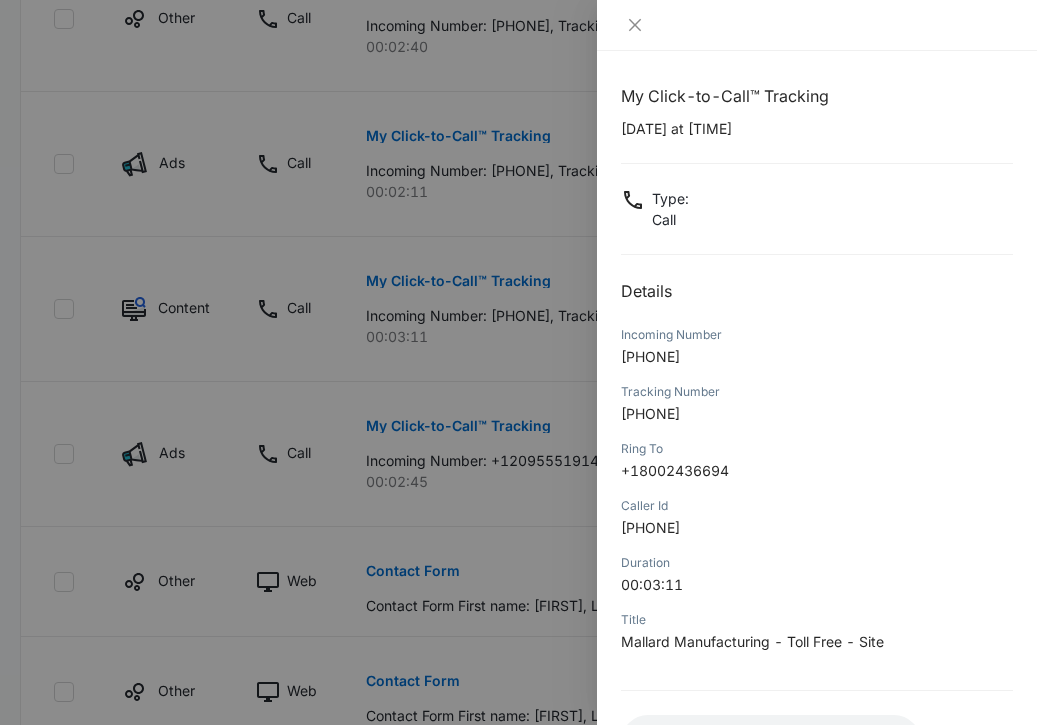 scroll, scrollTop: 0, scrollLeft: 0, axis: both 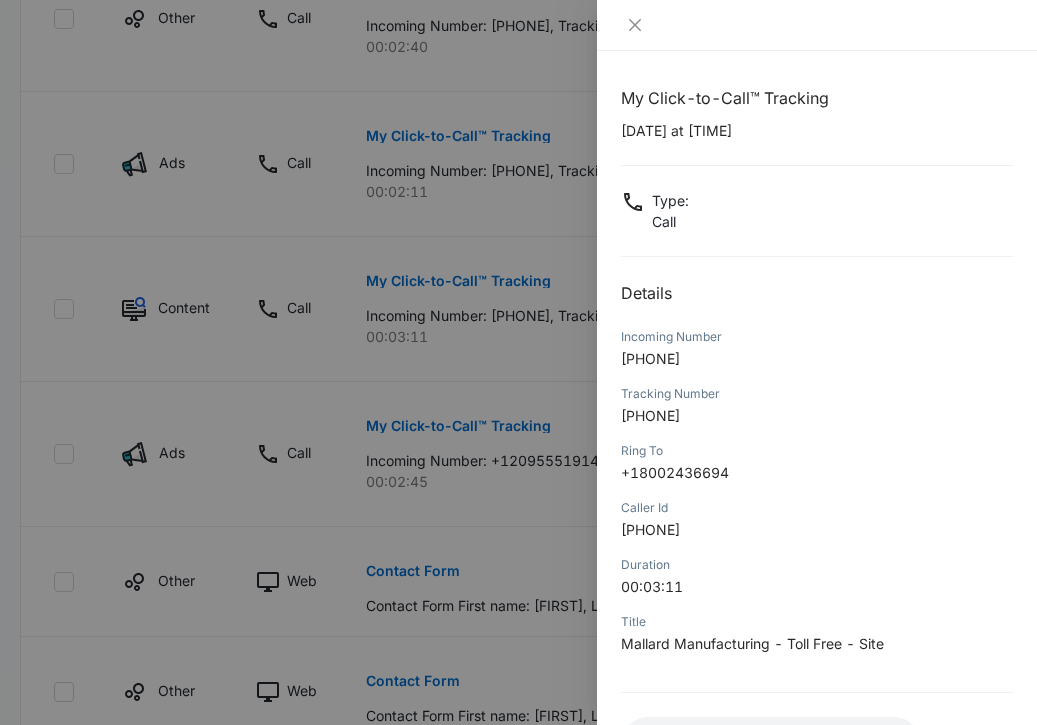 click at bounding box center (518, 362) 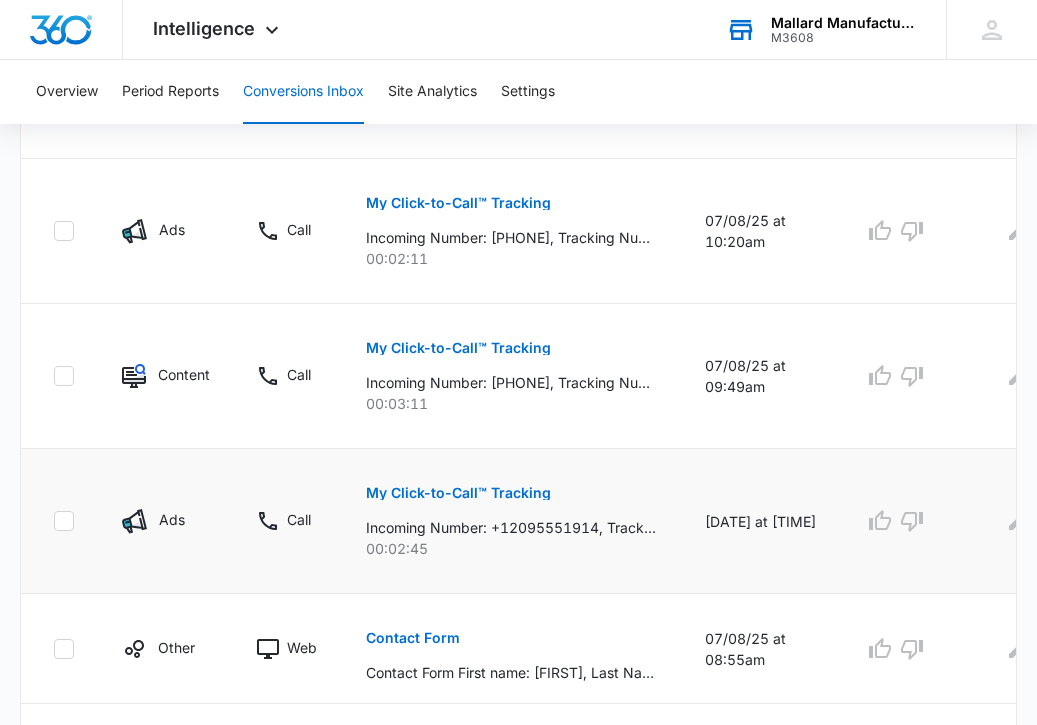 scroll, scrollTop: 509, scrollLeft: 0, axis: vertical 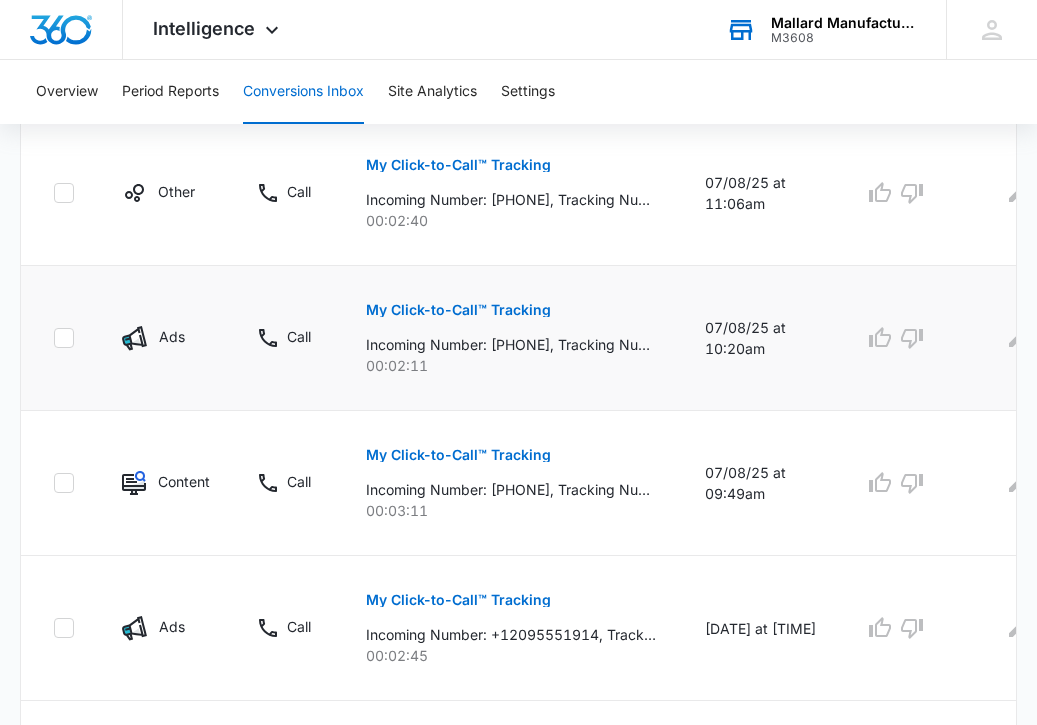click on "My Click-to-Call™ Tracking" at bounding box center (458, 310) 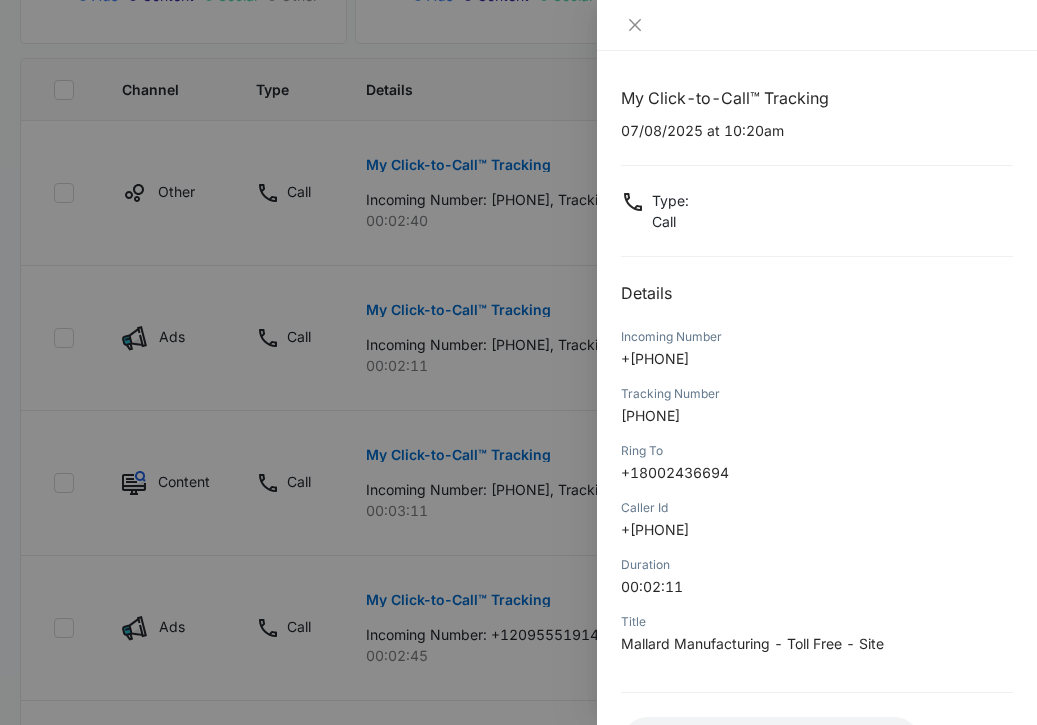 scroll, scrollTop: 163, scrollLeft: 0, axis: vertical 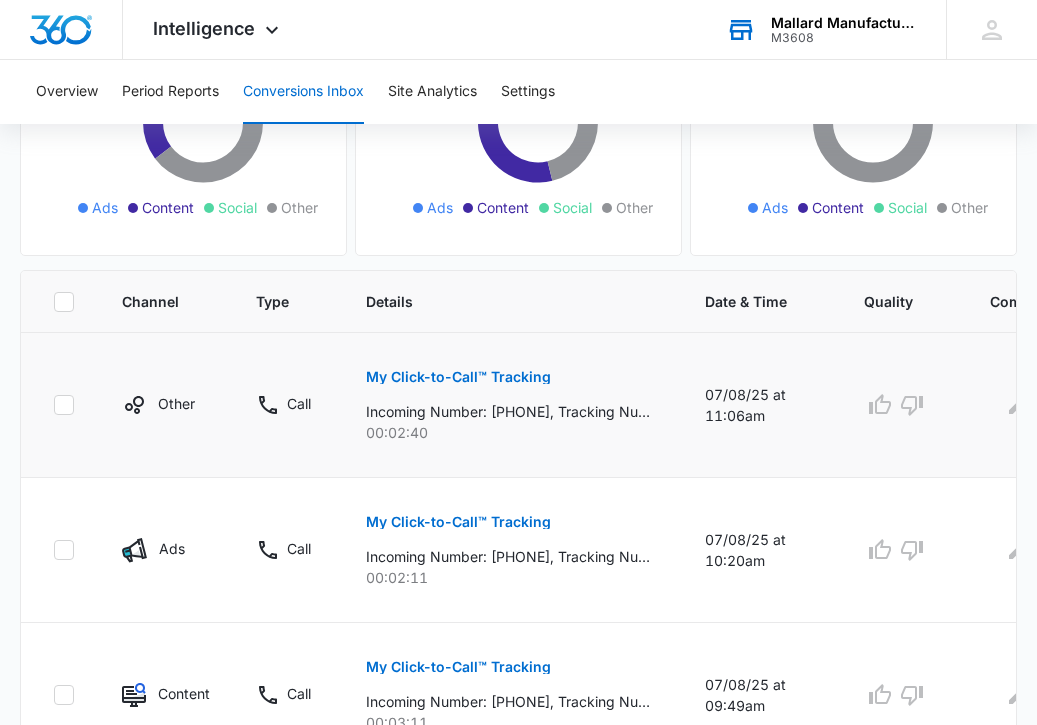 click on "My Click-to-Call™ Tracking" at bounding box center (458, 377) 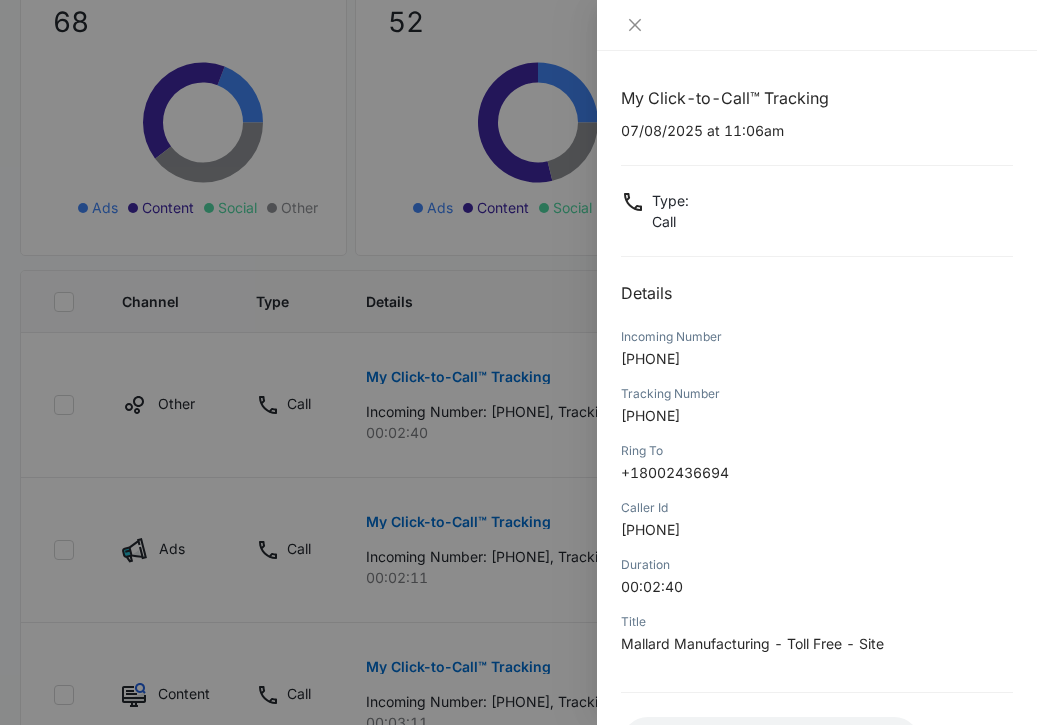 scroll, scrollTop: 87, scrollLeft: 0, axis: vertical 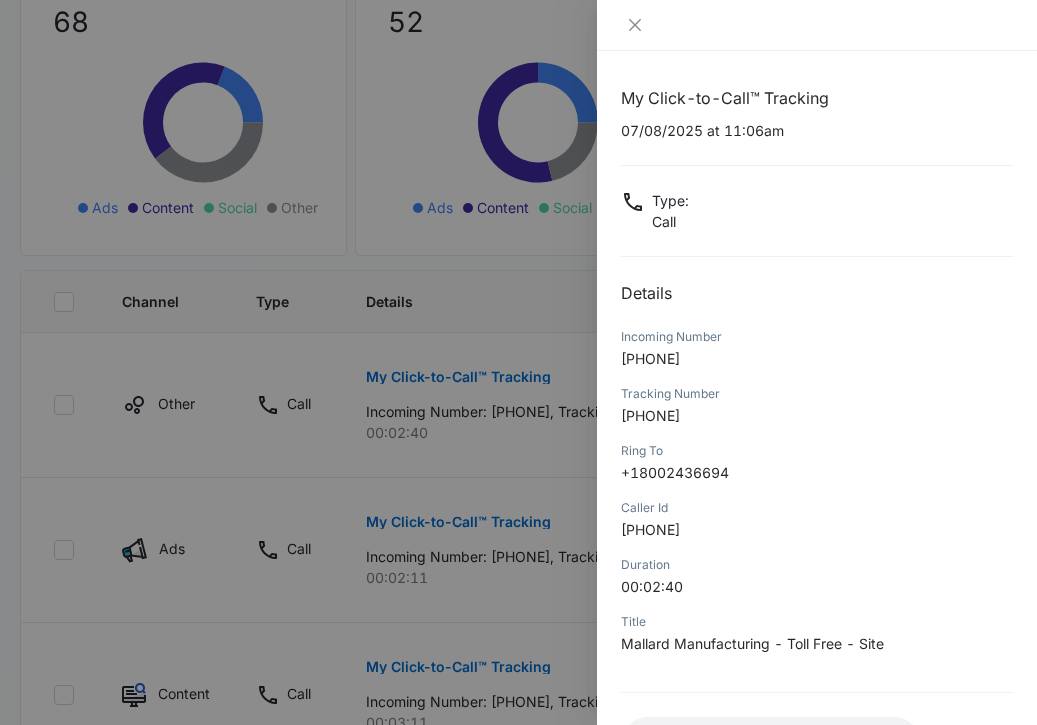 click at bounding box center (518, 362) 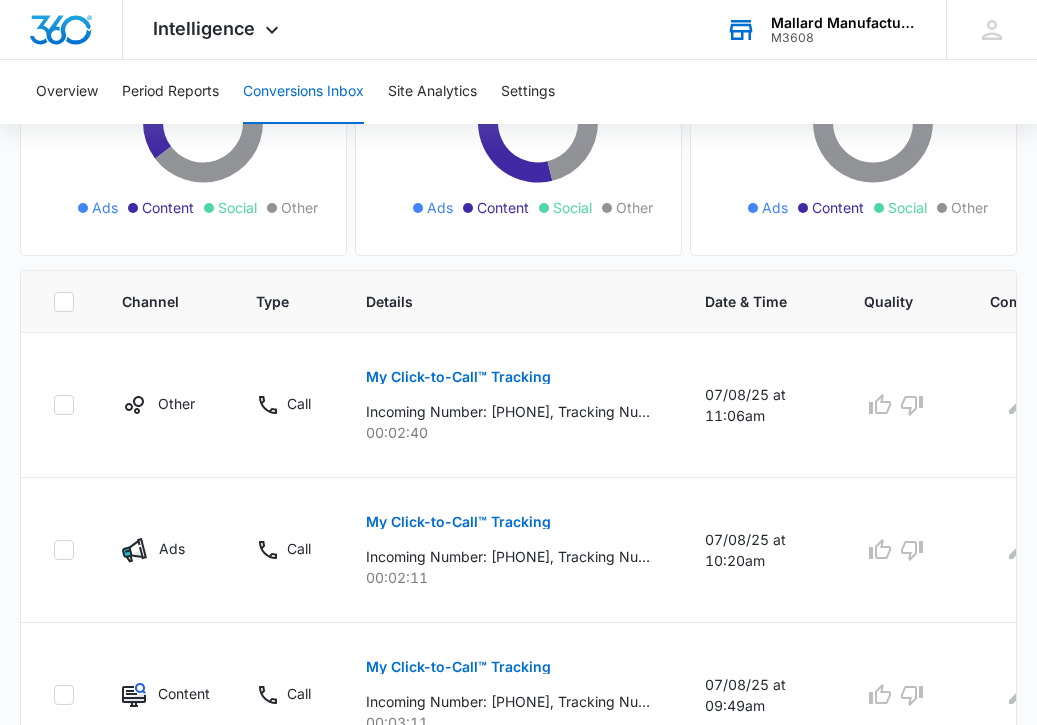 scroll, scrollTop: 1312, scrollLeft: 0, axis: vertical 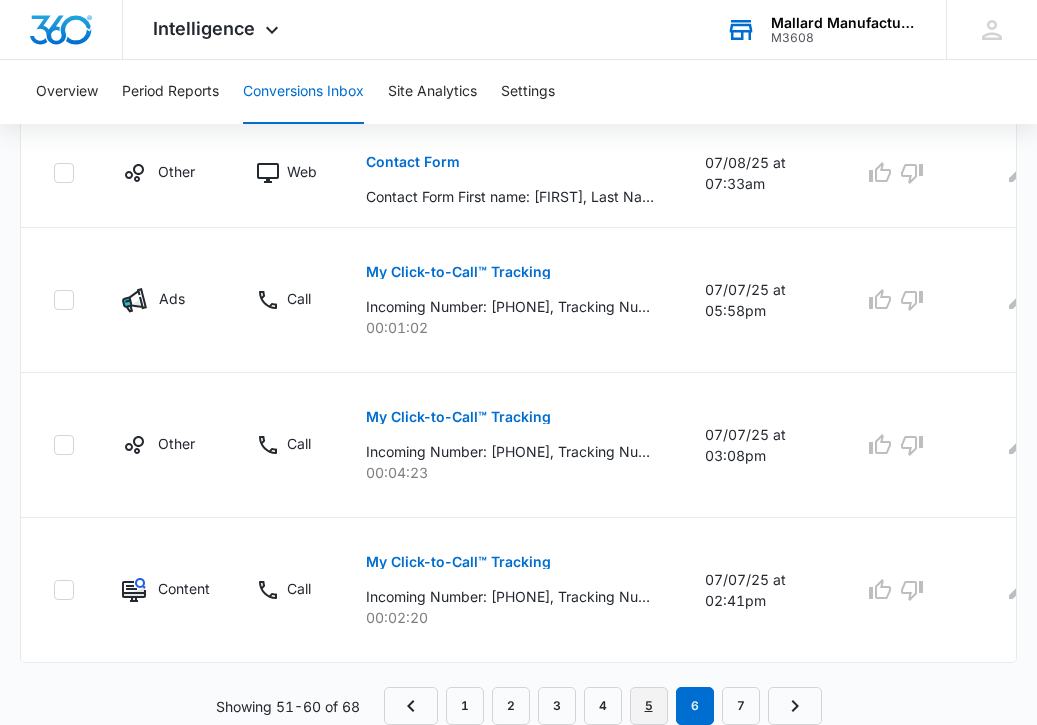 click on "5" at bounding box center (649, 706) 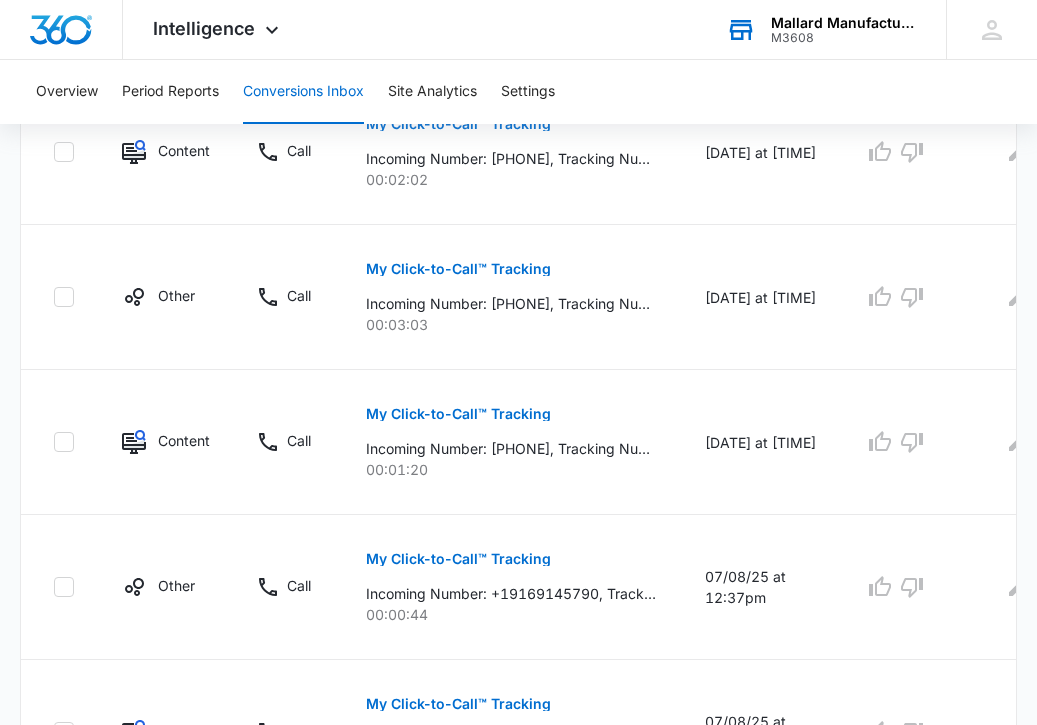 scroll, scrollTop: 1417, scrollLeft: 0, axis: vertical 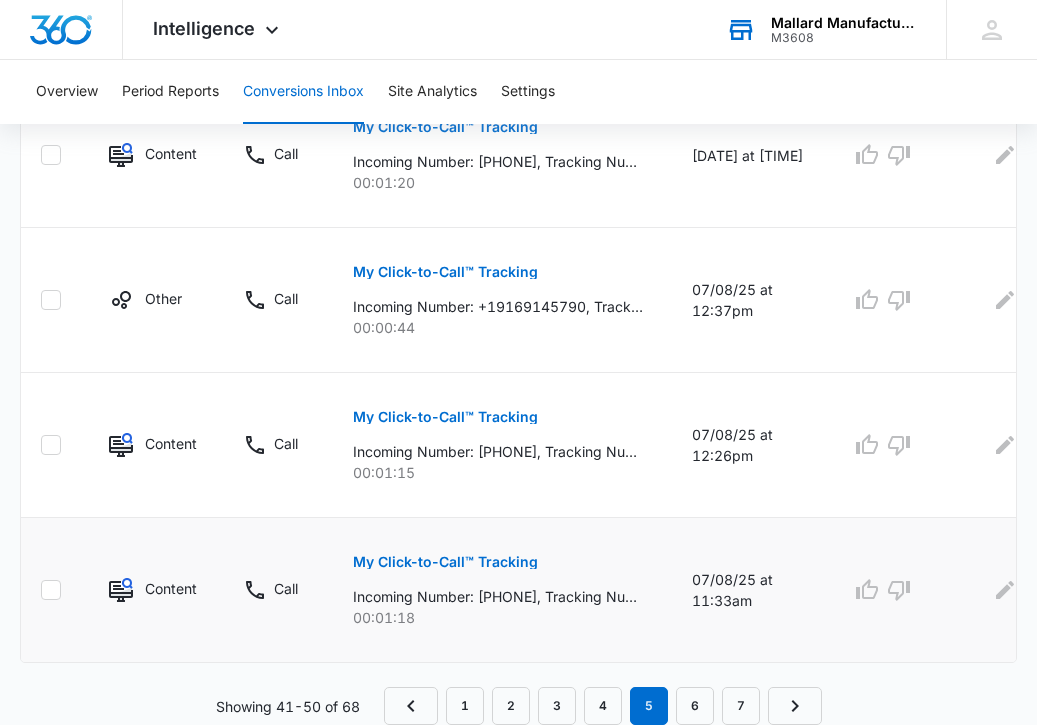 click on "My Click-to-Call™ Tracking" at bounding box center (445, 562) 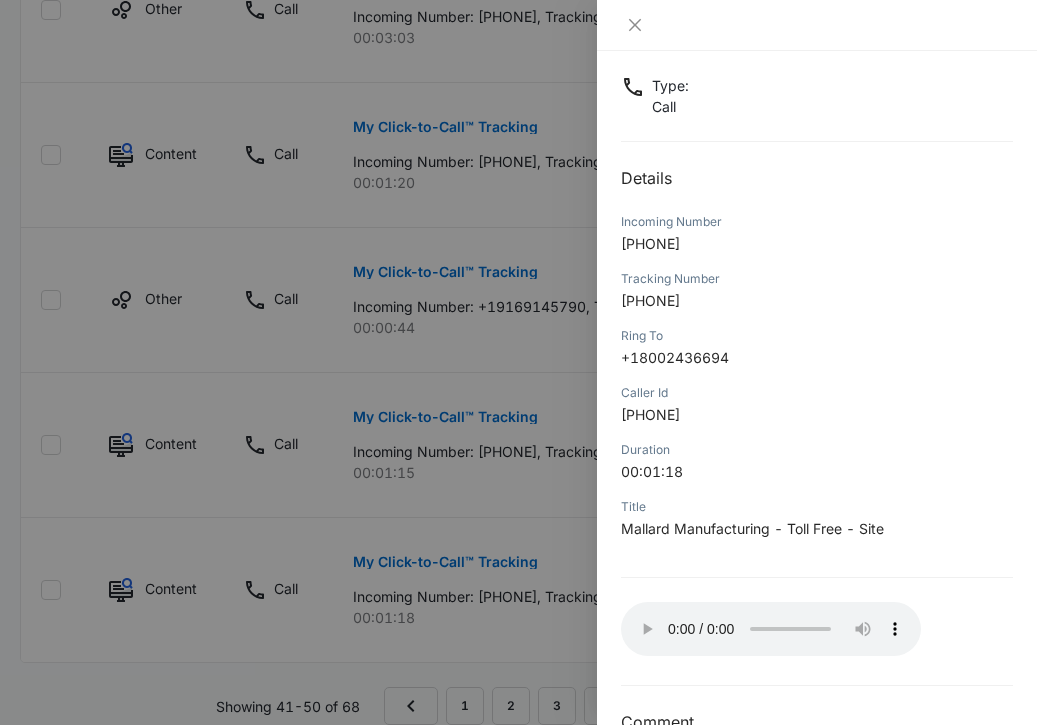 scroll, scrollTop: 163, scrollLeft: 0, axis: vertical 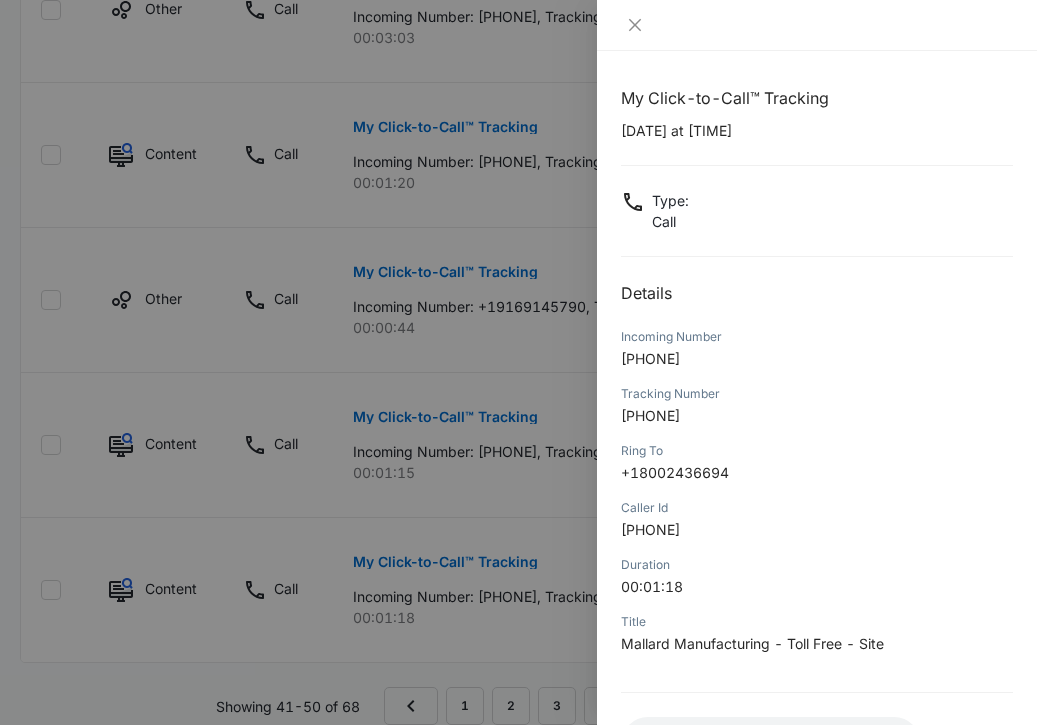 click at bounding box center (518, 362) 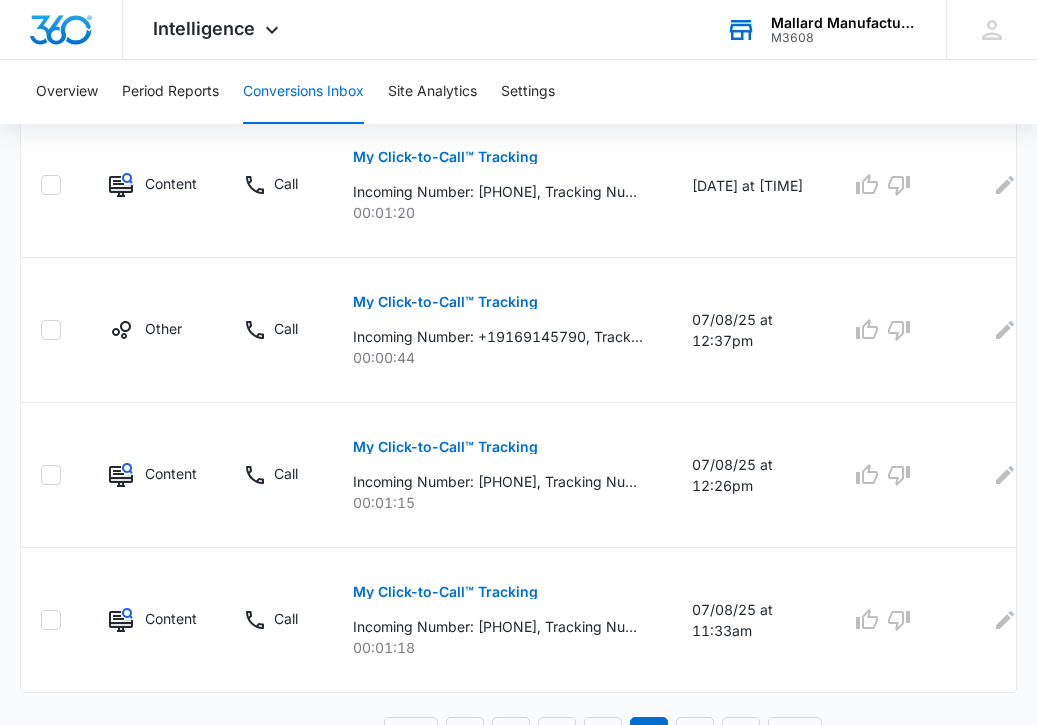 scroll, scrollTop: 1371, scrollLeft: 0, axis: vertical 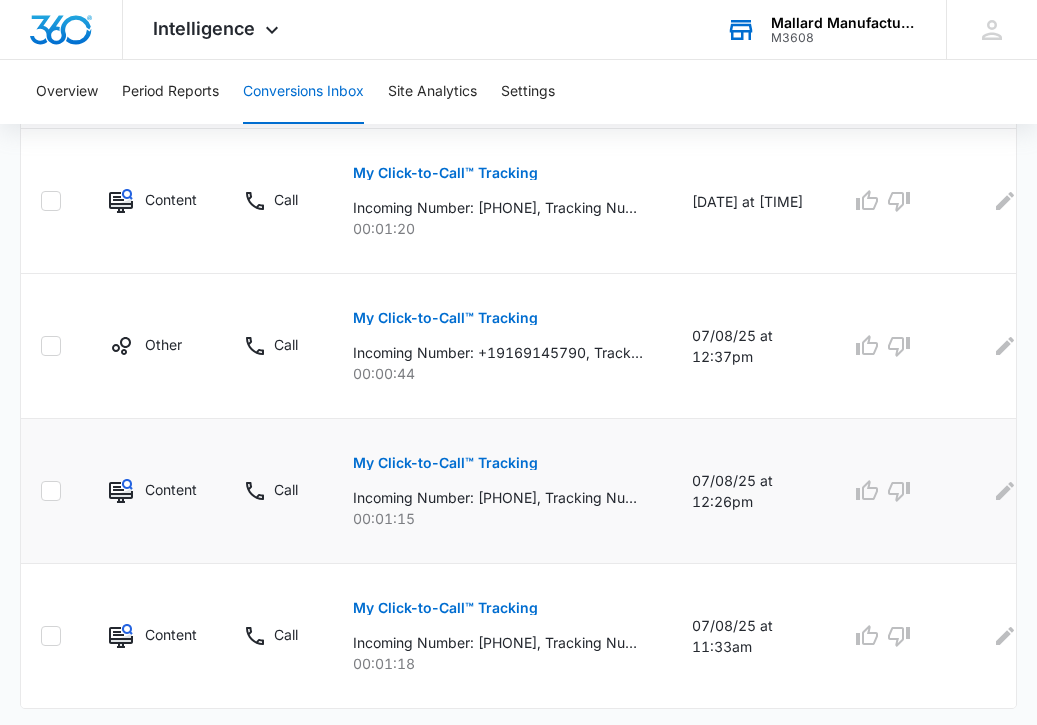 click on "My Click-to-Call™ Tracking" at bounding box center [445, 463] 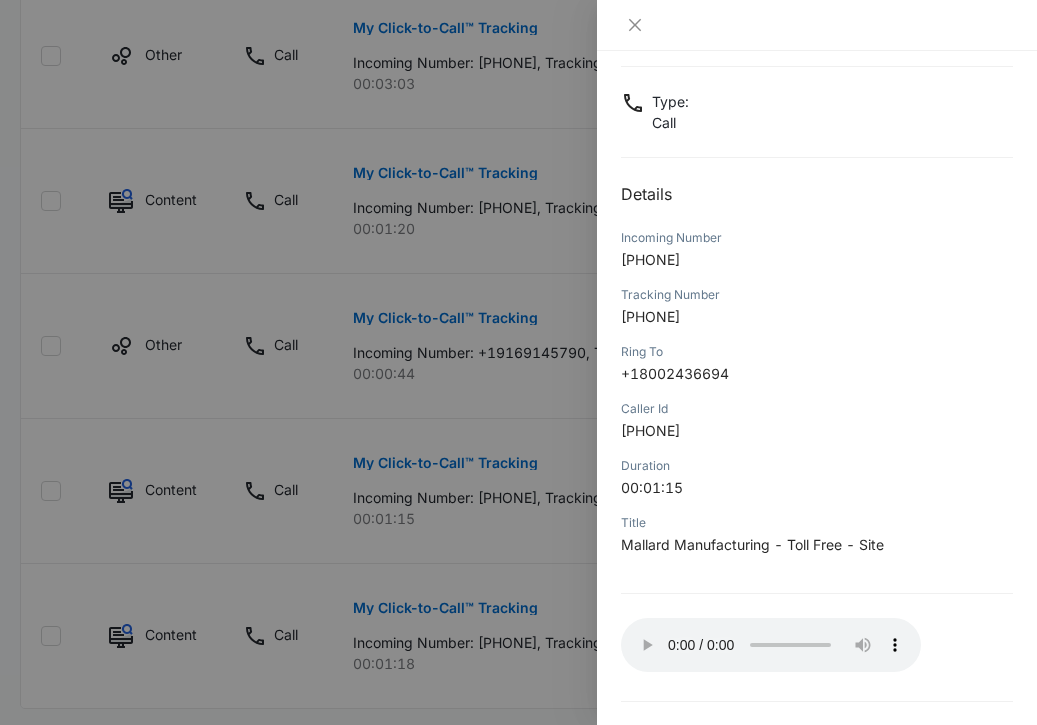 scroll, scrollTop: 146, scrollLeft: 0, axis: vertical 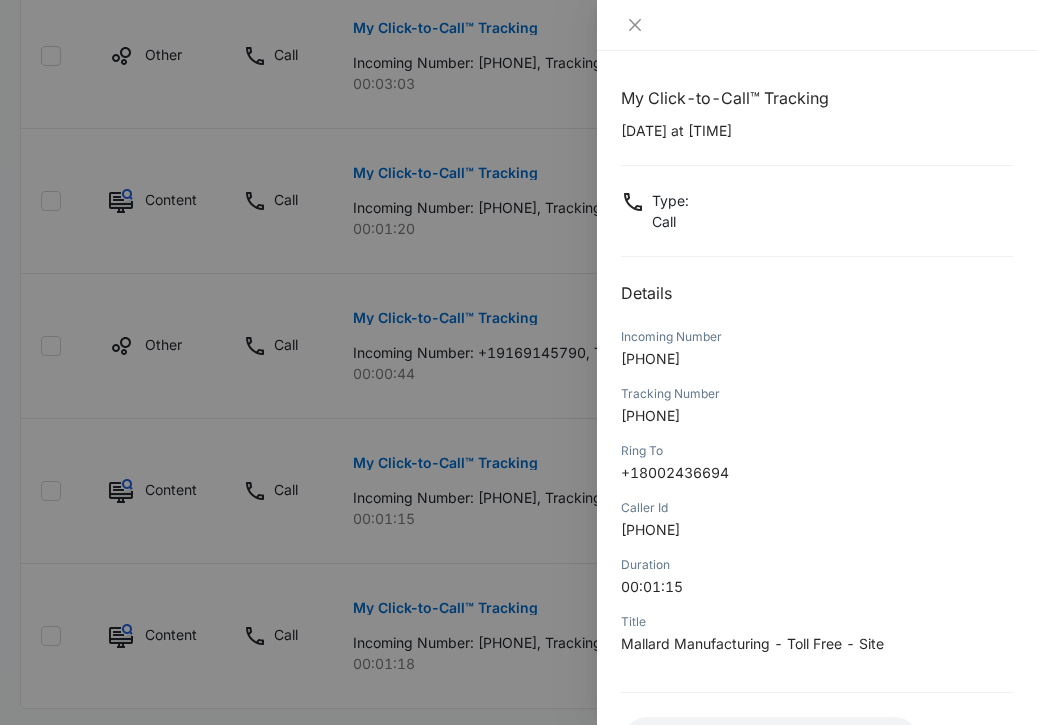 click at bounding box center [518, 362] 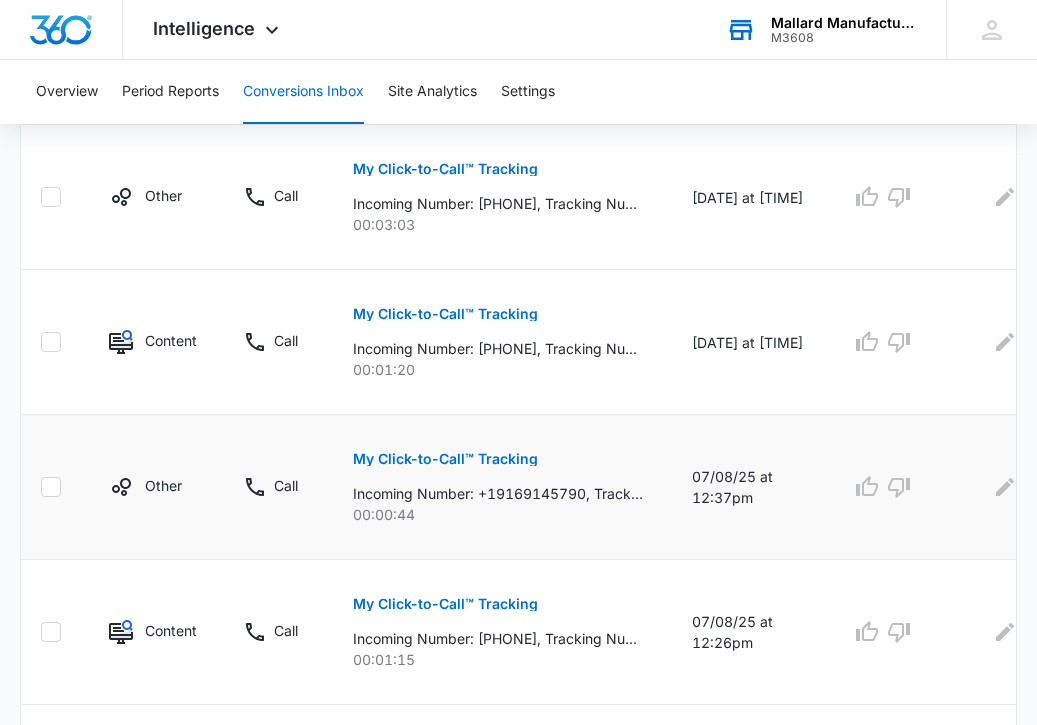 scroll, scrollTop: 1192, scrollLeft: 0, axis: vertical 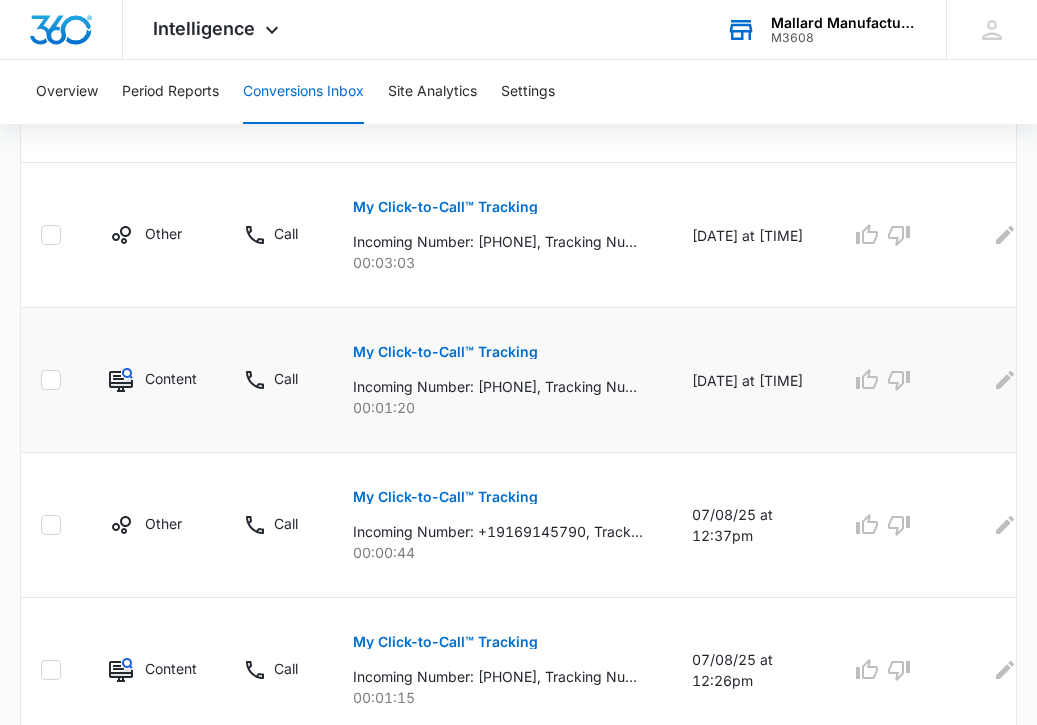 click on "My Click-to-Call™ Tracking" at bounding box center [445, 352] 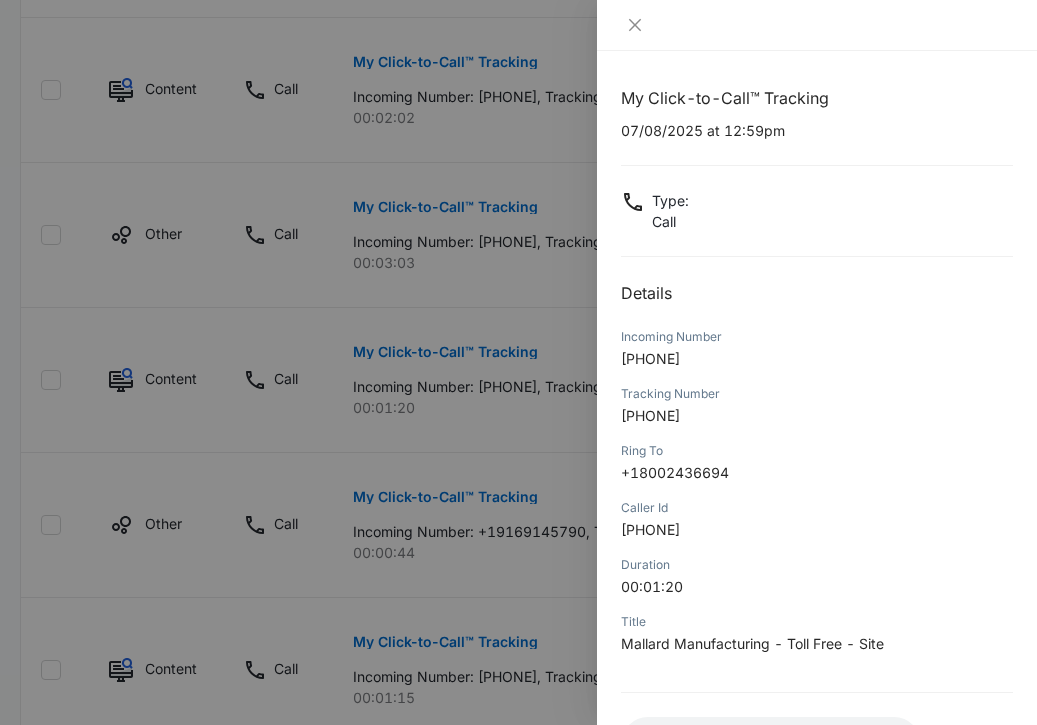 scroll, scrollTop: 163, scrollLeft: 0, axis: vertical 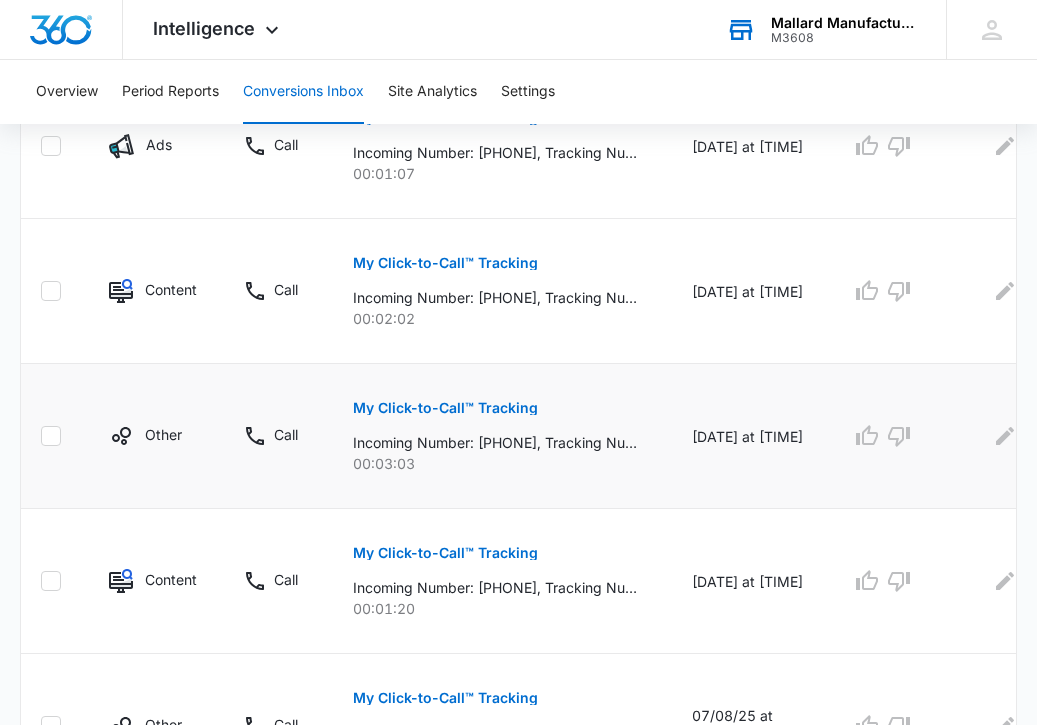 click on "My Click-to-Call™ Tracking" at bounding box center [445, 408] 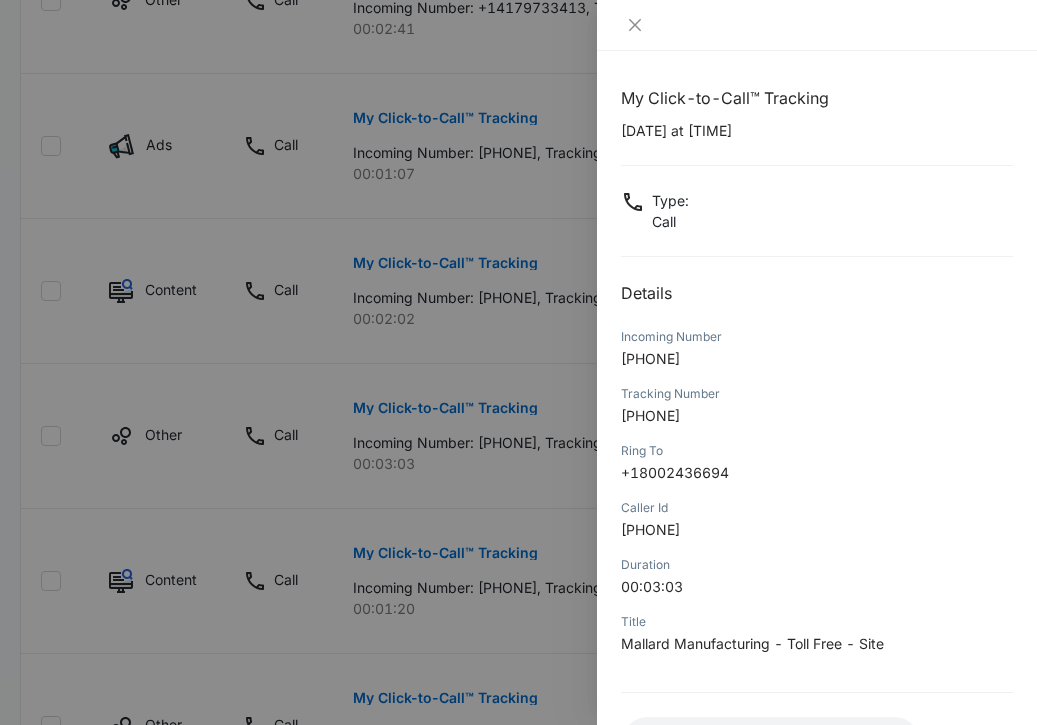 scroll, scrollTop: 163, scrollLeft: 0, axis: vertical 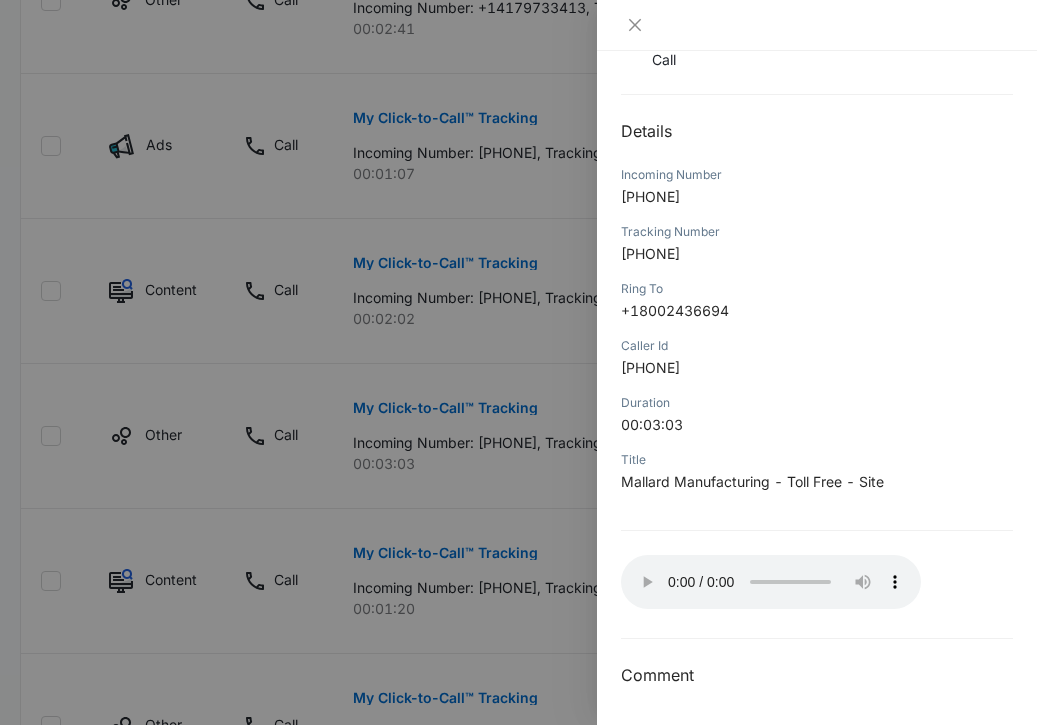 type 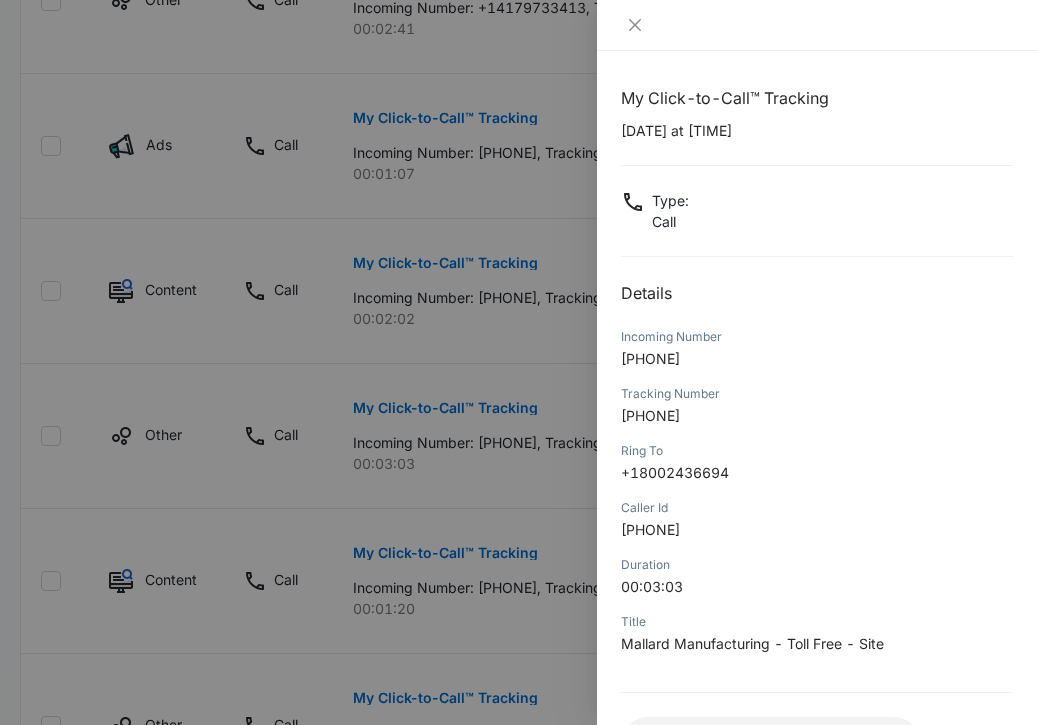 click at bounding box center [518, 362] 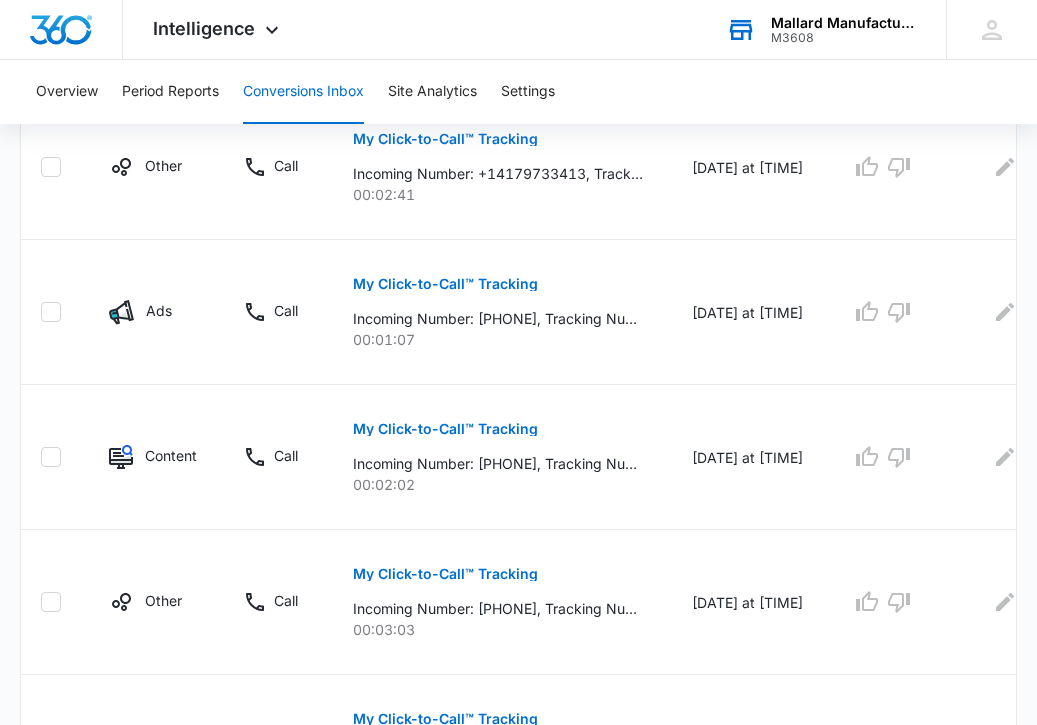 scroll, scrollTop: 819, scrollLeft: 0, axis: vertical 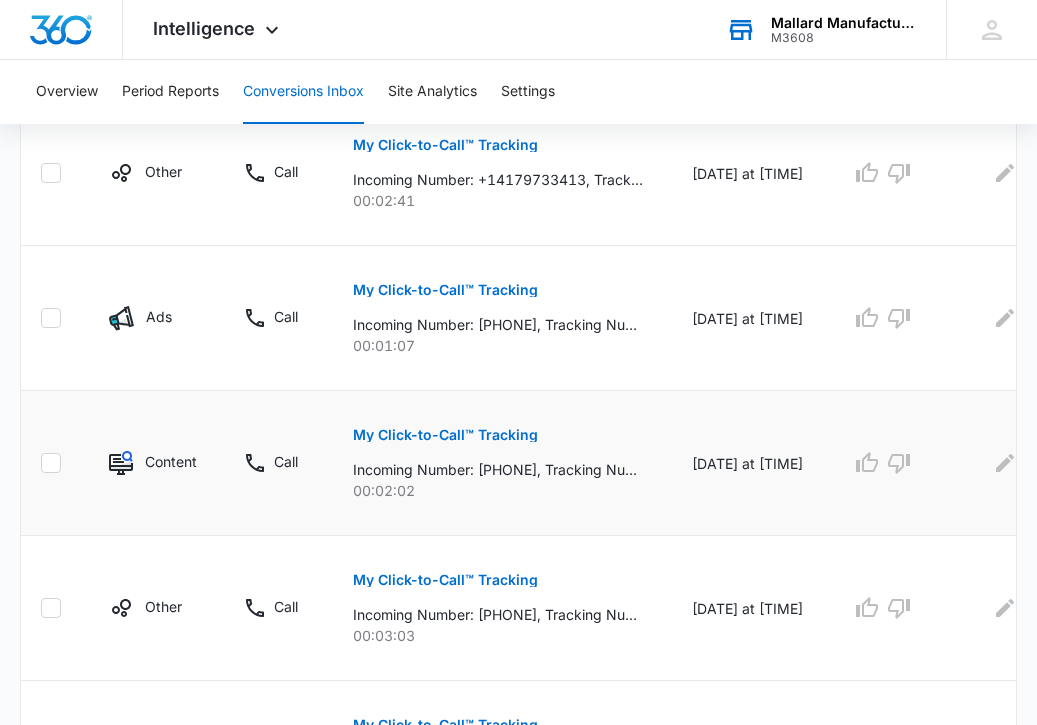 click on "My Click-to-Call™ Tracking" at bounding box center [445, 435] 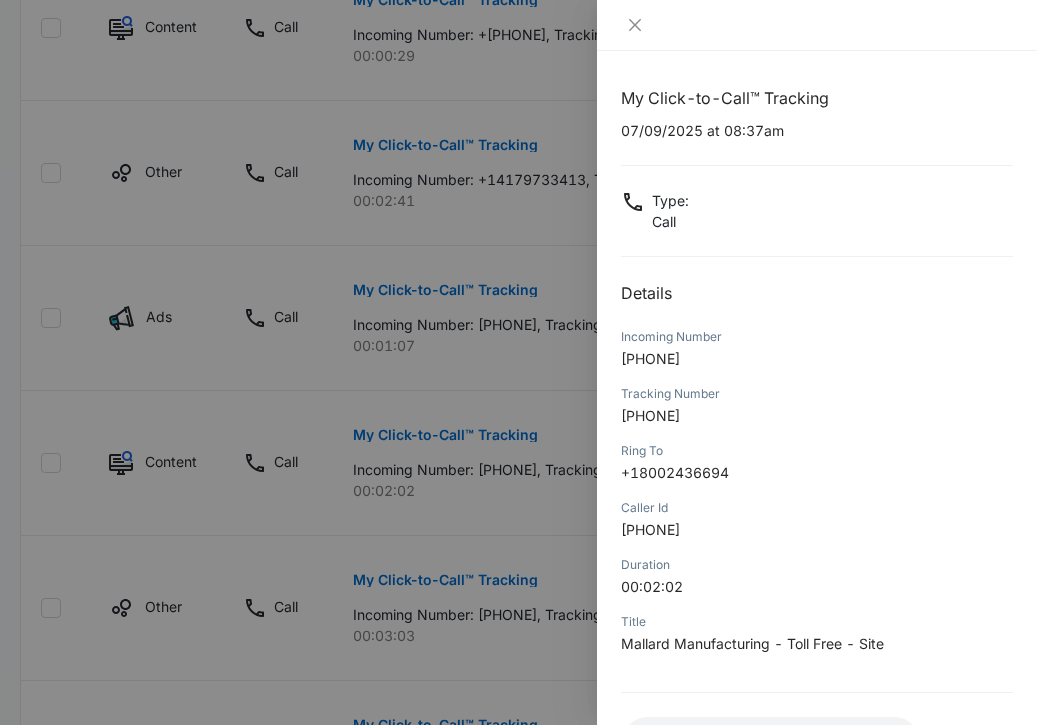 scroll, scrollTop: 142, scrollLeft: 0, axis: vertical 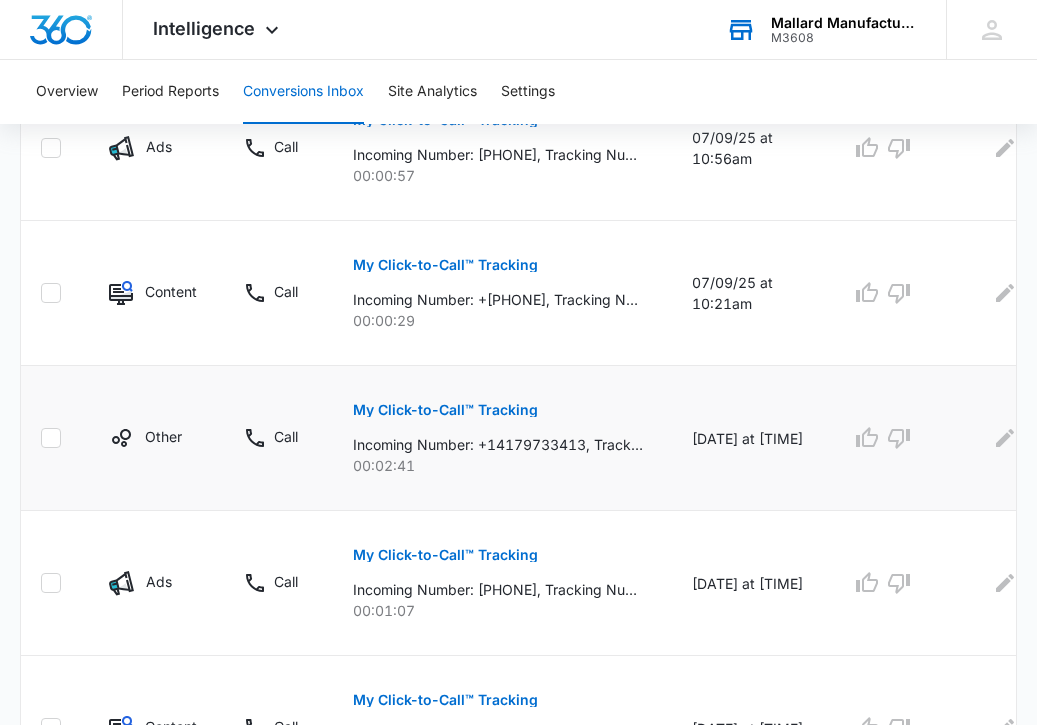 click on "My Click-to-Call™ Tracking" at bounding box center [445, 410] 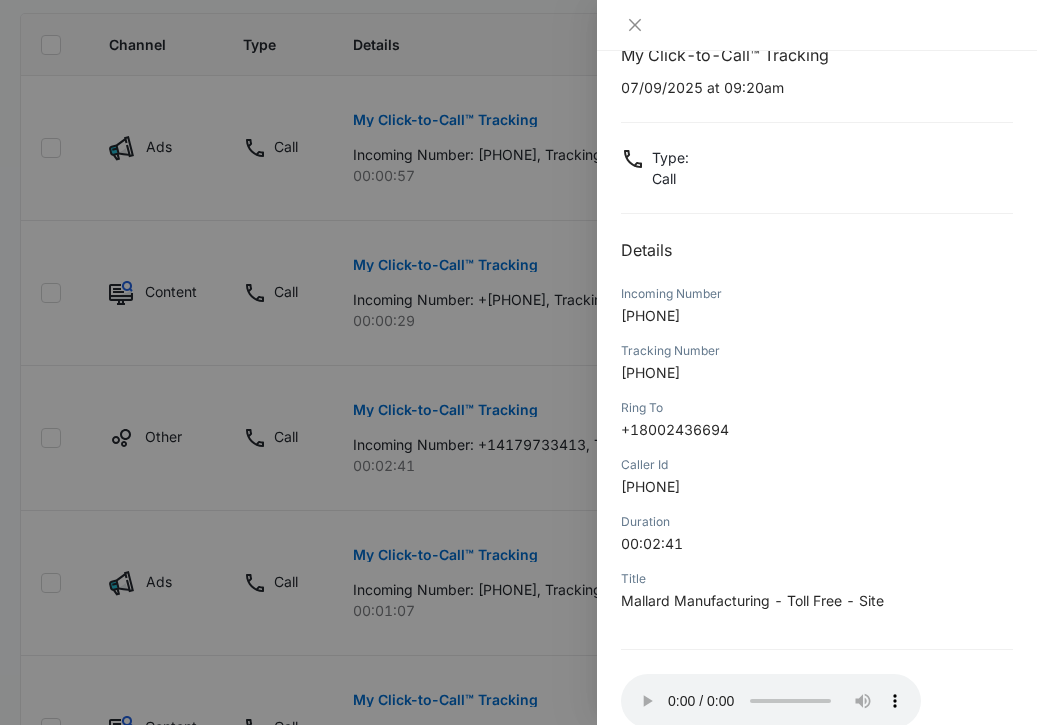 scroll, scrollTop: 87, scrollLeft: 0, axis: vertical 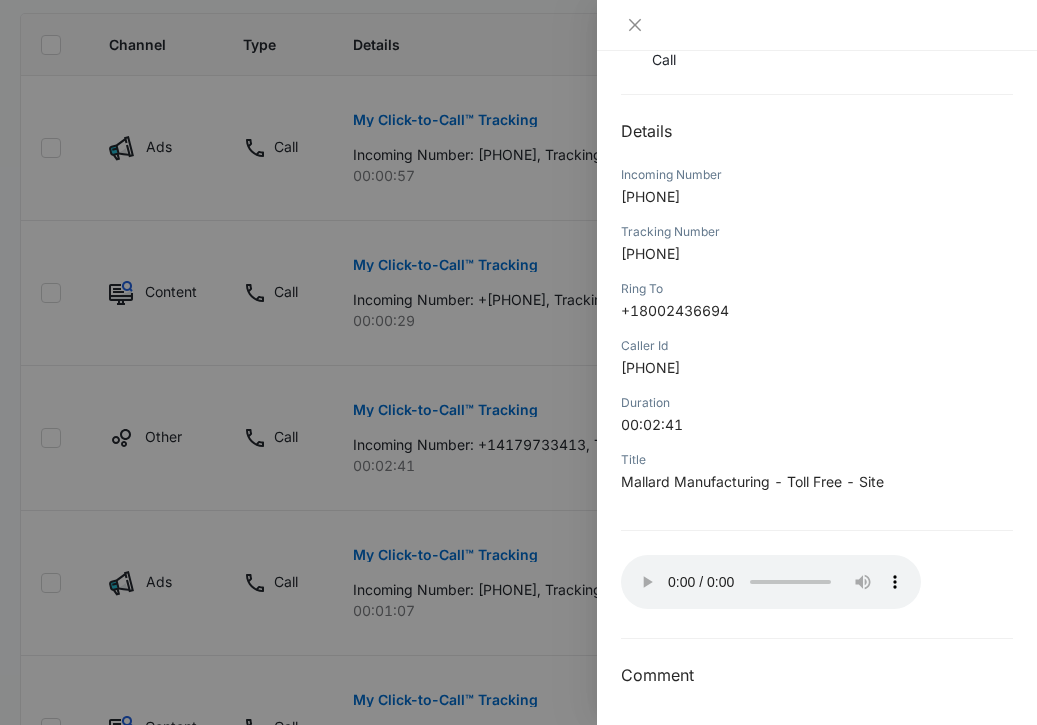 type 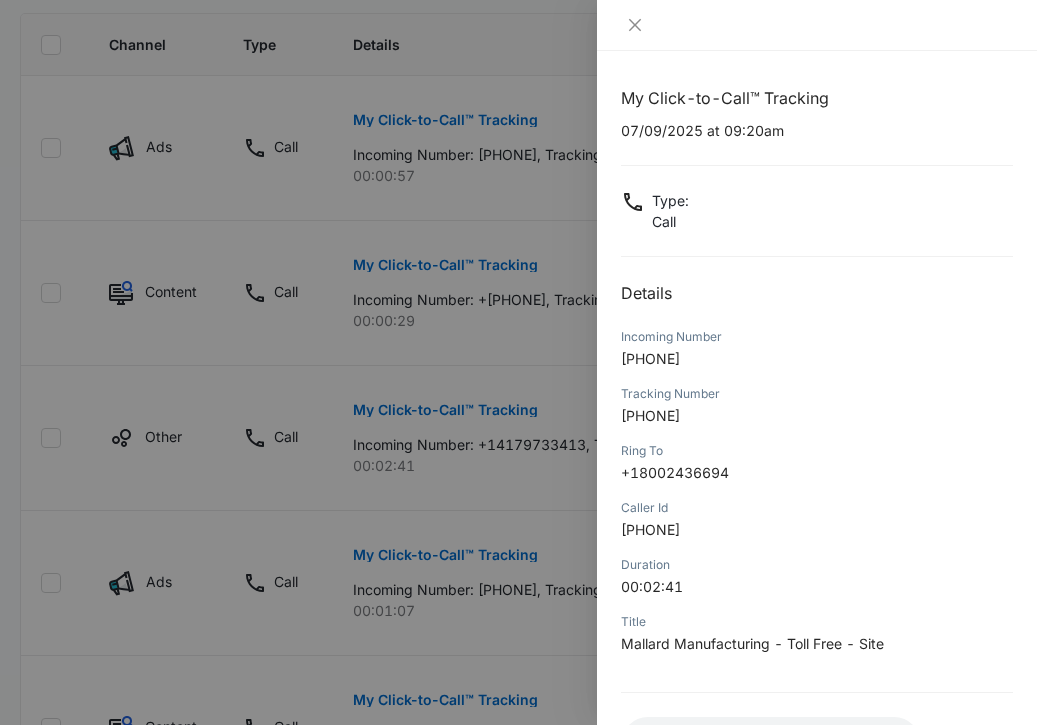 click at bounding box center (518, 362) 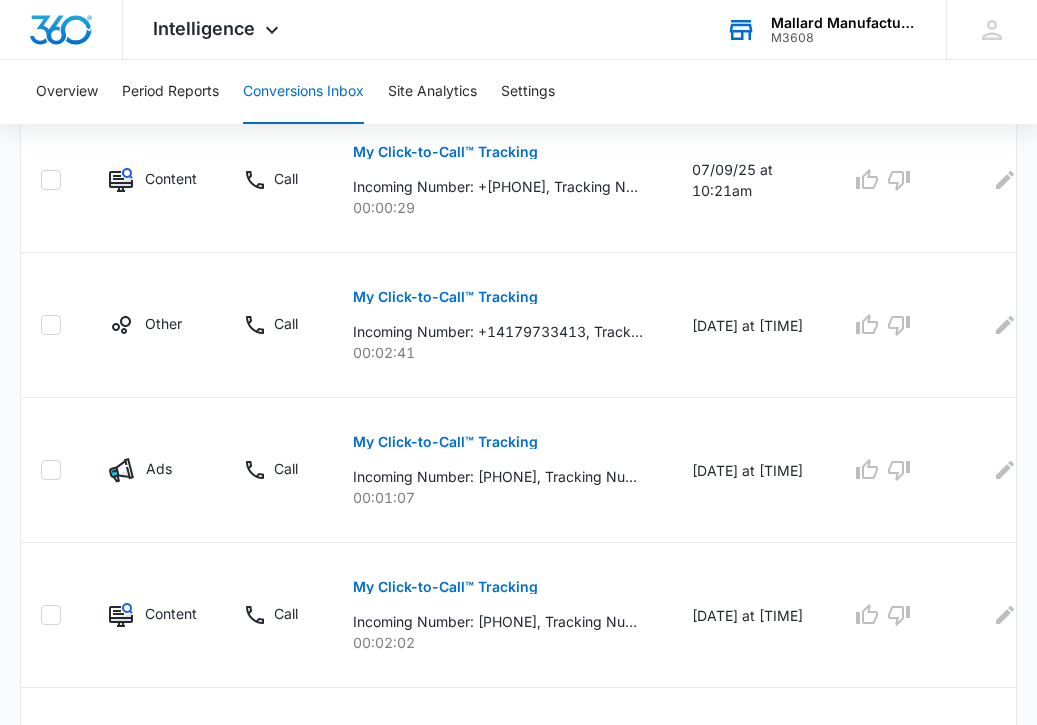 scroll, scrollTop: 1417, scrollLeft: 0, axis: vertical 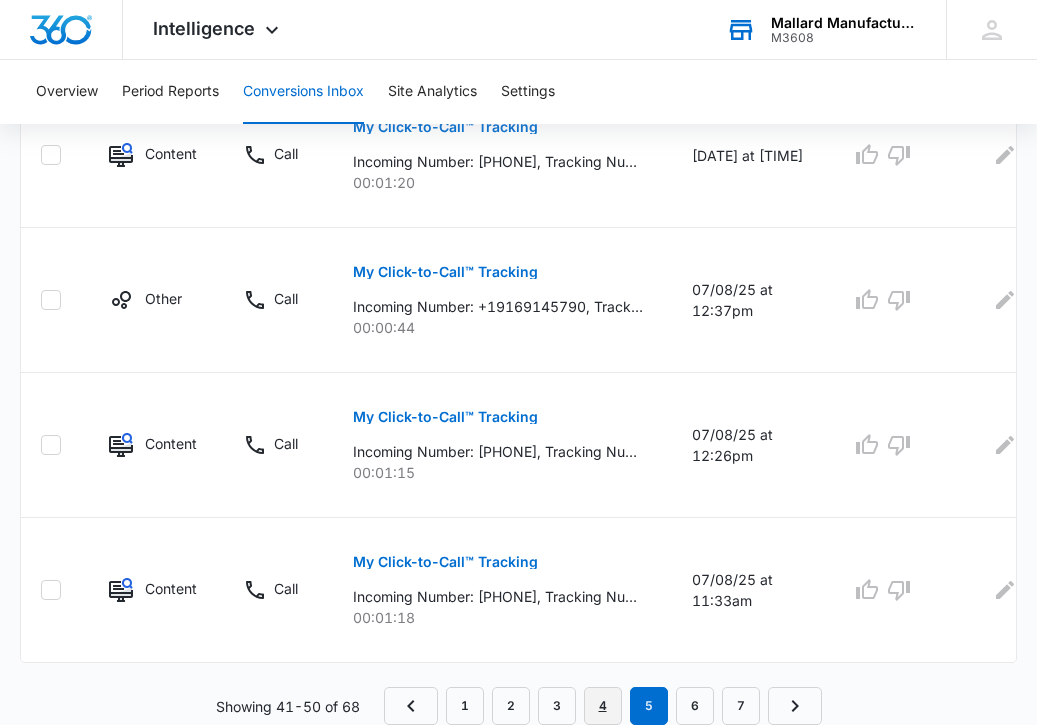 click on "4" at bounding box center [603, 706] 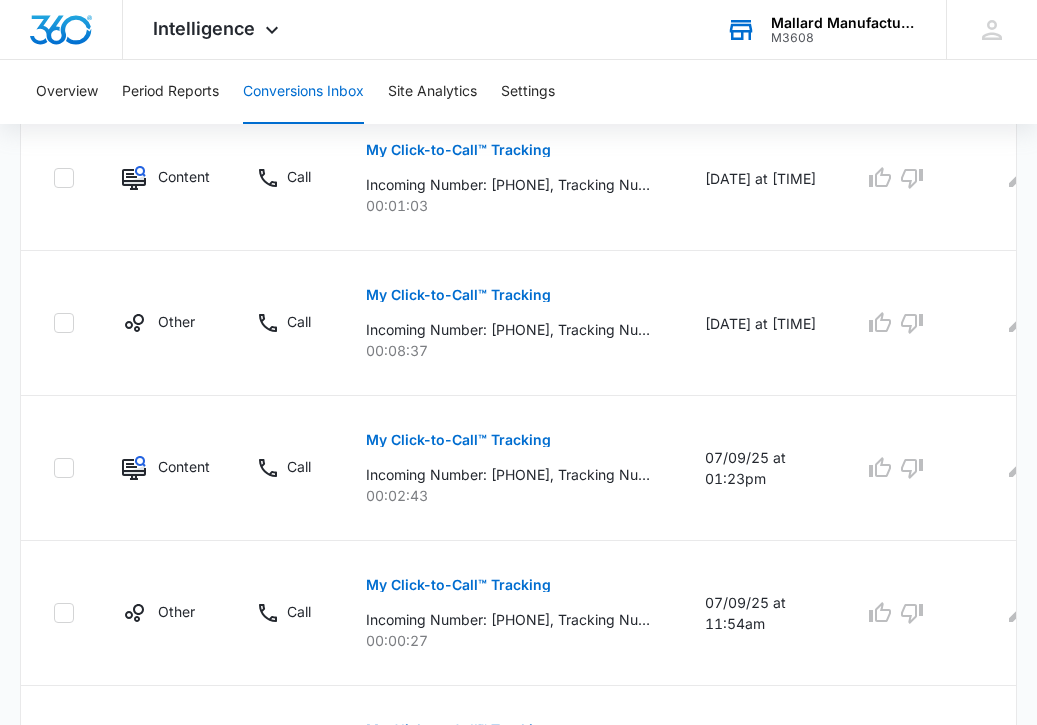 scroll, scrollTop: 1417, scrollLeft: 0, axis: vertical 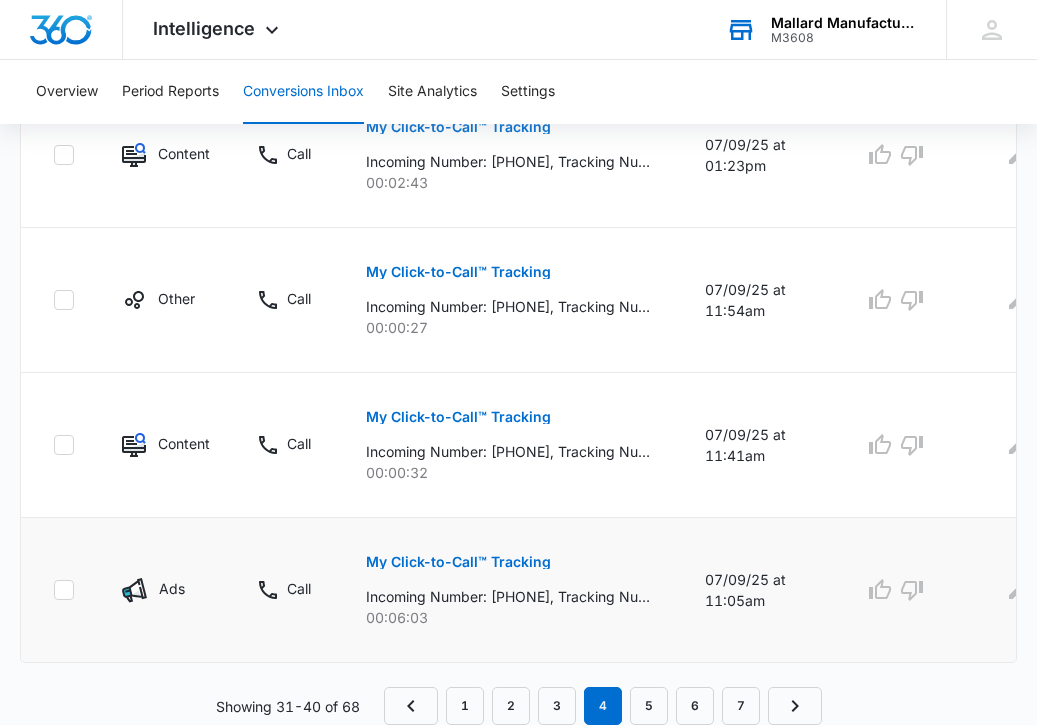 click on "My Click-to-Call™ Tracking" at bounding box center (458, 562) 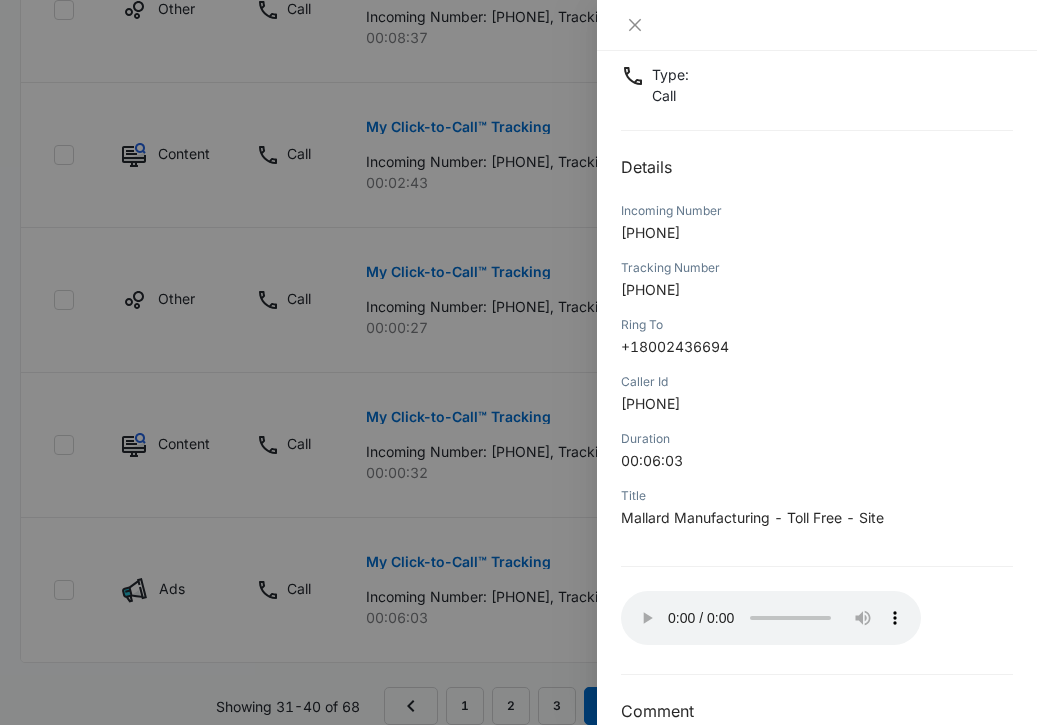 scroll, scrollTop: 163, scrollLeft: 0, axis: vertical 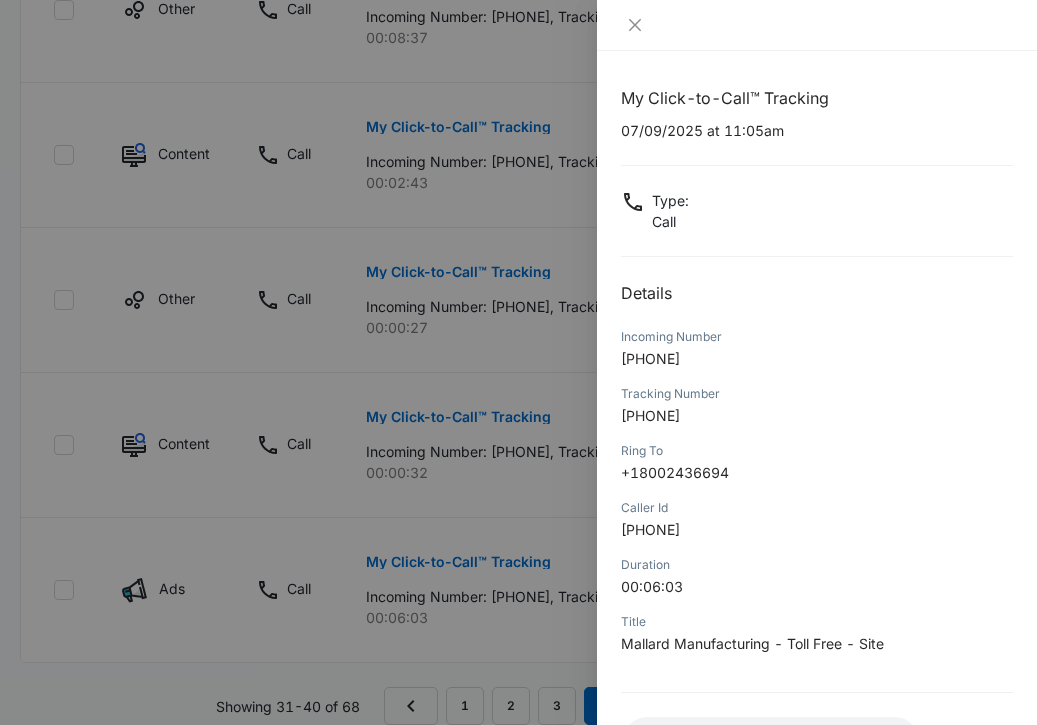click at bounding box center [518, 362] 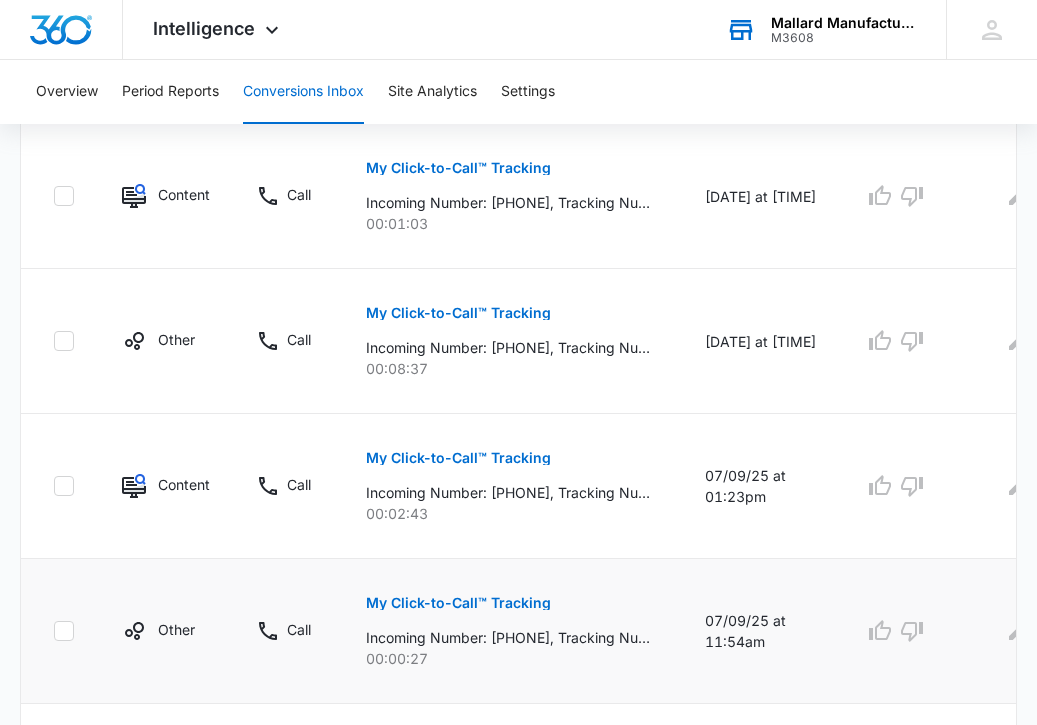 scroll, scrollTop: 1049, scrollLeft: 0, axis: vertical 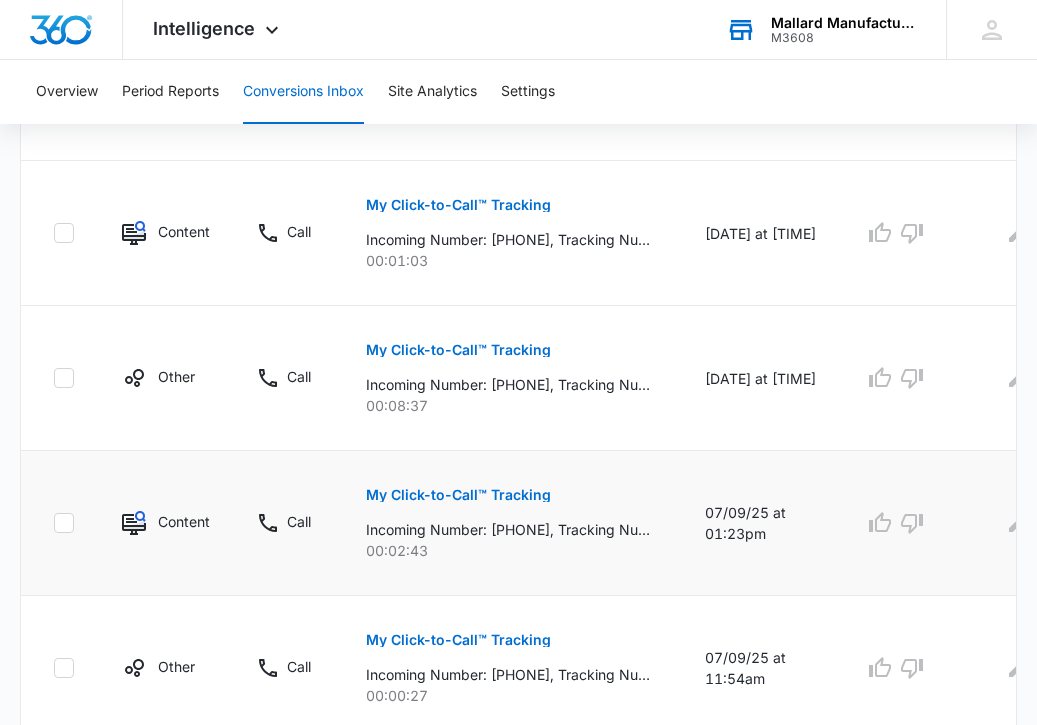 click on "My Click-to-Call™ Tracking" at bounding box center (458, 495) 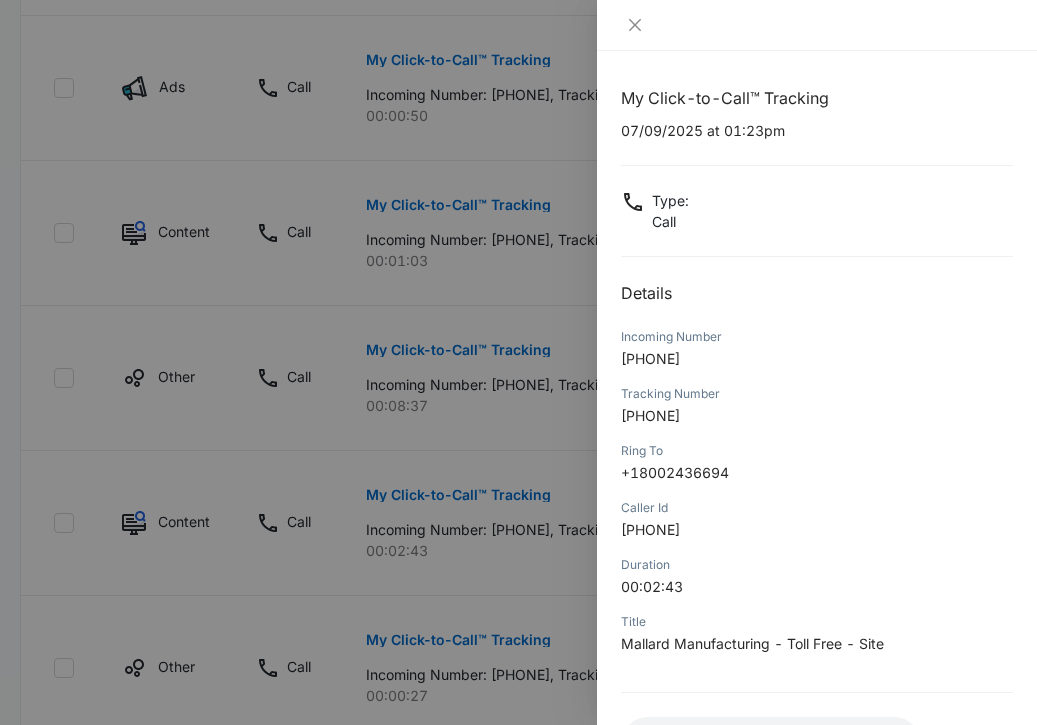 scroll, scrollTop: 114, scrollLeft: 0, axis: vertical 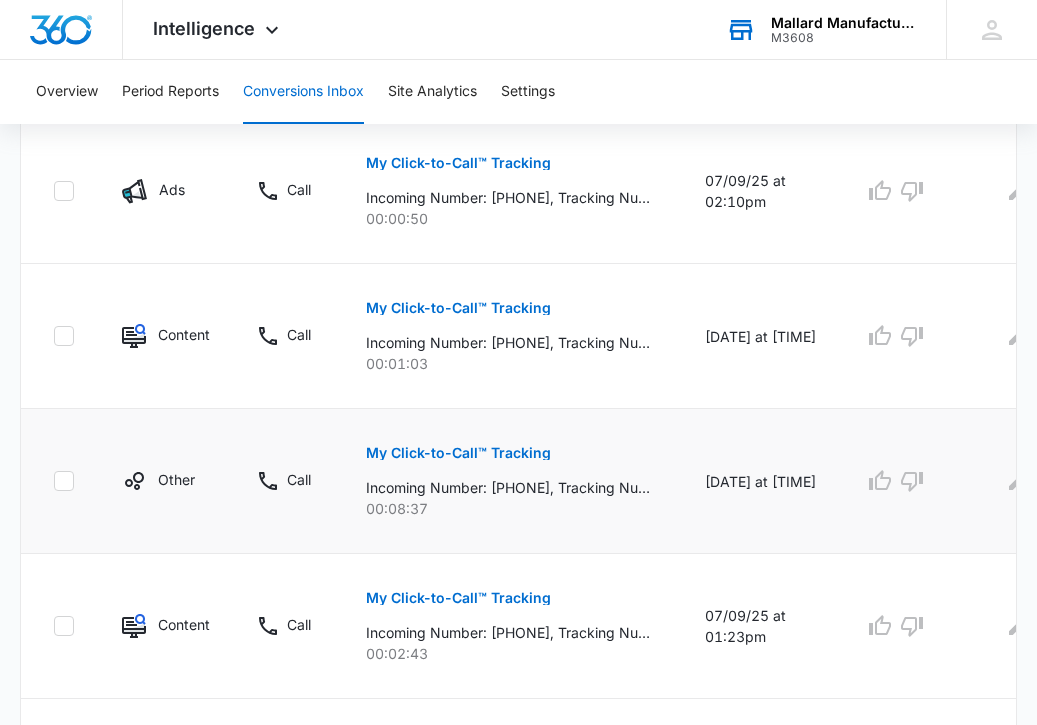 click on "My Click-to-Call™ Tracking" at bounding box center [458, 453] 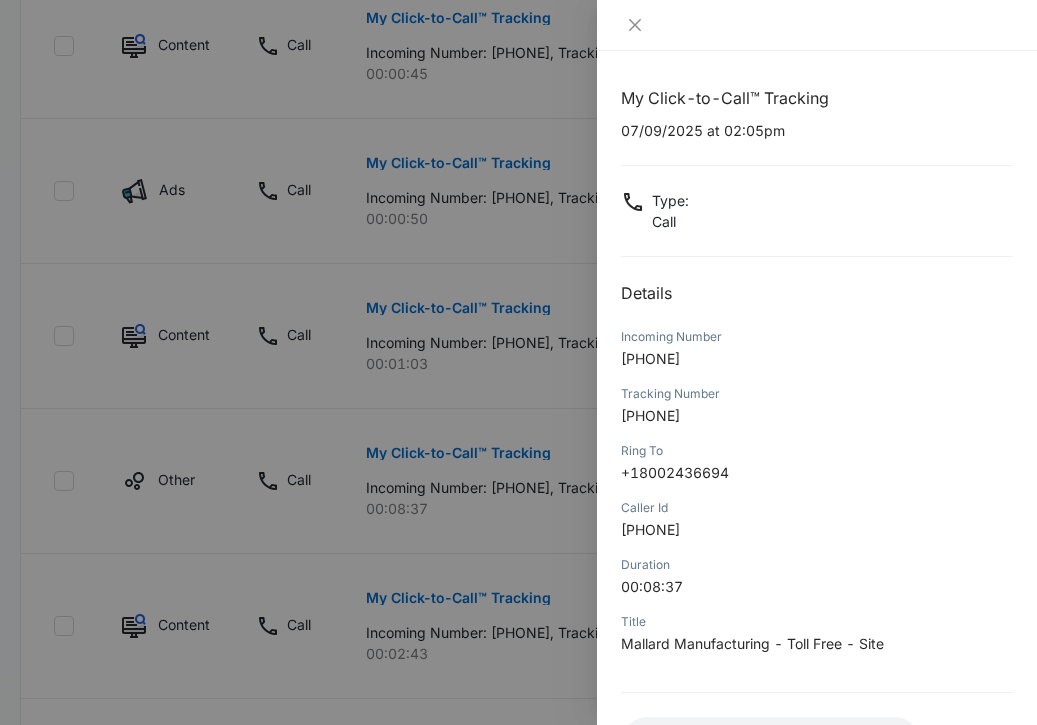 scroll, scrollTop: 112, scrollLeft: 0, axis: vertical 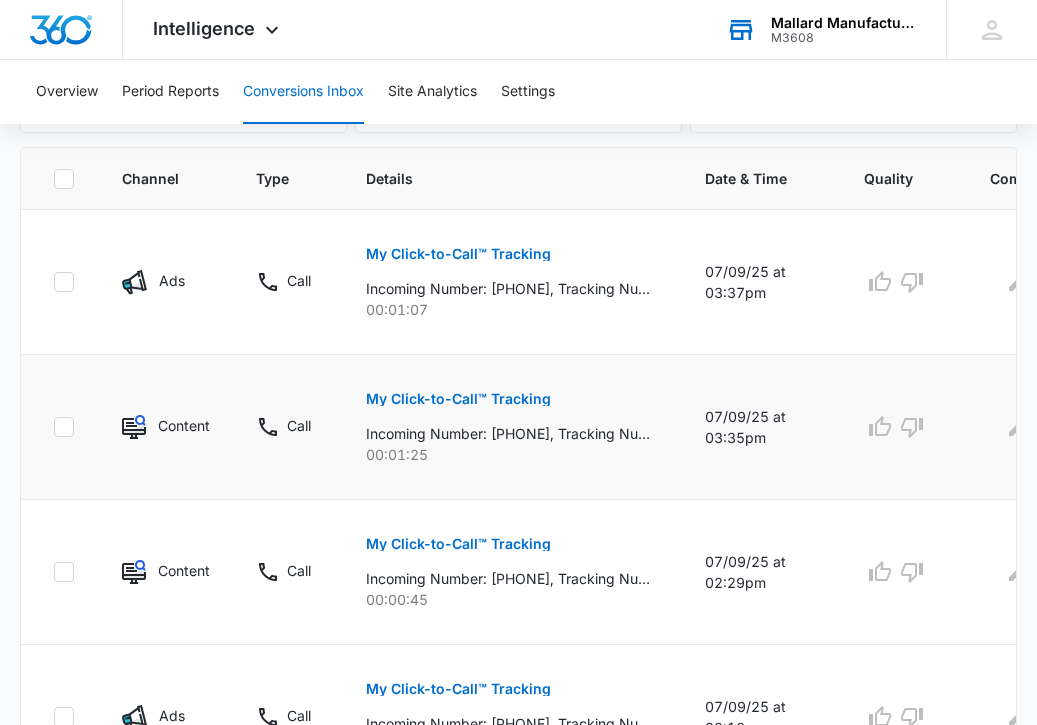 click on "My Click-to-Call™ Tracking" at bounding box center (458, 399) 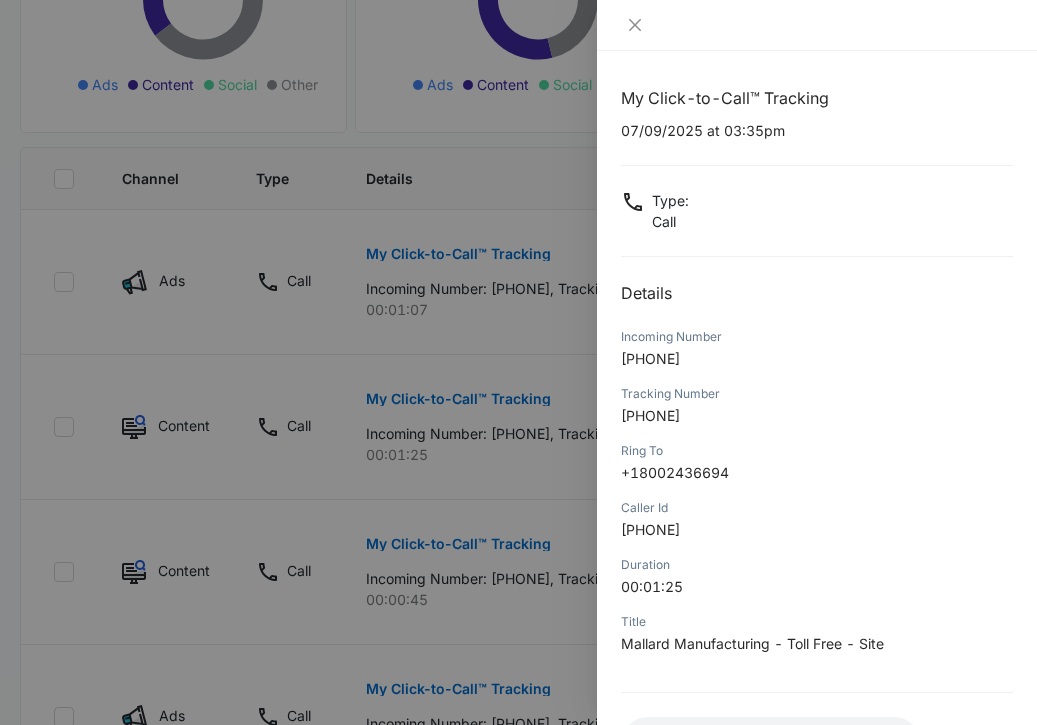 scroll, scrollTop: 113, scrollLeft: 0, axis: vertical 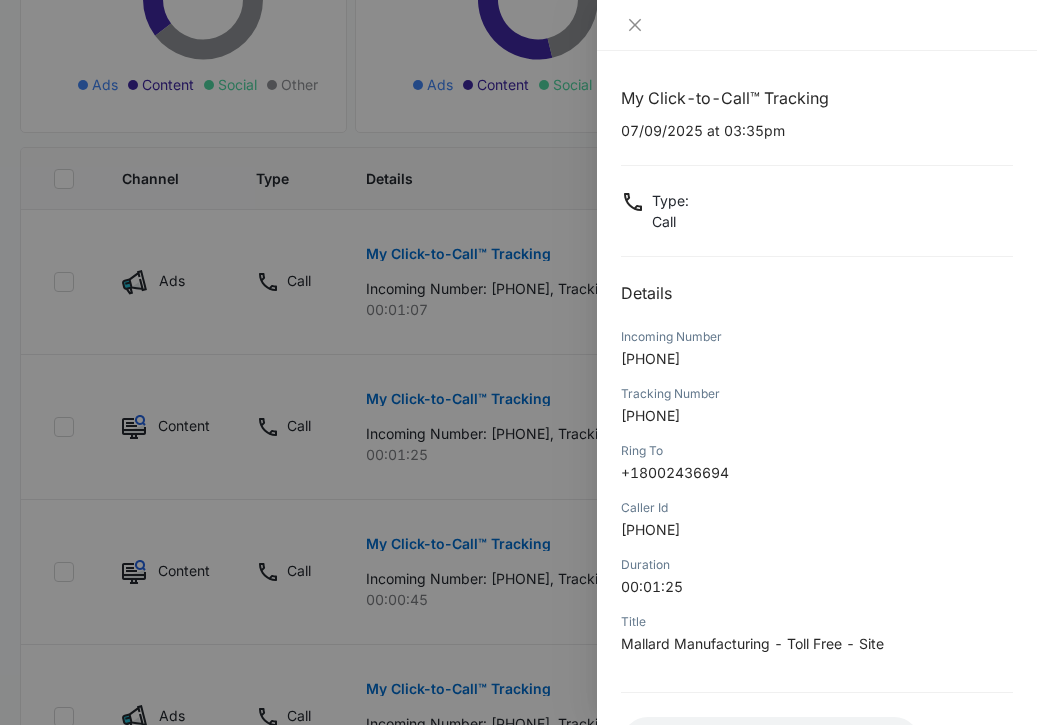 click at bounding box center (518, 362) 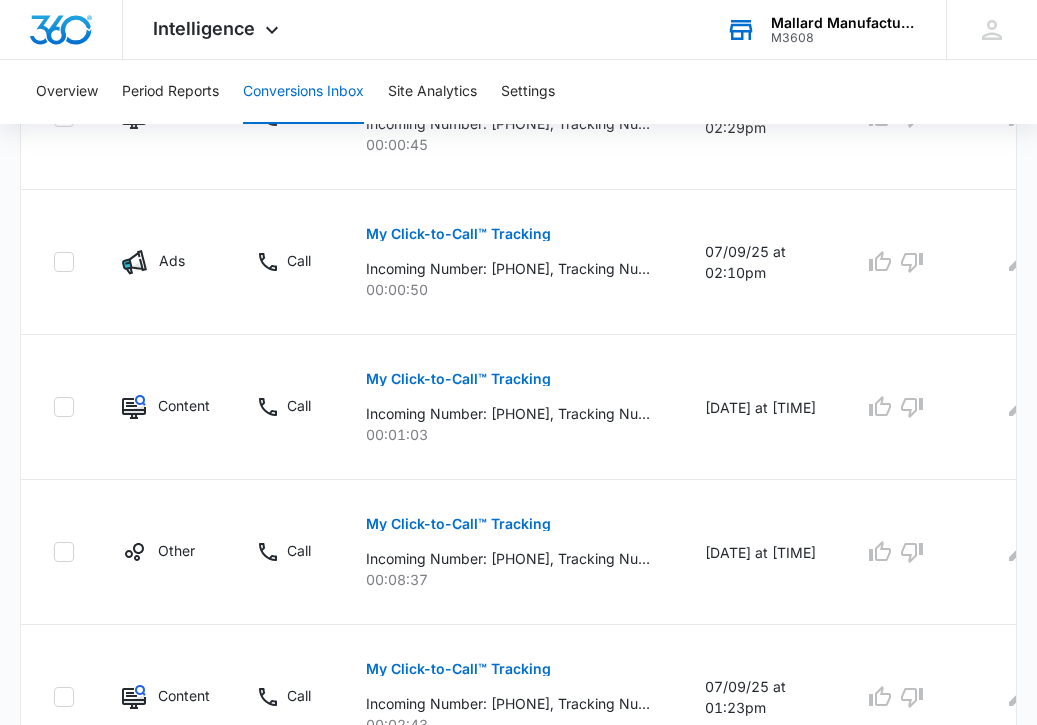 scroll, scrollTop: 1417, scrollLeft: 0, axis: vertical 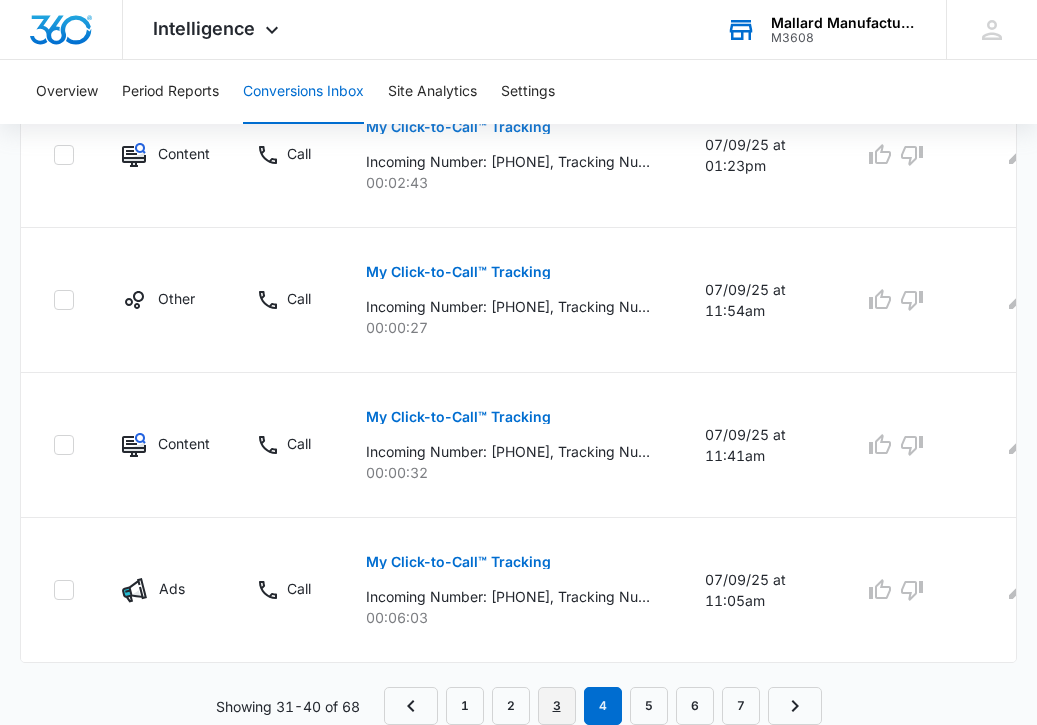 click on "3" at bounding box center [557, 706] 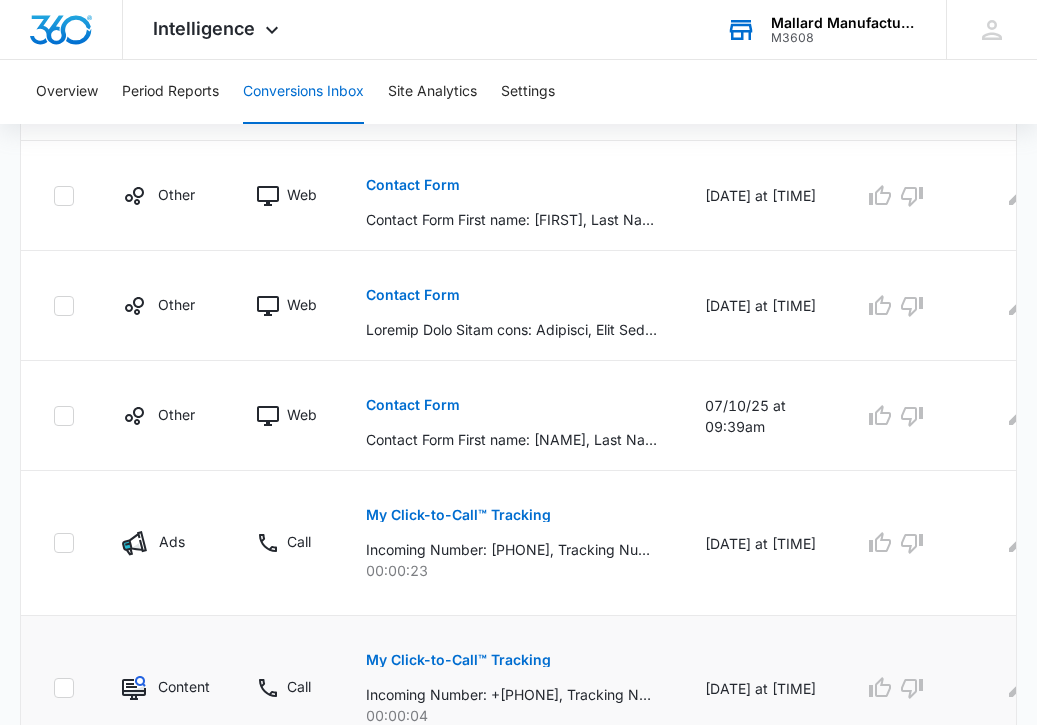scroll, scrollTop: 838, scrollLeft: 0, axis: vertical 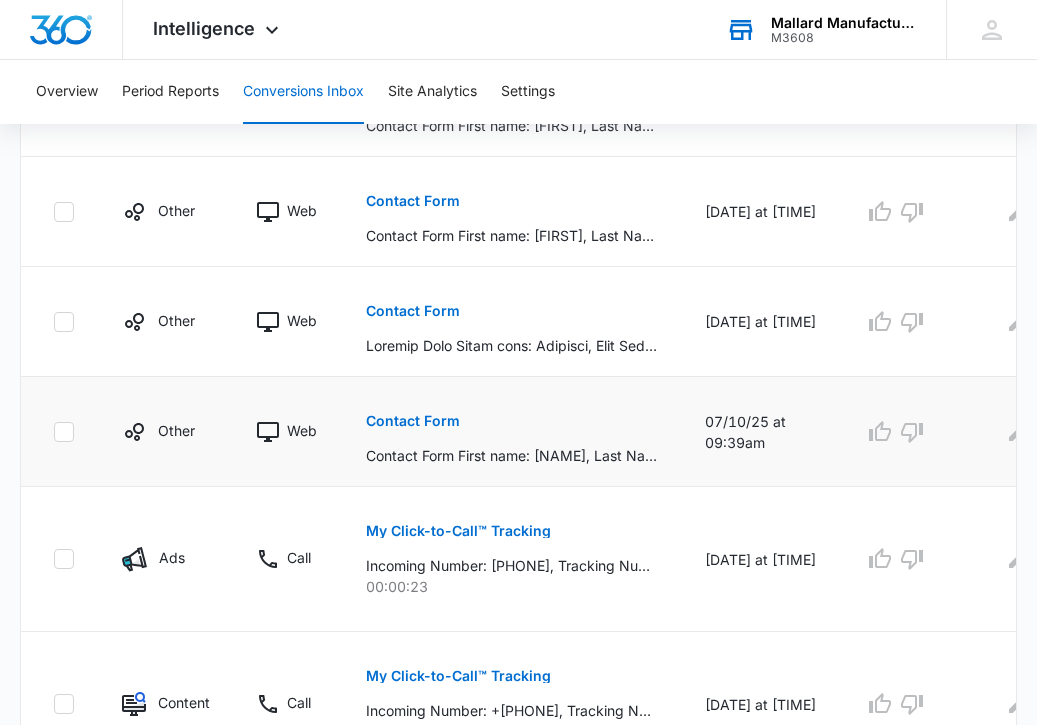 click on "Contact Form" at bounding box center [413, 421] 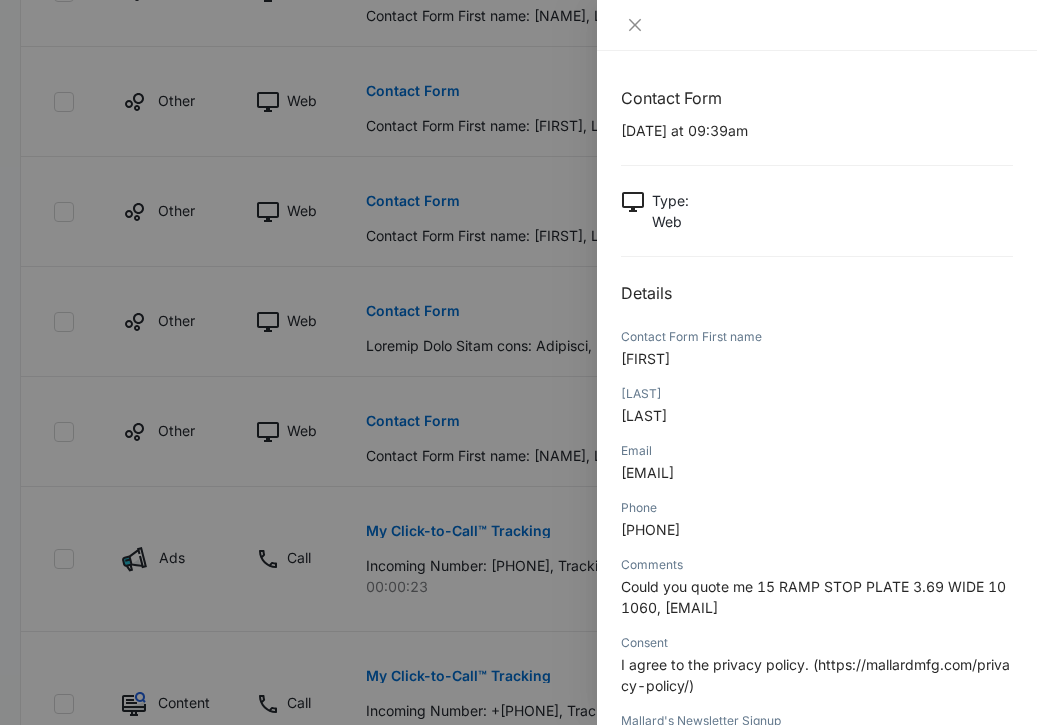 click at bounding box center (518, 362) 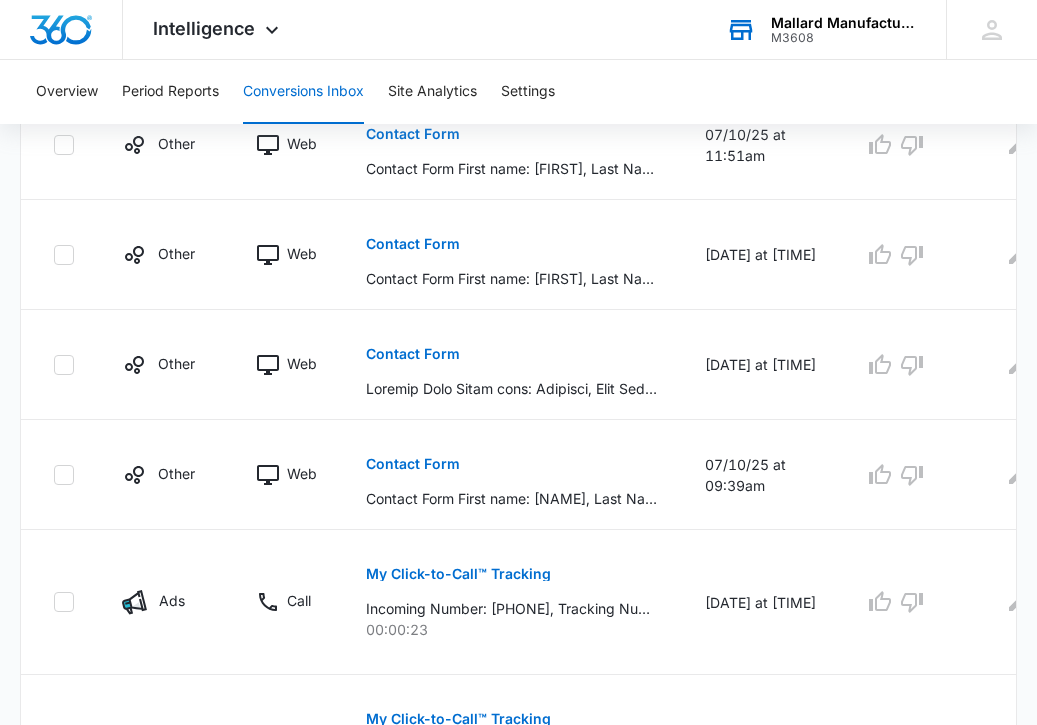 scroll, scrollTop: 787, scrollLeft: 0, axis: vertical 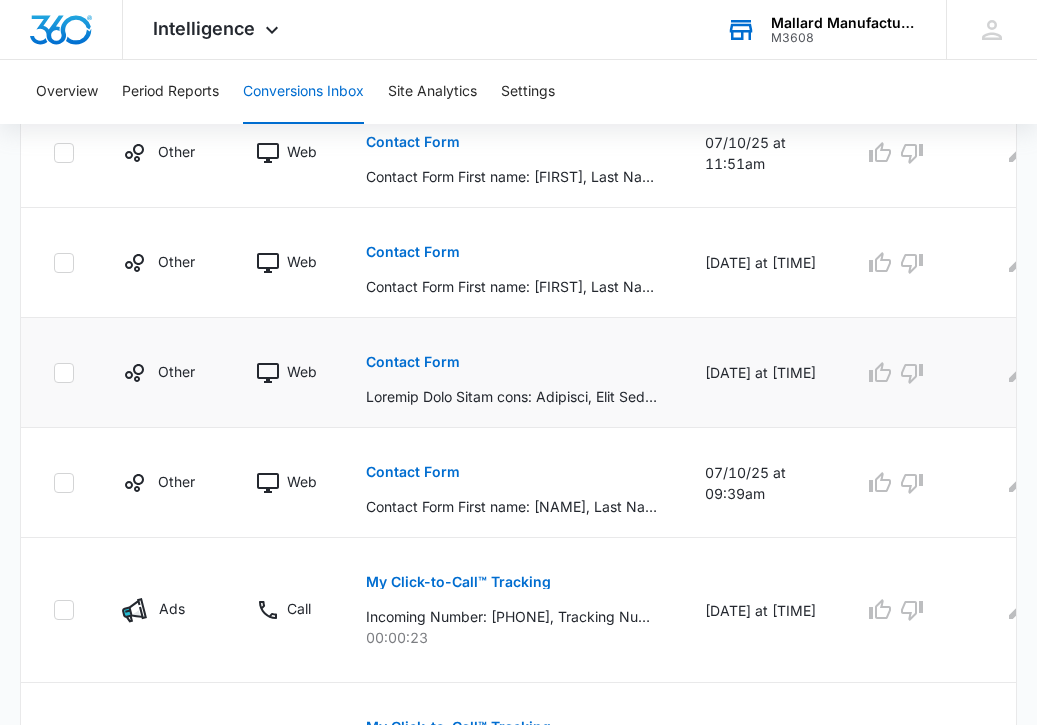 click on "Contact Form" at bounding box center [413, 362] 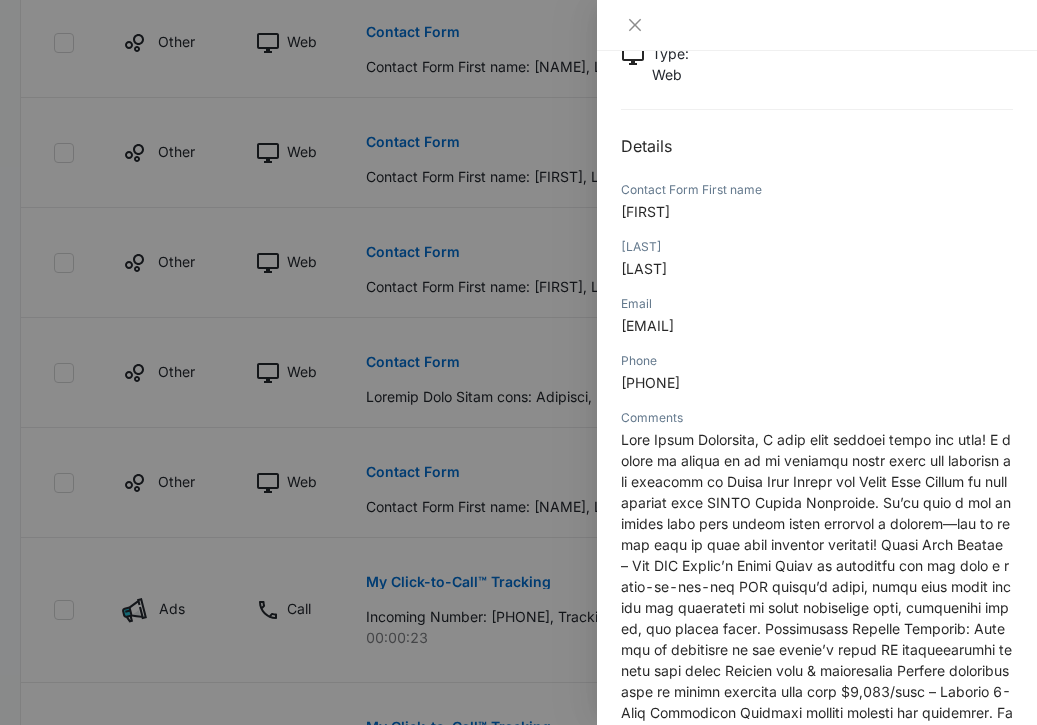 scroll, scrollTop: 0, scrollLeft: 0, axis: both 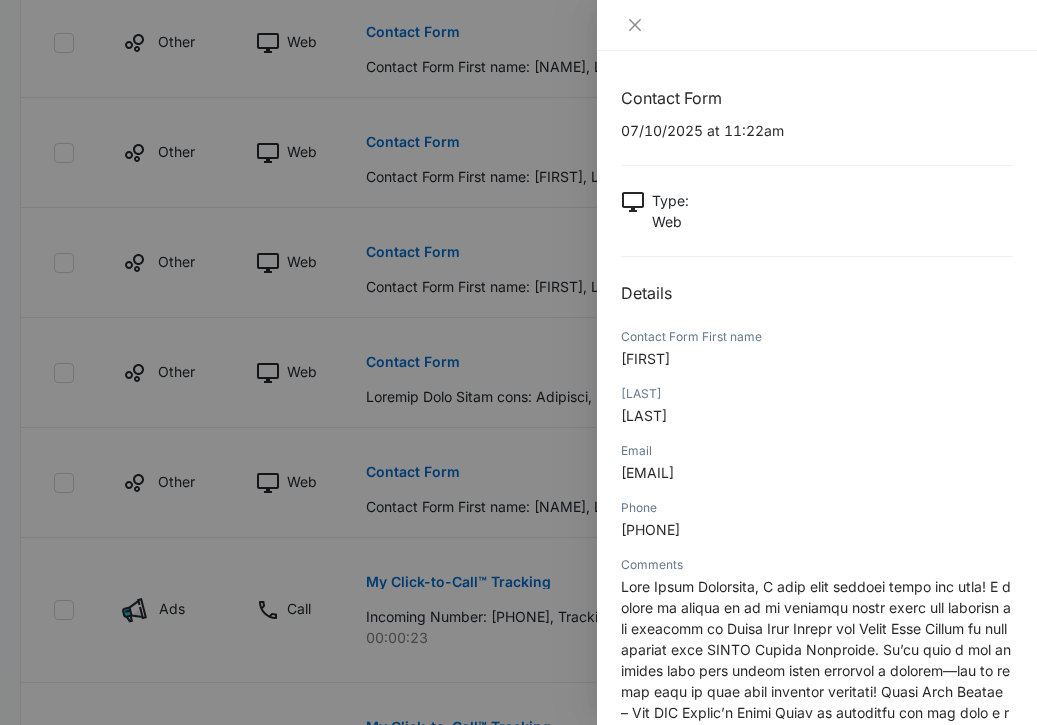 click at bounding box center (518, 362) 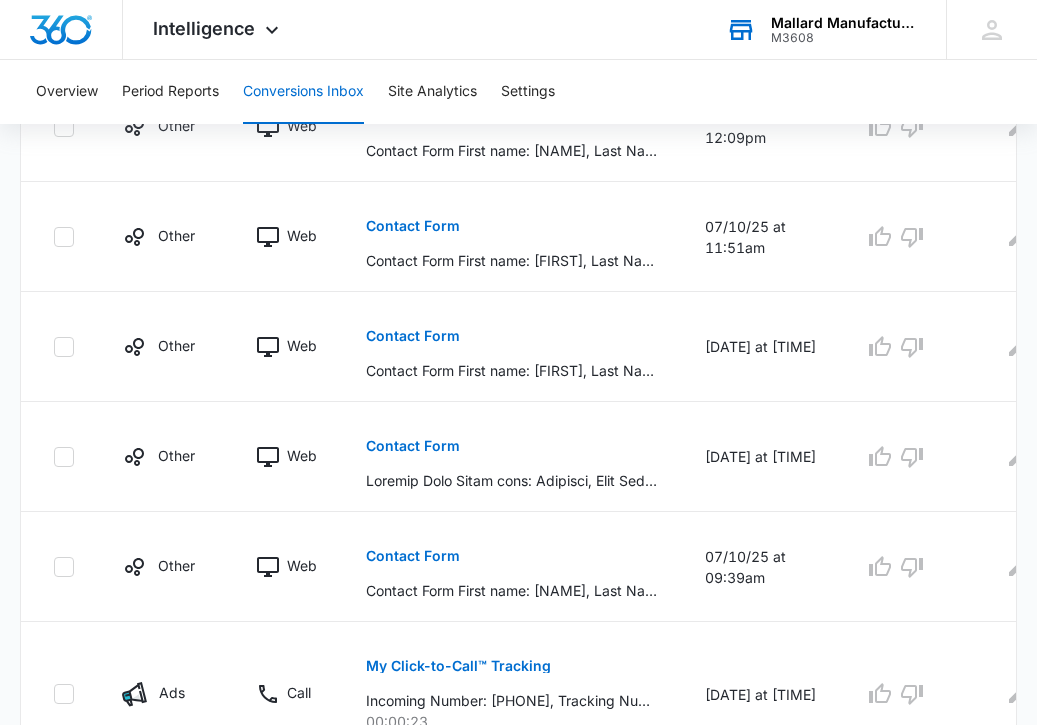 scroll, scrollTop: 676, scrollLeft: 0, axis: vertical 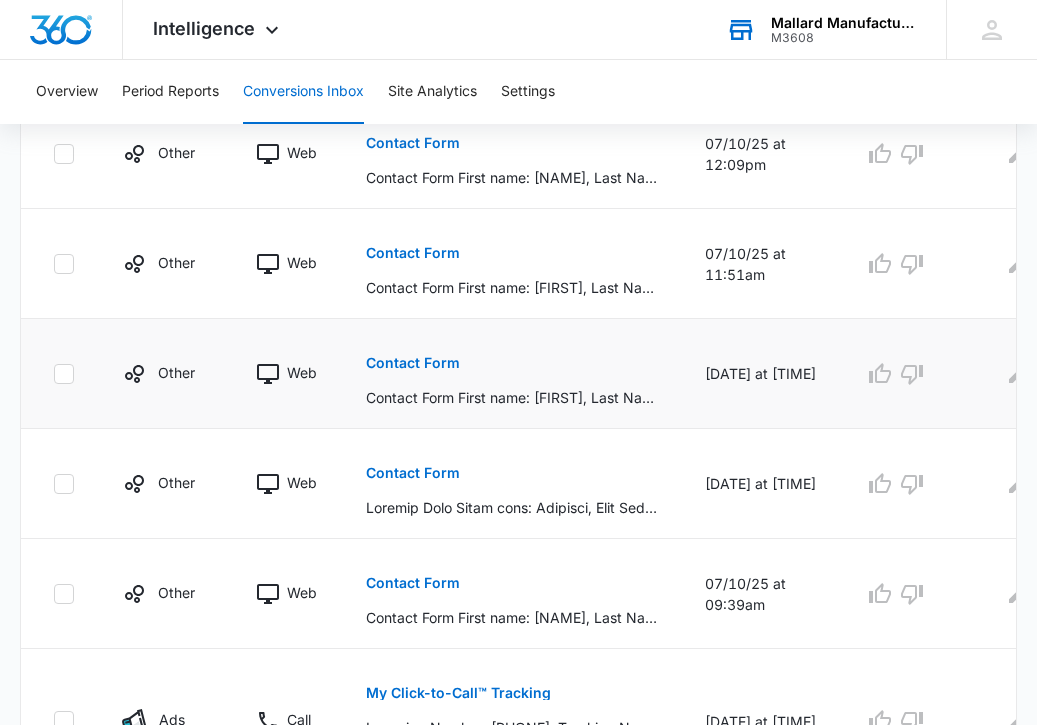 click on "Contact Form" at bounding box center [413, 363] 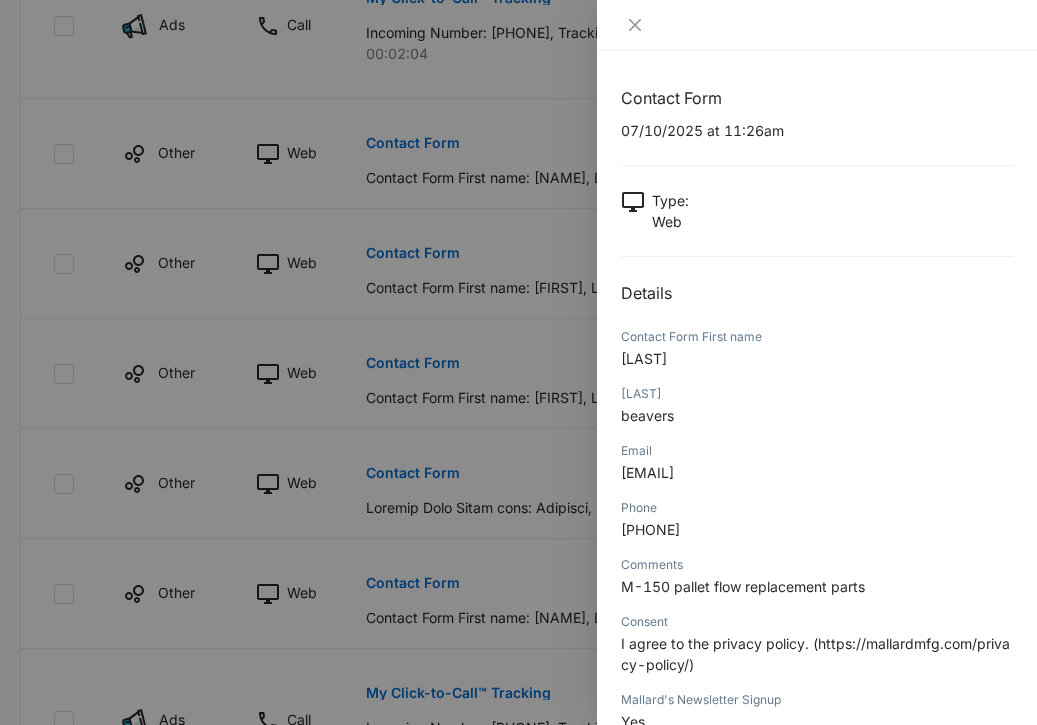 click at bounding box center [518, 362] 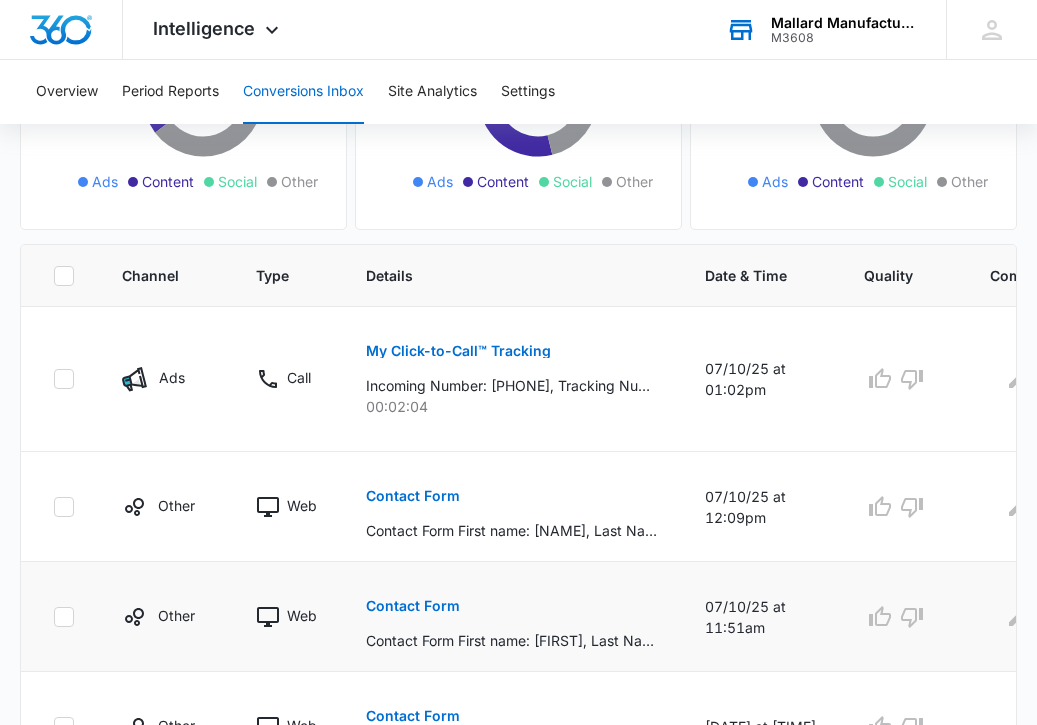 scroll, scrollTop: 319, scrollLeft: 0, axis: vertical 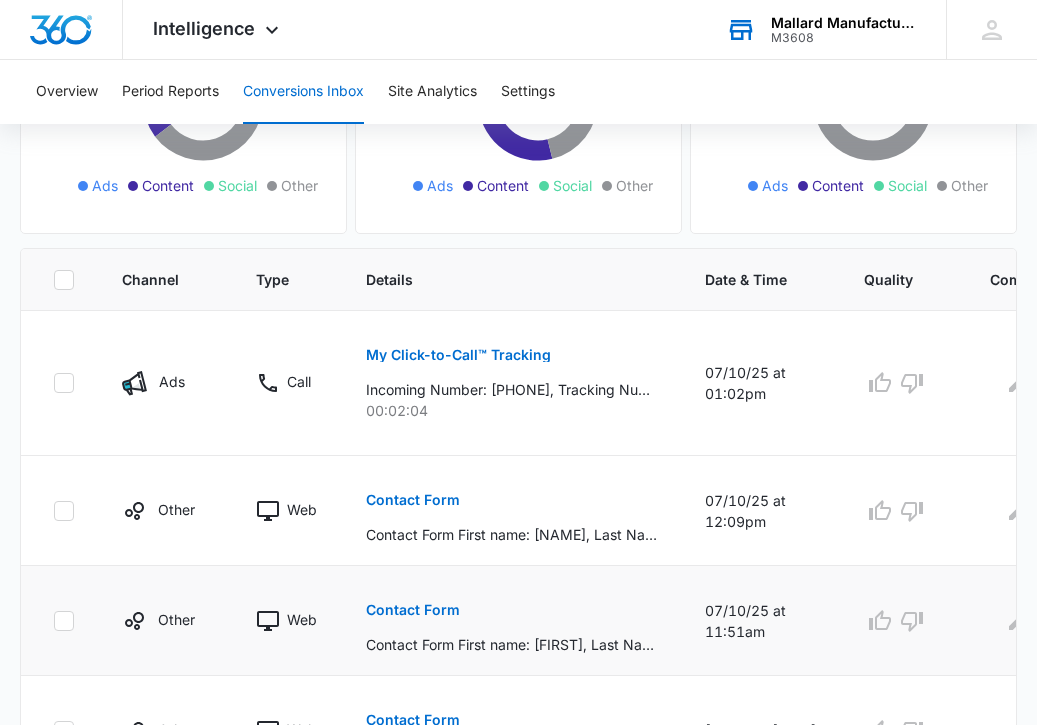 click on "Contact Form" at bounding box center [413, 610] 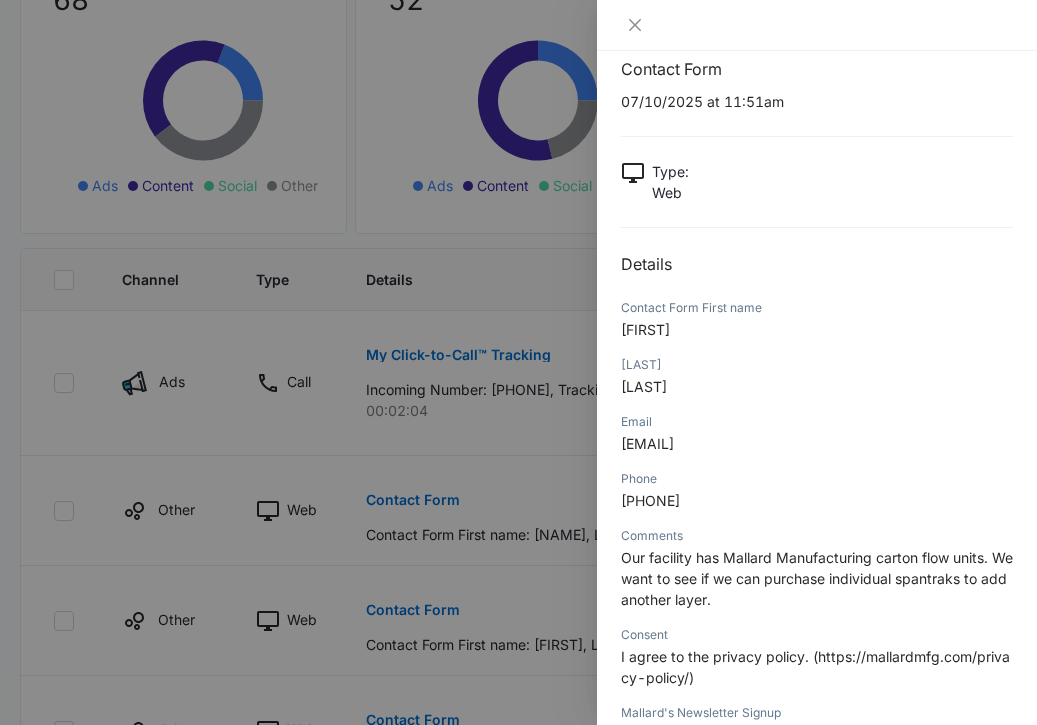 scroll, scrollTop: 0, scrollLeft: 0, axis: both 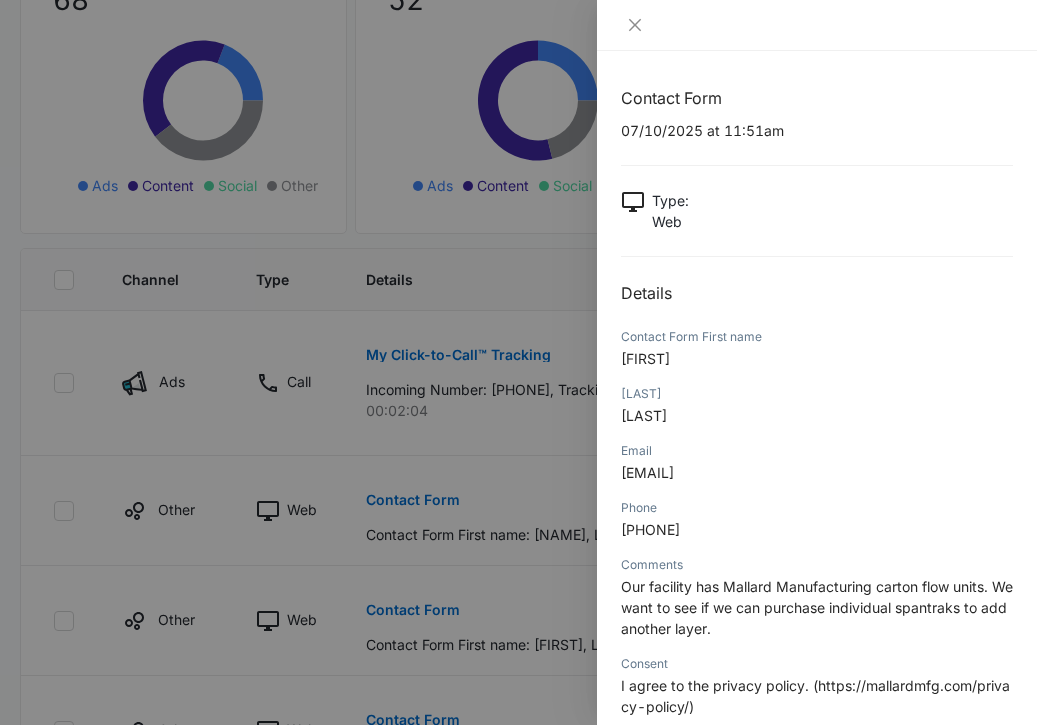 click at bounding box center [518, 362] 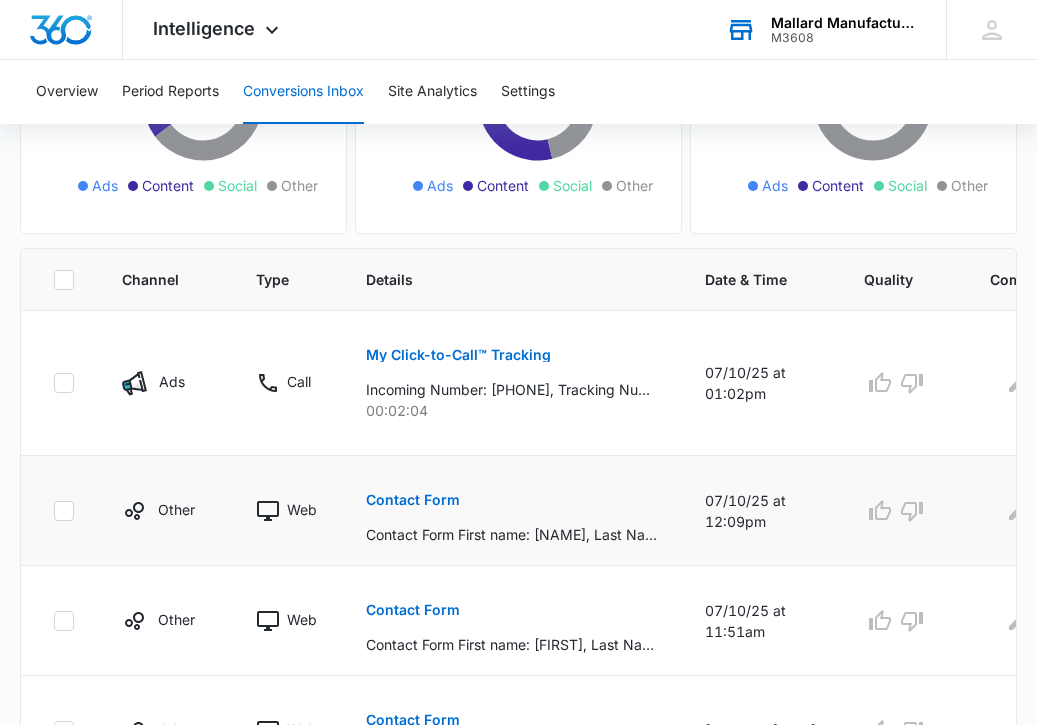 click on "Contact Form" at bounding box center (413, 500) 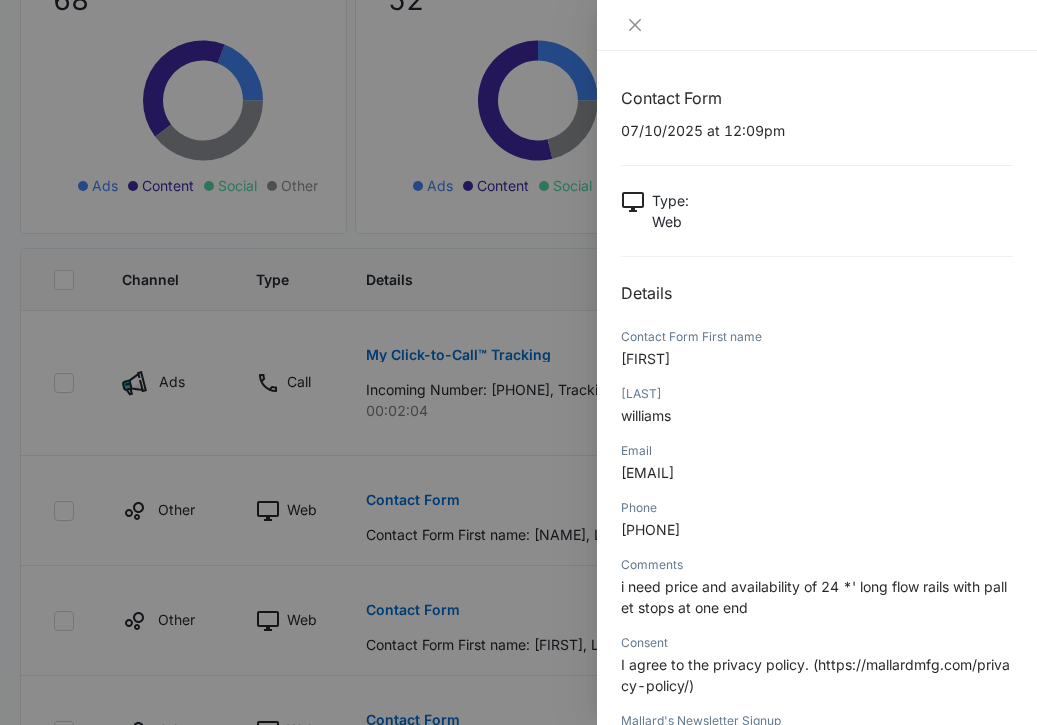 click at bounding box center [518, 362] 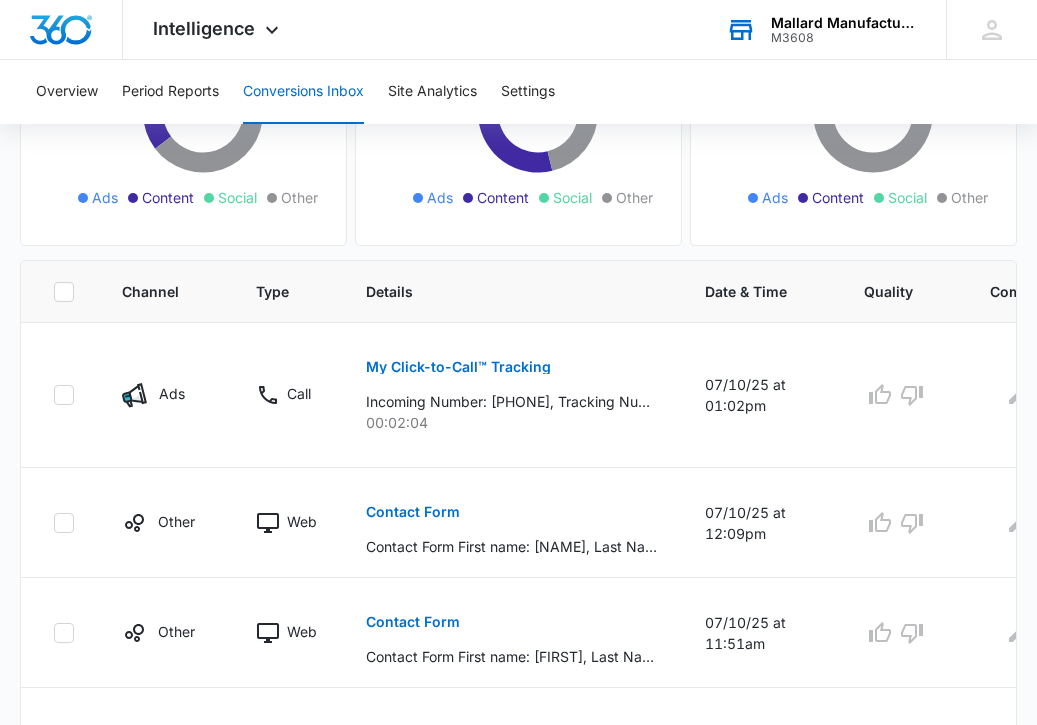 scroll, scrollTop: 298, scrollLeft: 0, axis: vertical 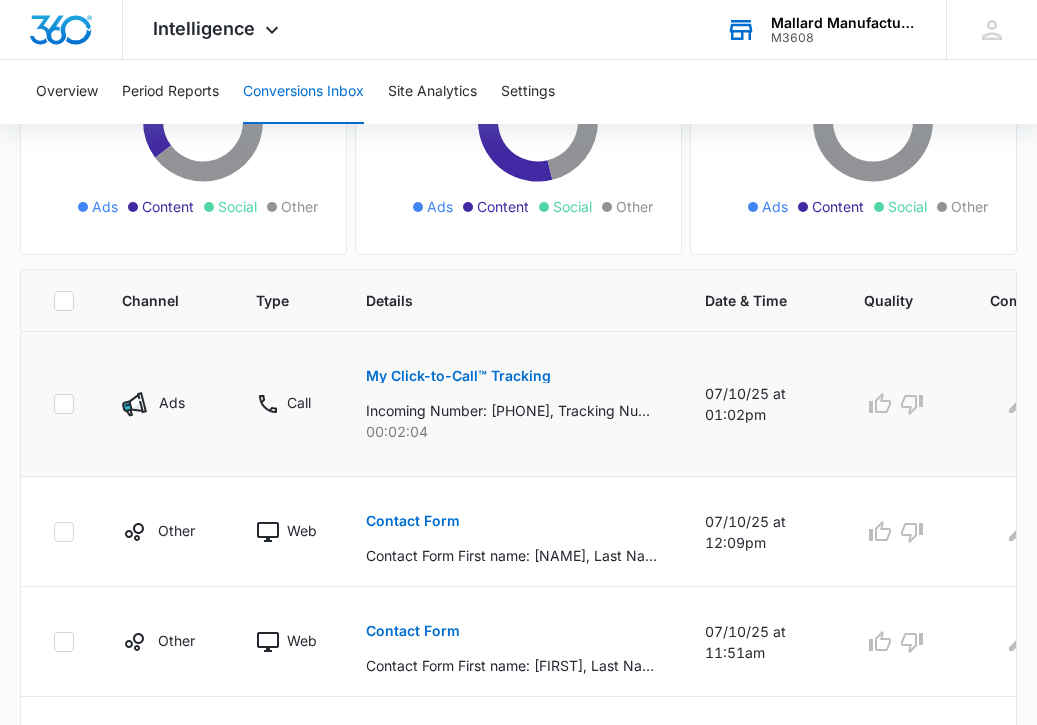 click on "My Click-to-Call™ Tracking" at bounding box center [458, 376] 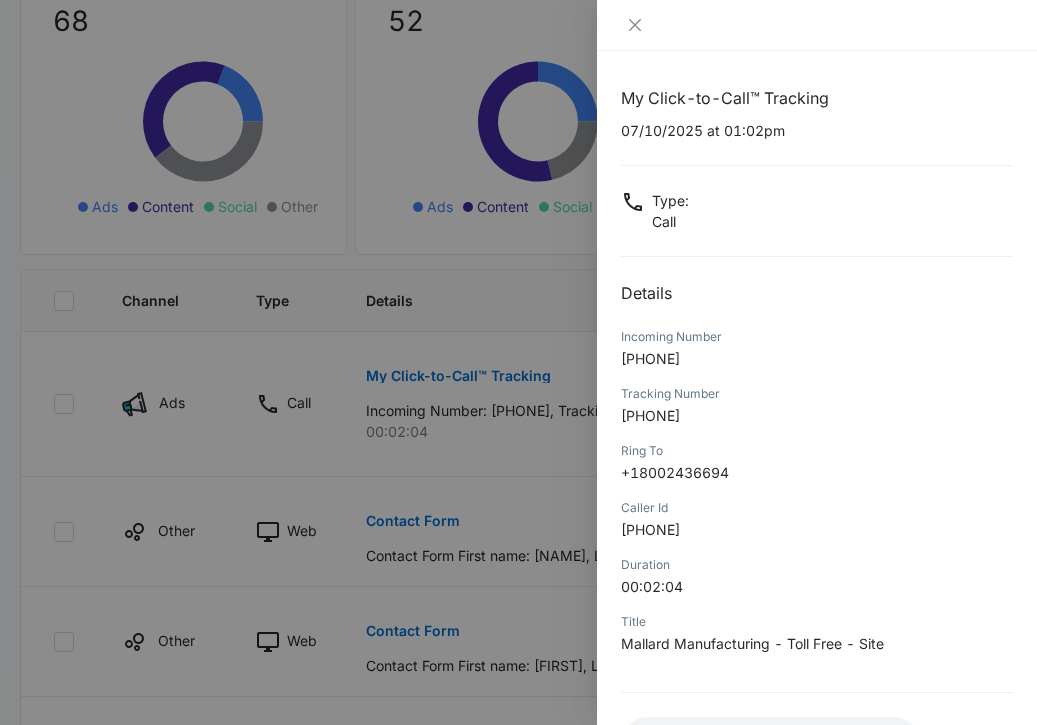 scroll, scrollTop: 97, scrollLeft: 0, axis: vertical 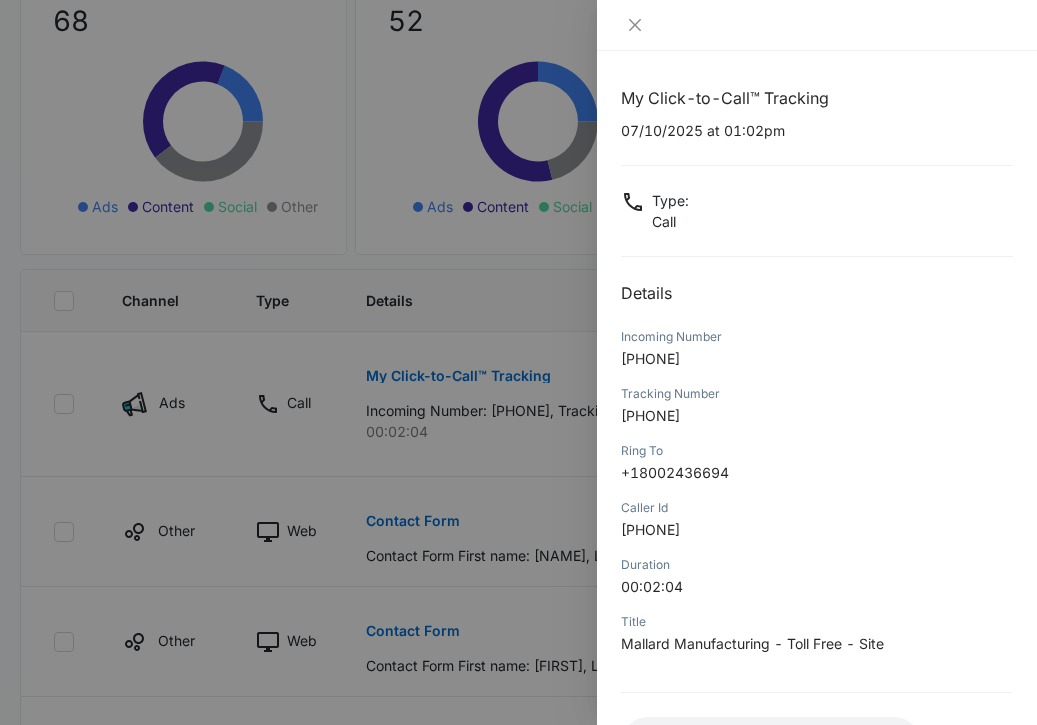 click at bounding box center [518, 362] 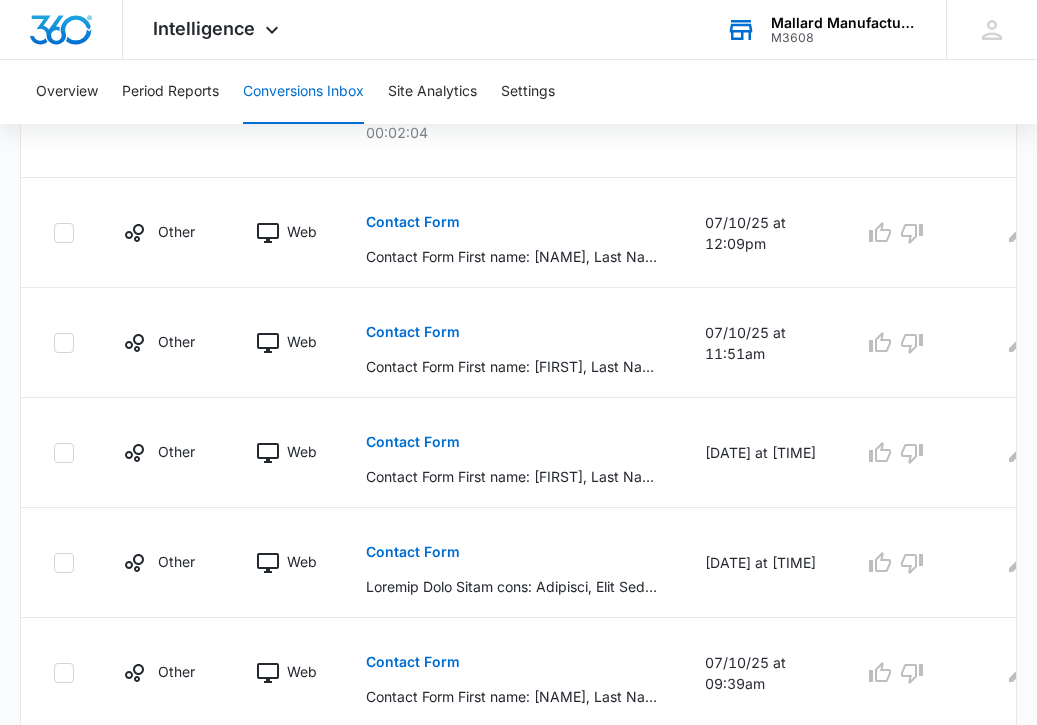 scroll, scrollTop: 1242, scrollLeft: 0, axis: vertical 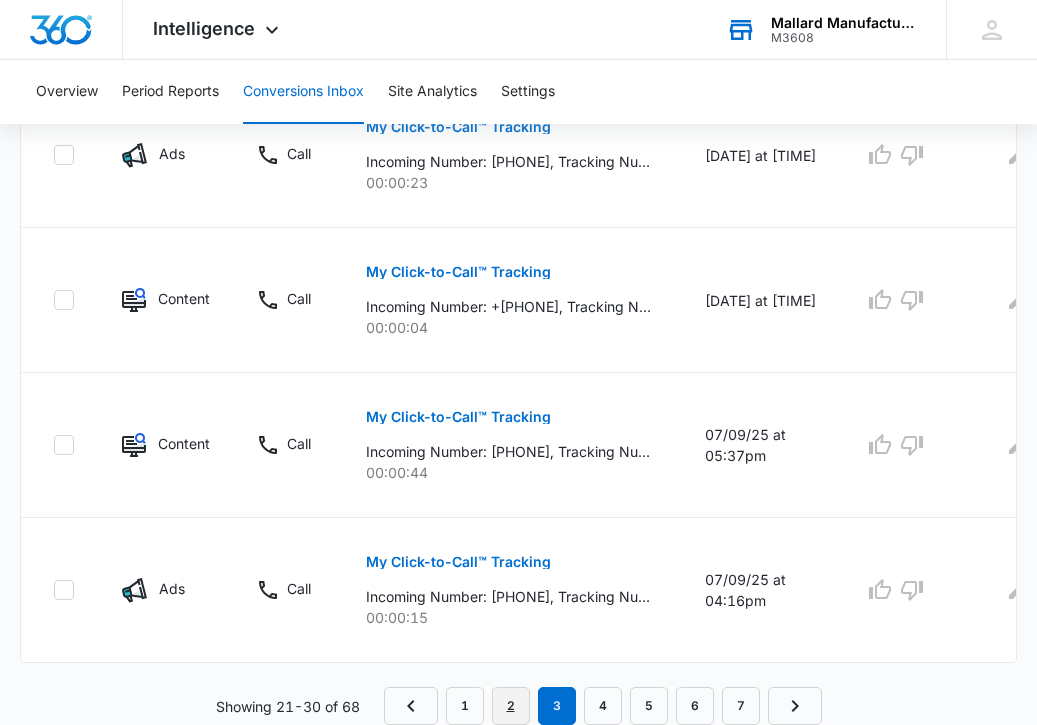click on "2" at bounding box center [511, 706] 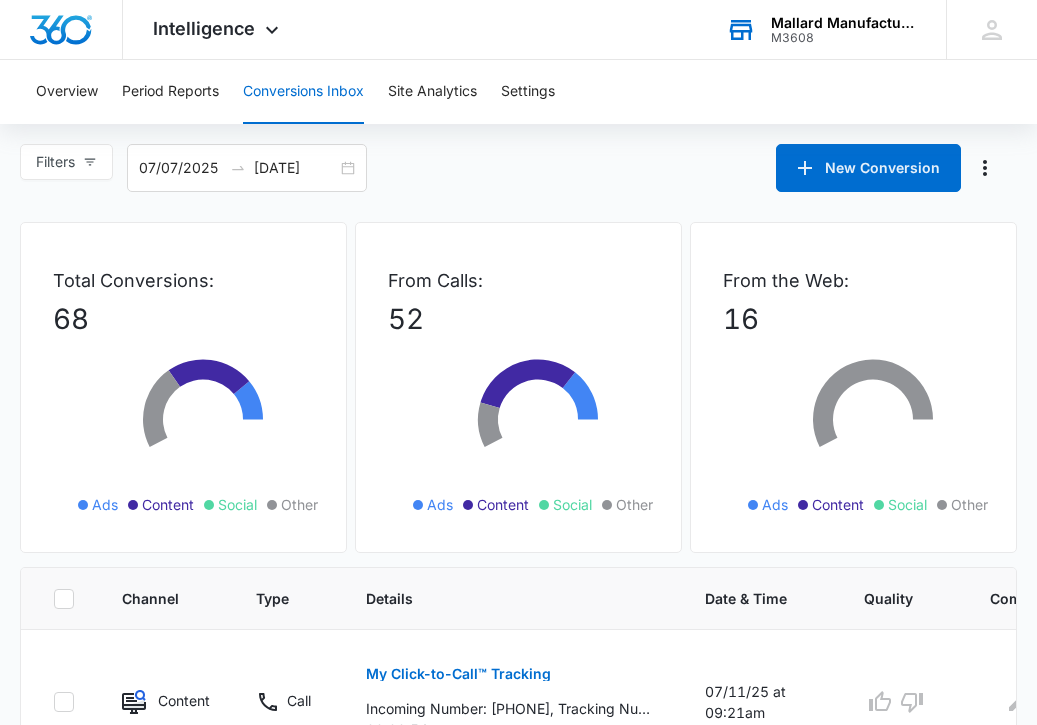 scroll, scrollTop: 1277, scrollLeft: 0, axis: vertical 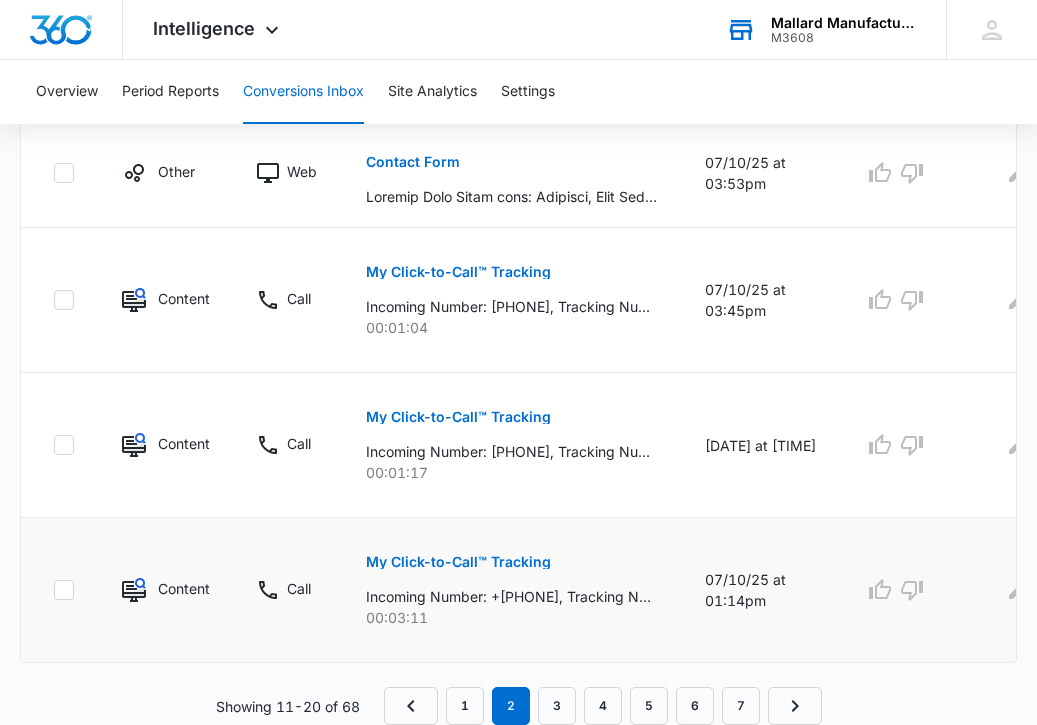 click on "My Click-to-Call™ Tracking" at bounding box center [458, 562] 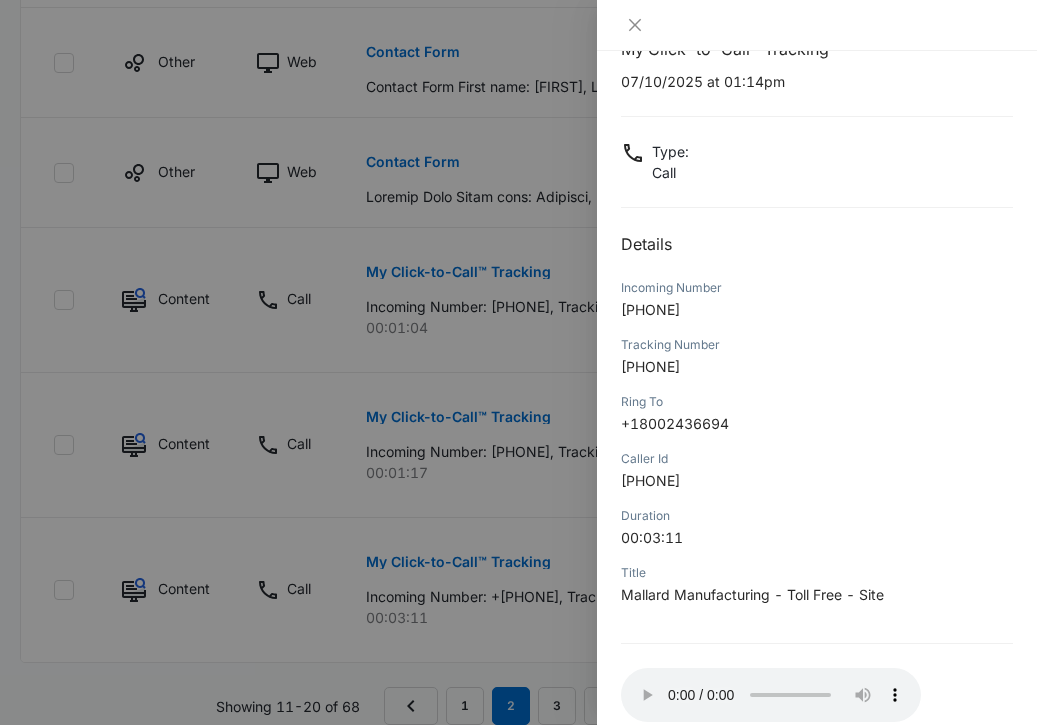 scroll, scrollTop: 163, scrollLeft: 0, axis: vertical 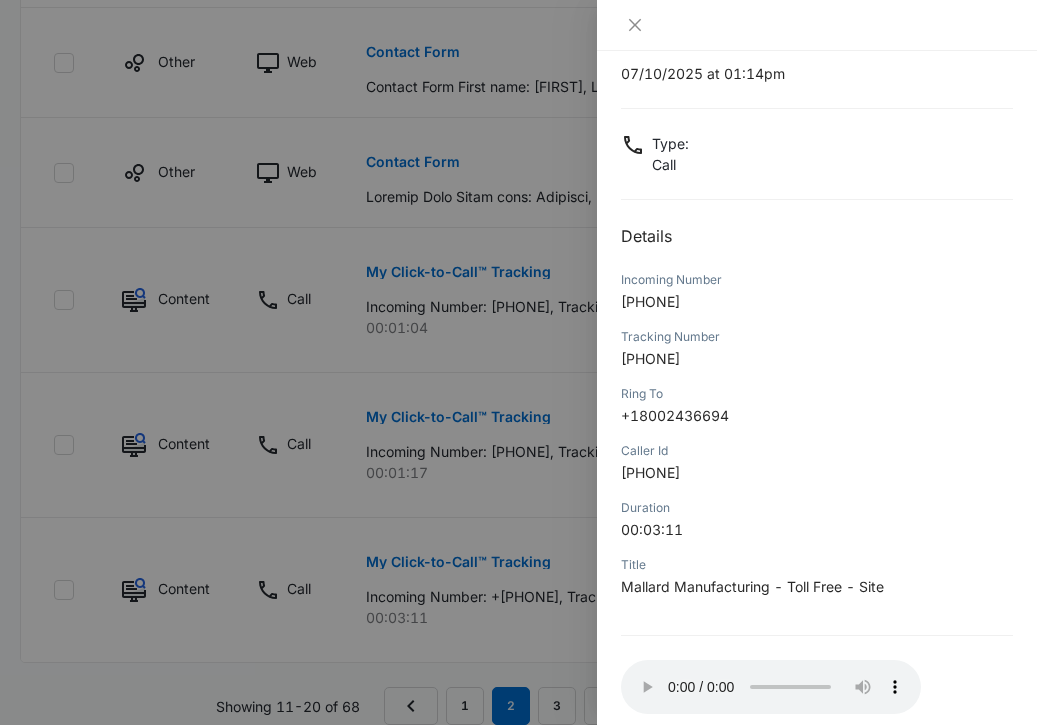 click at bounding box center (518, 362) 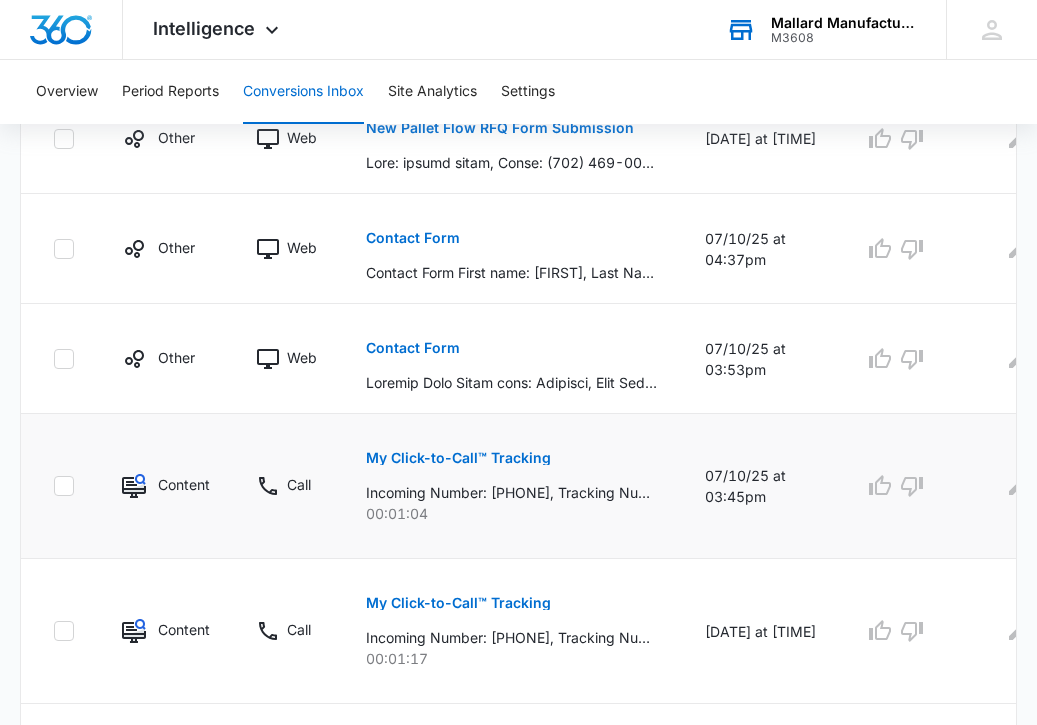 scroll, scrollTop: 1066, scrollLeft: 0, axis: vertical 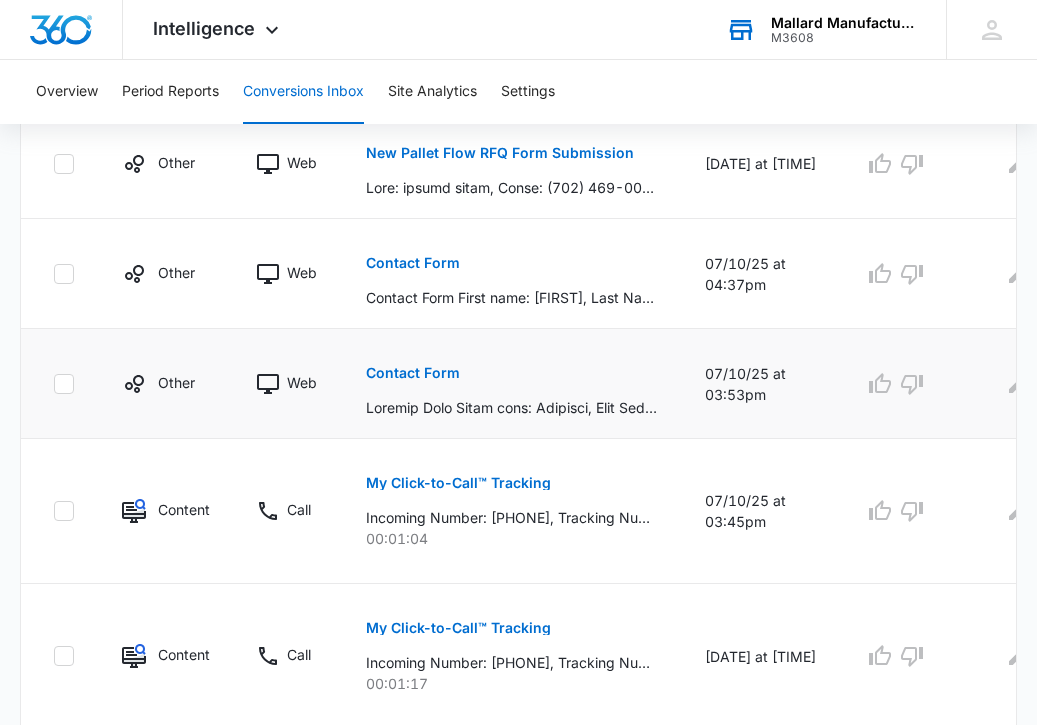 click on "Contact Form" at bounding box center [413, 373] 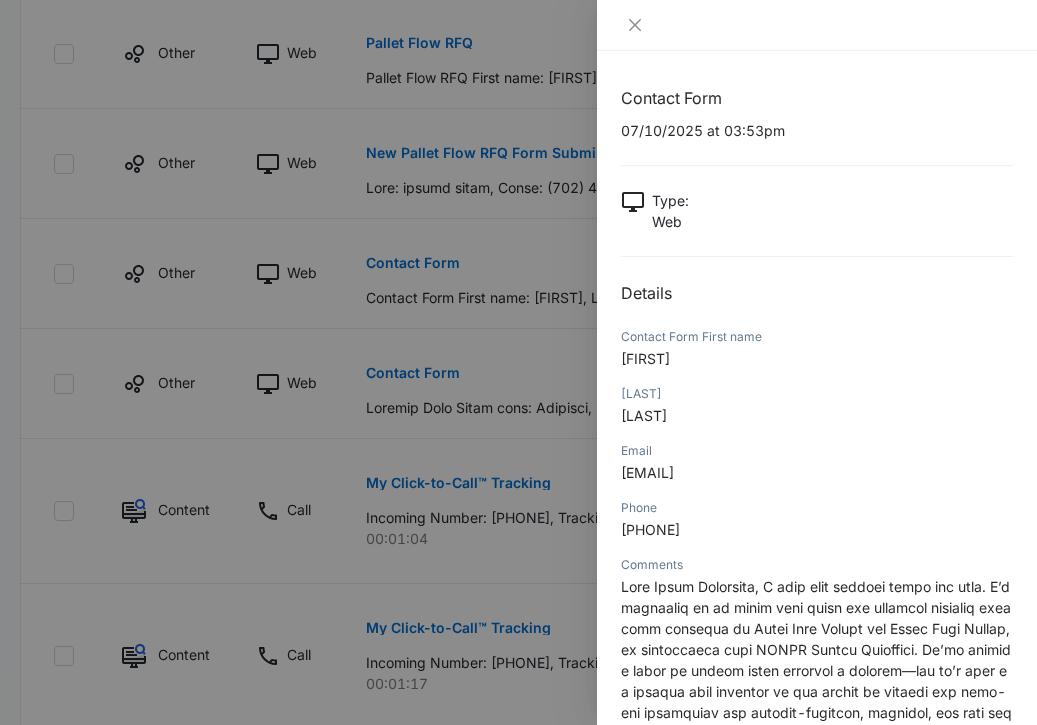 click at bounding box center (518, 362) 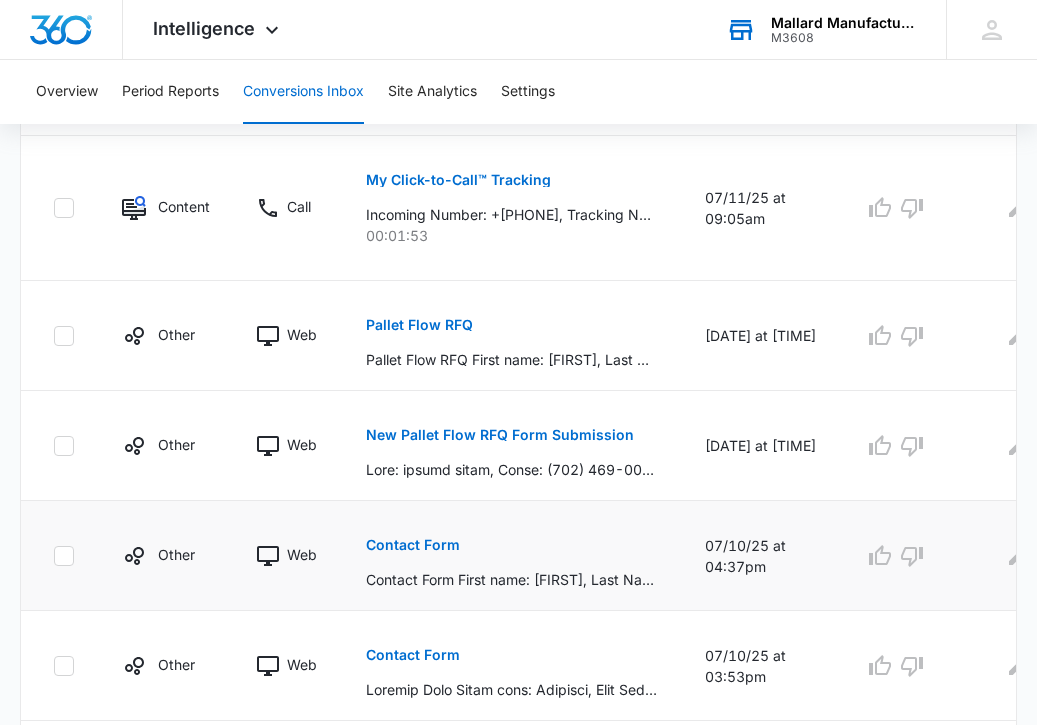 scroll, scrollTop: 780, scrollLeft: 0, axis: vertical 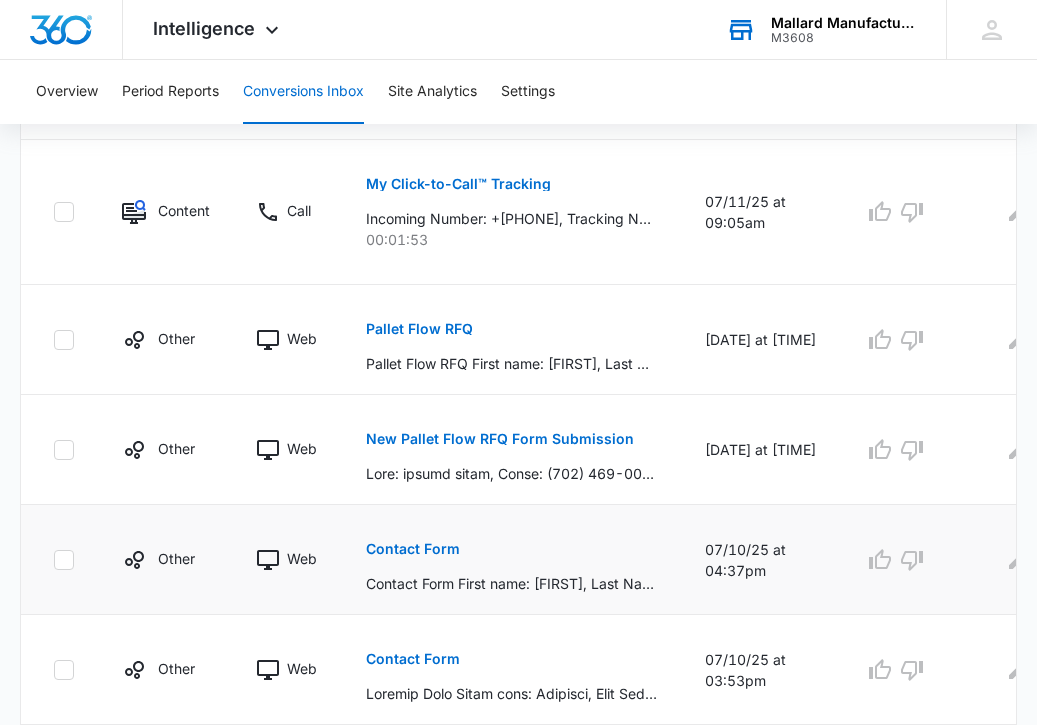 click on "Contact Form" at bounding box center (413, 549) 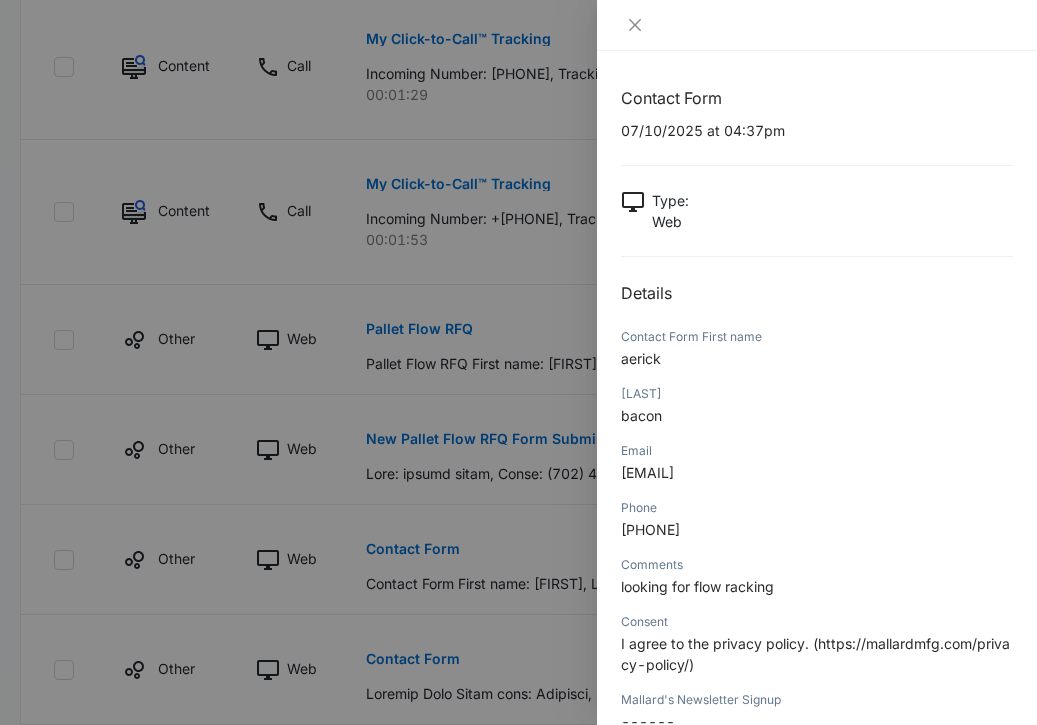 click at bounding box center (518, 362) 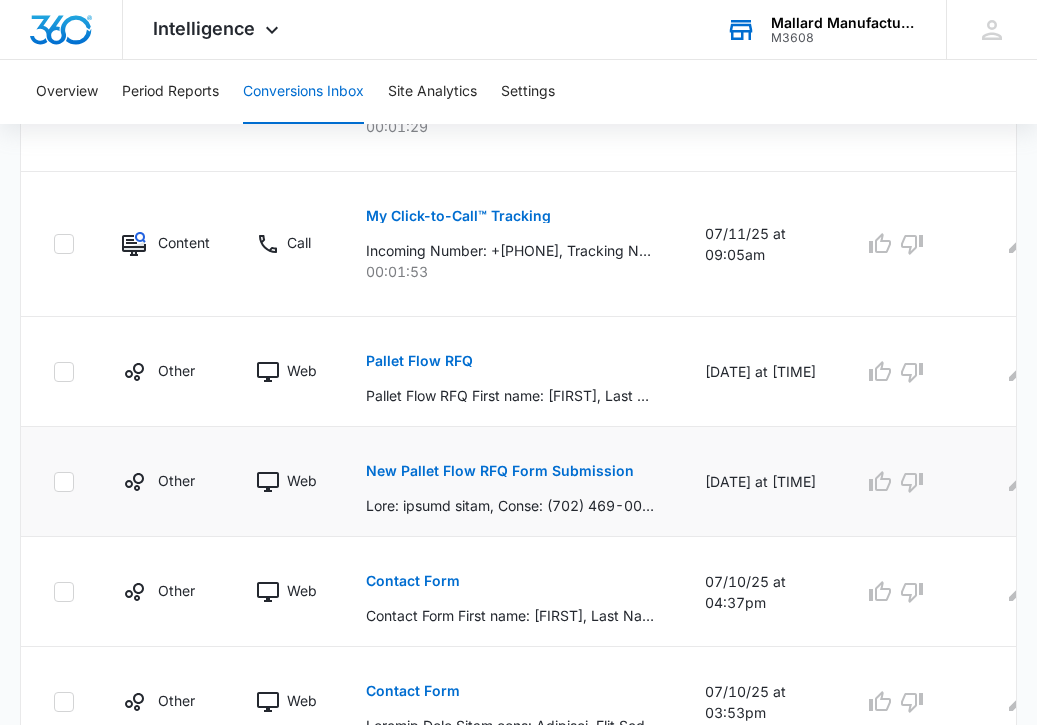 scroll, scrollTop: 740, scrollLeft: 0, axis: vertical 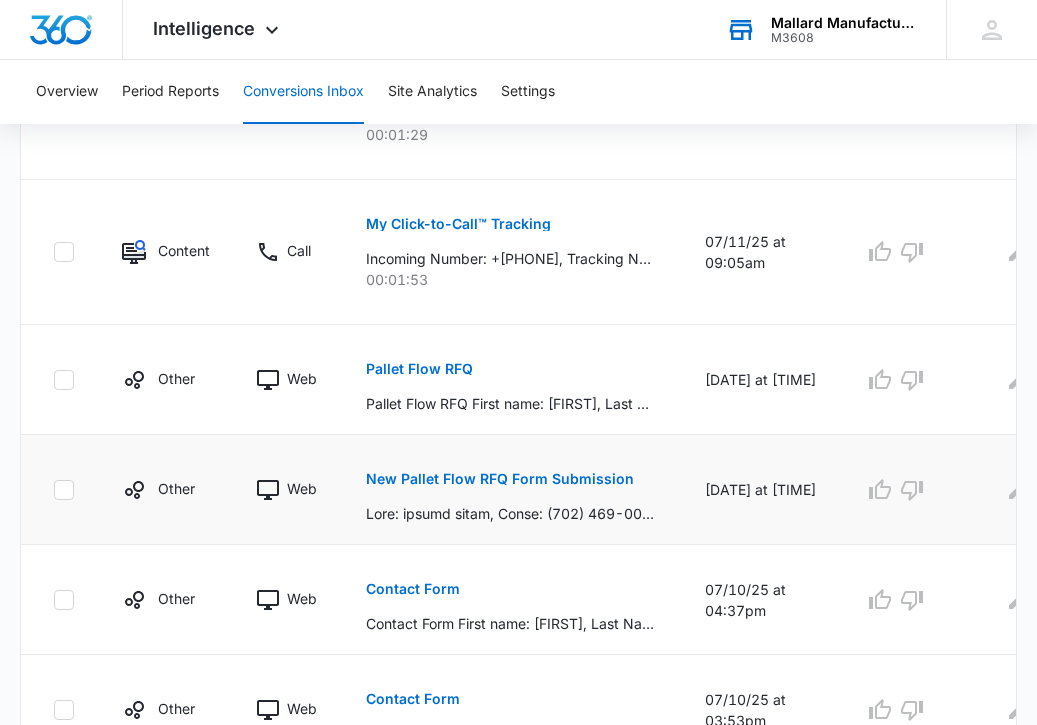 click on "New Pallet Flow RFQ Form Submission" at bounding box center (500, 479) 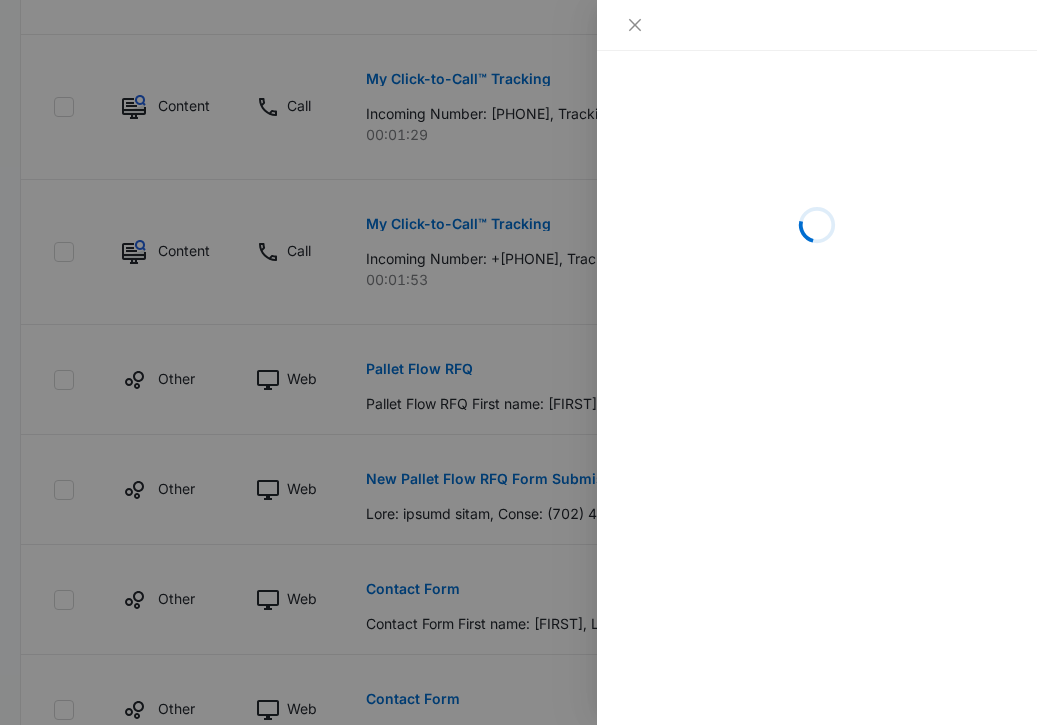 click at bounding box center (518, 362) 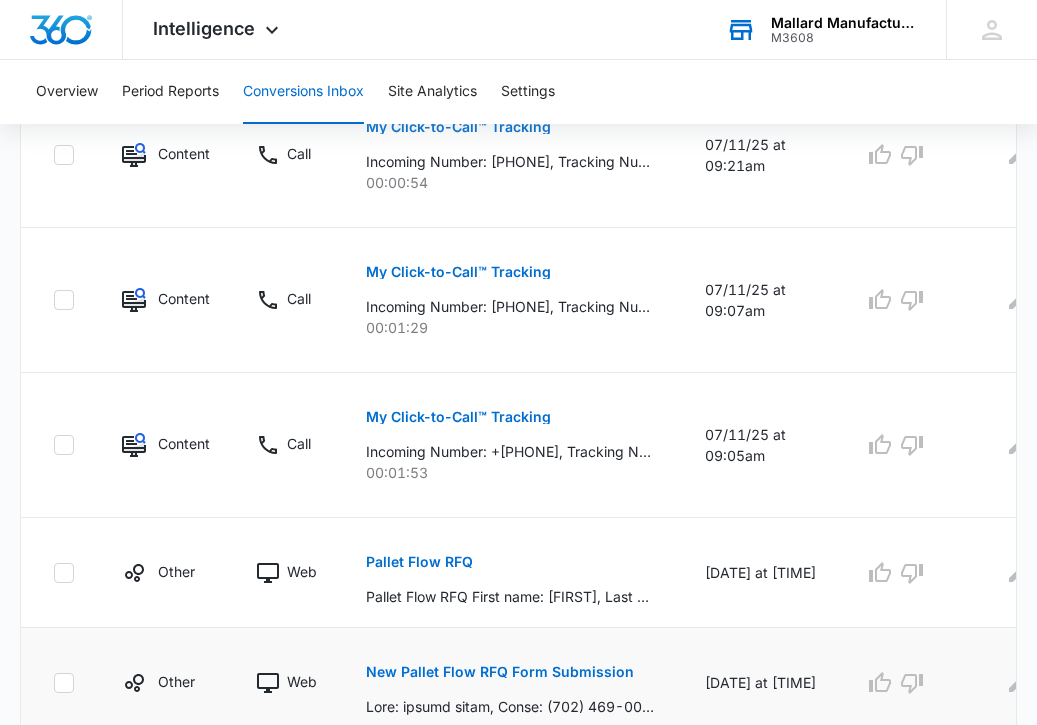 scroll, scrollTop: 491, scrollLeft: 0, axis: vertical 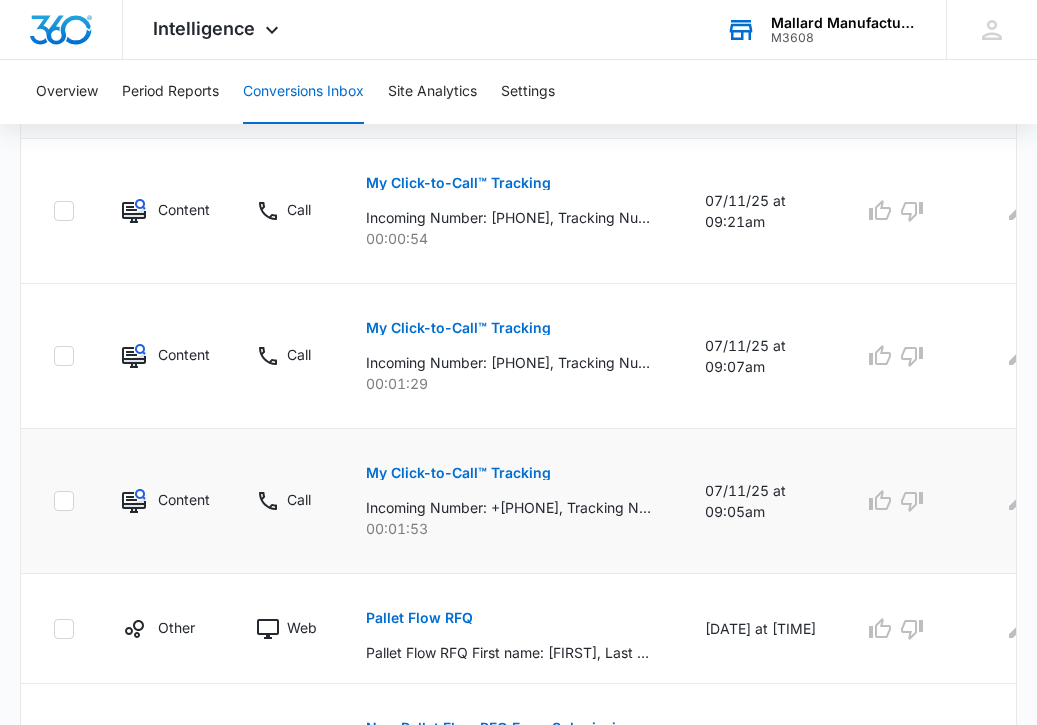 click on "My Click-to-Call™ Tracking" at bounding box center [458, 473] 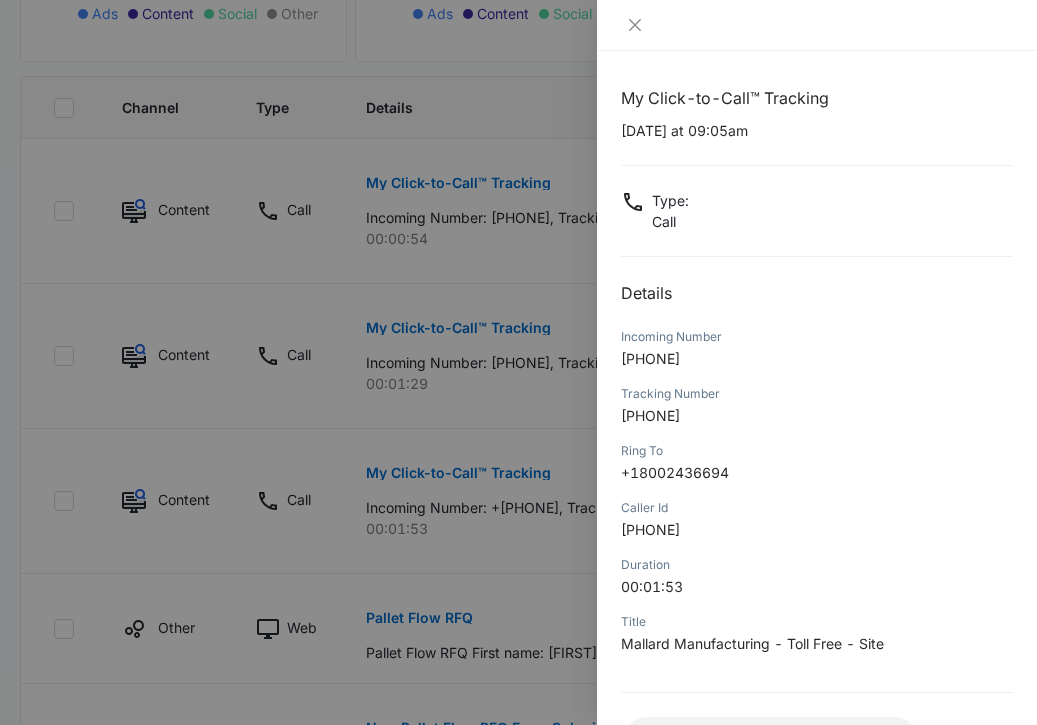 scroll, scrollTop: 158, scrollLeft: 0, axis: vertical 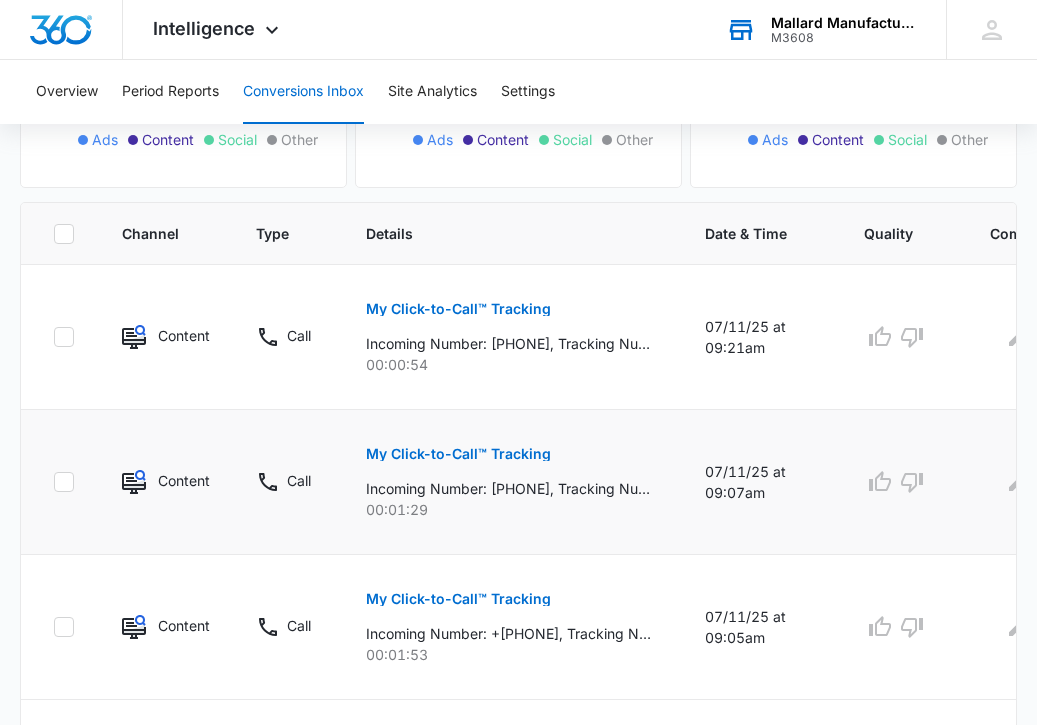 click on "My Click-to-Call™ Tracking" at bounding box center (458, 454) 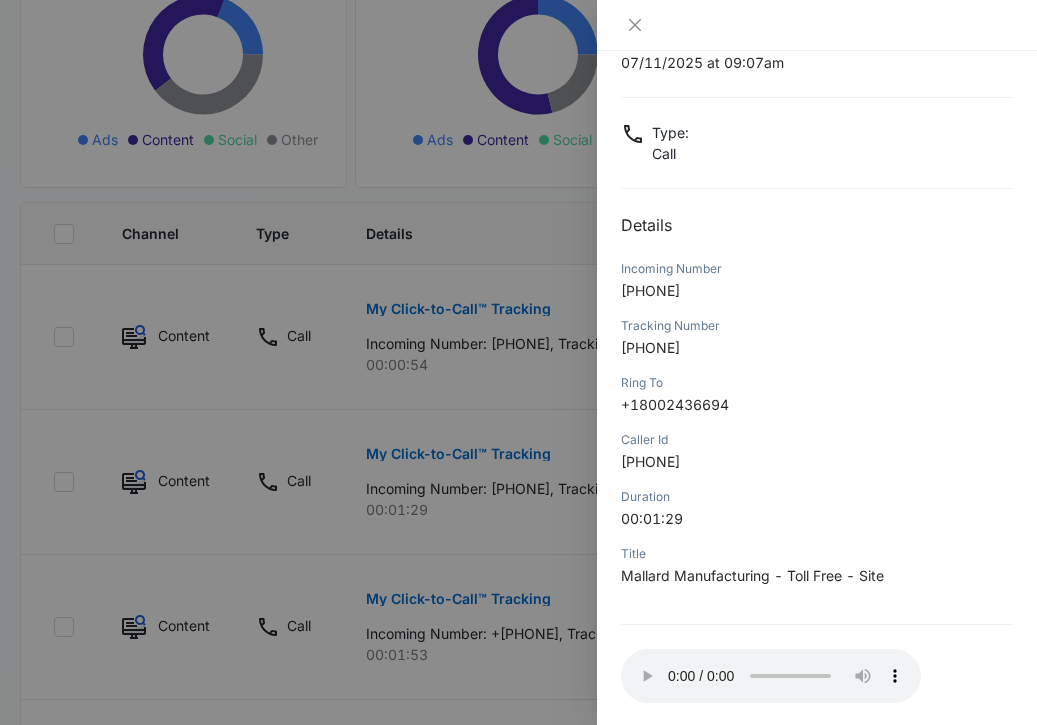scroll, scrollTop: 98, scrollLeft: 0, axis: vertical 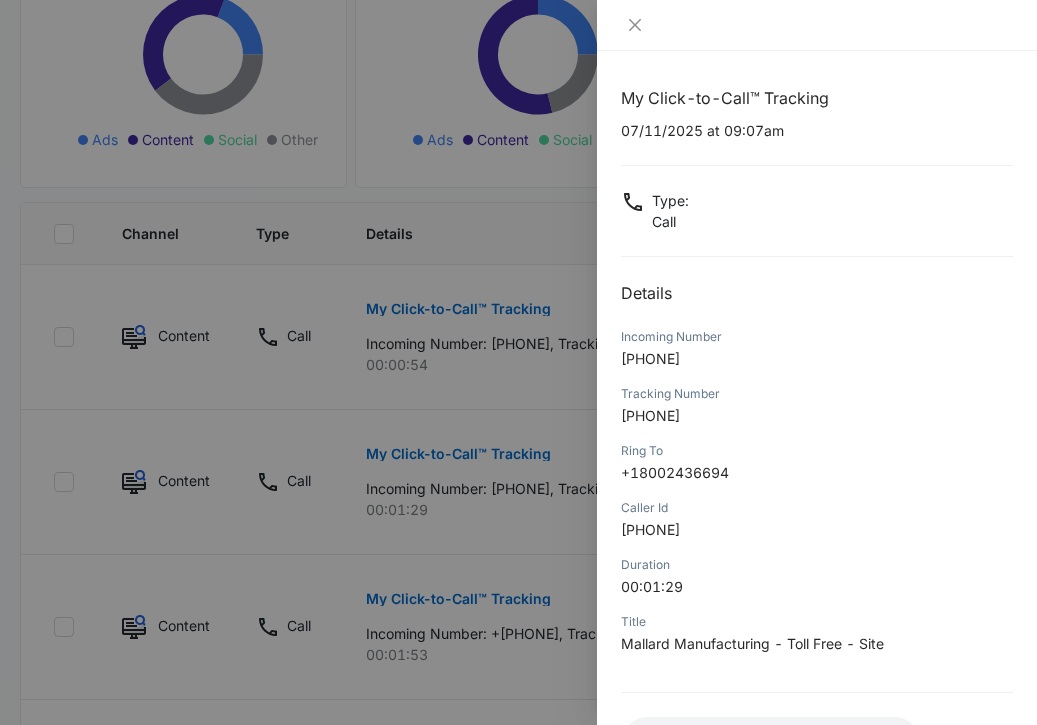 click at bounding box center (518, 362) 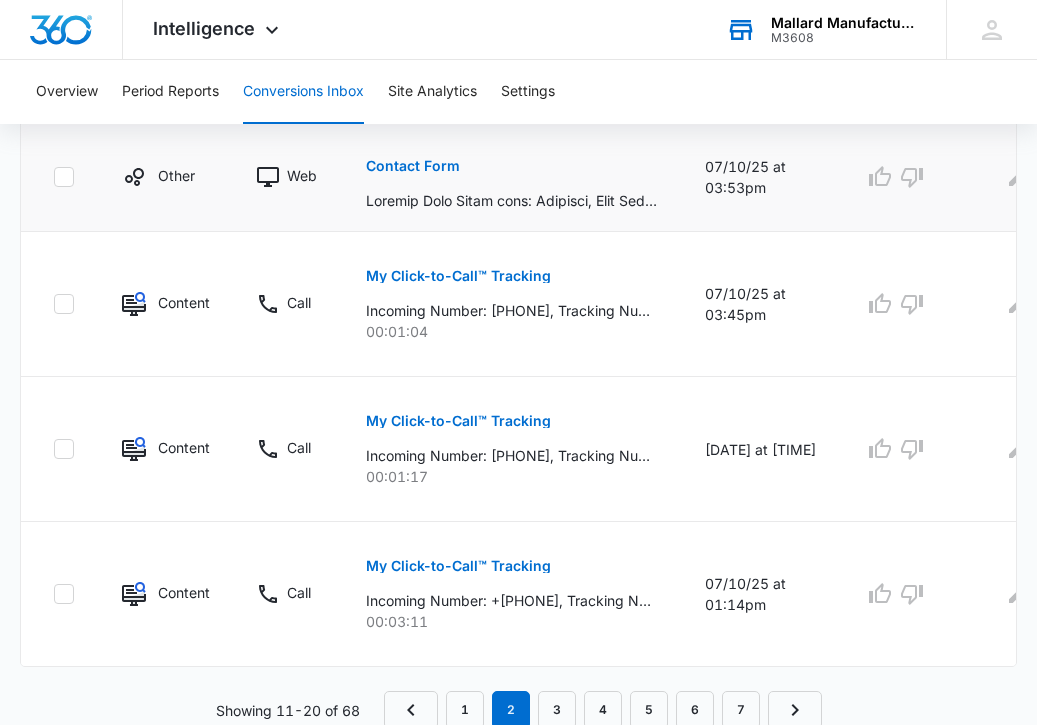 scroll, scrollTop: 1277, scrollLeft: 0, axis: vertical 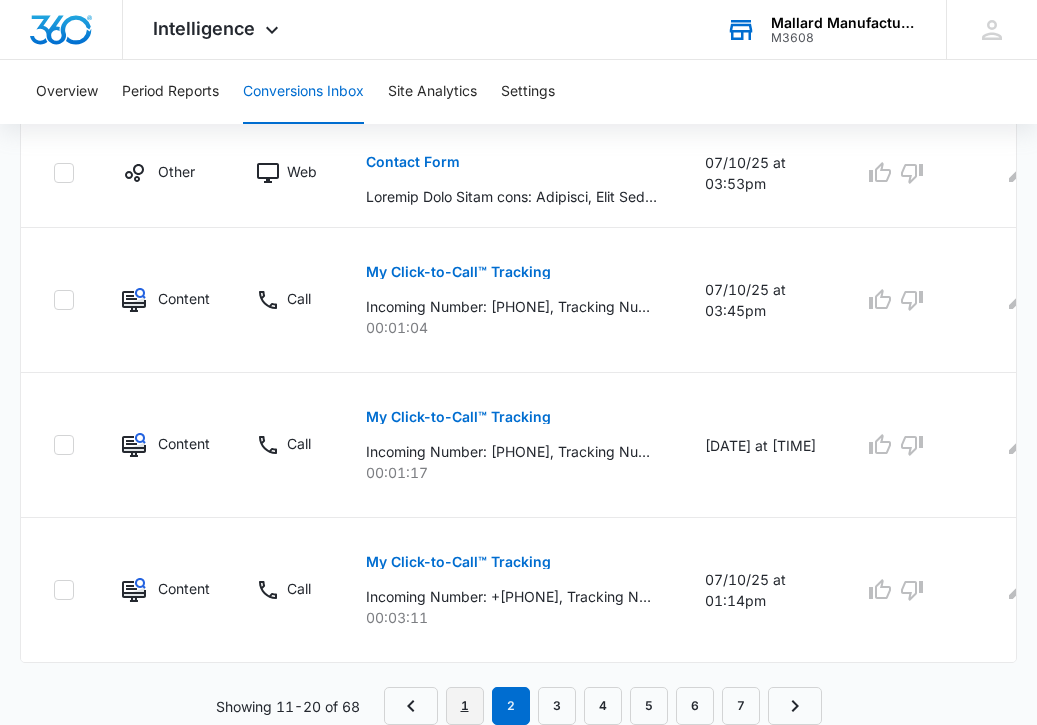 click on "1" at bounding box center (465, 706) 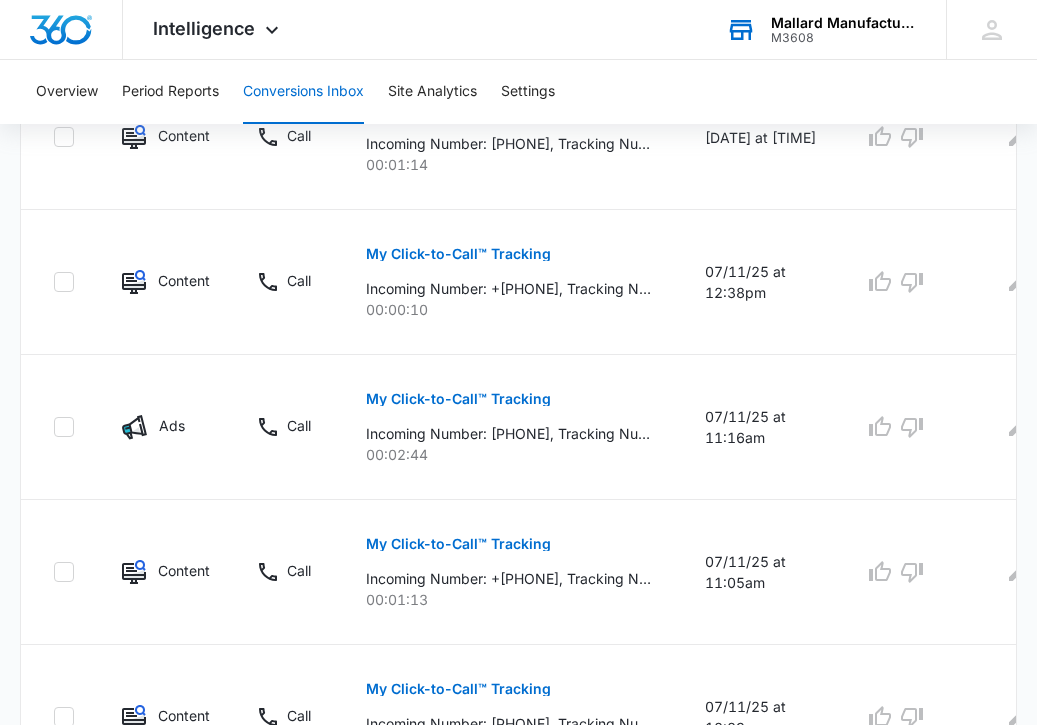scroll, scrollTop: 1312, scrollLeft: 0, axis: vertical 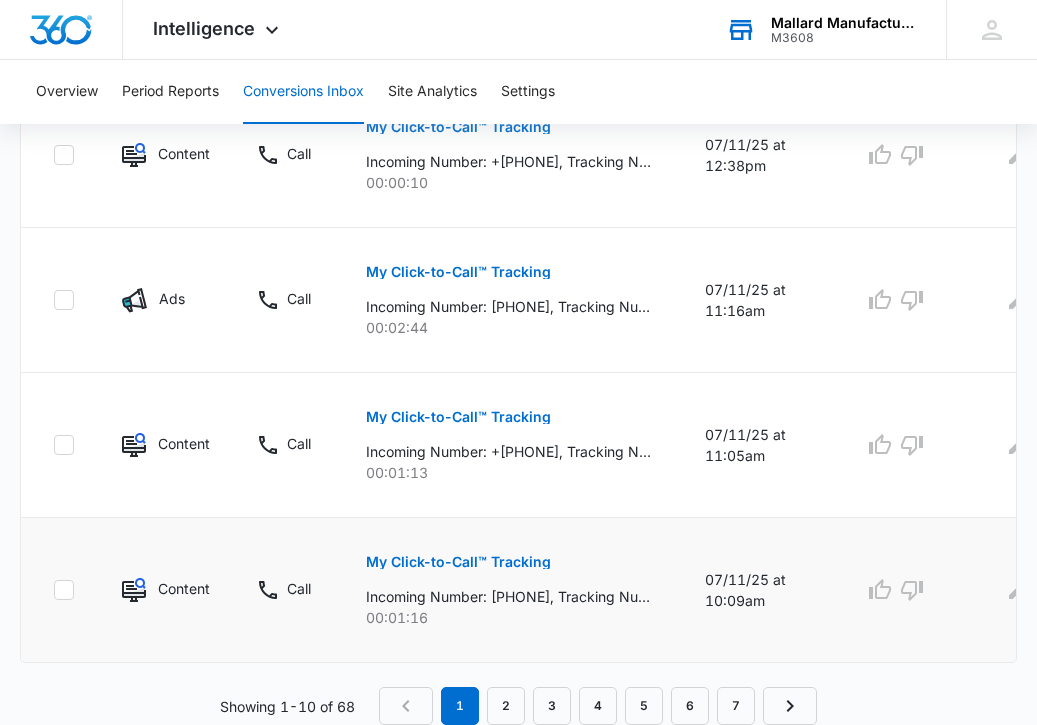click on "My Click-to-Call™ Tracking" at bounding box center (458, 562) 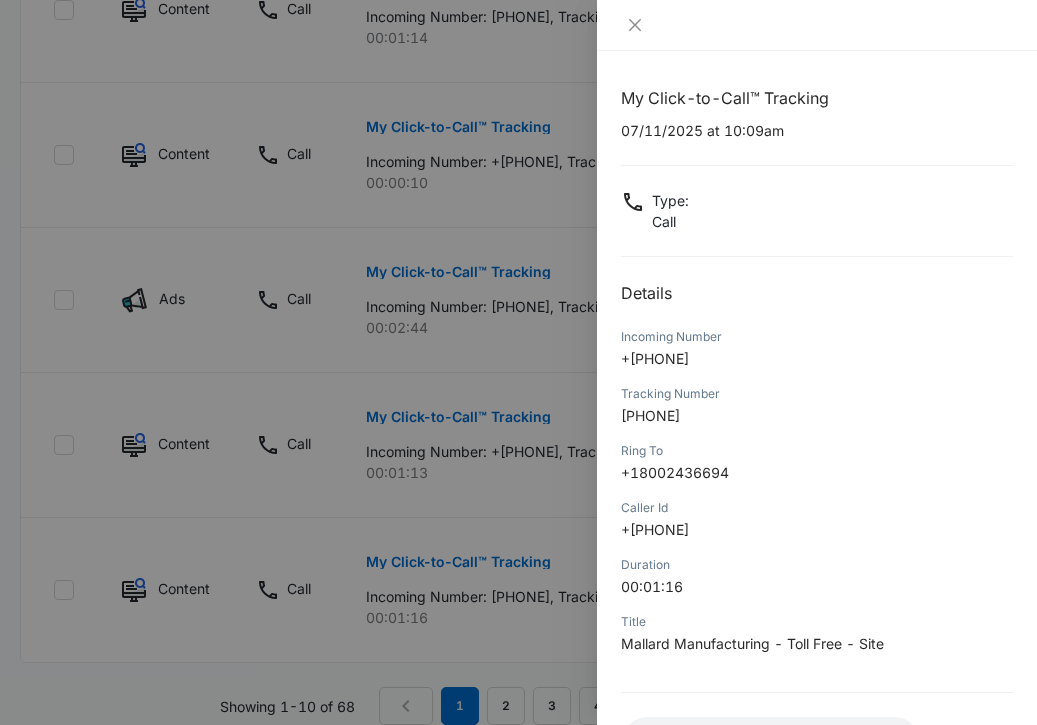 scroll, scrollTop: 163, scrollLeft: 0, axis: vertical 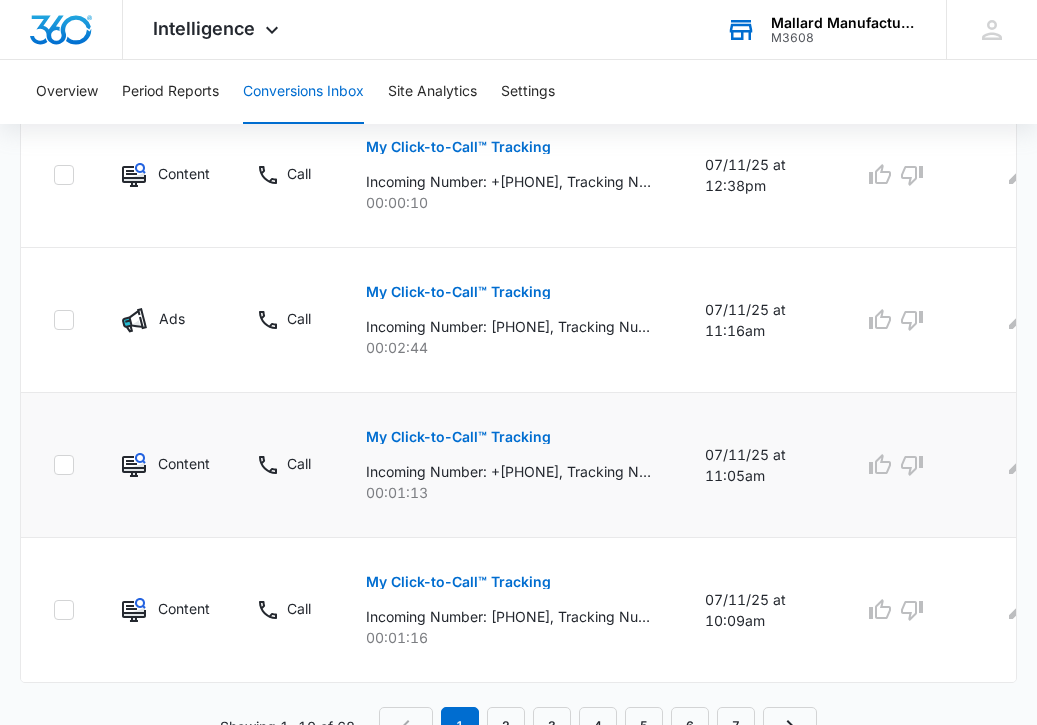 click on "My Click-to-Call™ Tracking" at bounding box center (458, 437) 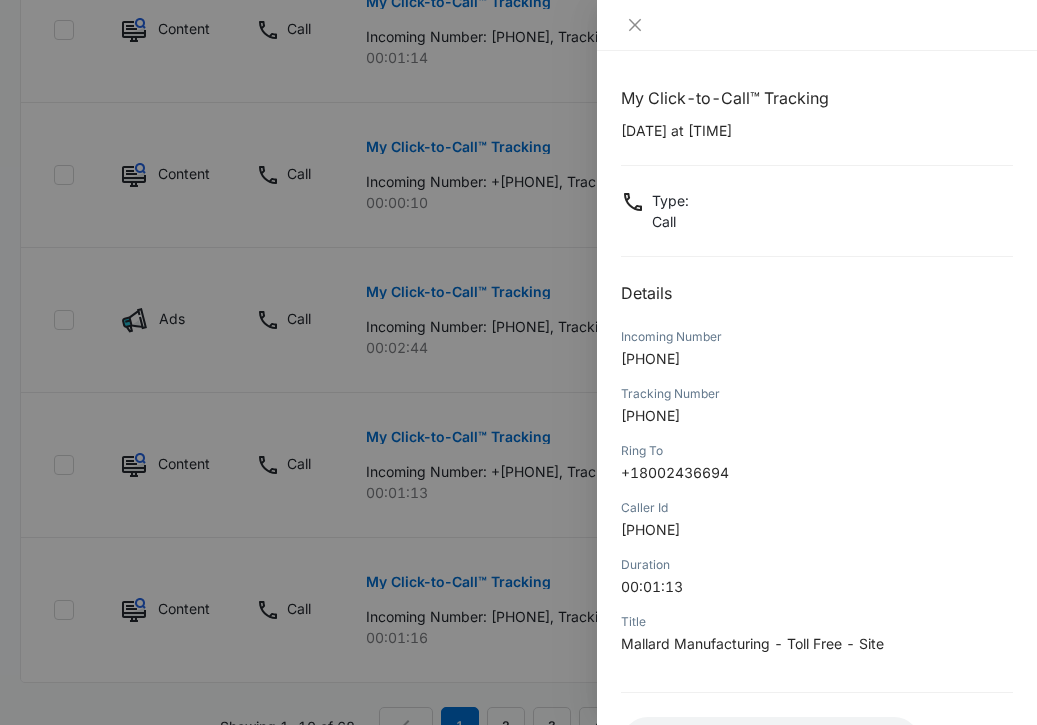 scroll, scrollTop: 140, scrollLeft: 0, axis: vertical 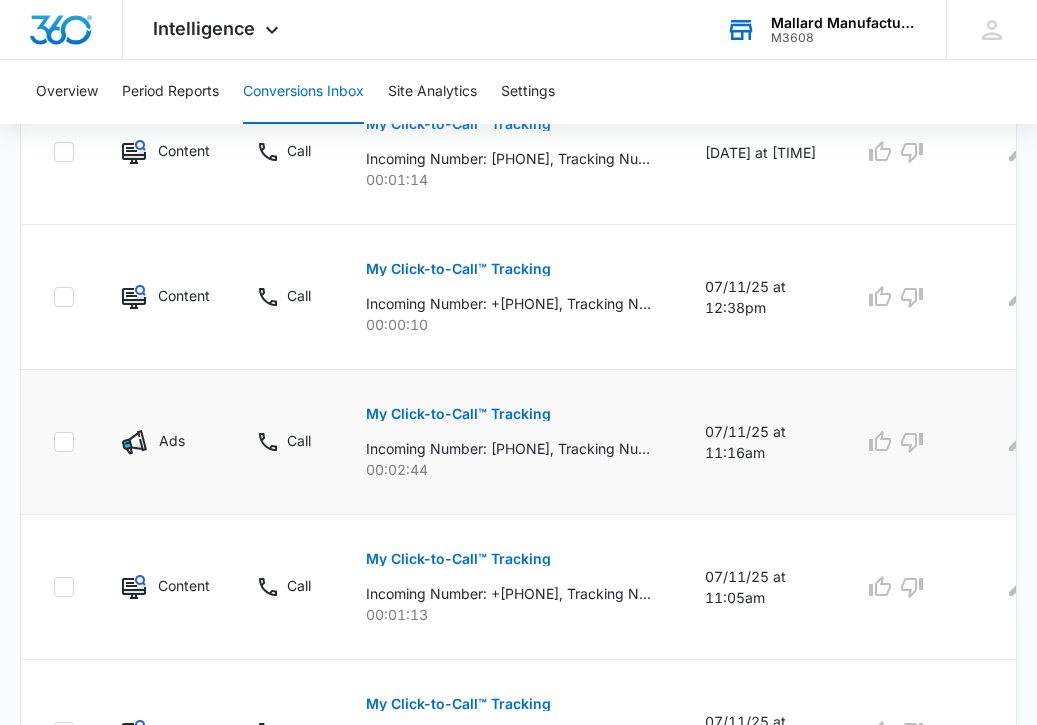 click on "My Click-to-Call™ Tracking" at bounding box center [458, 414] 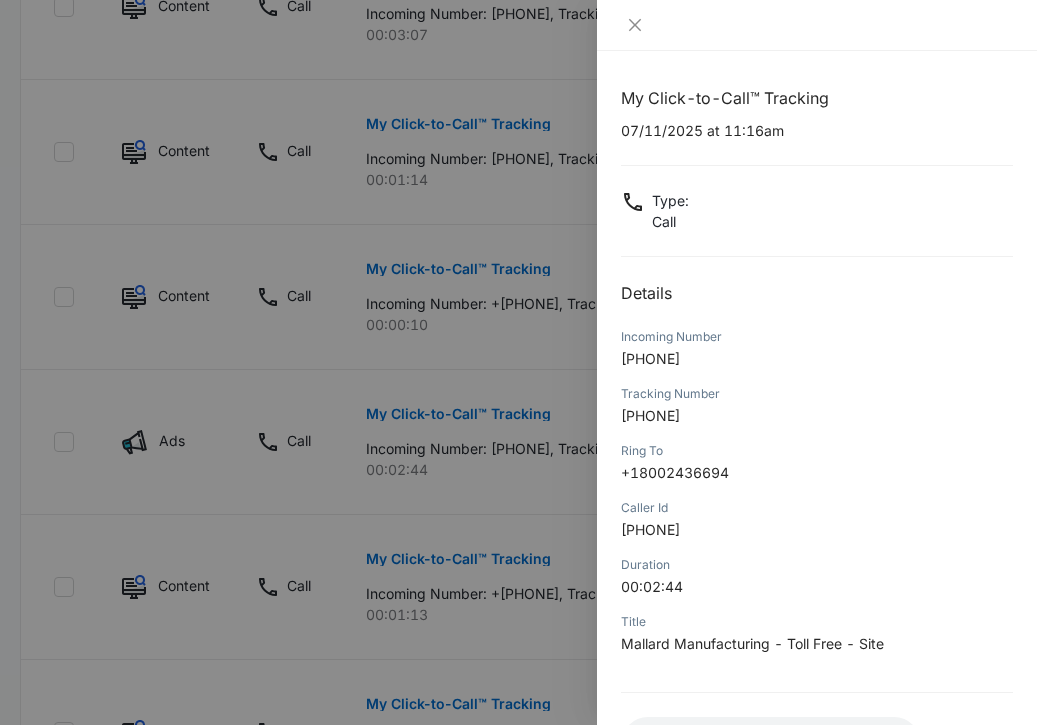 scroll, scrollTop: 80, scrollLeft: 0, axis: vertical 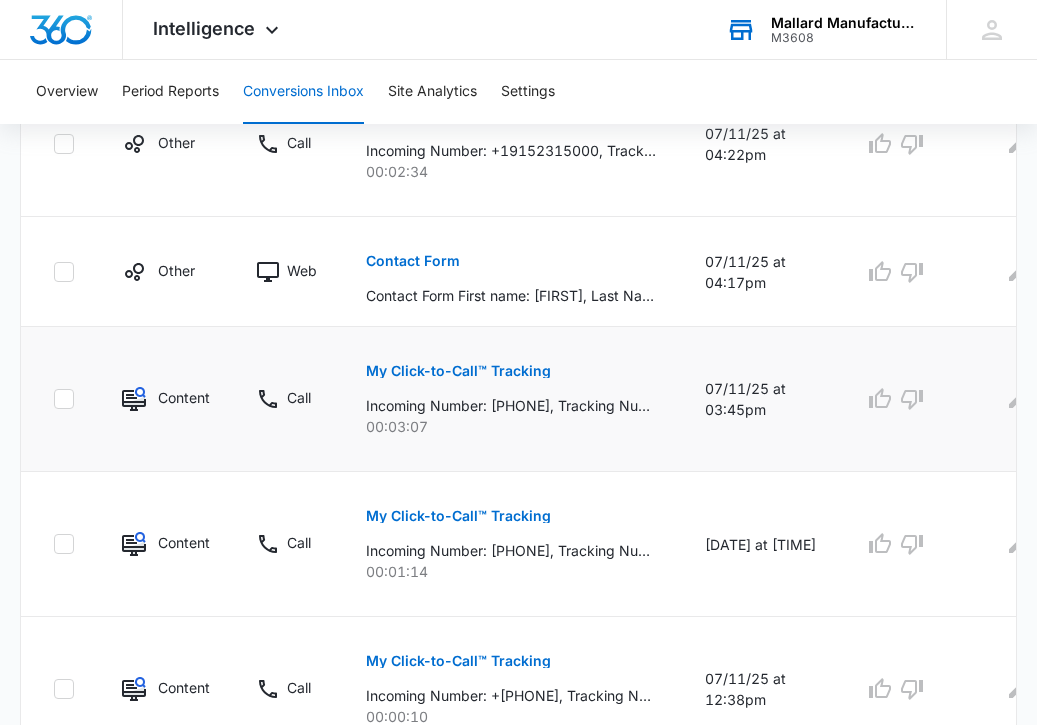 click on "My Click-to-Call™ Tracking" at bounding box center (458, 371) 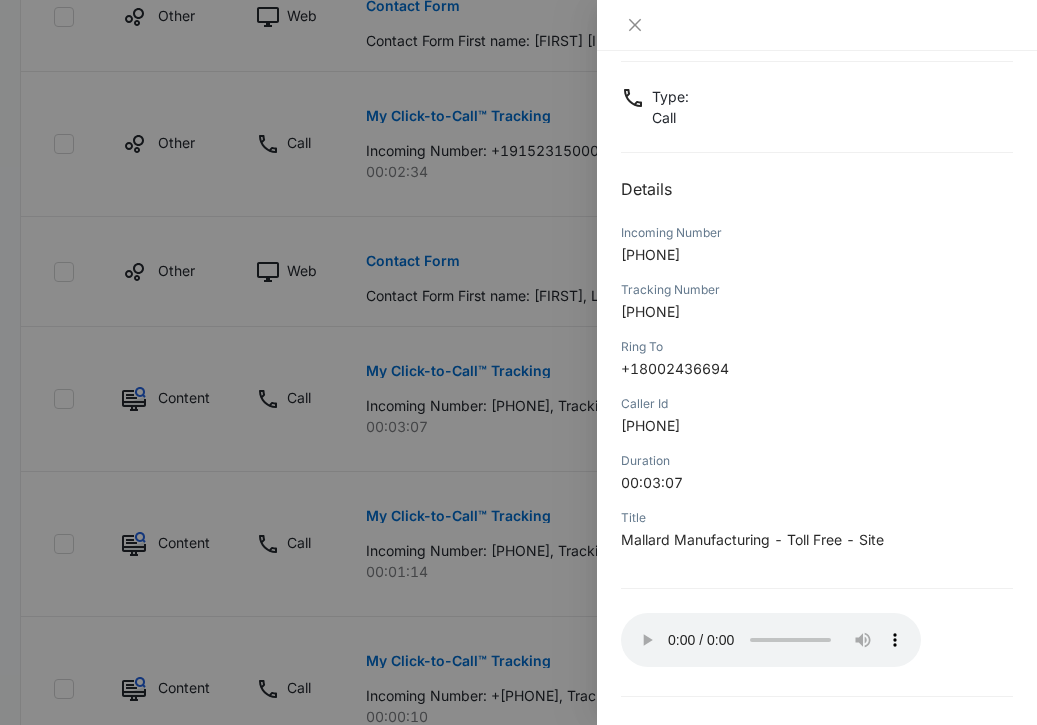 scroll, scrollTop: 163, scrollLeft: 0, axis: vertical 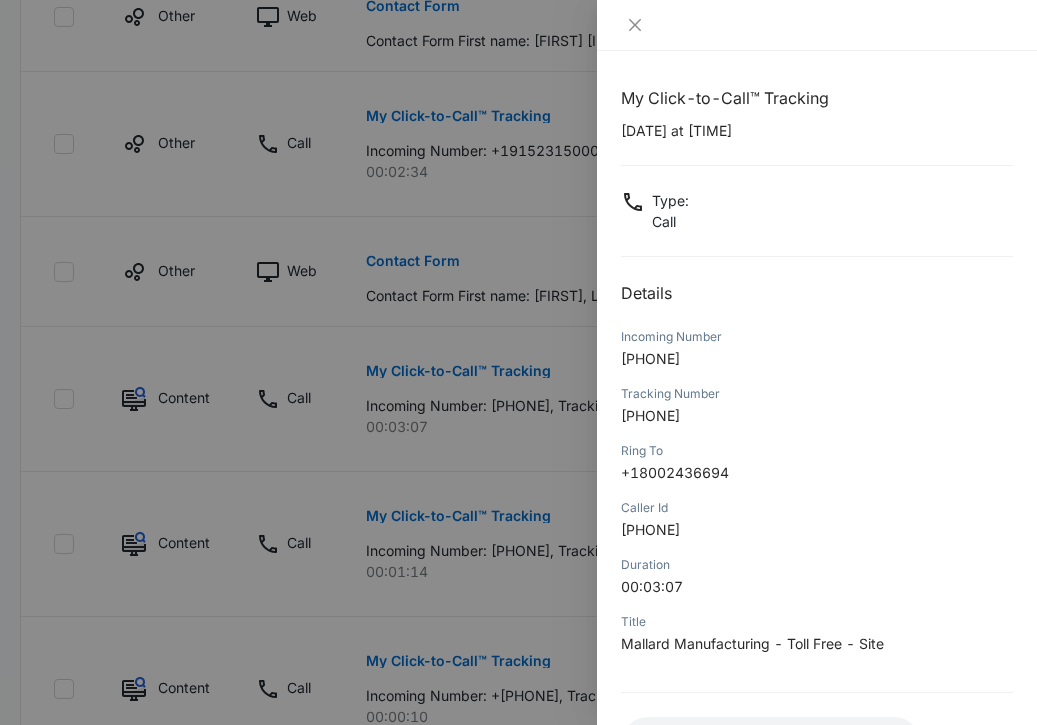 click at bounding box center [518, 362] 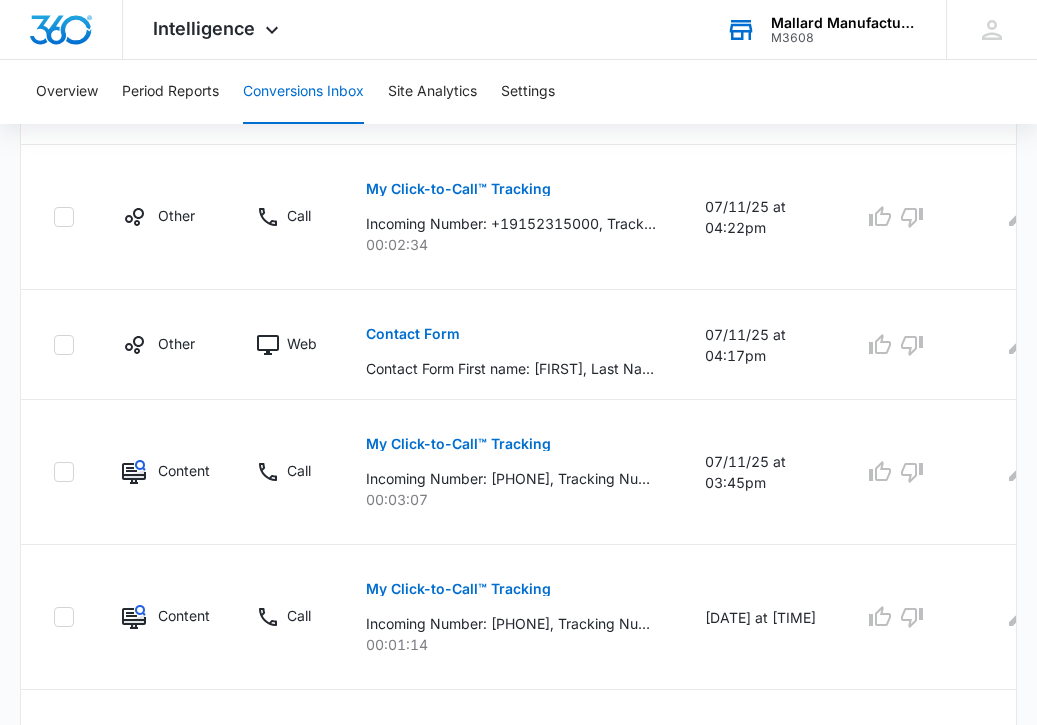 scroll, scrollTop: 627, scrollLeft: 0, axis: vertical 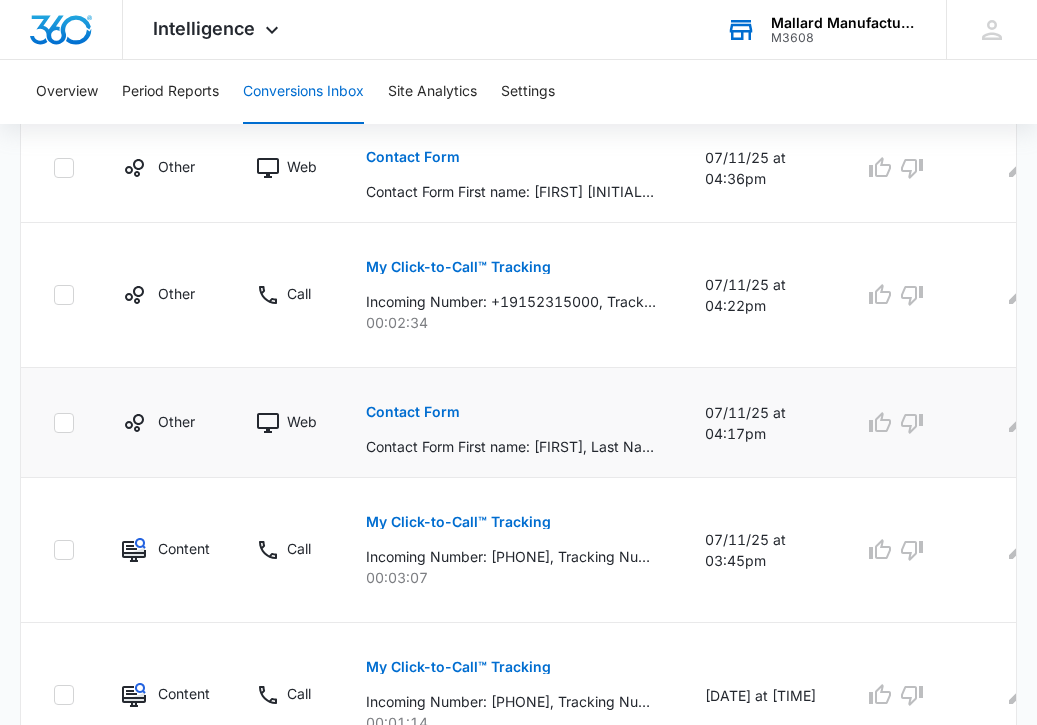 click on "Contact Form" at bounding box center (413, 412) 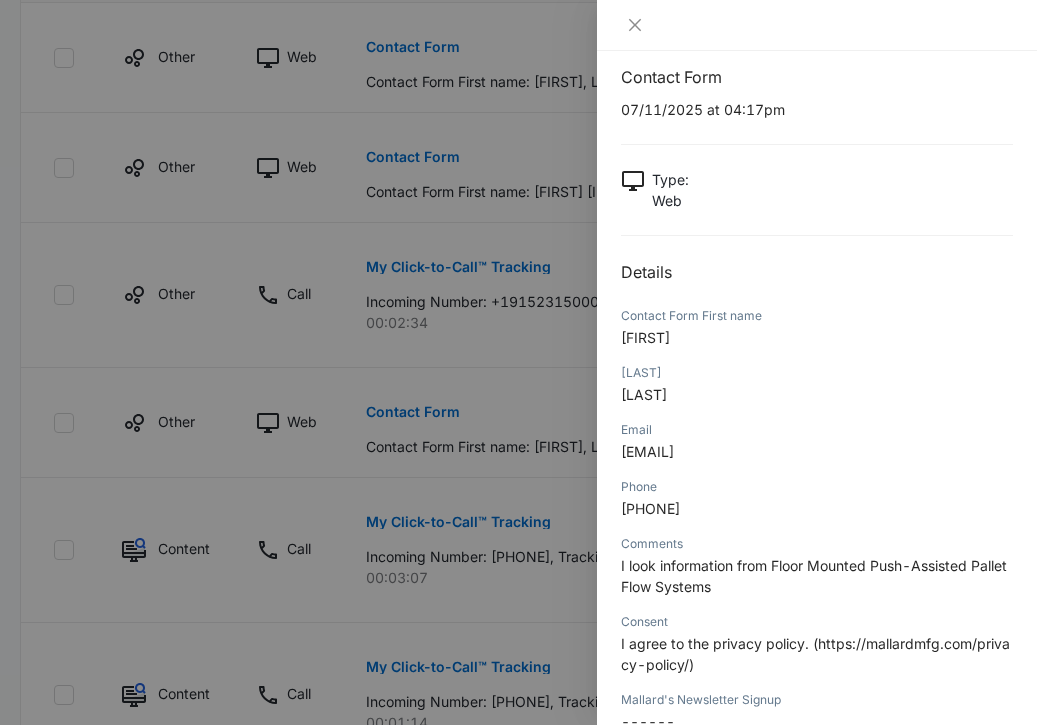 scroll, scrollTop: 0, scrollLeft: 0, axis: both 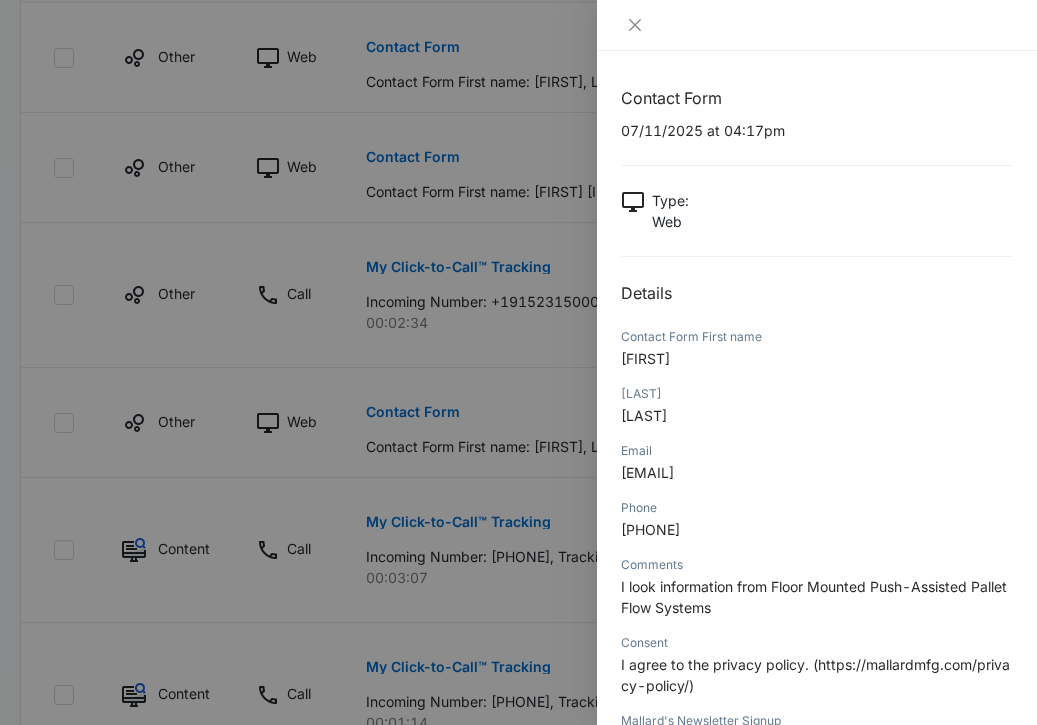 click at bounding box center (518, 362) 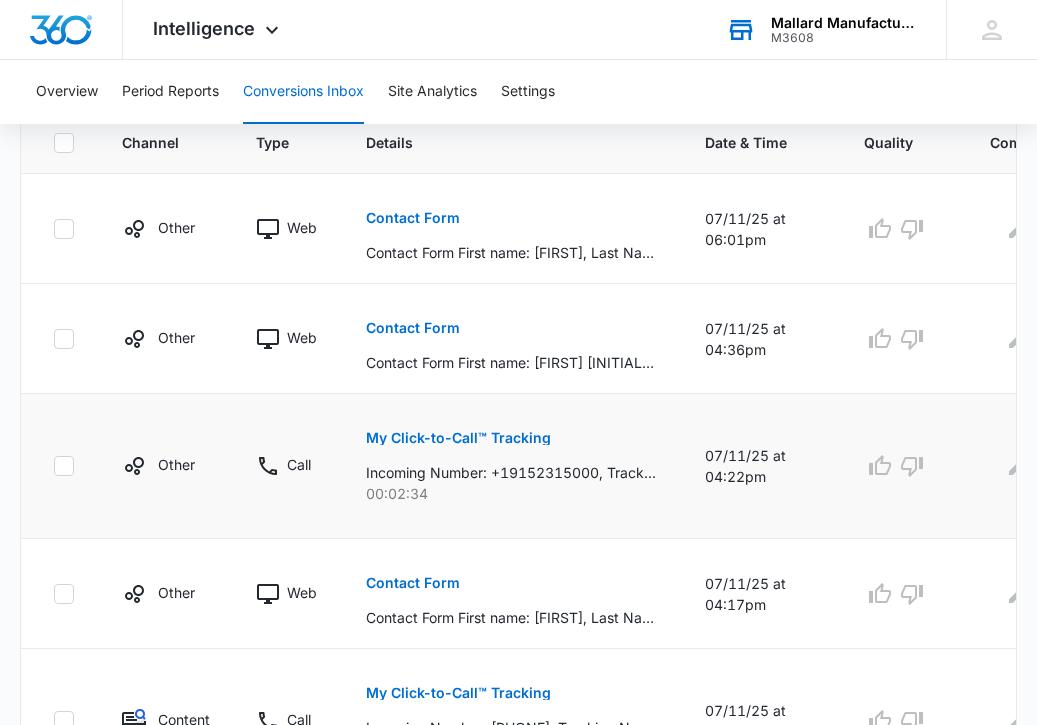 scroll, scrollTop: 446, scrollLeft: 0, axis: vertical 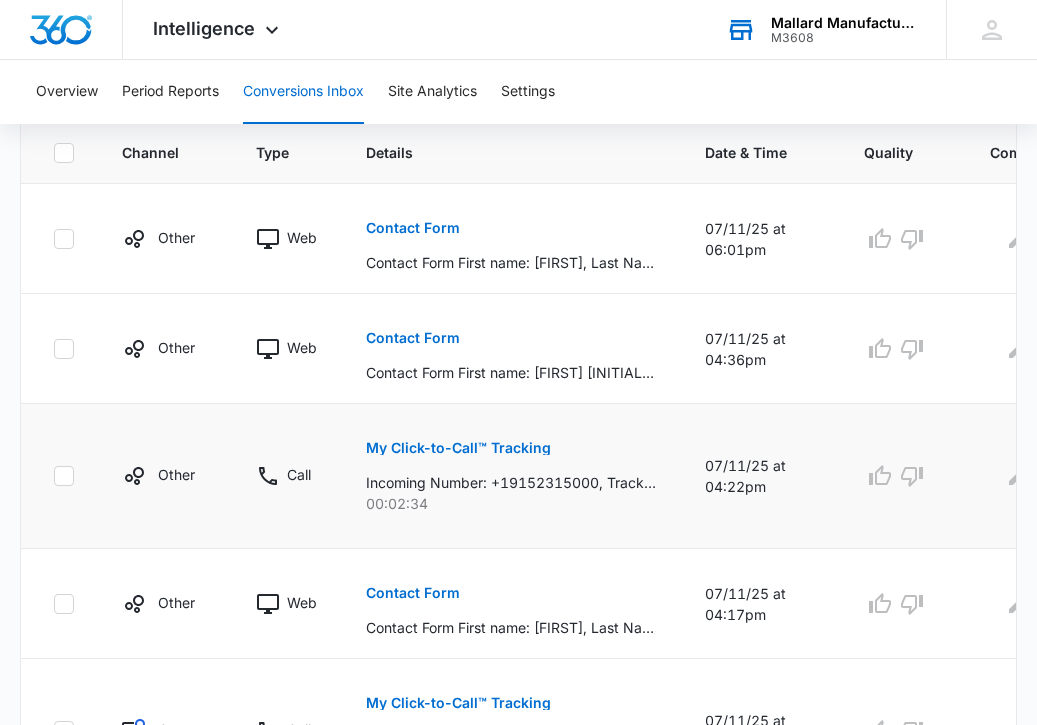click on "My Click-to-Call™ Tracking" at bounding box center [458, 448] 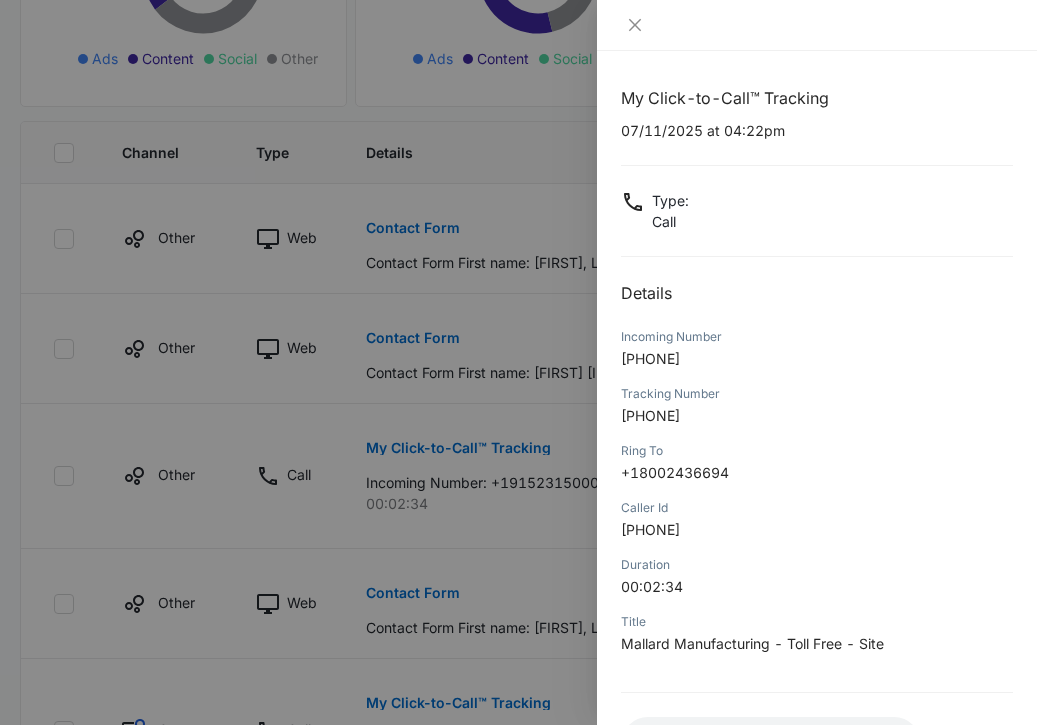 scroll, scrollTop: 163, scrollLeft: 0, axis: vertical 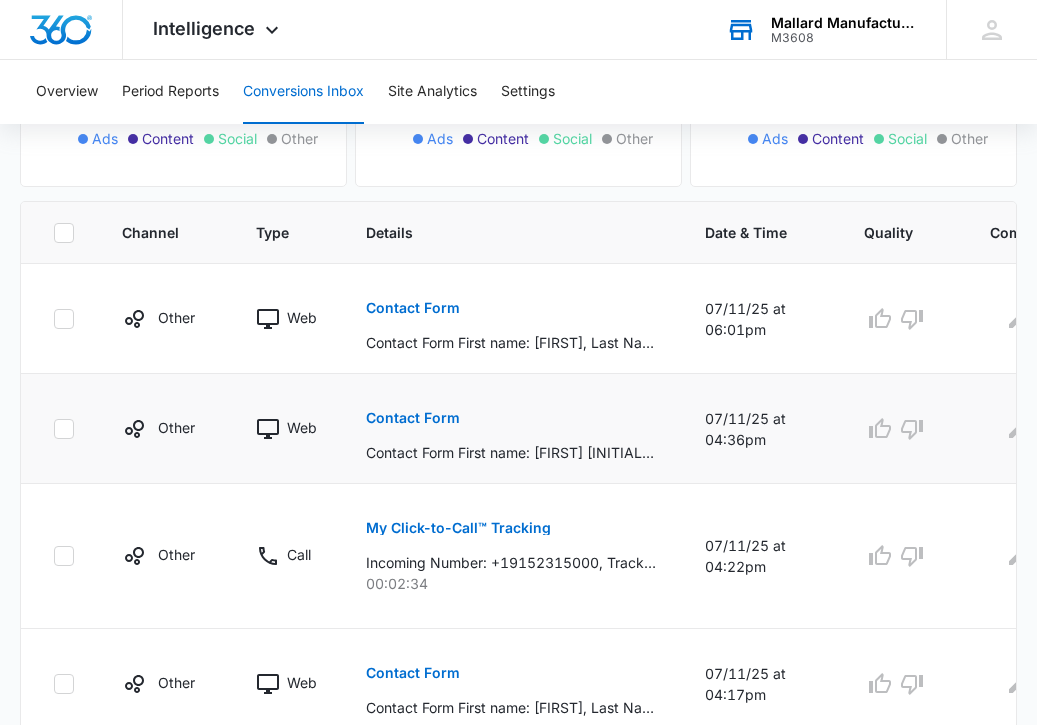 click on "Contact Form" at bounding box center (413, 418) 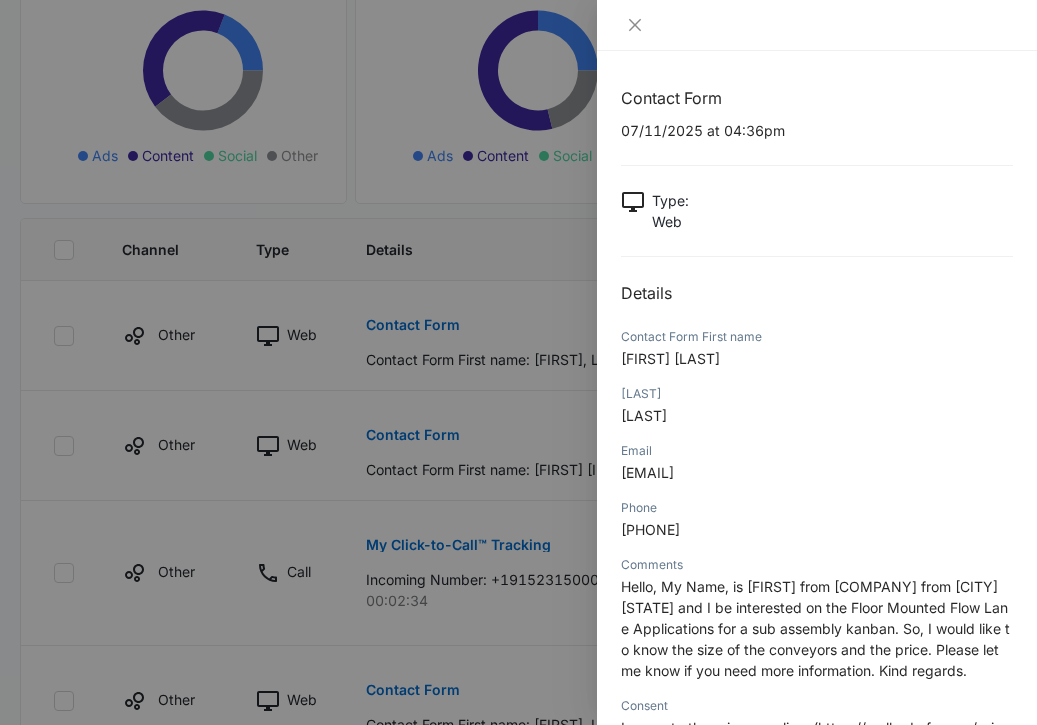 scroll, scrollTop: 346, scrollLeft: 0, axis: vertical 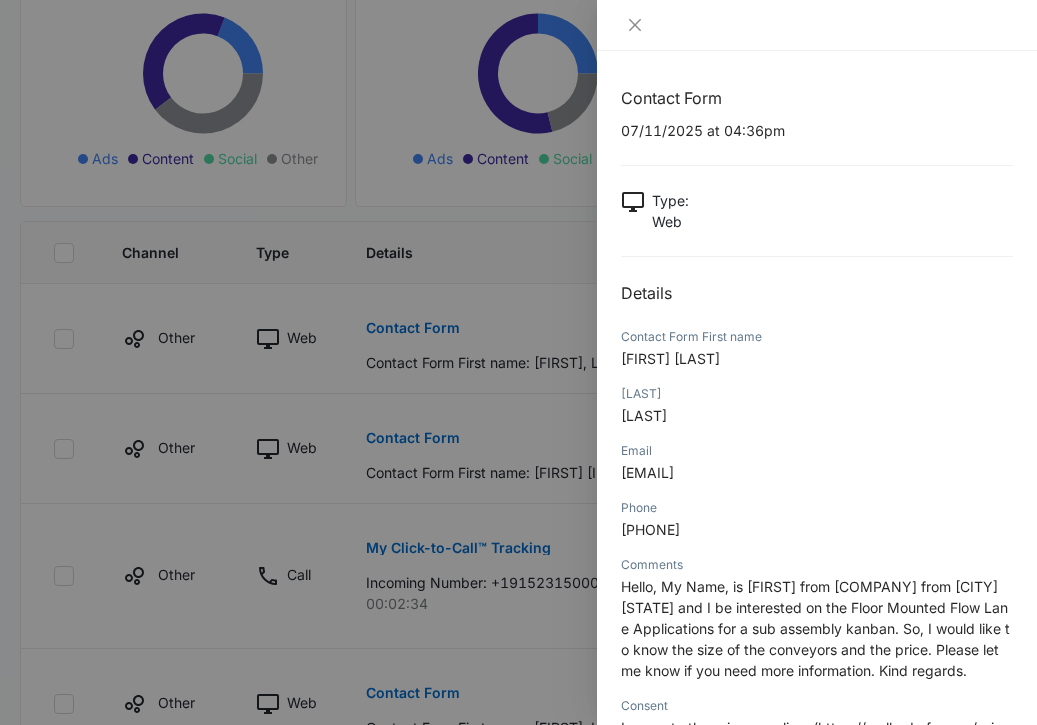 click at bounding box center (518, 362) 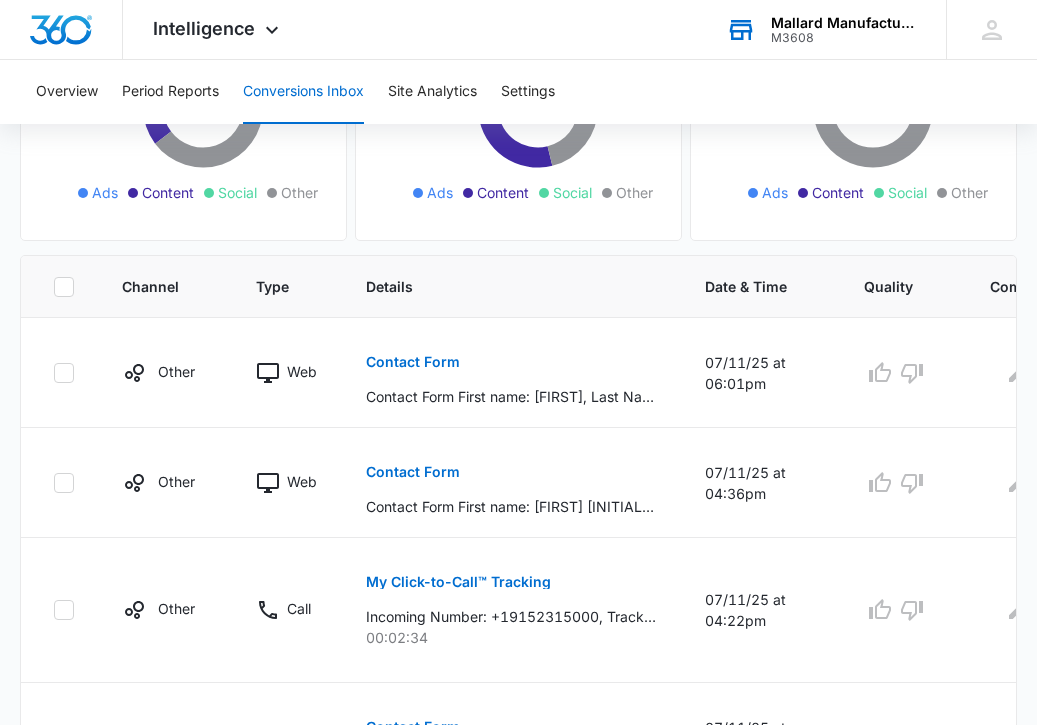 scroll, scrollTop: 298, scrollLeft: 0, axis: vertical 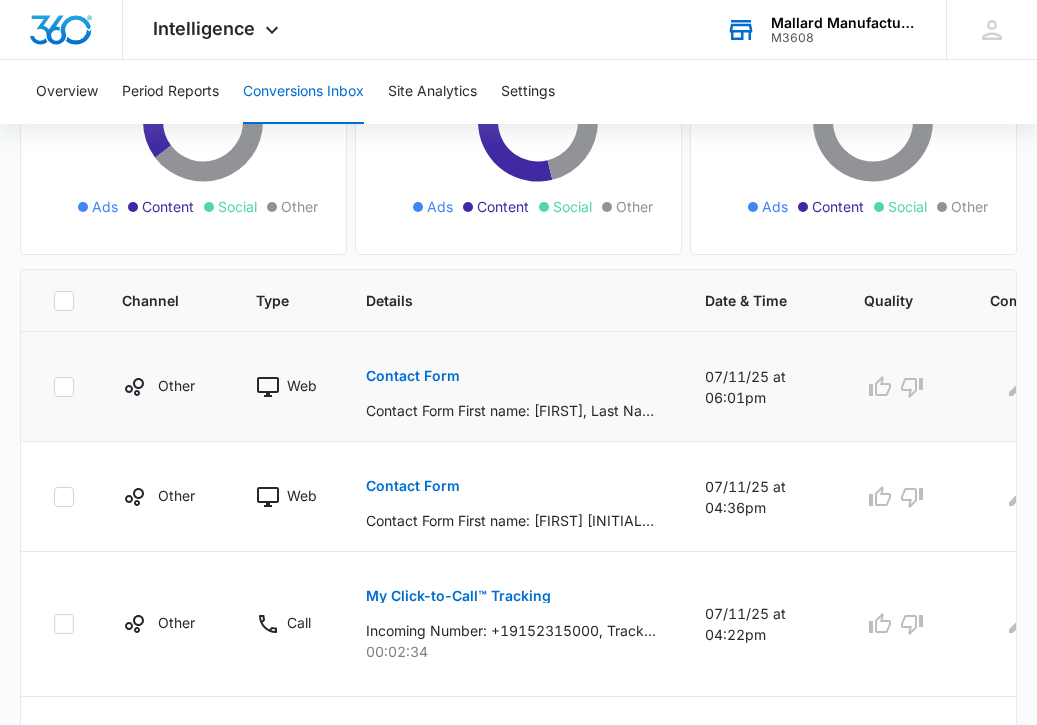 click on "Contact Form" at bounding box center (413, 376) 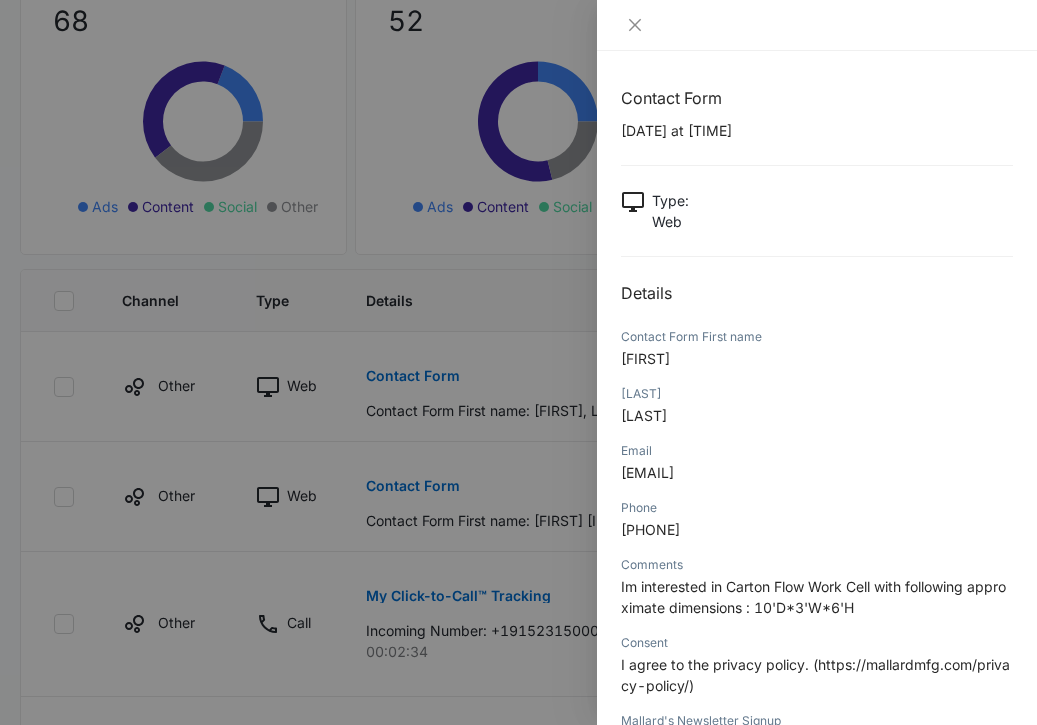 click at bounding box center (518, 362) 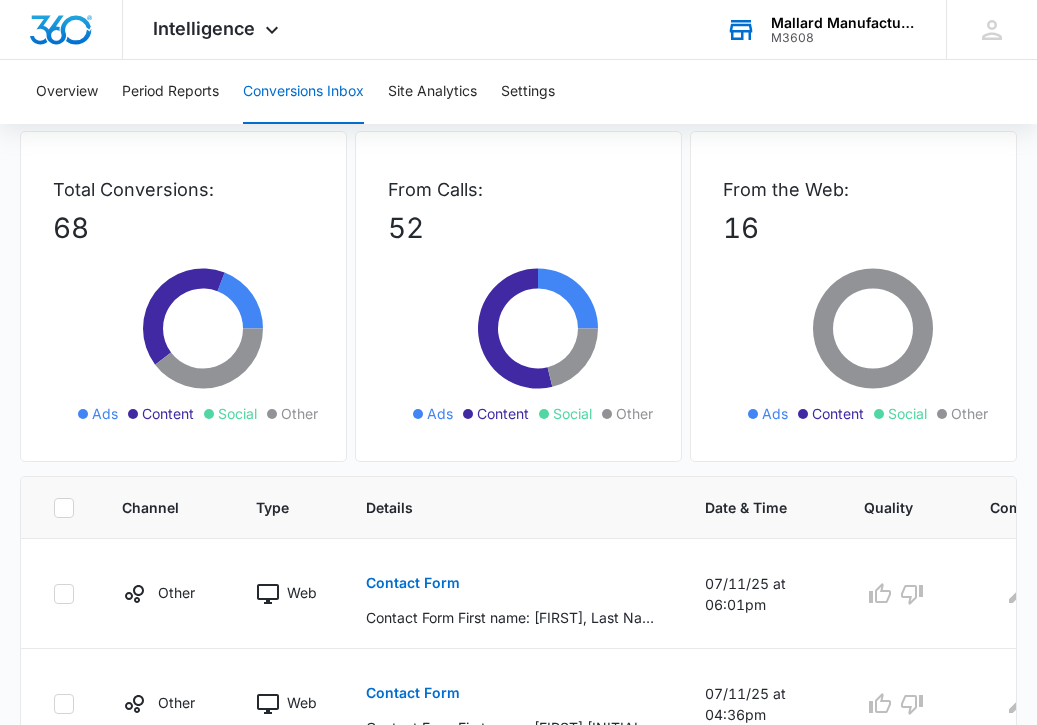 scroll, scrollTop: 0, scrollLeft: 0, axis: both 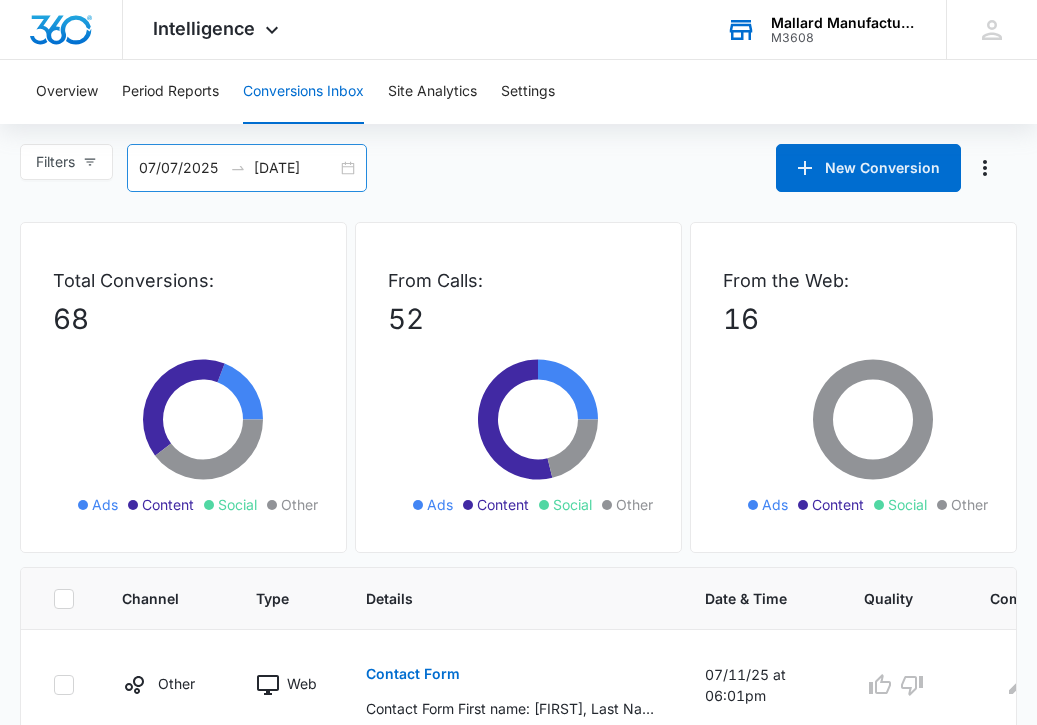 click on "[DATE] [DATE]" at bounding box center [247, 168] 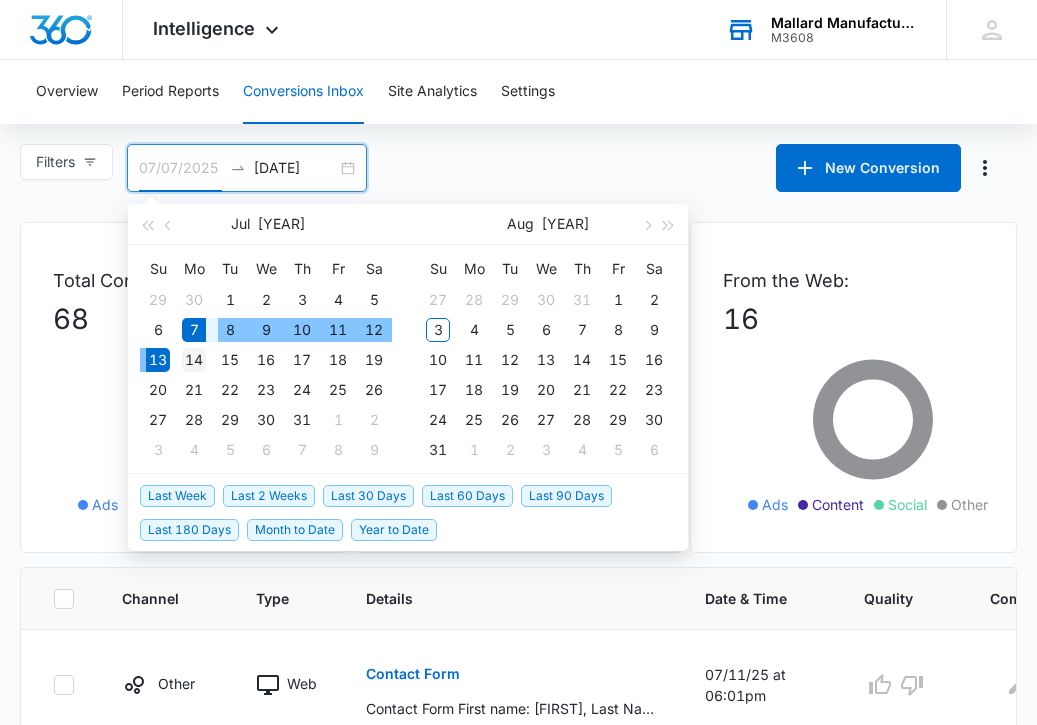 type on "[DATE]" 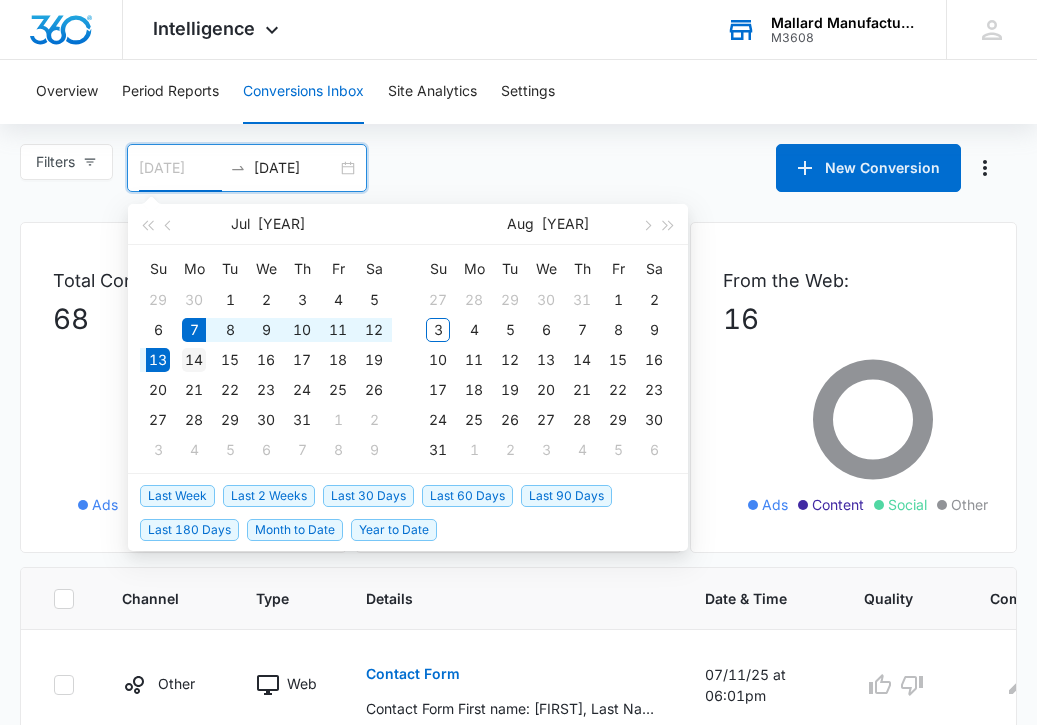 click on "14" at bounding box center (194, 360) 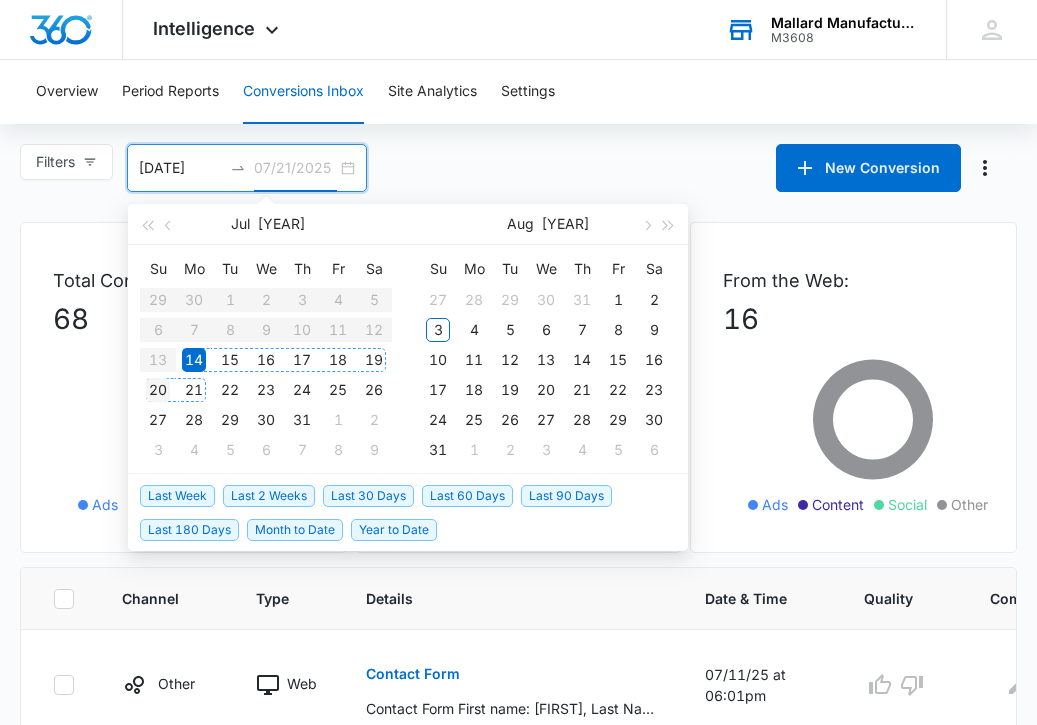 type on "07/20/2025" 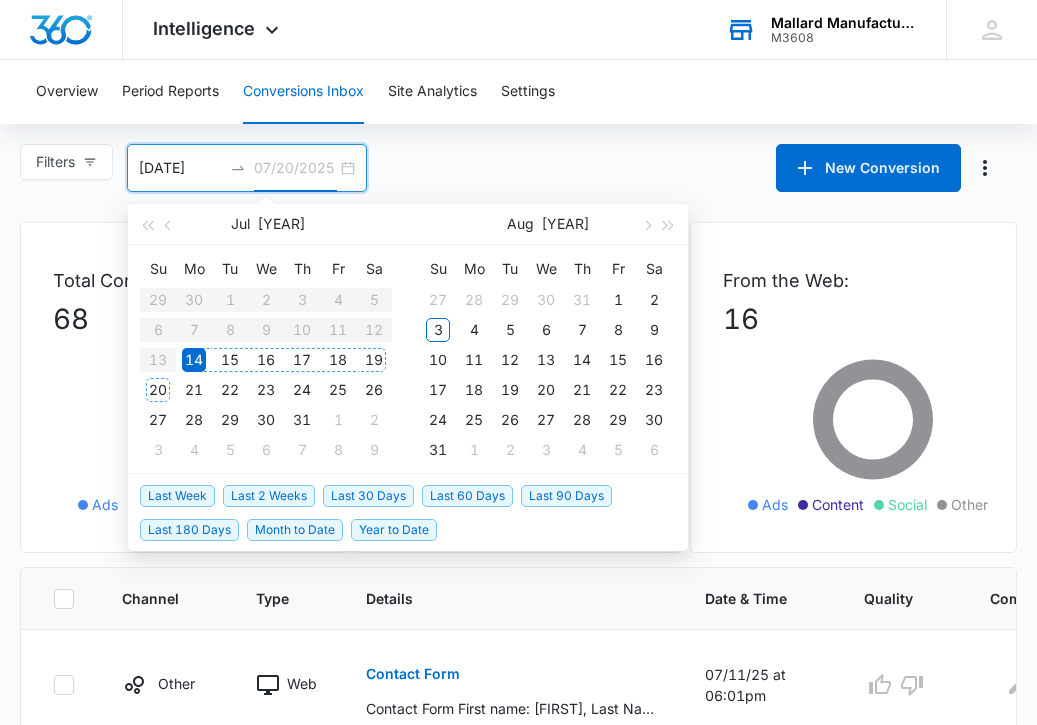 click on "20" at bounding box center (158, 390) 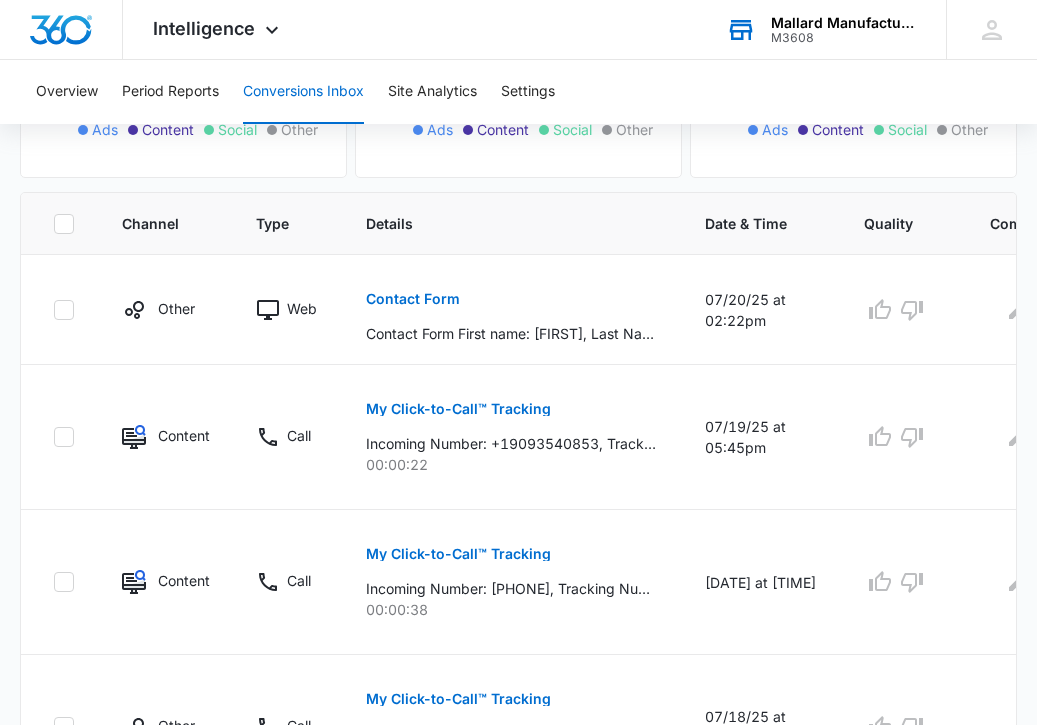 scroll, scrollTop: 1312, scrollLeft: 0, axis: vertical 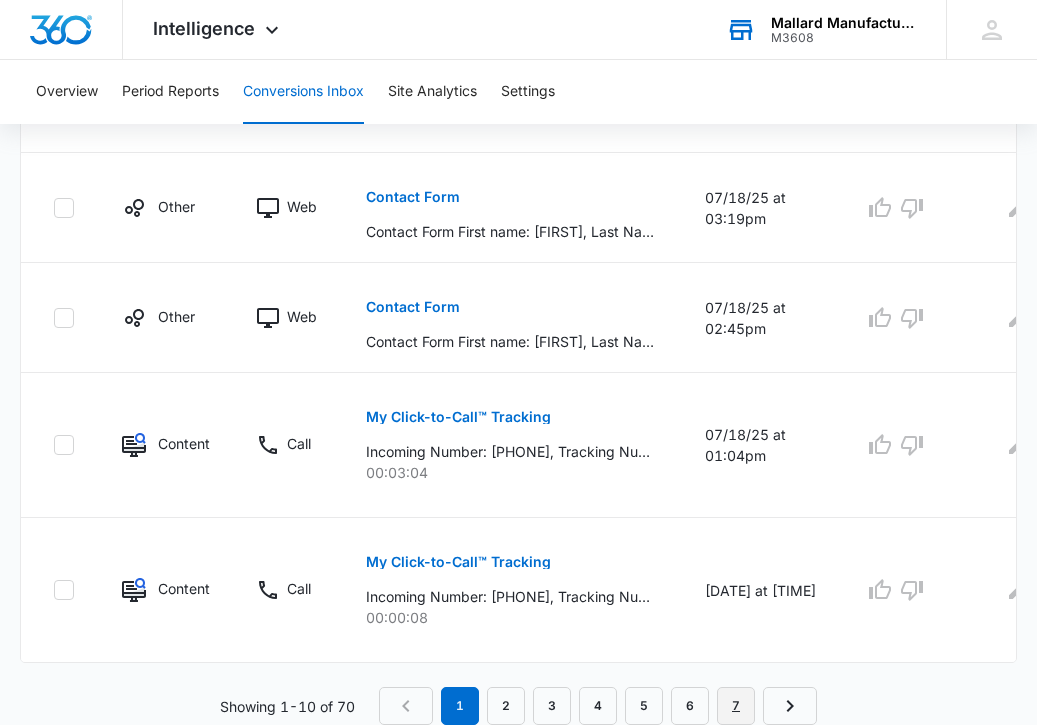 click on "7" at bounding box center (736, 706) 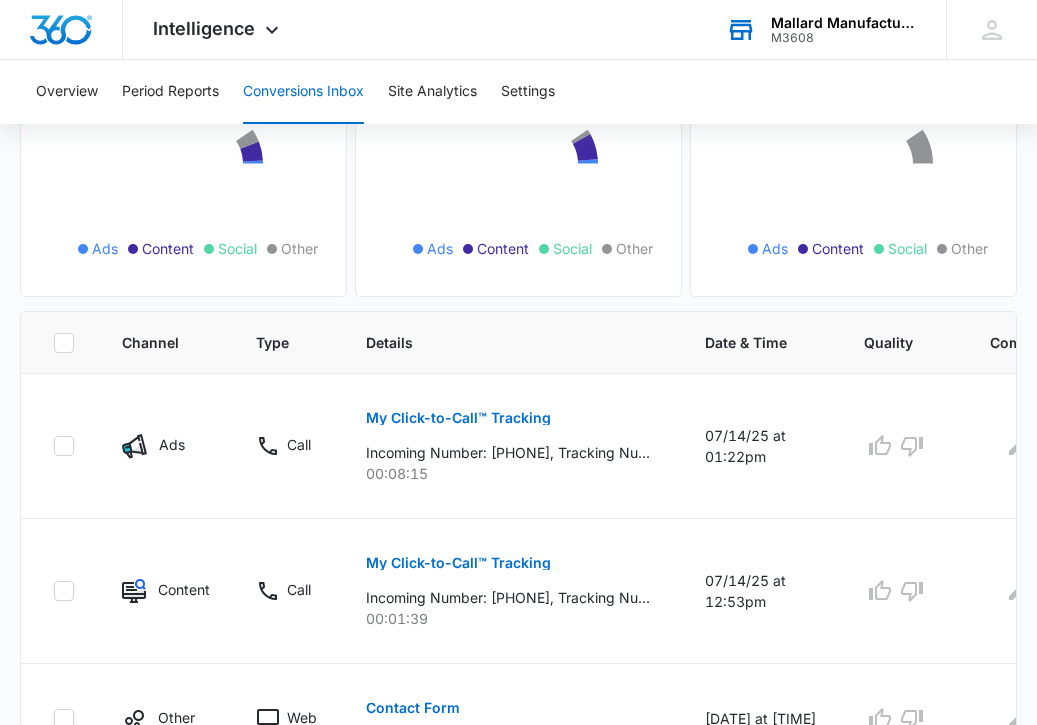 scroll, scrollTop: 1347, scrollLeft: 0, axis: vertical 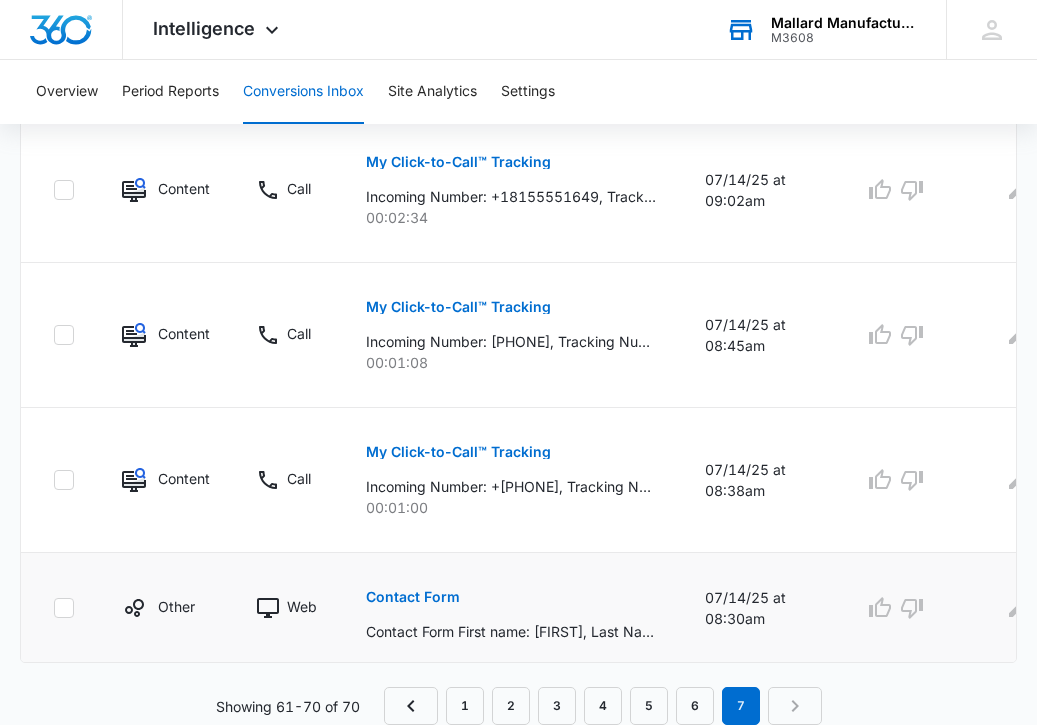 click on "Contact Form" at bounding box center (413, 597) 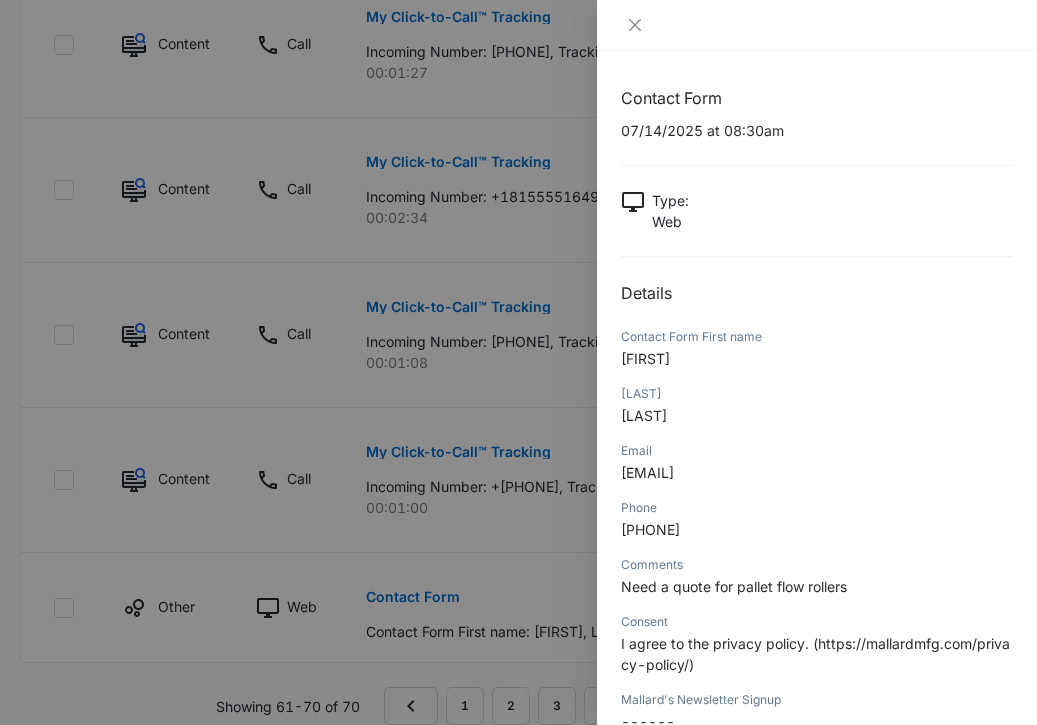 click at bounding box center [518, 362] 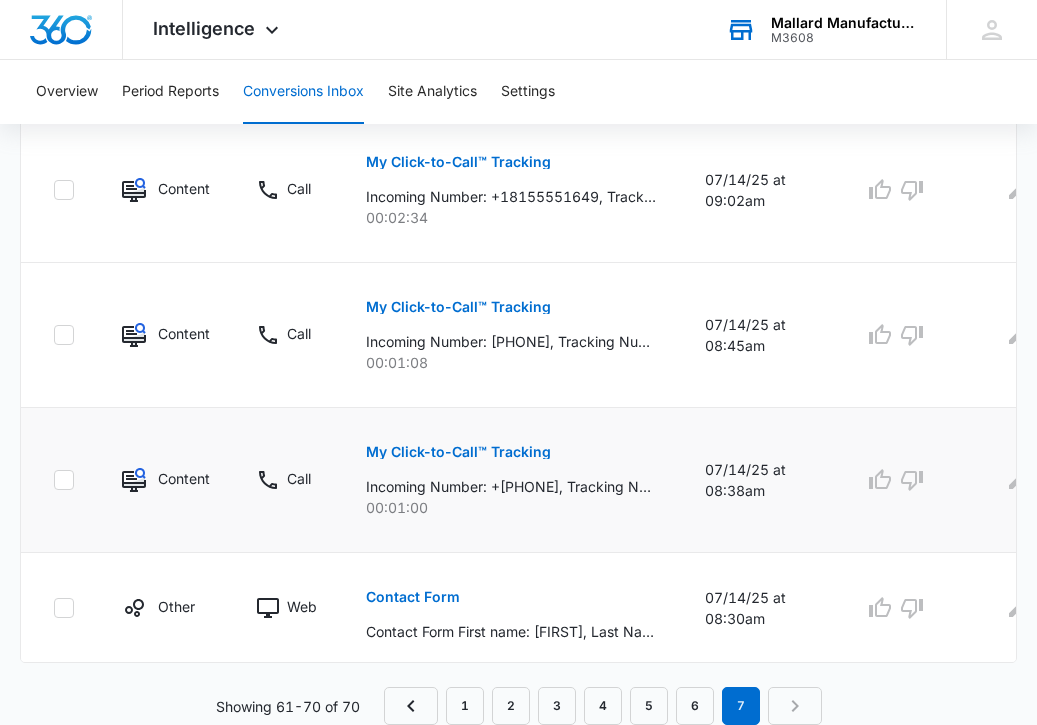 scroll, scrollTop: 1323, scrollLeft: 0, axis: vertical 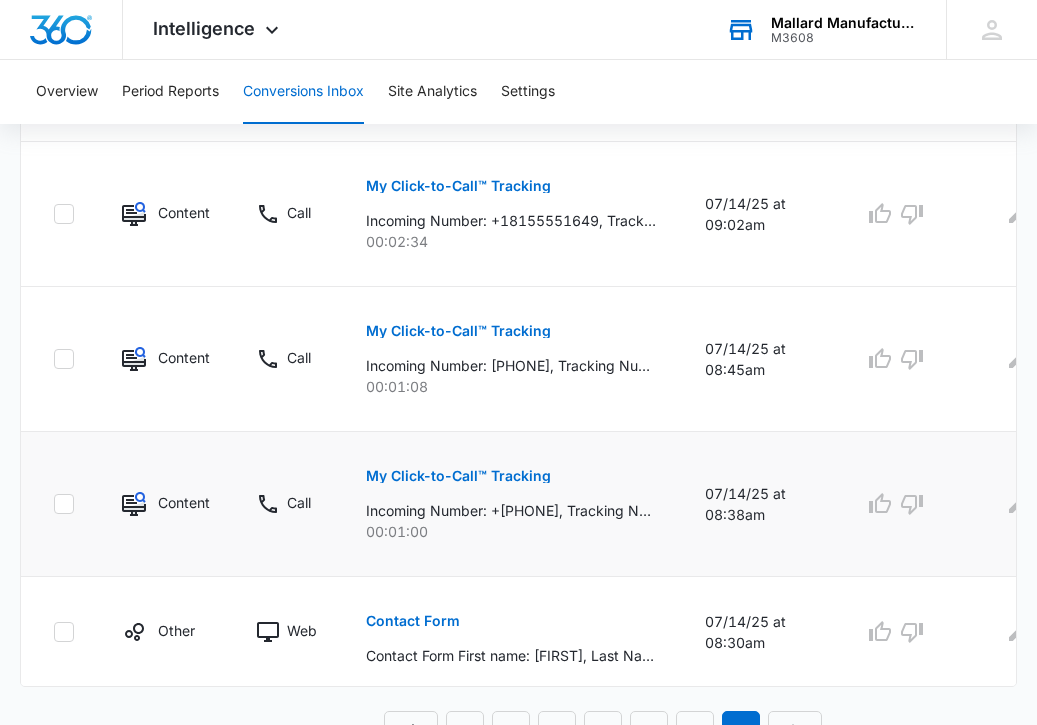 click on "My Click-to-Call™ Tracking" at bounding box center [458, 476] 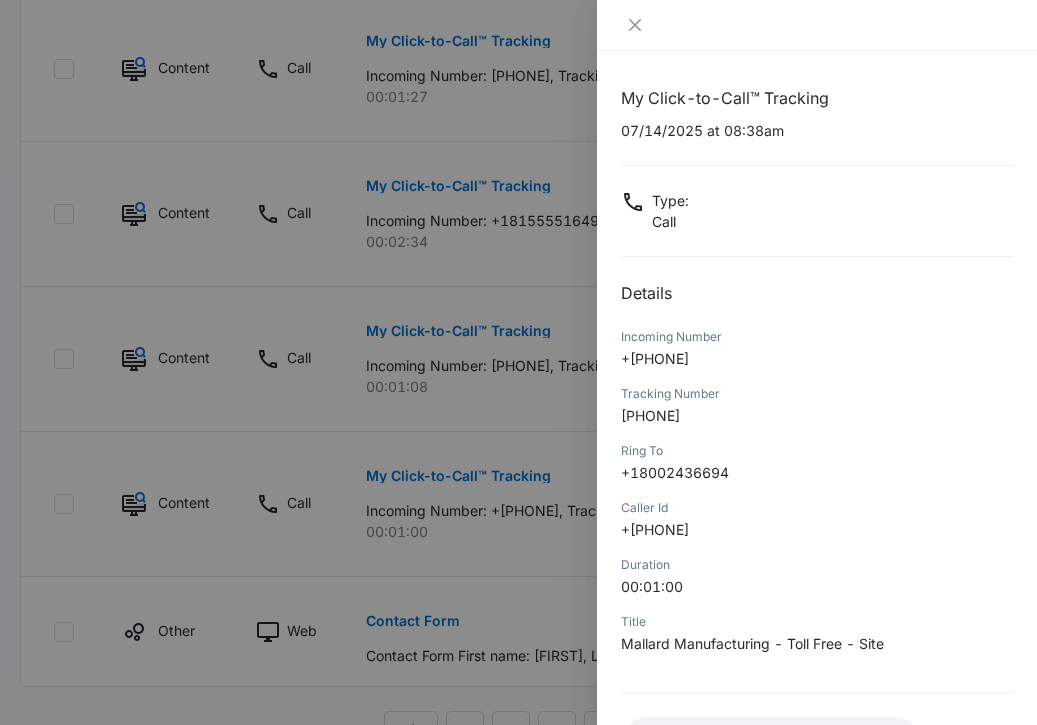 scroll, scrollTop: 163, scrollLeft: 0, axis: vertical 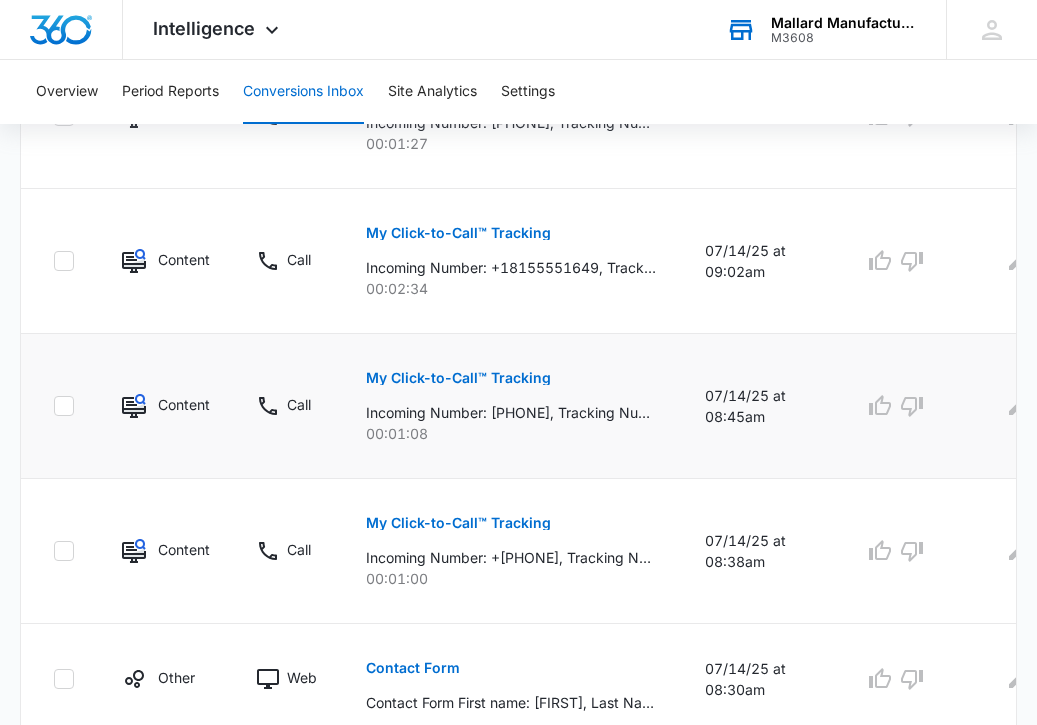 click on "My Click-to-Call™ Tracking" at bounding box center [458, 378] 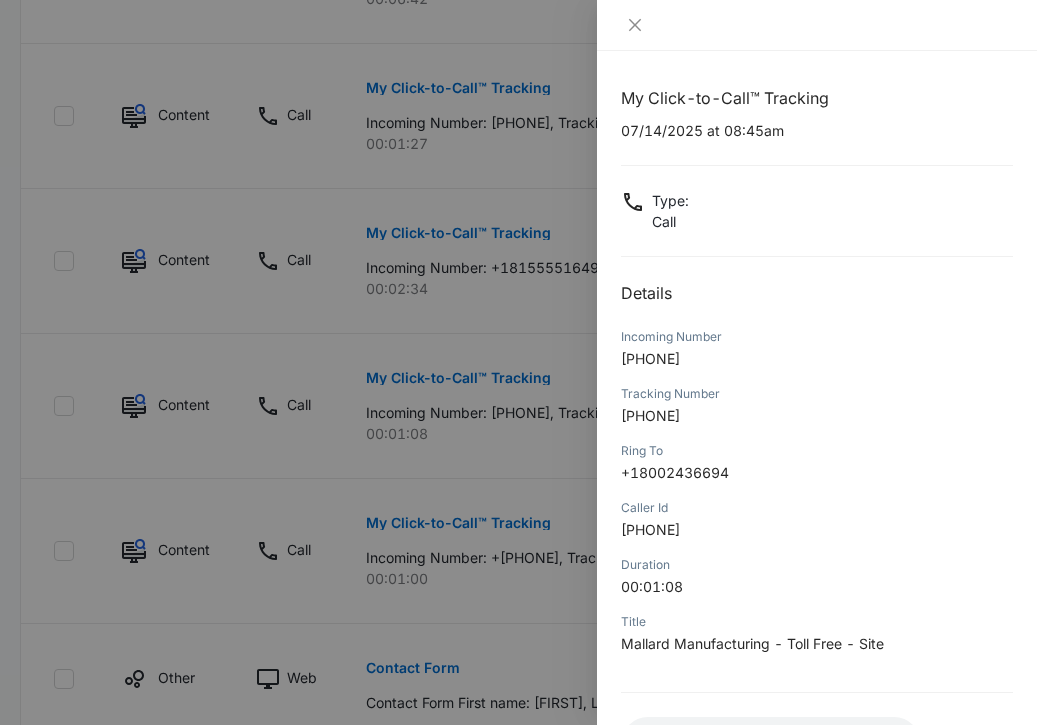 scroll, scrollTop: 163, scrollLeft: 0, axis: vertical 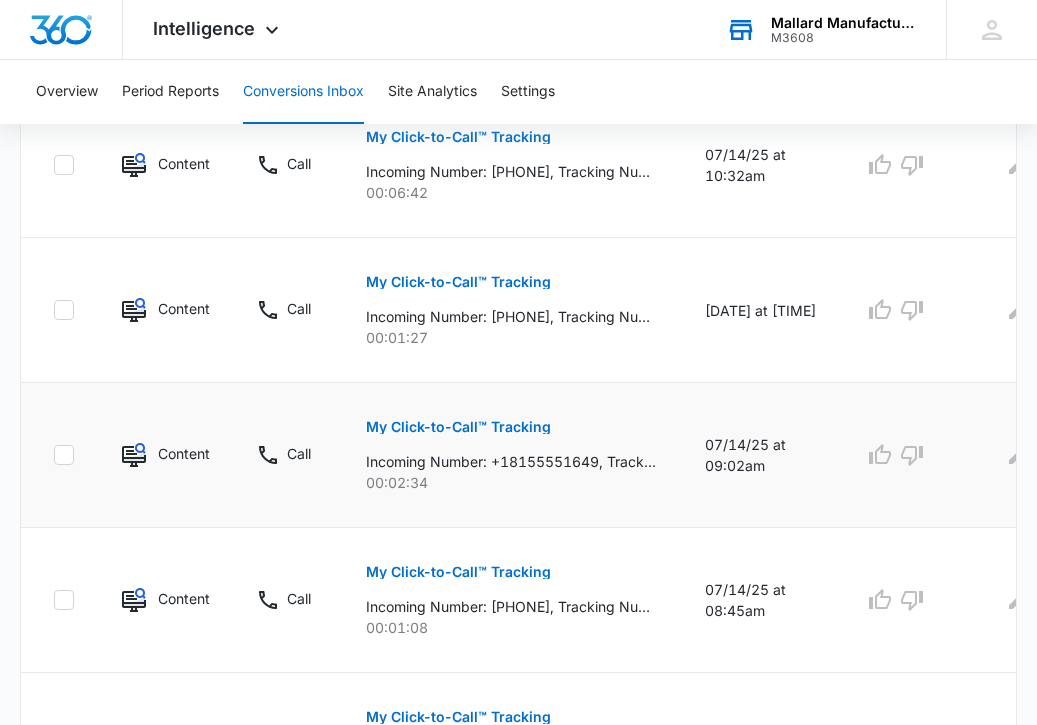 click on "My Click-to-Call™ Tracking" at bounding box center [458, 427] 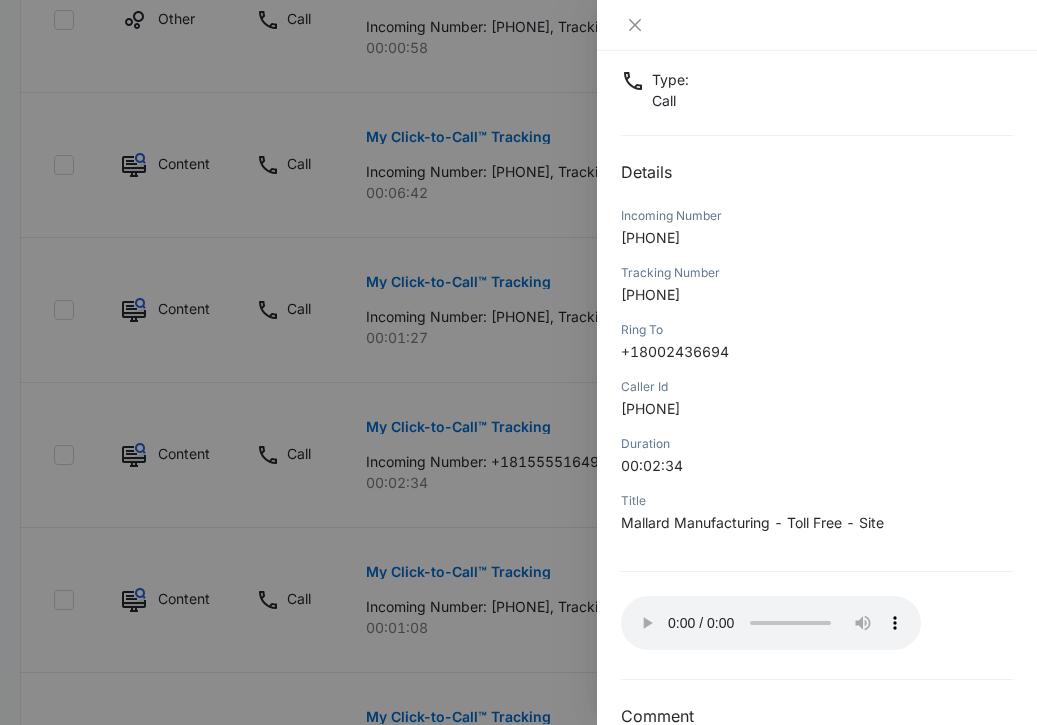 scroll, scrollTop: 163, scrollLeft: 0, axis: vertical 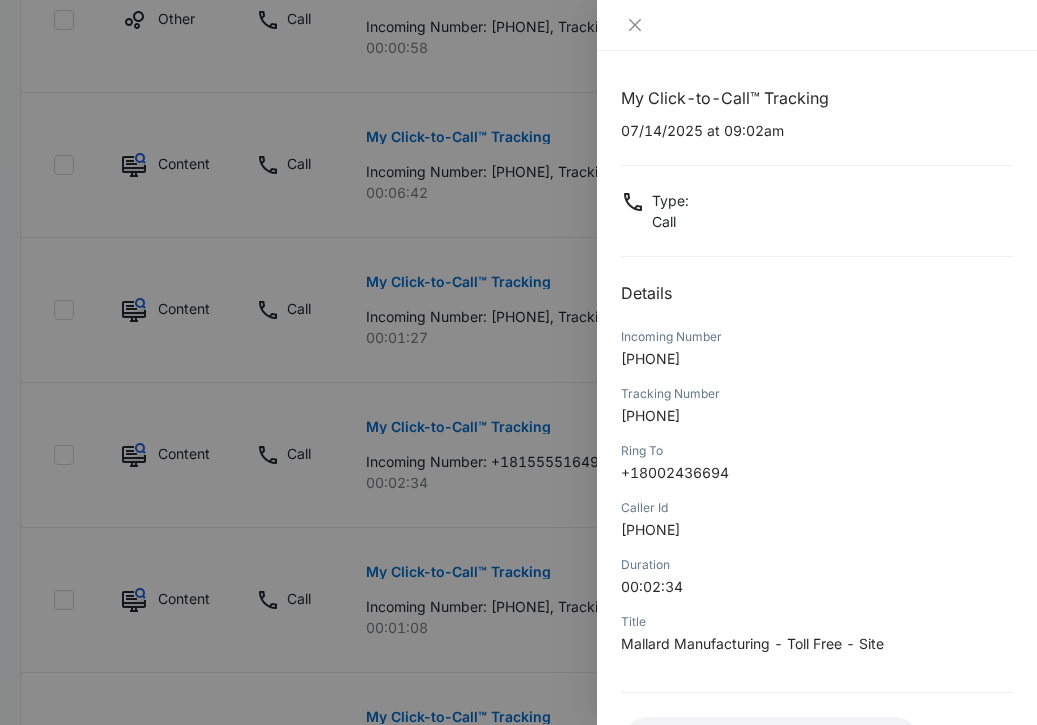 click at bounding box center (518, 362) 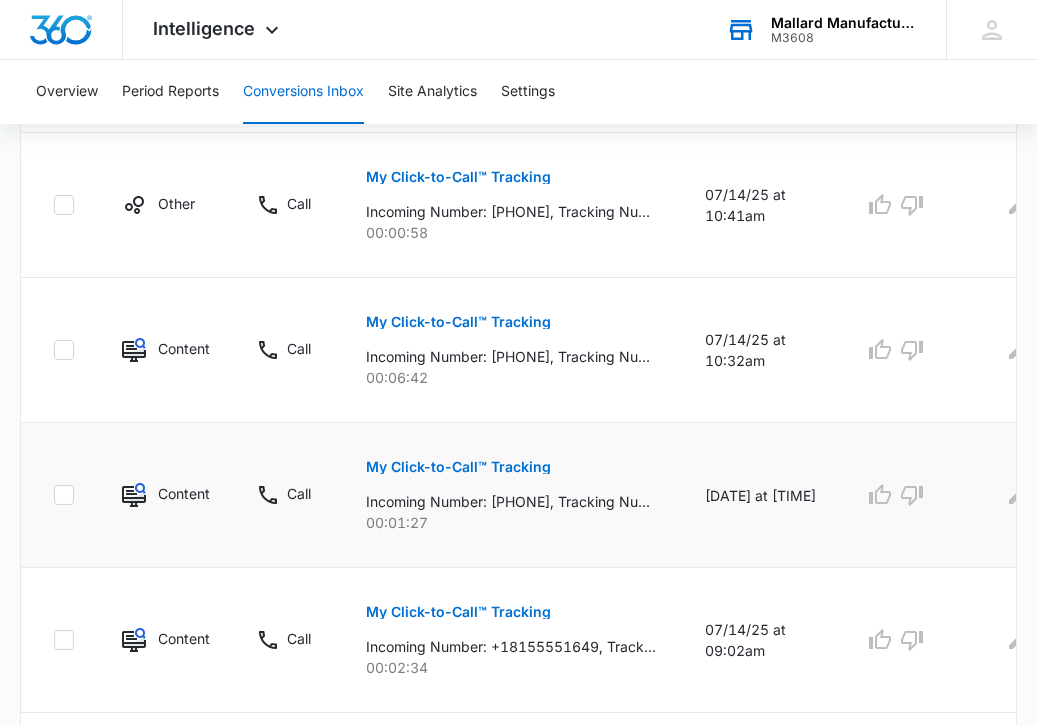 scroll, scrollTop: 895, scrollLeft: 0, axis: vertical 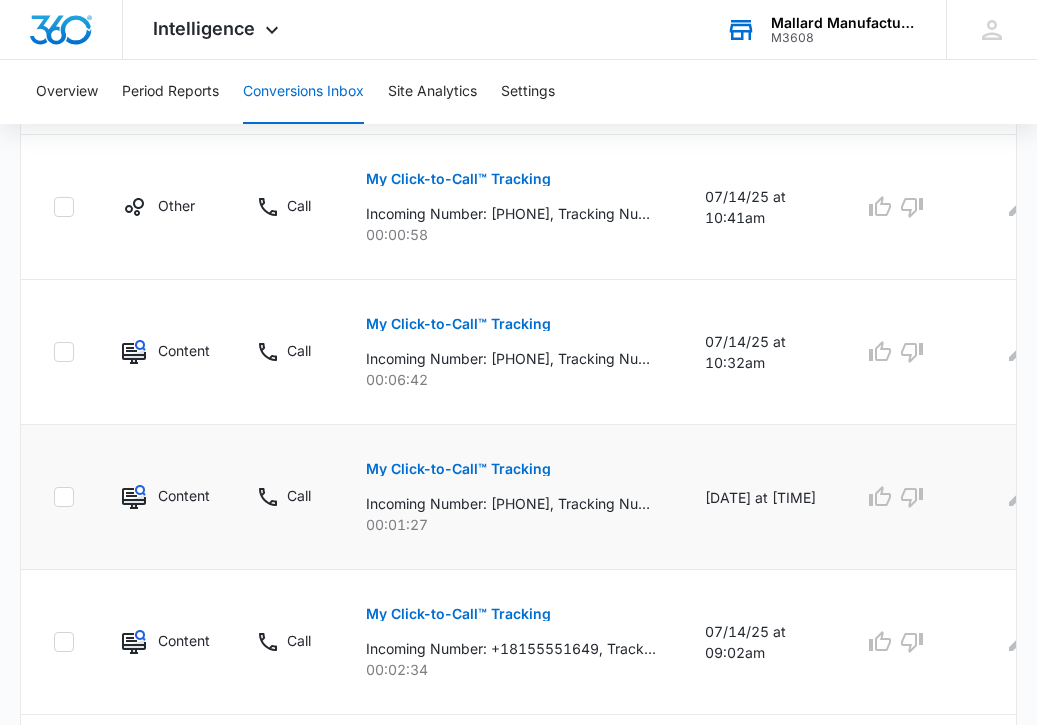 click on "My Click-to-Call™ Tracking" at bounding box center [458, 469] 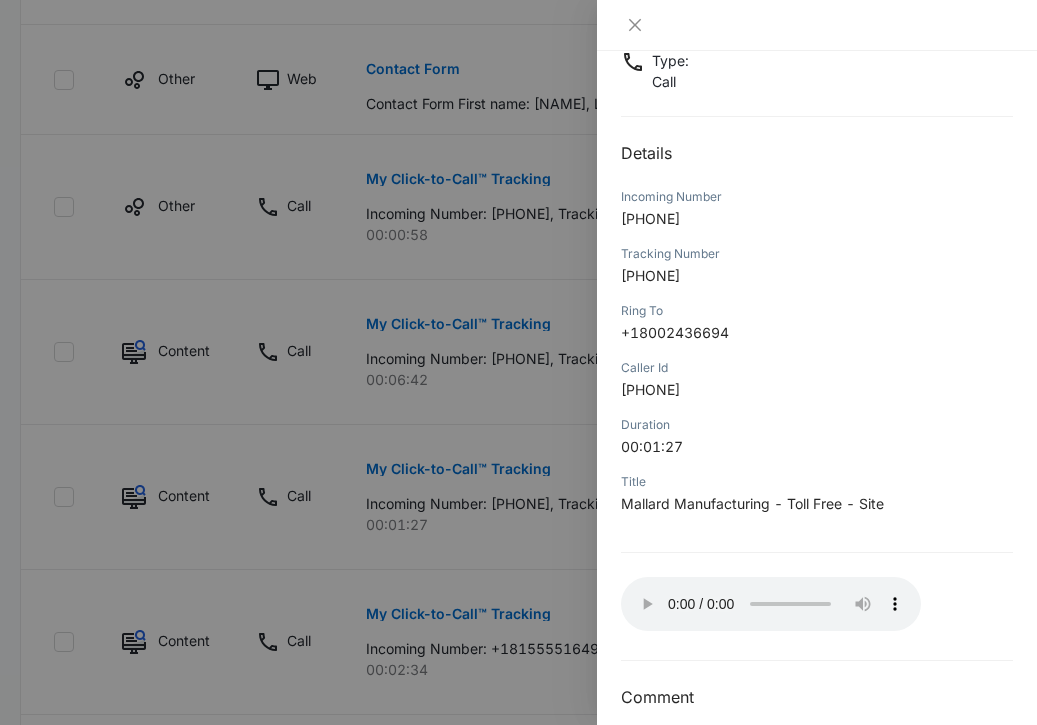 scroll, scrollTop: 163, scrollLeft: 0, axis: vertical 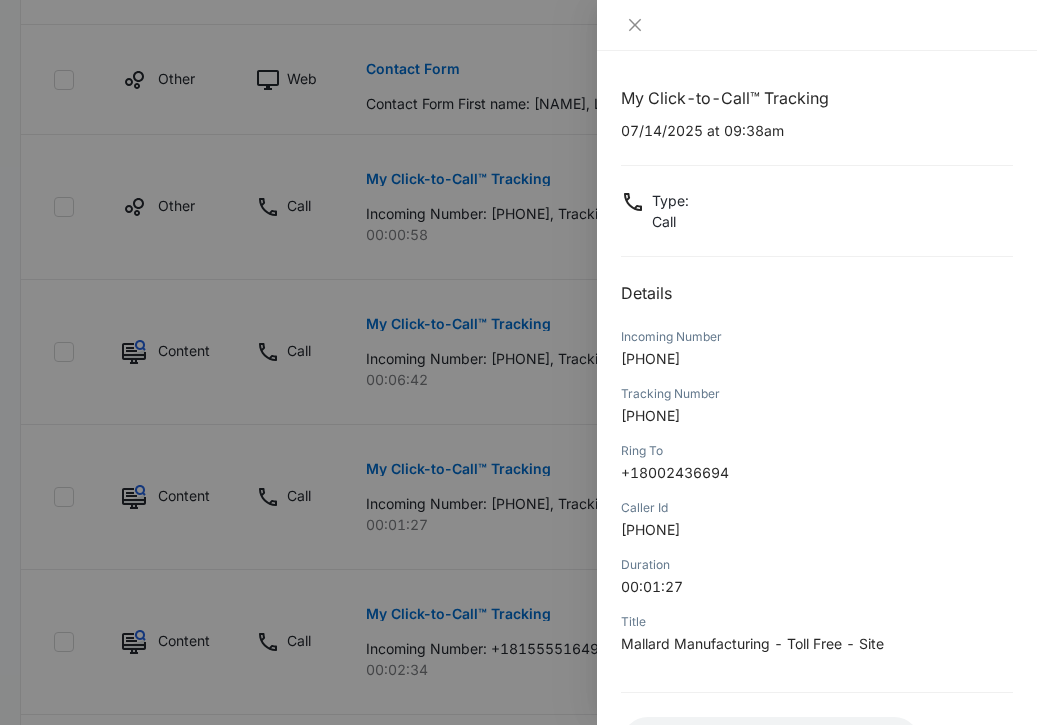 click at bounding box center [518, 362] 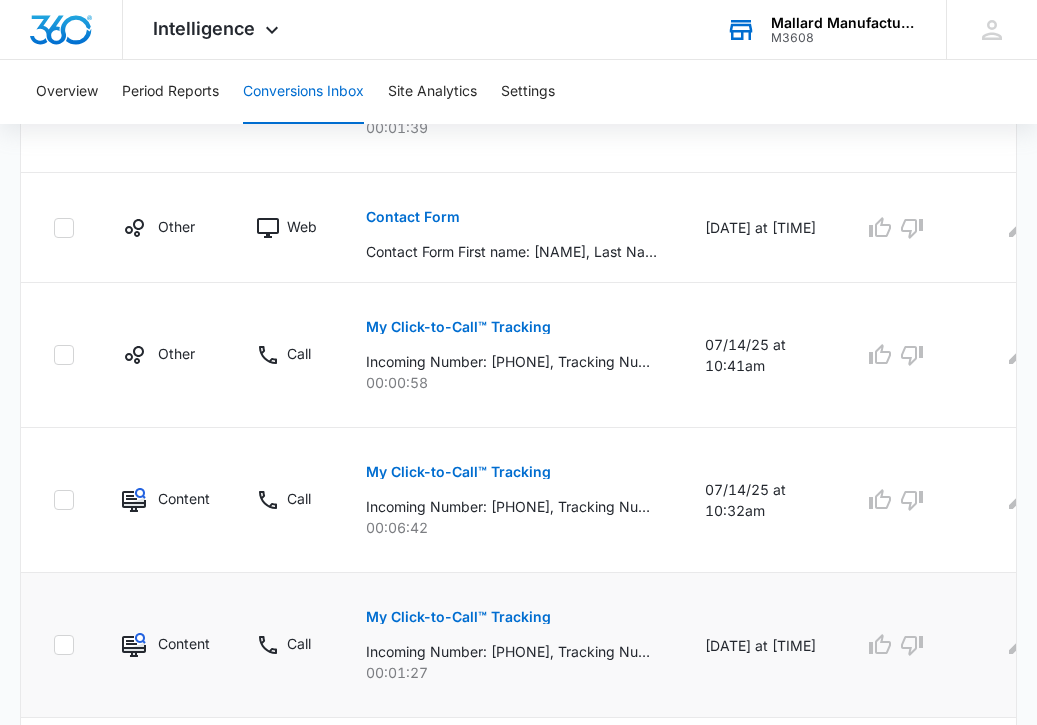 scroll, scrollTop: 745, scrollLeft: 0, axis: vertical 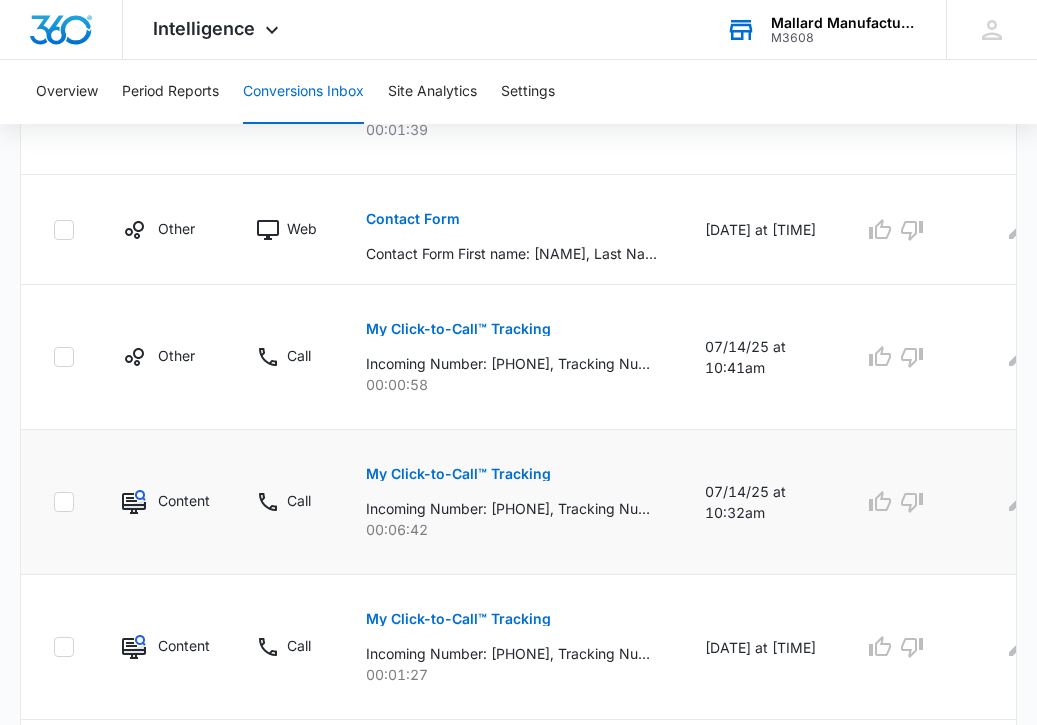 click on "My Click-to-Call™ Tracking" at bounding box center (458, 474) 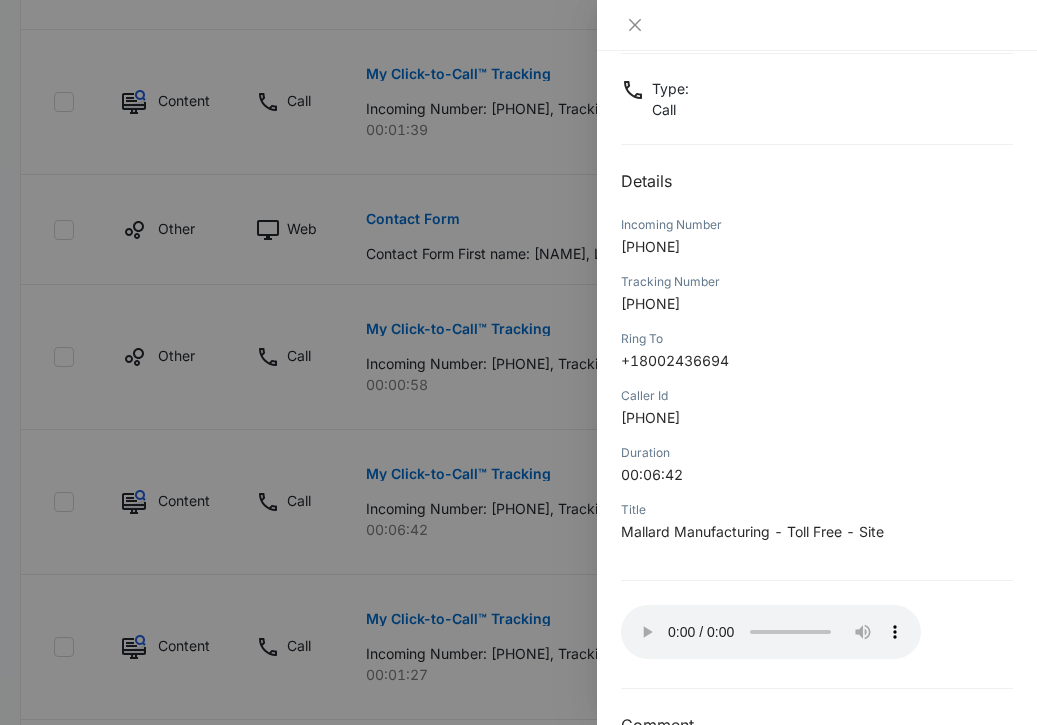scroll, scrollTop: 163, scrollLeft: 0, axis: vertical 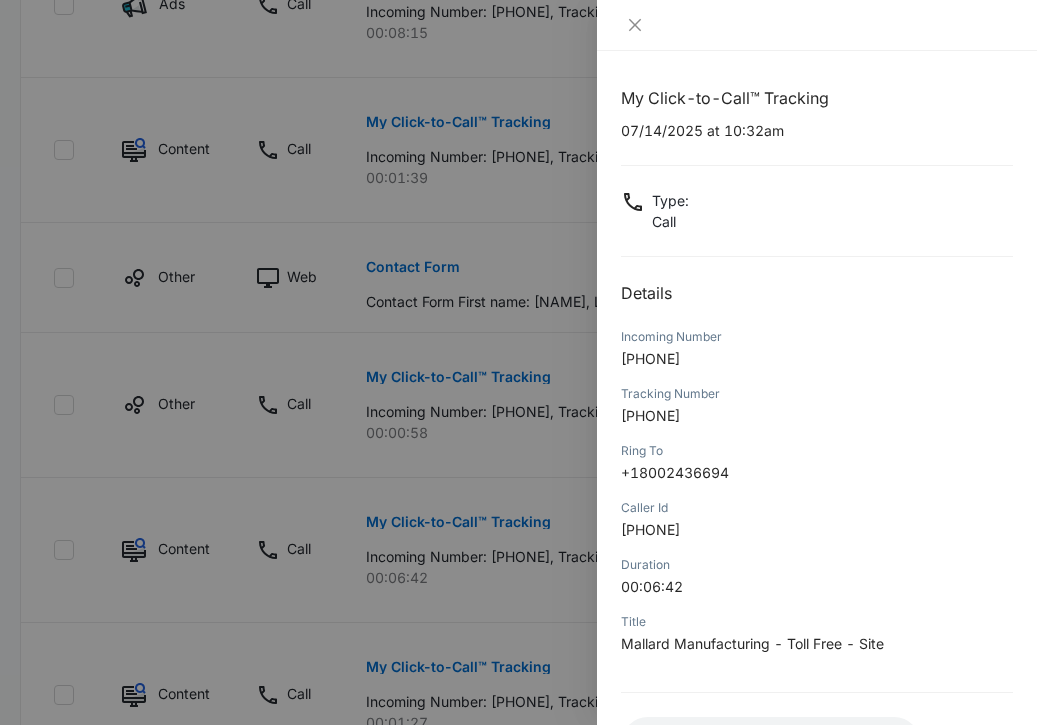 click at bounding box center (518, 362) 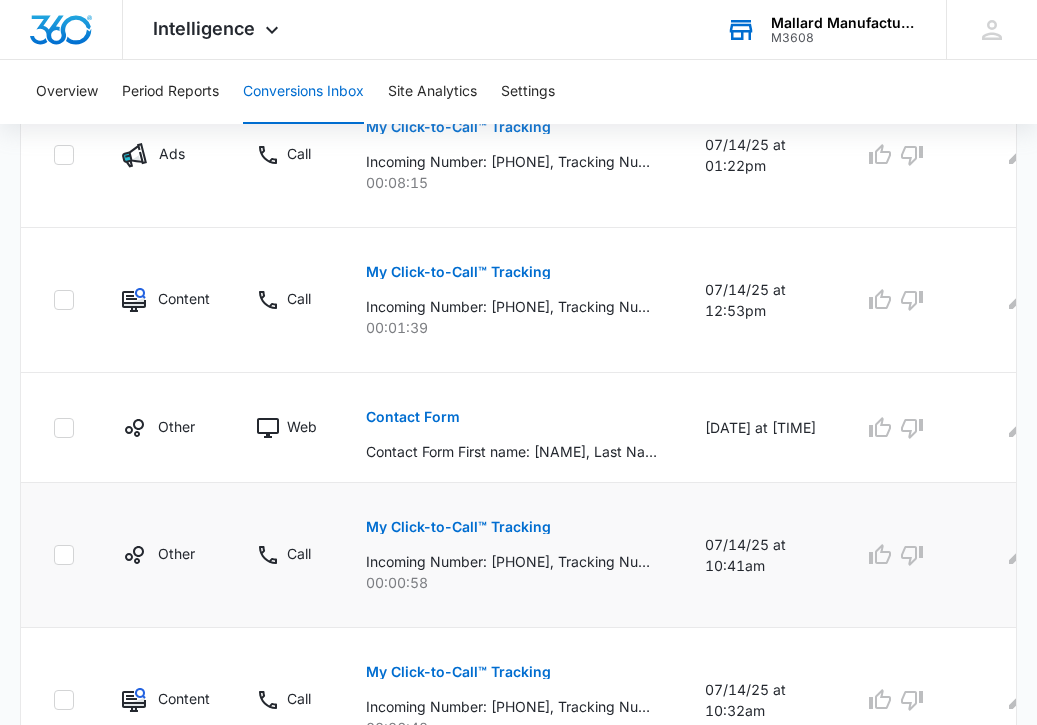 scroll, scrollTop: 536, scrollLeft: 0, axis: vertical 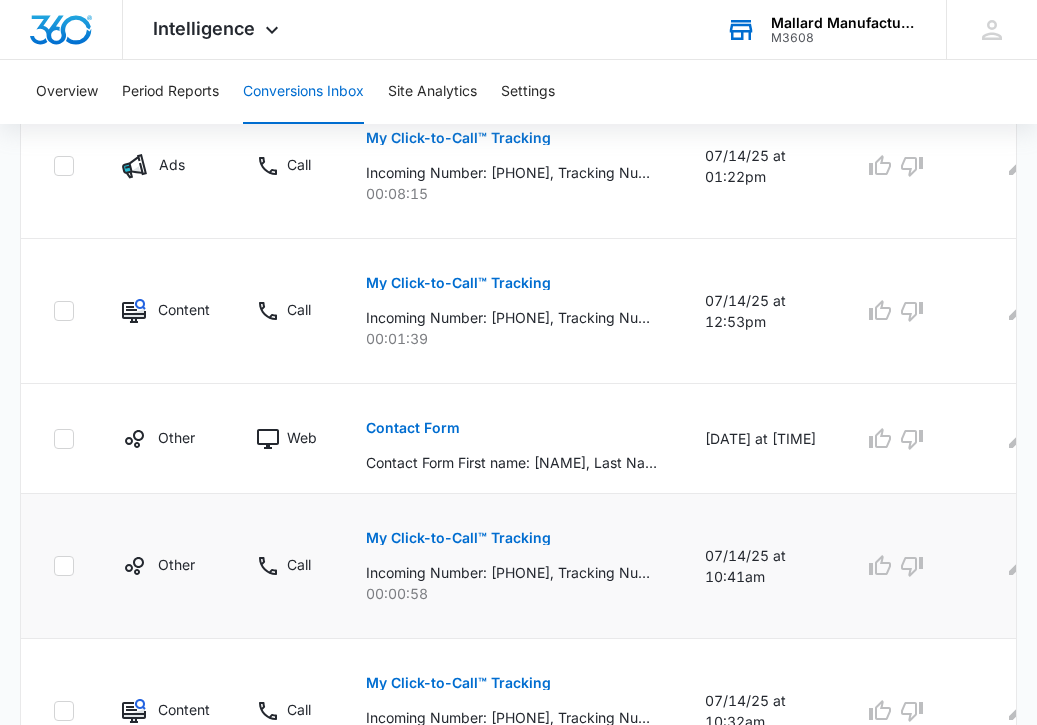 click on "My Click-to-Call™ Tracking" at bounding box center [458, 538] 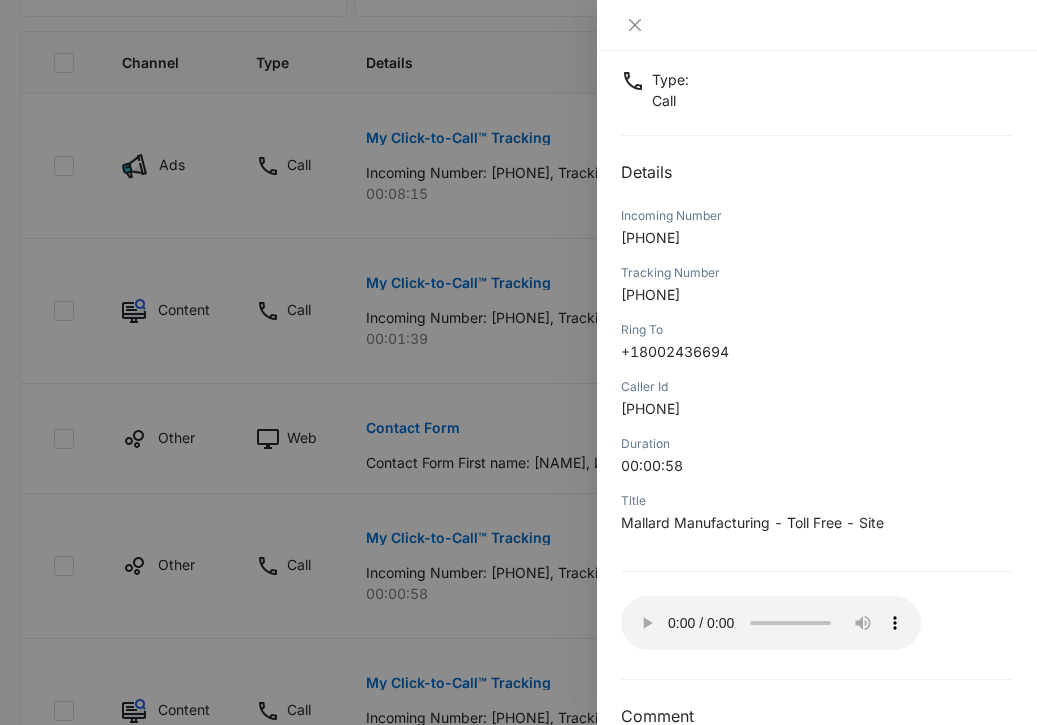 scroll, scrollTop: 163, scrollLeft: 0, axis: vertical 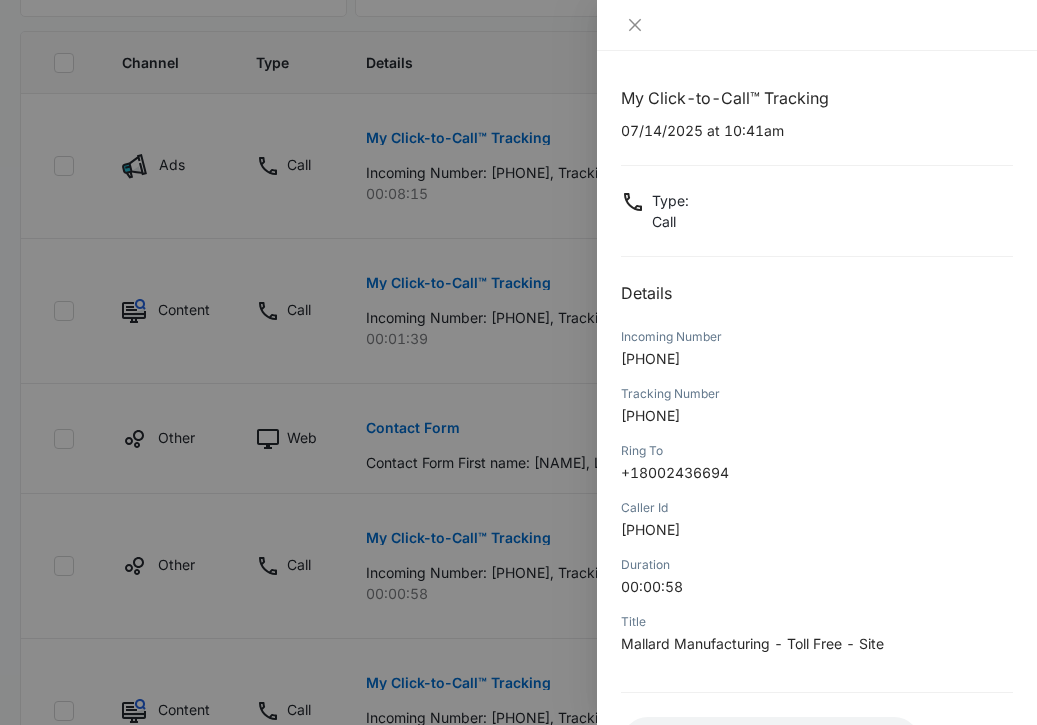 click at bounding box center [518, 362] 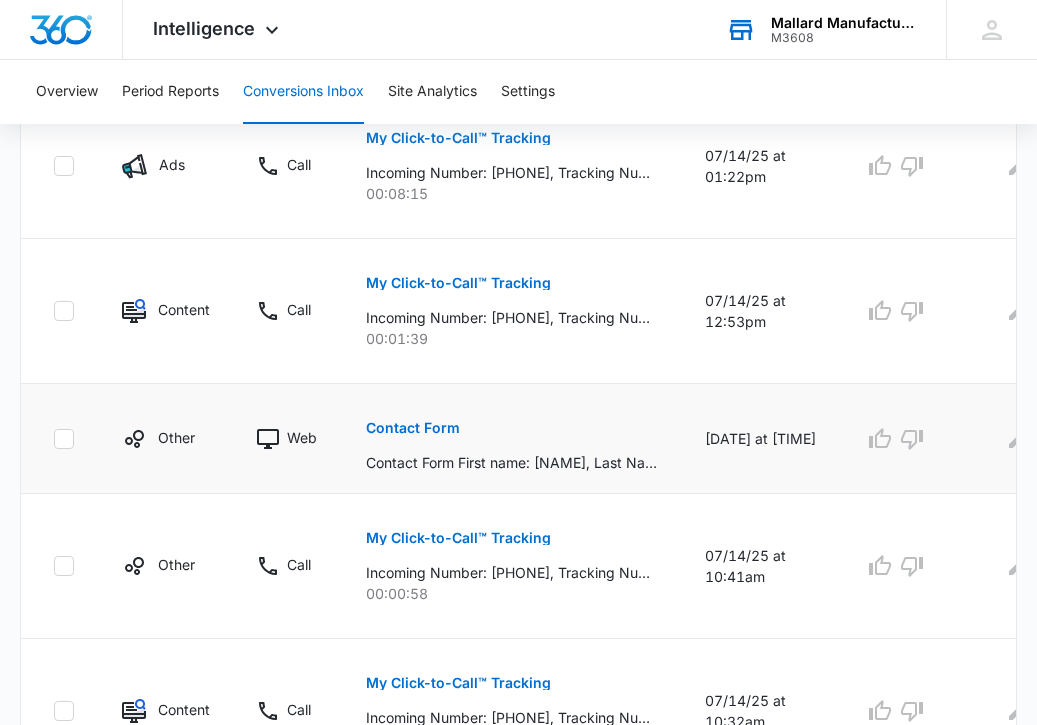 click on "Contact Form" at bounding box center [413, 428] 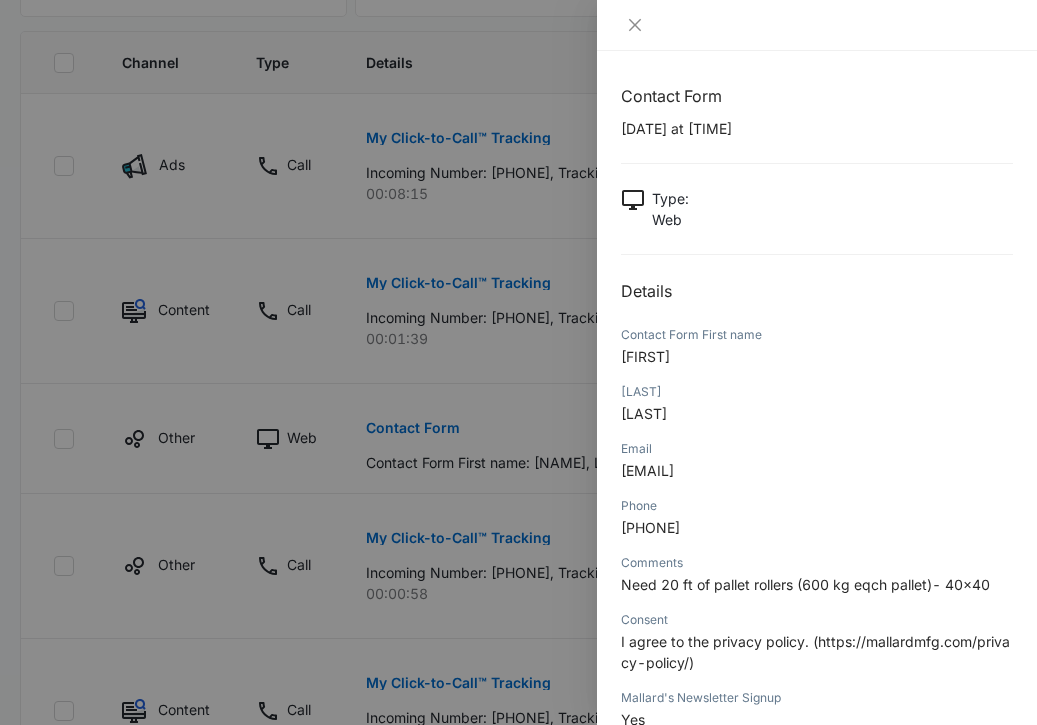 scroll, scrollTop: 0, scrollLeft: 0, axis: both 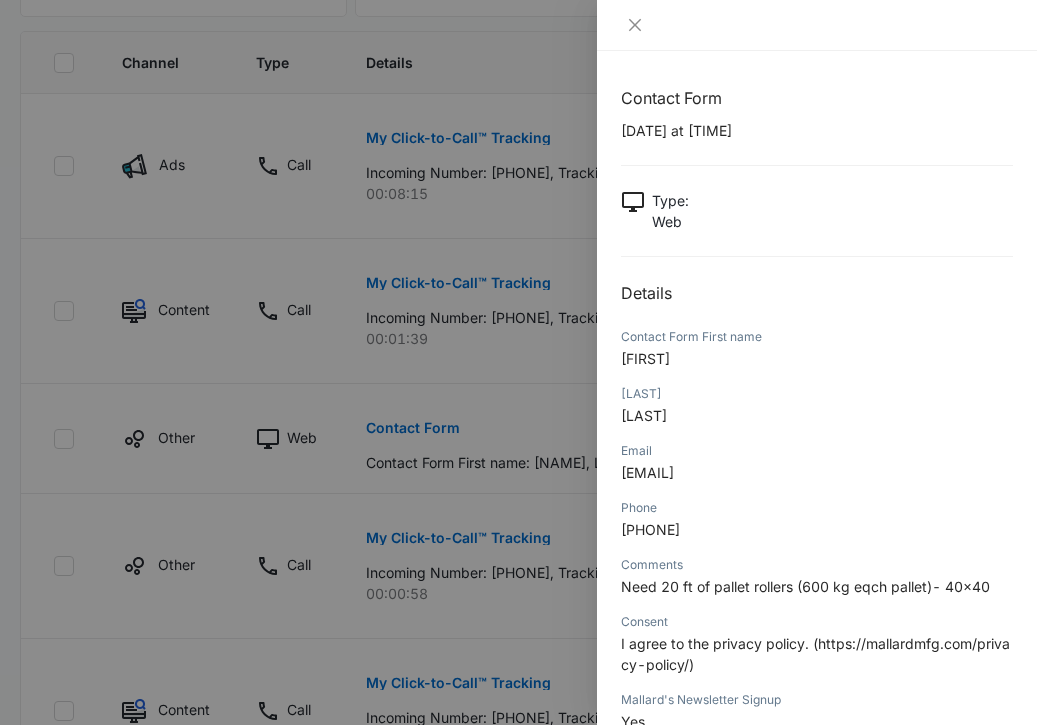 click at bounding box center [518, 362] 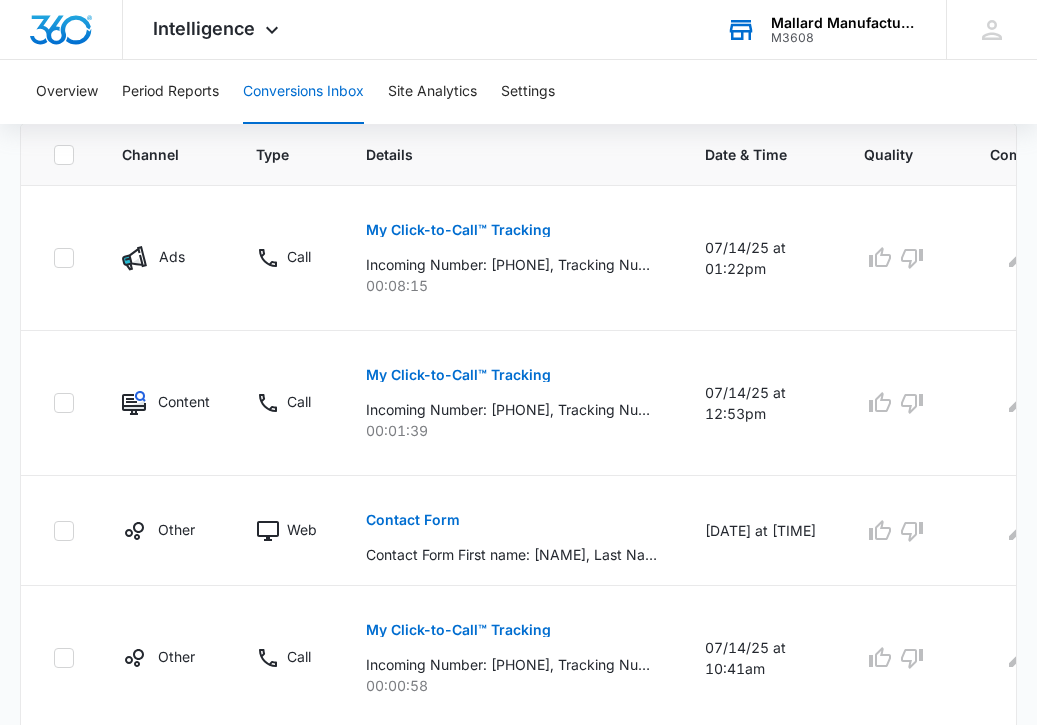 scroll, scrollTop: 439, scrollLeft: 0, axis: vertical 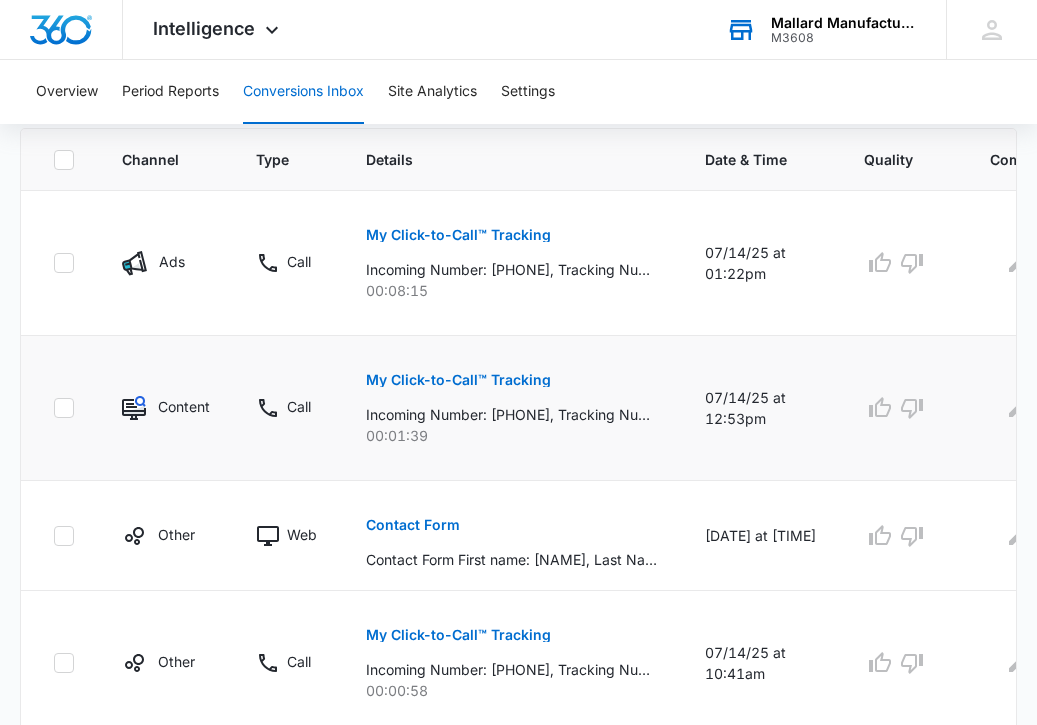 click on "My Click-to-Call™ Tracking" at bounding box center [458, 380] 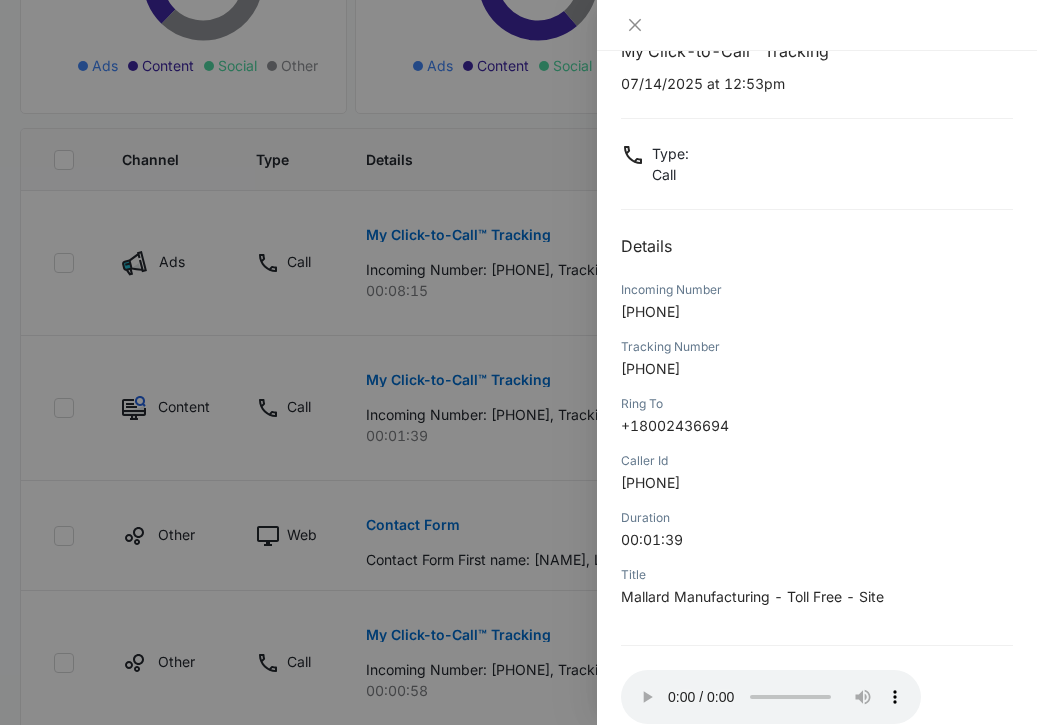 scroll, scrollTop: 111, scrollLeft: 0, axis: vertical 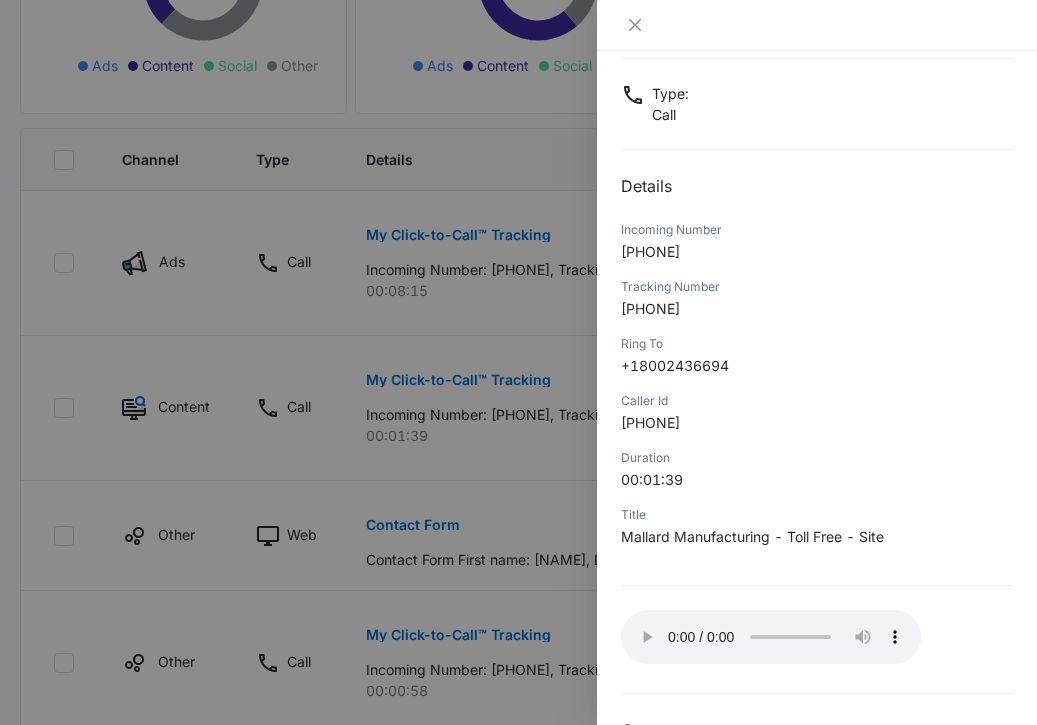 type 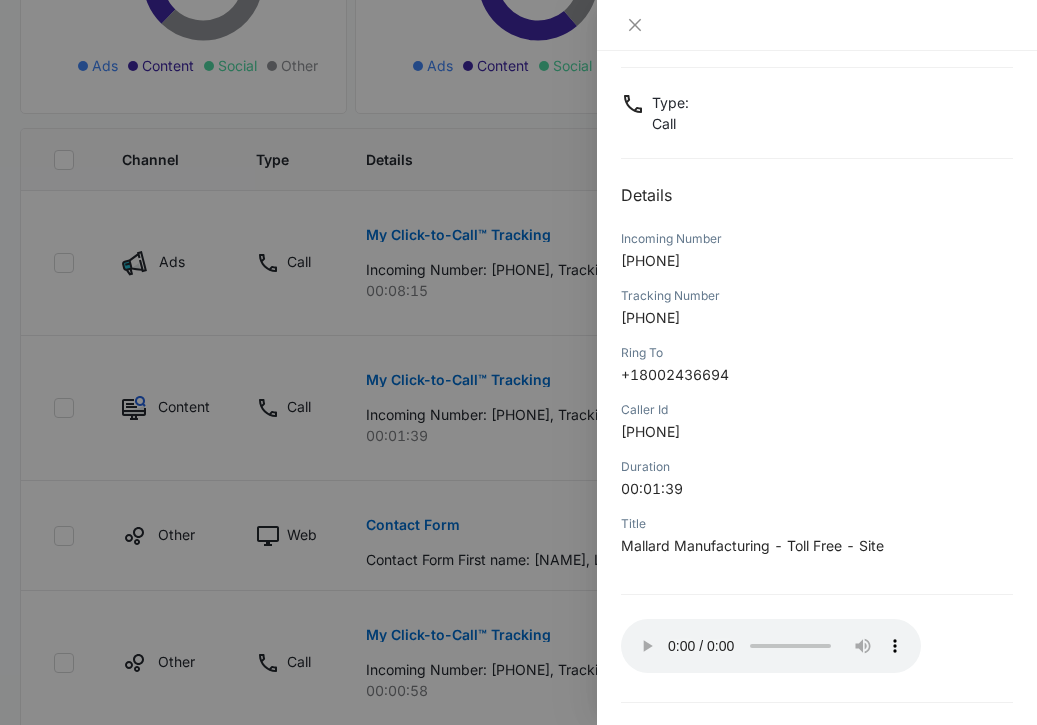 scroll, scrollTop: 0, scrollLeft: 0, axis: both 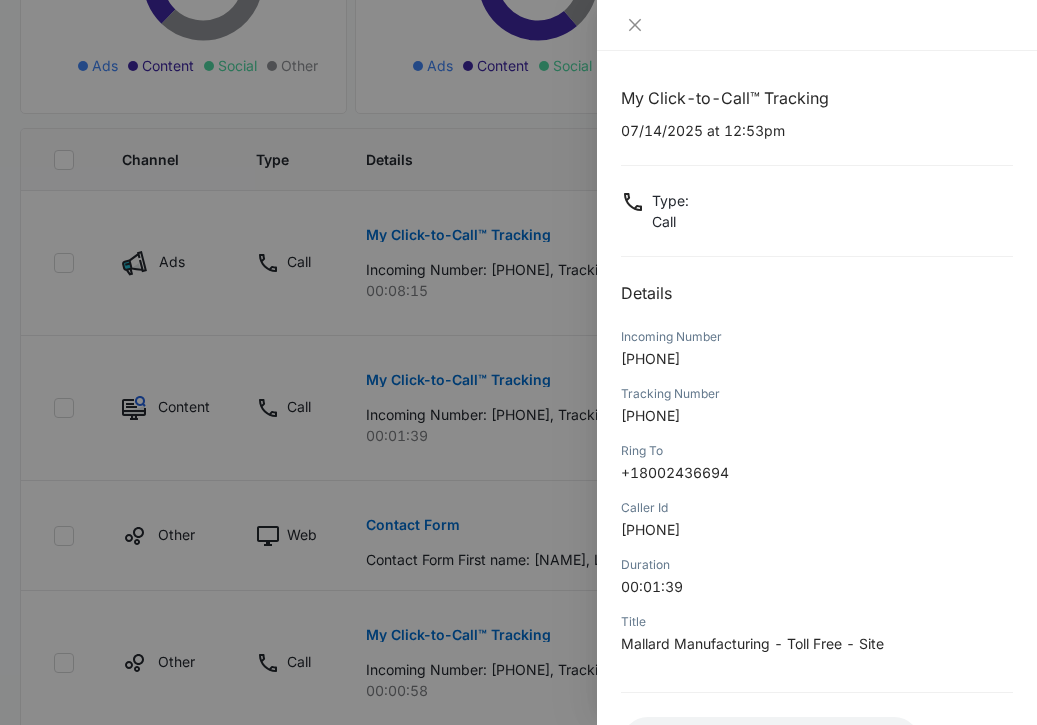 click at bounding box center [518, 362] 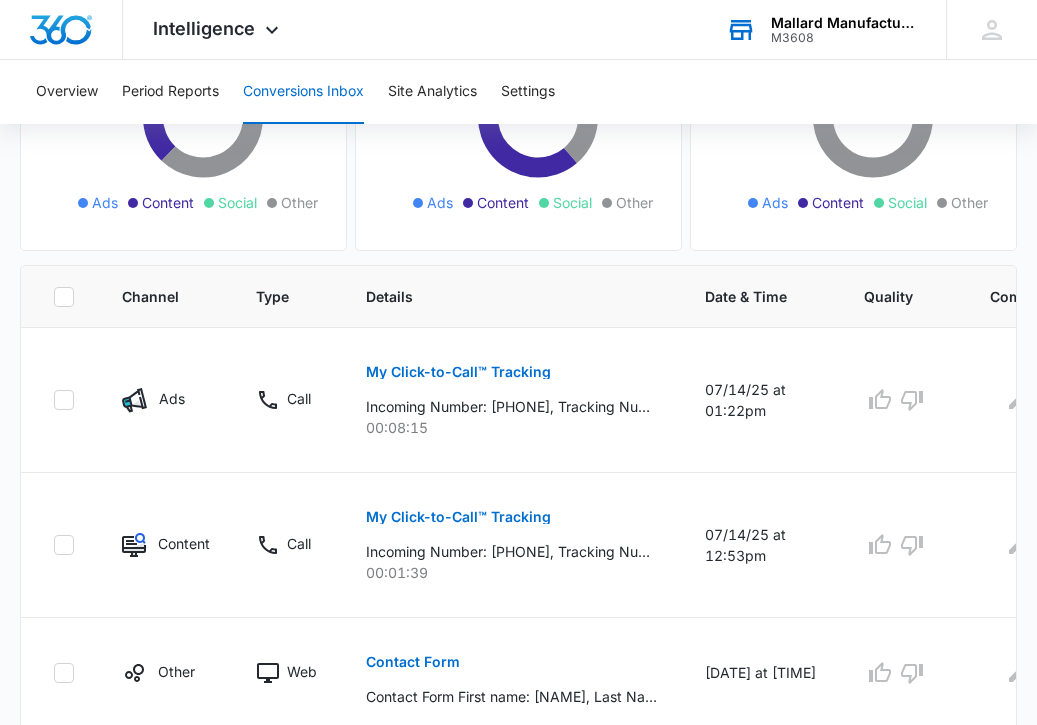 scroll, scrollTop: 284, scrollLeft: 0, axis: vertical 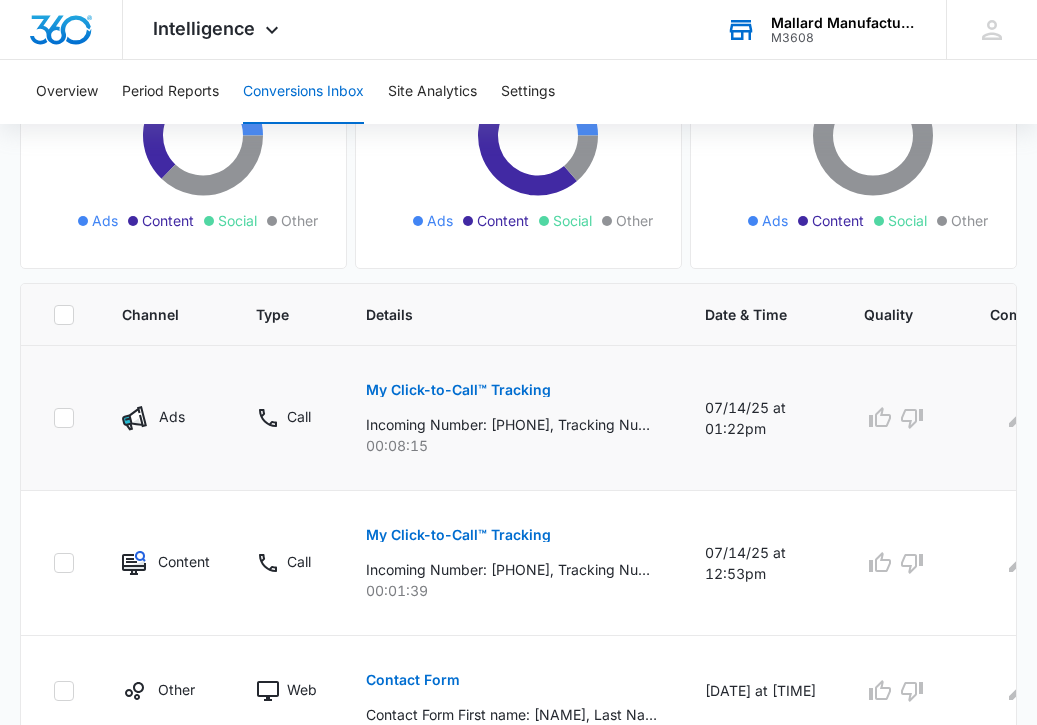 click on "My Click-to-Call™ Tracking" at bounding box center [458, 390] 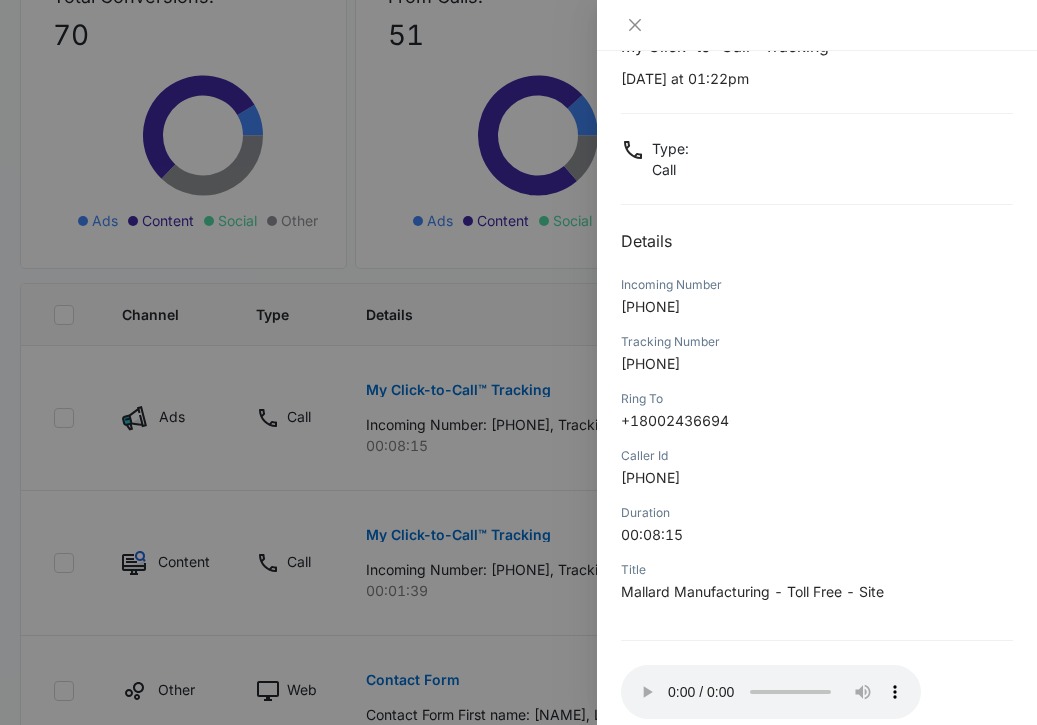 scroll, scrollTop: 135, scrollLeft: 0, axis: vertical 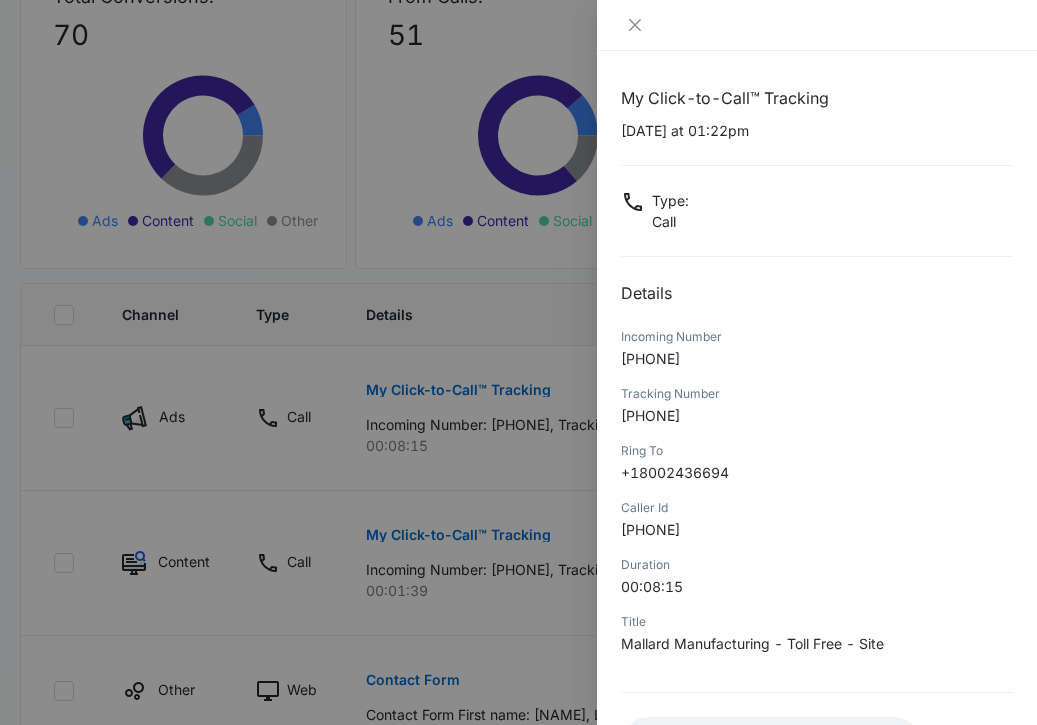 click at bounding box center [518, 362] 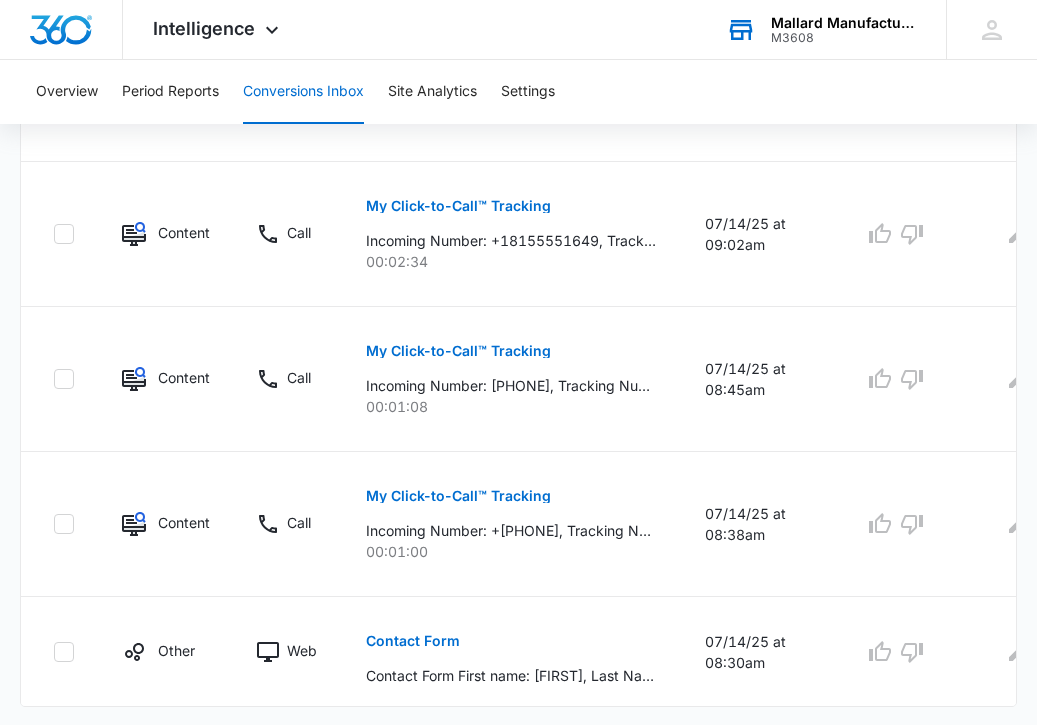 scroll, scrollTop: 1347, scrollLeft: 0, axis: vertical 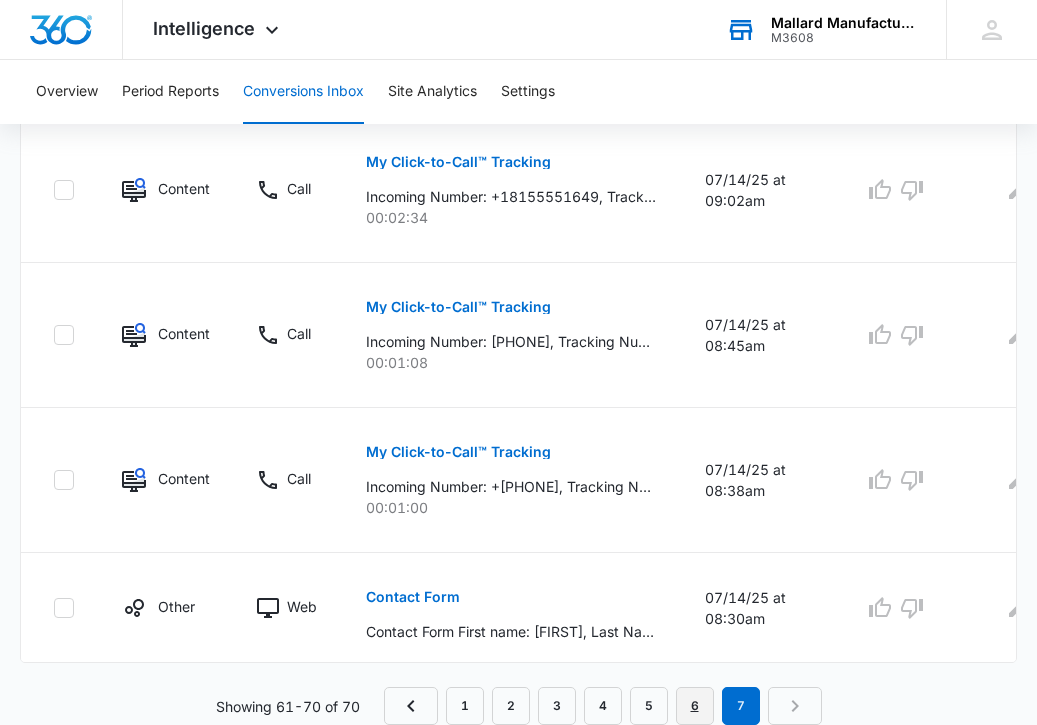 click on "6" at bounding box center [695, 706] 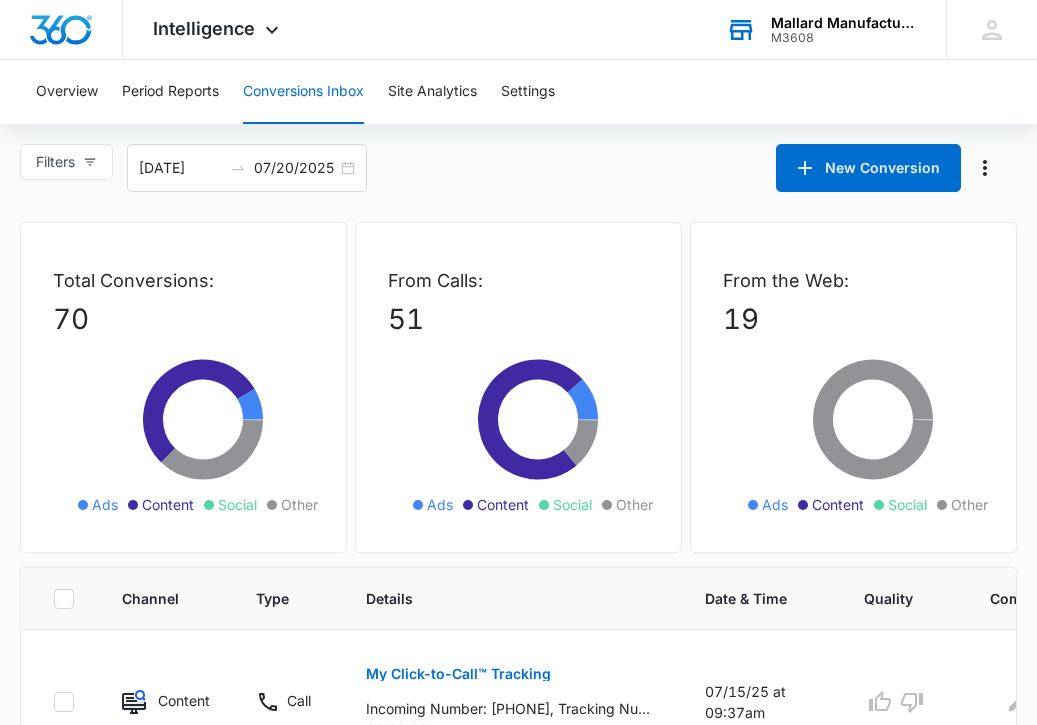 scroll, scrollTop: 1312, scrollLeft: 0, axis: vertical 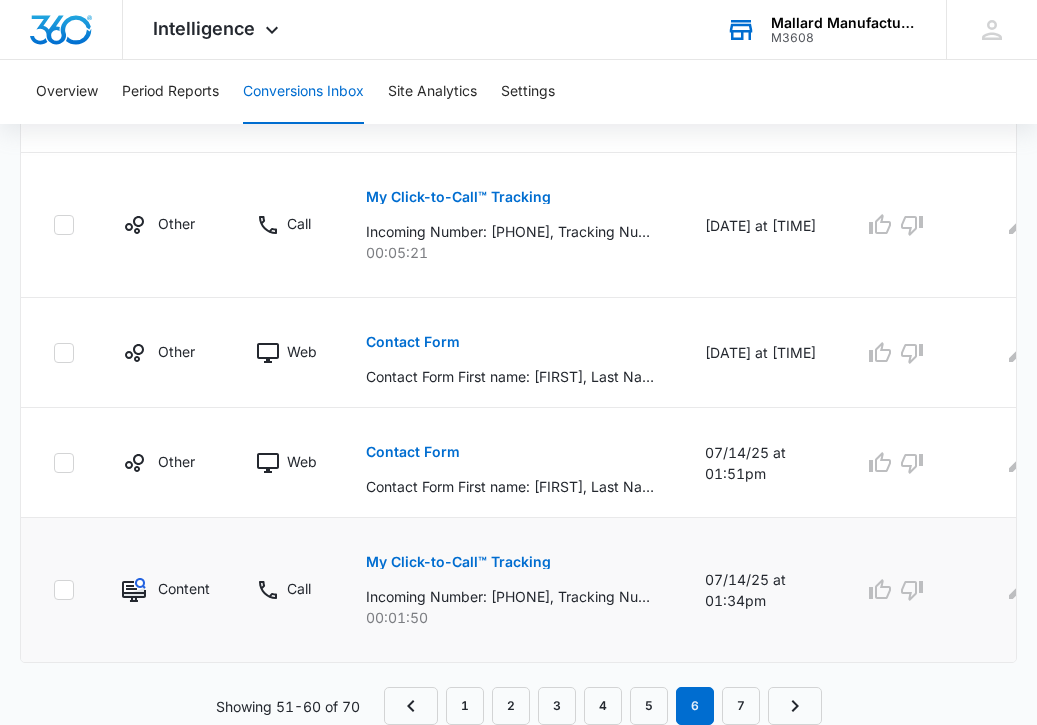 click on "My Click-to-Call™ Tracking" at bounding box center (458, 562) 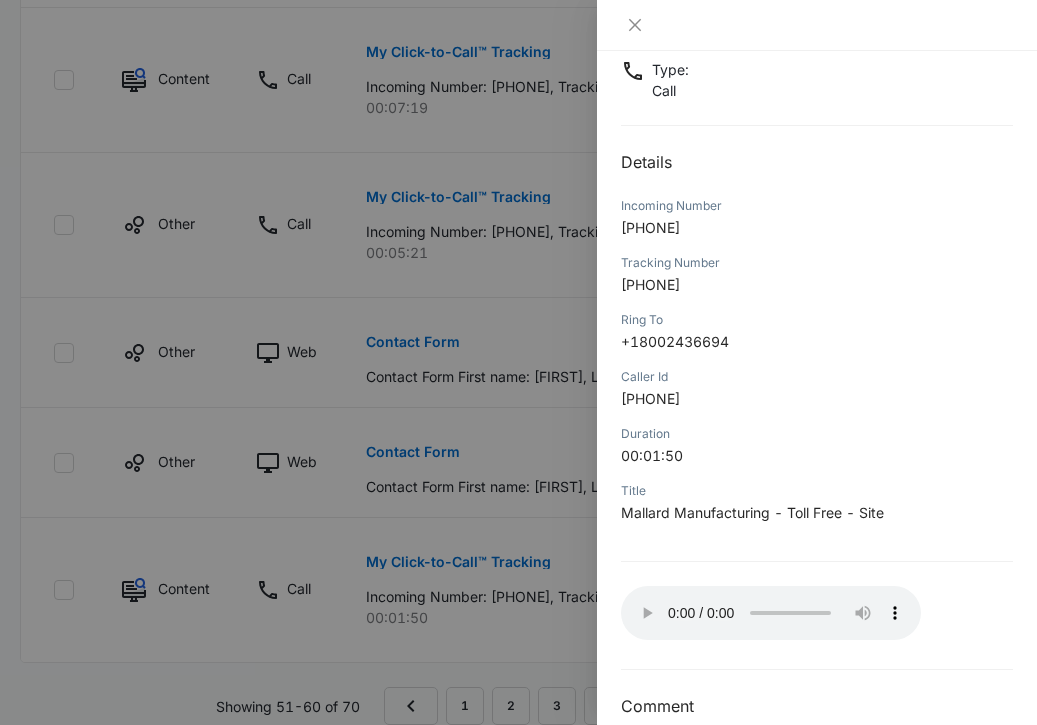 scroll, scrollTop: 163, scrollLeft: 0, axis: vertical 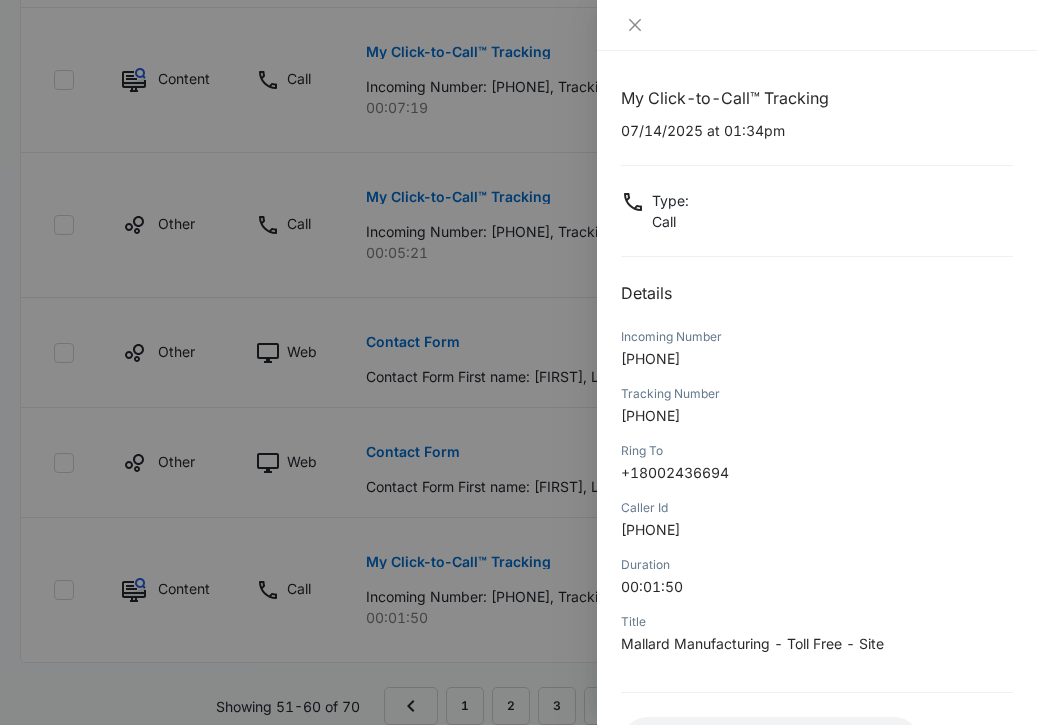 click at bounding box center (518, 362) 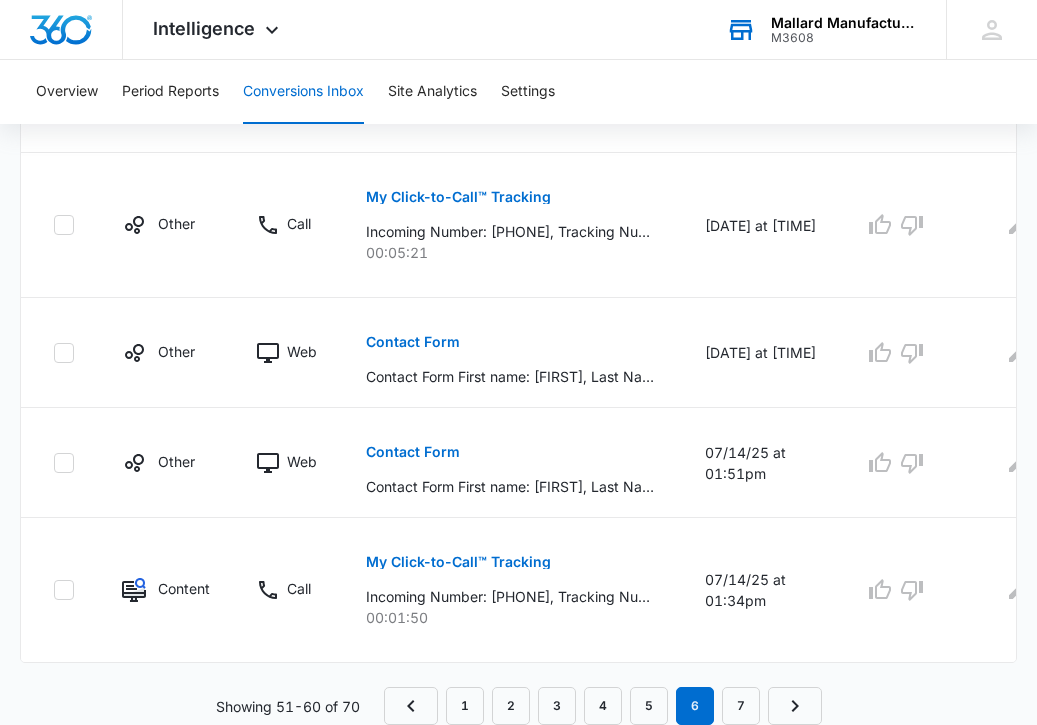 scroll, scrollTop: 1286, scrollLeft: 0, axis: vertical 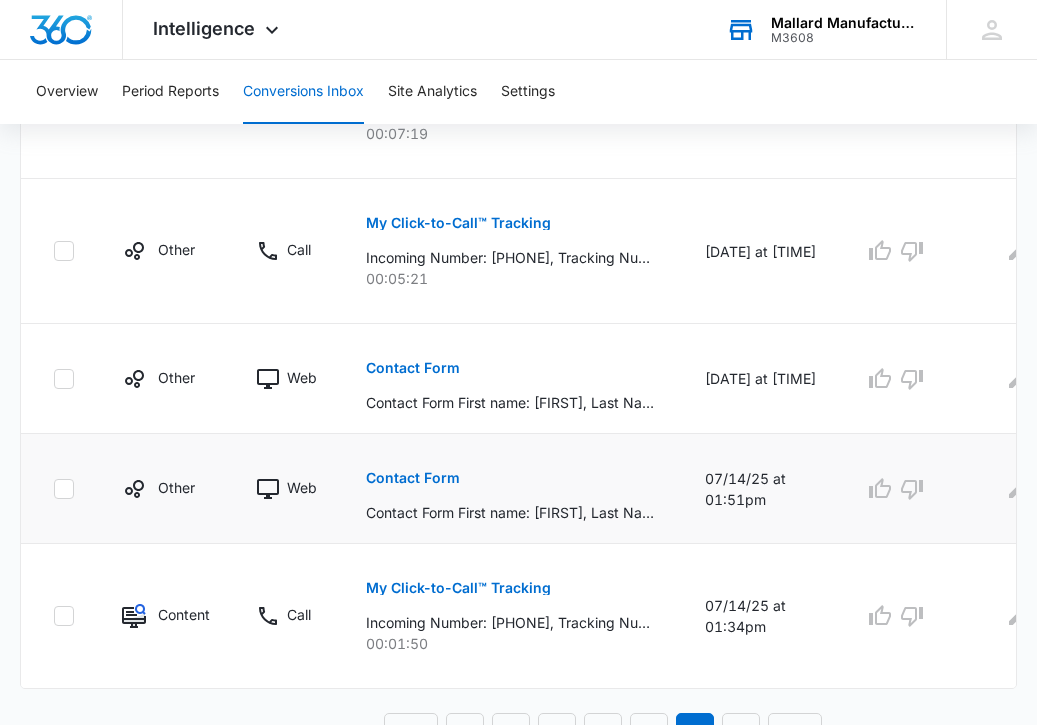 click on "Contact Form" at bounding box center [413, 478] 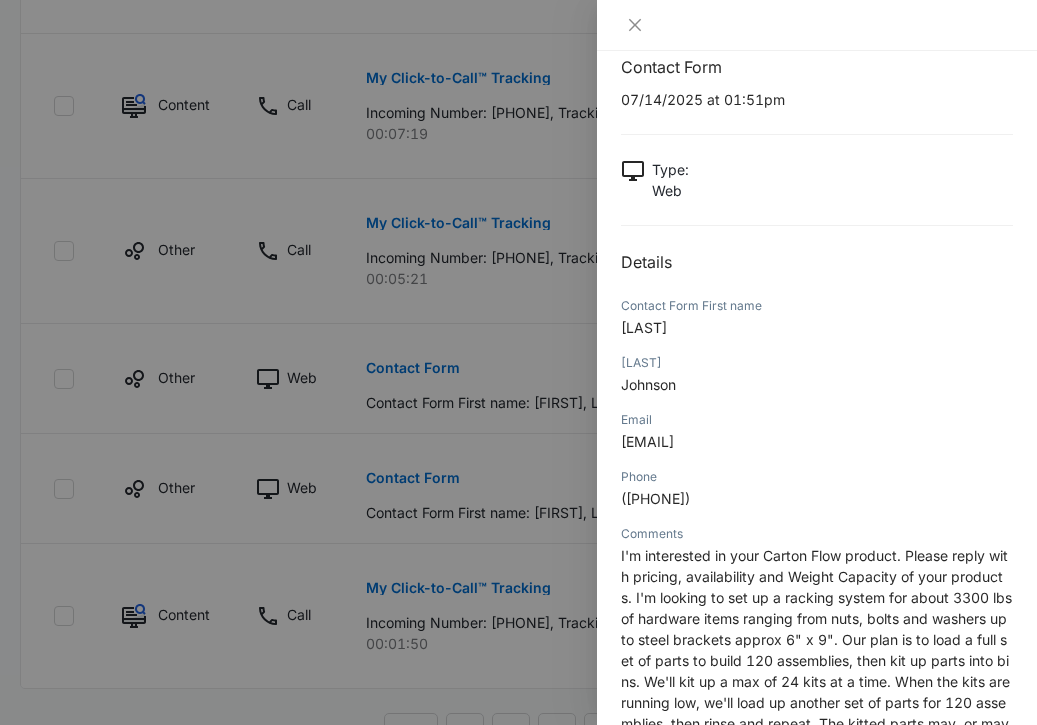 scroll, scrollTop: 0, scrollLeft: 0, axis: both 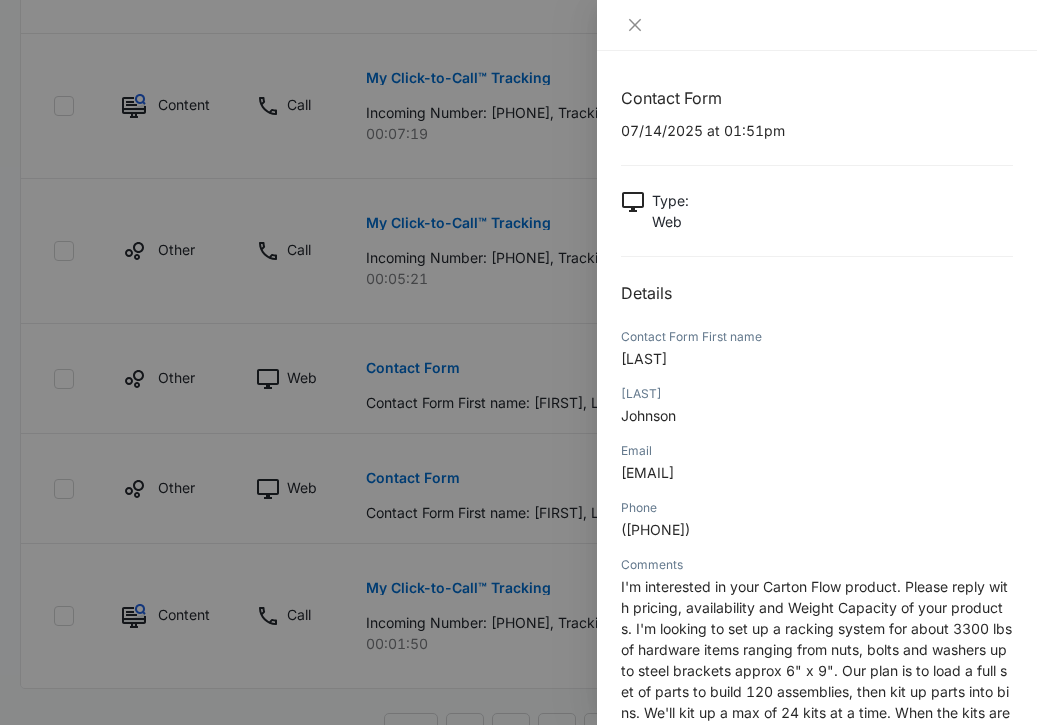 click at bounding box center [518, 362] 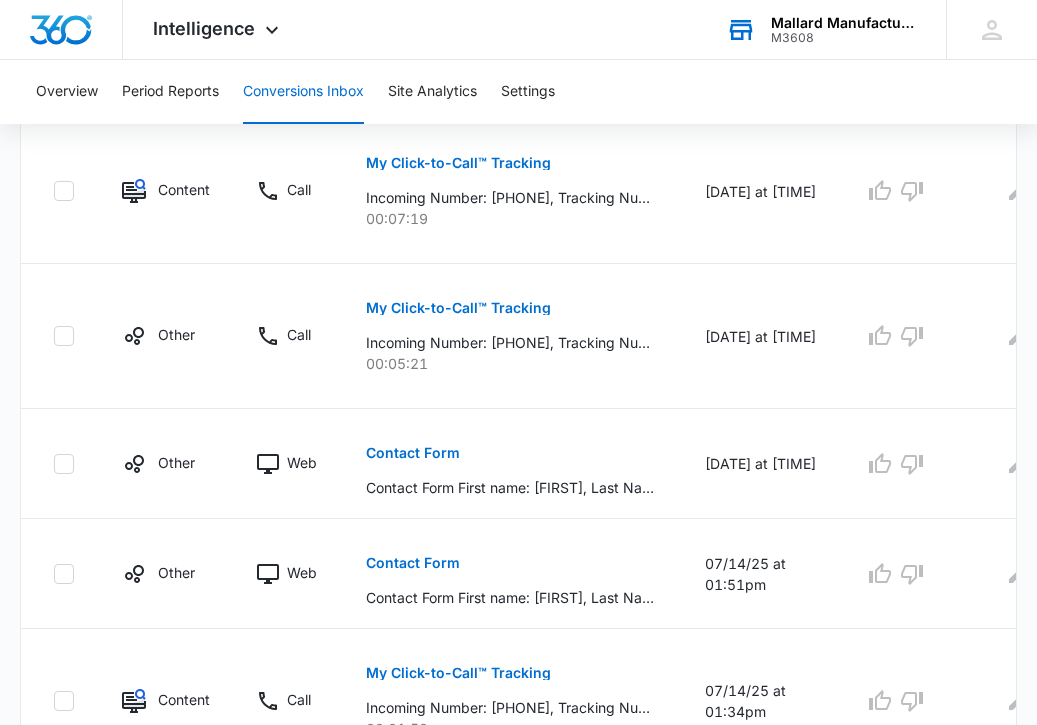 scroll, scrollTop: 1196, scrollLeft: 0, axis: vertical 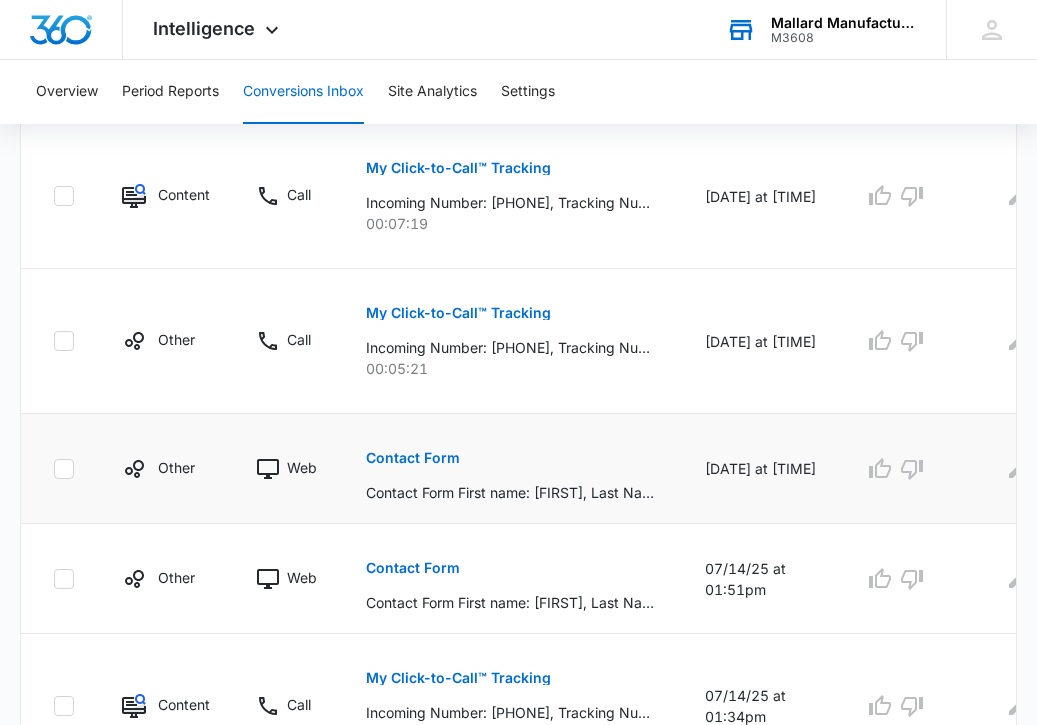 click on "Contact Form" at bounding box center [413, 458] 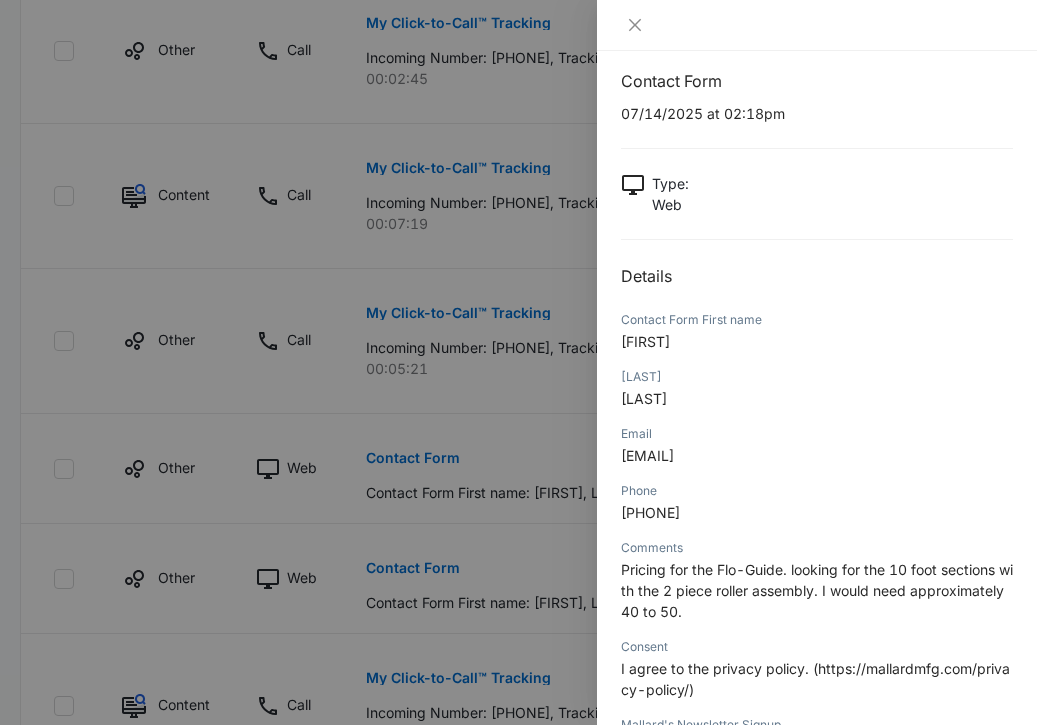 scroll, scrollTop: 0, scrollLeft: 0, axis: both 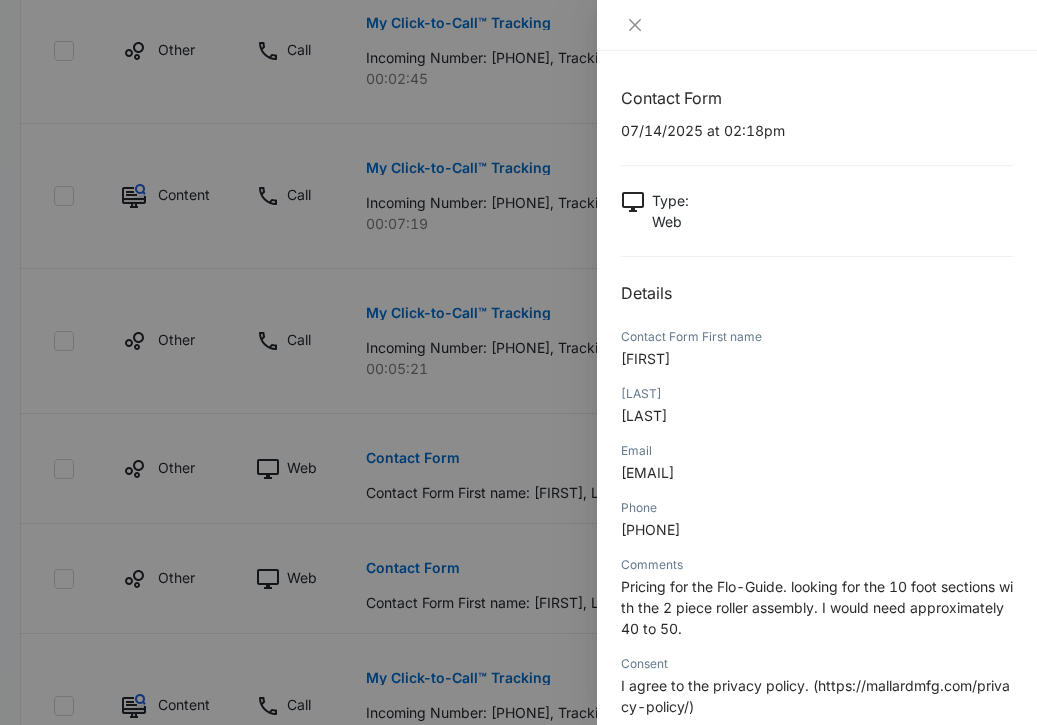 click at bounding box center (518, 362) 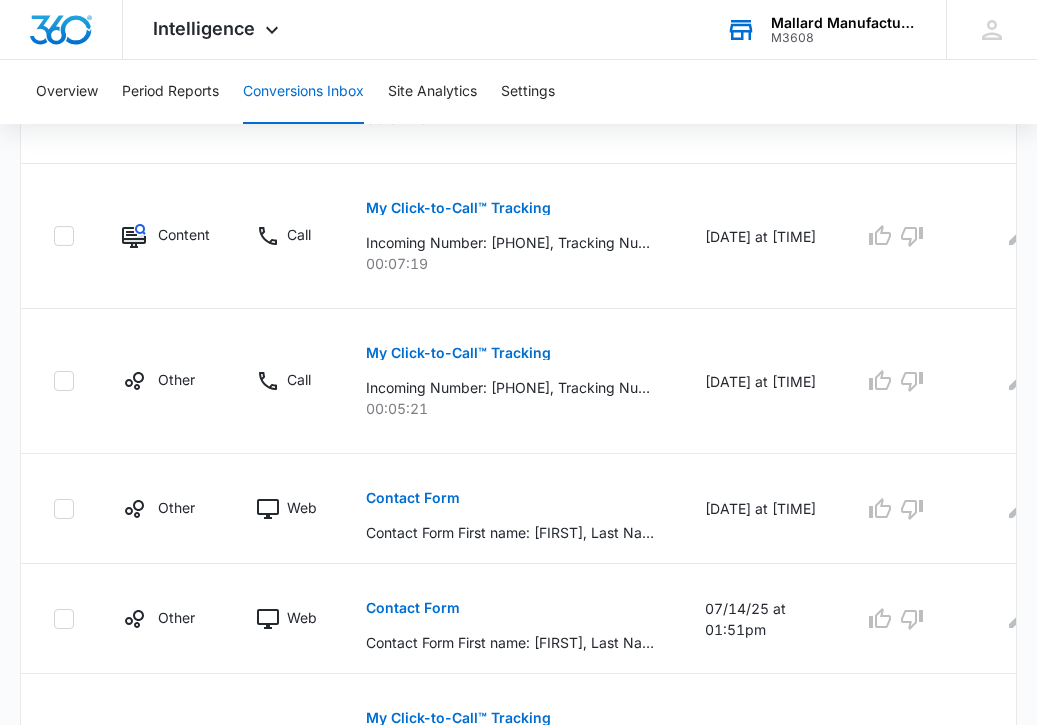 scroll, scrollTop: 1094, scrollLeft: 0, axis: vertical 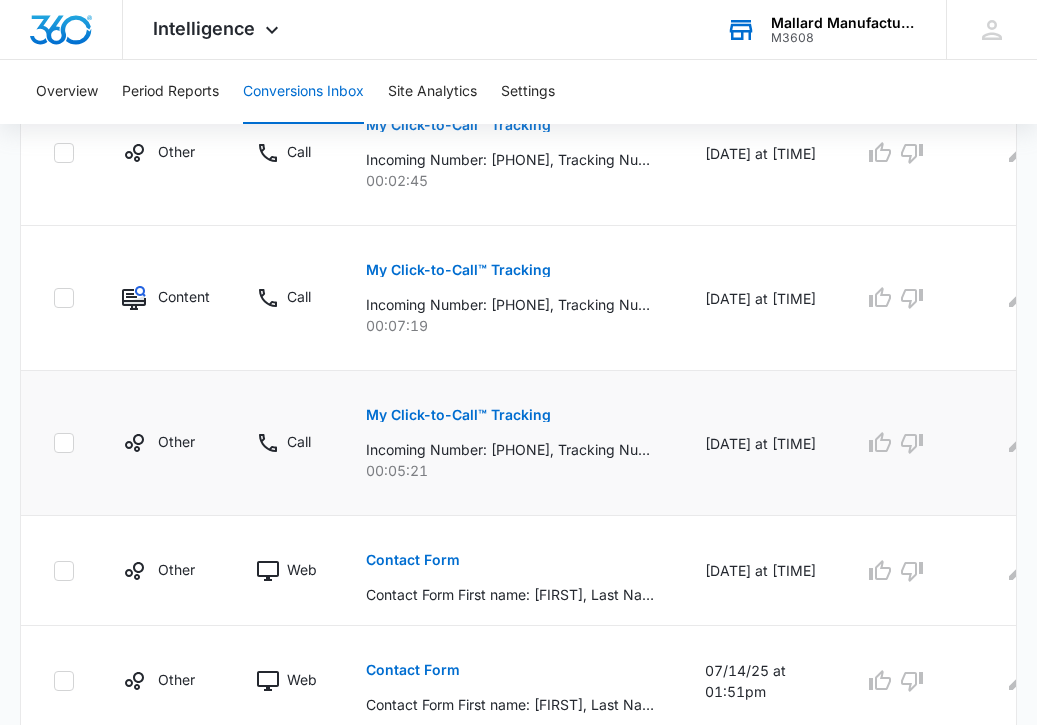 click on "My Click-to-Call™ Tracking" at bounding box center [458, 415] 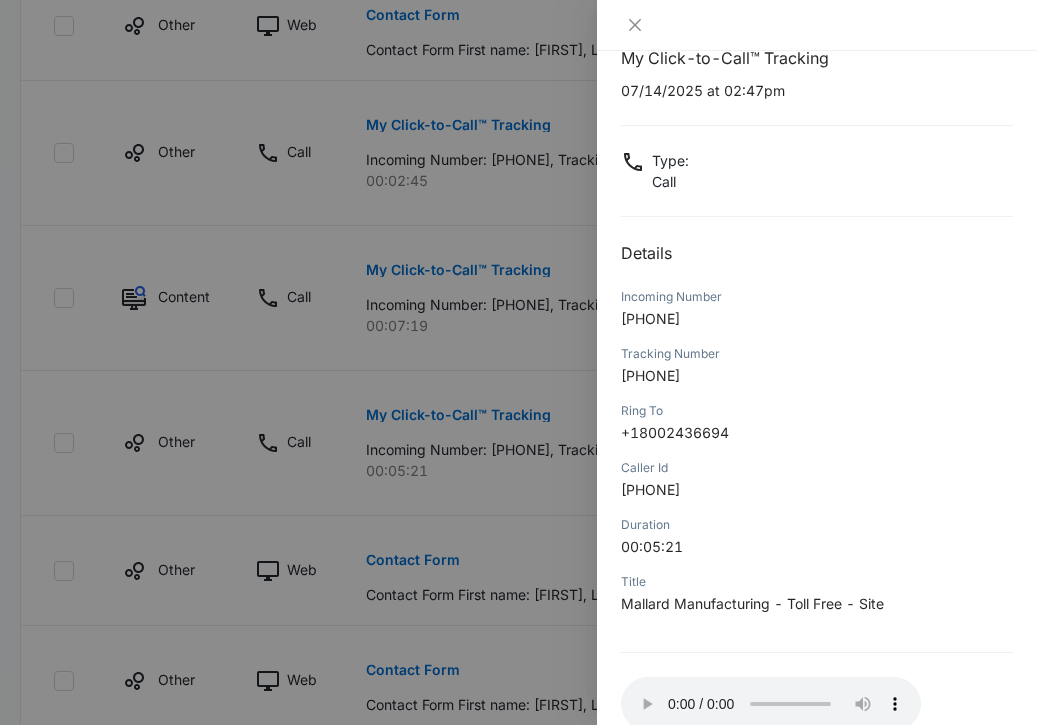 scroll, scrollTop: 163, scrollLeft: 0, axis: vertical 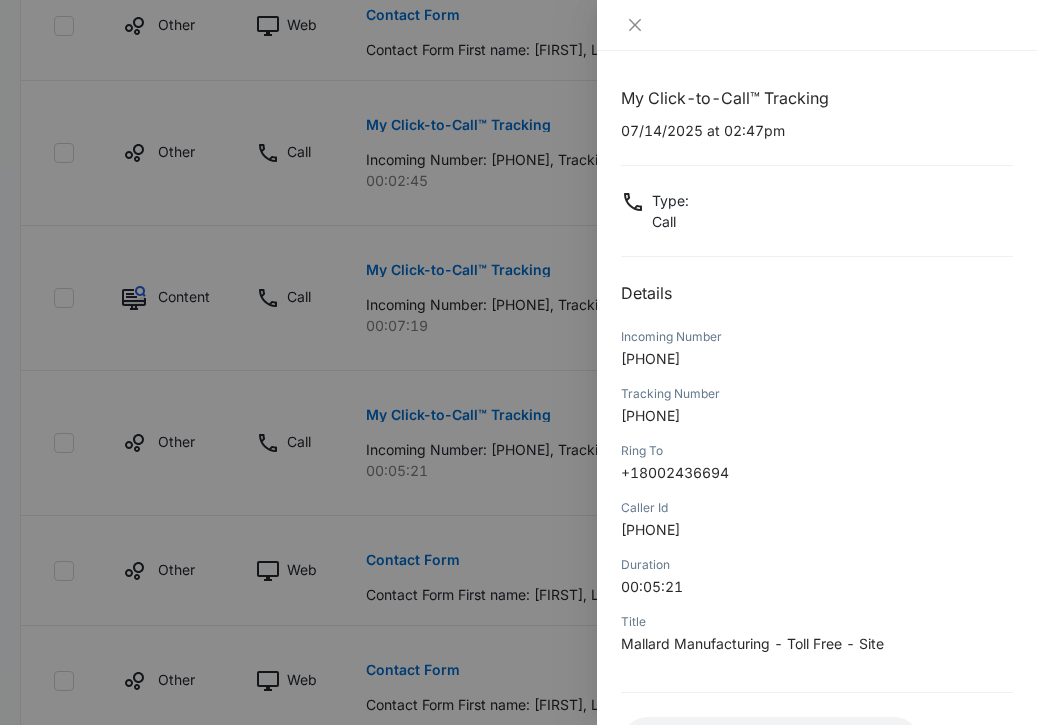 click at bounding box center (518, 362) 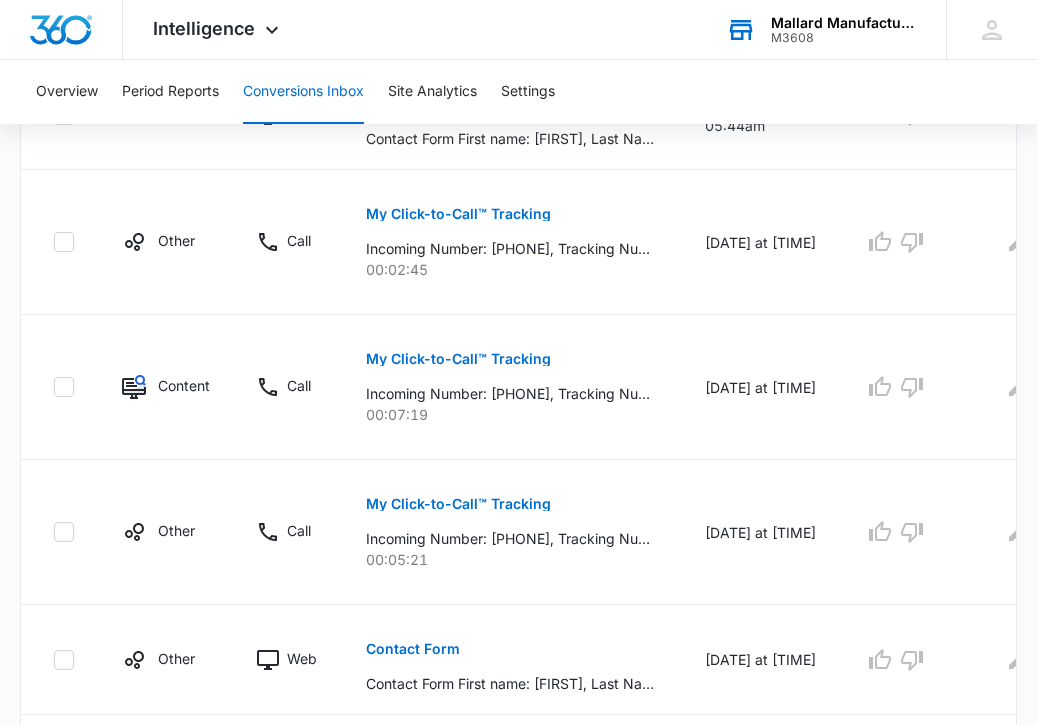 scroll, scrollTop: 994, scrollLeft: 0, axis: vertical 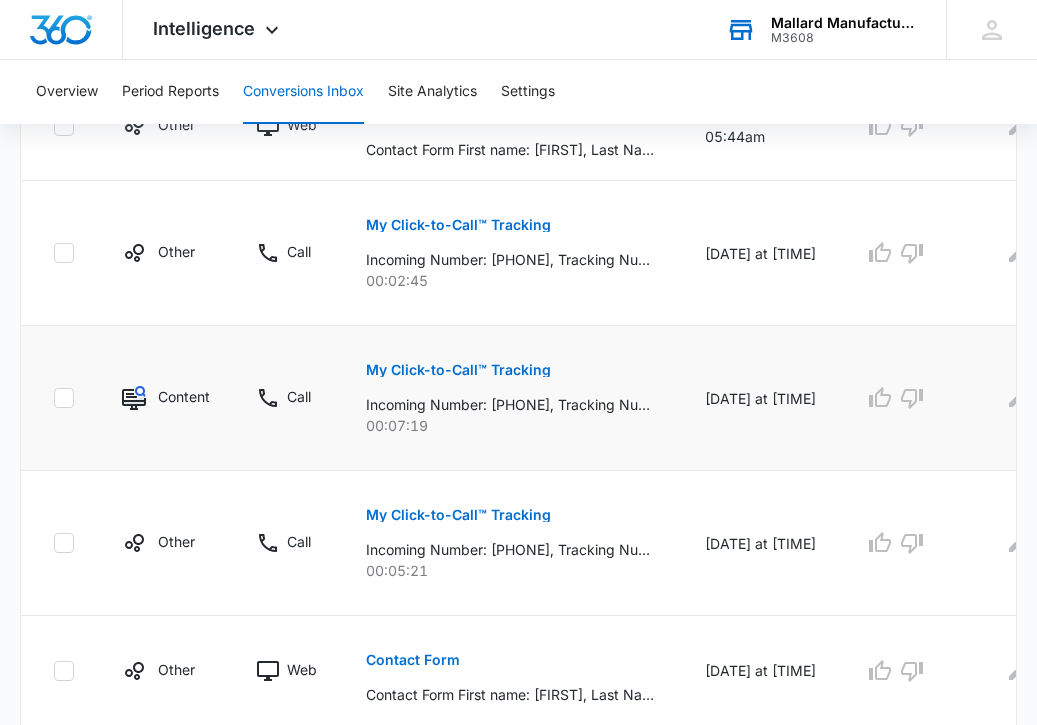 click on "My Click-to-Call™ Tracking" at bounding box center (458, 370) 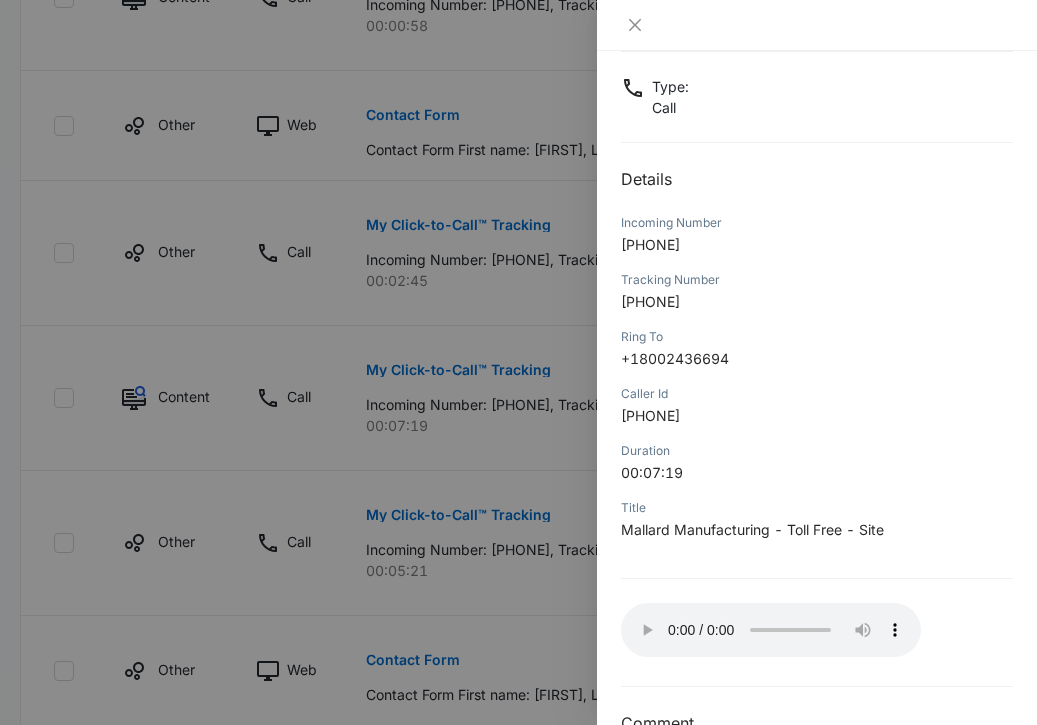 scroll, scrollTop: 137, scrollLeft: 0, axis: vertical 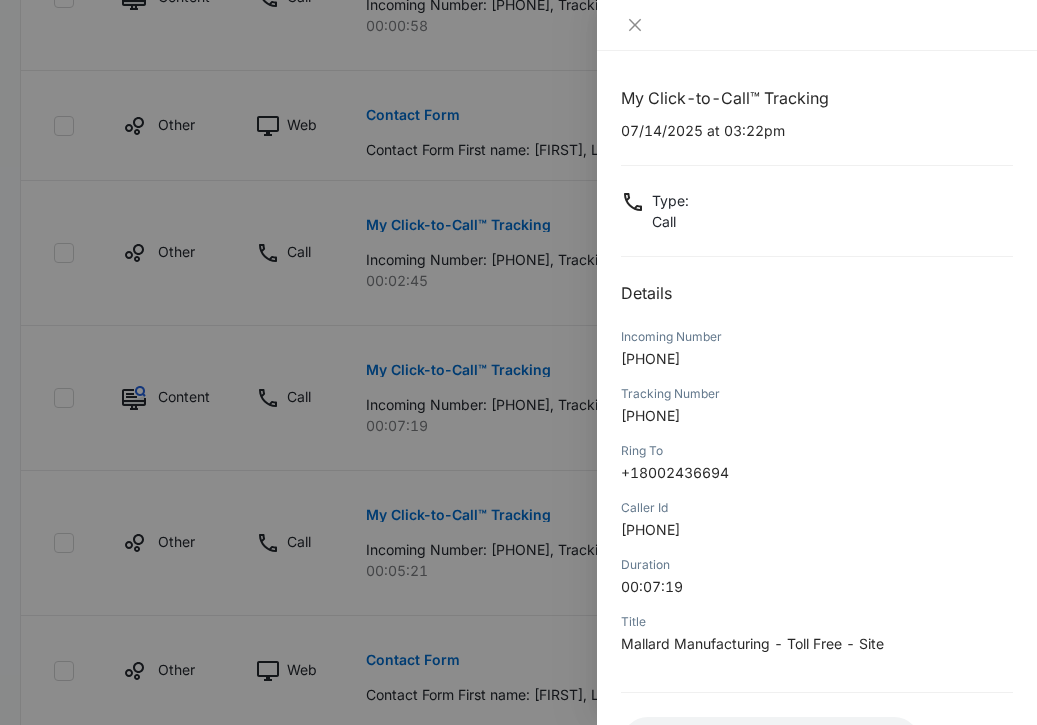 click at bounding box center [518, 362] 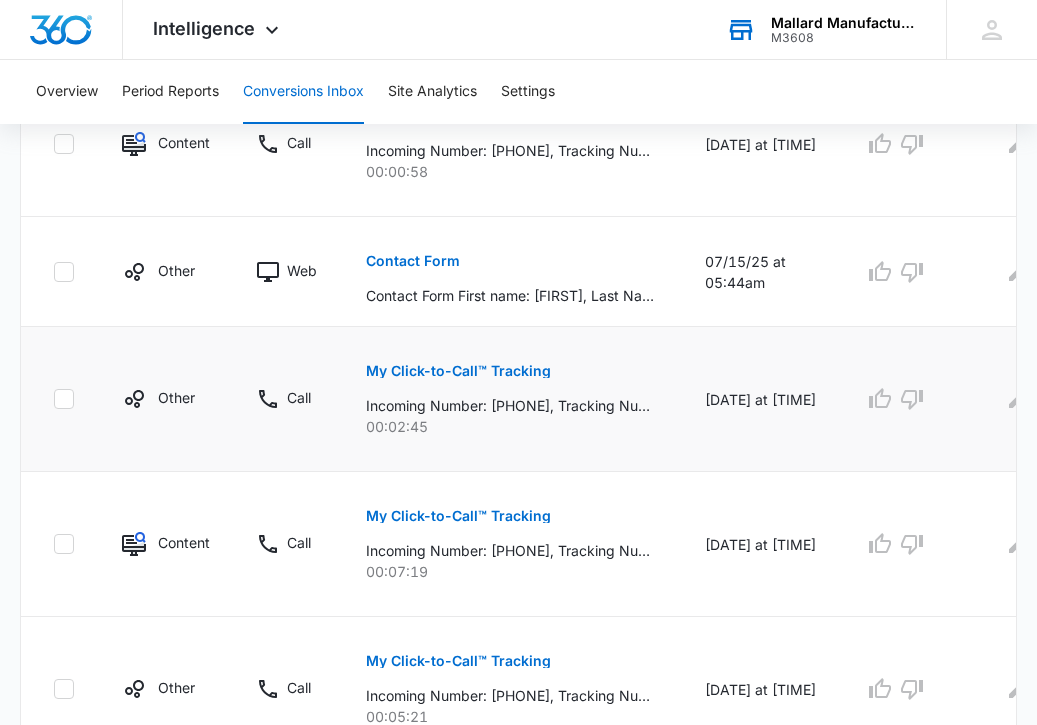 scroll, scrollTop: 845, scrollLeft: 0, axis: vertical 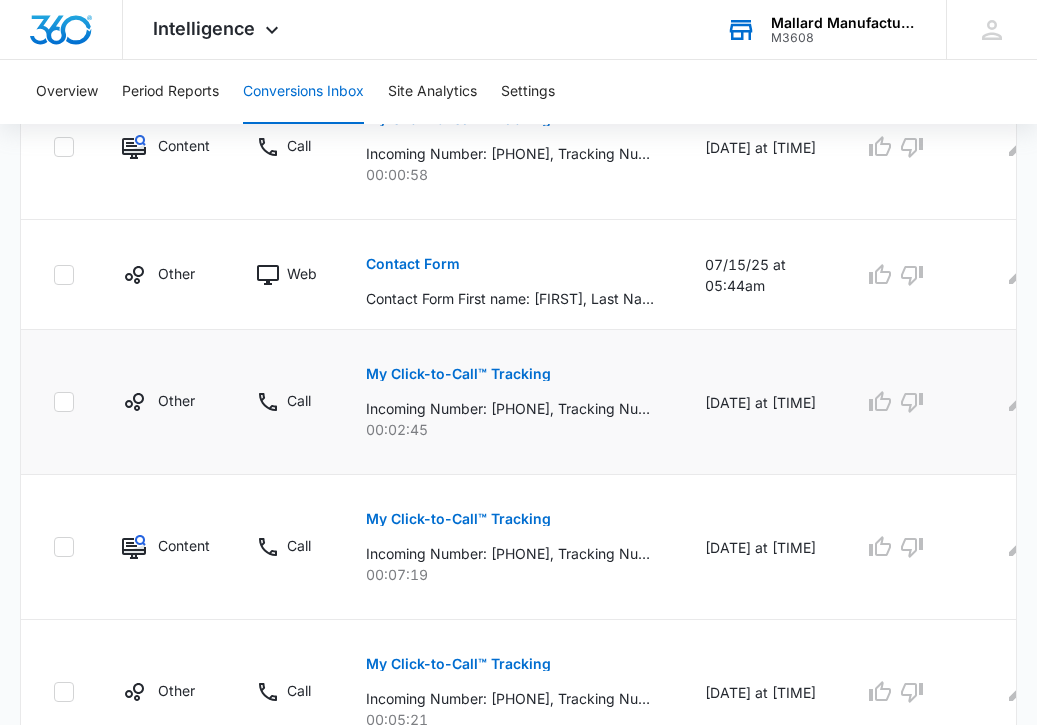 click on "My Click-to-Call™ Tracking" at bounding box center (458, 374) 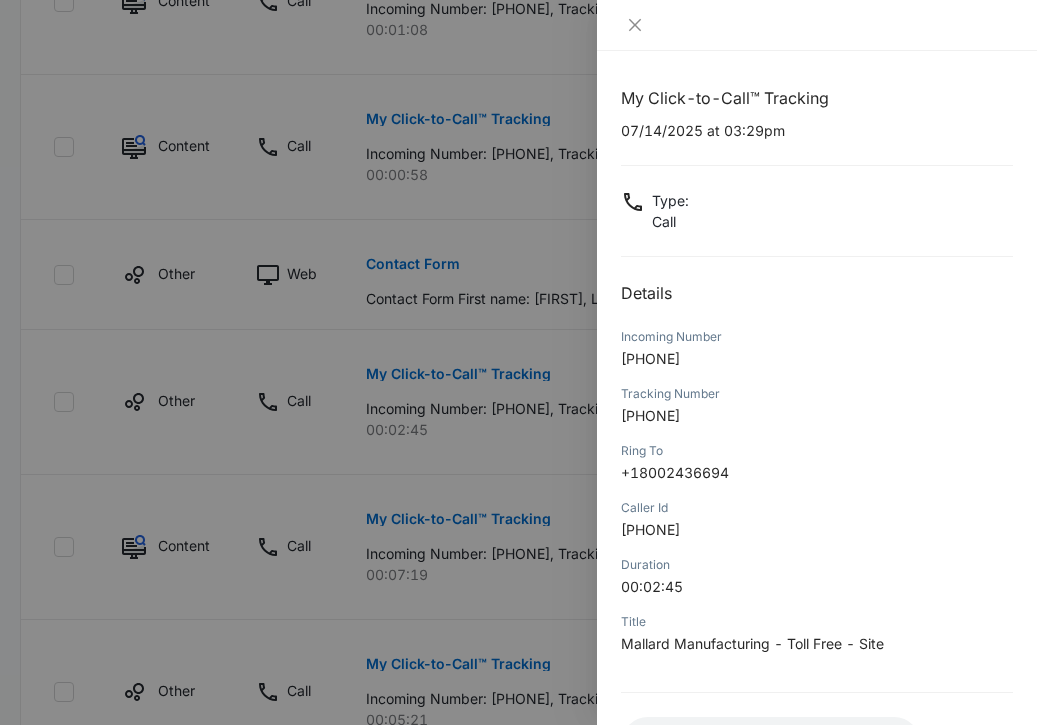 scroll, scrollTop: 163, scrollLeft: 0, axis: vertical 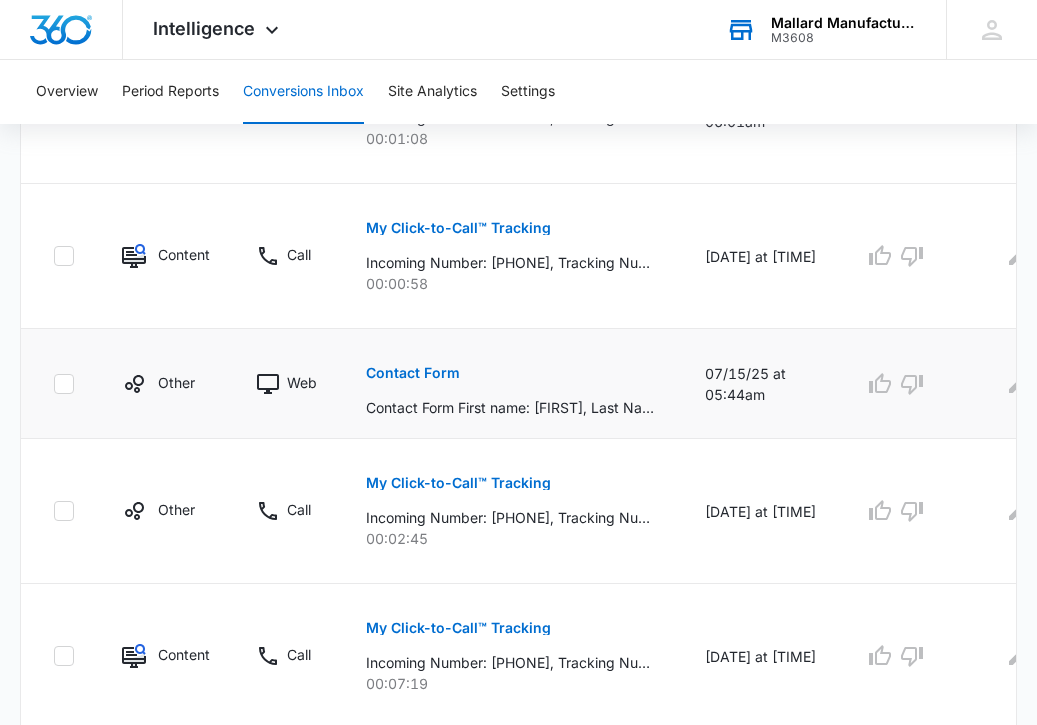 click on "Contact Form" at bounding box center [413, 373] 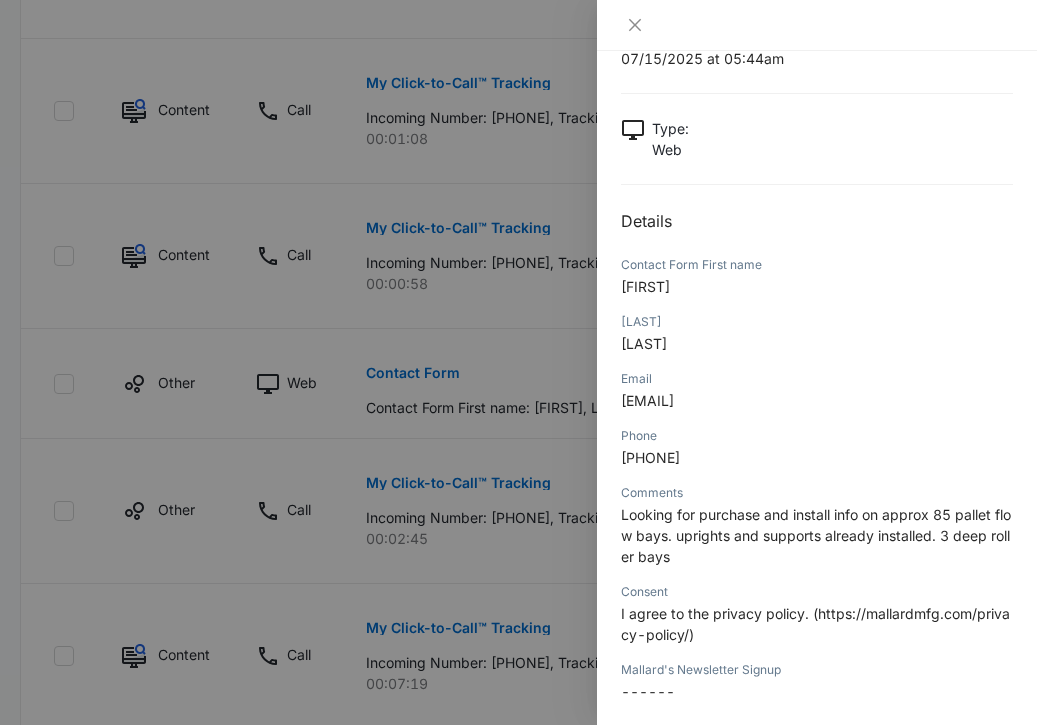 scroll, scrollTop: 0, scrollLeft: 0, axis: both 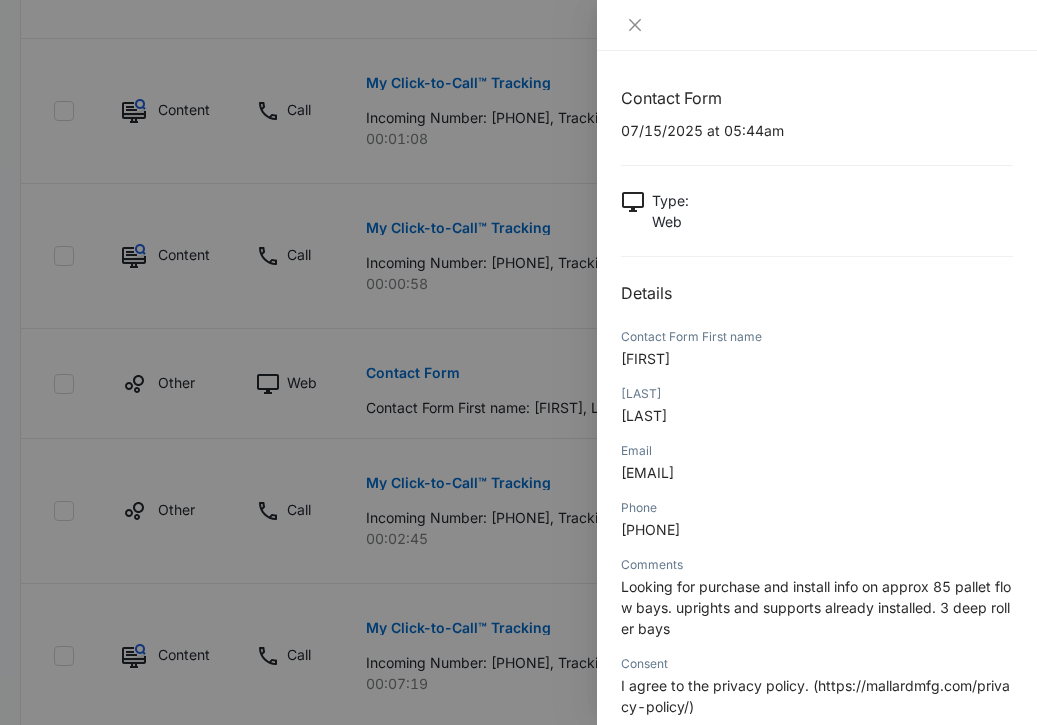 click at bounding box center [518, 362] 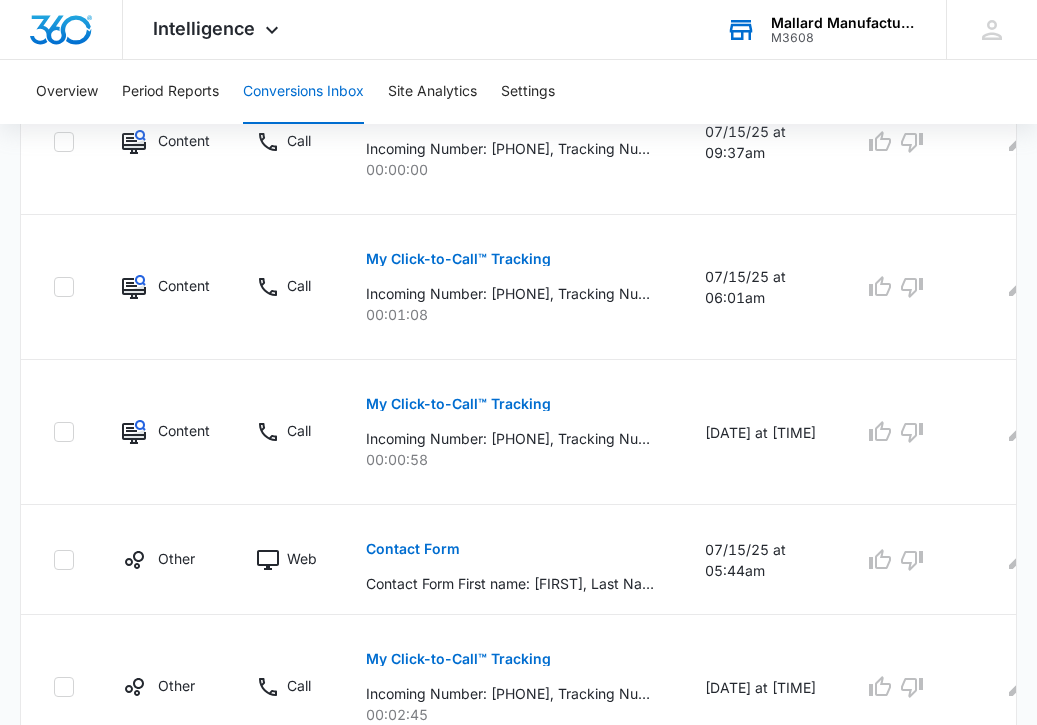 scroll, scrollTop: 542, scrollLeft: 0, axis: vertical 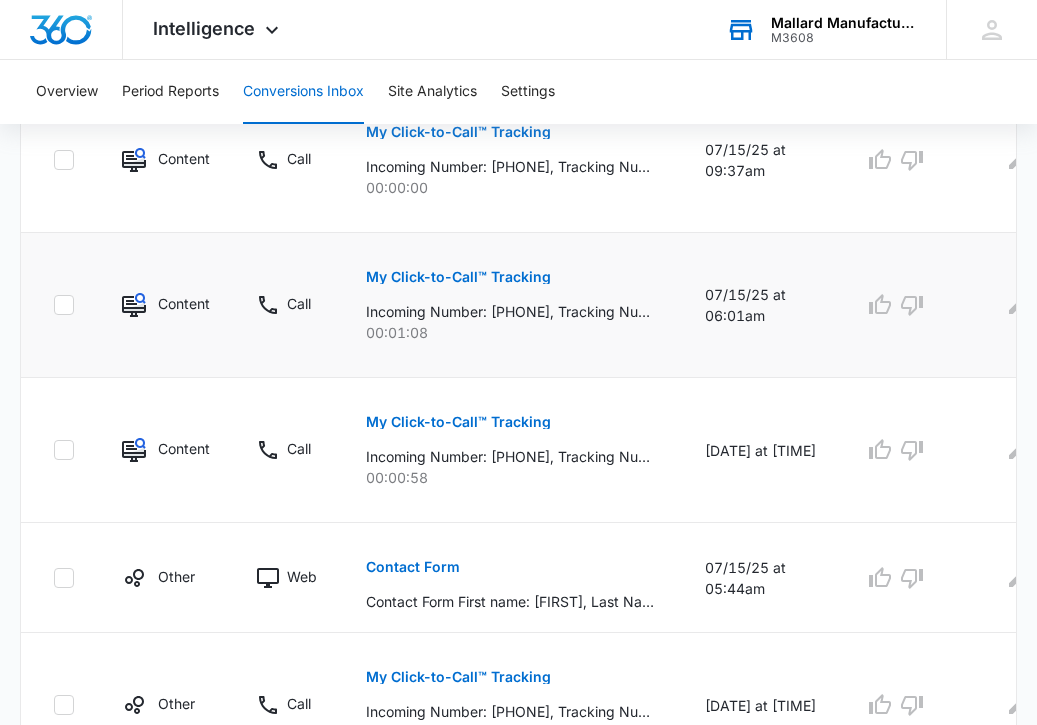 click on "My Click-to-Call™ Tracking" at bounding box center [458, 277] 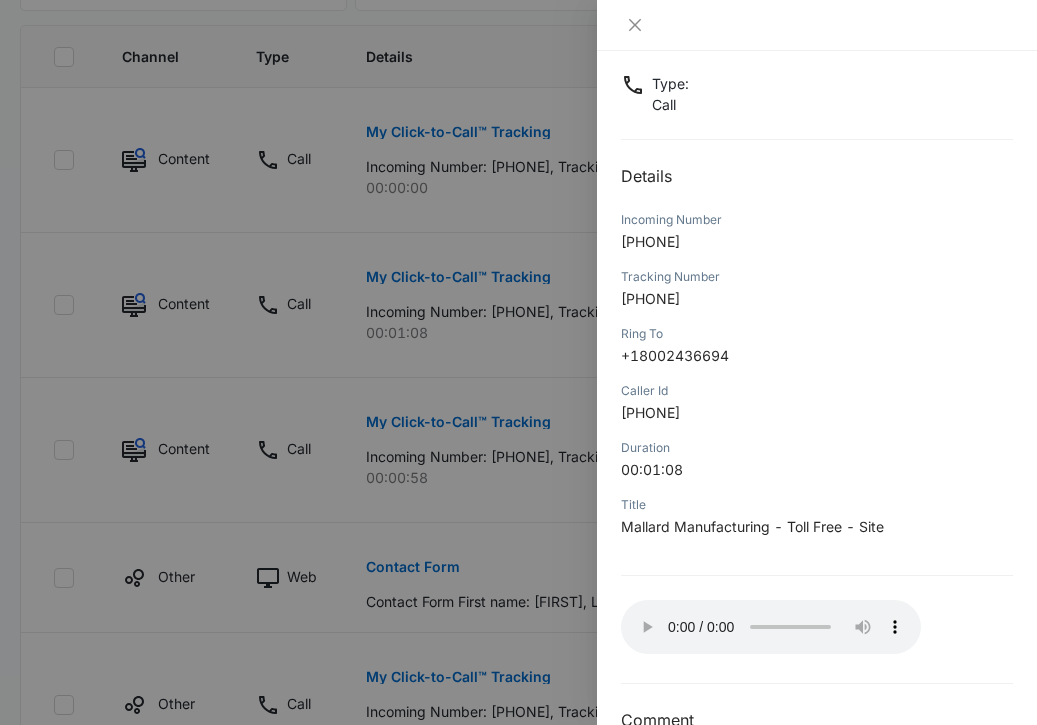 scroll, scrollTop: 163, scrollLeft: 0, axis: vertical 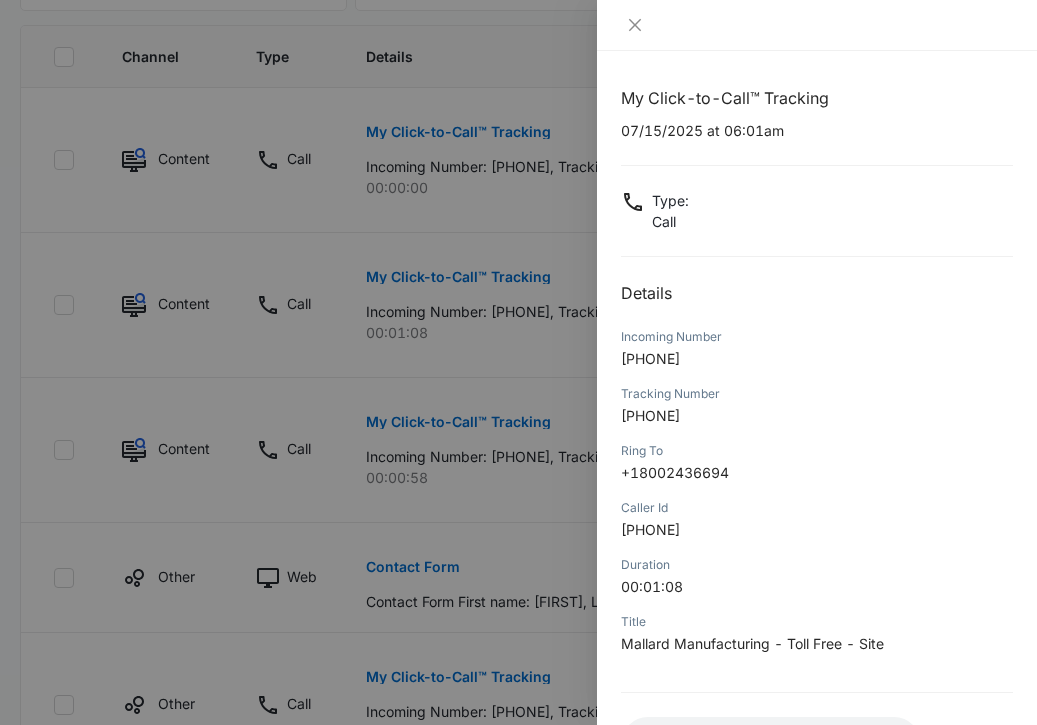 click at bounding box center (518, 362) 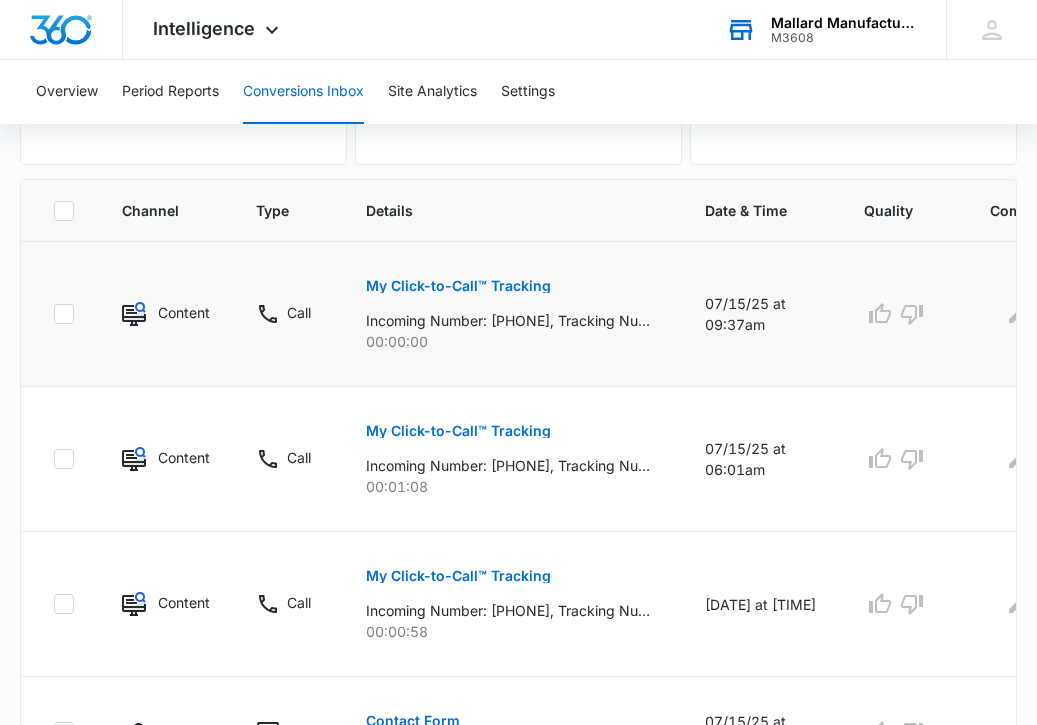 scroll, scrollTop: 1312, scrollLeft: 0, axis: vertical 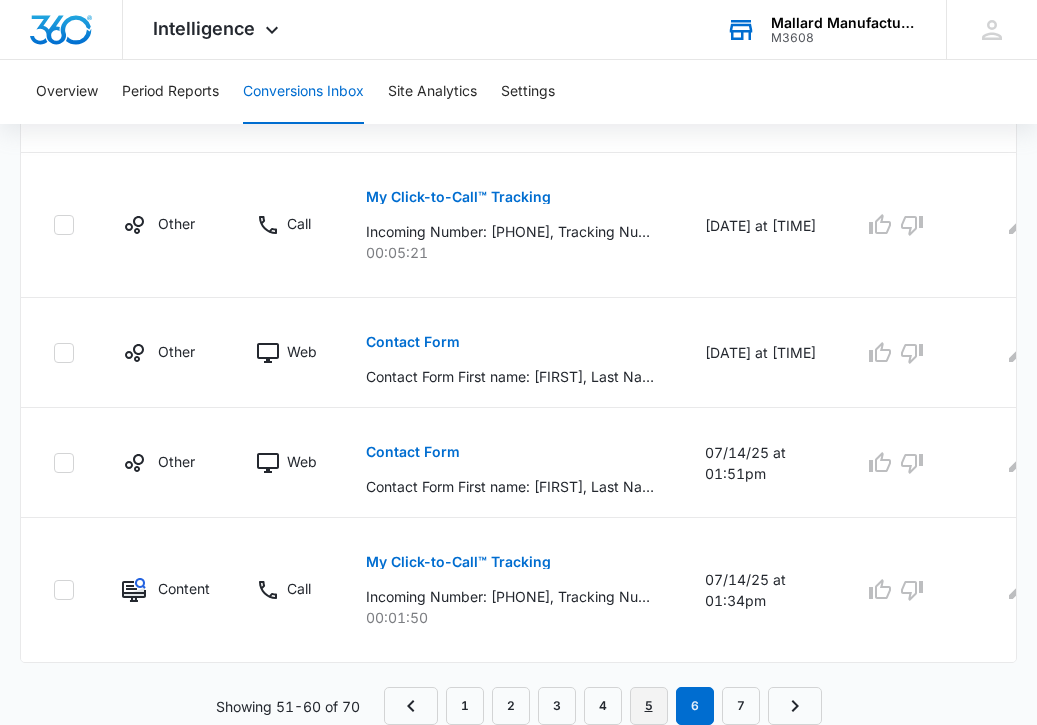 click on "5" at bounding box center (649, 706) 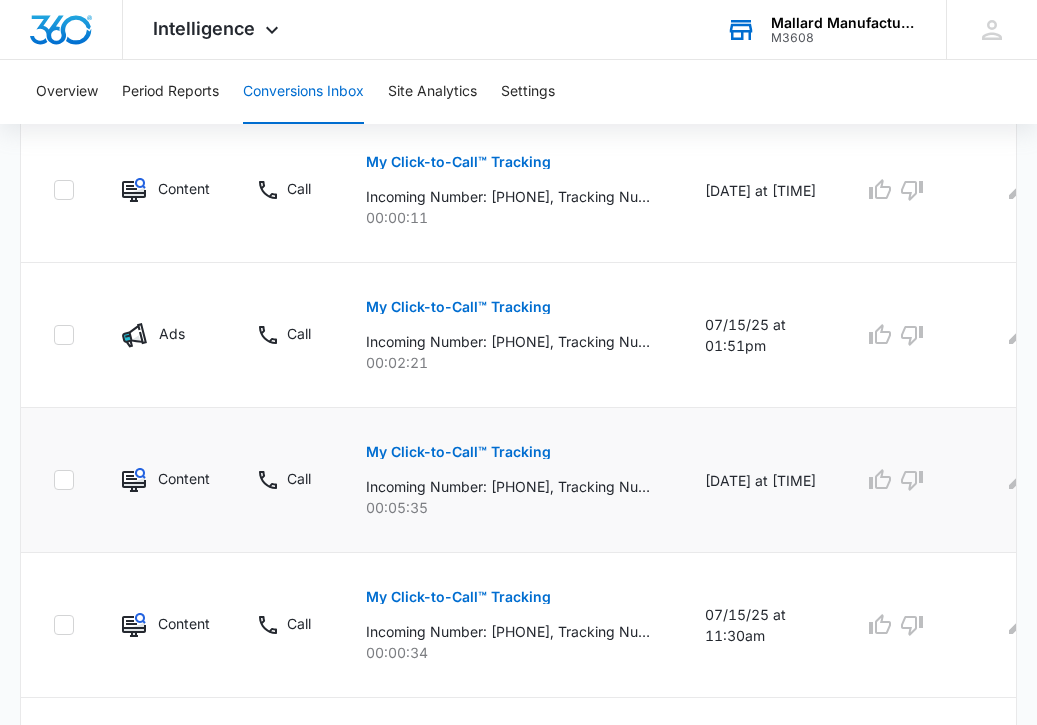 scroll, scrollTop: 1013, scrollLeft: 0, axis: vertical 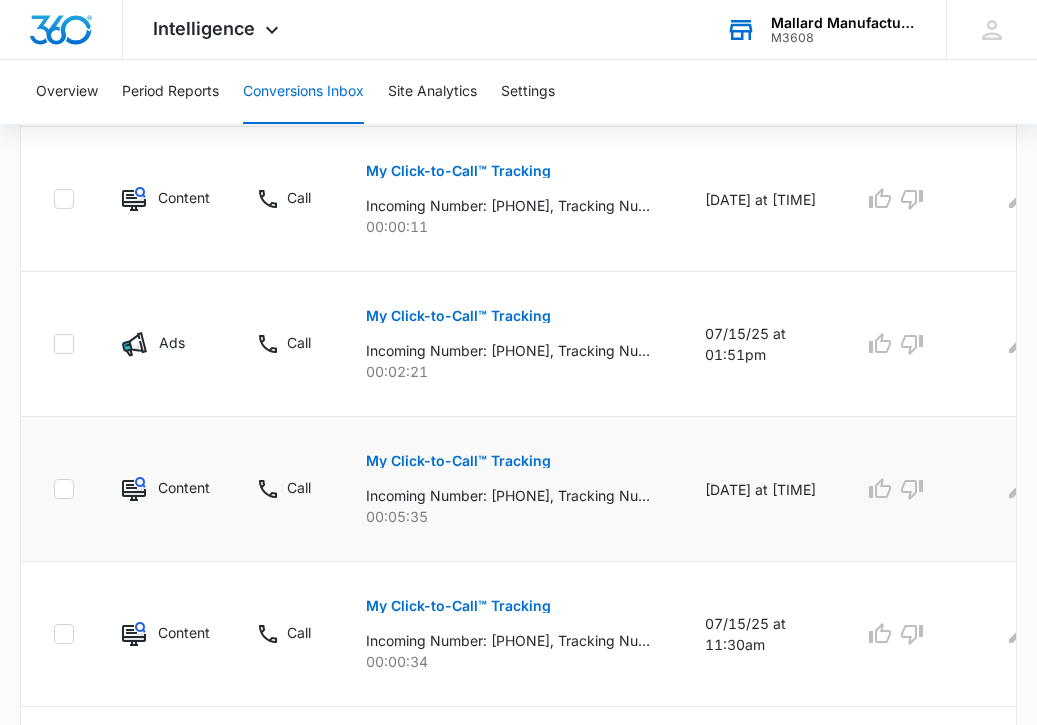 click on "My Click-to-Call™ Tracking" at bounding box center (458, 461) 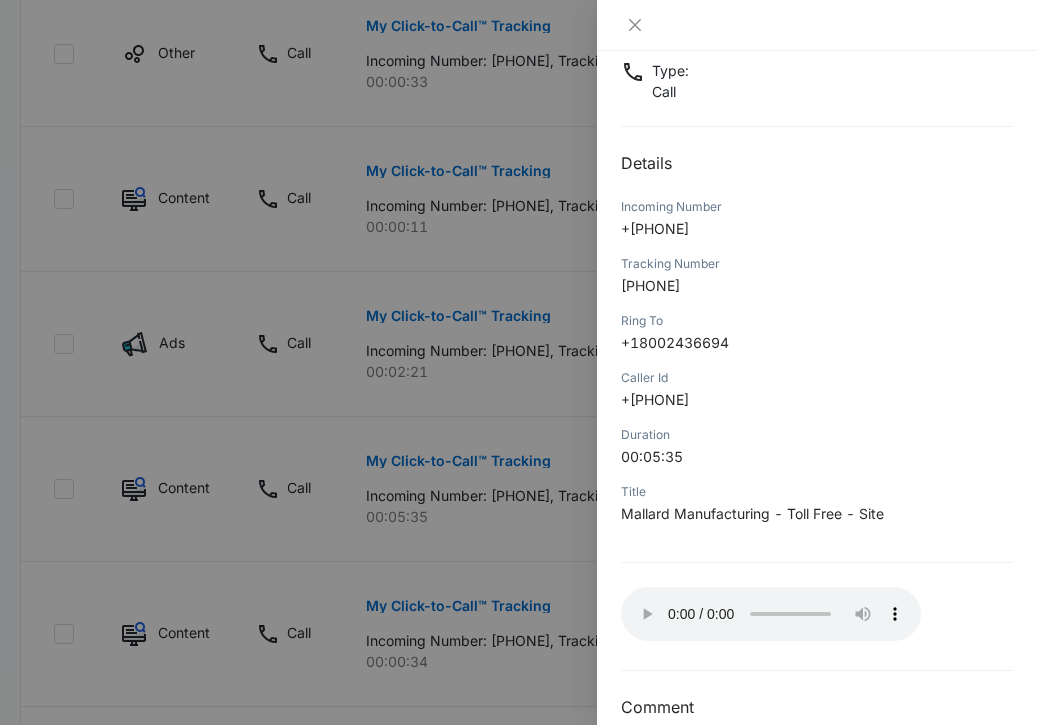 scroll, scrollTop: 163, scrollLeft: 0, axis: vertical 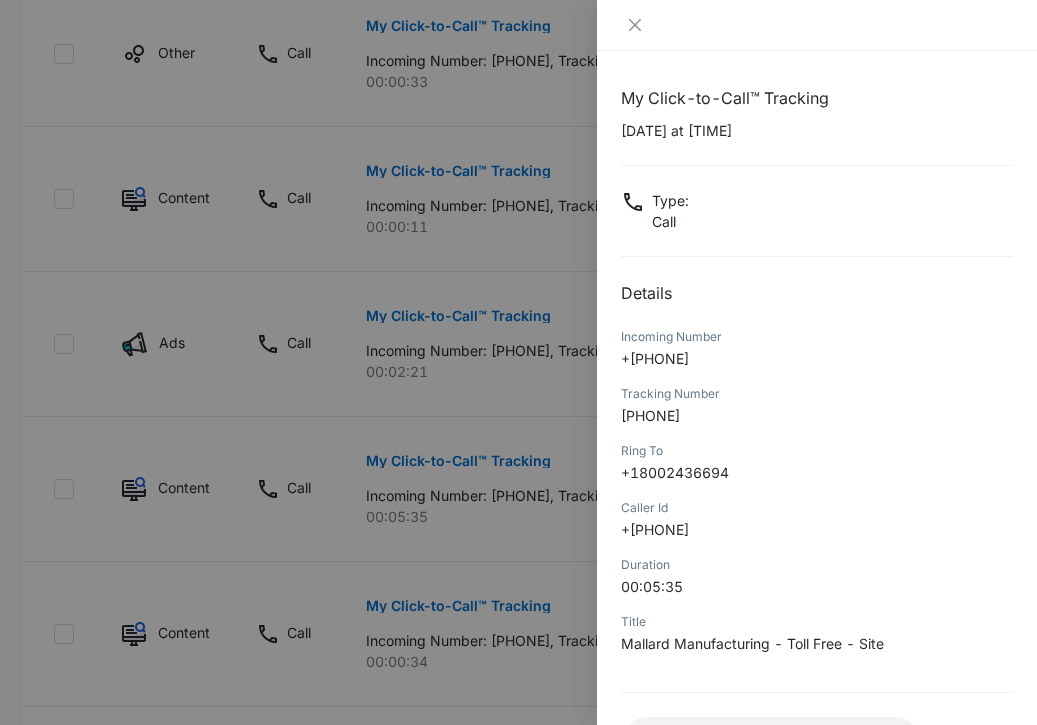 click at bounding box center [518, 362] 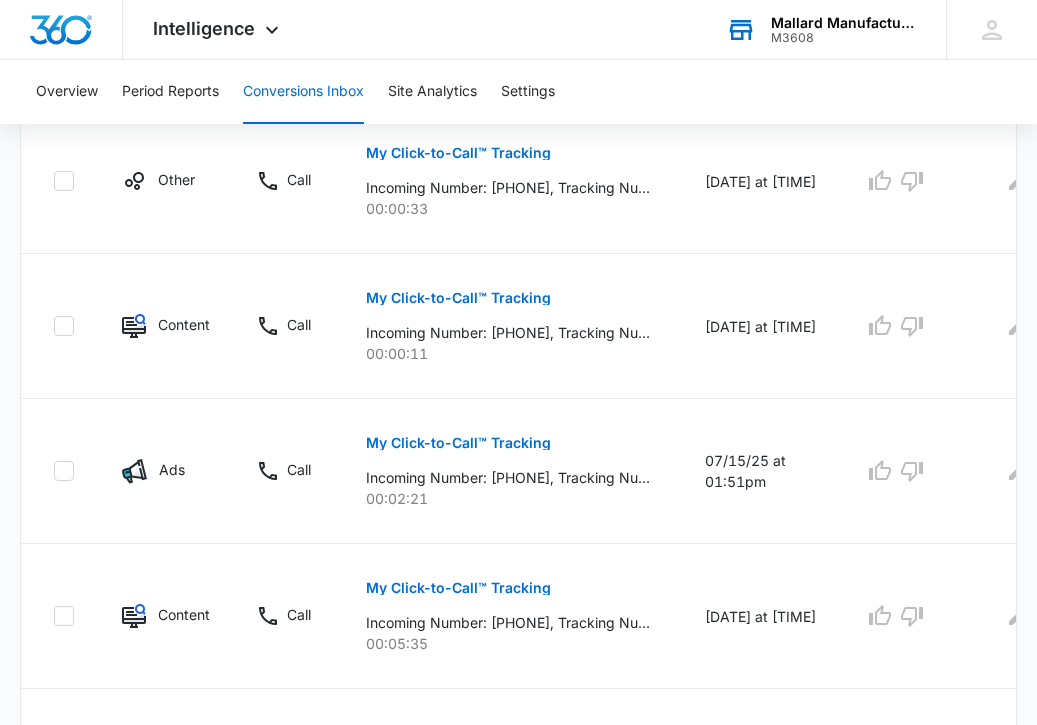 scroll, scrollTop: 881, scrollLeft: 0, axis: vertical 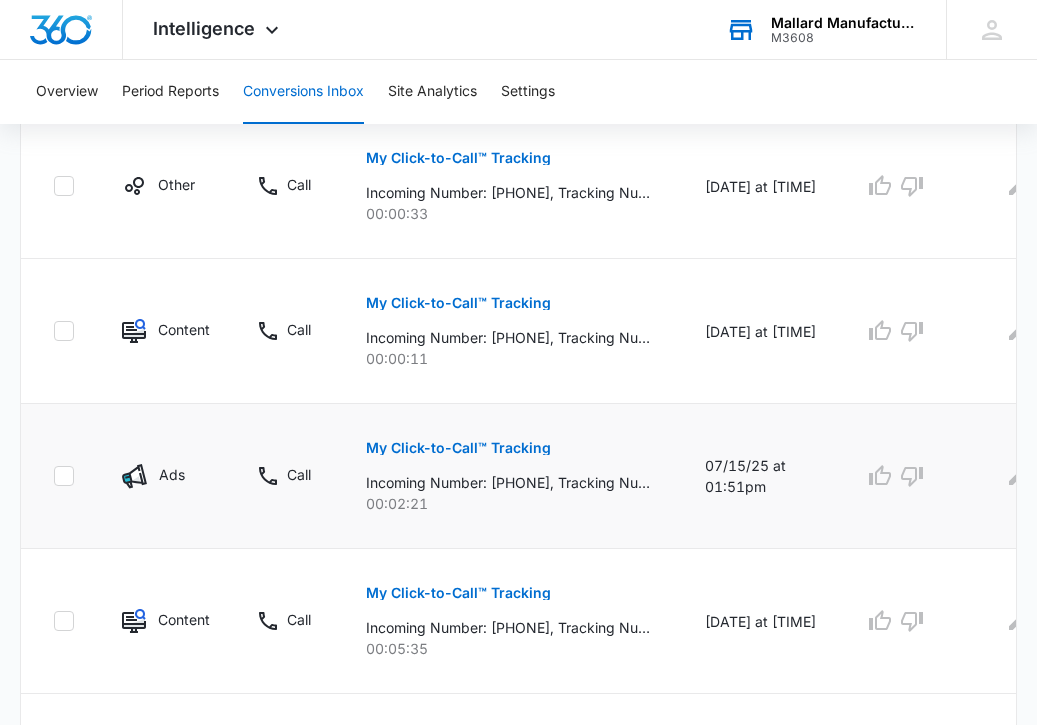 click on "My Click-to-Call™ Tracking" at bounding box center (458, 448) 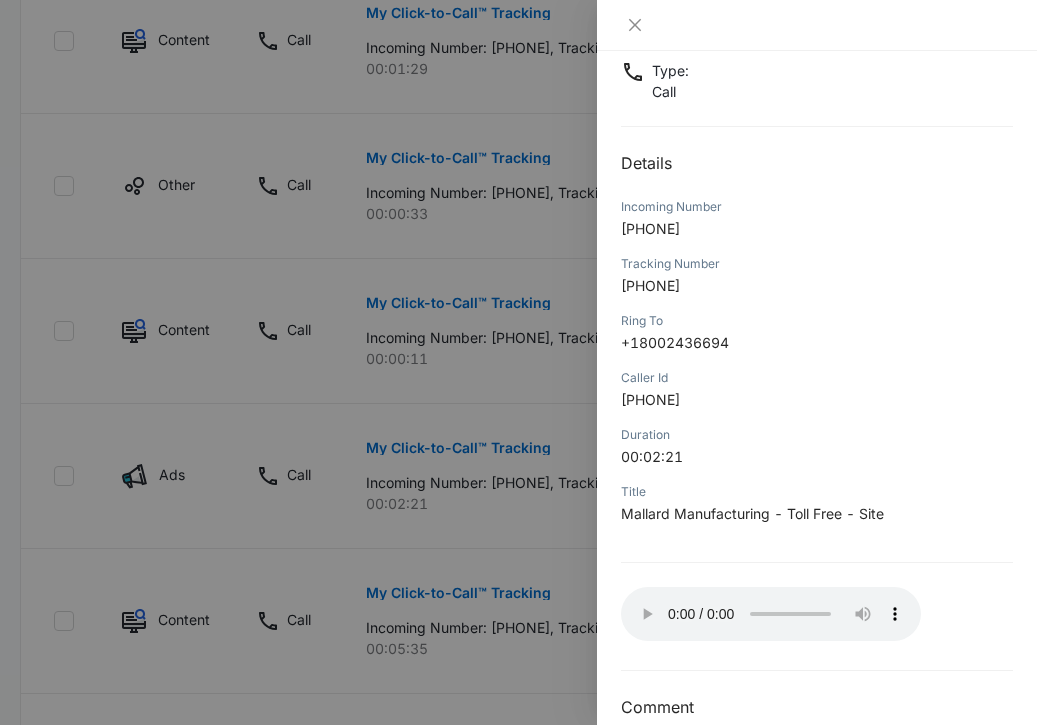 scroll, scrollTop: 163, scrollLeft: 0, axis: vertical 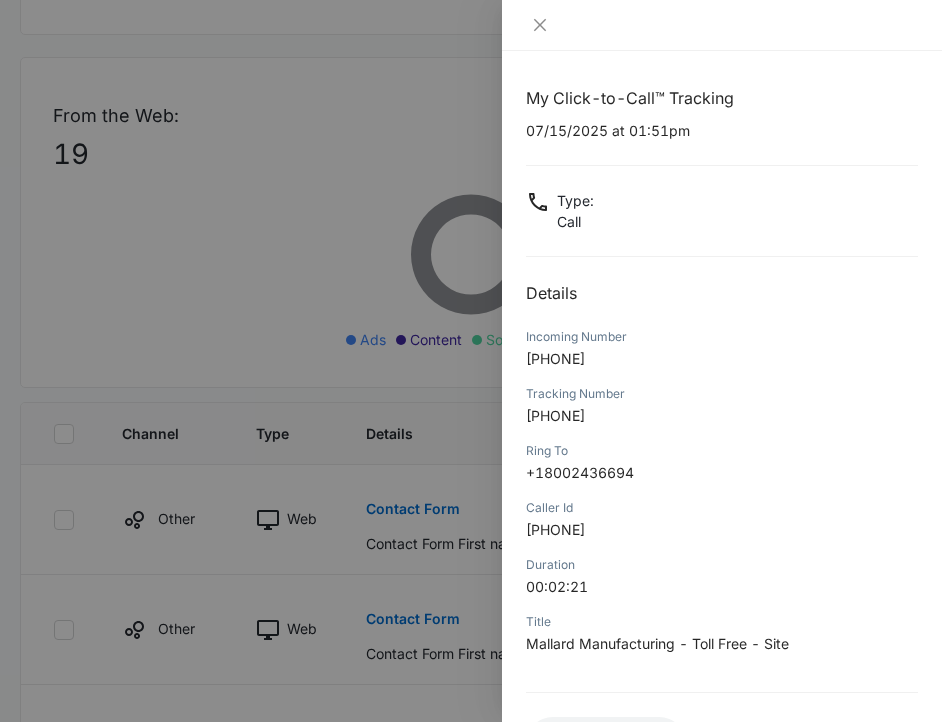 click at bounding box center [471, 361] 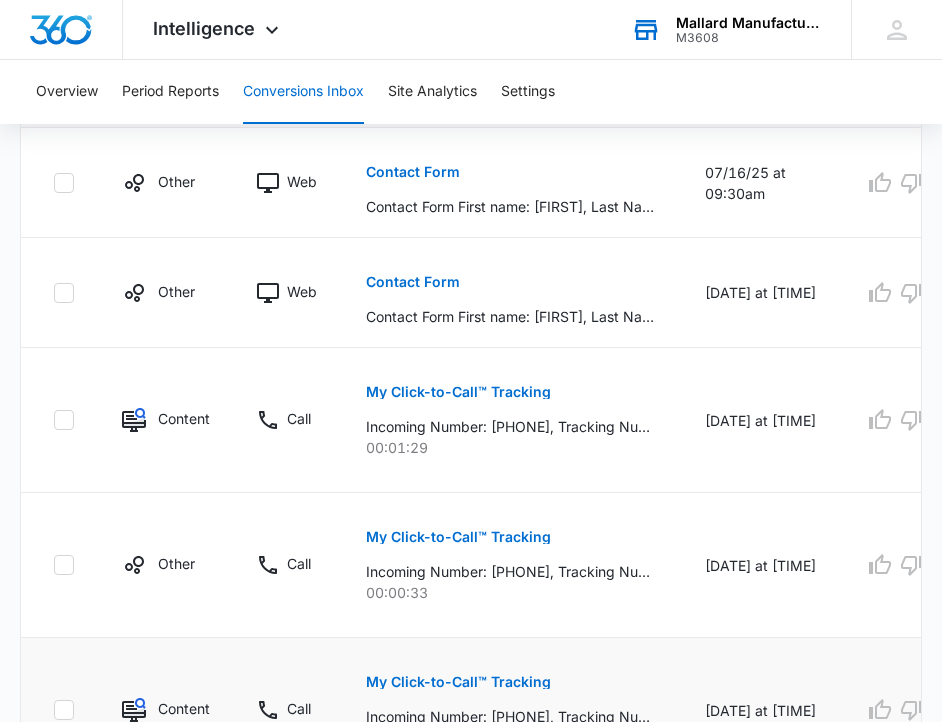 scroll, scrollTop: 1209, scrollLeft: 0, axis: vertical 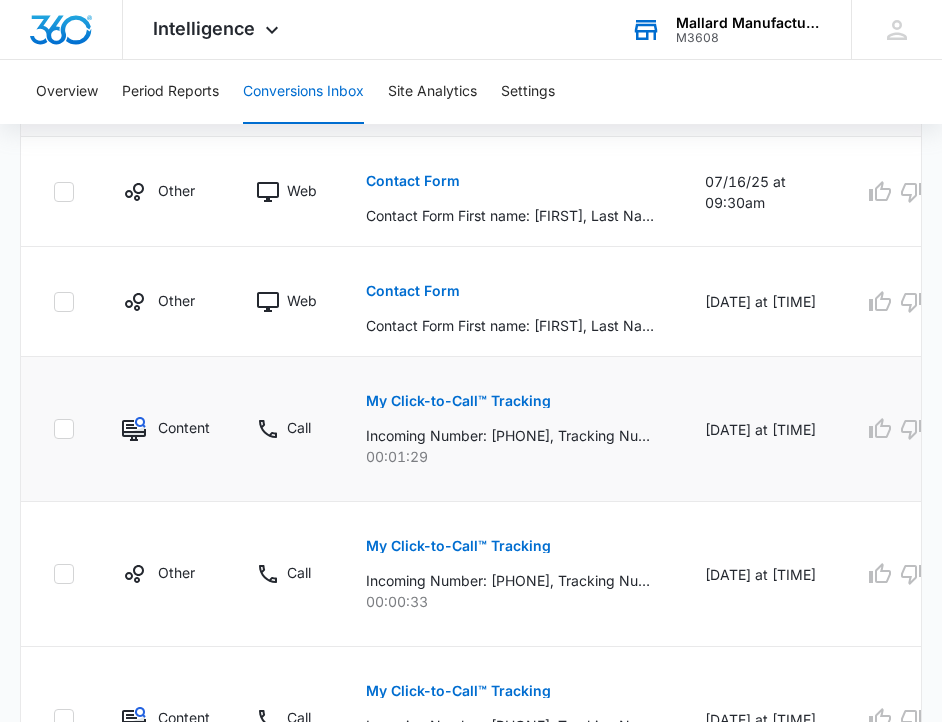 click on "My Click-to-Call™ Tracking" at bounding box center [458, 401] 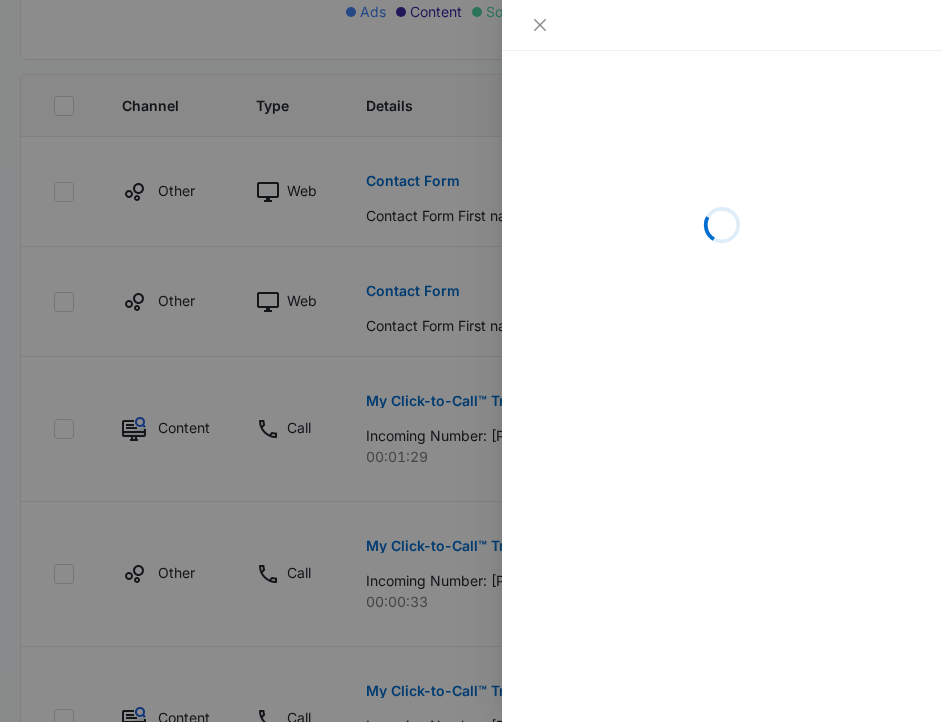 click at bounding box center (471, 361) 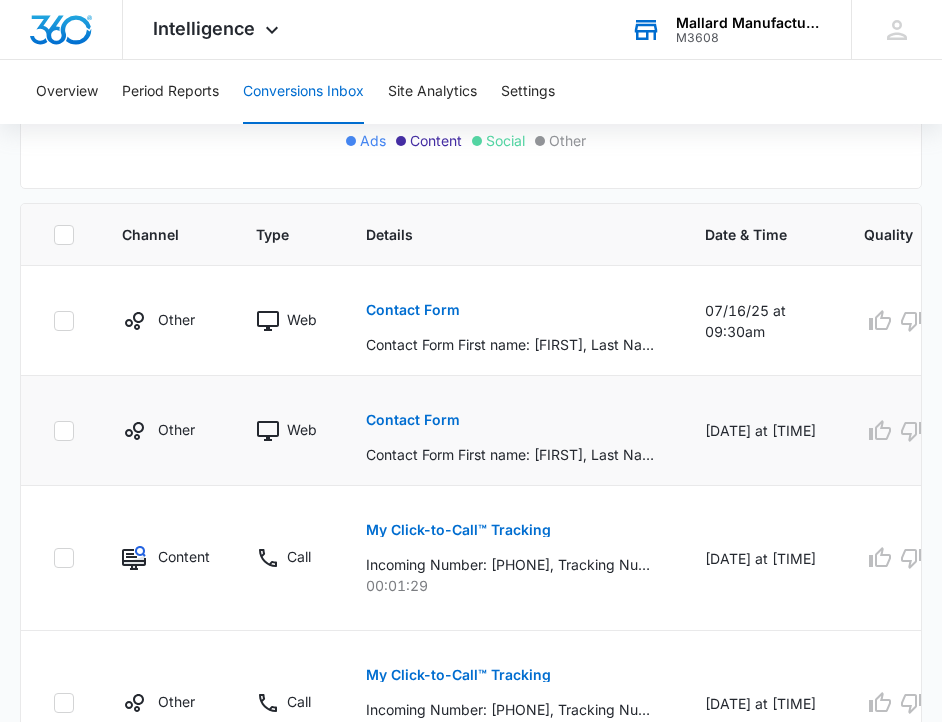 scroll, scrollTop: 1074, scrollLeft: 0, axis: vertical 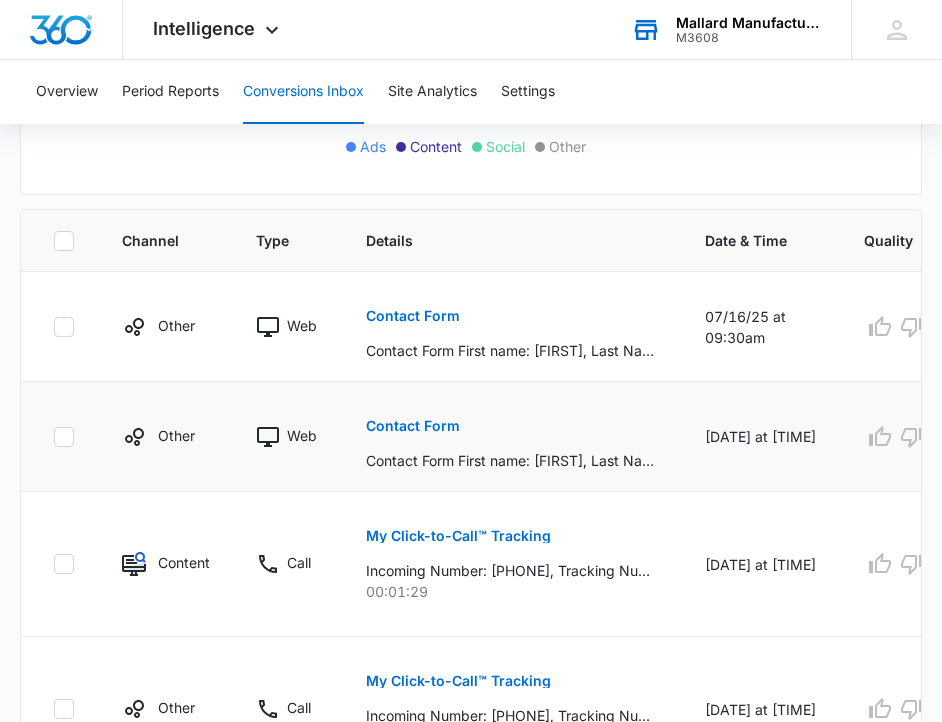 click on "Contact Form" at bounding box center (413, 426) 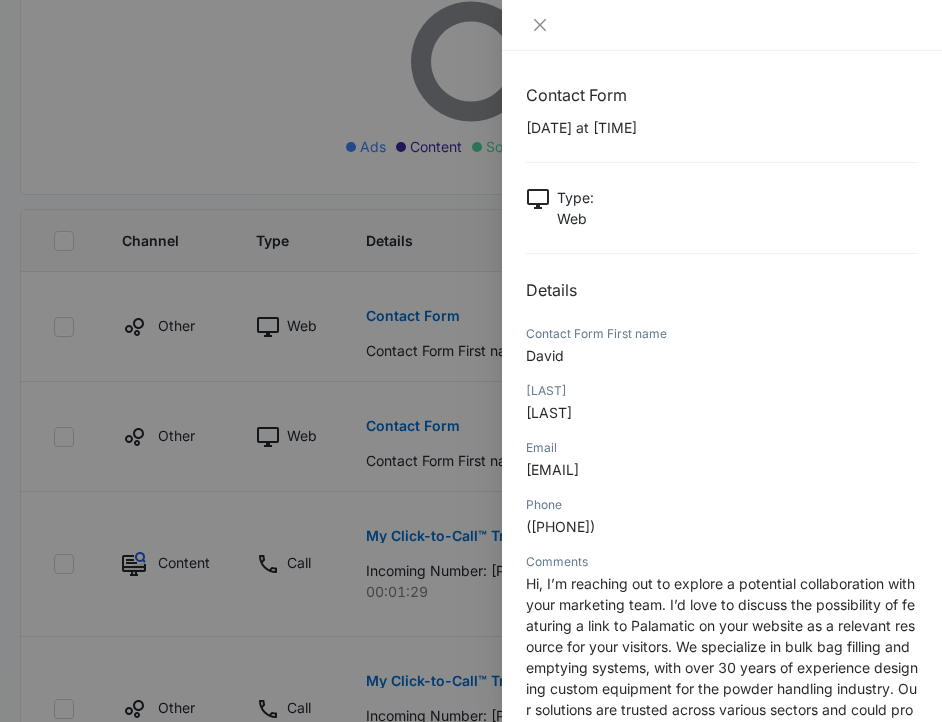scroll, scrollTop: 0, scrollLeft: 0, axis: both 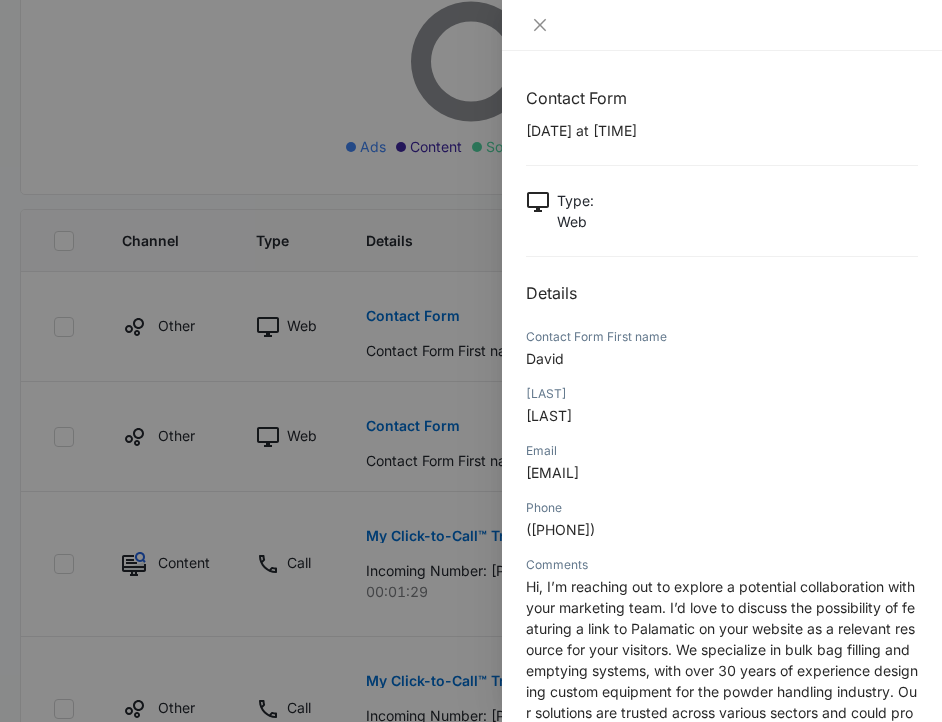 click at bounding box center [471, 361] 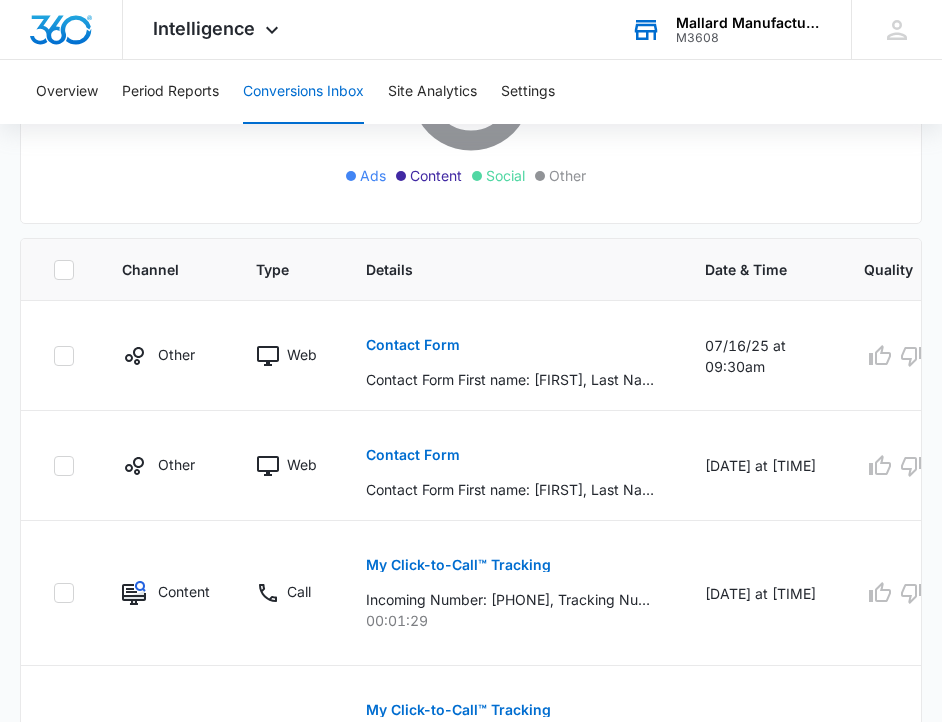 scroll, scrollTop: 1026, scrollLeft: 0, axis: vertical 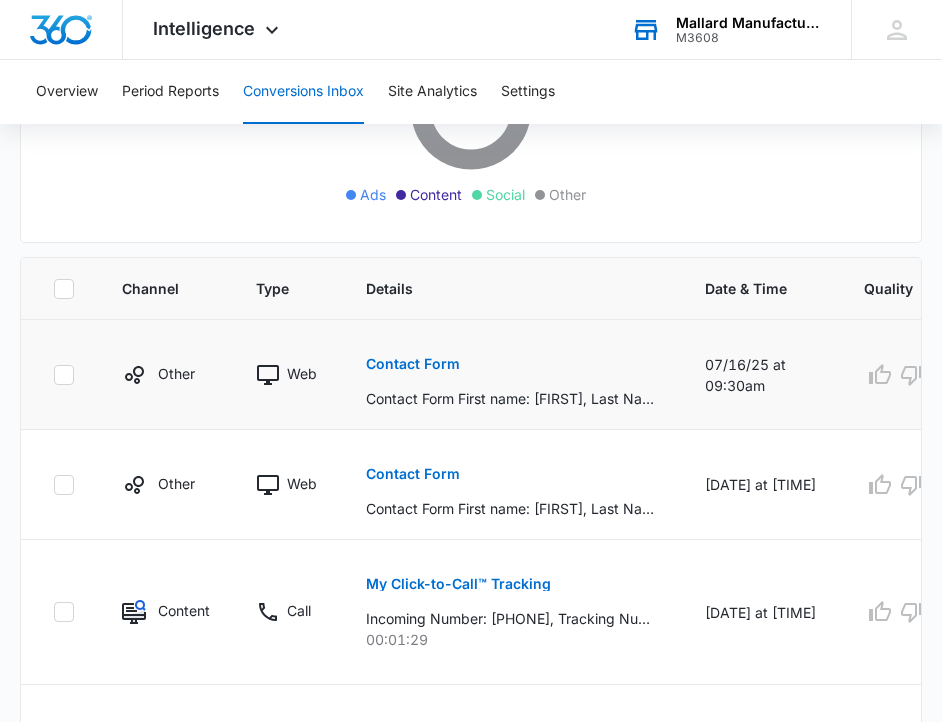 click on "Contact Form" at bounding box center (413, 364) 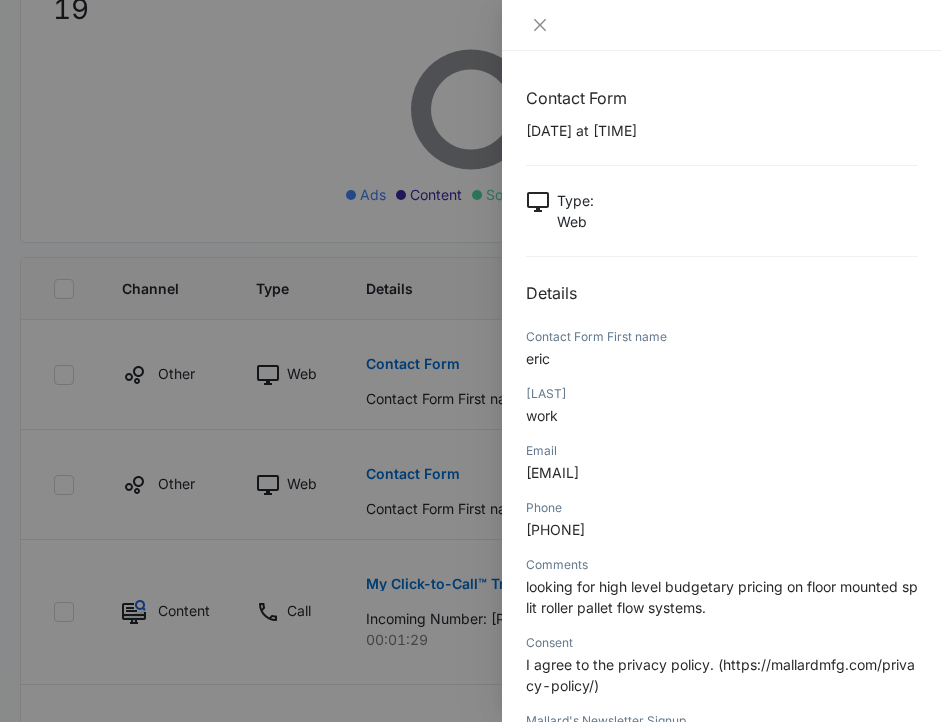 click at bounding box center (471, 361) 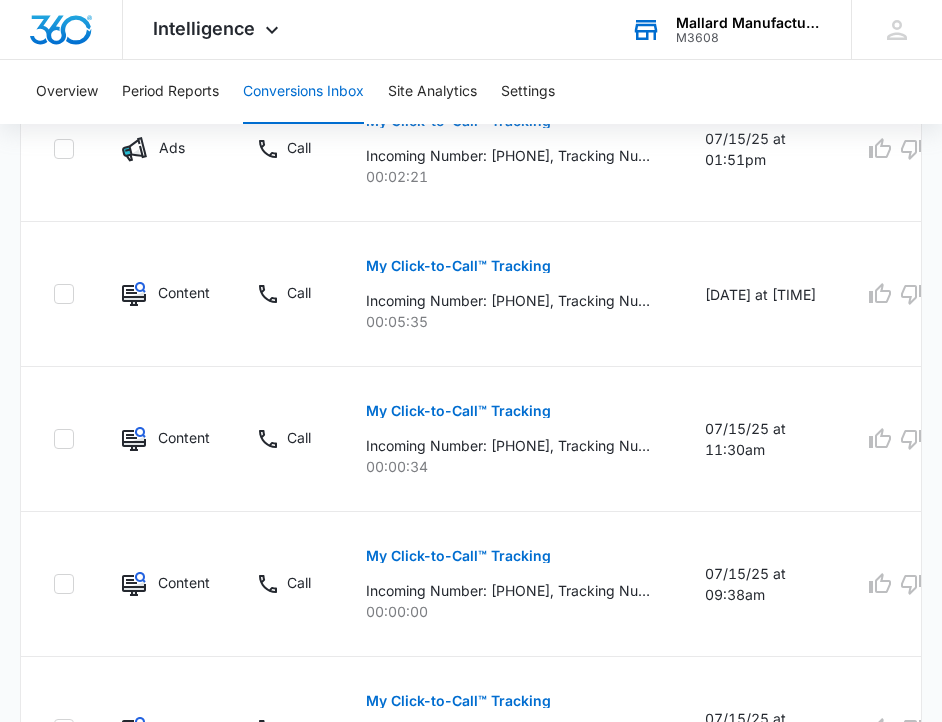 scroll, scrollTop: 2066, scrollLeft: 0, axis: vertical 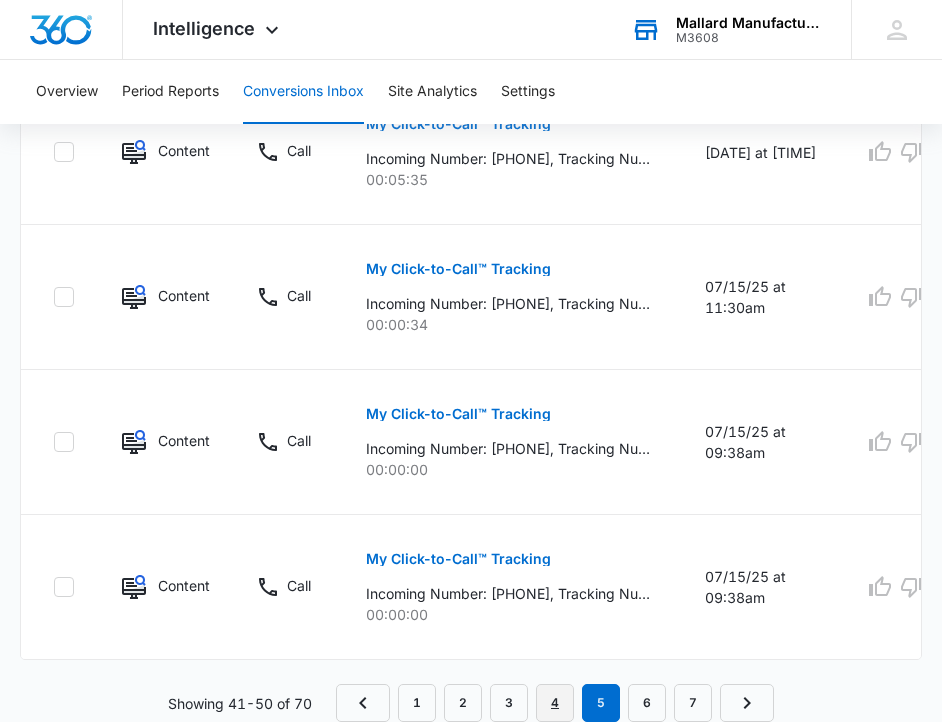 click on "4" at bounding box center [555, 703] 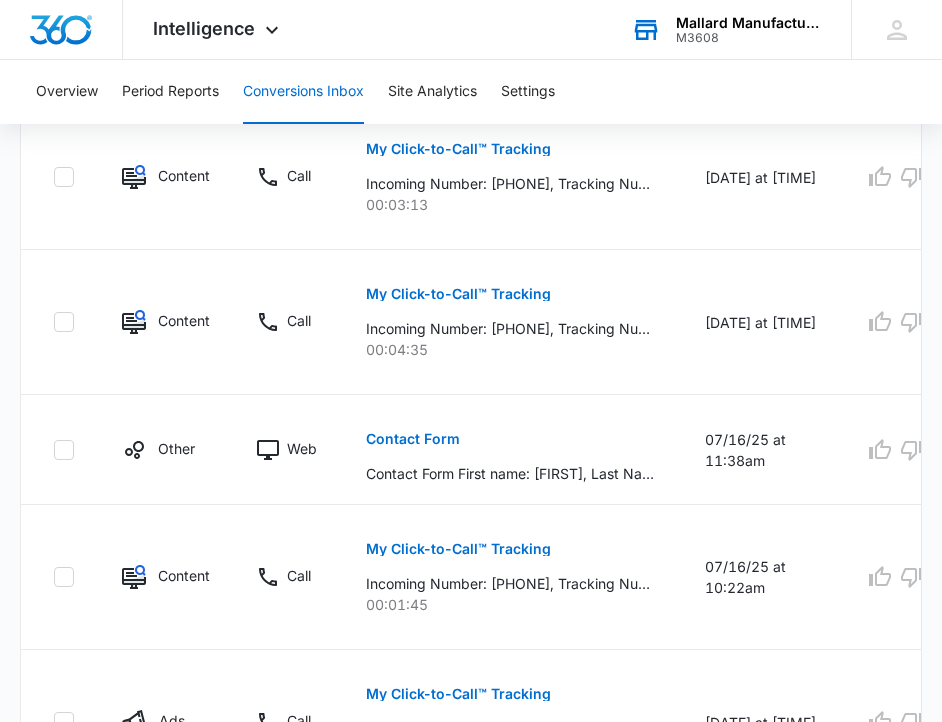 scroll, scrollTop: 2066, scrollLeft: 0, axis: vertical 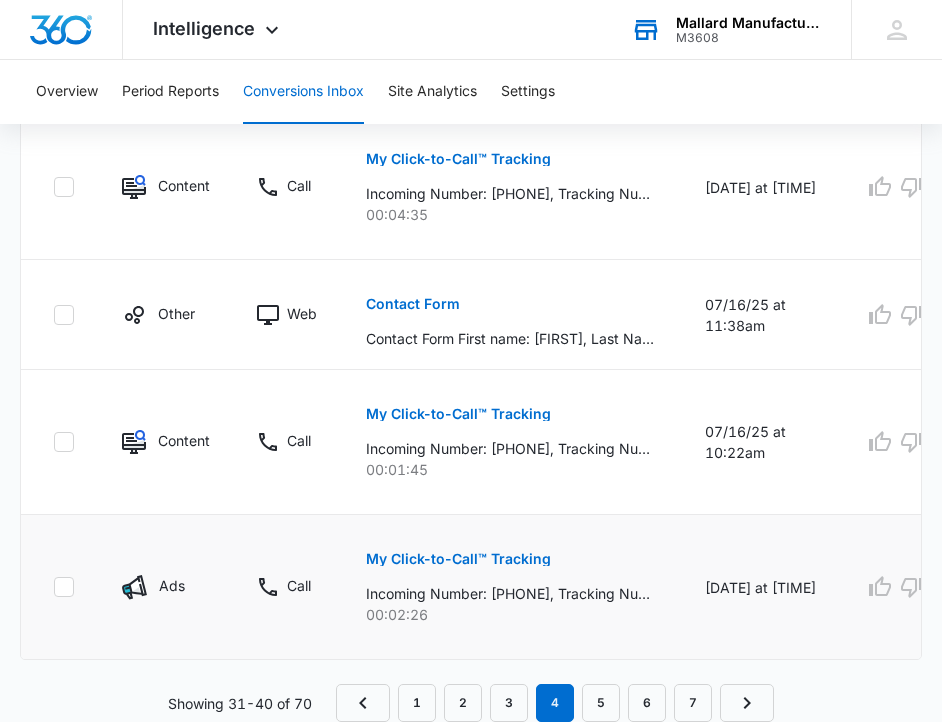 click on "My Click-to-Call™ Tracking" at bounding box center [458, 559] 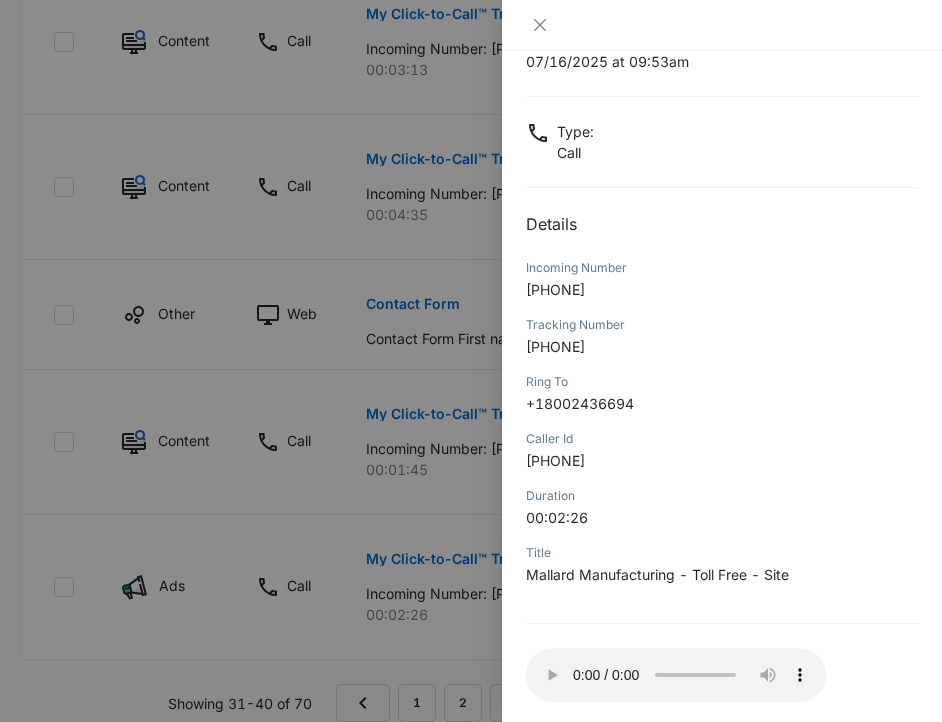 scroll, scrollTop: 166, scrollLeft: 0, axis: vertical 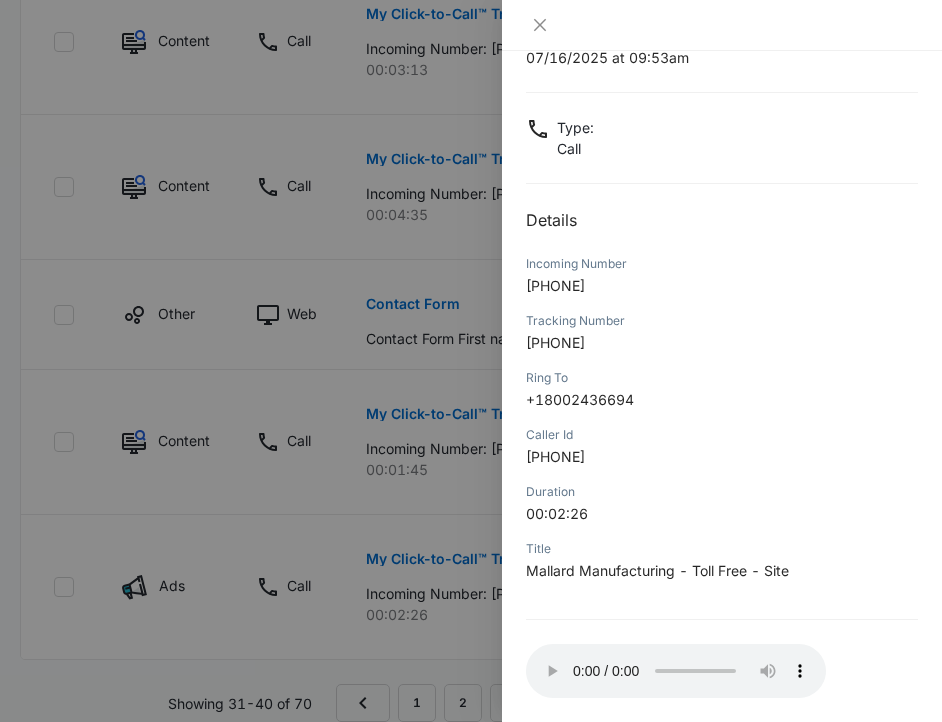 type 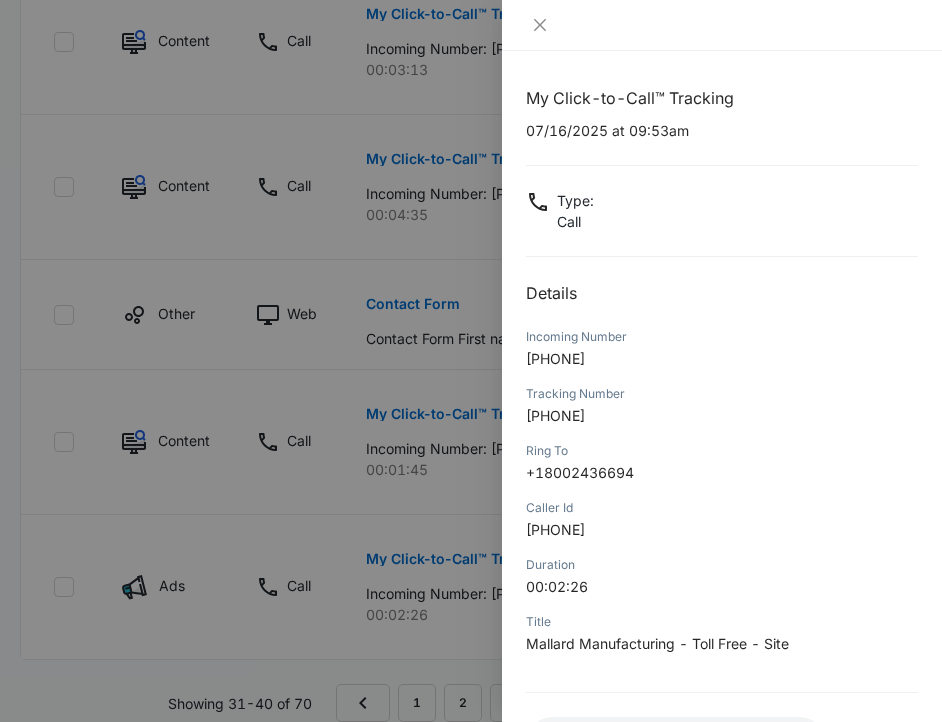 click at bounding box center (471, 361) 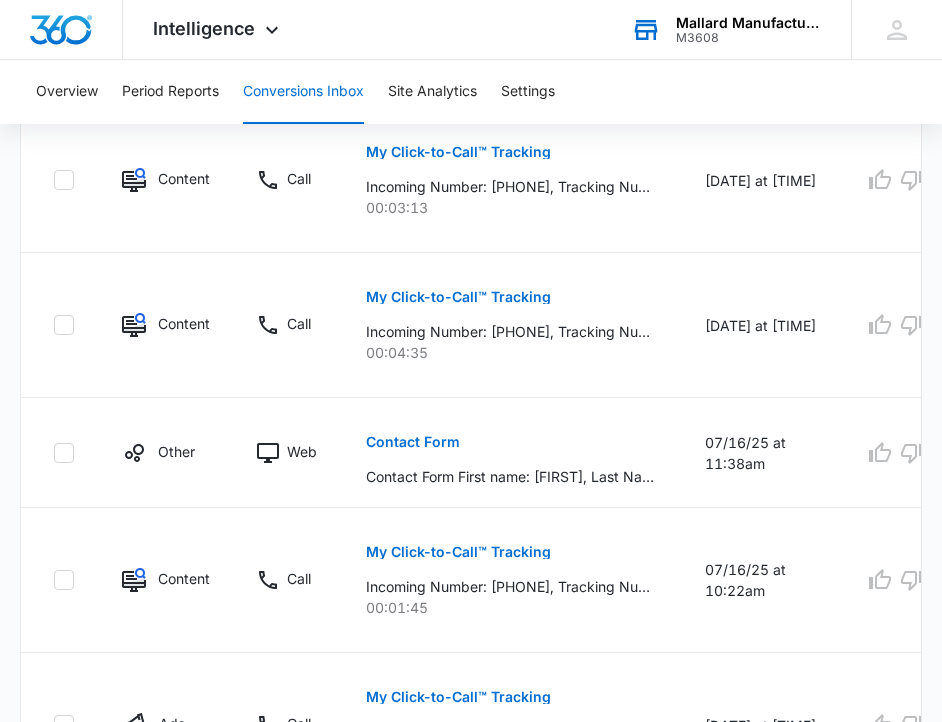 scroll, scrollTop: 1917, scrollLeft: 0, axis: vertical 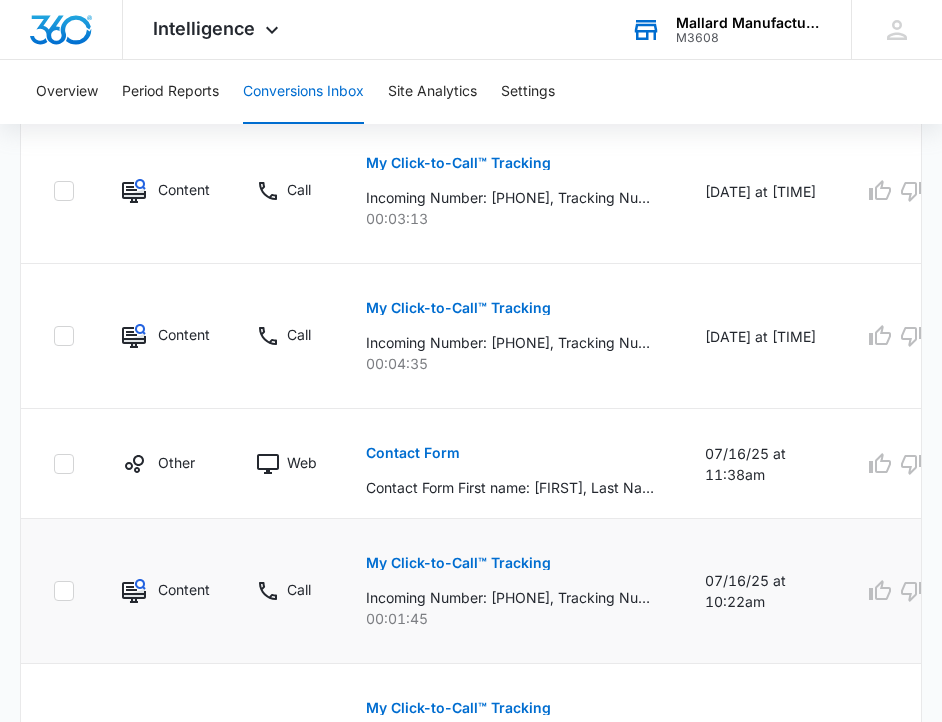 click on "My Click-to-Call™ Tracking" at bounding box center (458, 563) 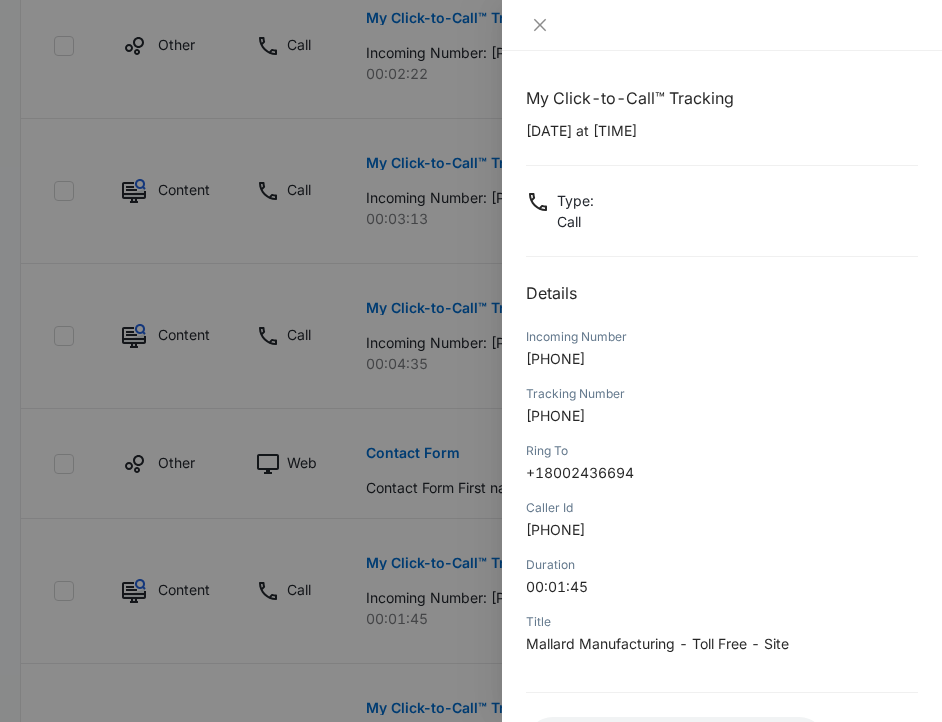 scroll, scrollTop: 166, scrollLeft: 0, axis: vertical 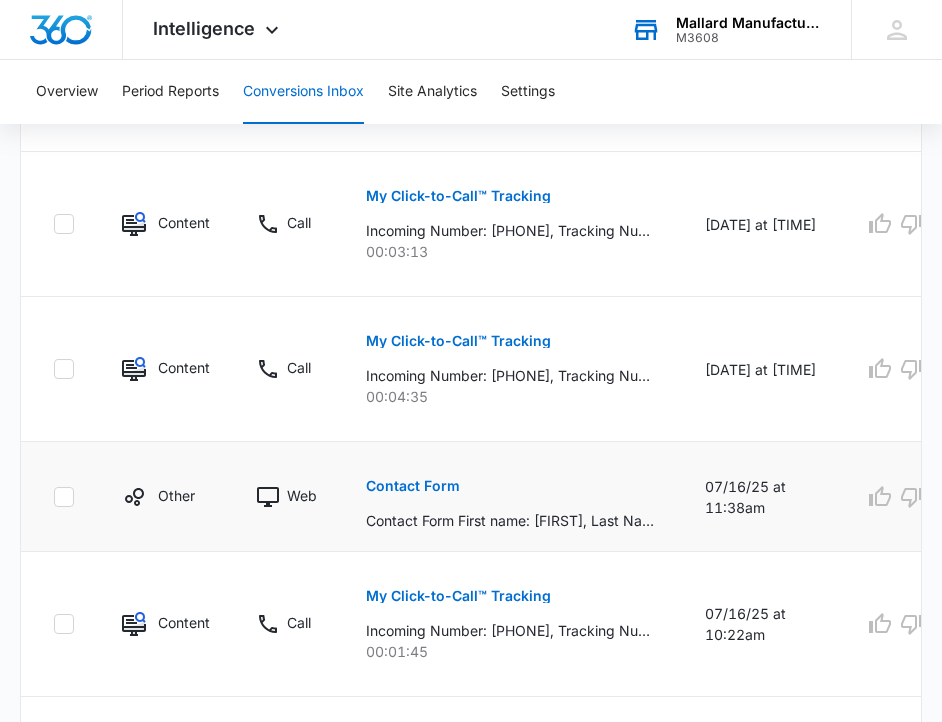 click on "Contact Form" at bounding box center [413, 486] 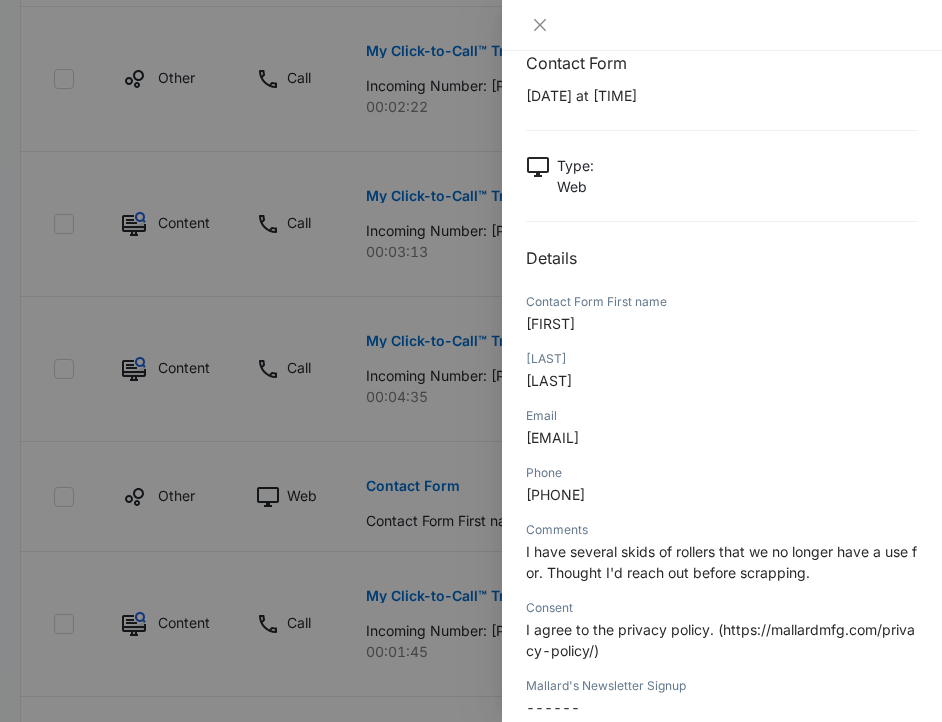scroll, scrollTop: 0, scrollLeft: 0, axis: both 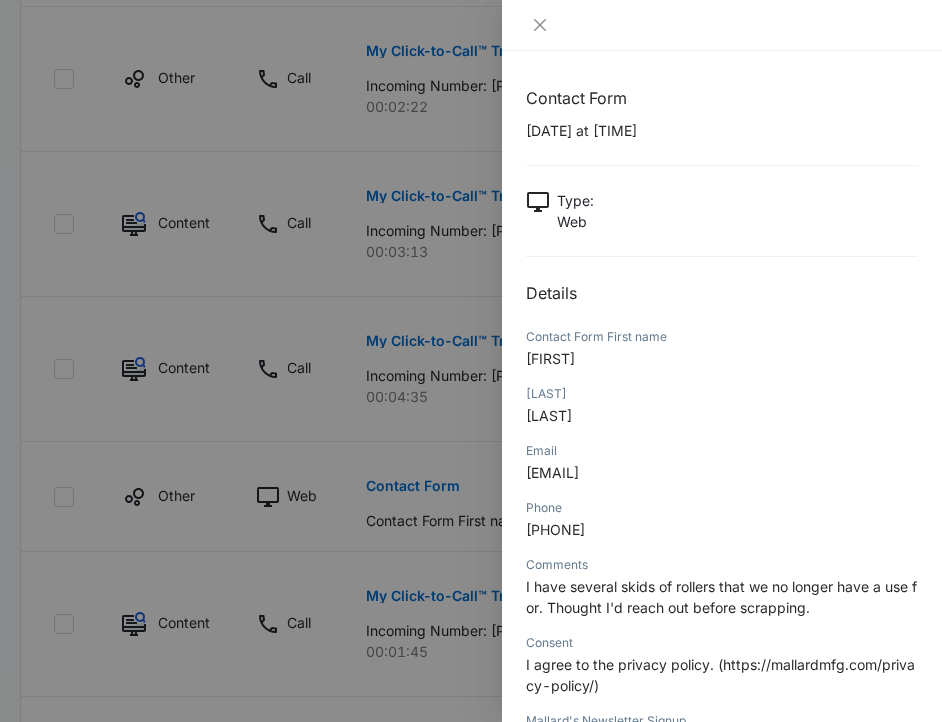 click at bounding box center [471, 361] 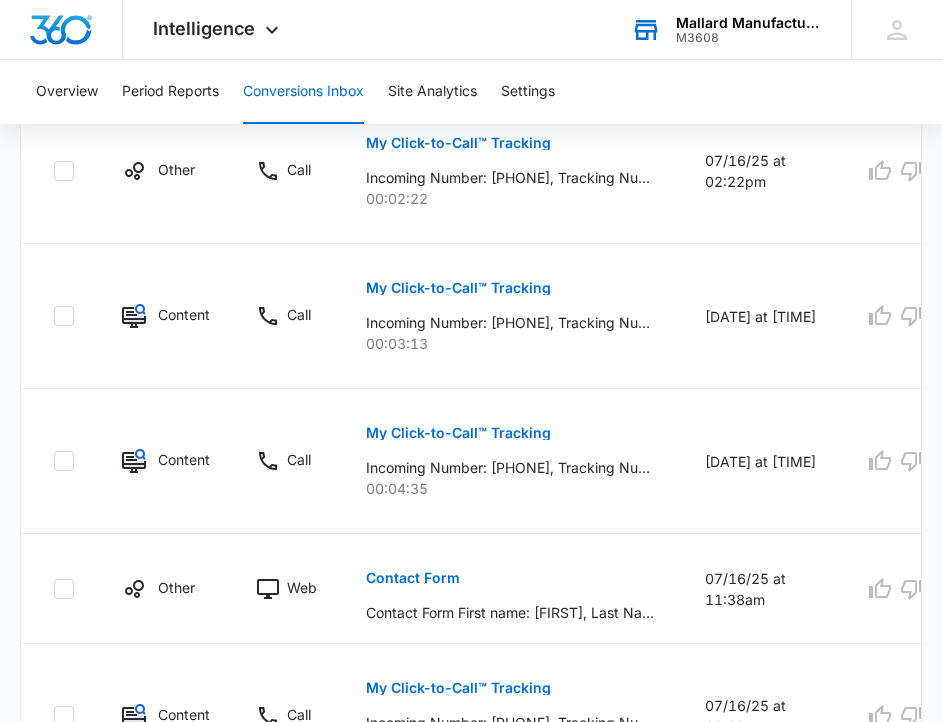 scroll, scrollTop: 1748, scrollLeft: 0, axis: vertical 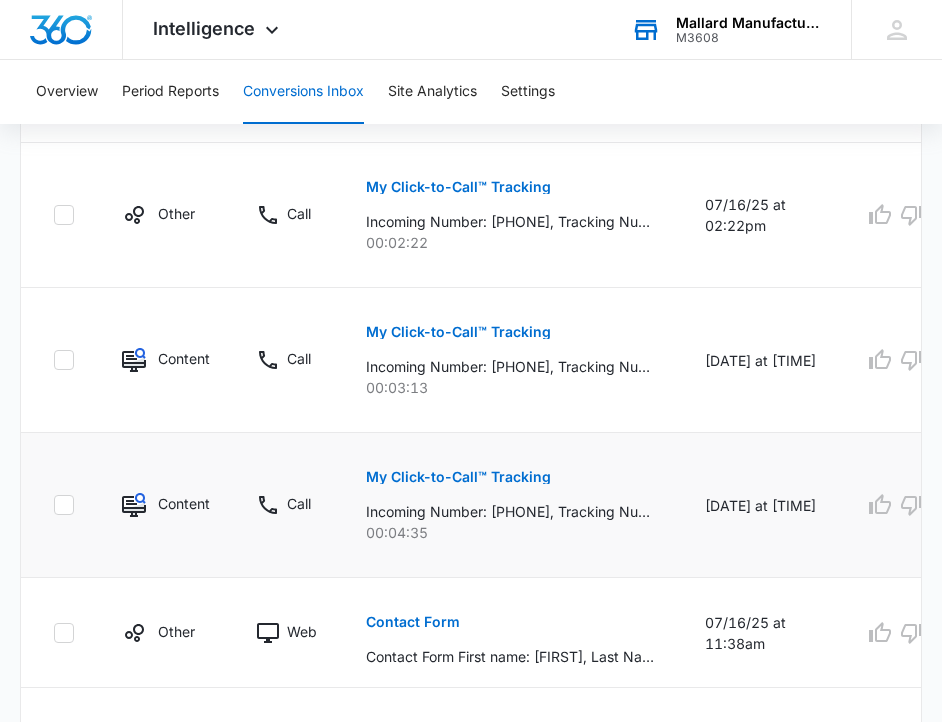 click on "My Click-to-Call™ Tracking" at bounding box center (458, 477) 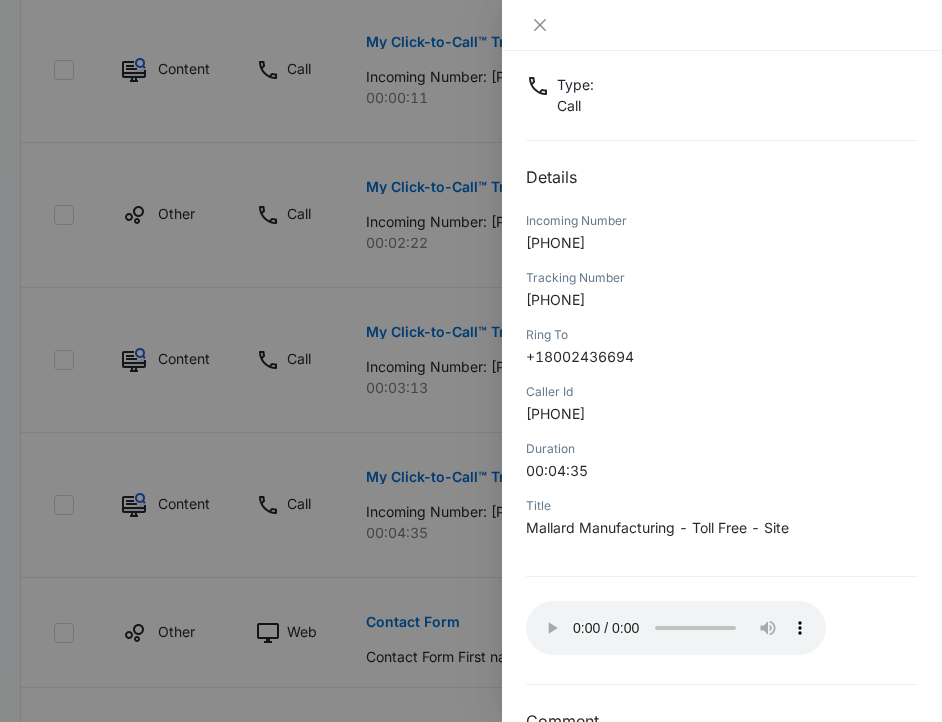 scroll, scrollTop: 166, scrollLeft: 0, axis: vertical 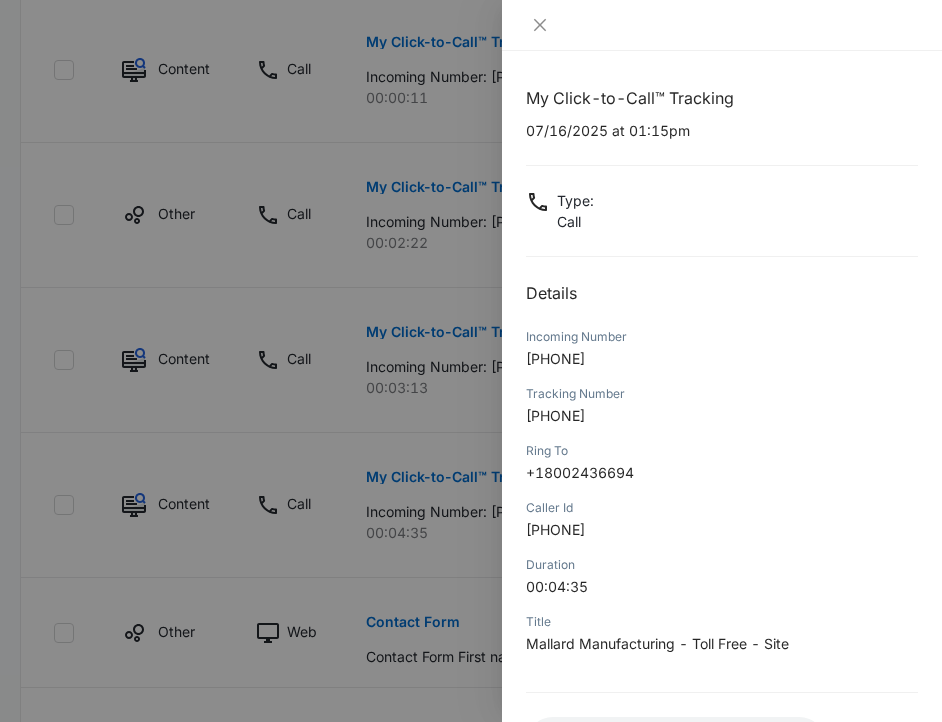 click at bounding box center (471, 361) 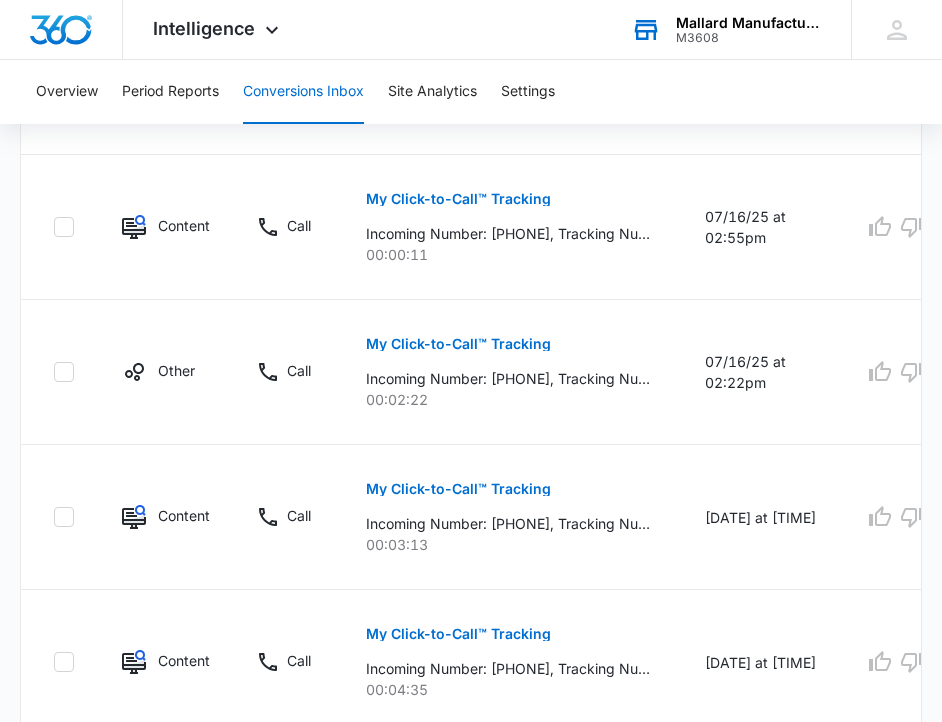 scroll, scrollTop: 1587, scrollLeft: 0, axis: vertical 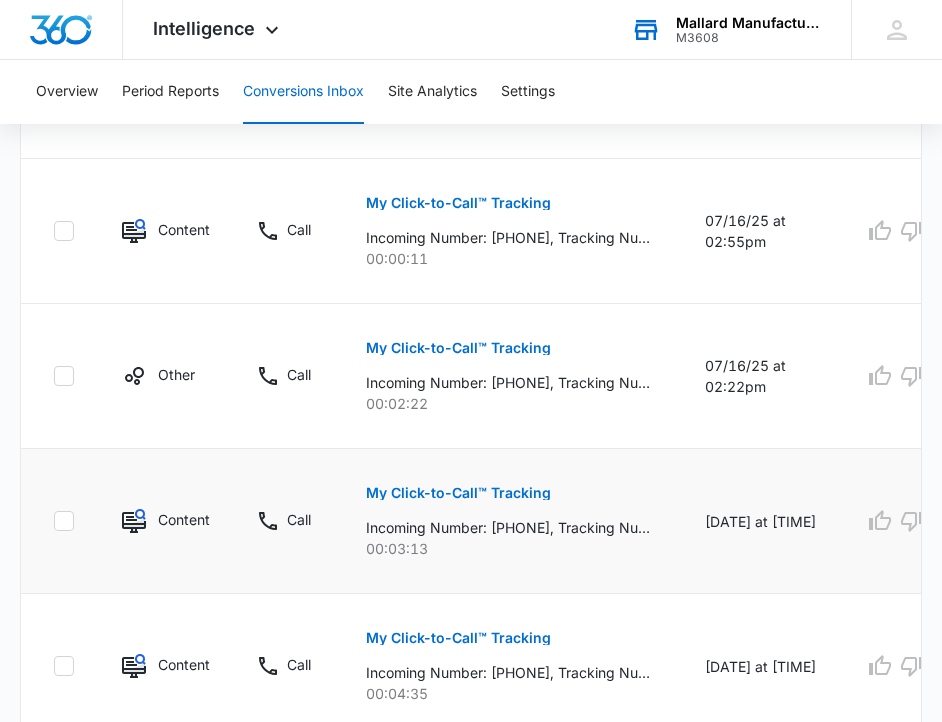 click on "My Click-to-Call™ Tracking" at bounding box center [458, 493] 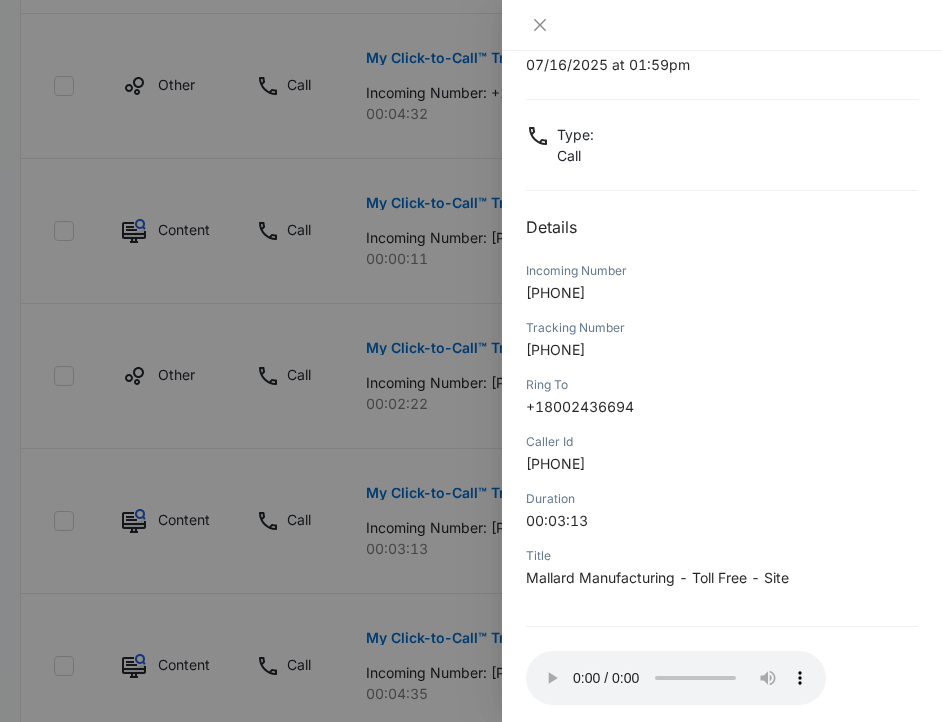 scroll, scrollTop: 166, scrollLeft: 0, axis: vertical 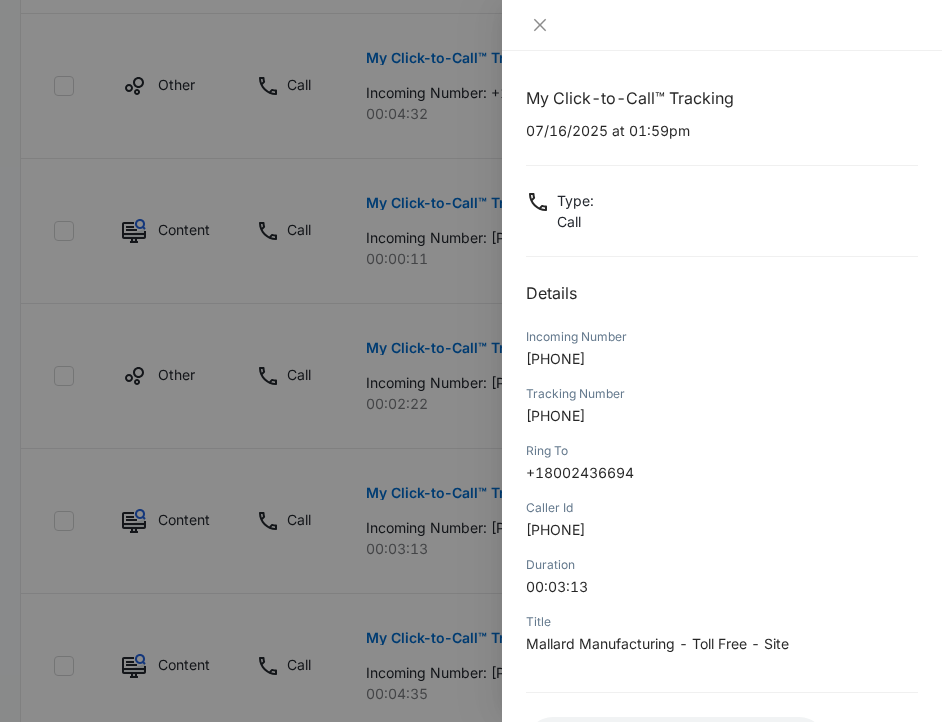click at bounding box center [471, 361] 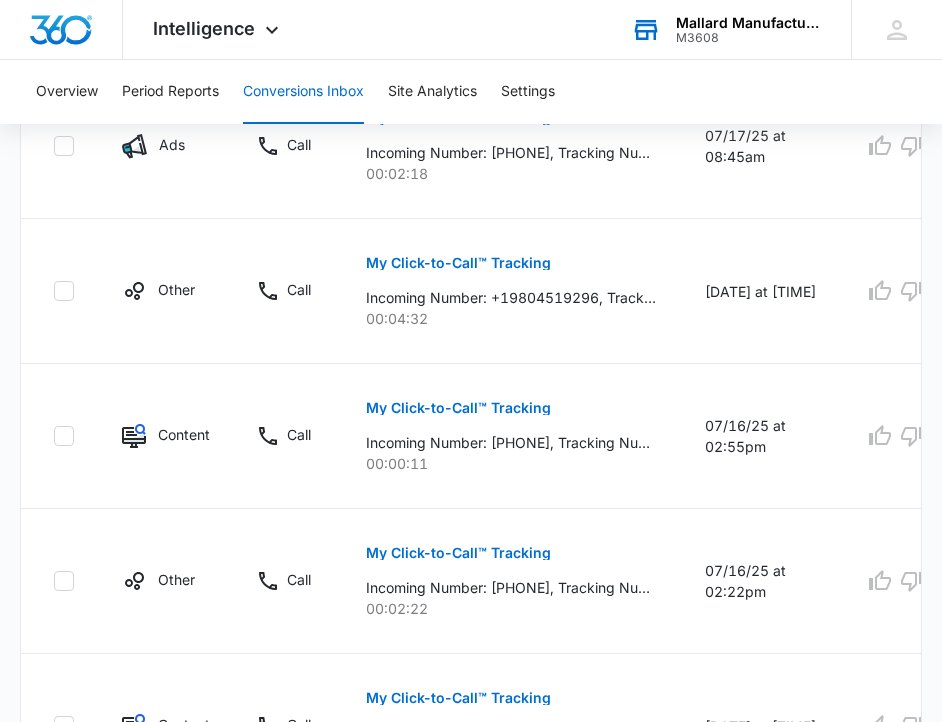 scroll, scrollTop: 1358, scrollLeft: 0, axis: vertical 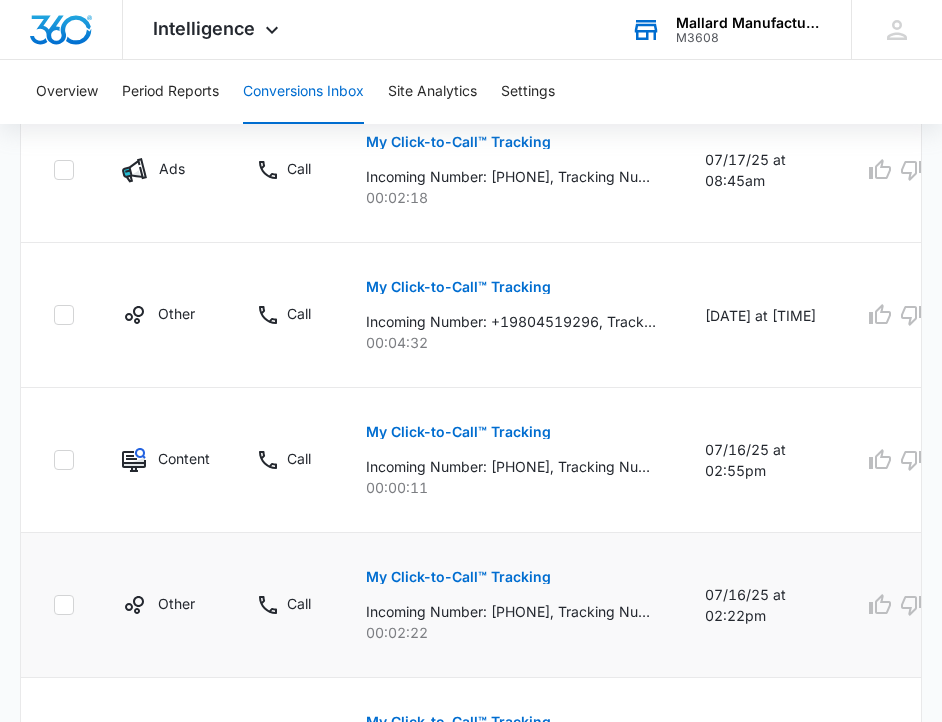 click on "My Click-to-Call™ Tracking" at bounding box center [458, 577] 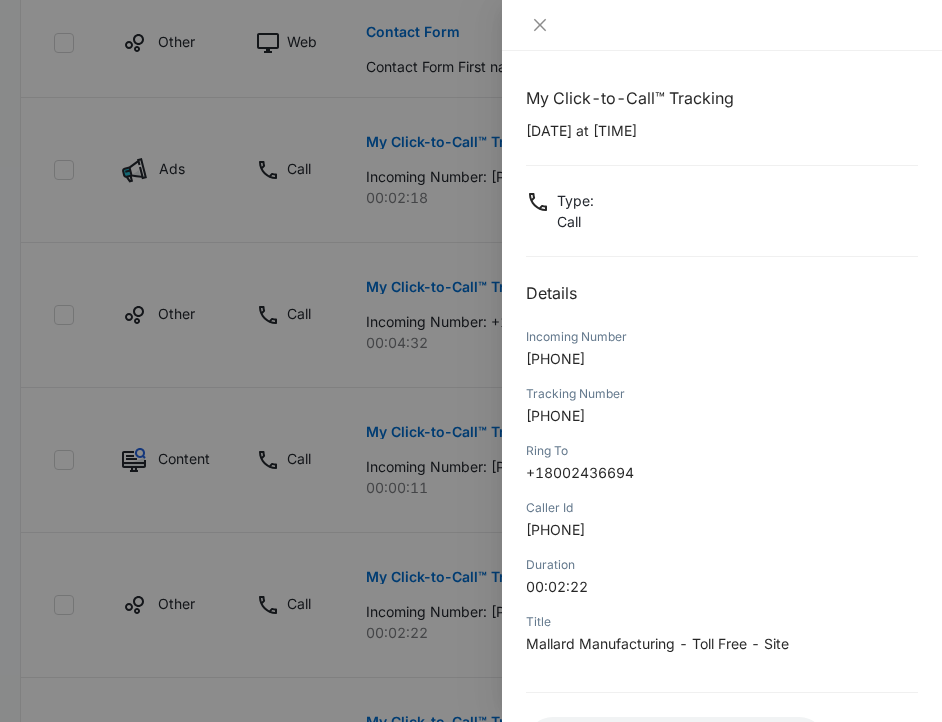 scroll, scrollTop: 166, scrollLeft: 0, axis: vertical 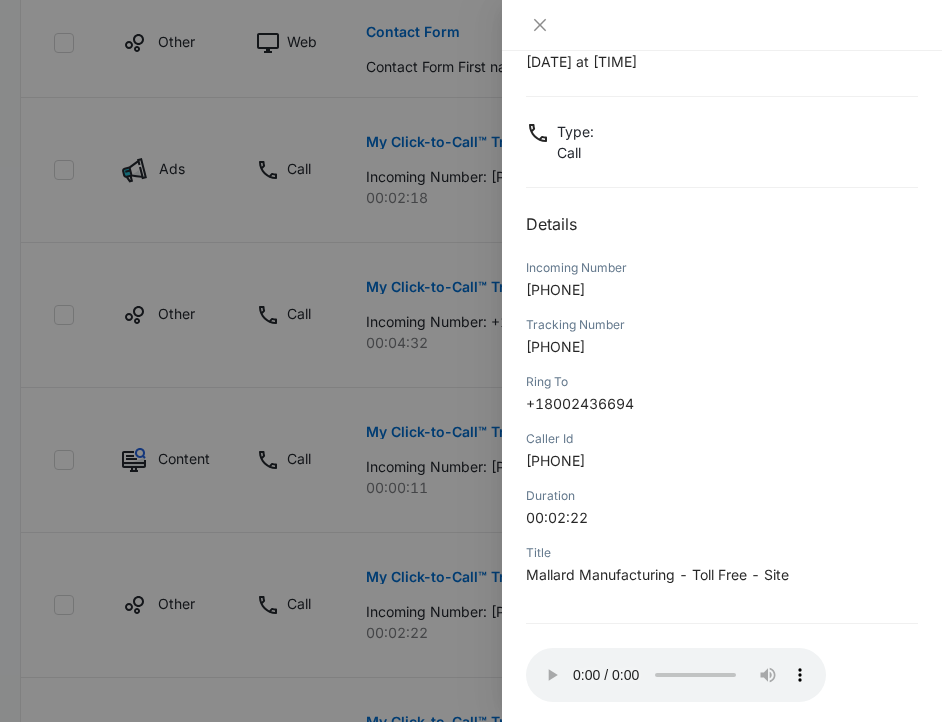 click at bounding box center (471, 361) 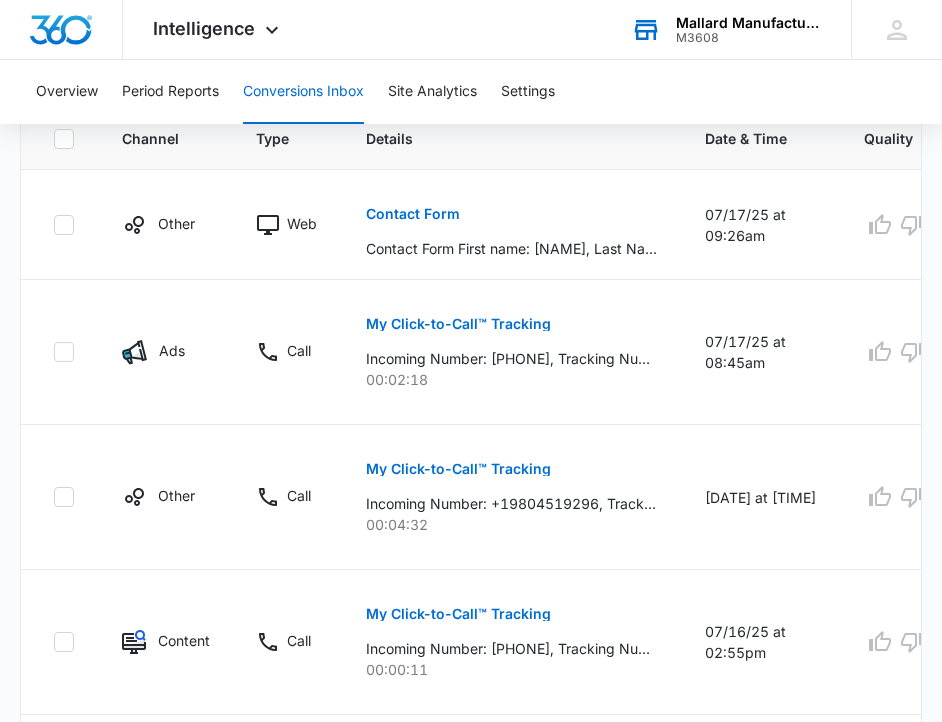 scroll, scrollTop: 1165, scrollLeft: 0, axis: vertical 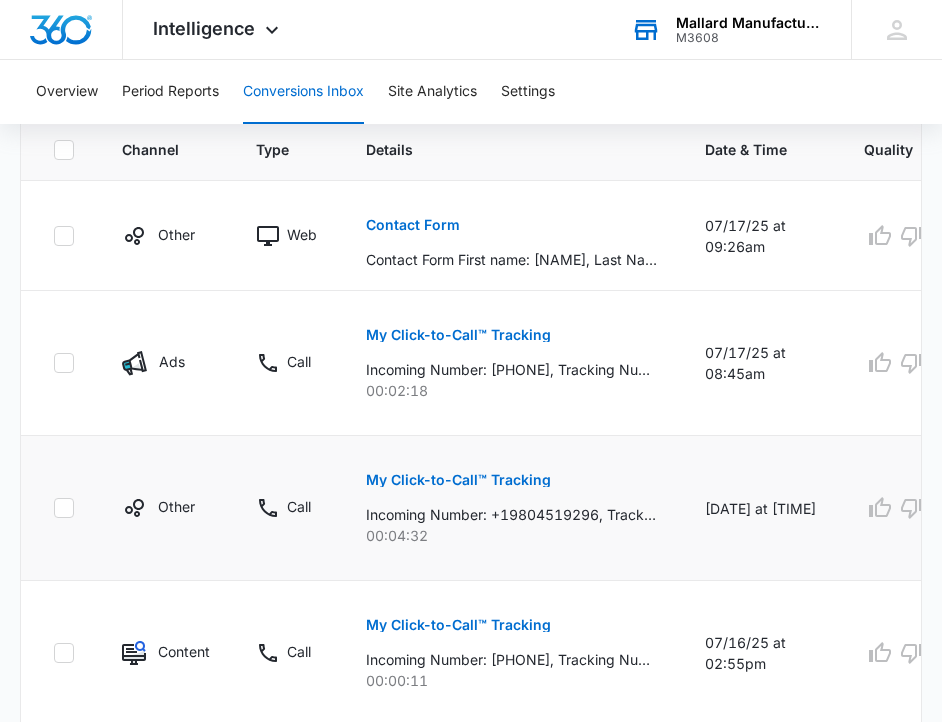 click on "My Click-to-Call™ Tracking" at bounding box center (458, 480) 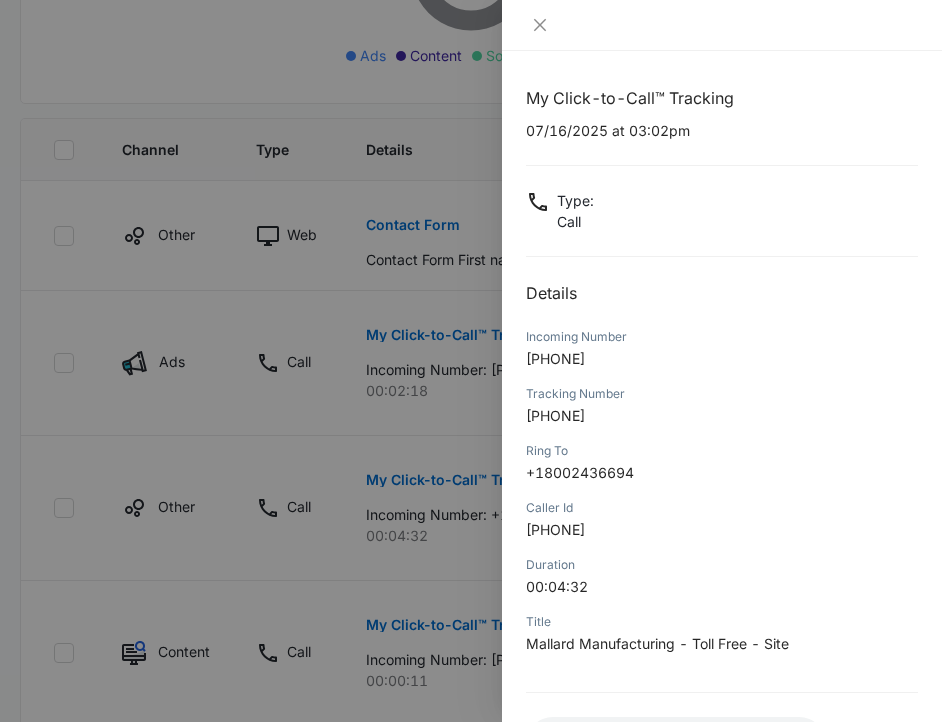 scroll, scrollTop: 166, scrollLeft: 0, axis: vertical 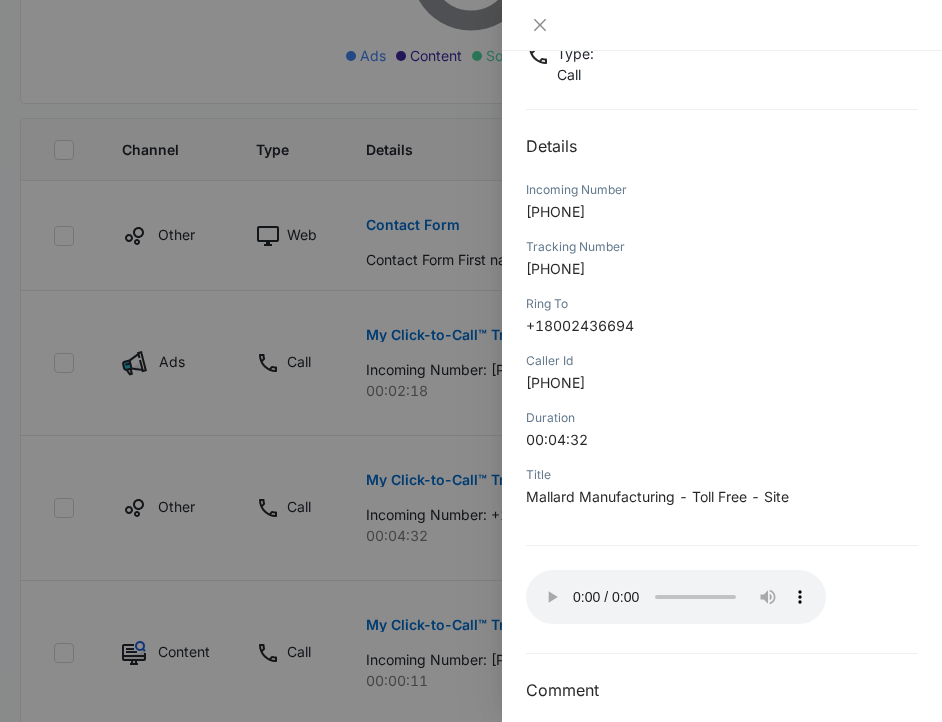 type 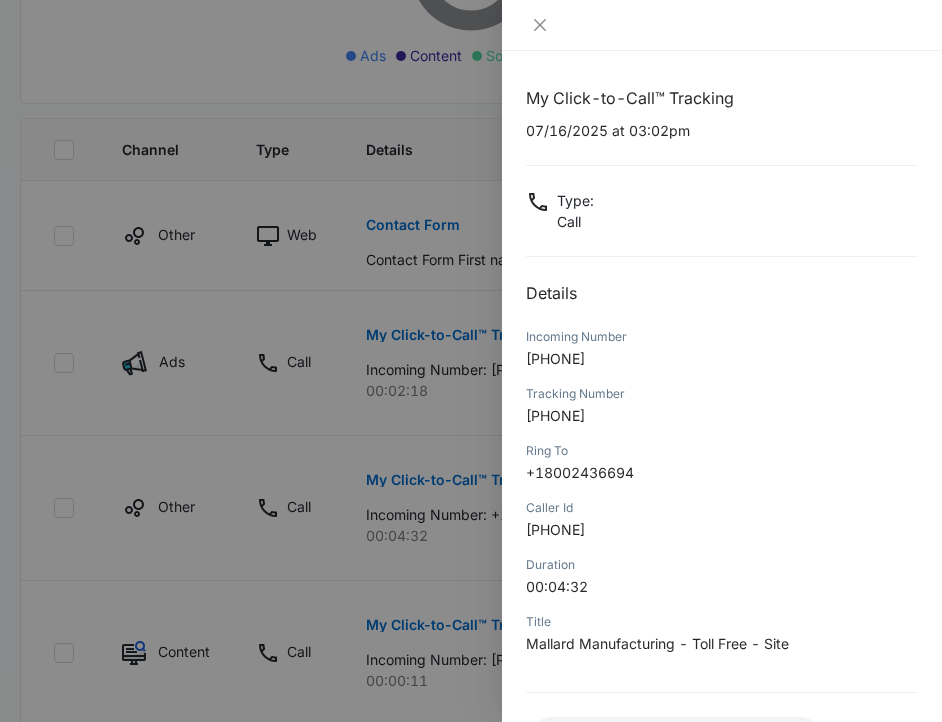 click at bounding box center [471, 361] 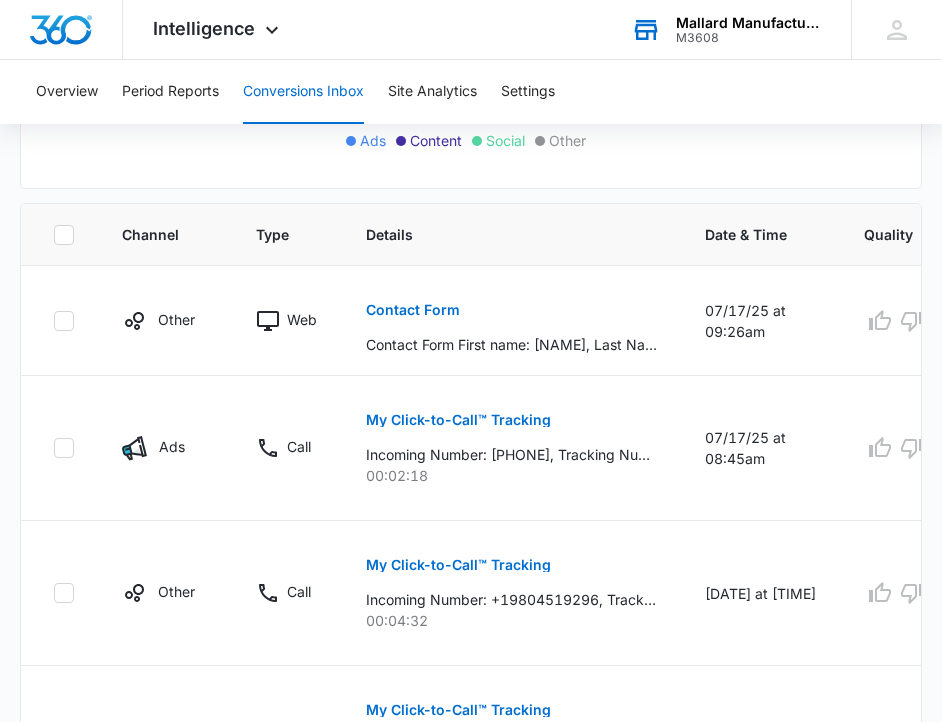 scroll, scrollTop: 1064, scrollLeft: 0, axis: vertical 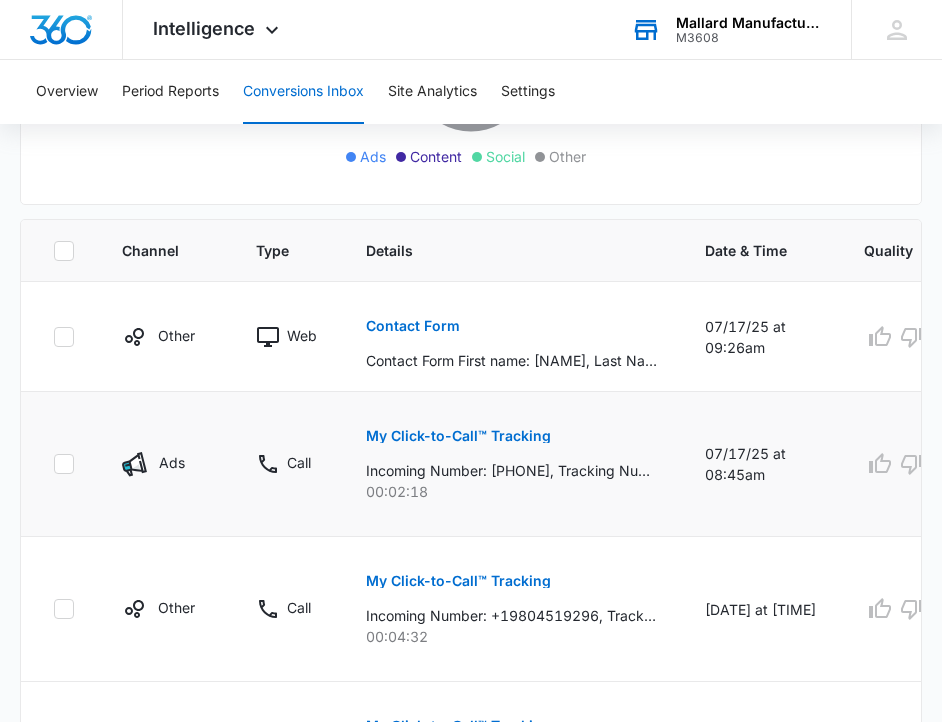 click on "My Click-to-Call™ Tracking" at bounding box center (458, 436) 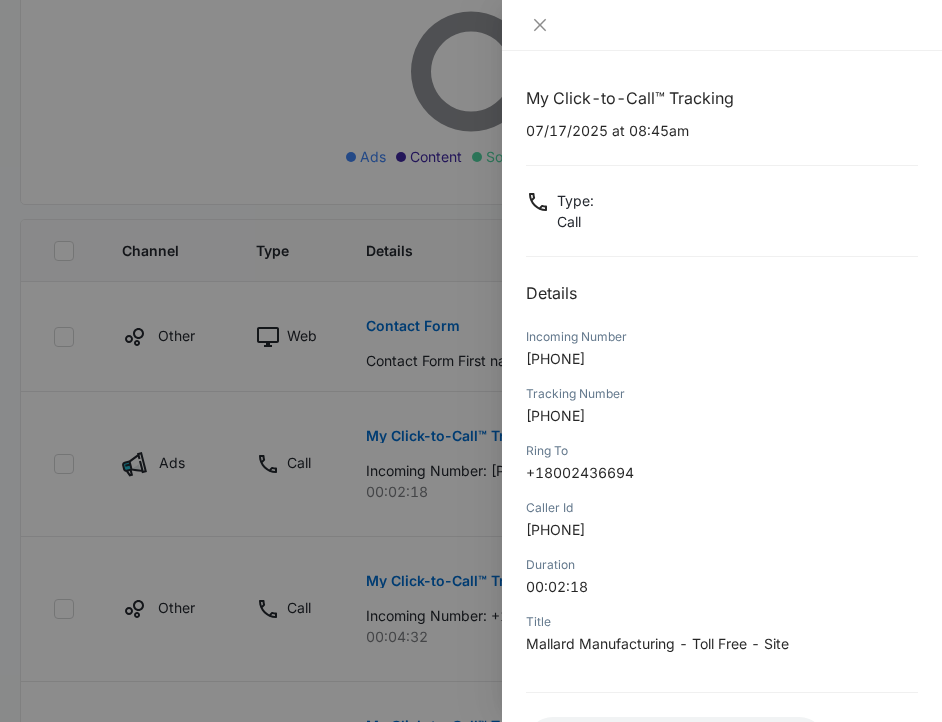 scroll, scrollTop: 166, scrollLeft: 0, axis: vertical 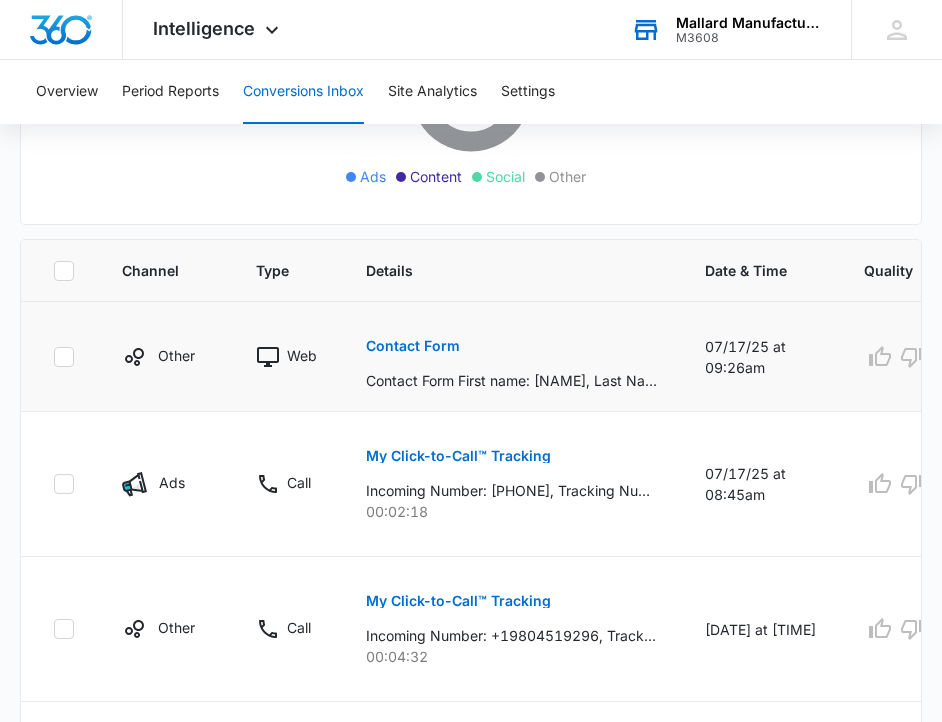 click on "Contact Form" at bounding box center [413, 346] 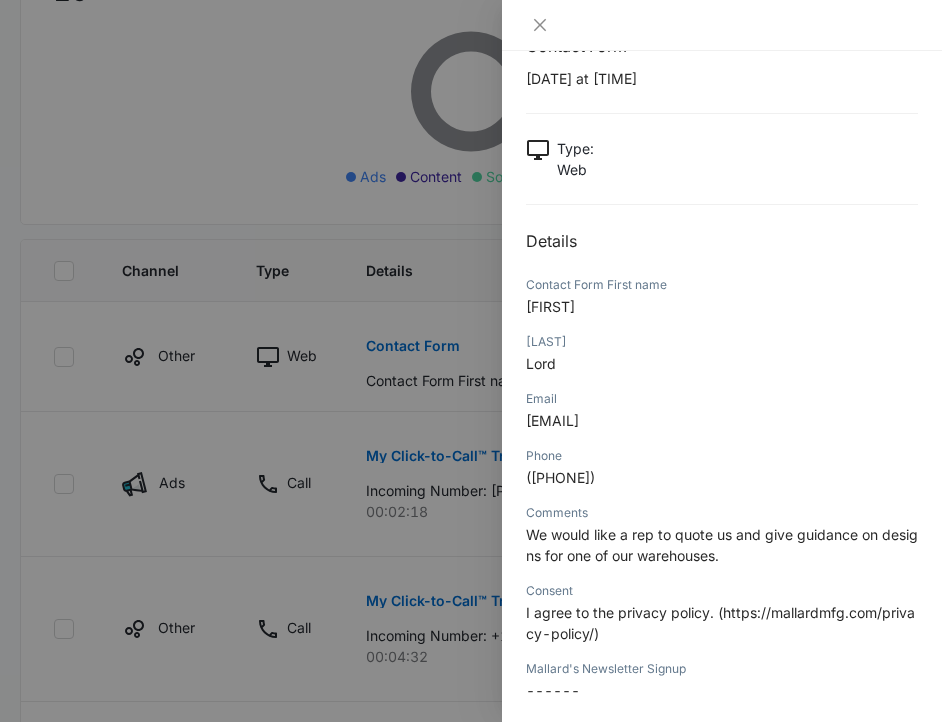 scroll, scrollTop: 0, scrollLeft: 0, axis: both 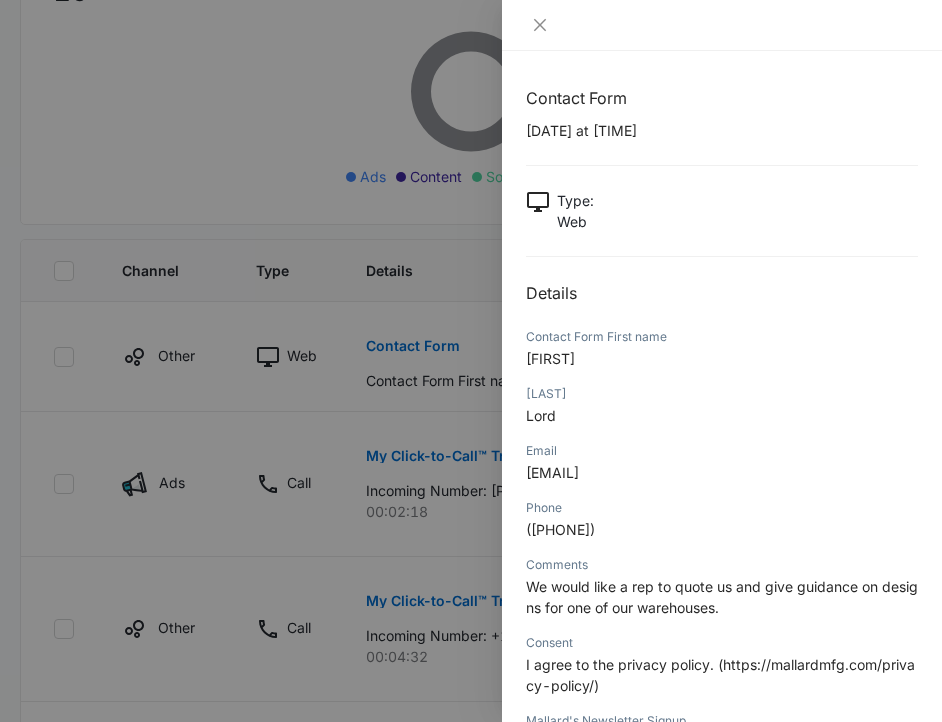 click at bounding box center [471, 361] 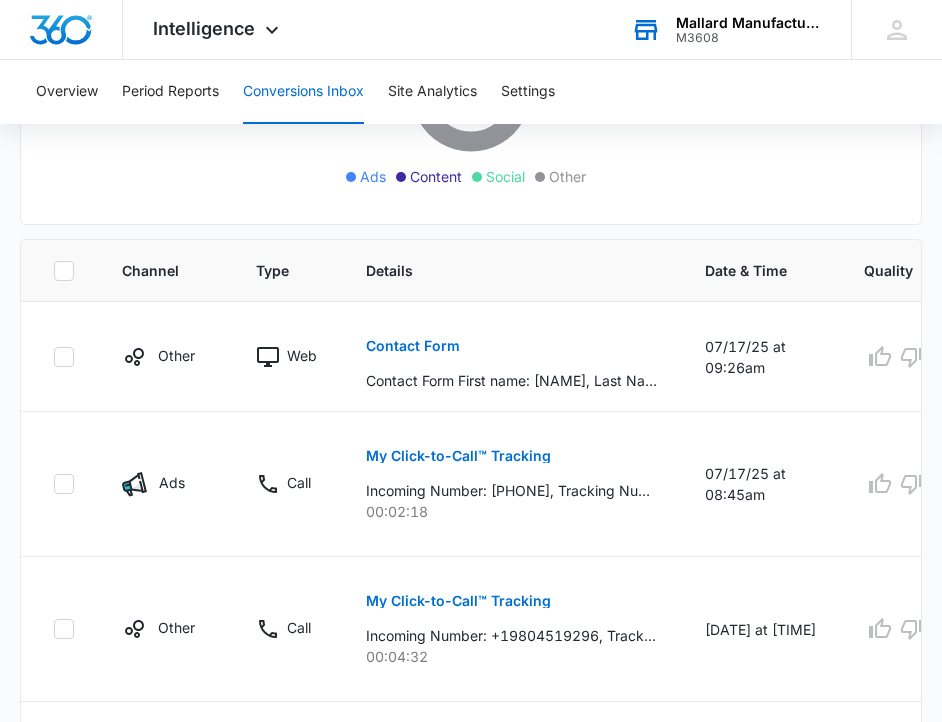 scroll, scrollTop: 2066, scrollLeft: 0, axis: vertical 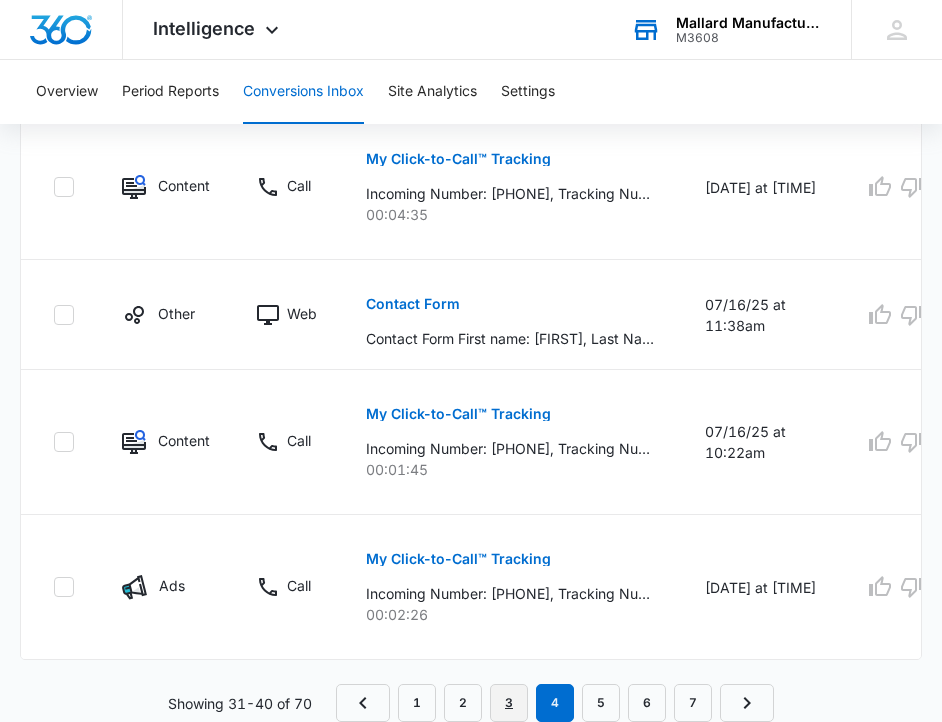 click on "3" at bounding box center (509, 703) 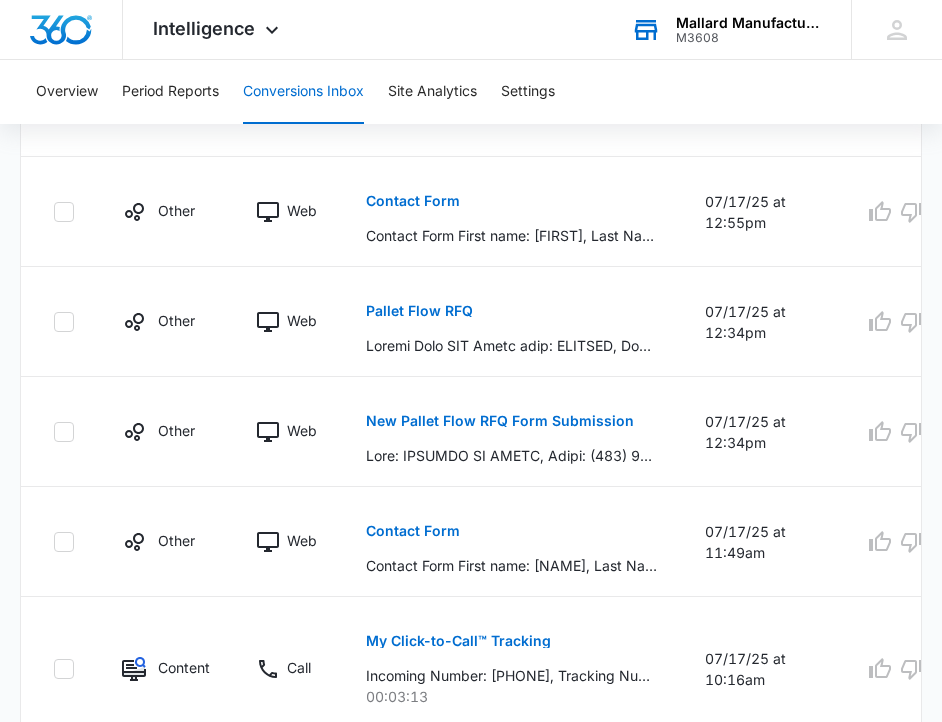 scroll, scrollTop: 1926, scrollLeft: 0, axis: vertical 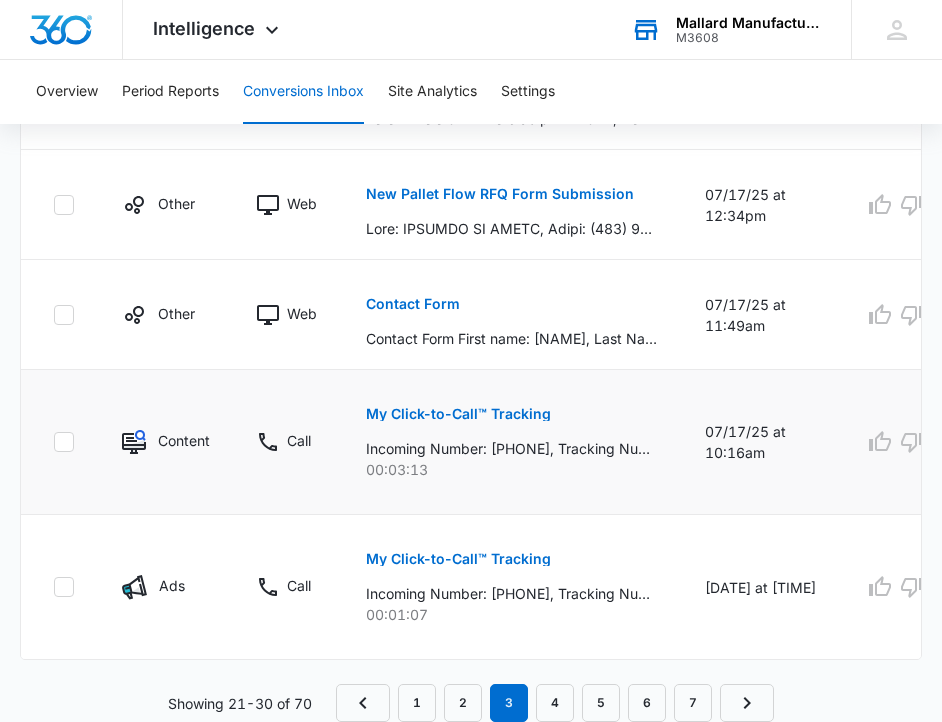 click on "My Click-to-Call™ Tracking" at bounding box center (458, 414) 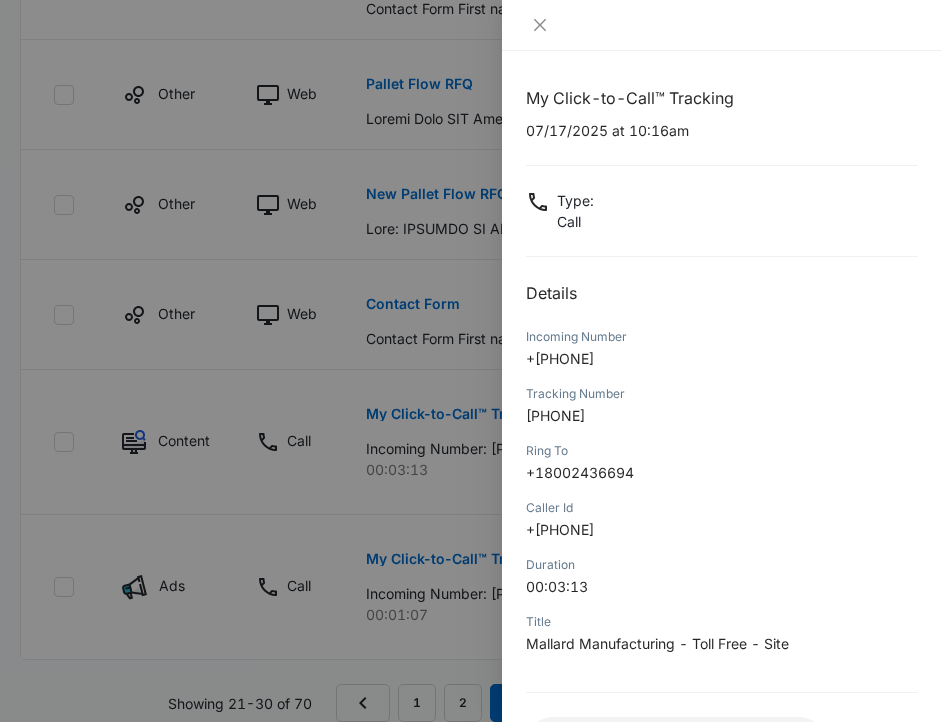 scroll, scrollTop: 166, scrollLeft: 0, axis: vertical 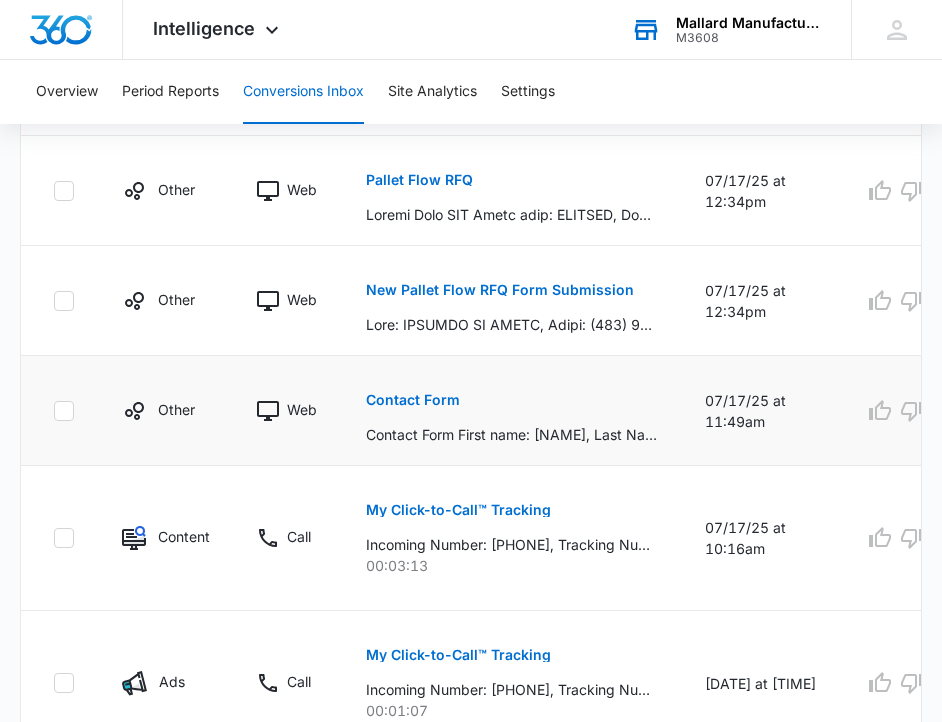 click on "Contact Form" at bounding box center [413, 400] 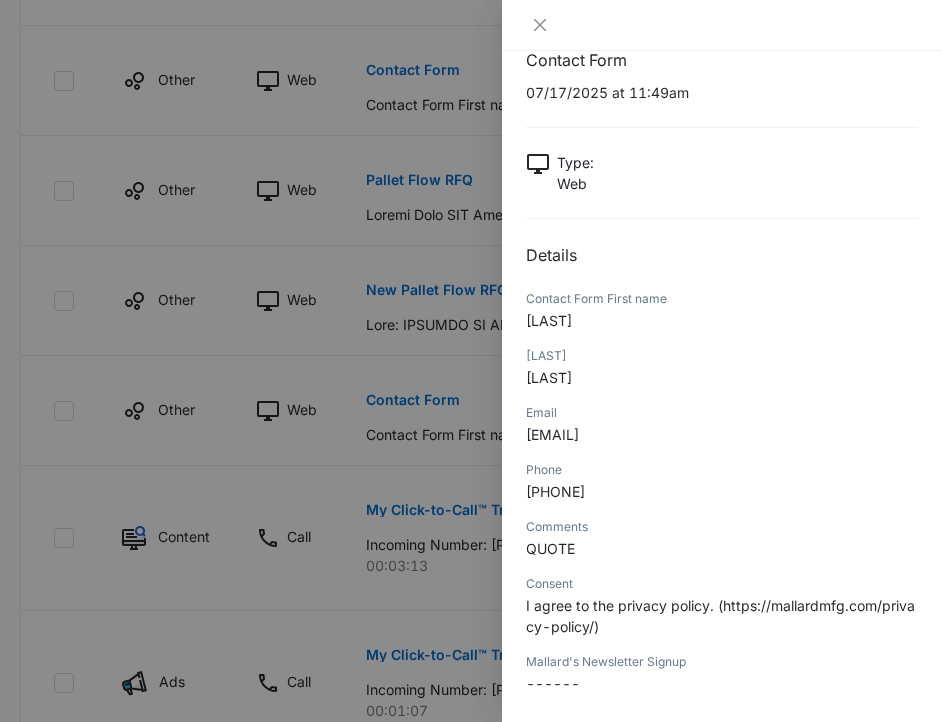 scroll, scrollTop: 0, scrollLeft: 0, axis: both 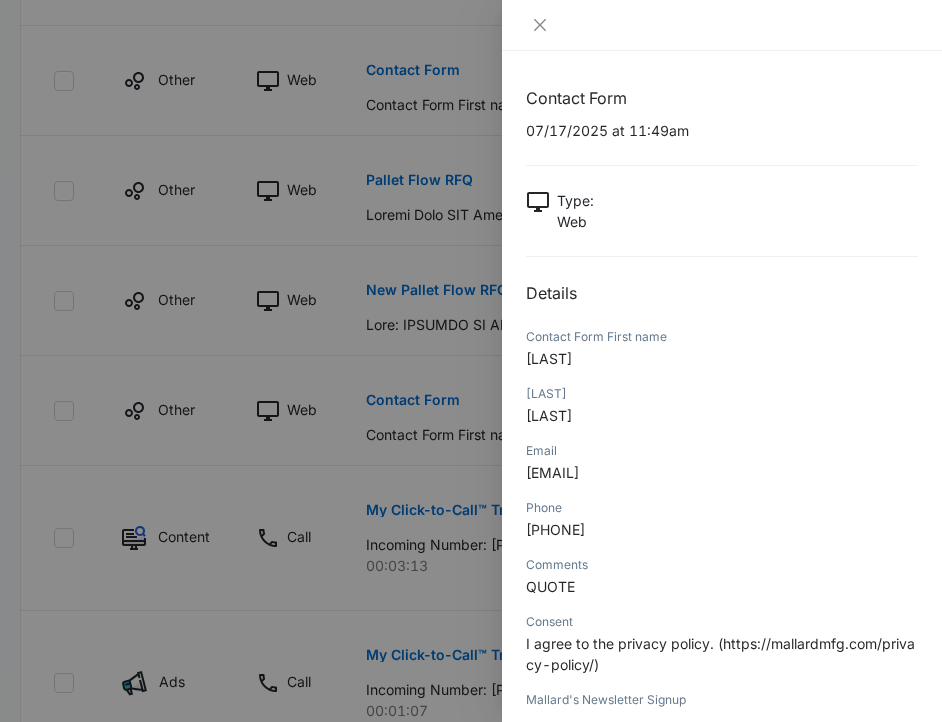 click at bounding box center (471, 361) 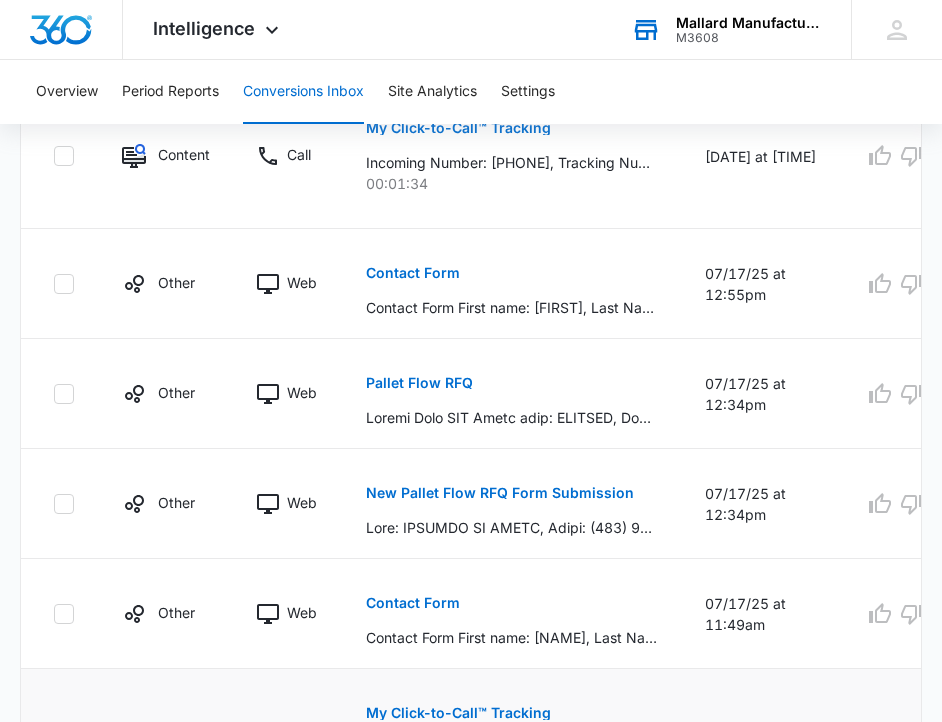 scroll, scrollTop: 1625, scrollLeft: 0, axis: vertical 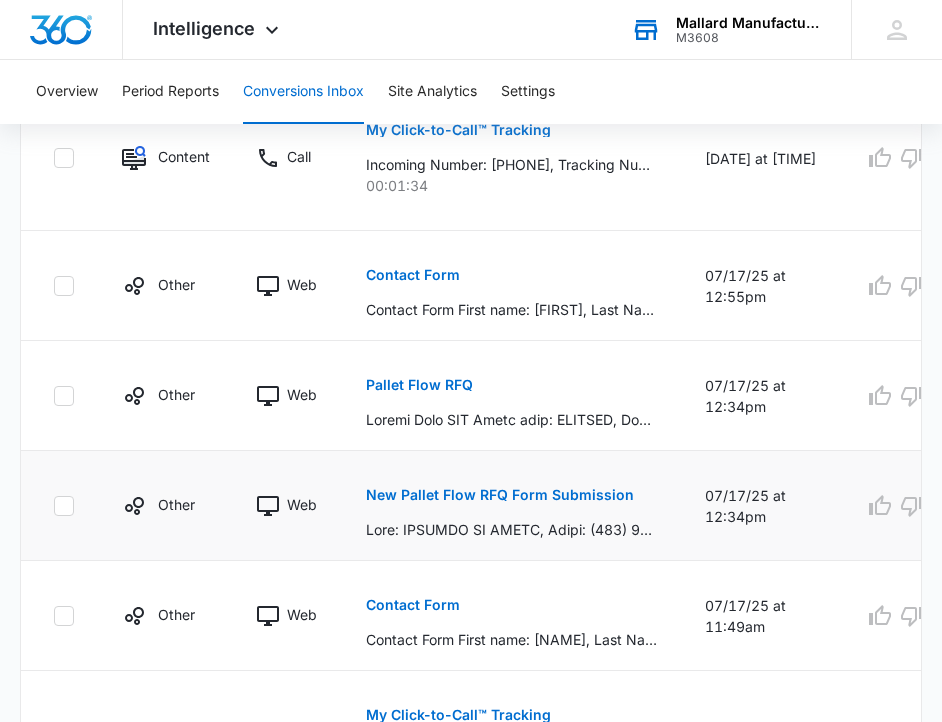 click on "New Pallet Flow RFQ Form Submission" at bounding box center [500, 495] 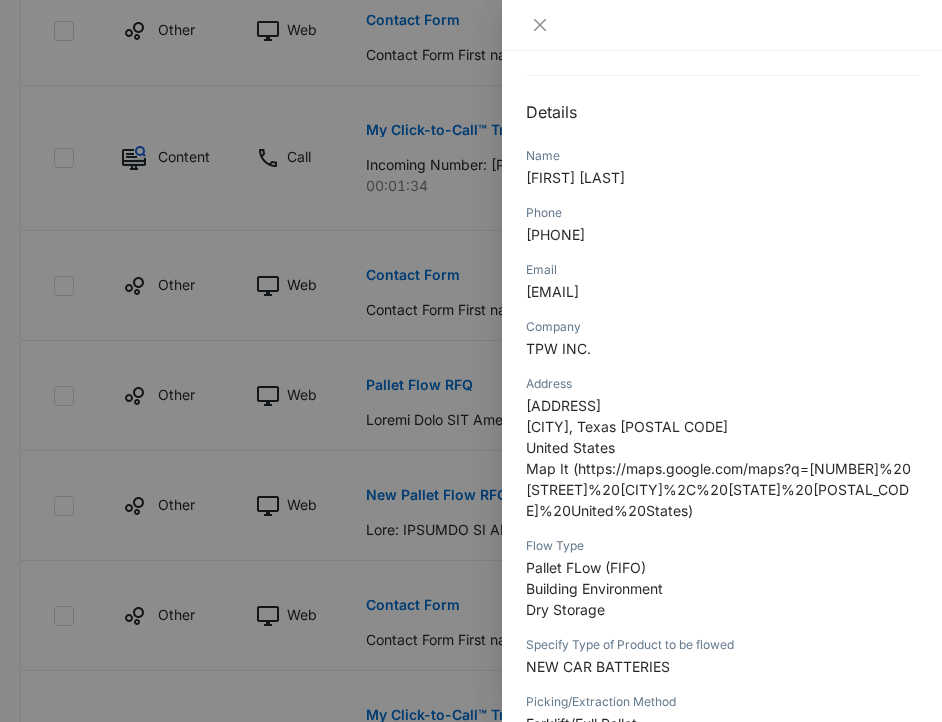 scroll, scrollTop: 0, scrollLeft: 0, axis: both 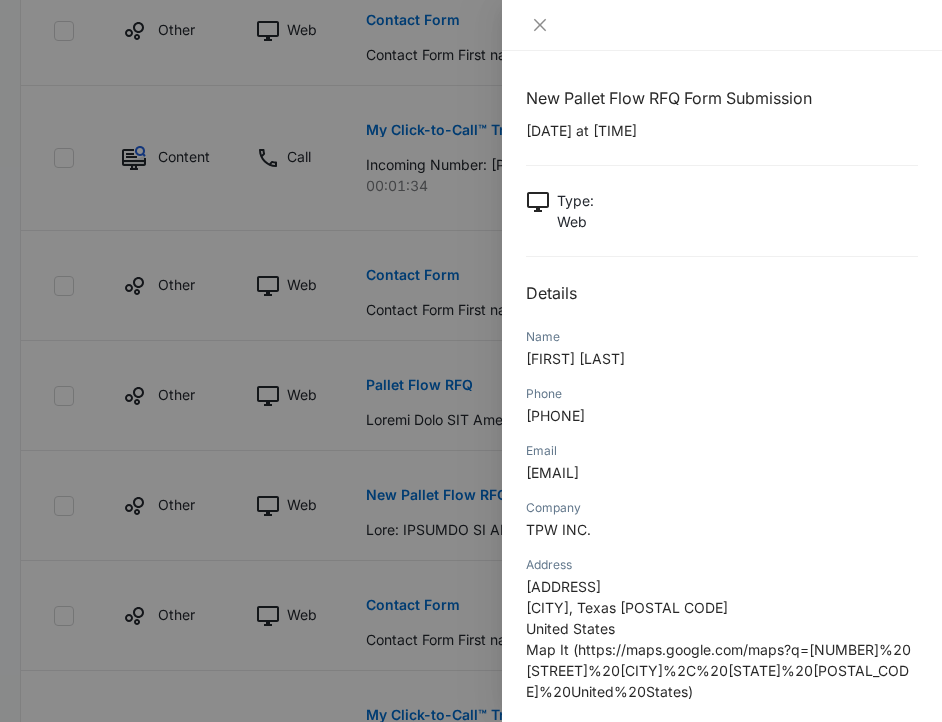 click at bounding box center [471, 361] 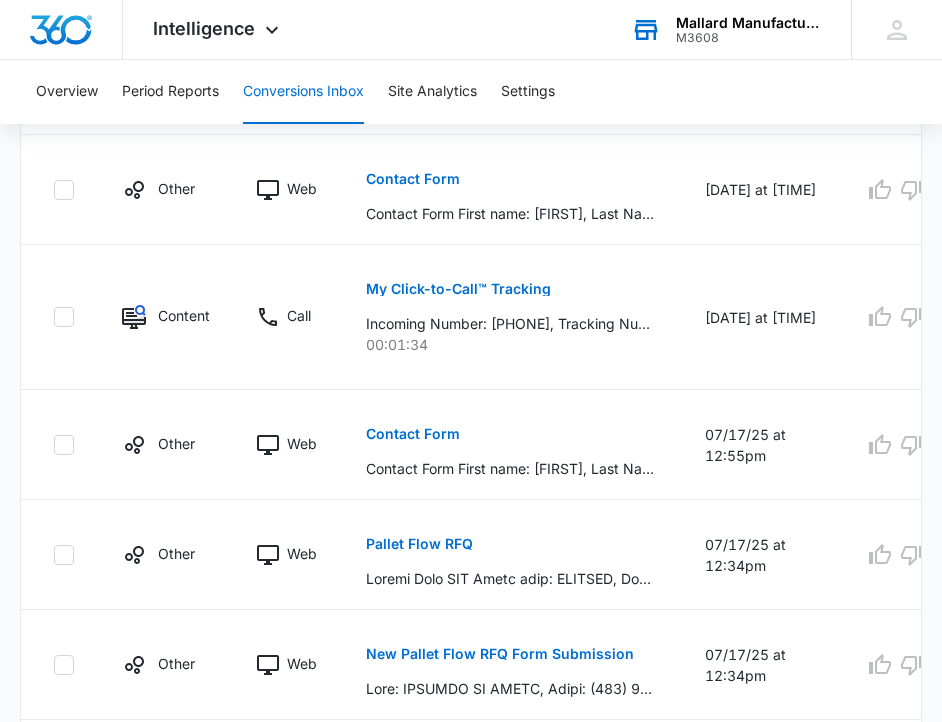 scroll, scrollTop: 1436, scrollLeft: 0, axis: vertical 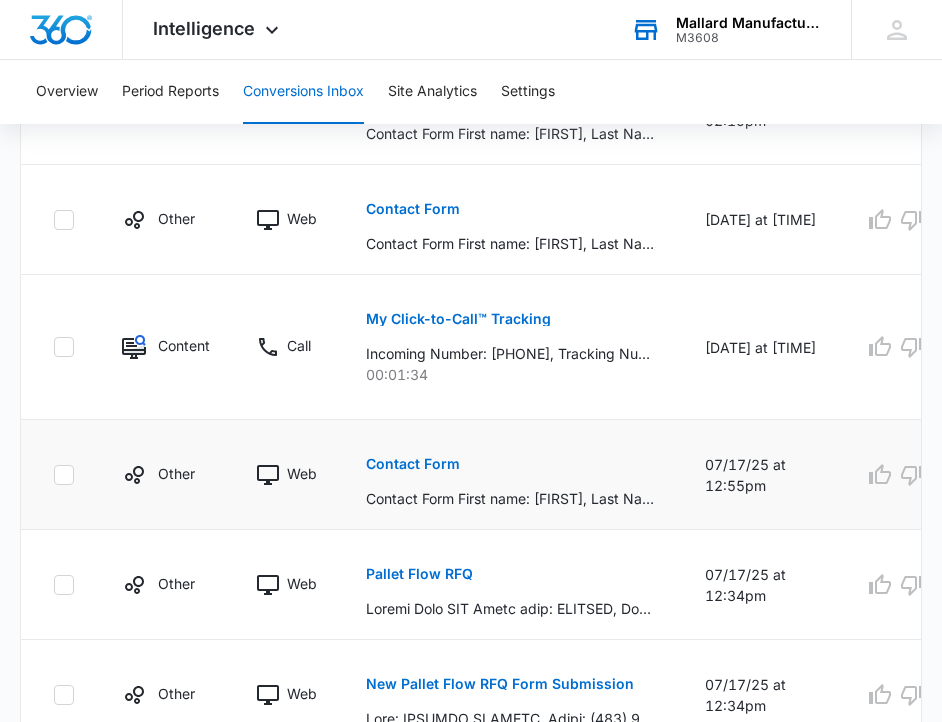click on "Contact Form" at bounding box center [413, 464] 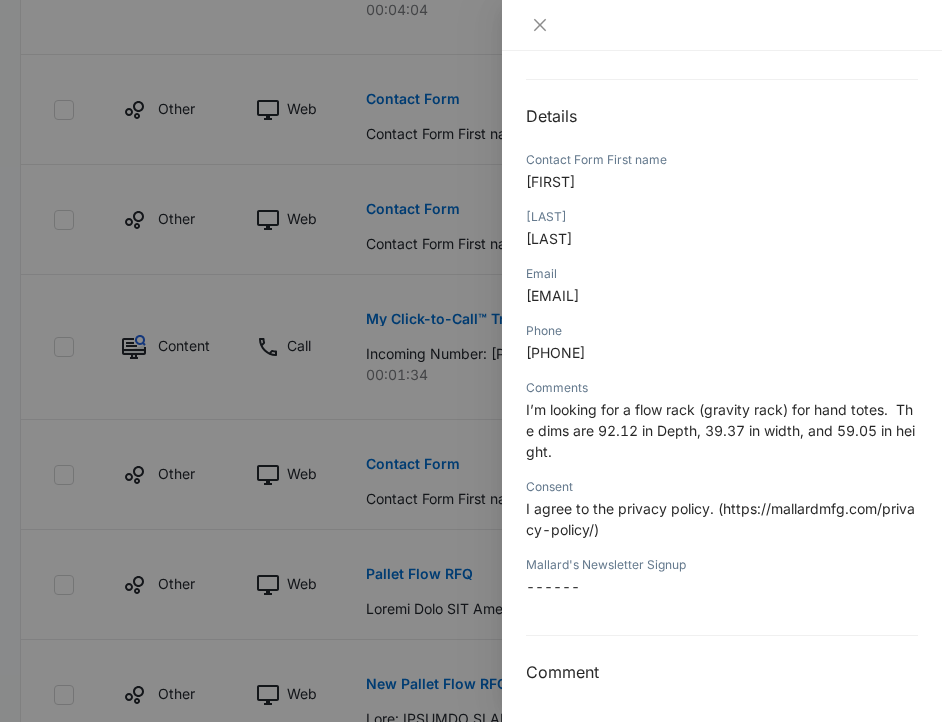 scroll, scrollTop: 0, scrollLeft: 0, axis: both 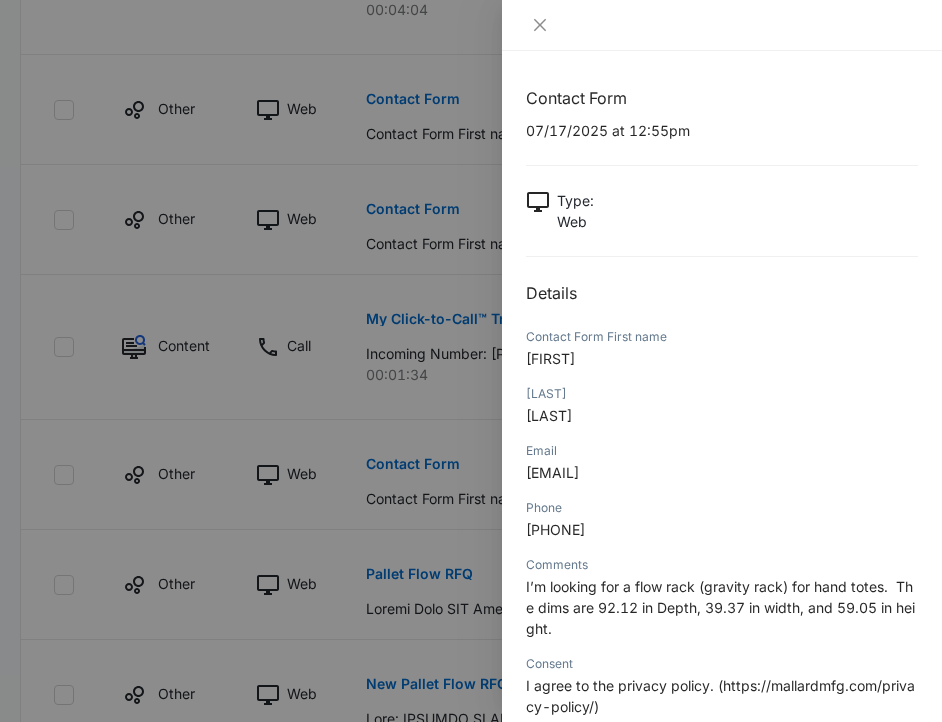 click at bounding box center [471, 361] 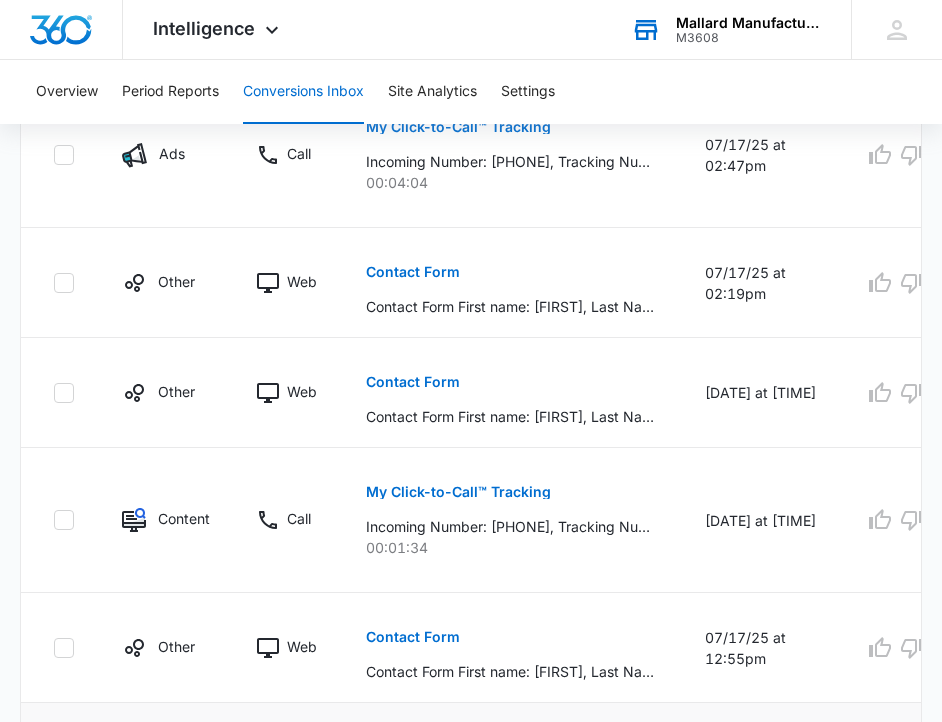 scroll, scrollTop: 1227, scrollLeft: 0, axis: vertical 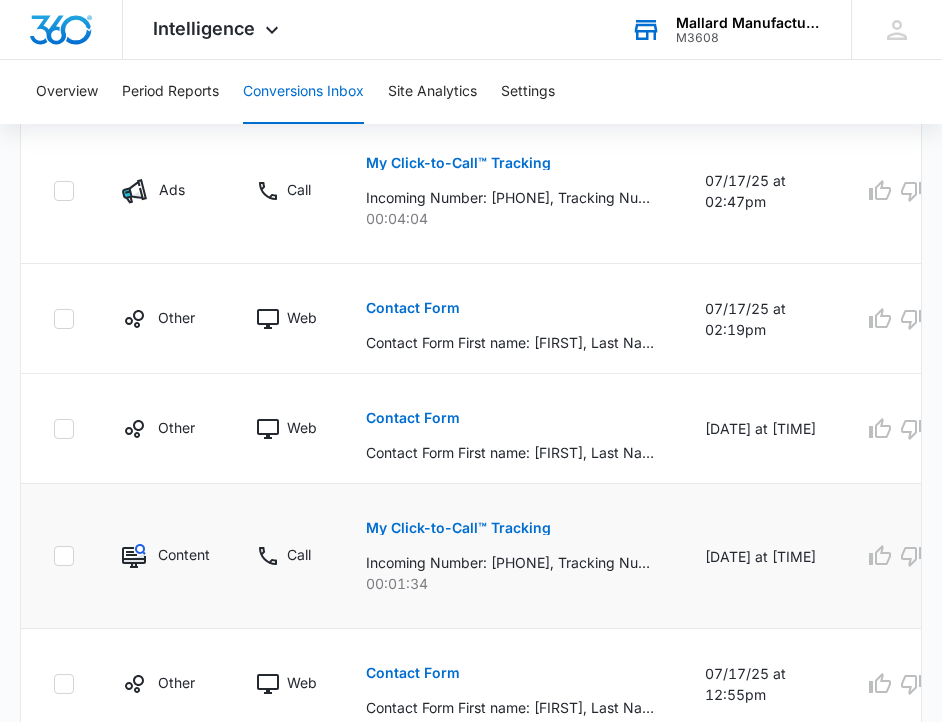 click on "My Click-to-Call™ Tracking" at bounding box center (458, 528) 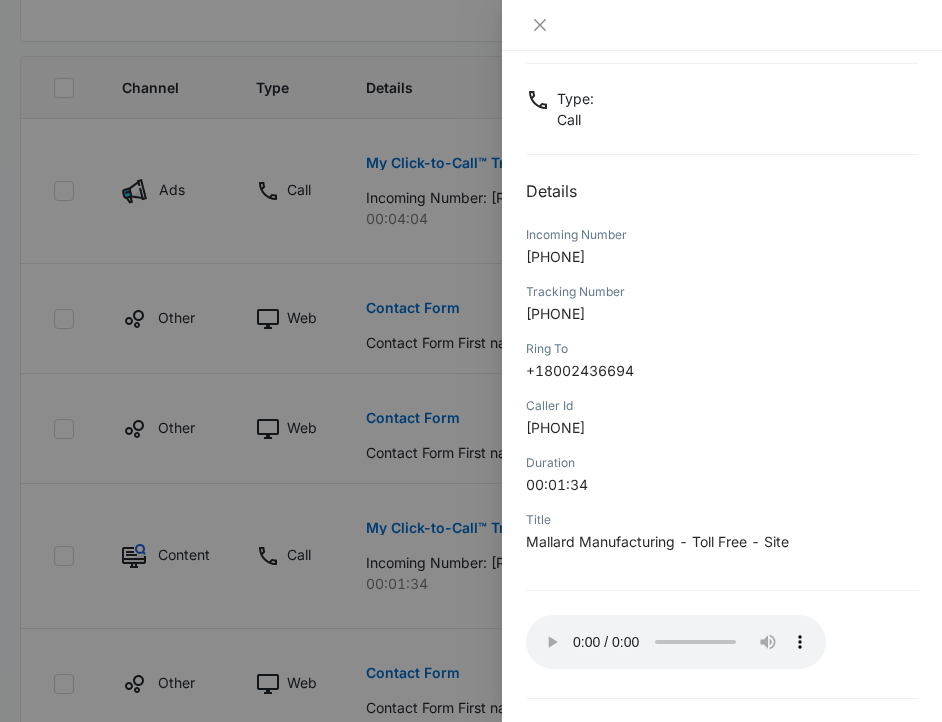 scroll, scrollTop: 149, scrollLeft: 0, axis: vertical 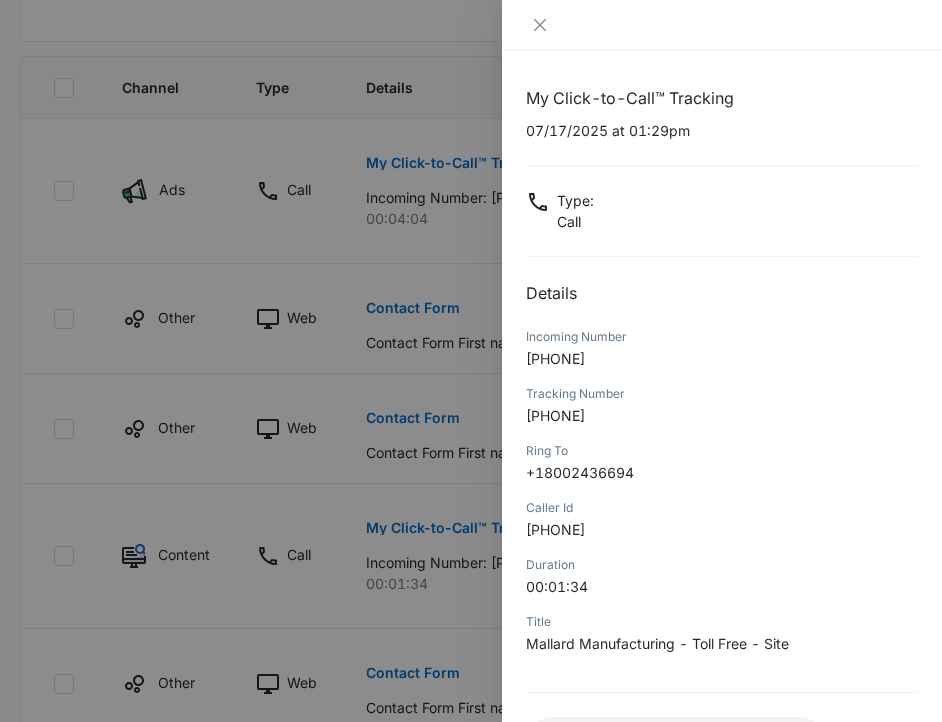 click at bounding box center (471, 361) 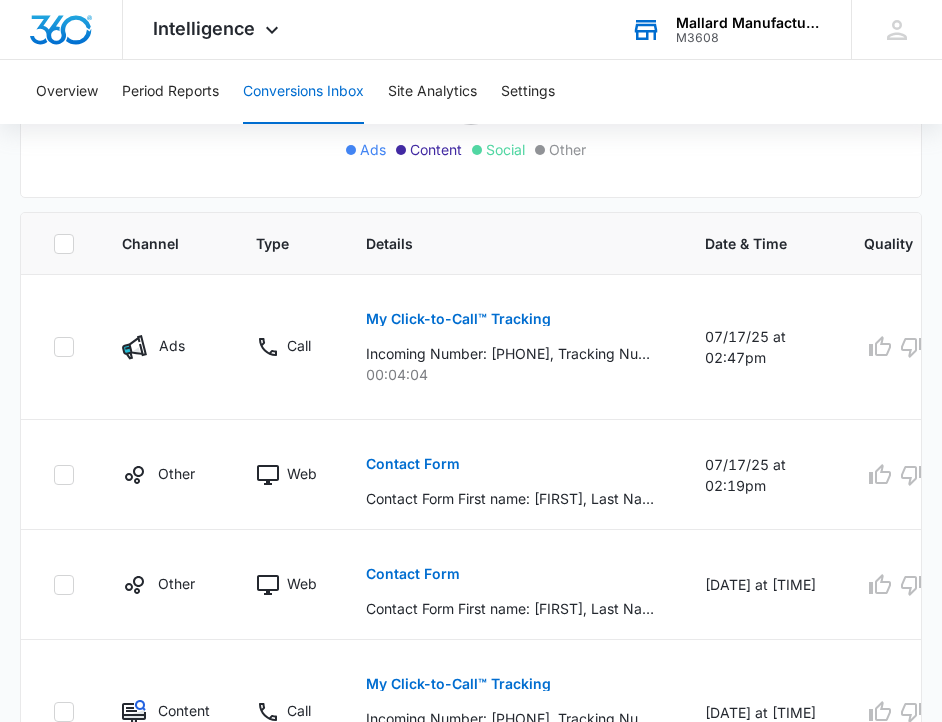 scroll, scrollTop: 1067, scrollLeft: 0, axis: vertical 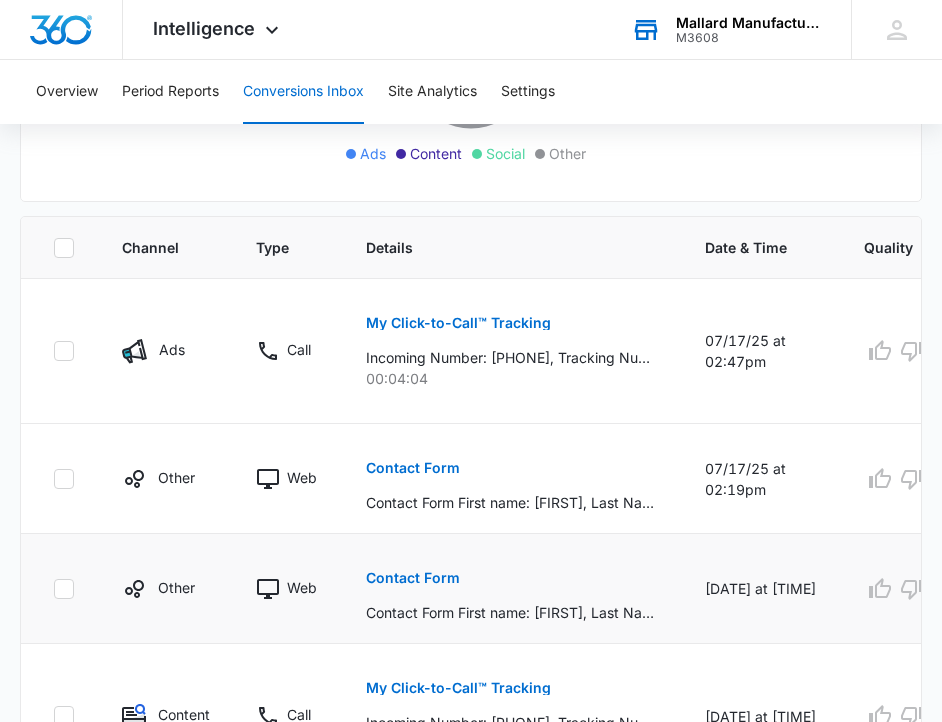 click on "Contact Form" at bounding box center (413, 578) 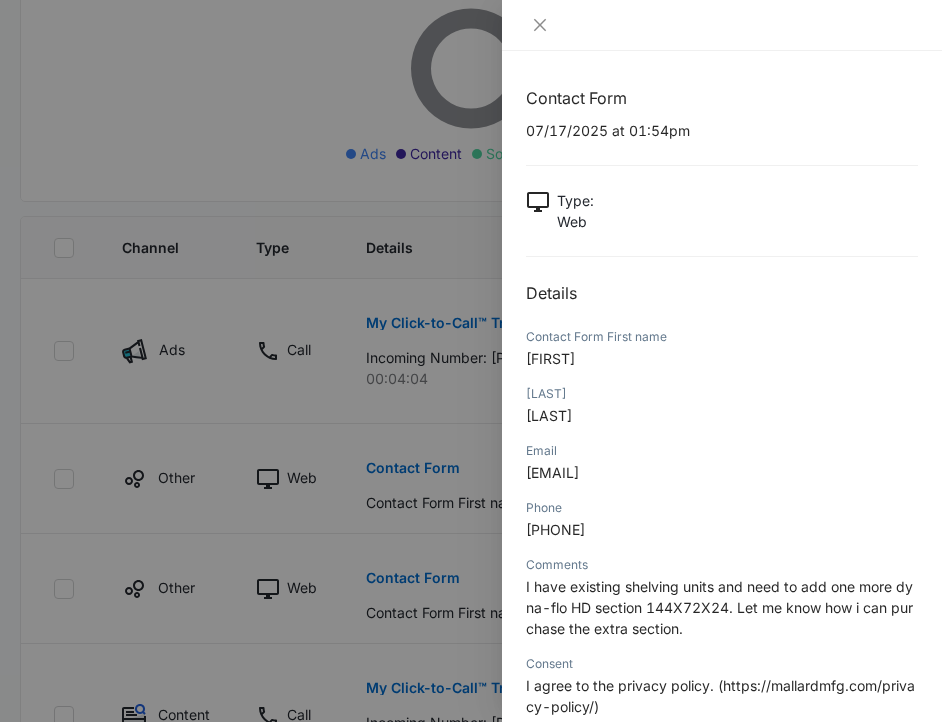 scroll, scrollTop: 178, scrollLeft: 0, axis: vertical 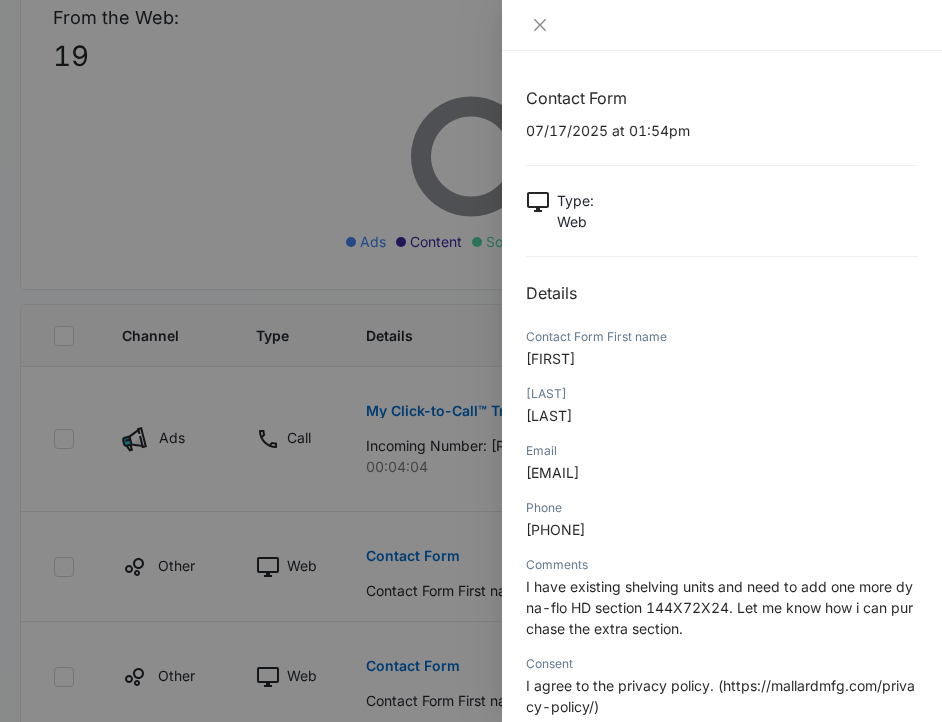 click at bounding box center (471, 361) 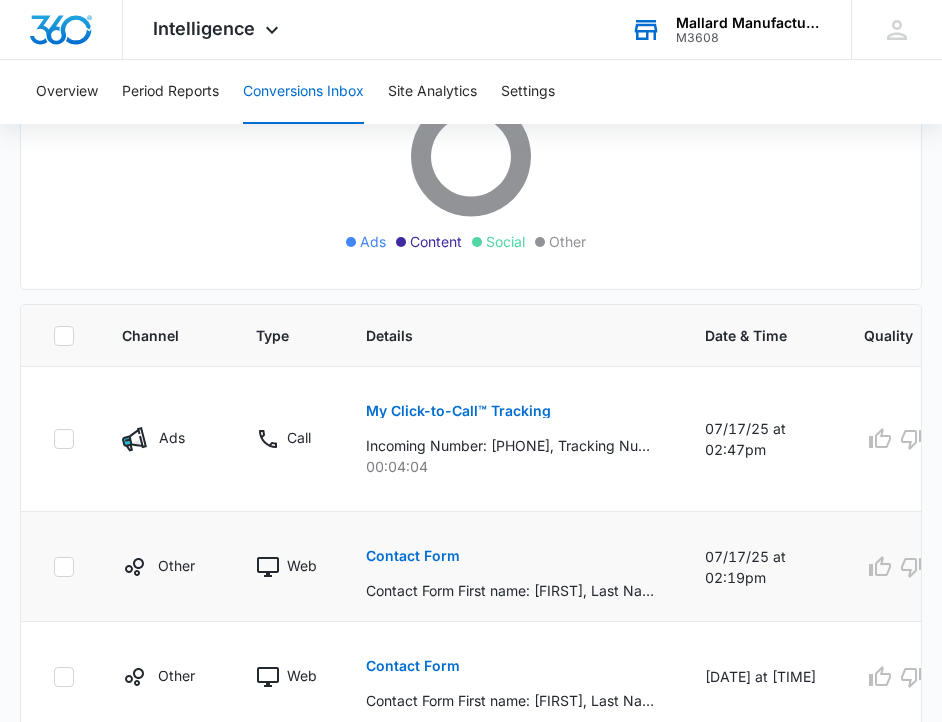 scroll, scrollTop: 967, scrollLeft: 0, axis: vertical 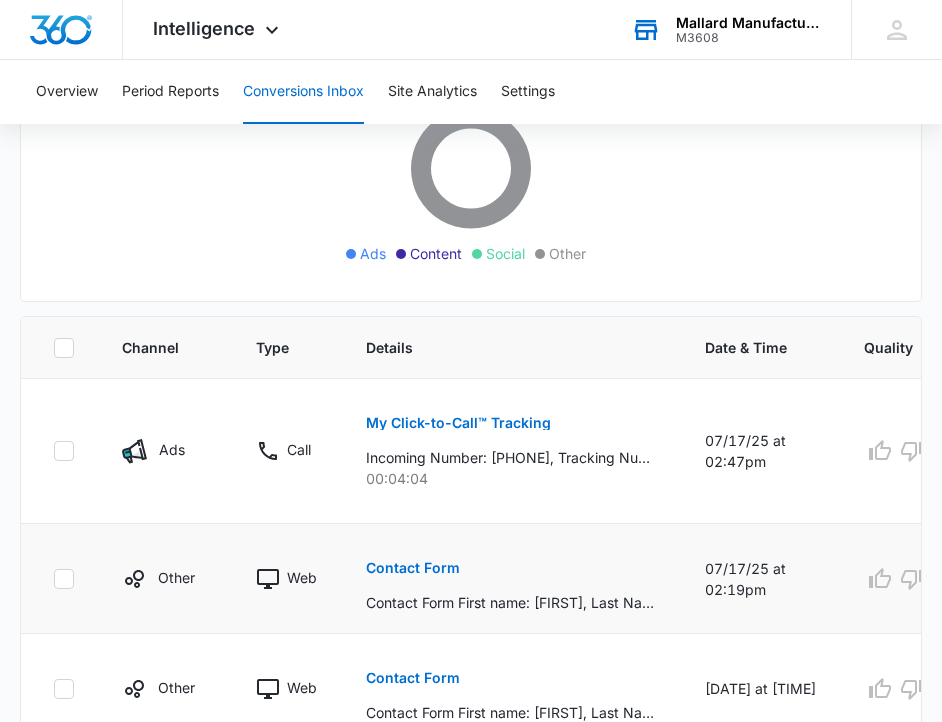 click on "Contact Form" at bounding box center [413, 568] 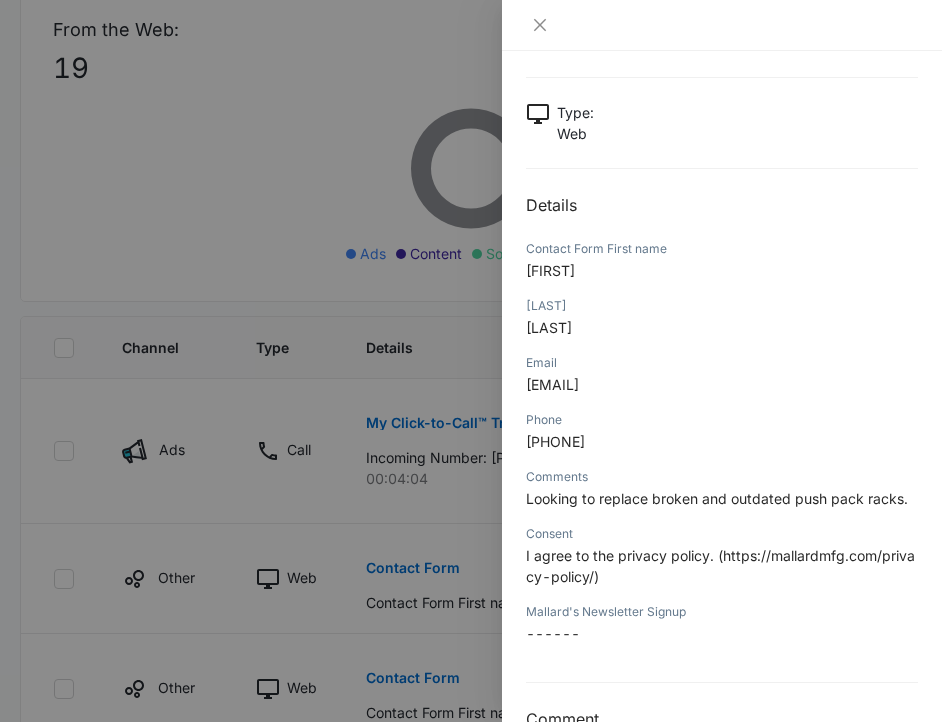 scroll, scrollTop: 0, scrollLeft: 0, axis: both 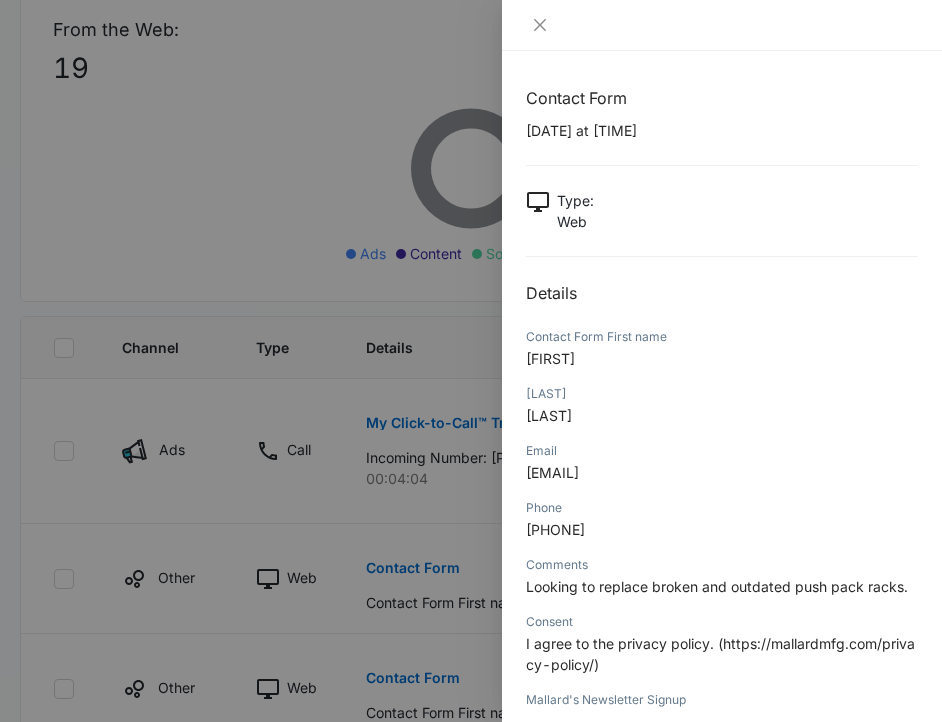 click at bounding box center (471, 361) 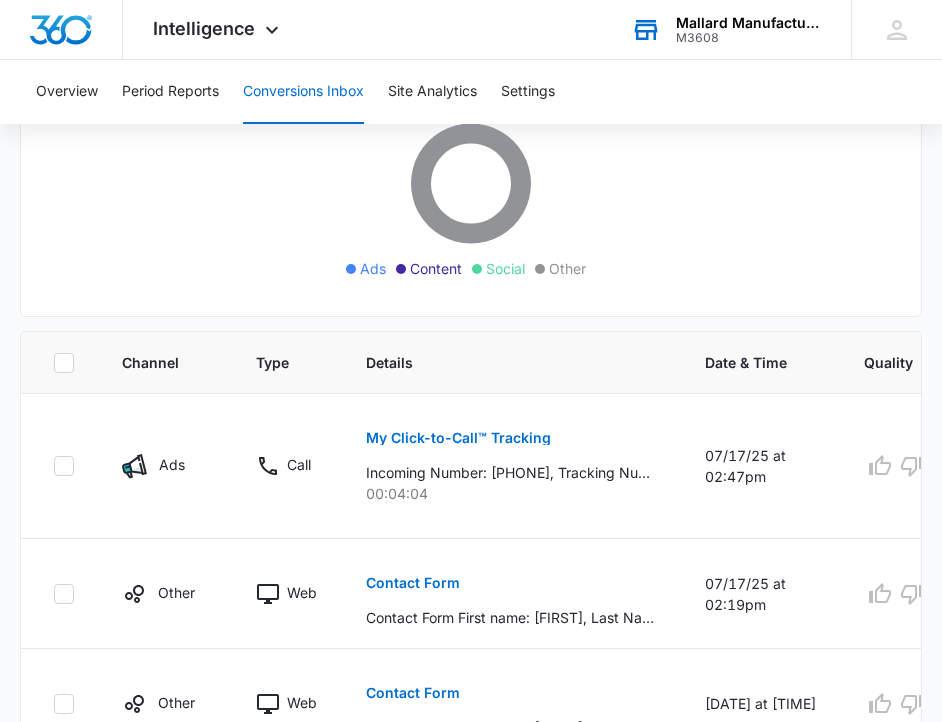 scroll, scrollTop: 950, scrollLeft: 0, axis: vertical 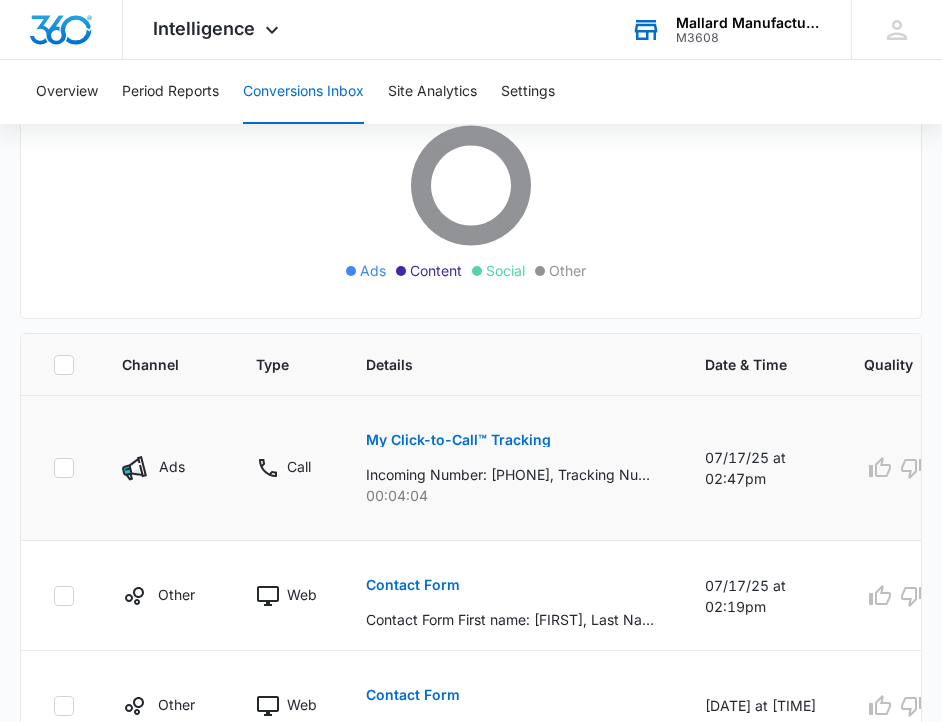 click on "My Click-to-Call™ Tracking" at bounding box center (458, 440) 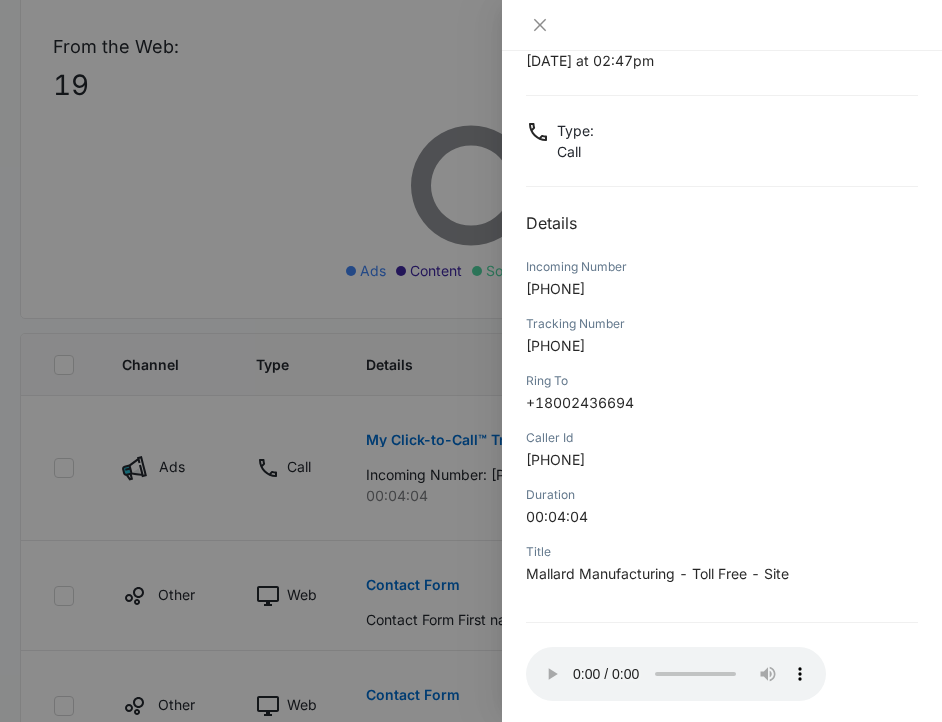 scroll, scrollTop: 166, scrollLeft: 0, axis: vertical 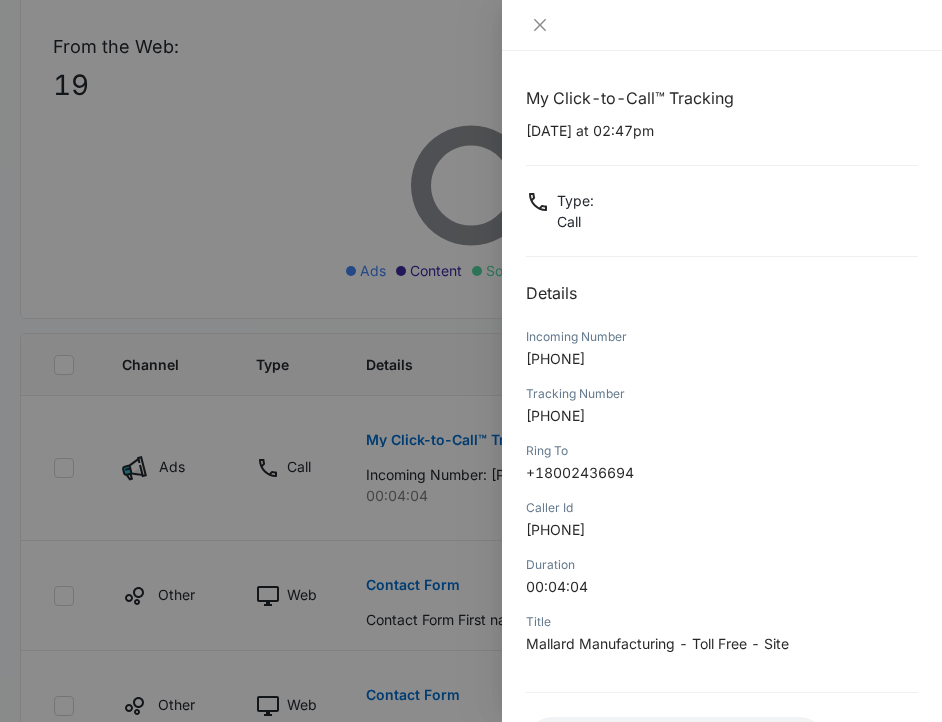 click at bounding box center (471, 361) 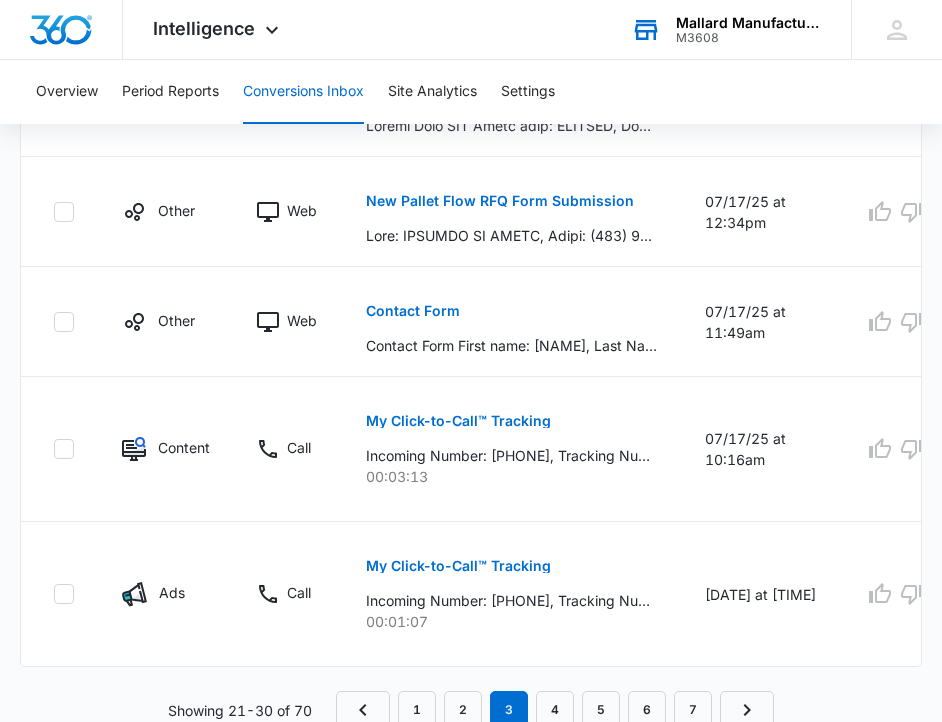 scroll, scrollTop: 1926, scrollLeft: 0, axis: vertical 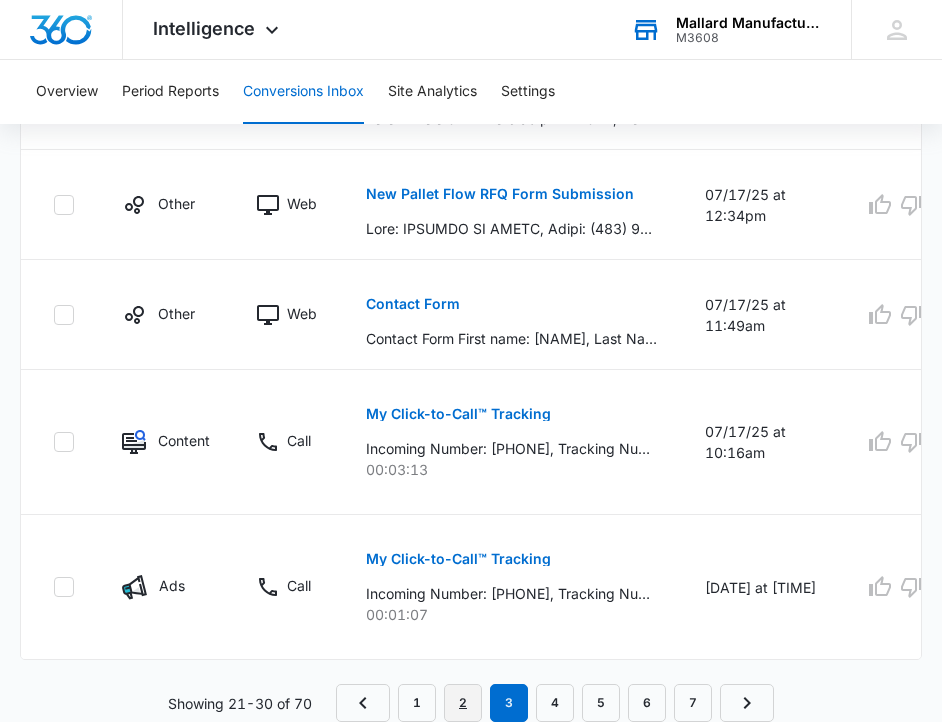 click on "2" at bounding box center [463, 703] 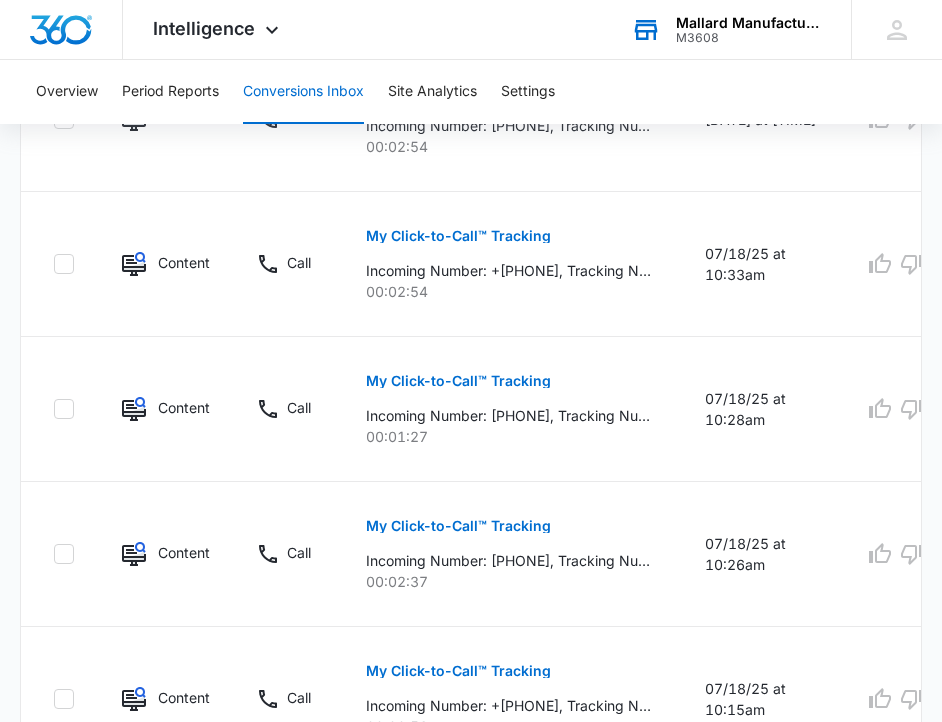 scroll, scrollTop: 2101, scrollLeft: 0, axis: vertical 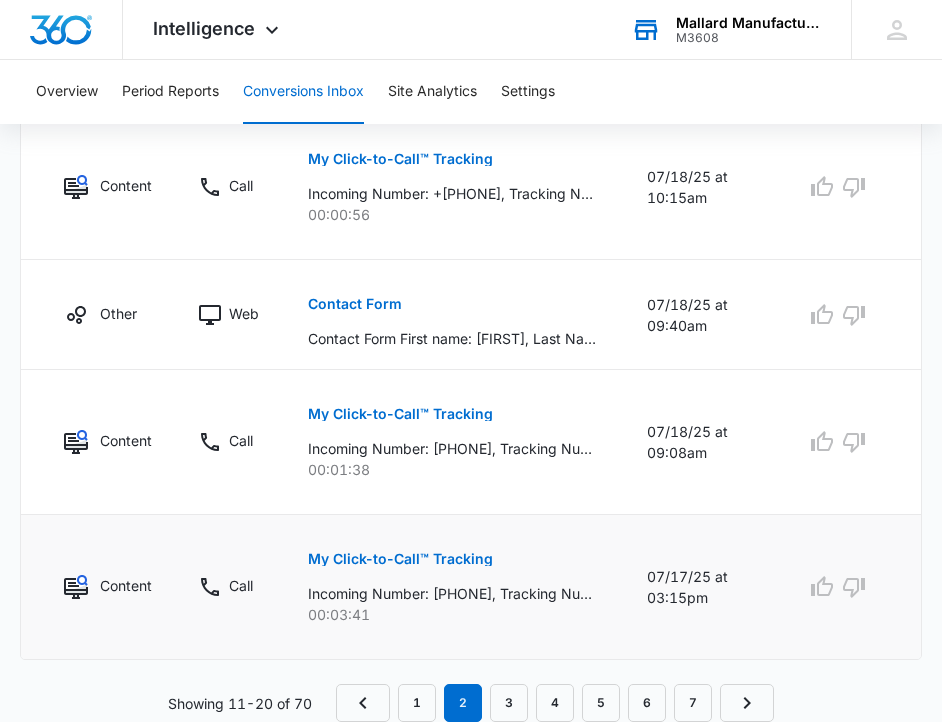 click on "My Click-to-Call™ Tracking" at bounding box center [400, 559] 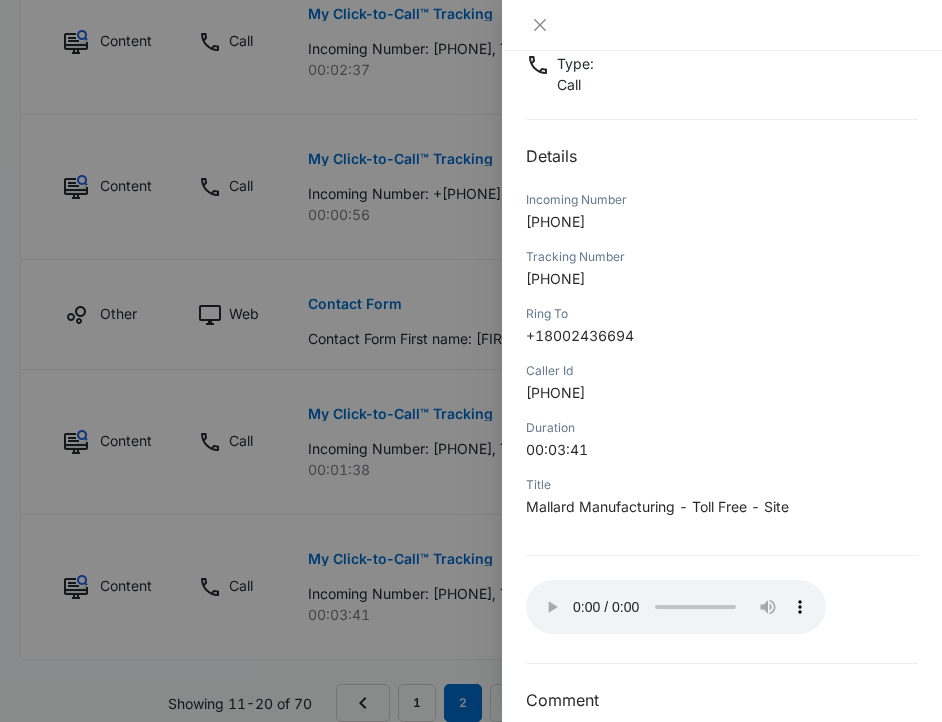 scroll, scrollTop: 166, scrollLeft: 0, axis: vertical 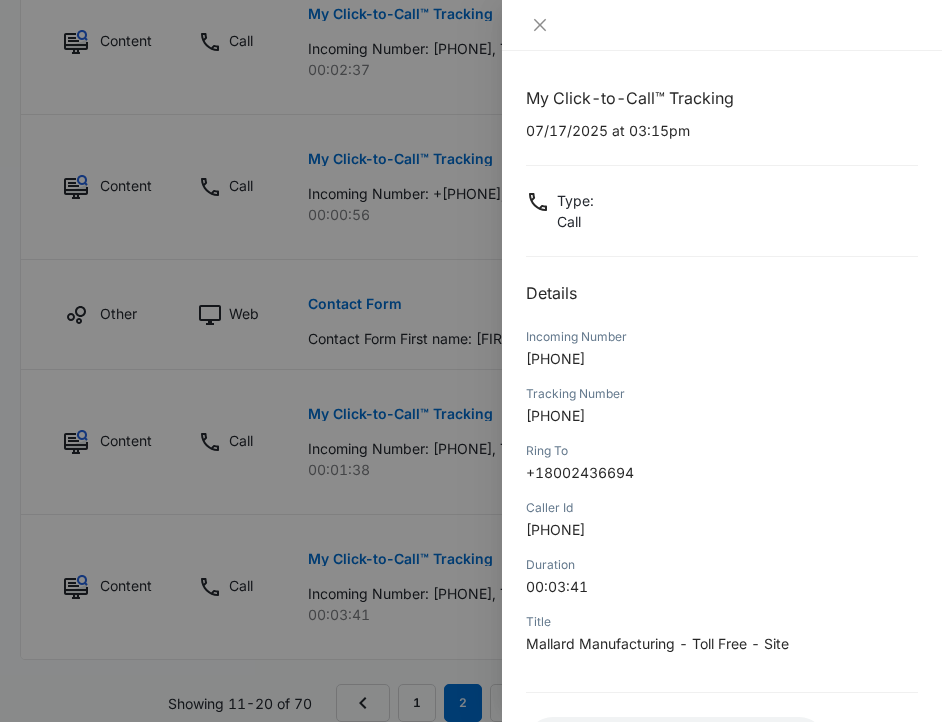 click at bounding box center (471, 361) 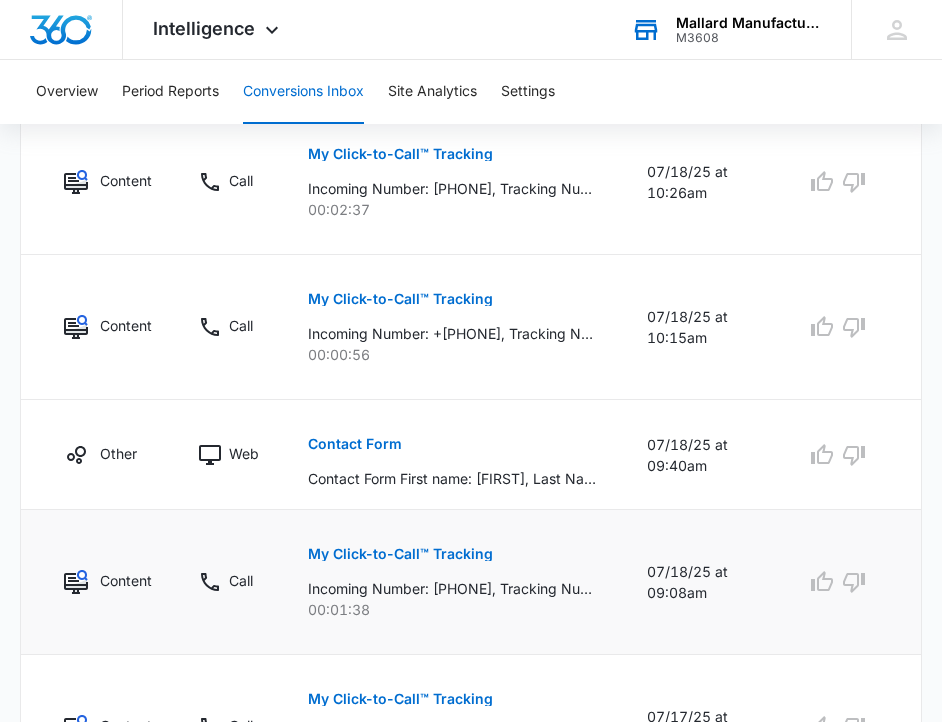 scroll, scrollTop: 1955, scrollLeft: 0, axis: vertical 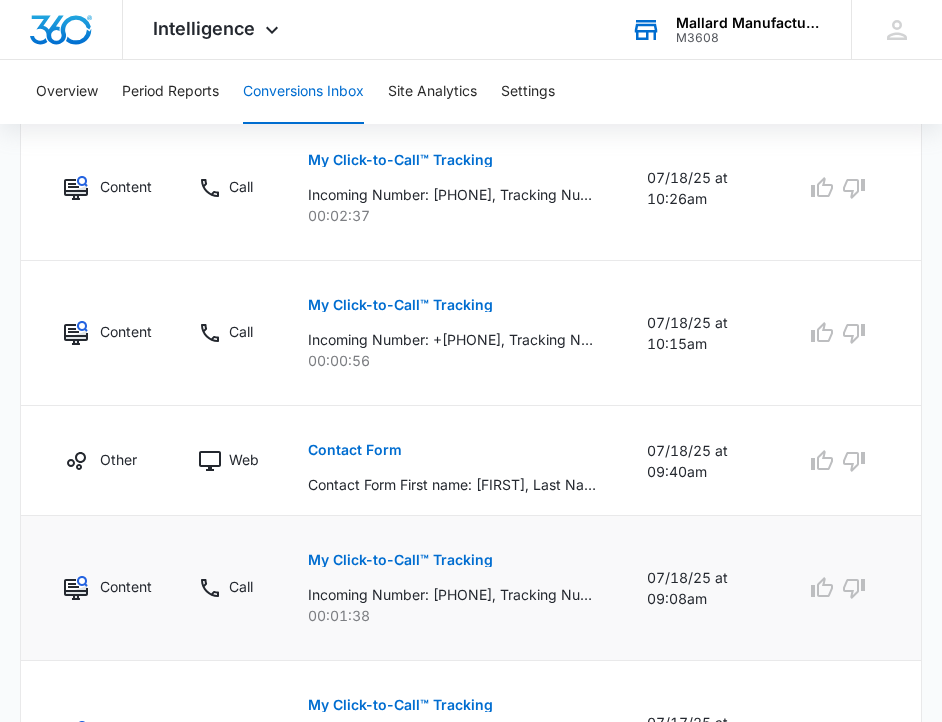click on "My Click-to-Call™ Tracking" at bounding box center (400, 560) 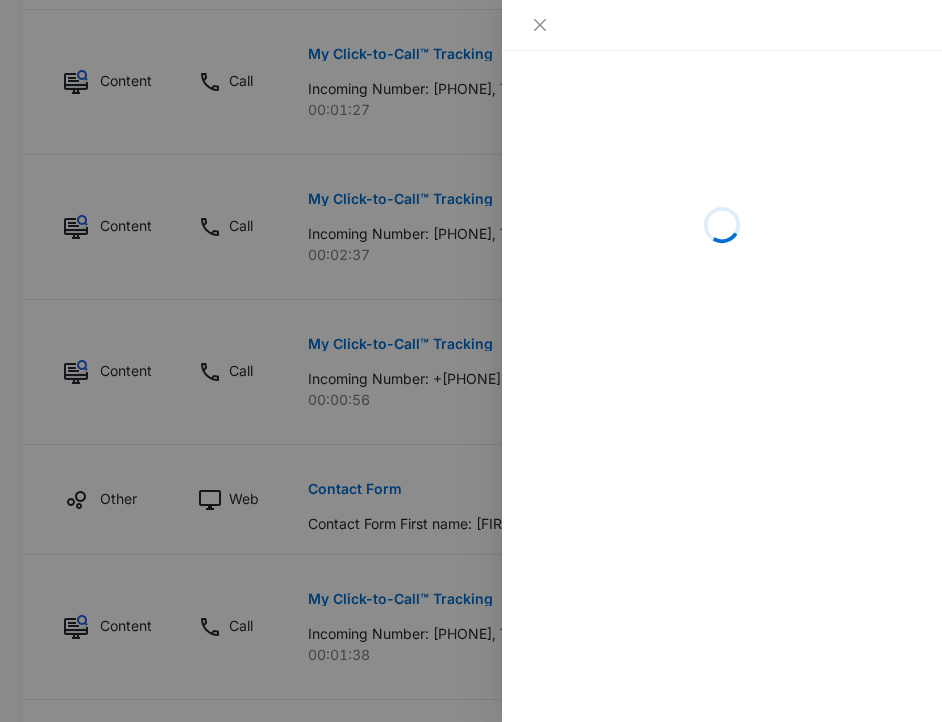 scroll, scrollTop: 1905, scrollLeft: 0, axis: vertical 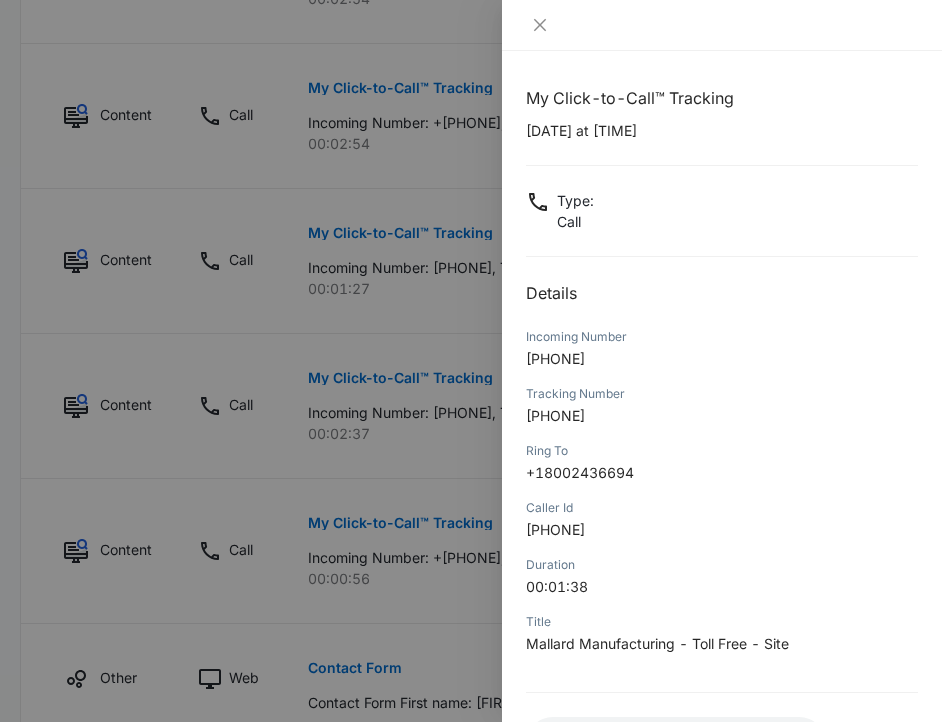 click at bounding box center [471, 361] 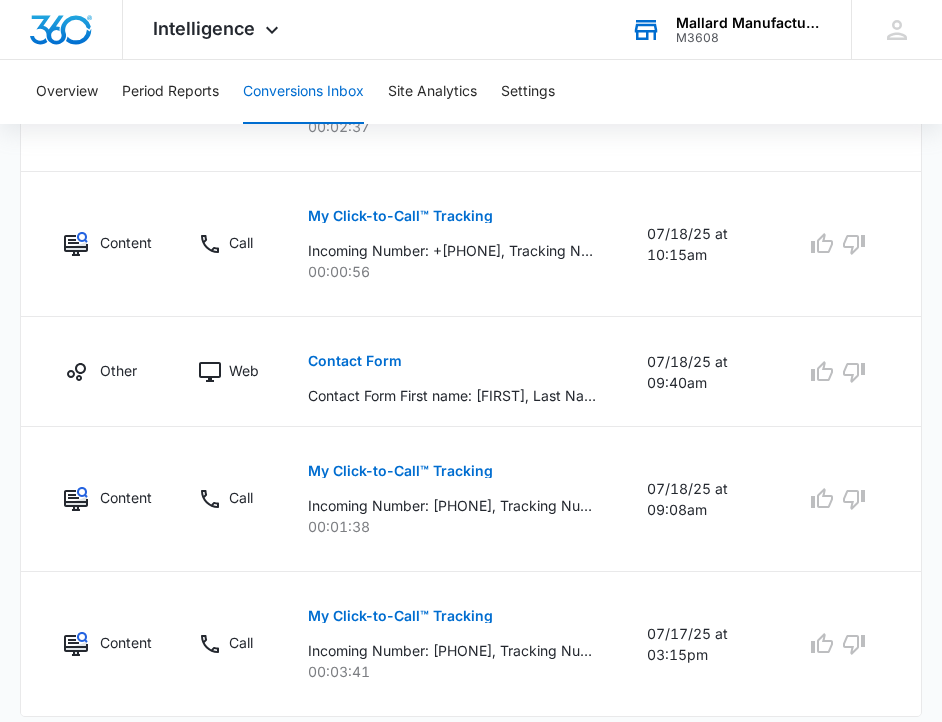 scroll, scrollTop: 2101, scrollLeft: 0, axis: vertical 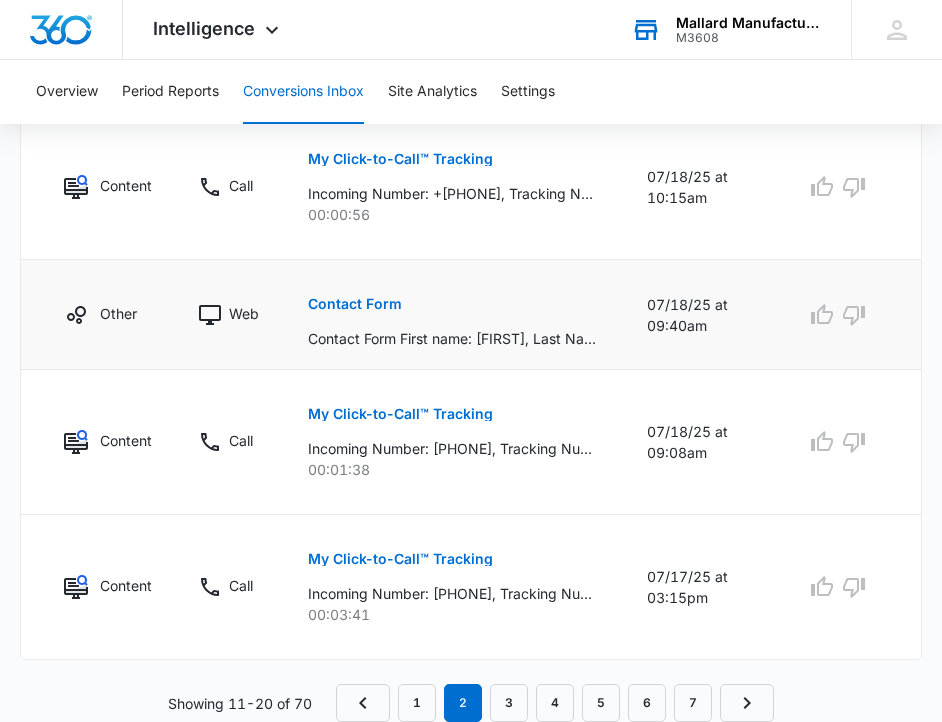 click on "Contact Form" at bounding box center [355, 304] 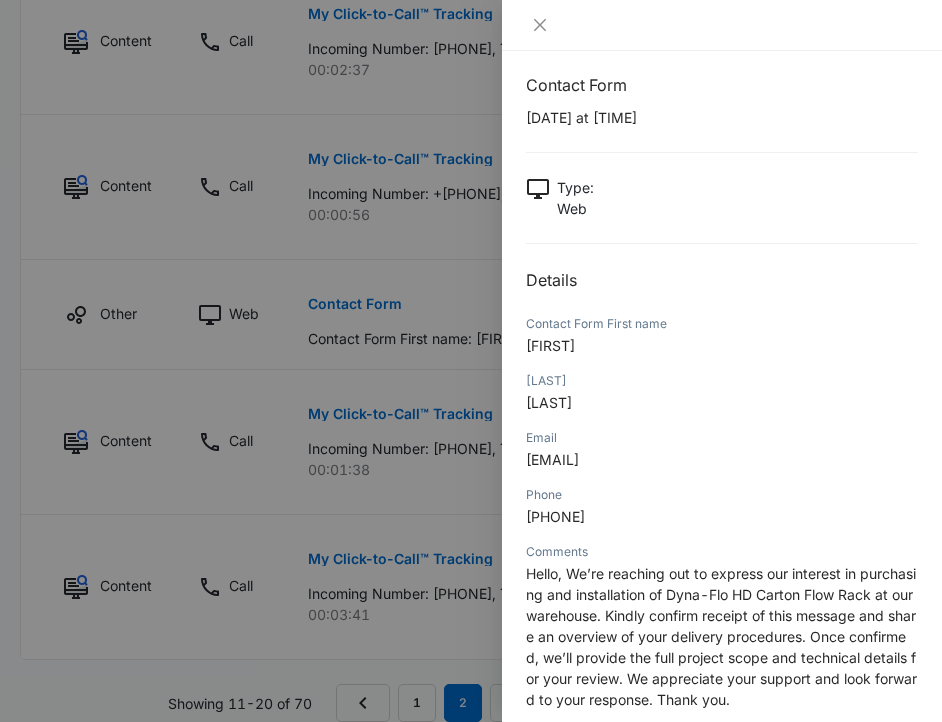 scroll, scrollTop: 0, scrollLeft: 0, axis: both 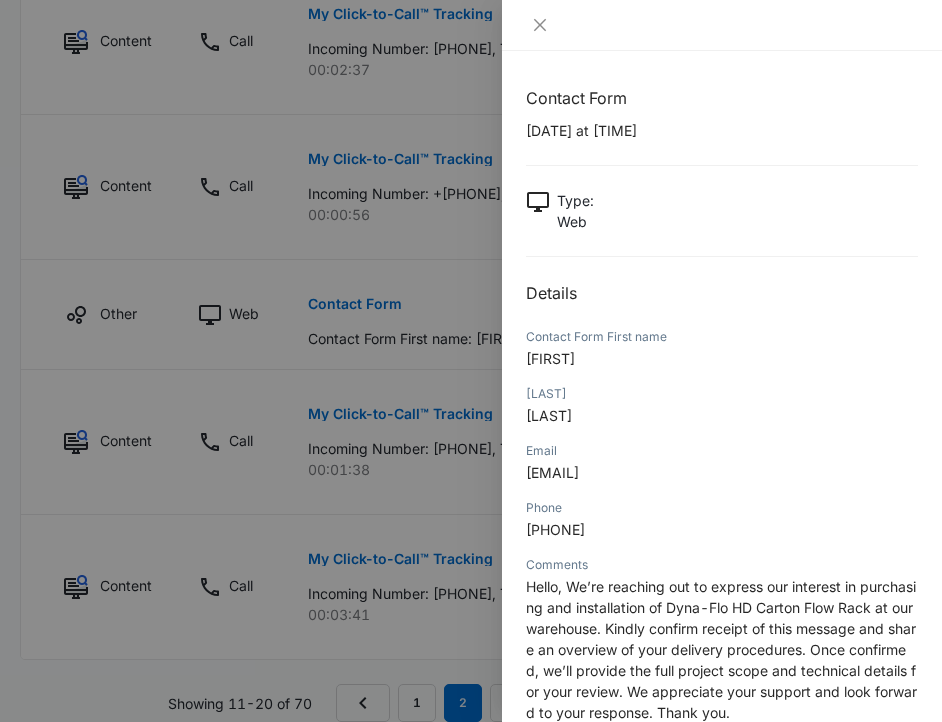 click at bounding box center (471, 361) 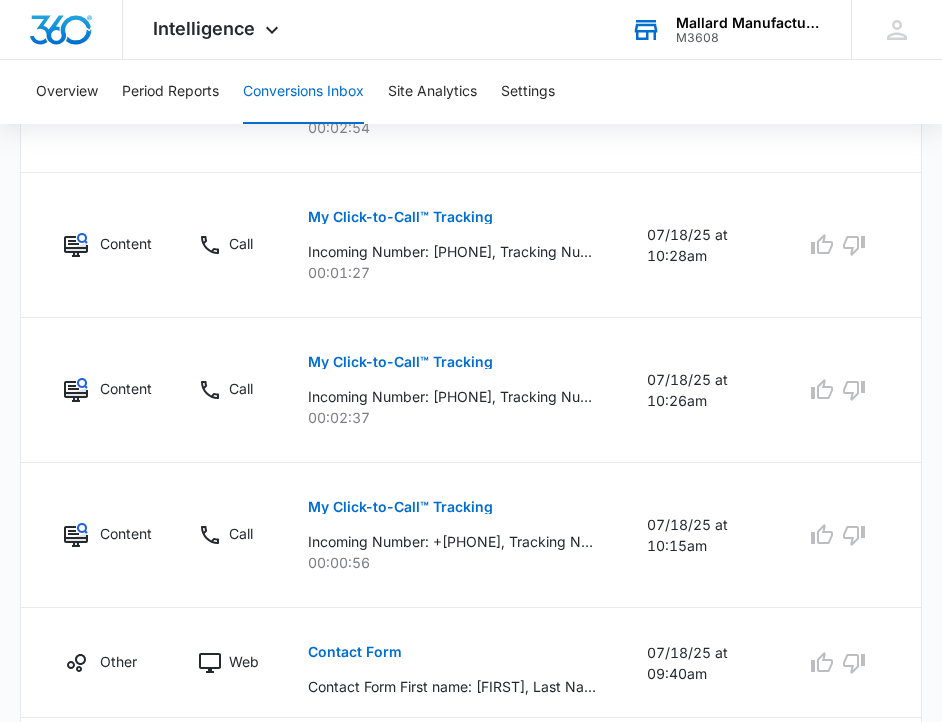 scroll, scrollTop: 1740, scrollLeft: 0, axis: vertical 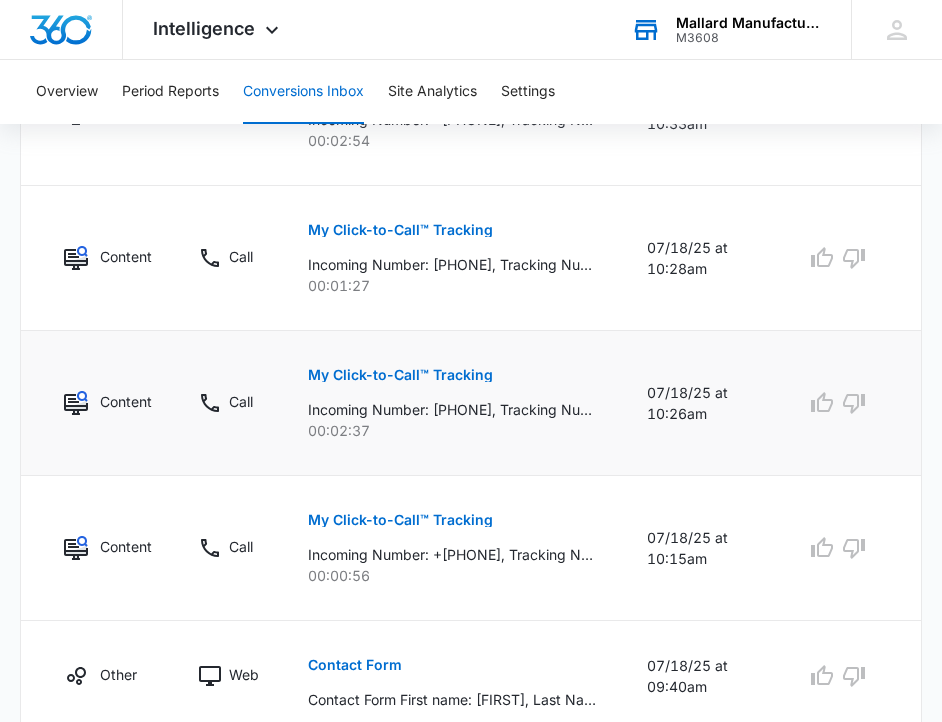 click on "My Click-to-Call™ Tracking" at bounding box center (400, 375) 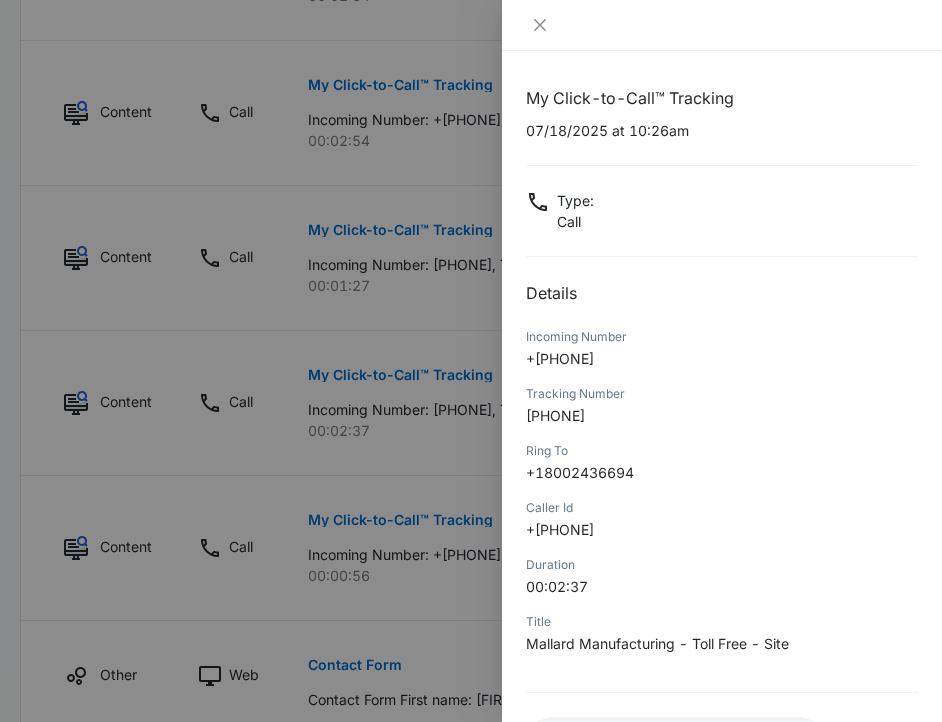 scroll, scrollTop: 100, scrollLeft: 0, axis: vertical 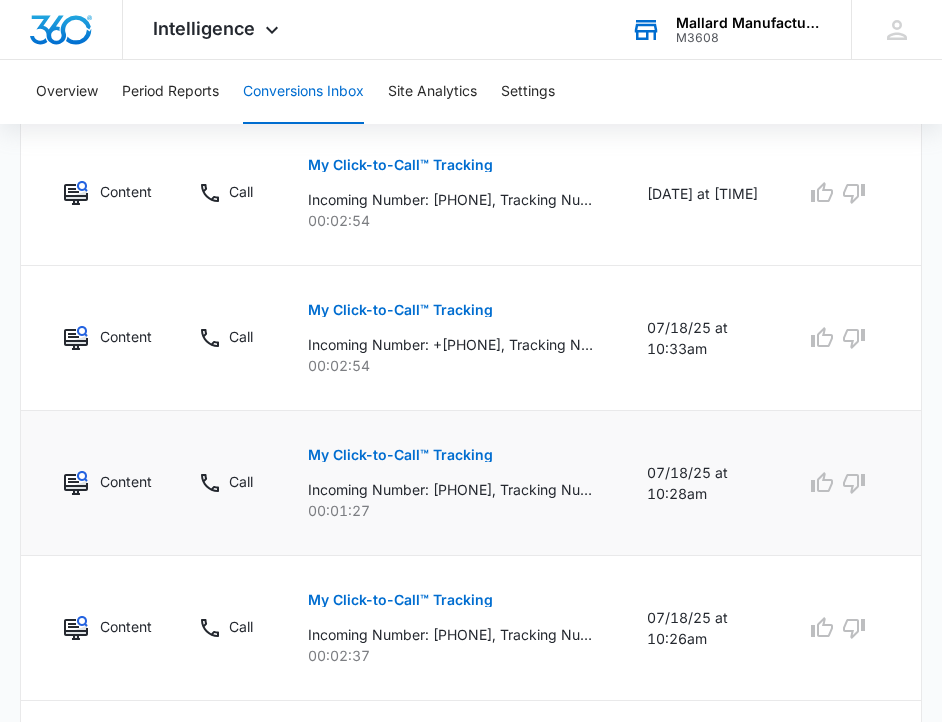 click on "My Click-to-Call™ Tracking" at bounding box center (400, 455) 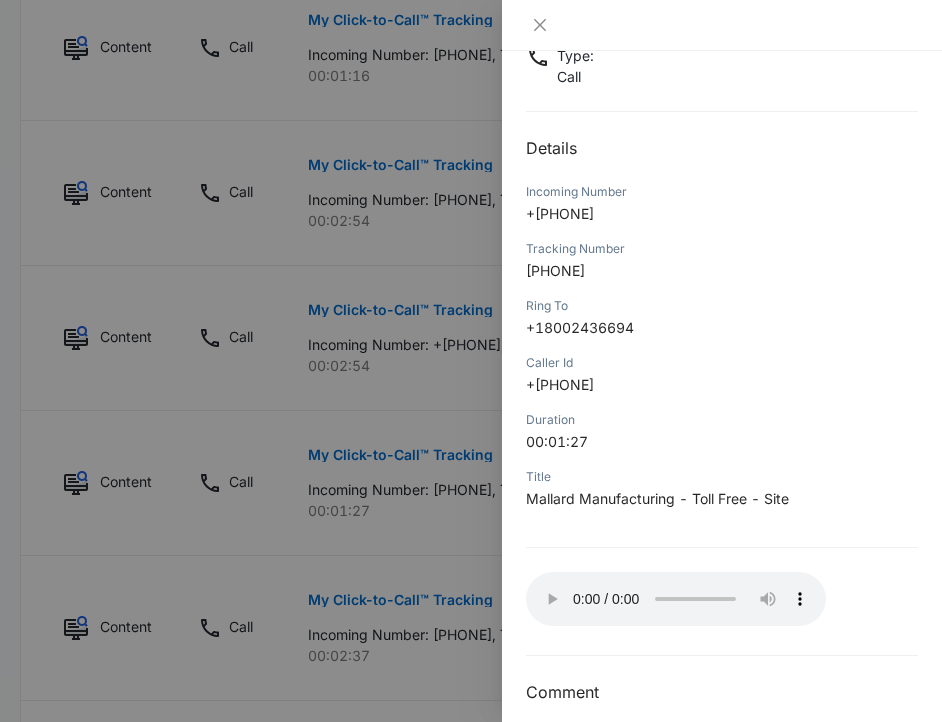 scroll, scrollTop: 166, scrollLeft: 0, axis: vertical 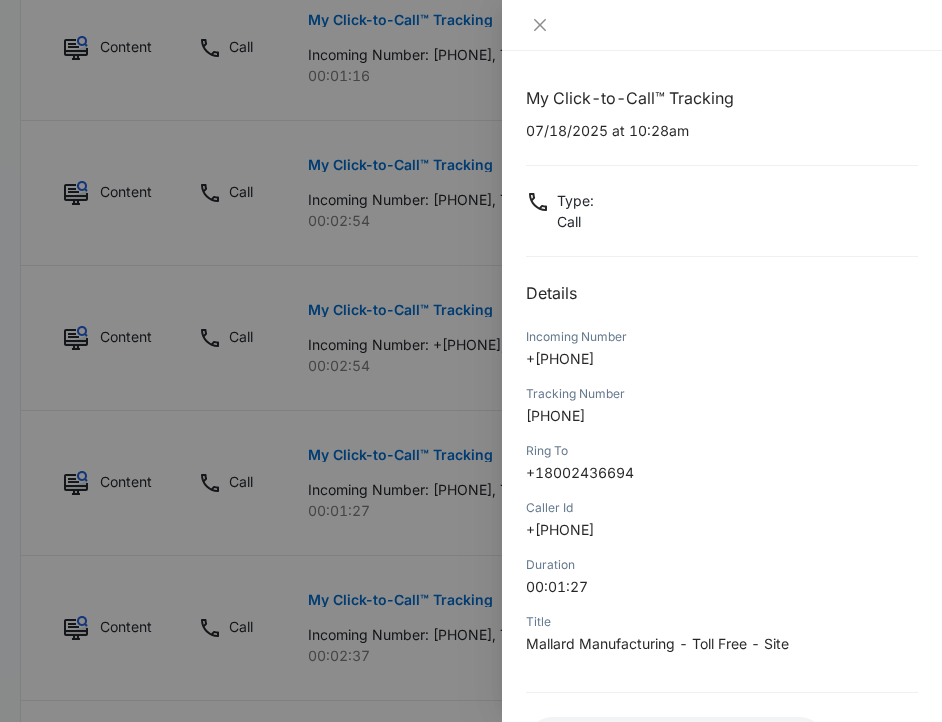 click at bounding box center [471, 361] 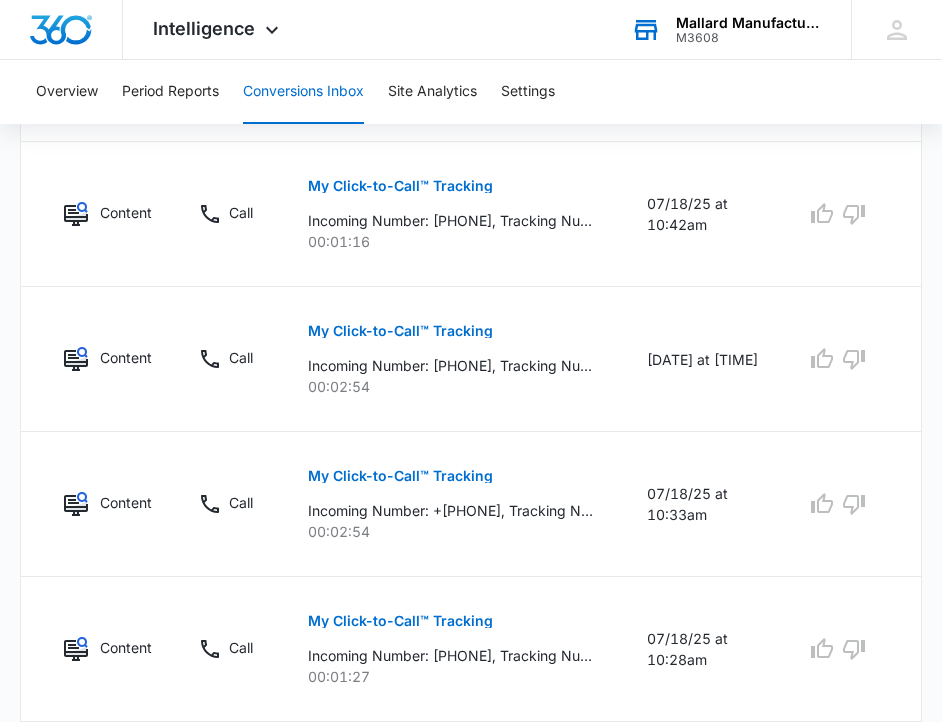 scroll, scrollTop: 1337, scrollLeft: 0, axis: vertical 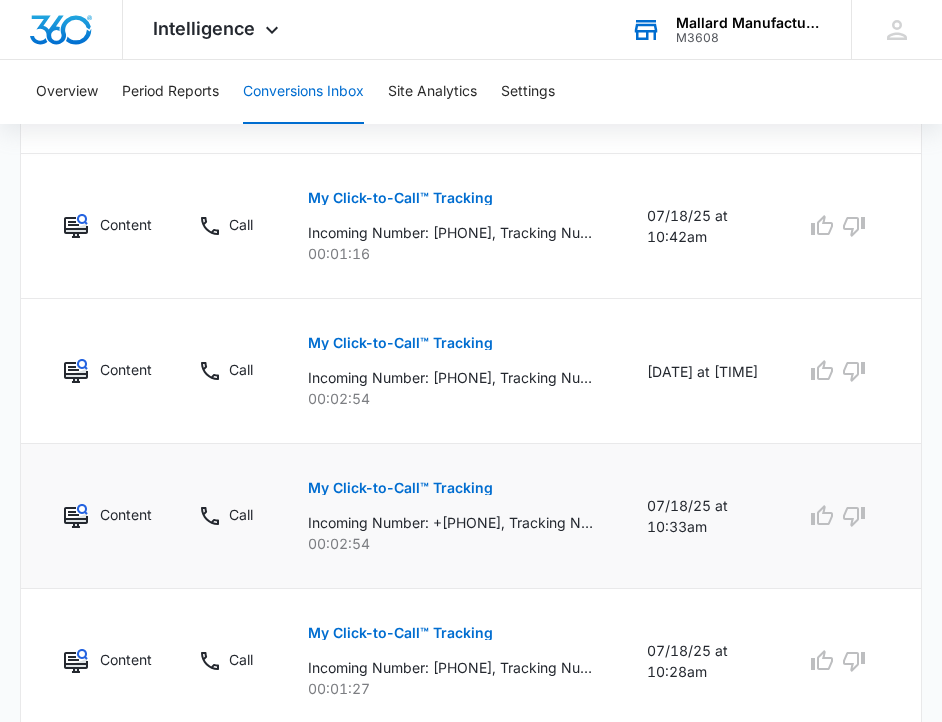 click on "My Click-to-Call™ Tracking" at bounding box center (400, 488) 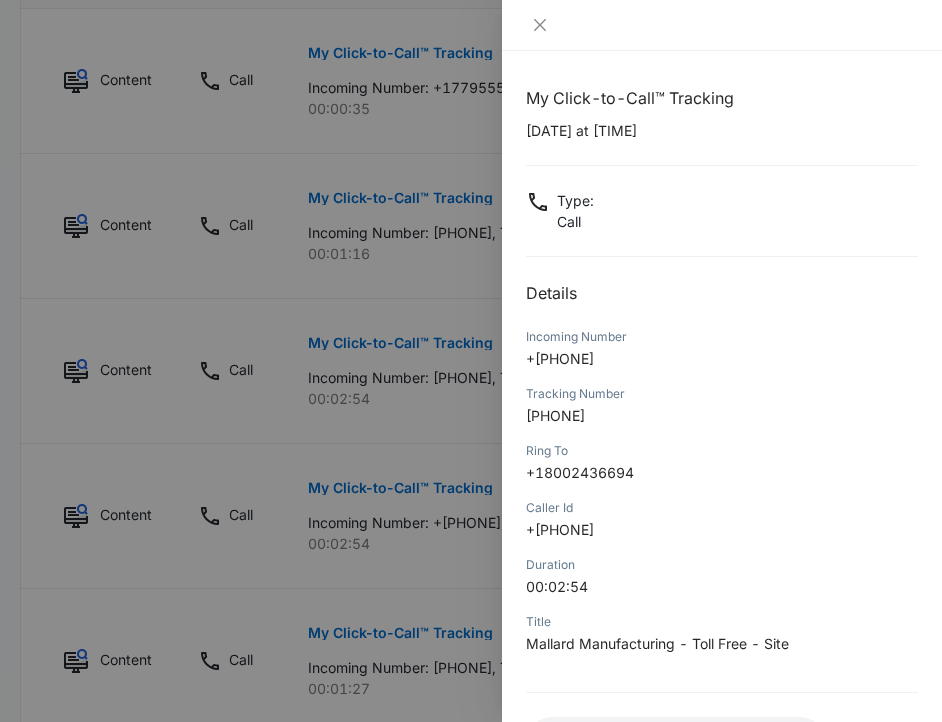 scroll, scrollTop: 166, scrollLeft: 0, axis: vertical 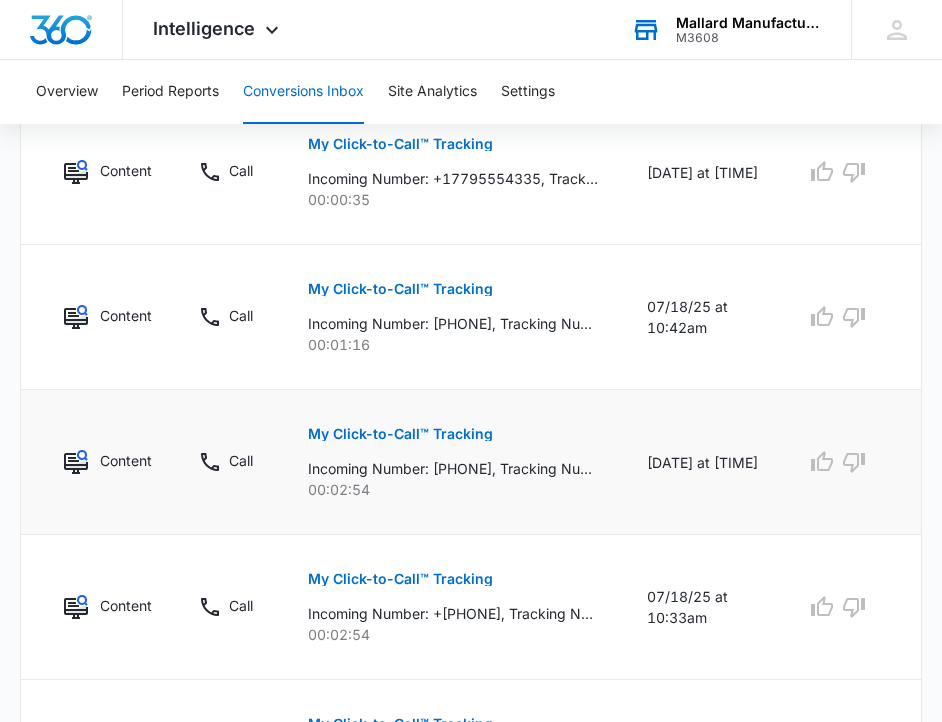 click on "My Click-to-Call™ Tracking" at bounding box center [400, 434] 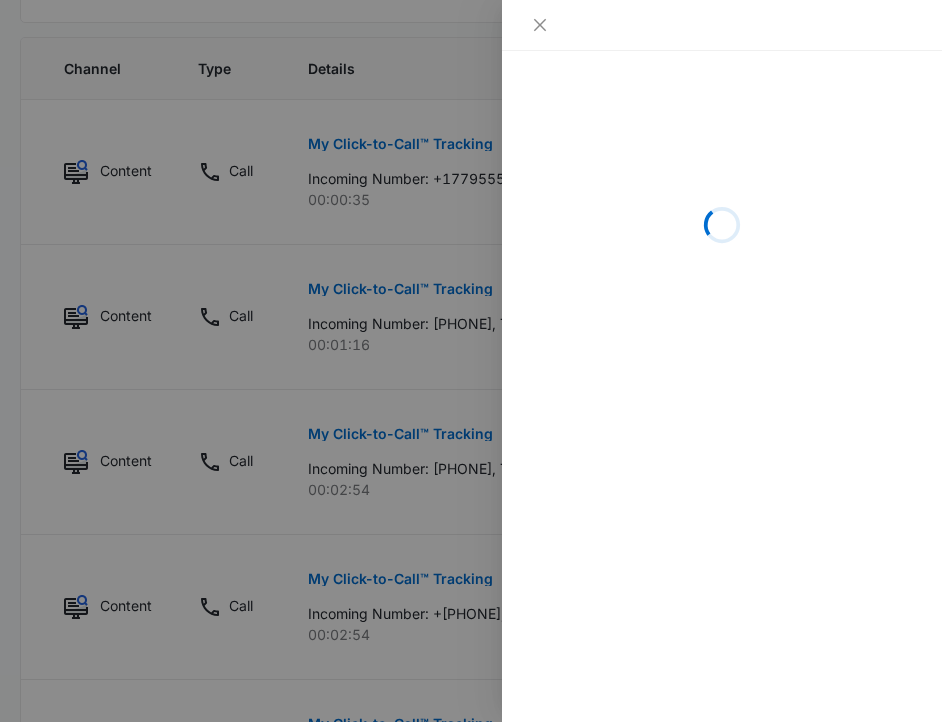 click at bounding box center [471, 361] 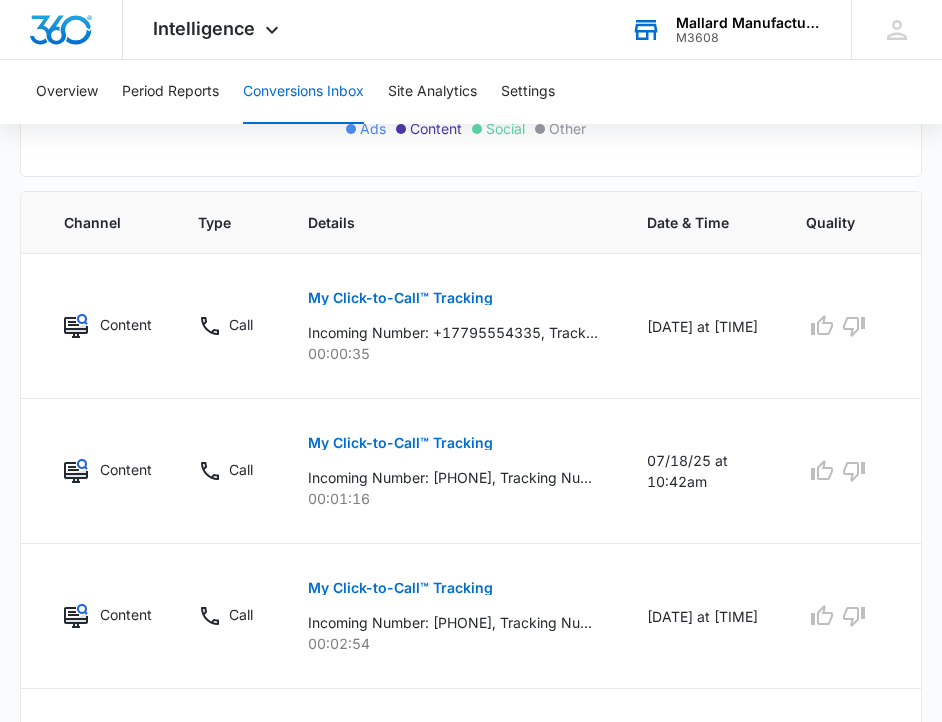 scroll, scrollTop: 1084, scrollLeft: 0, axis: vertical 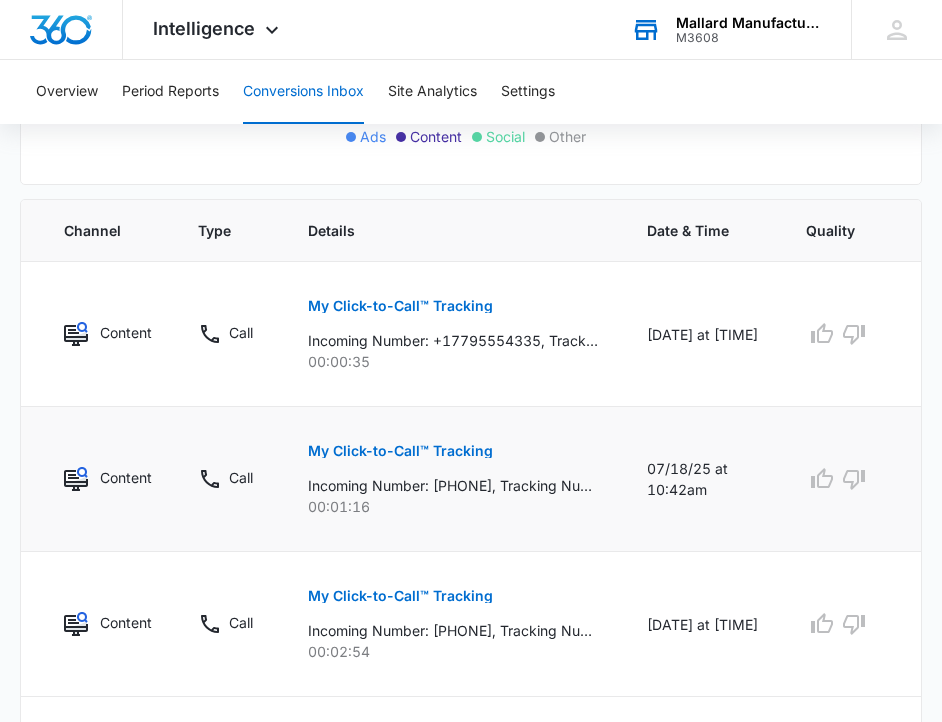 click on "My Click-to-Call™ Tracking" at bounding box center [400, 451] 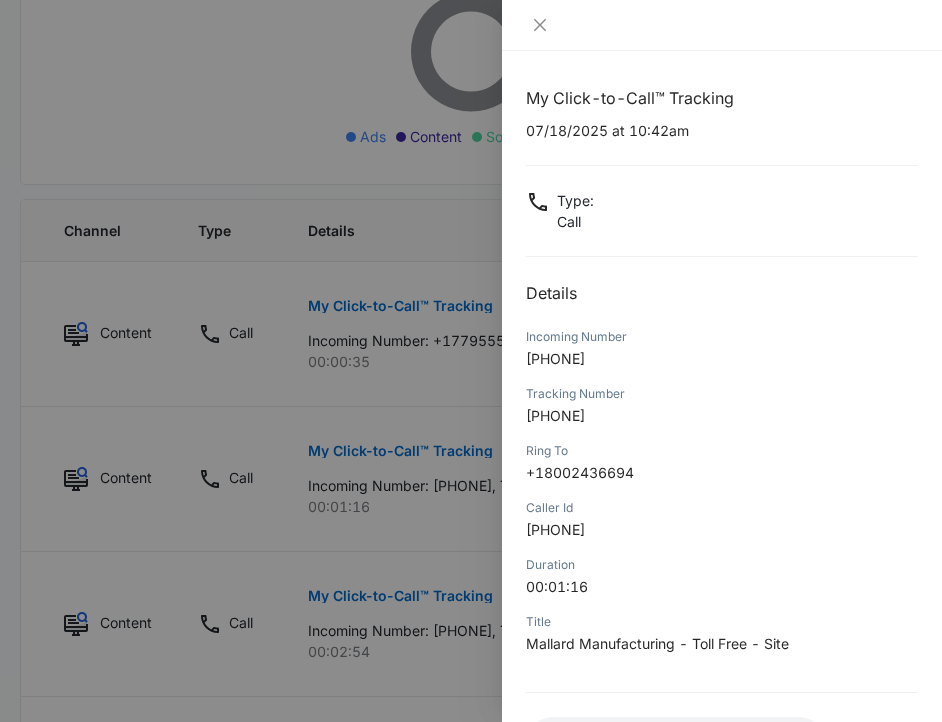 scroll, scrollTop: 166, scrollLeft: 0, axis: vertical 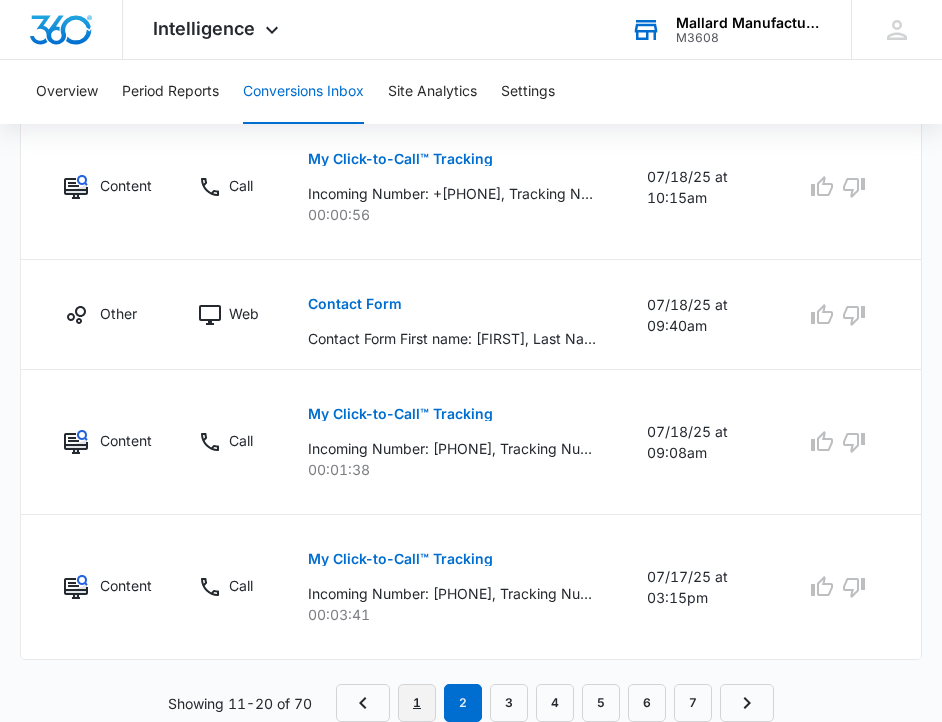 click on "1" at bounding box center [417, 703] 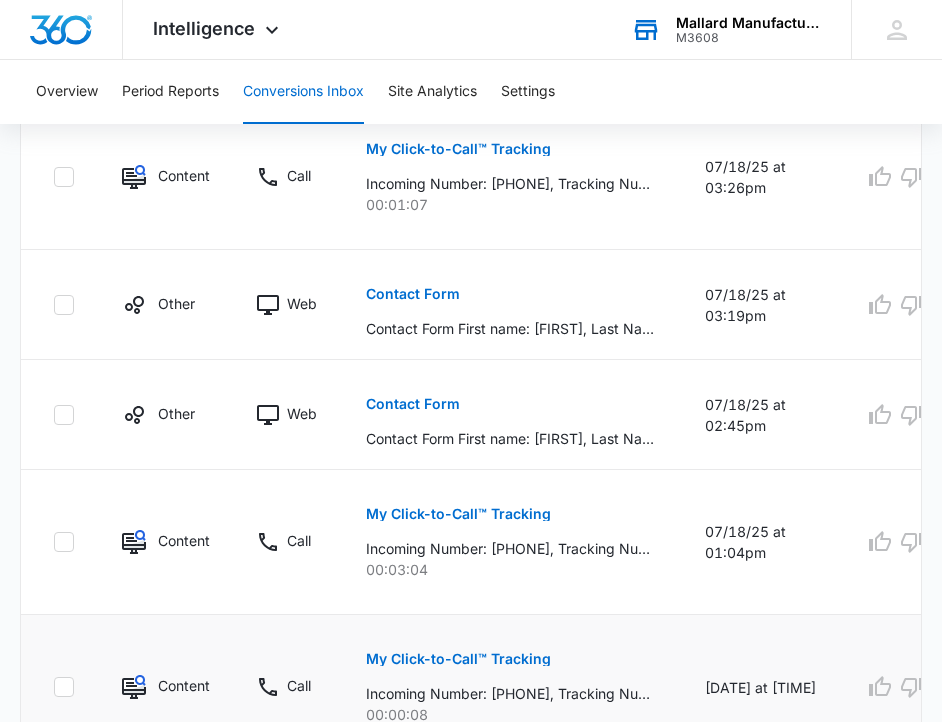 scroll, scrollTop: 1925, scrollLeft: 0, axis: vertical 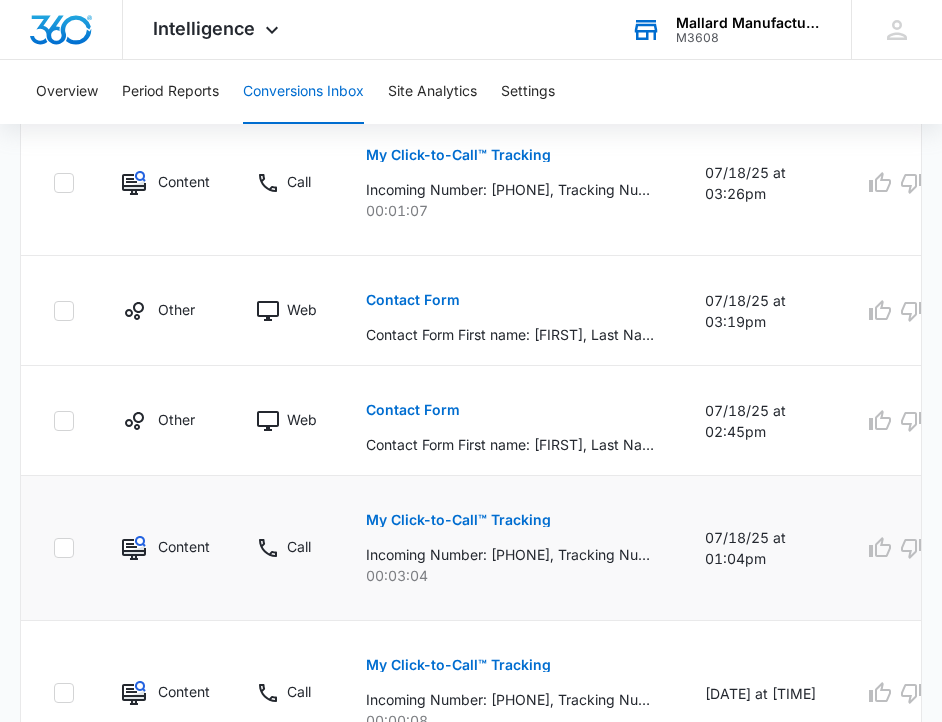 click on "My Click-to-Call™ Tracking" at bounding box center [458, 520] 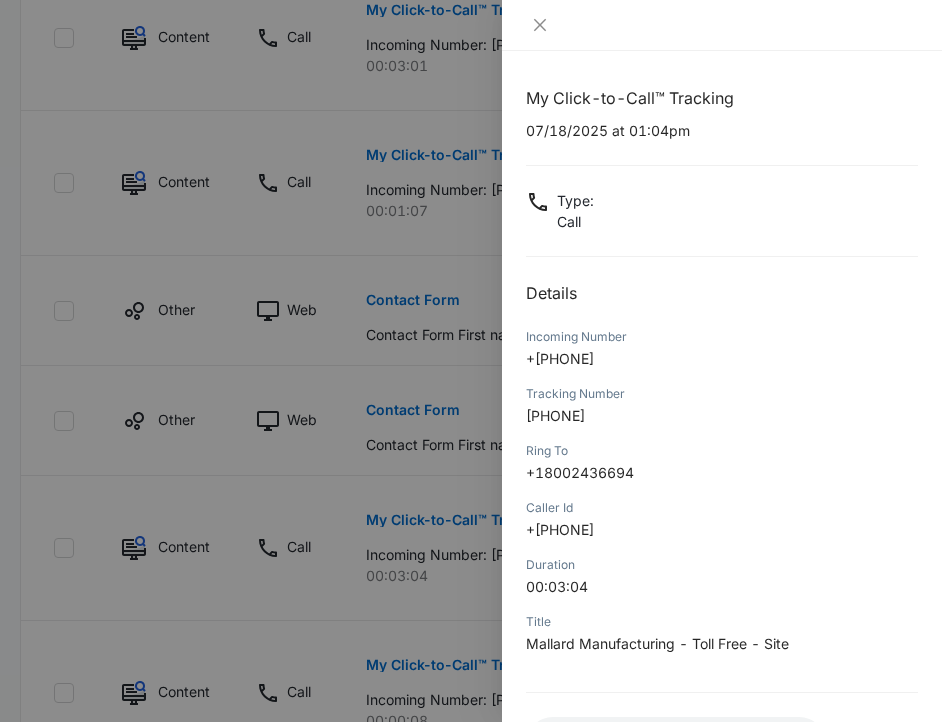 scroll, scrollTop: 166, scrollLeft: 0, axis: vertical 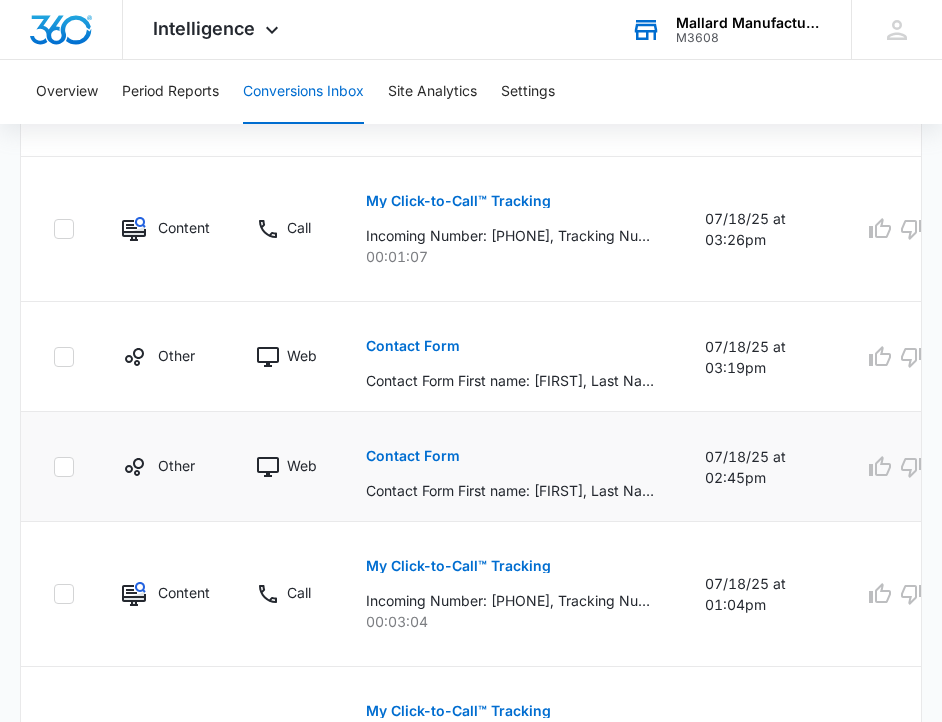click on "Contact Form" at bounding box center [413, 456] 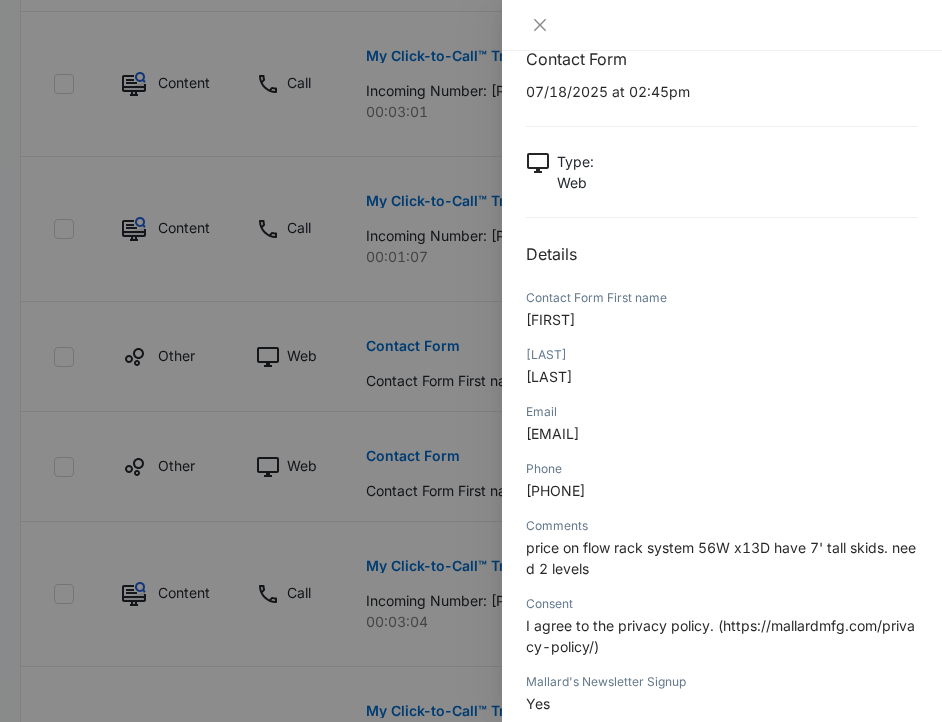scroll, scrollTop: 0, scrollLeft: 0, axis: both 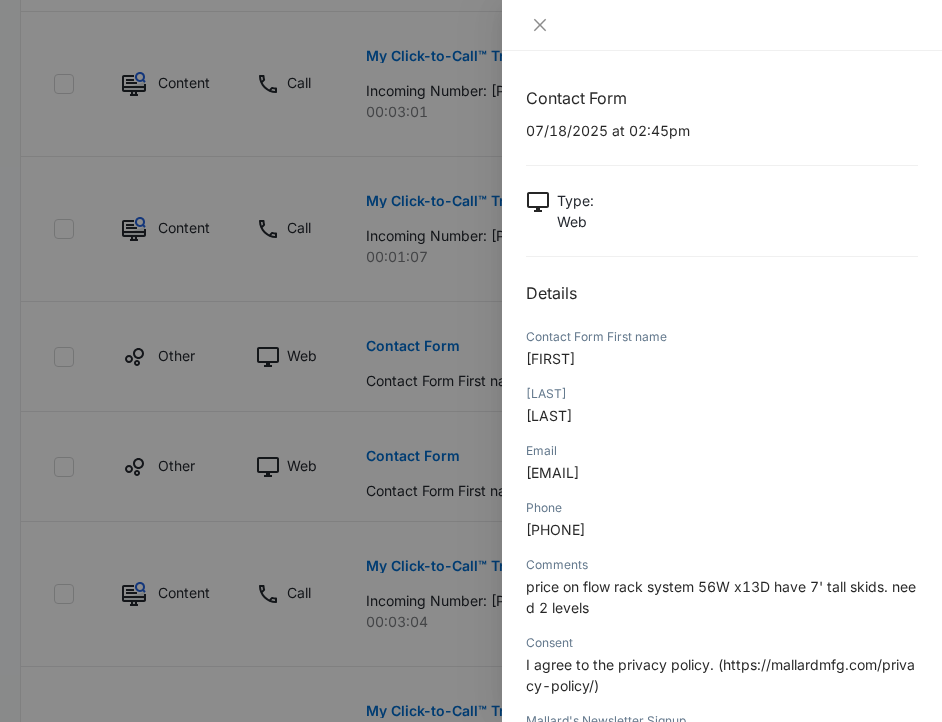 click at bounding box center [471, 361] 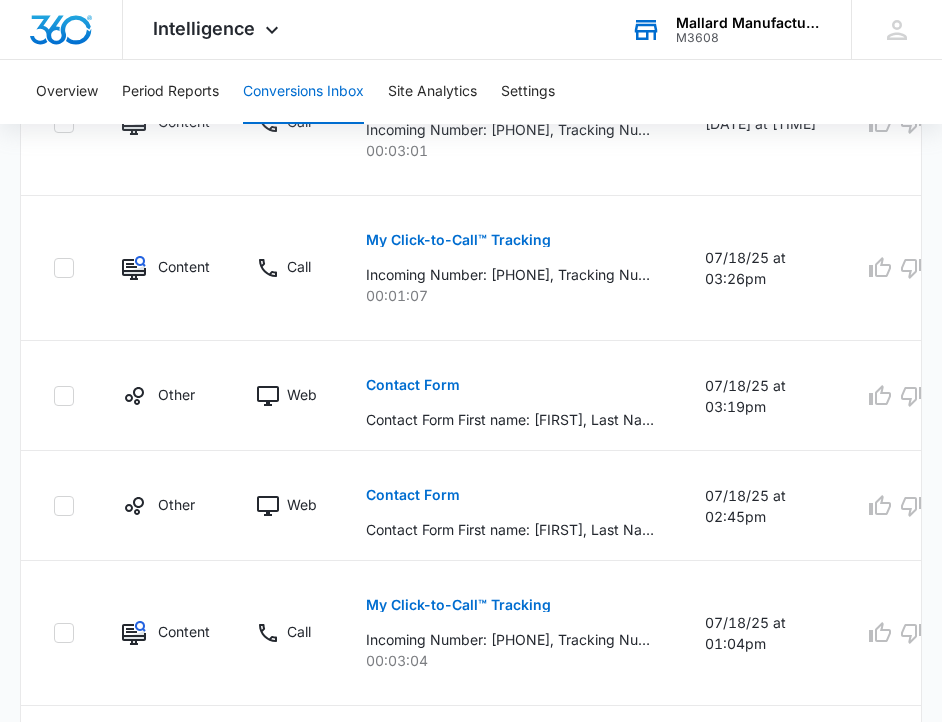scroll, scrollTop: 1830, scrollLeft: 0, axis: vertical 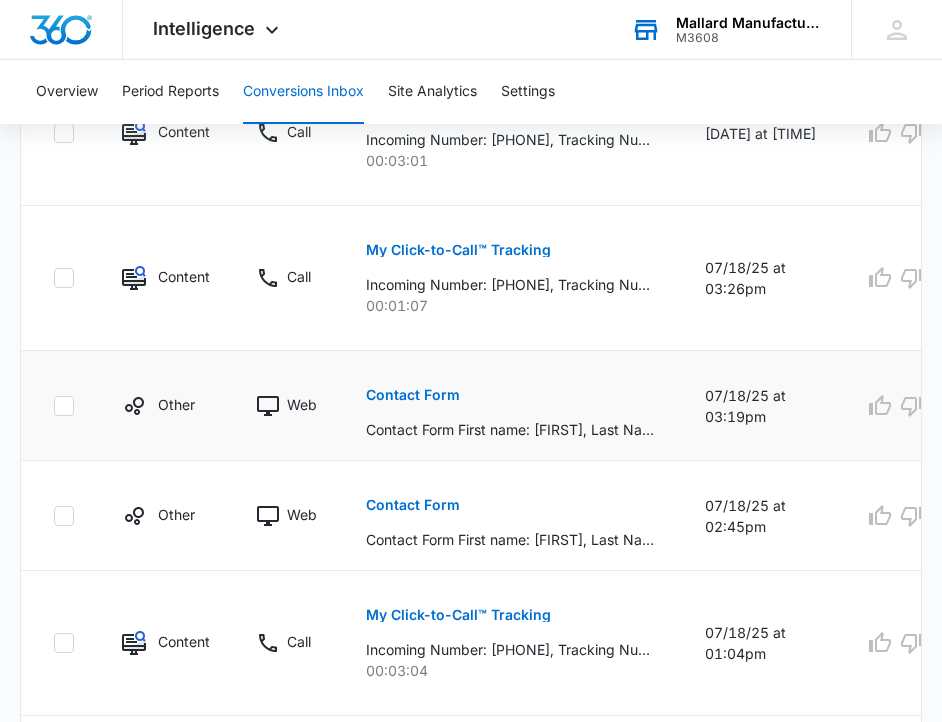 click on "Contact Form" at bounding box center [413, 395] 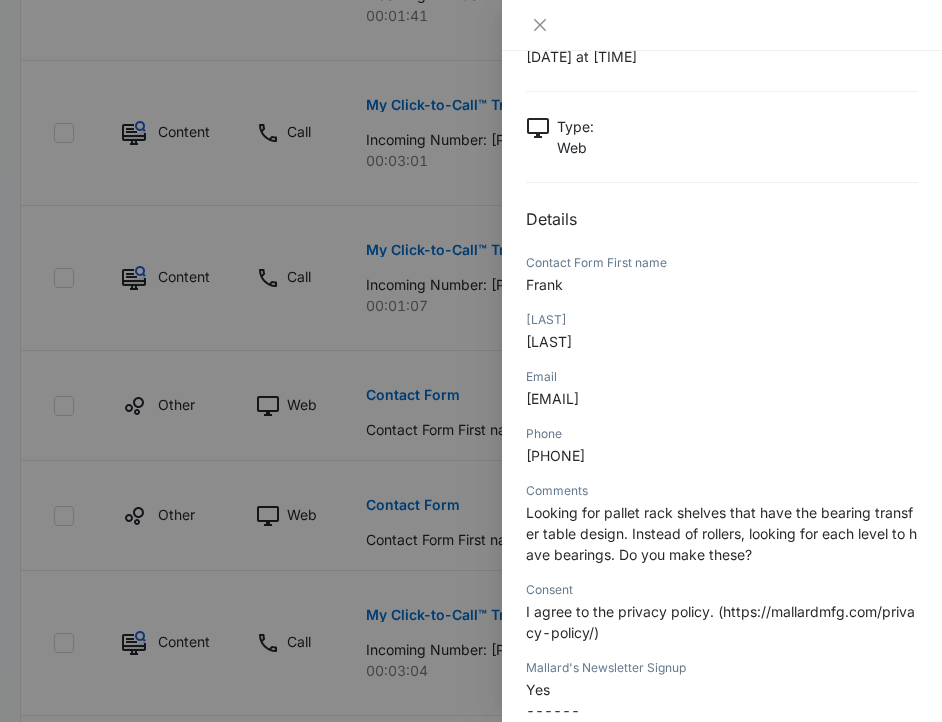 scroll, scrollTop: 0, scrollLeft: 0, axis: both 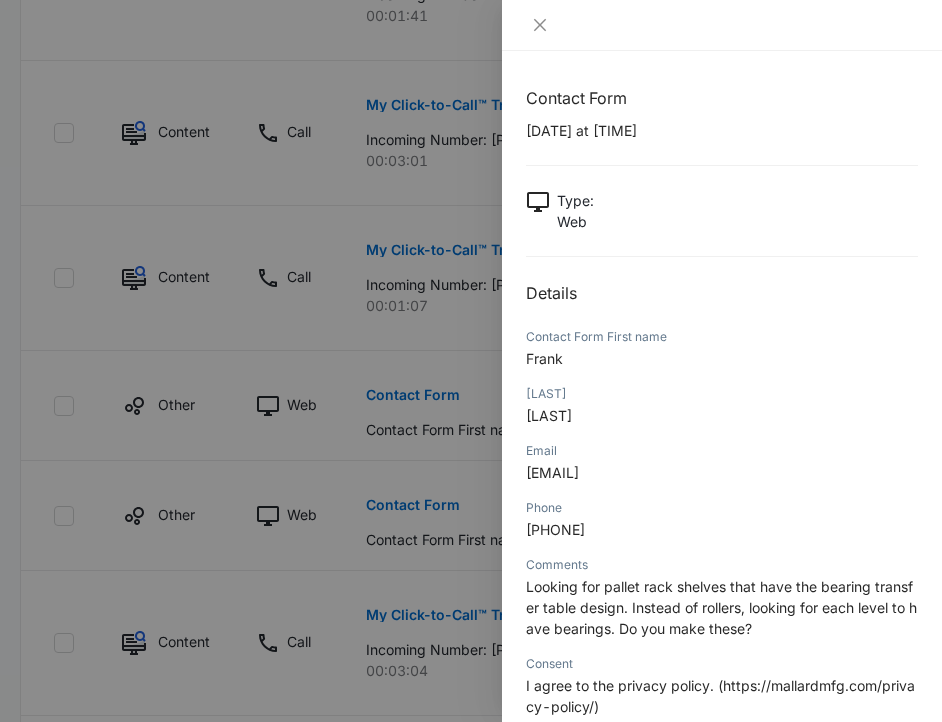 click at bounding box center [471, 361] 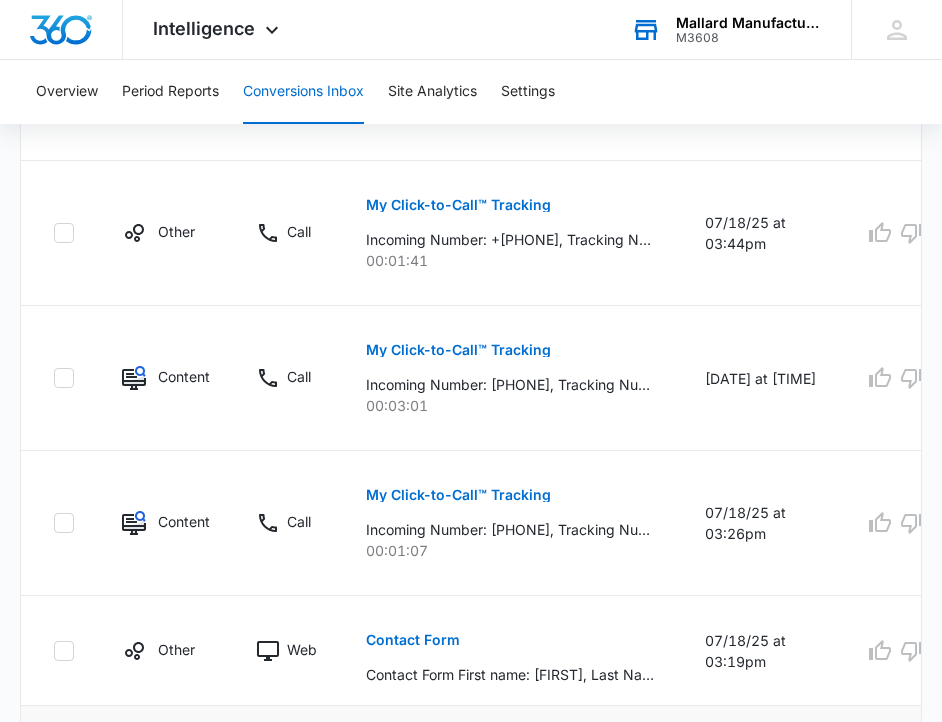 scroll, scrollTop: 1584, scrollLeft: 0, axis: vertical 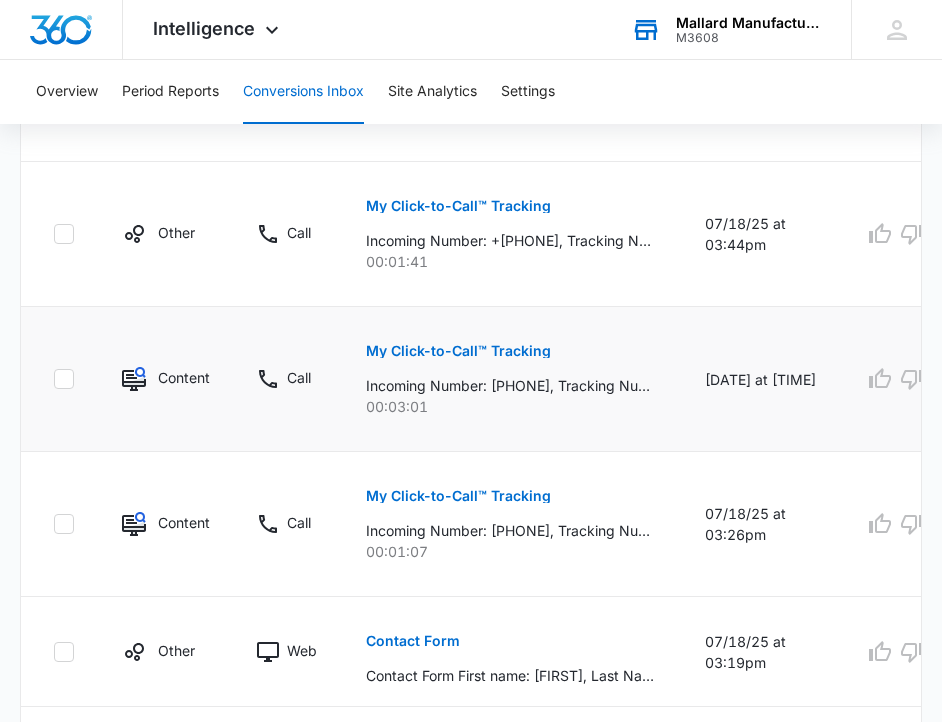 click on "My Click-to-Call™ Tracking" at bounding box center (458, 351) 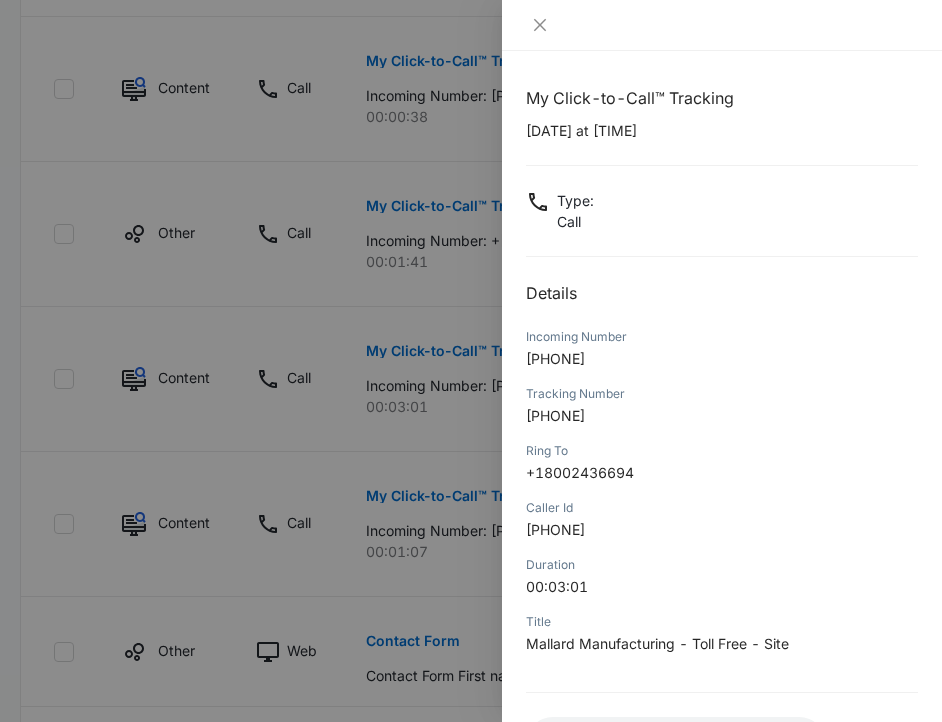 scroll, scrollTop: 166, scrollLeft: 0, axis: vertical 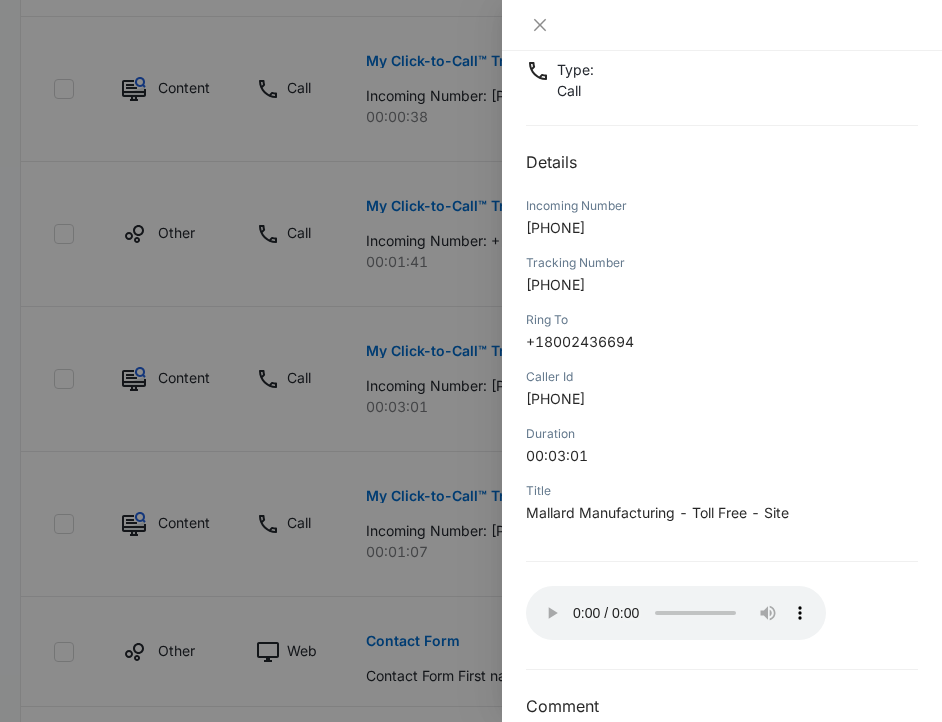 type 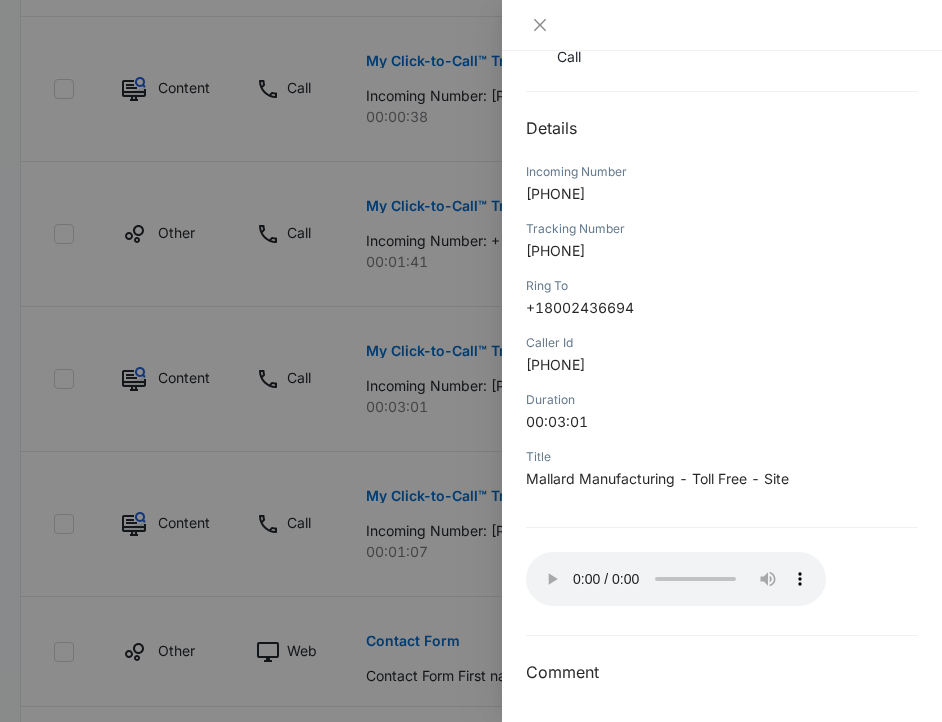 scroll, scrollTop: 0, scrollLeft: 0, axis: both 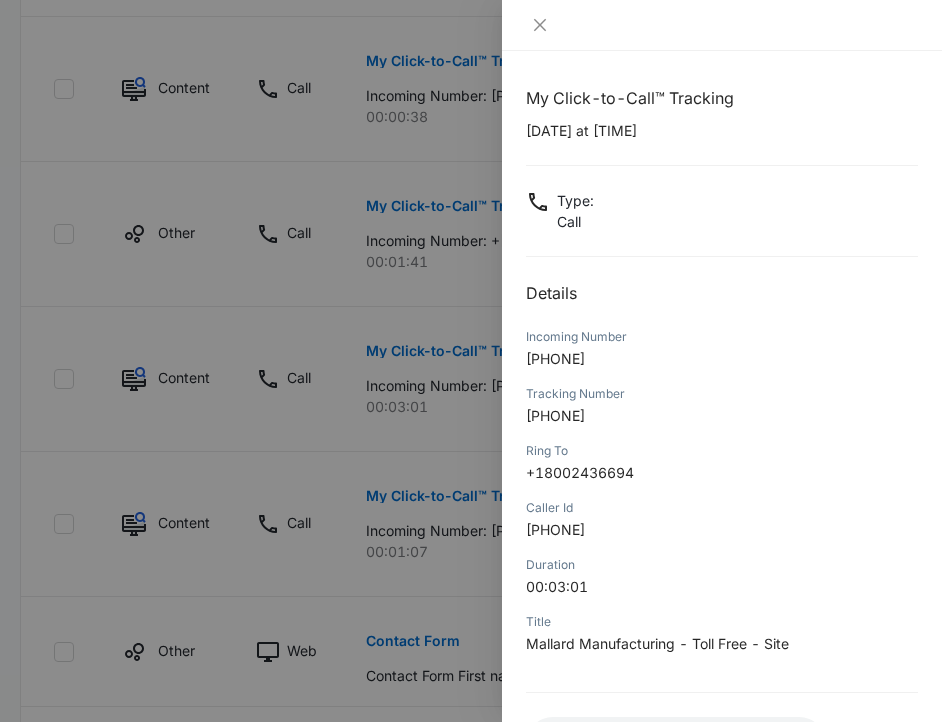 click at bounding box center [471, 361] 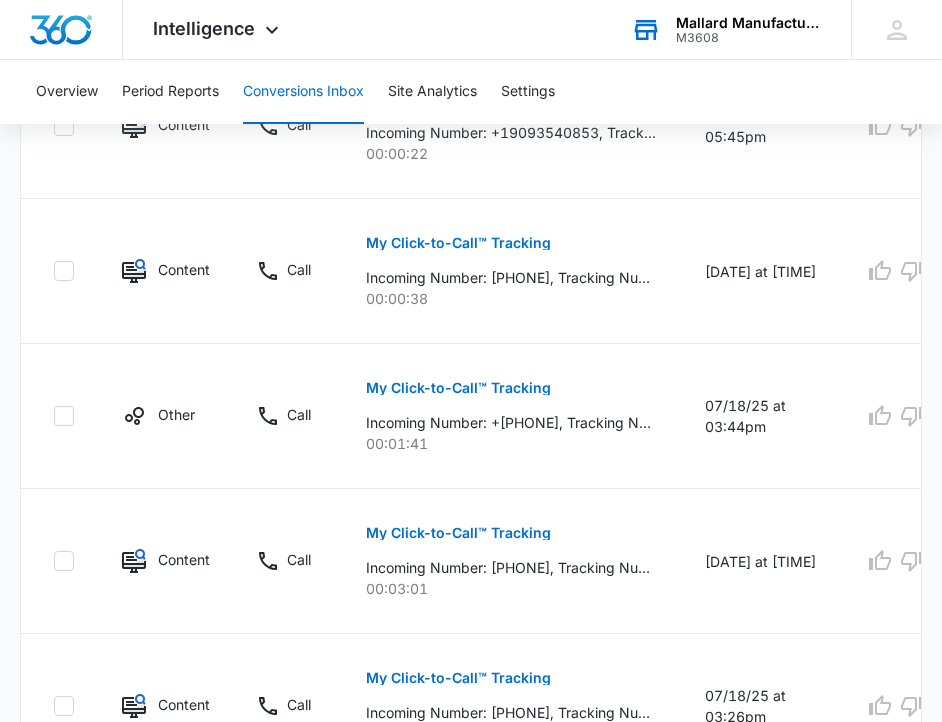 scroll, scrollTop: 1344, scrollLeft: 0, axis: vertical 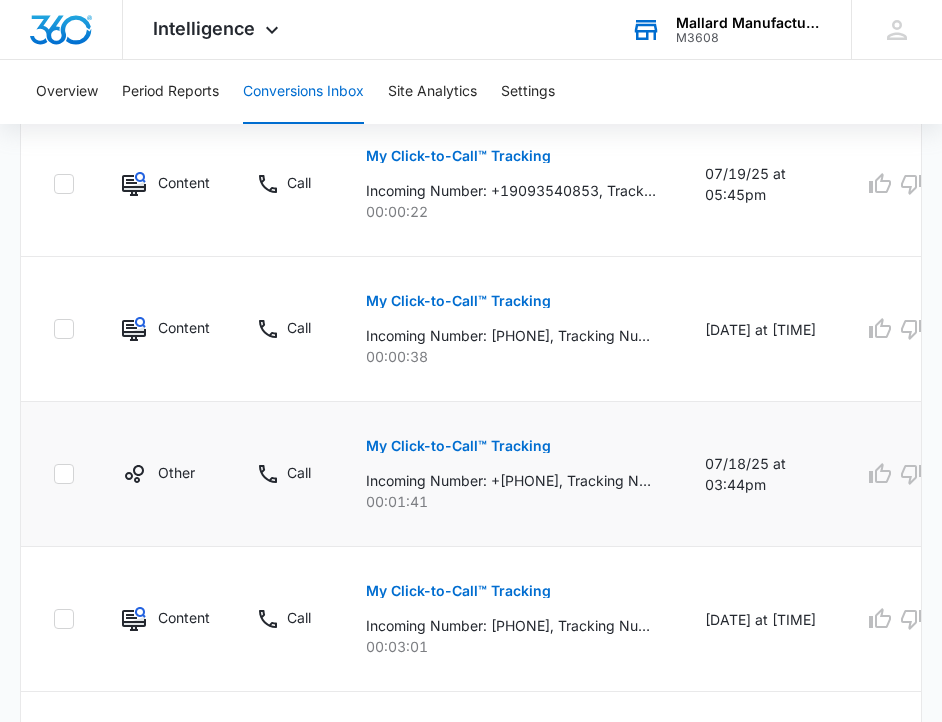 click on "My Click-to-Call™ Tracking" at bounding box center [458, 446] 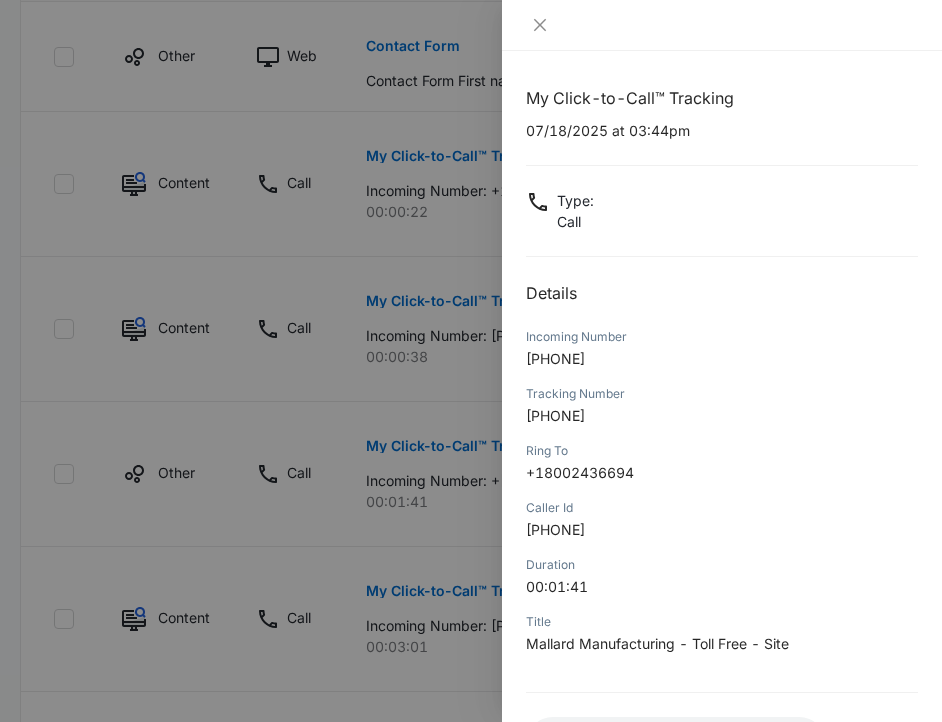 scroll, scrollTop: 166, scrollLeft: 0, axis: vertical 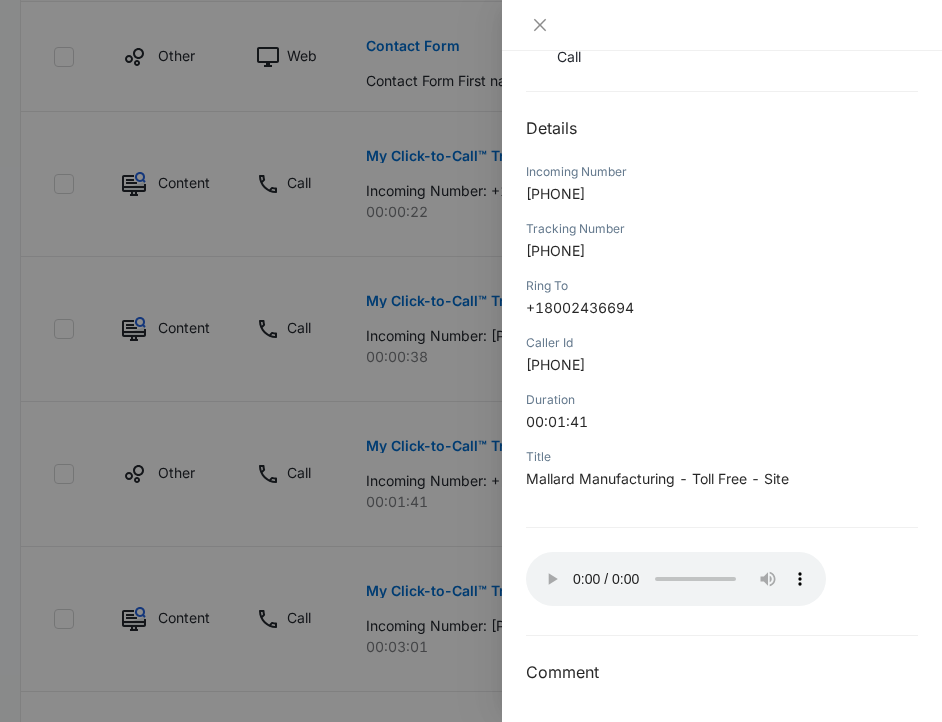 type 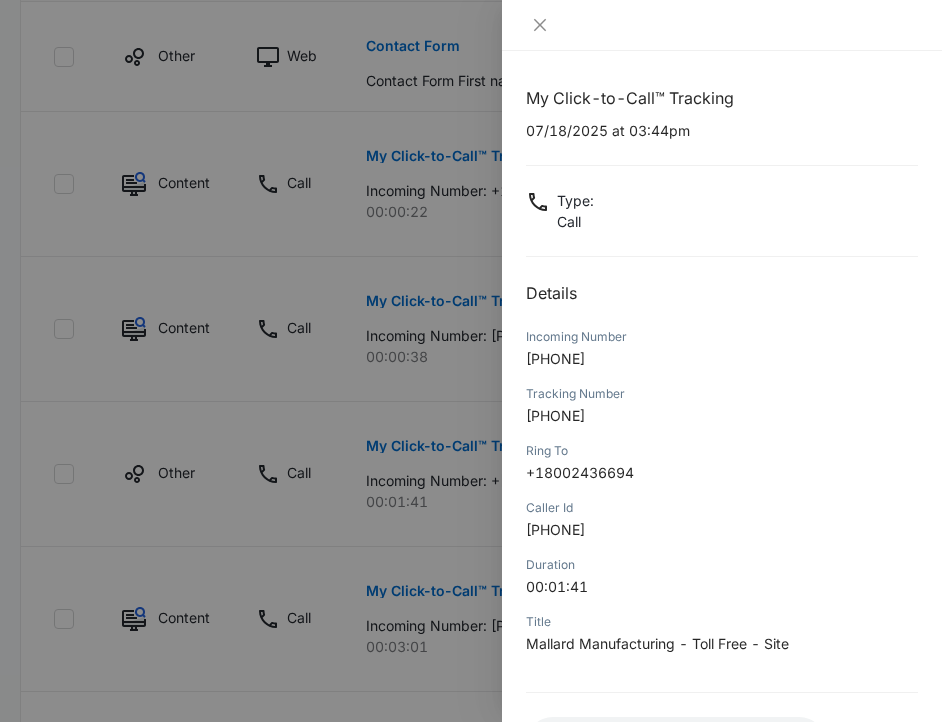 click at bounding box center (471, 361) 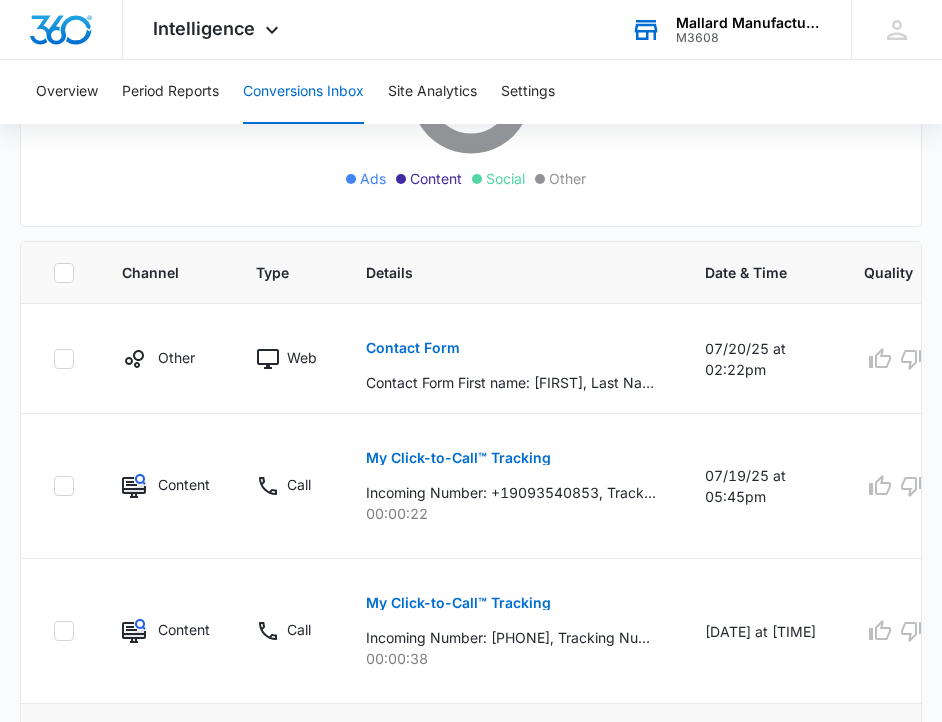 scroll, scrollTop: 1015, scrollLeft: 0, axis: vertical 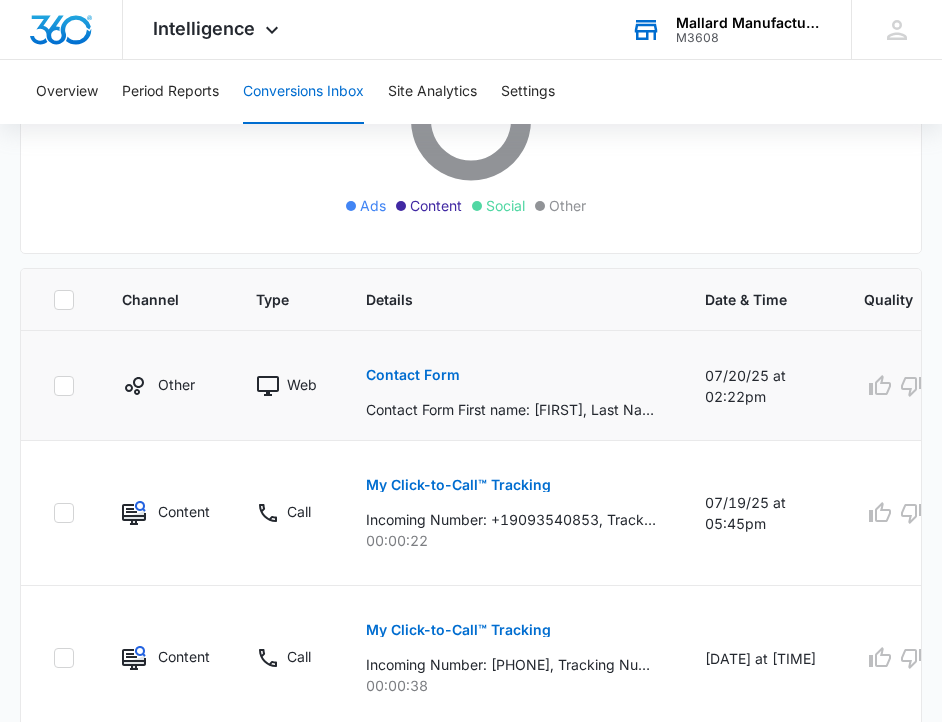 click on "Contact Form" at bounding box center [413, 375] 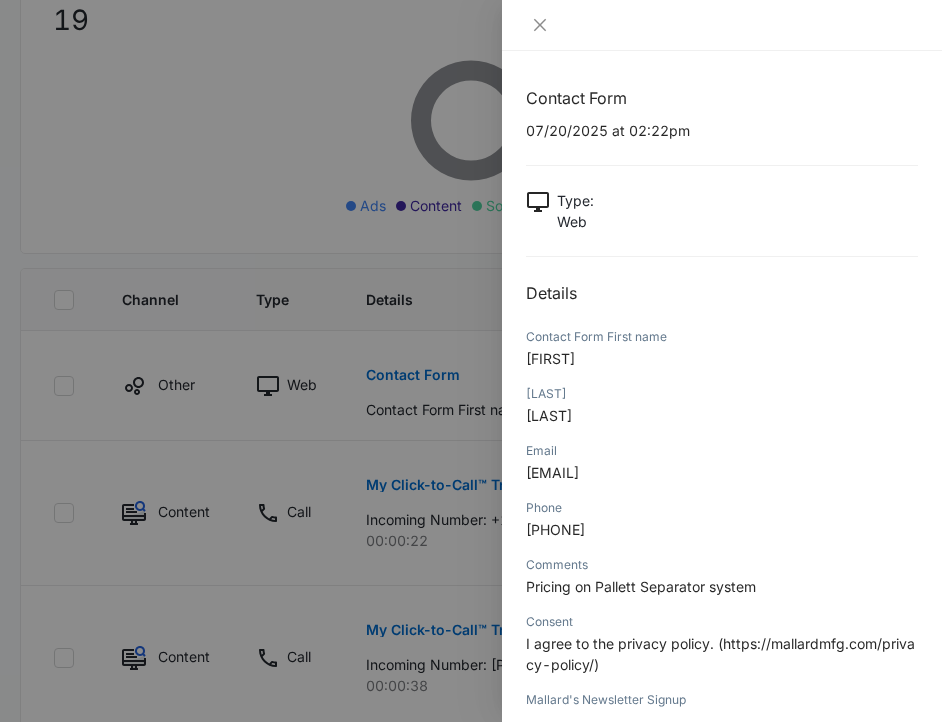 click at bounding box center [471, 361] 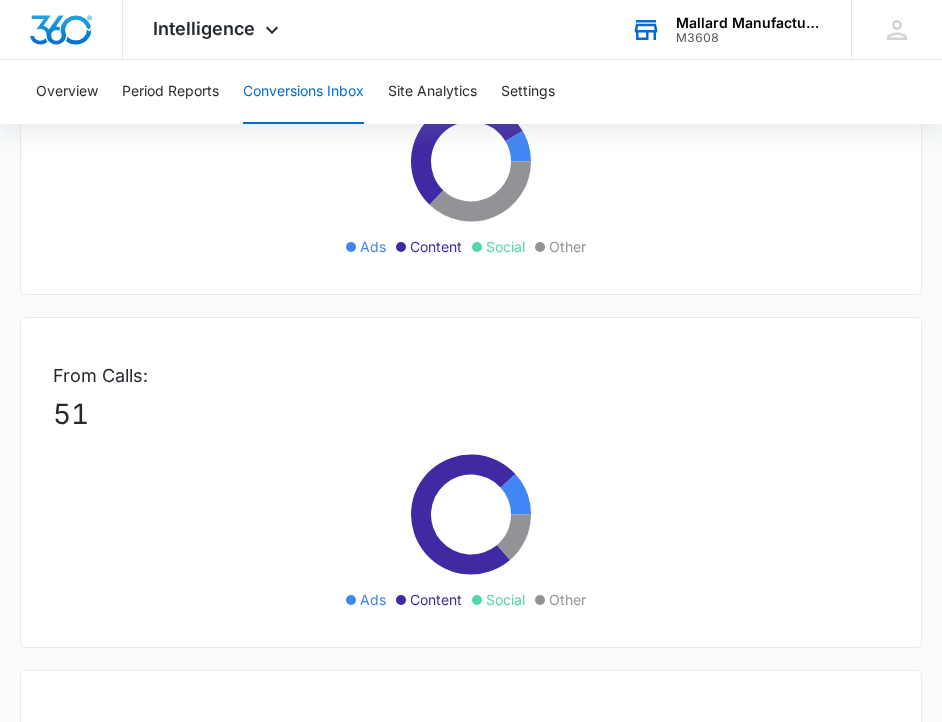 scroll, scrollTop: 0, scrollLeft: 0, axis: both 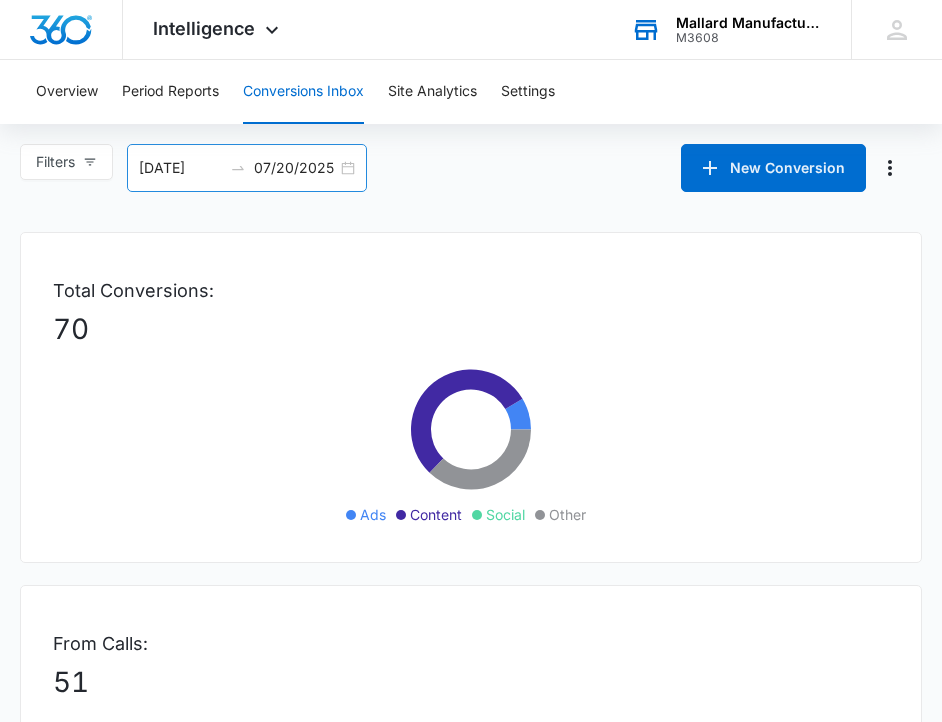 click on "[DATE]" at bounding box center [180, 168] 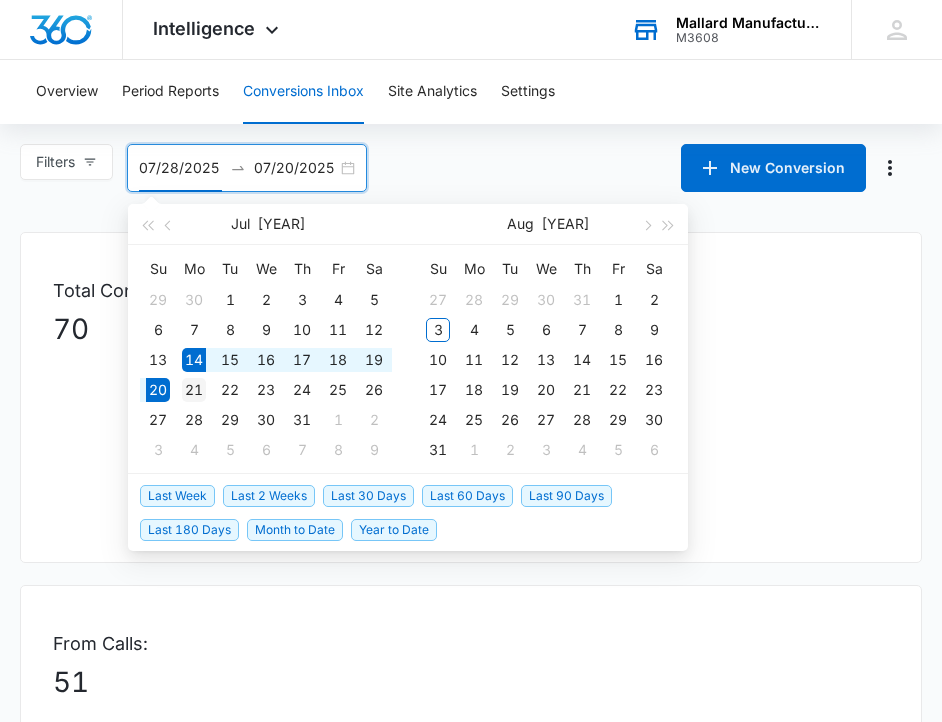type on "07/21/2025" 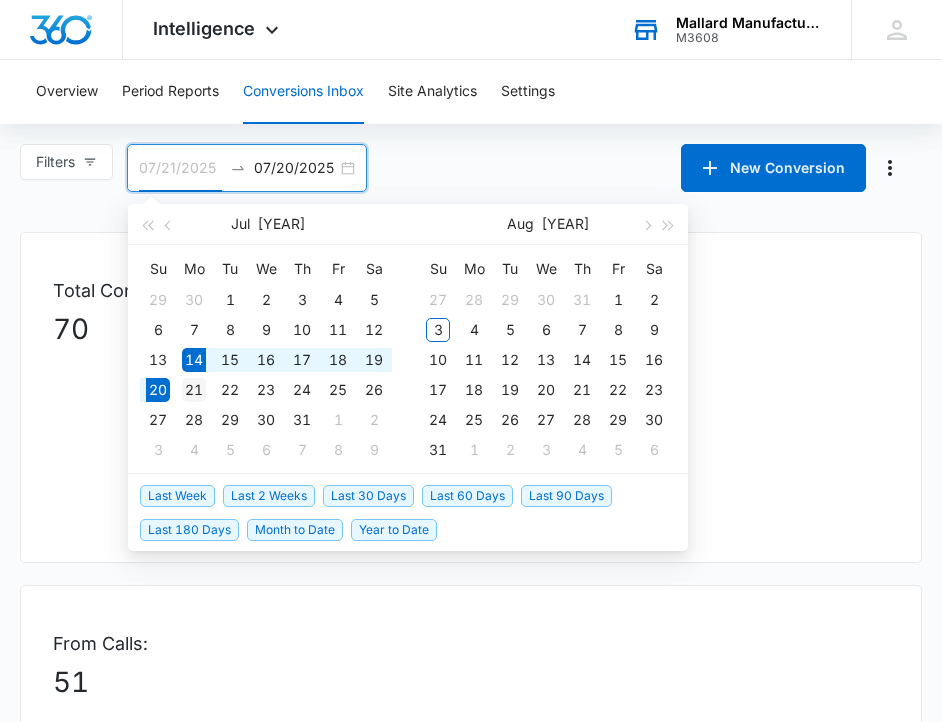 click on "21" at bounding box center [194, 390] 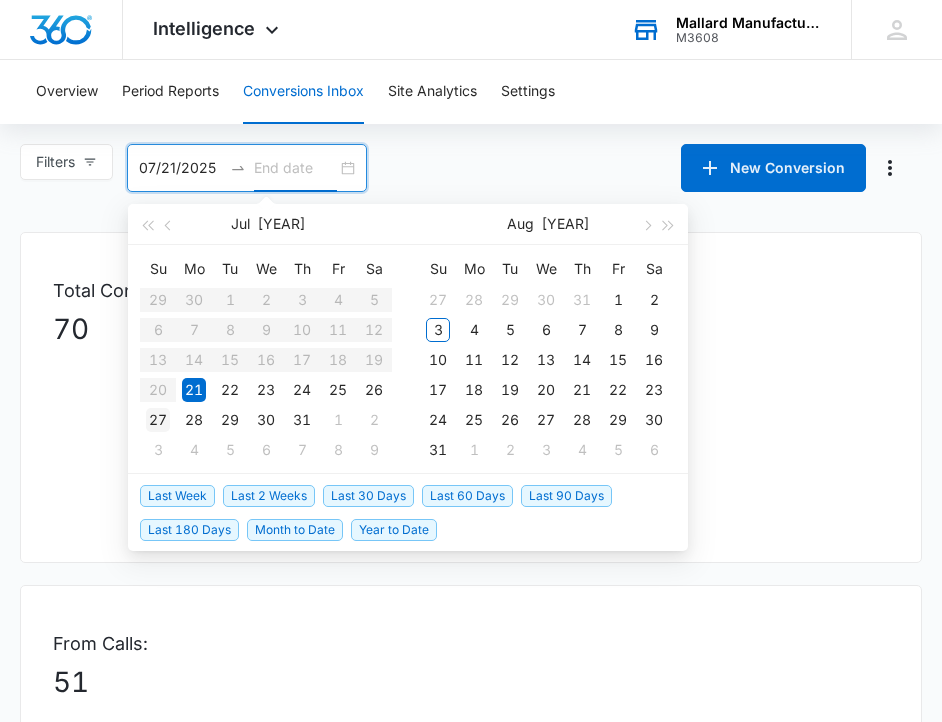 type on "07/27/2025" 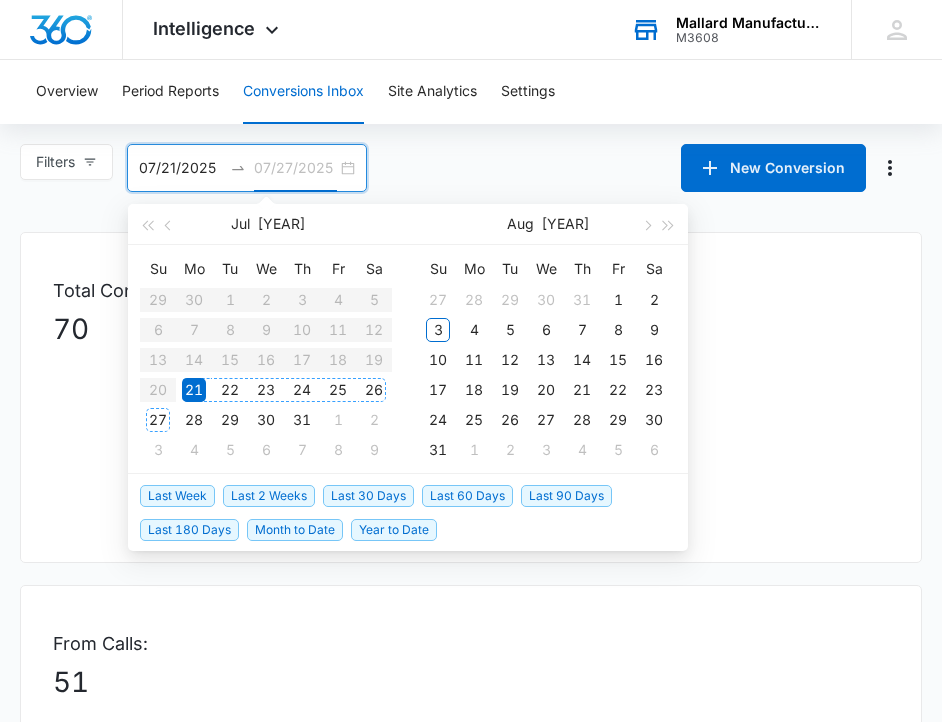 click on "27" at bounding box center (158, 420) 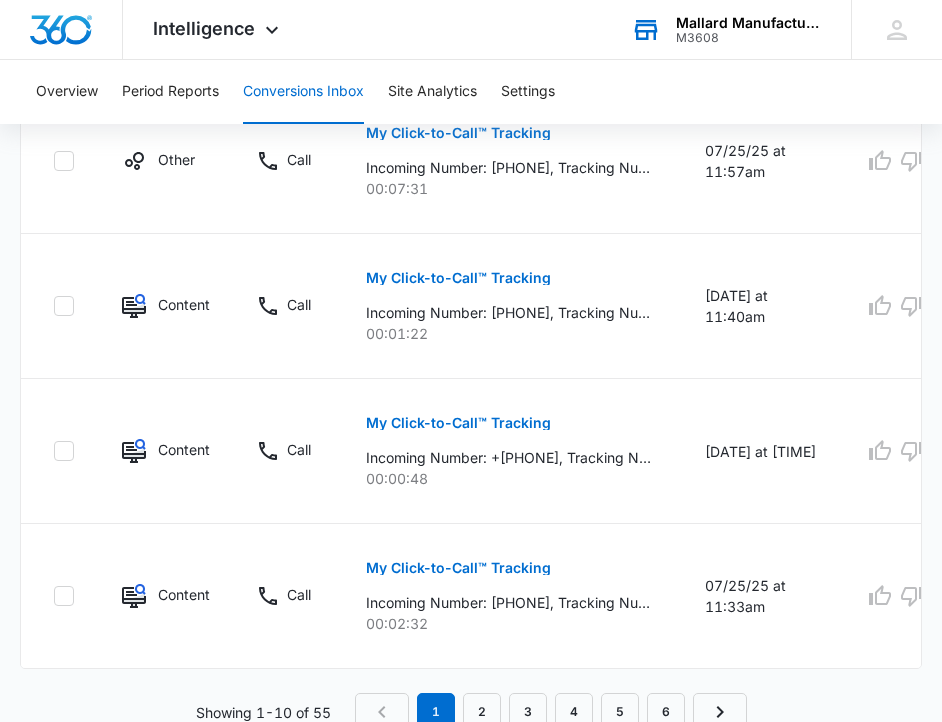 scroll, scrollTop: 1996, scrollLeft: 0, axis: vertical 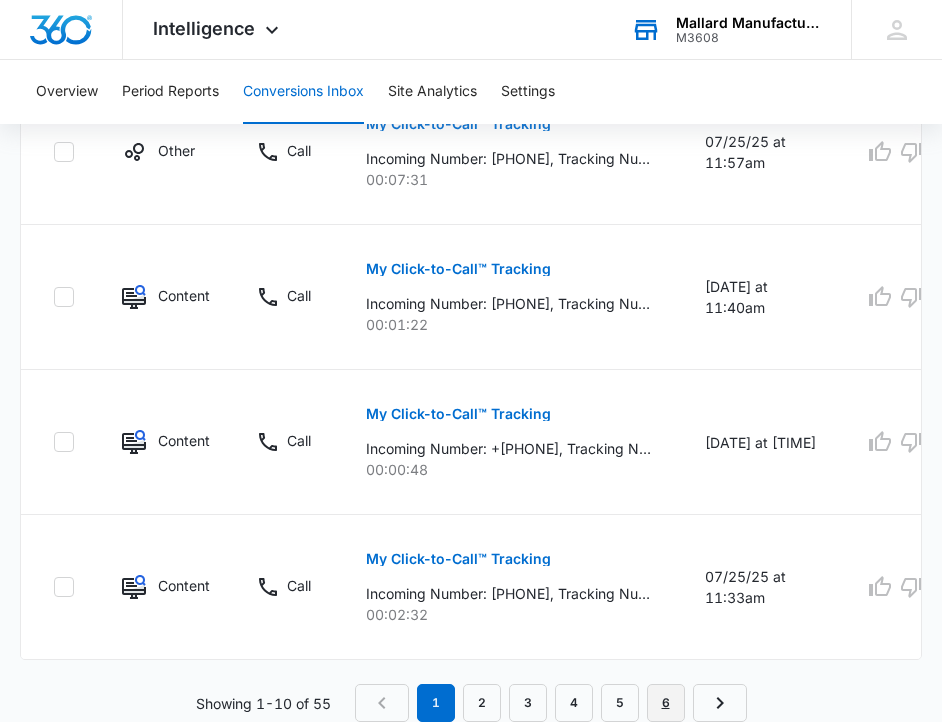 click on "6" at bounding box center [666, 703] 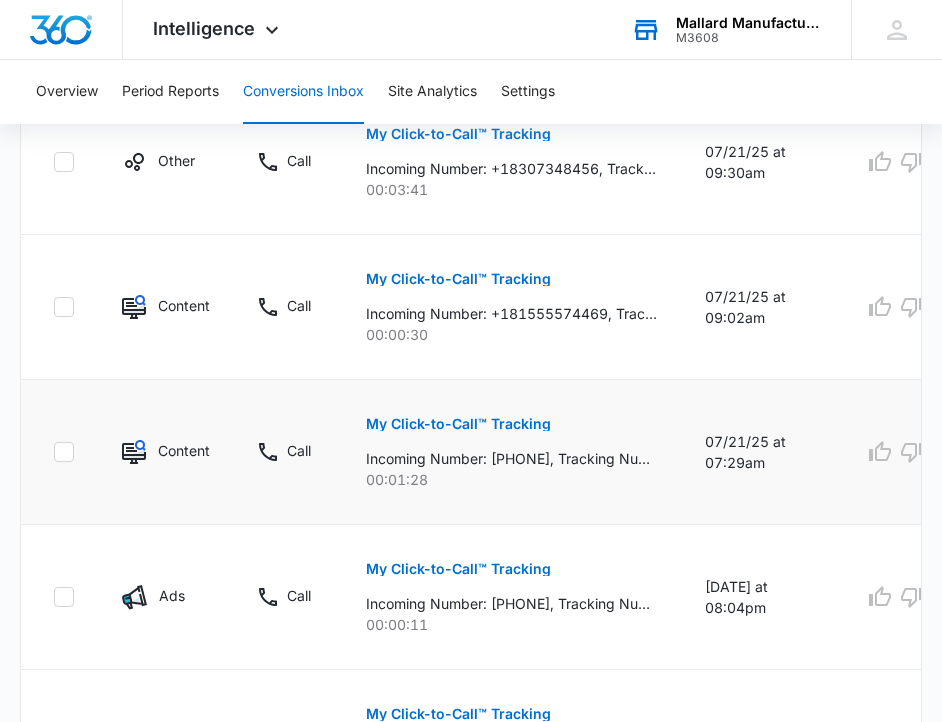 scroll, scrollTop: 1237, scrollLeft: 0, axis: vertical 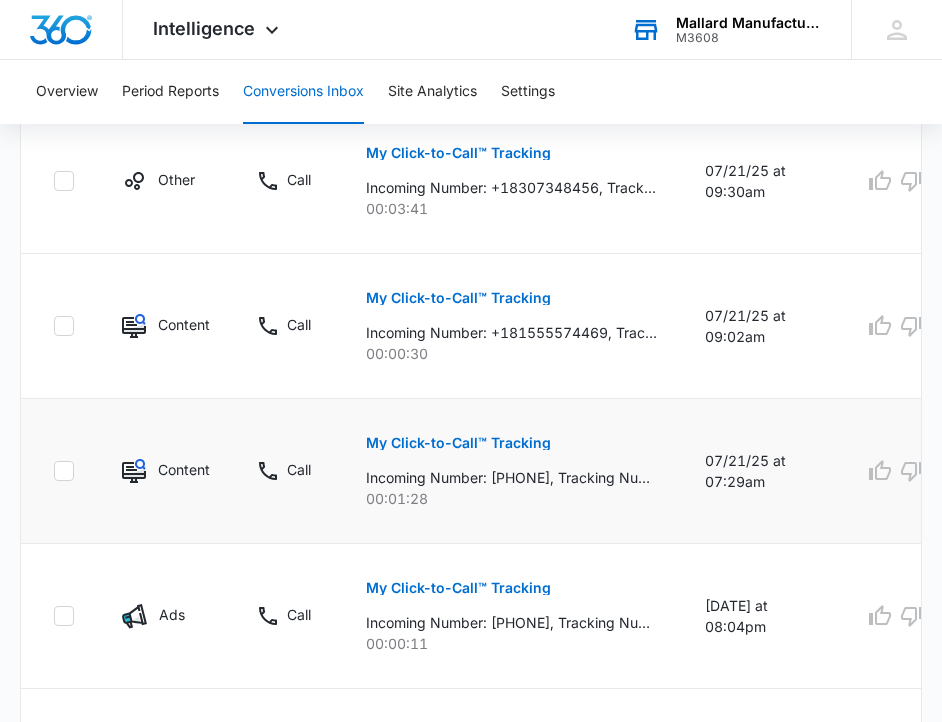 click on "My Click-to-Call™ Tracking" at bounding box center [458, 443] 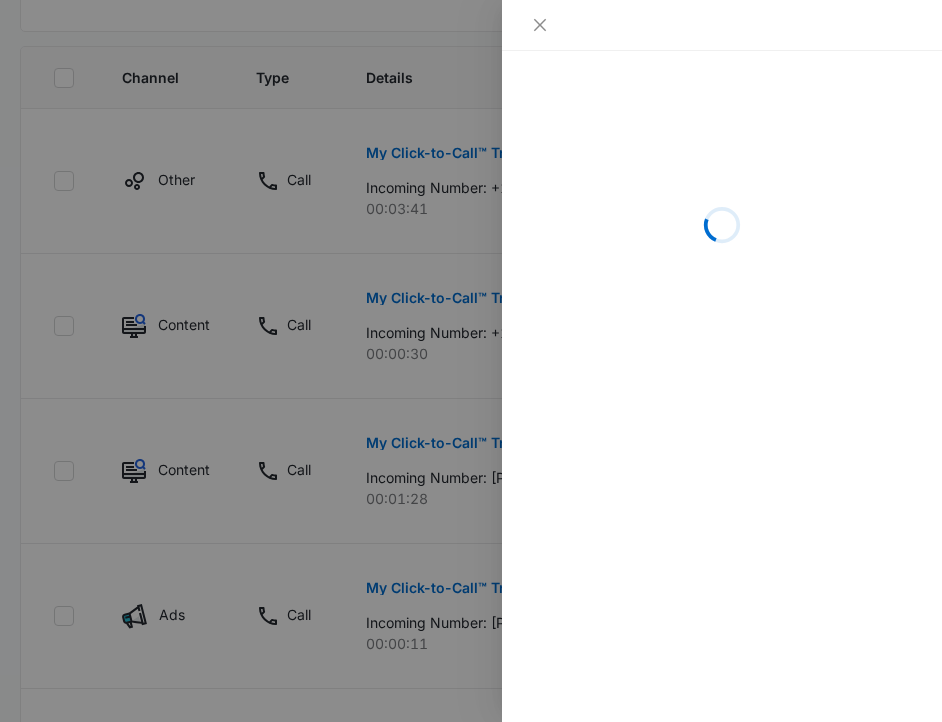 click at bounding box center (471, 361) 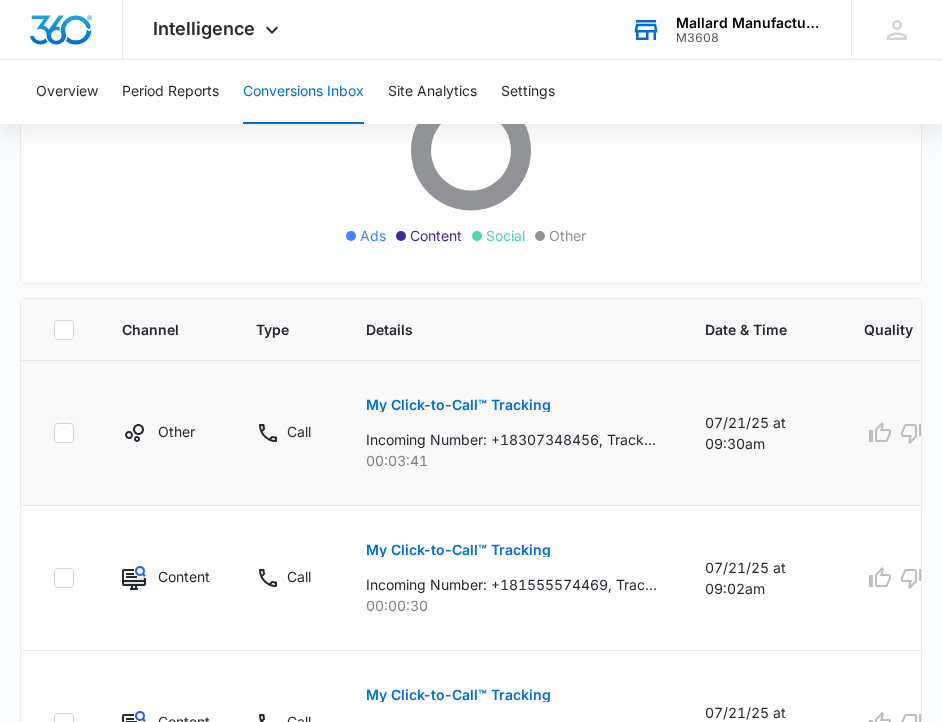 scroll, scrollTop: 979, scrollLeft: 0, axis: vertical 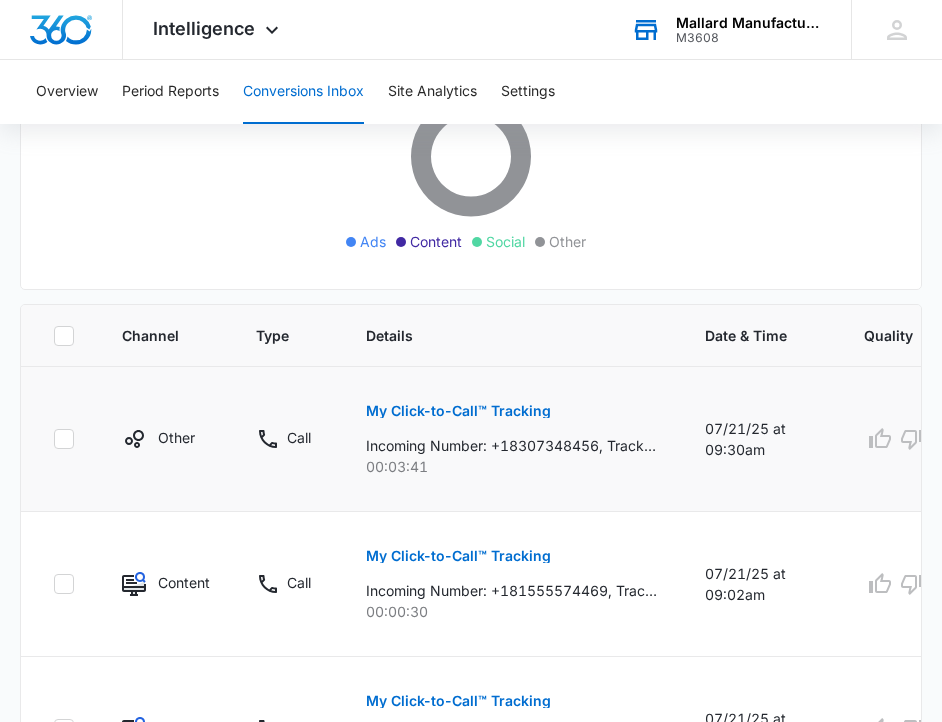 click on "My Click-to-Call™ Tracking" at bounding box center [458, 411] 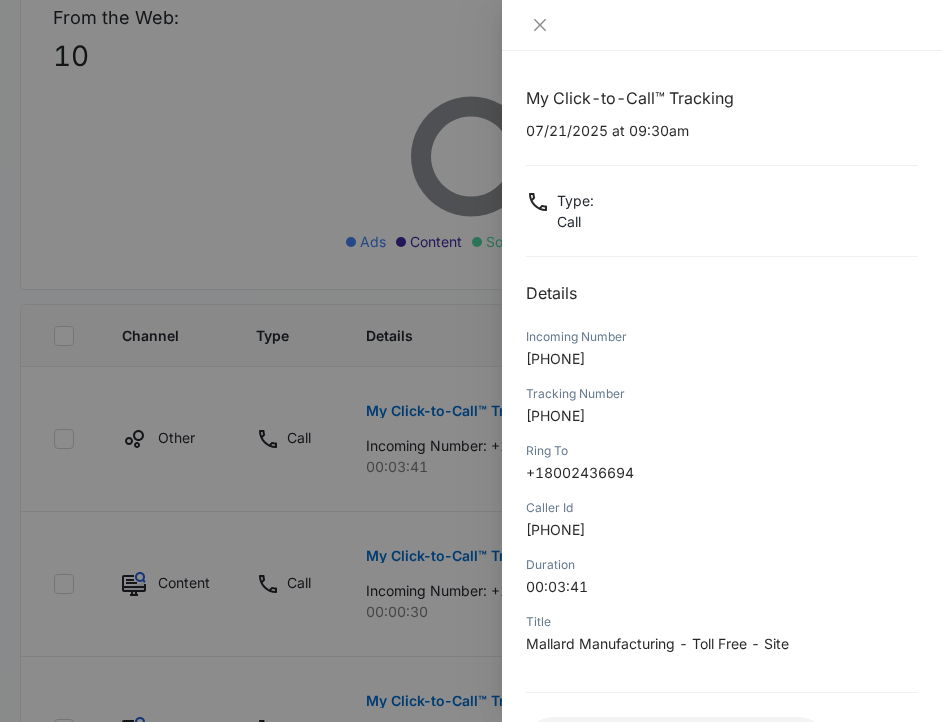 scroll, scrollTop: 166, scrollLeft: 0, axis: vertical 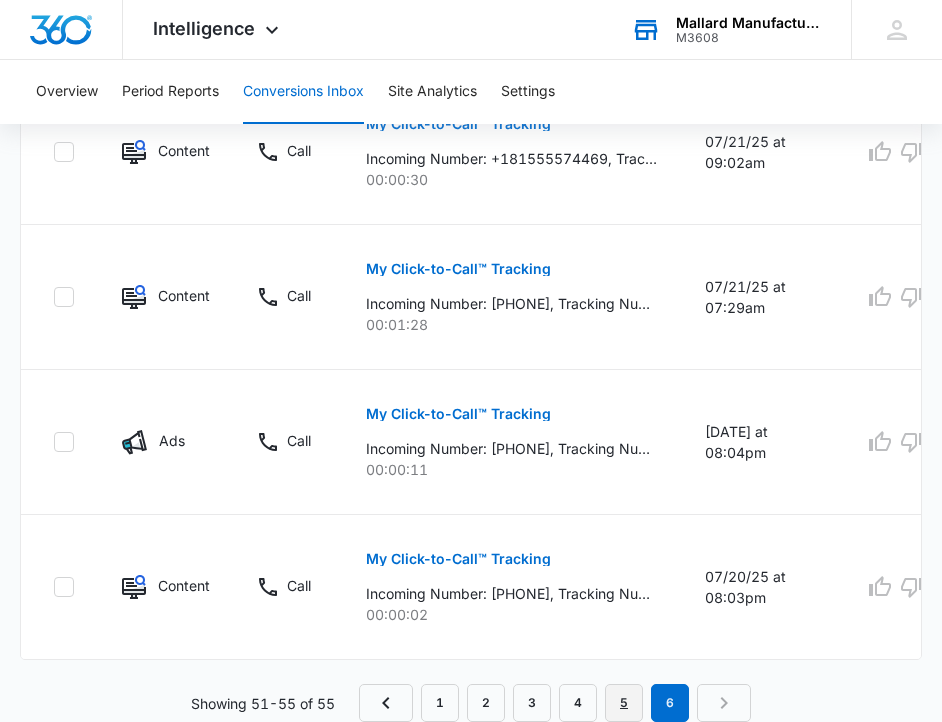 click on "5" at bounding box center [624, 703] 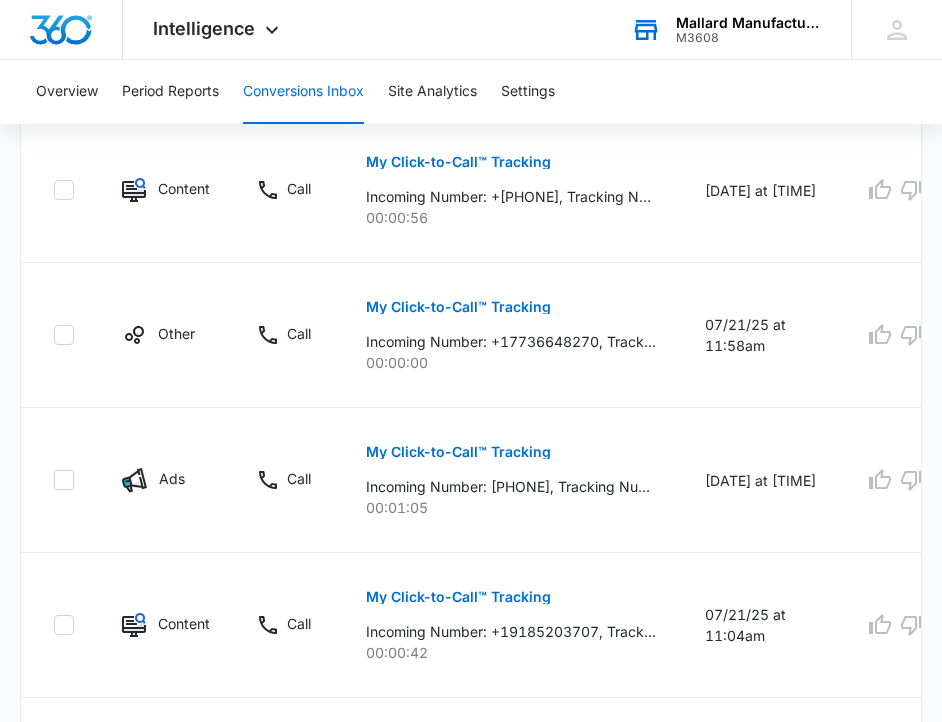 scroll, scrollTop: 2101, scrollLeft: 0, axis: vertical 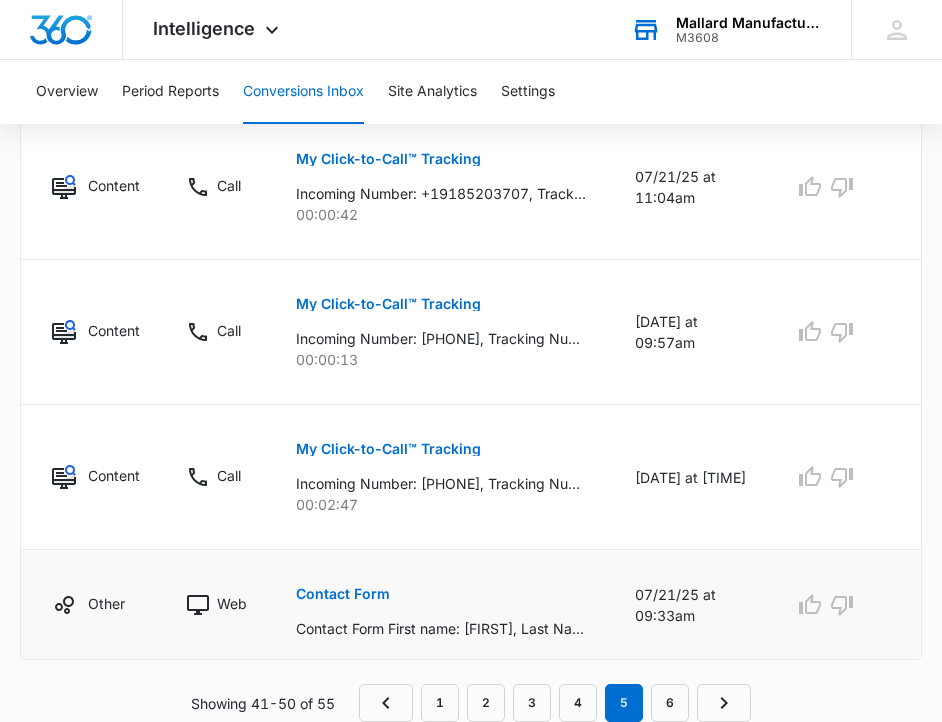 click on "Contact Form" at bounding box center (343, 594) 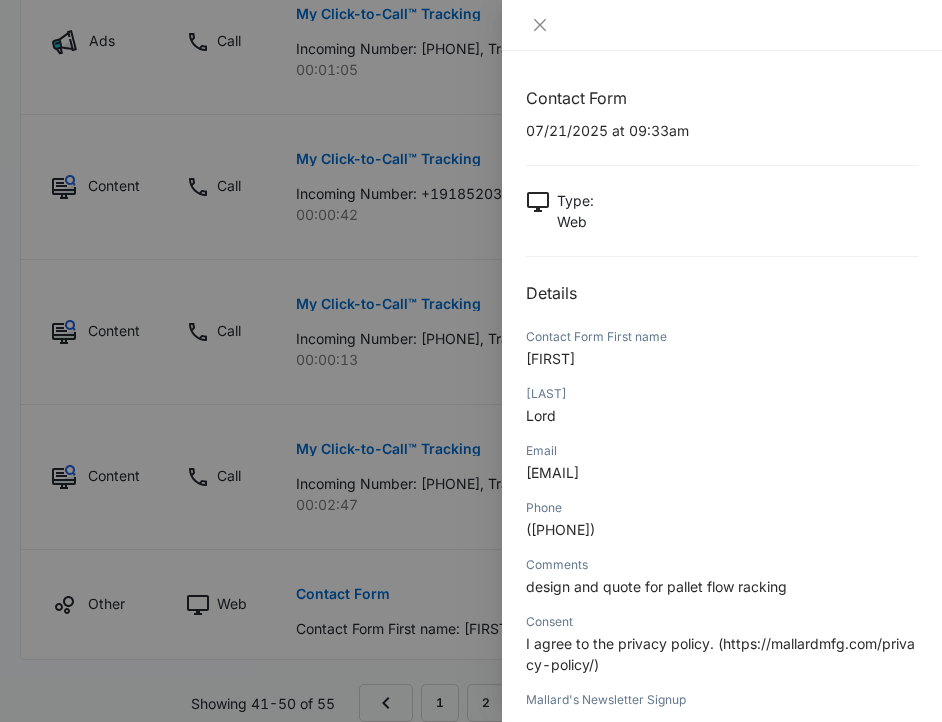 click at bounding box center (471, 361) 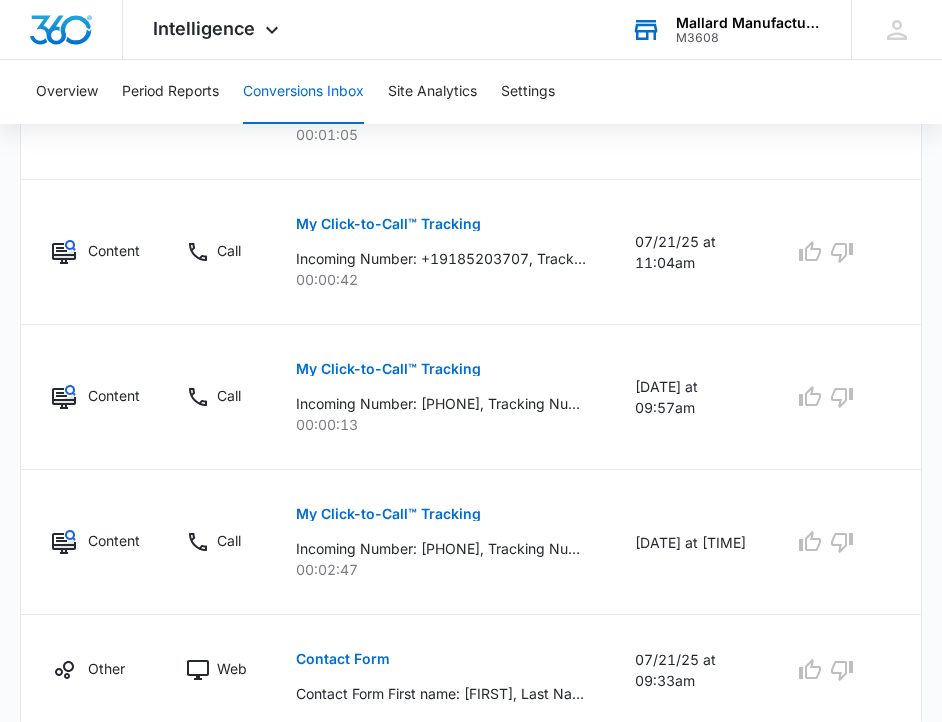 scroll, scrollTop: 2030, scrollLeft: 0, axis: vertical 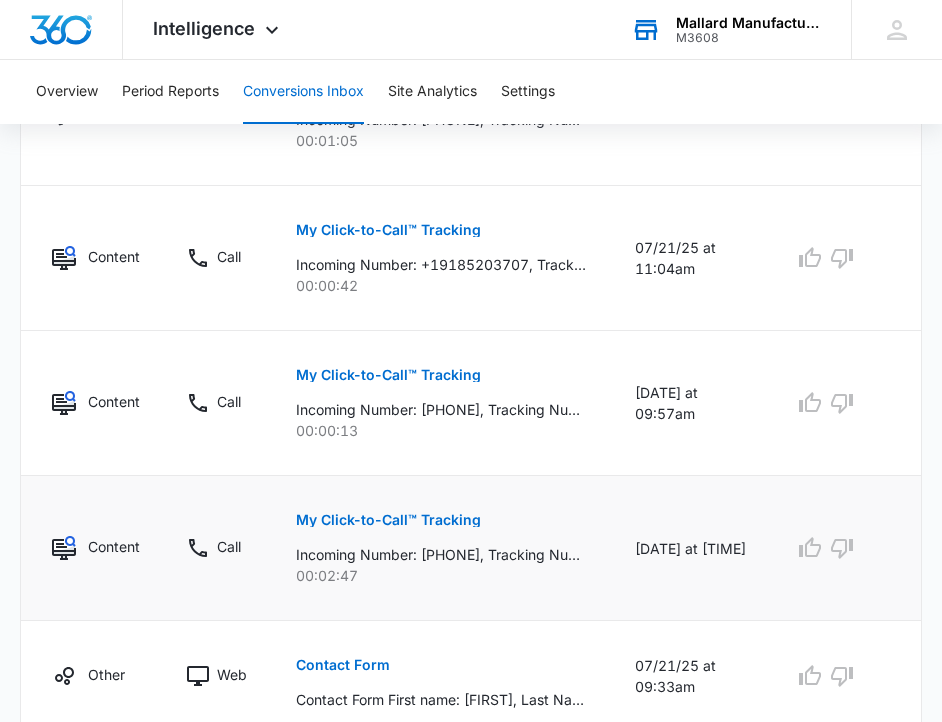 click on "My Click-to-Call™ Tracking" at bounding box center (388, 520) 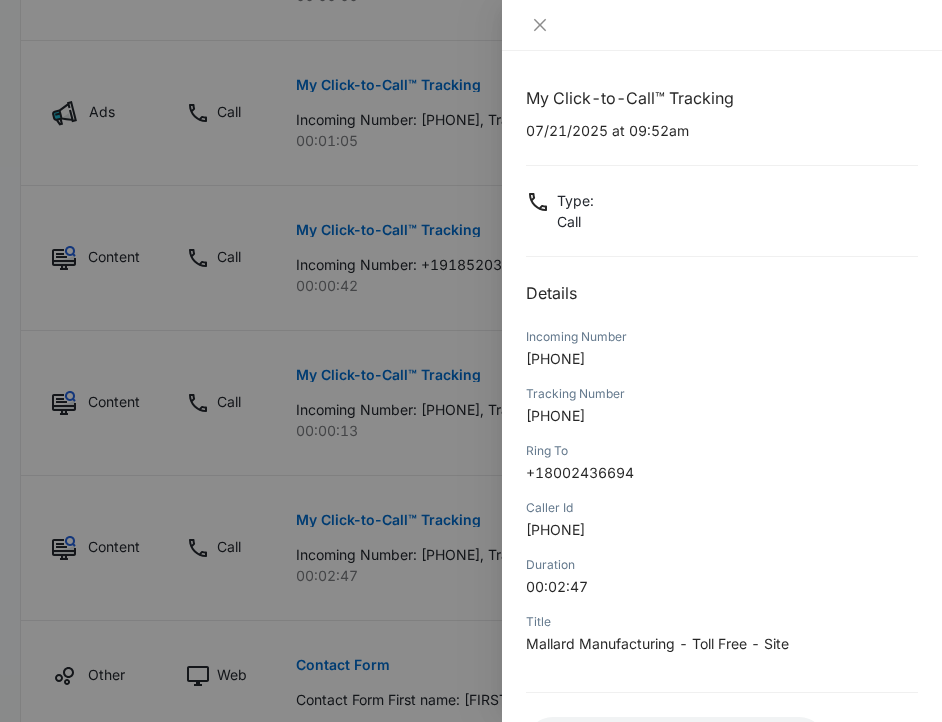 scroll, scrollTop: 166, scrollLeft: 0, axis: vertical 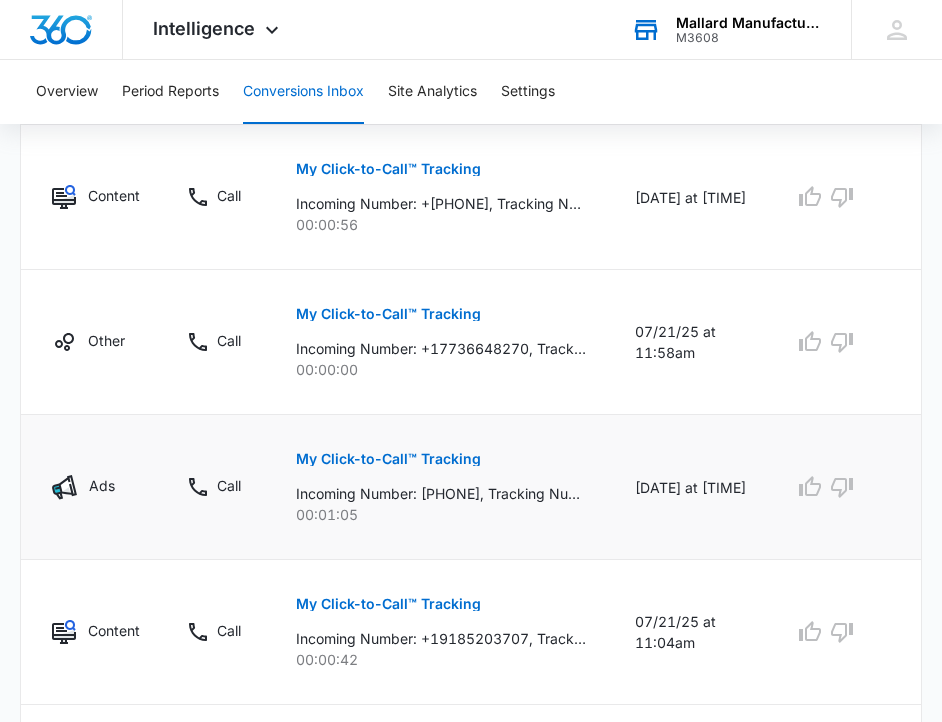 click on "My Click-to-Call™ Tracking" at bounding box center [388, 459] 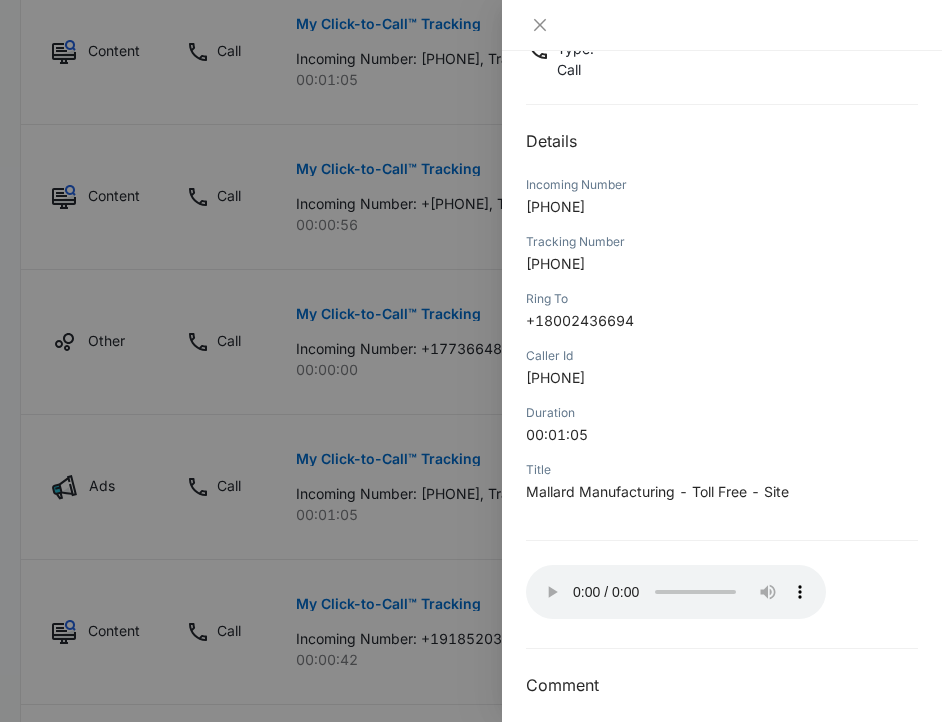 scroll, scrollTop: 160, scrollLeft: 0, axis: vertical 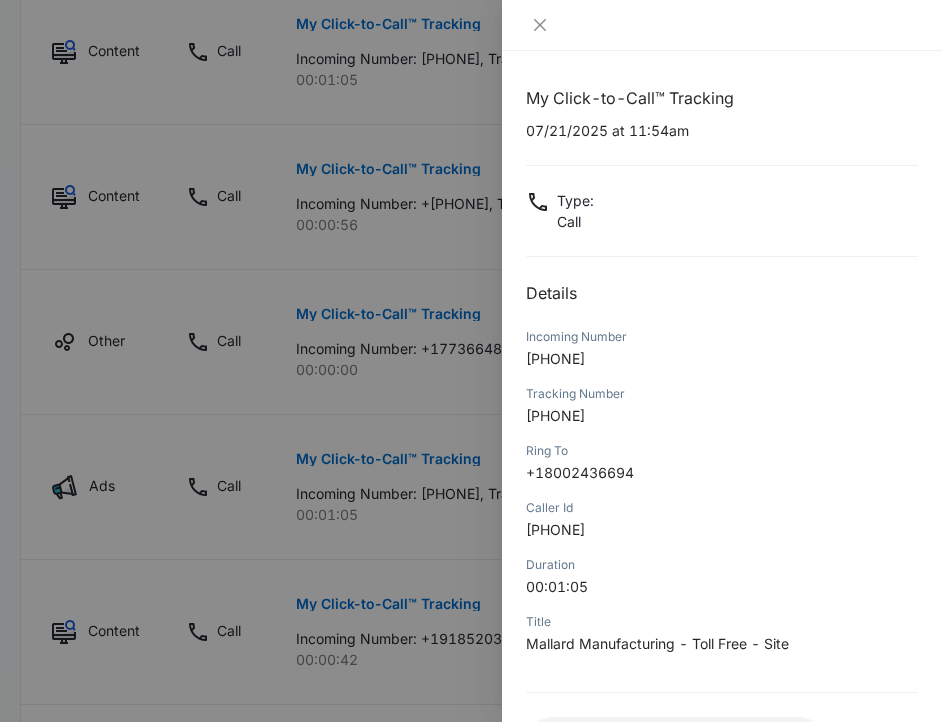 click at bounding box center [471, 361] 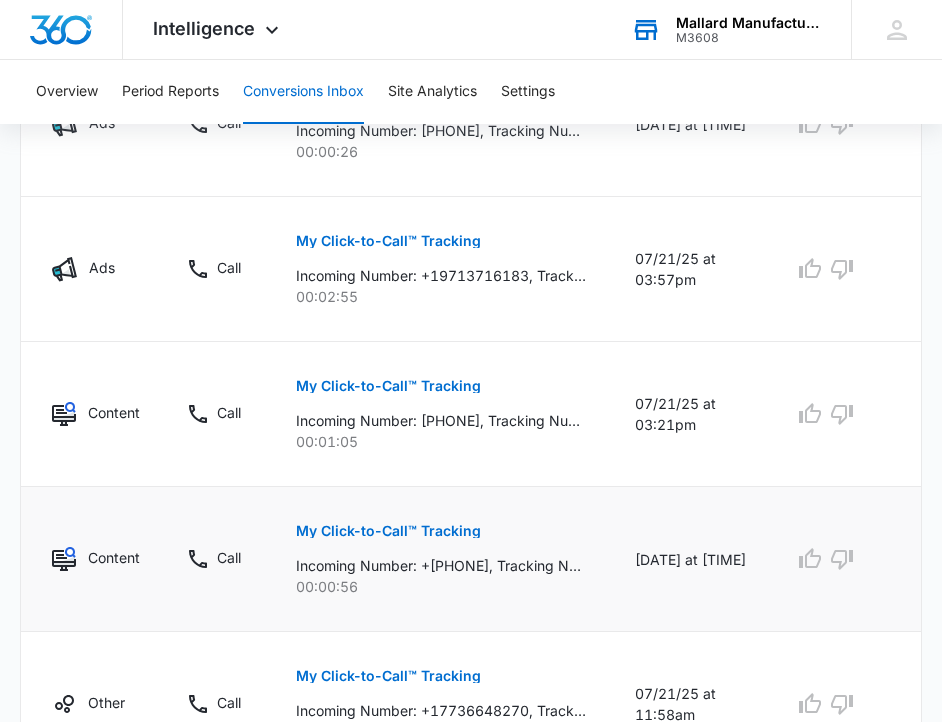scroll, scrollTop: 1281, scrollLeft: 0, axis: vertical 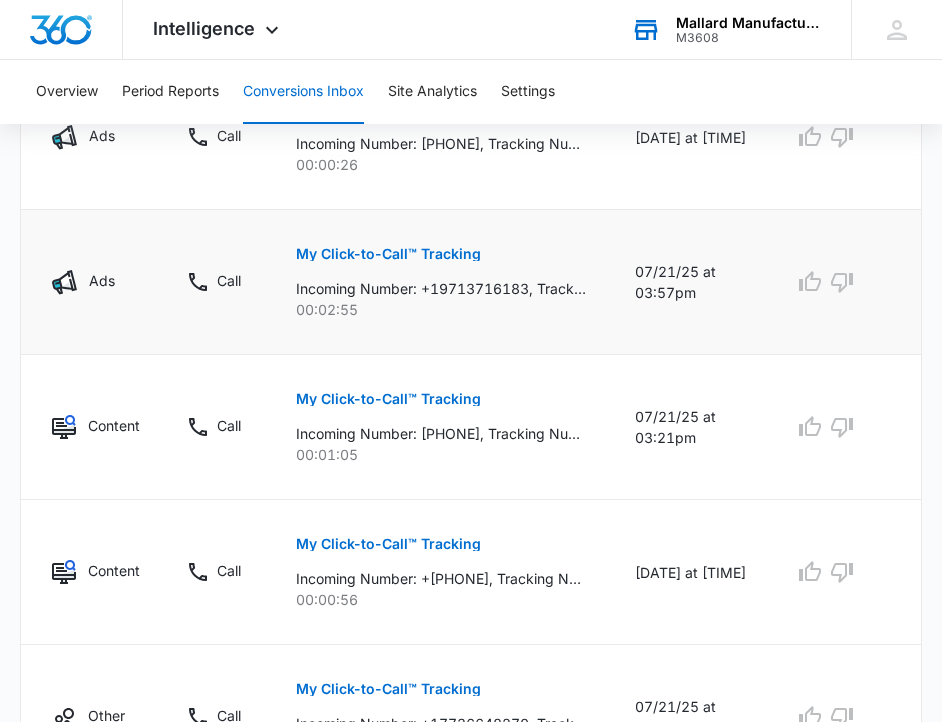 click on "My Click-to-Call™ Tracking" at bounding box center (388, 254) 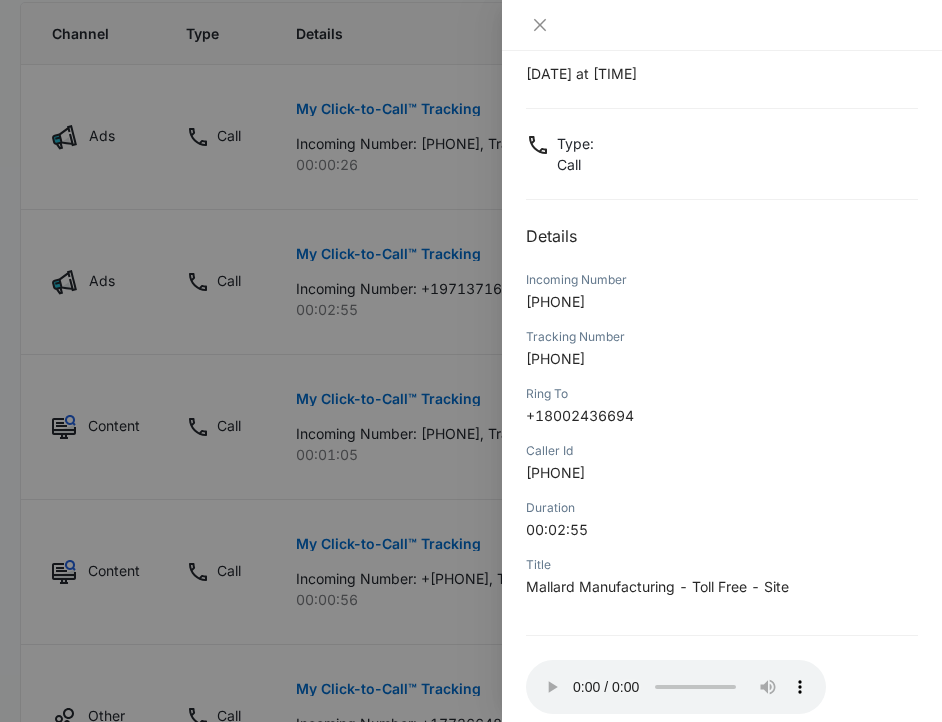 scroll, scrollTop: 132, scrollLeft: 0, axis: vertical 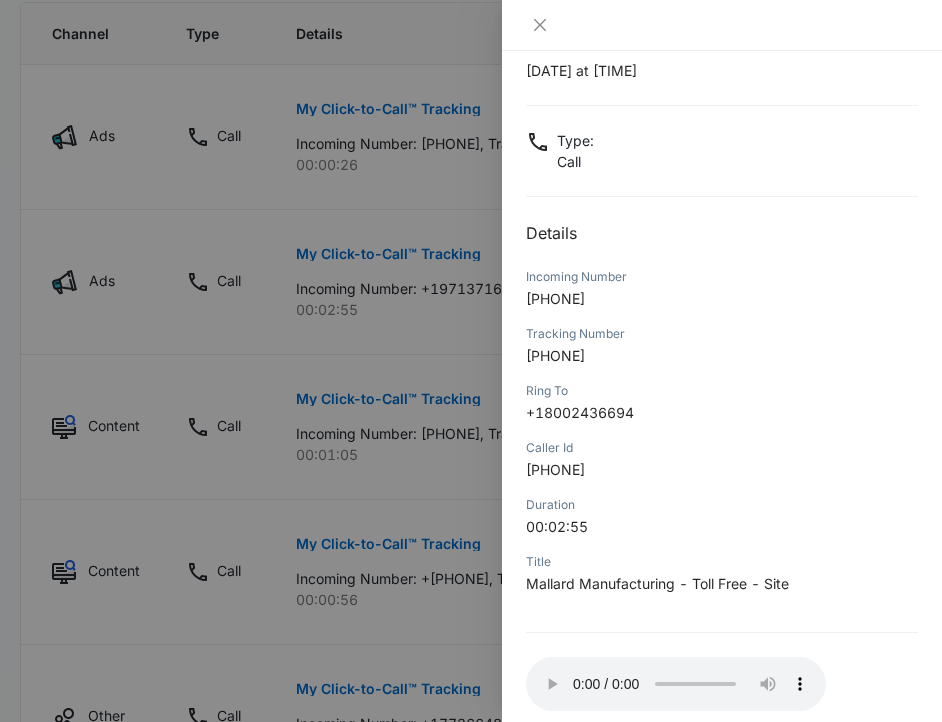 type 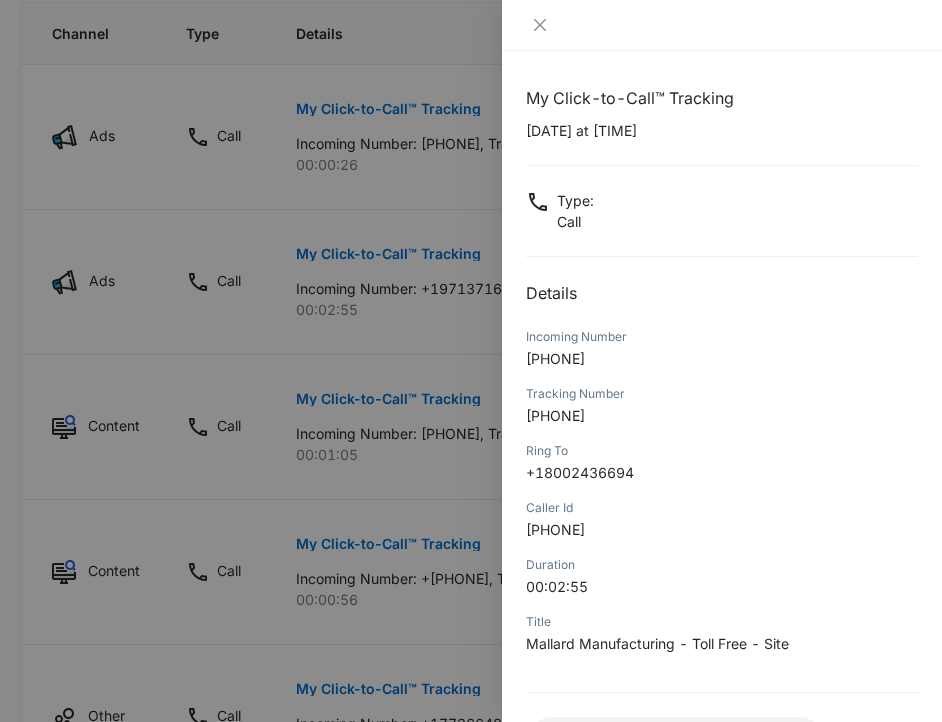 click at bounding box center [471, 361] 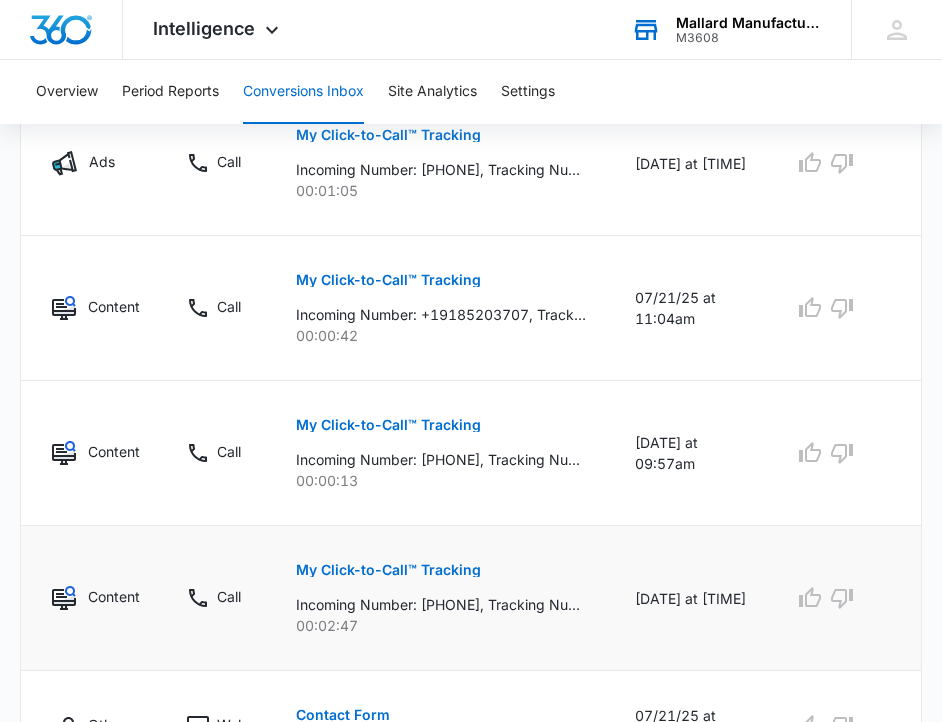 scroll, scrollTop: 2101, scrollLeft: 0, axis: vertical 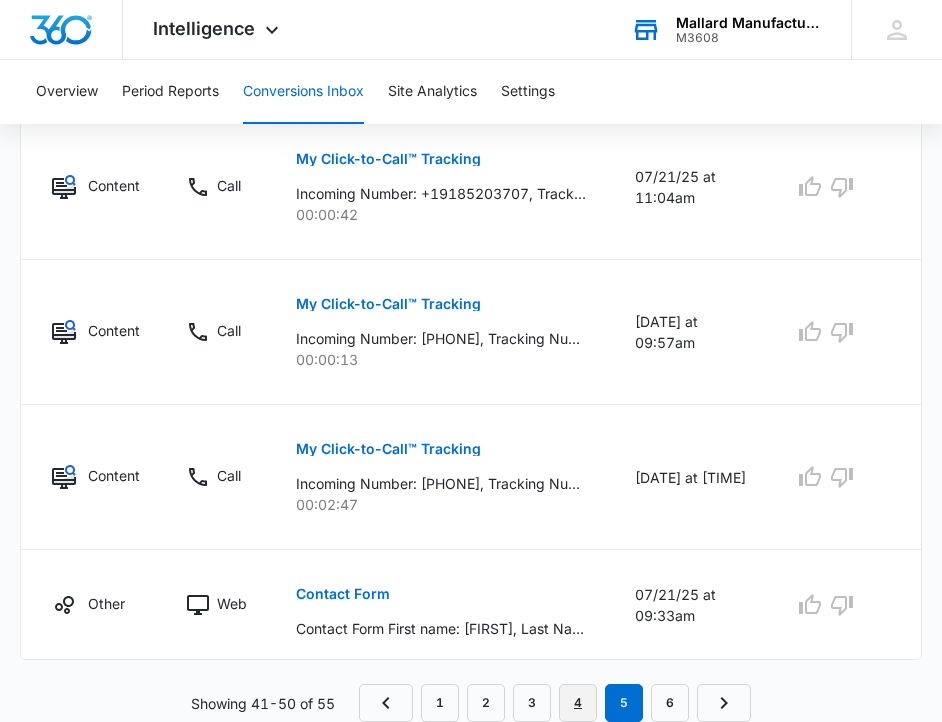 click on "4" at bounding box center [578, 703] 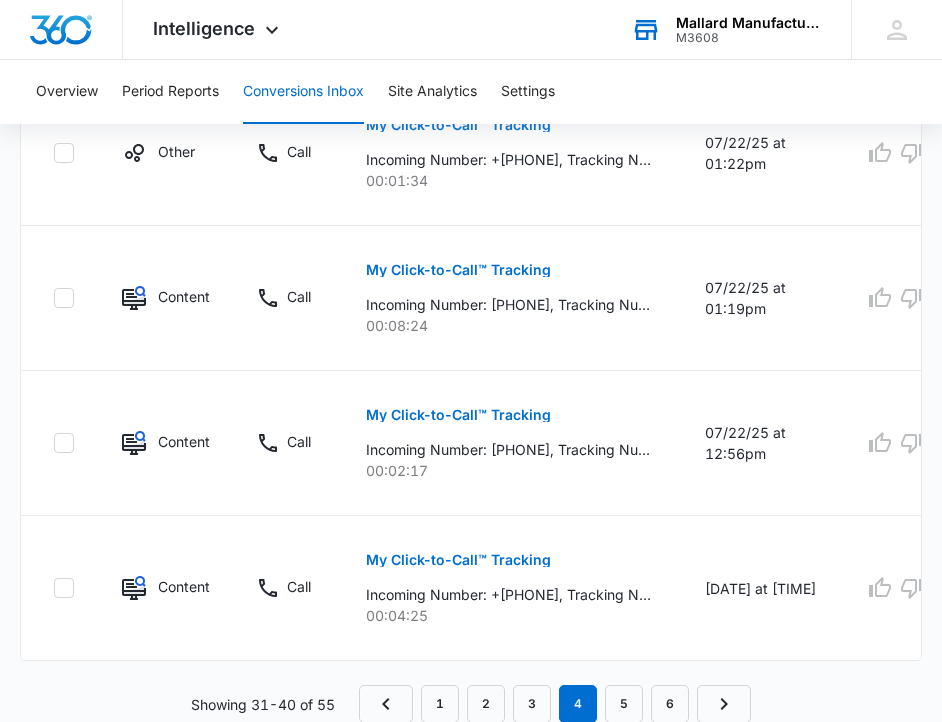 scroll, scrollTop: 2101, scrollLeft: 0, axis: vertical 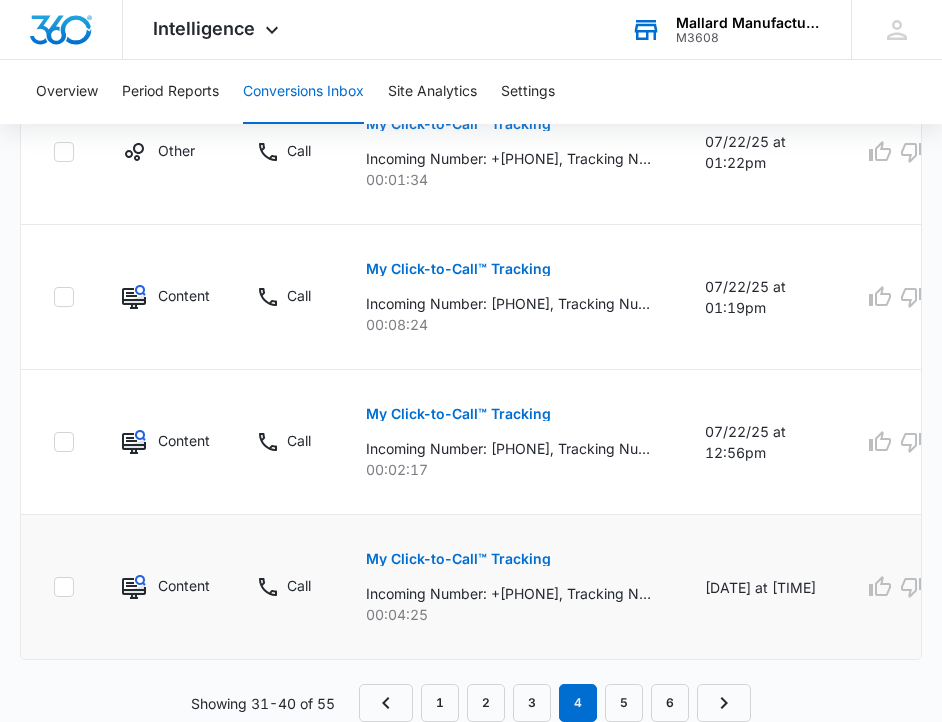 click on "My Click-to-Call™ Tracking" at bounding box center (458, 559) 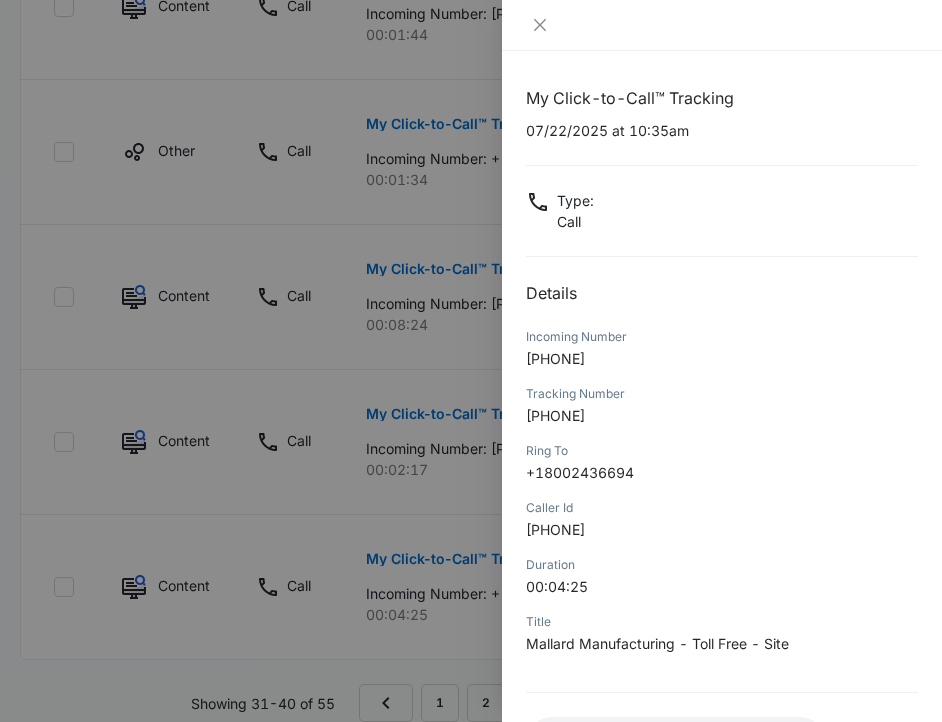 scroll, scrollTop: 166, scrollLeft: 0, axis: vertical 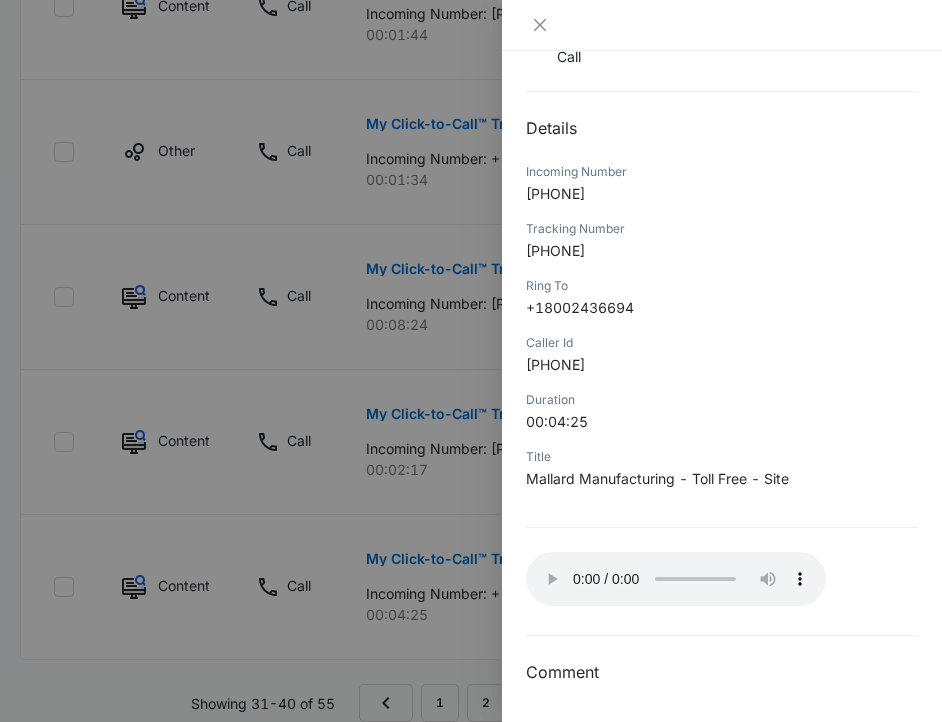 type 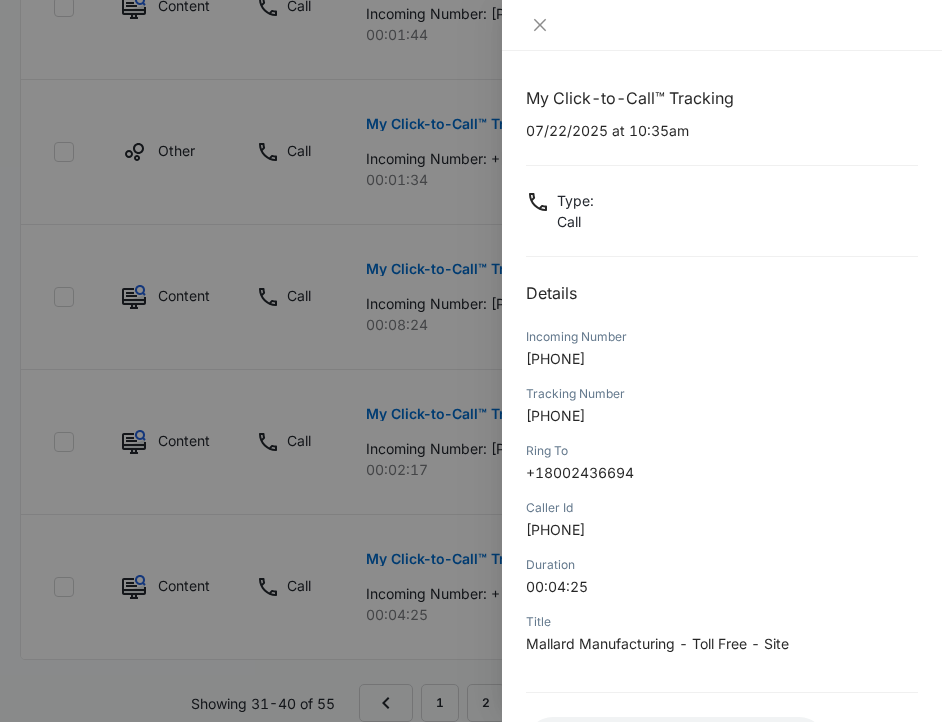 click at bounding box center [471, 361] 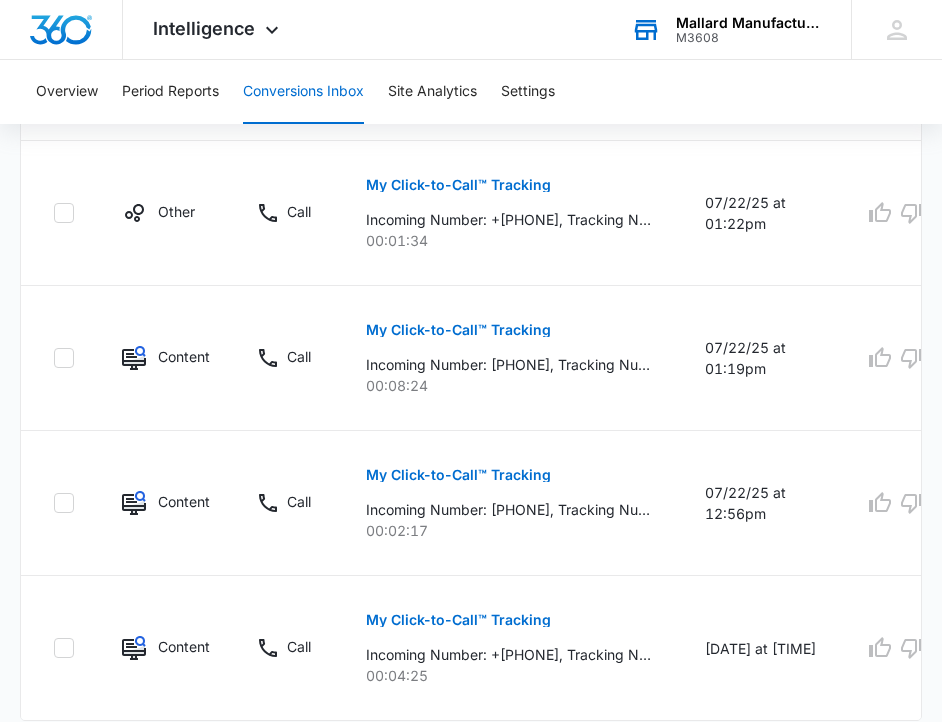 scroll, scrollTop: 2037, scrollLeft: 0, axis: vertical 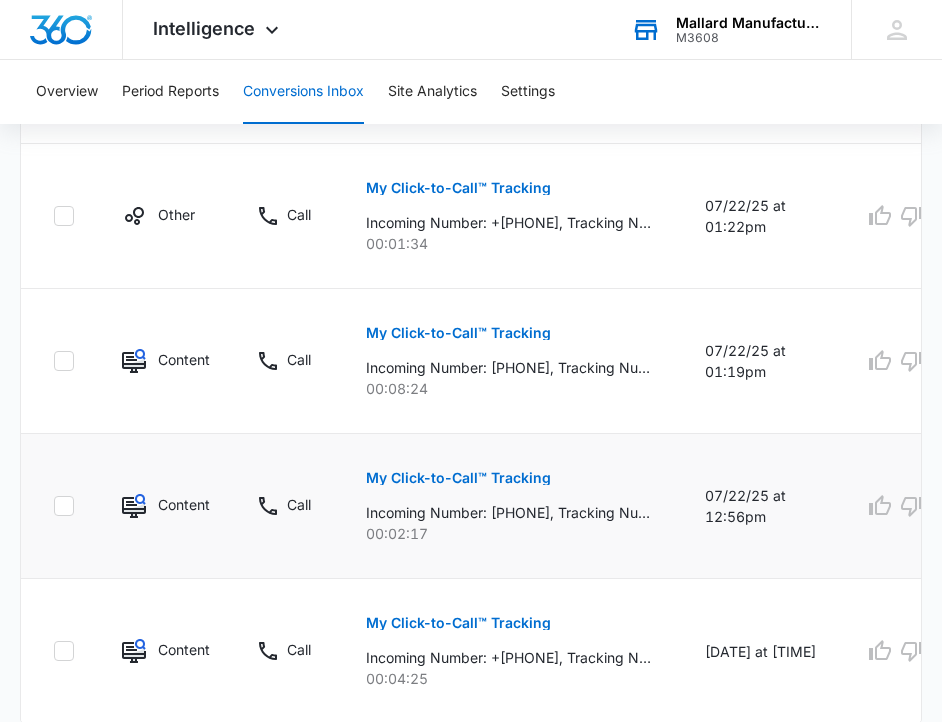 click on "My Click-to-Call™ Tracking" at bounding box center [458, 478] 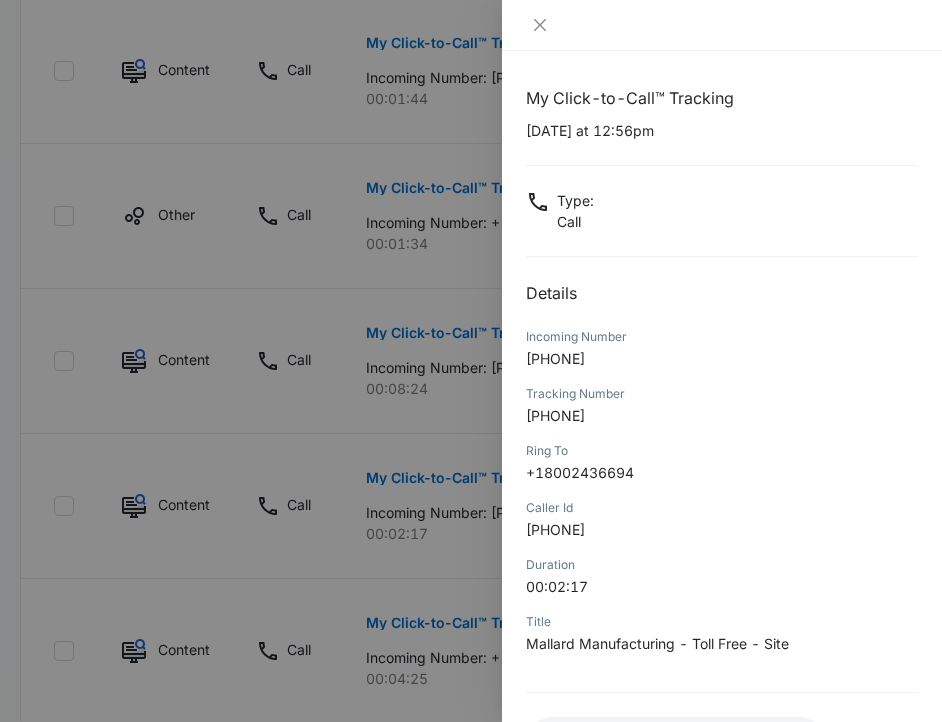 scroll, scrollTop: 166, scrollLeft: 0, axis: vertical 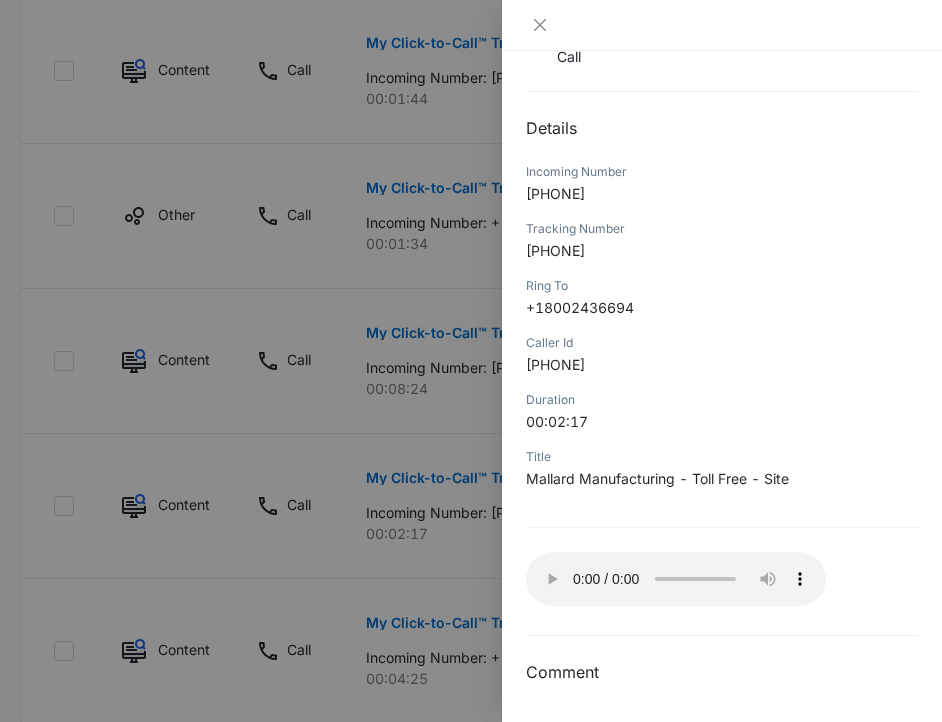 type 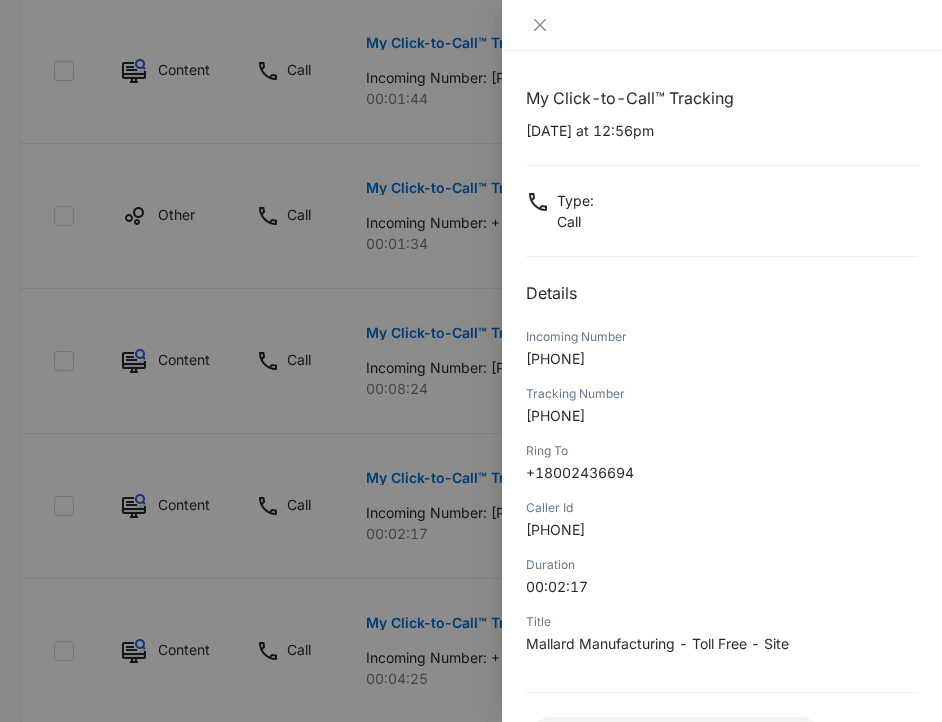 click at bounding box center [471, 361] 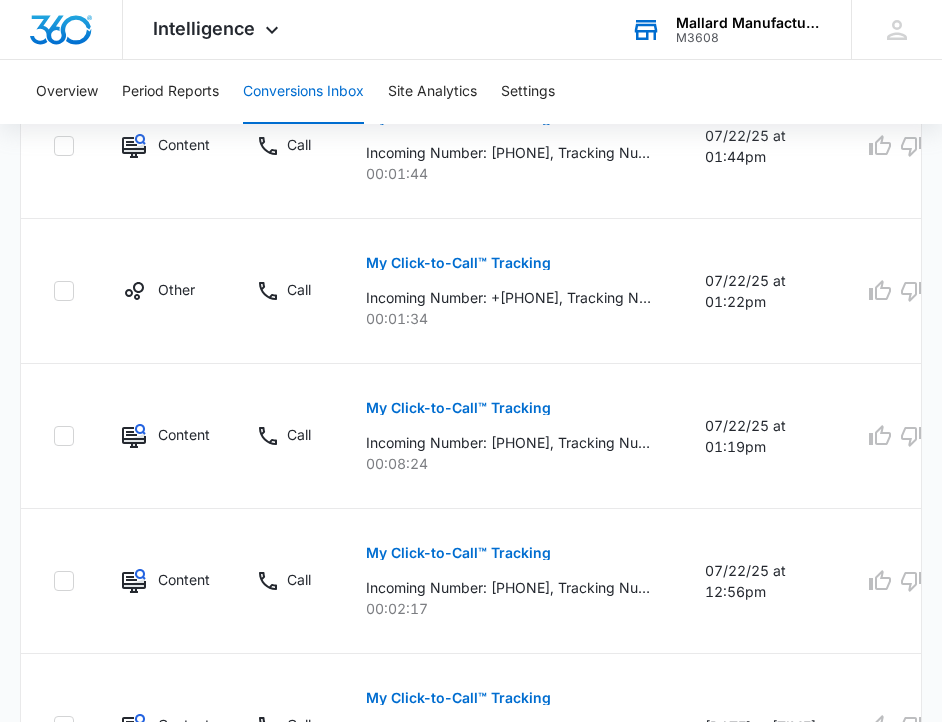 scroll, scrollTop: 1952, scrollLeft: 0, axis: vertical 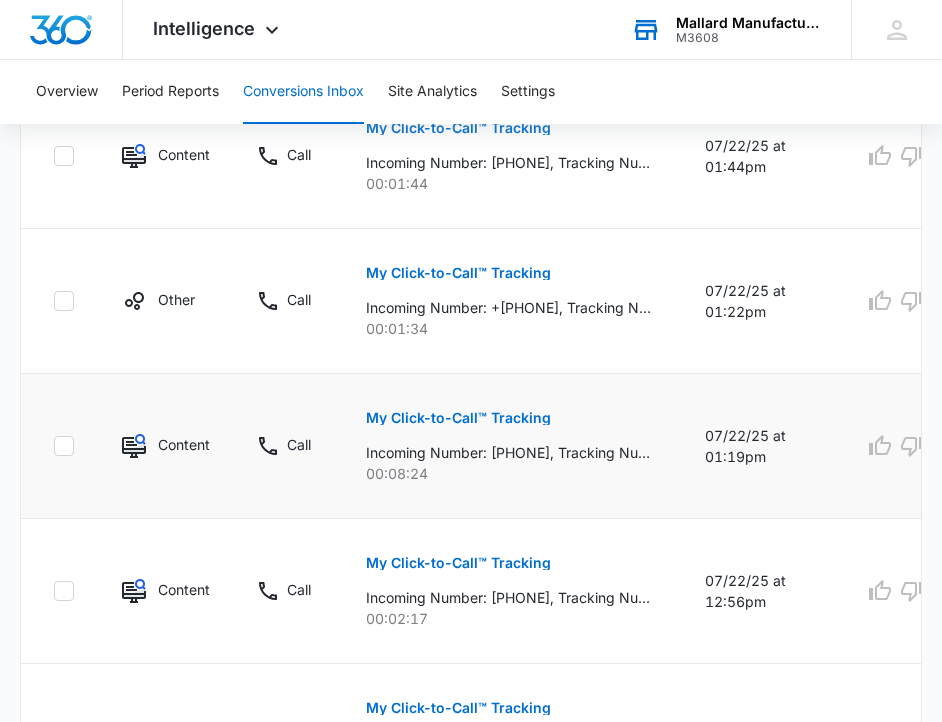 click on "My Click-to-Call™ Tracking" at bounding box center [458, 418] 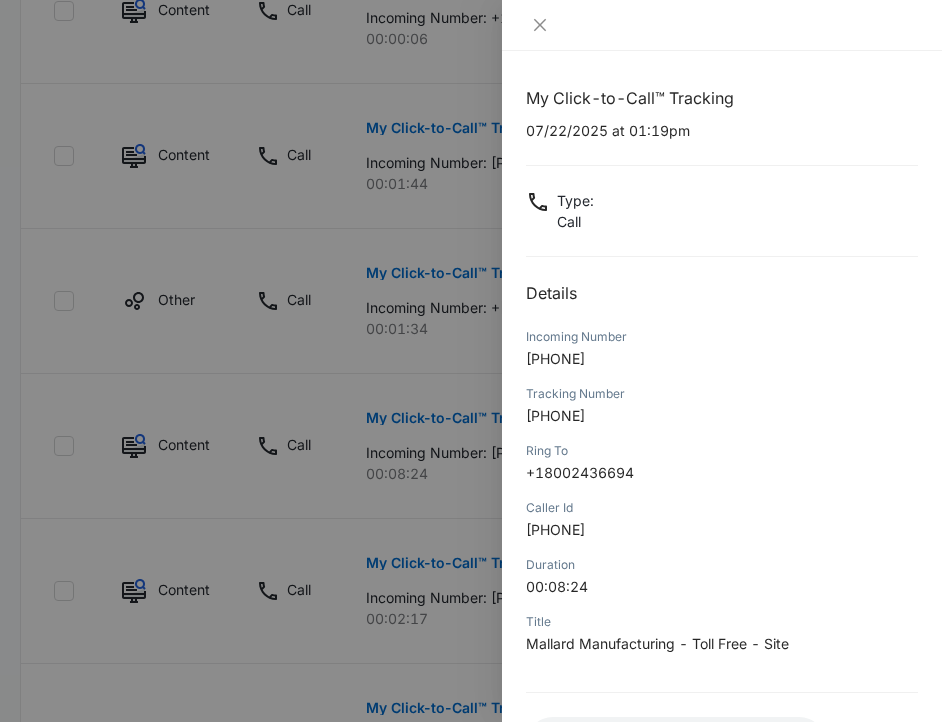 scroll, scrollTop: 166, scrollLeft: 0, axis: vertical 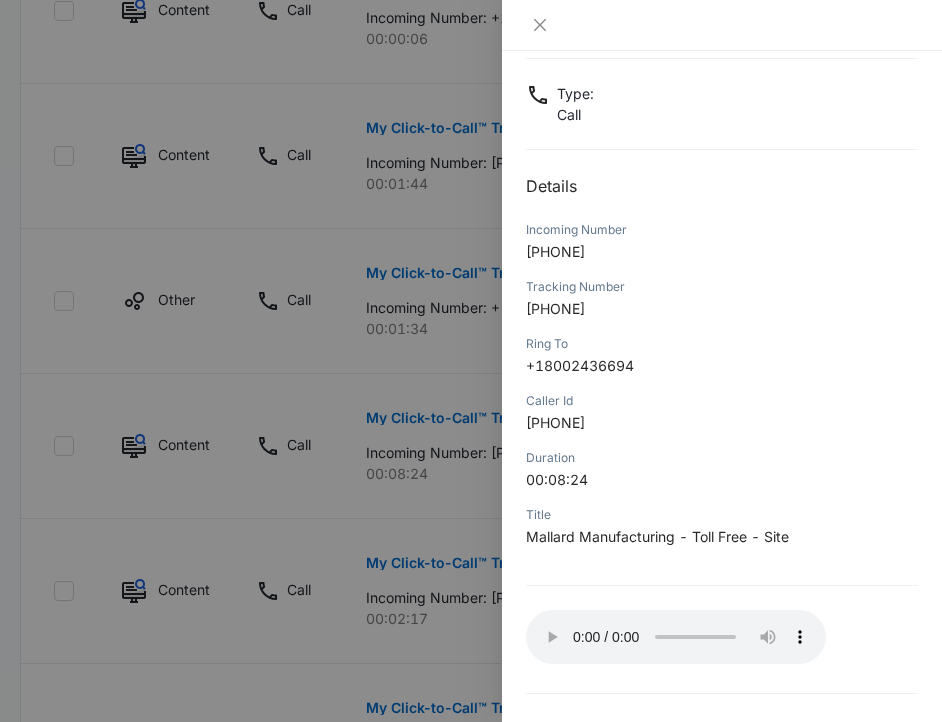 type 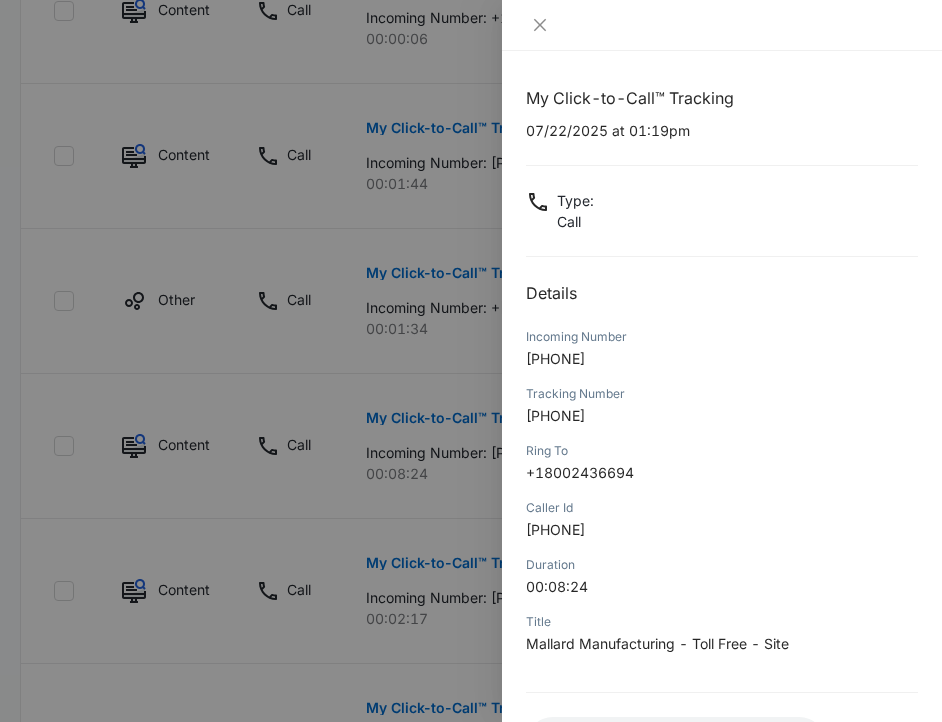 click at bounding box center [471, 361] 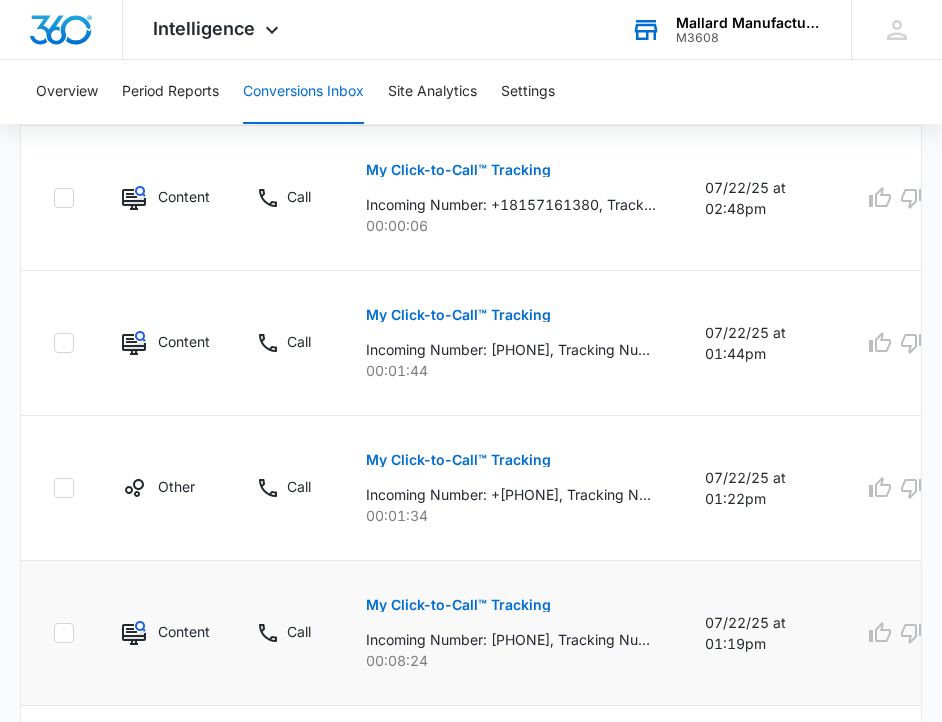 scroll, scrollTop: 1759, scrollLeft: 0, axis: vertical 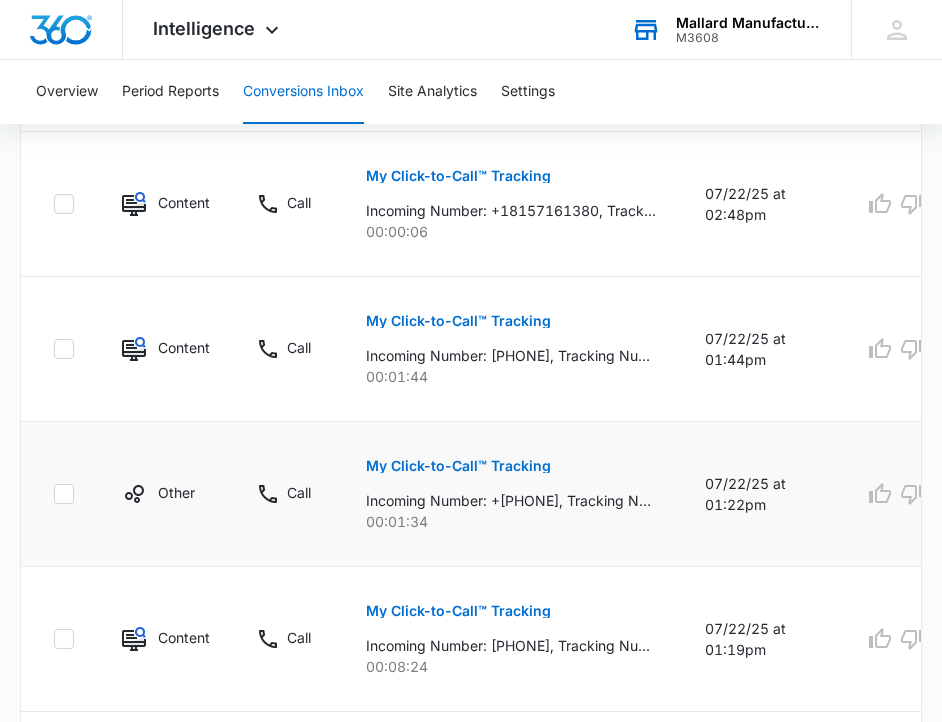 click on "My Click-to-Call™ Tracking" at bounding box center [458, 466] 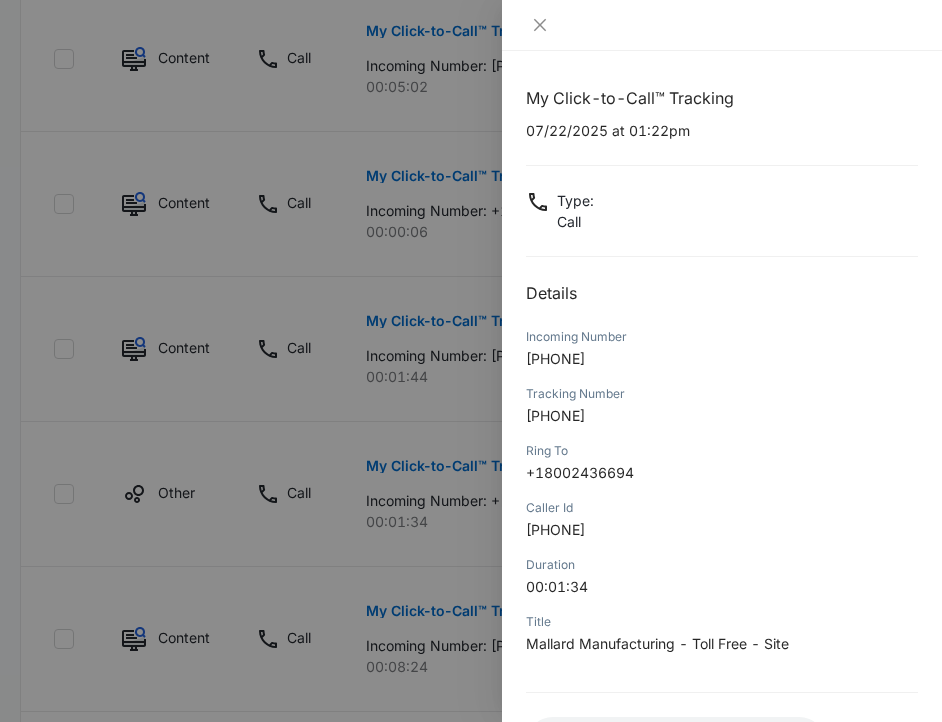 scroll, scrollTop: 166, scrollLeft: 0, axis: vertical 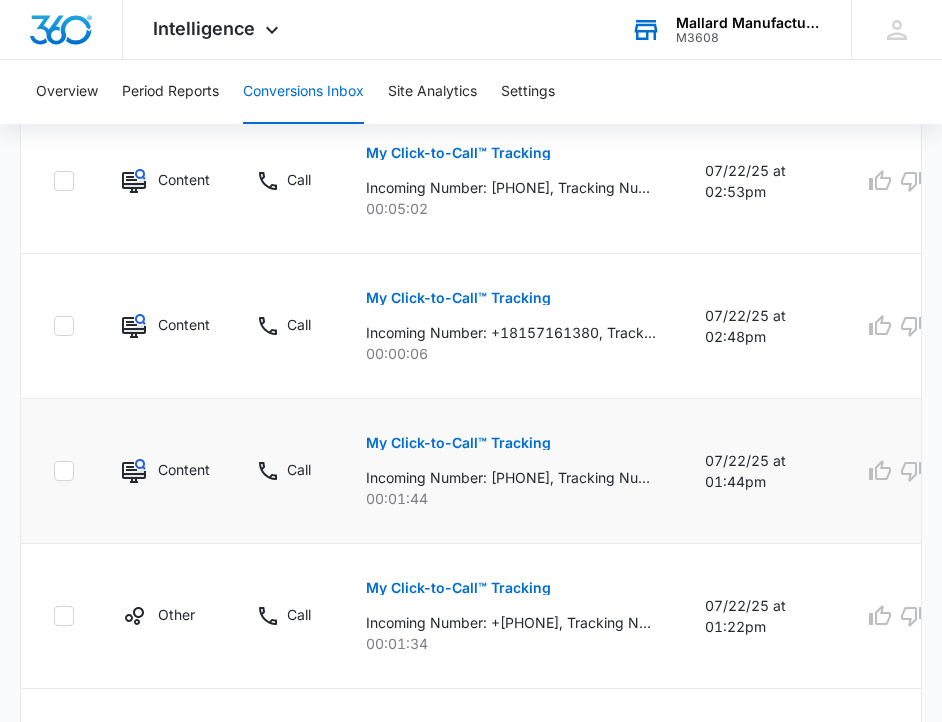 click on "My Click-to-Call™ Tracking" at bounding box center (458, 443) 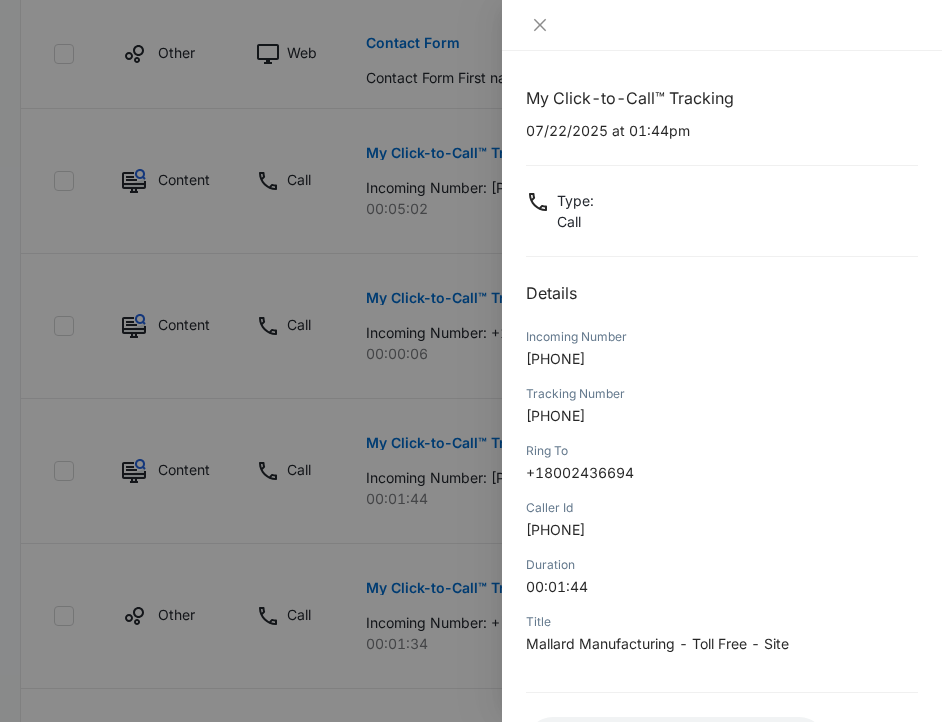 scroll, scrollTop: 166, scrollLeft: 0, axis: vertical 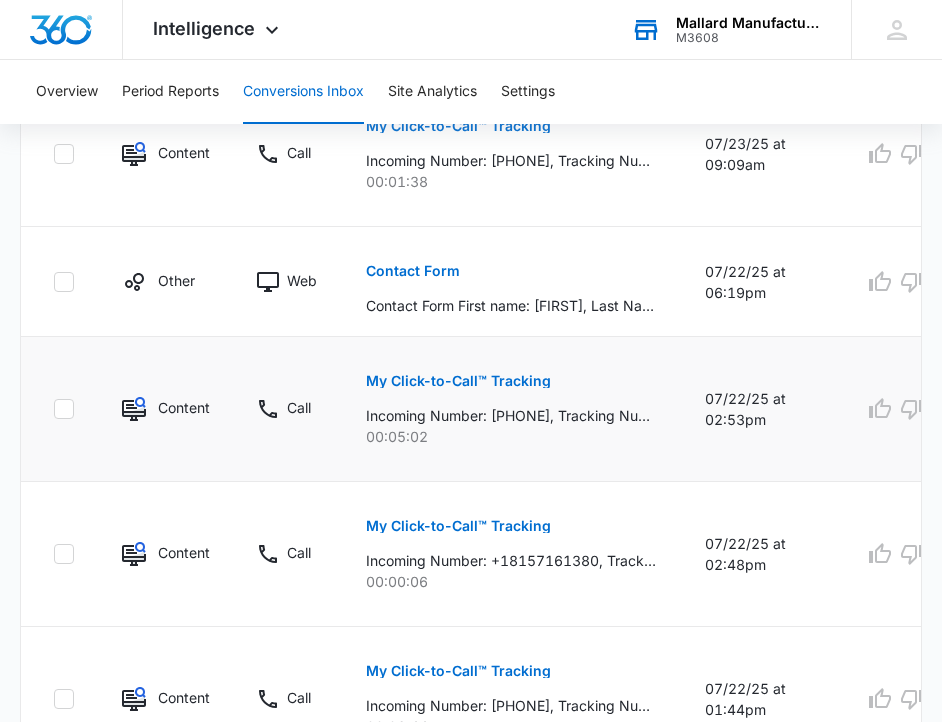click on "My Click-to-Call™ Tracking" at bounding box center [458, 381] 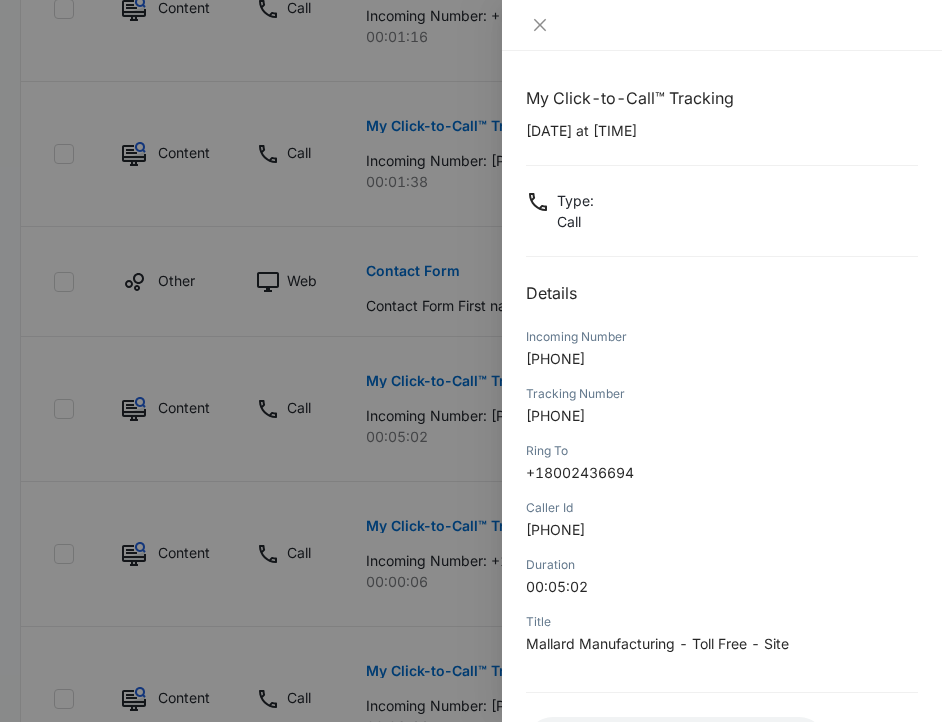 scroll, scrollTop: 166, scrollLeft: 0, axis: vertical 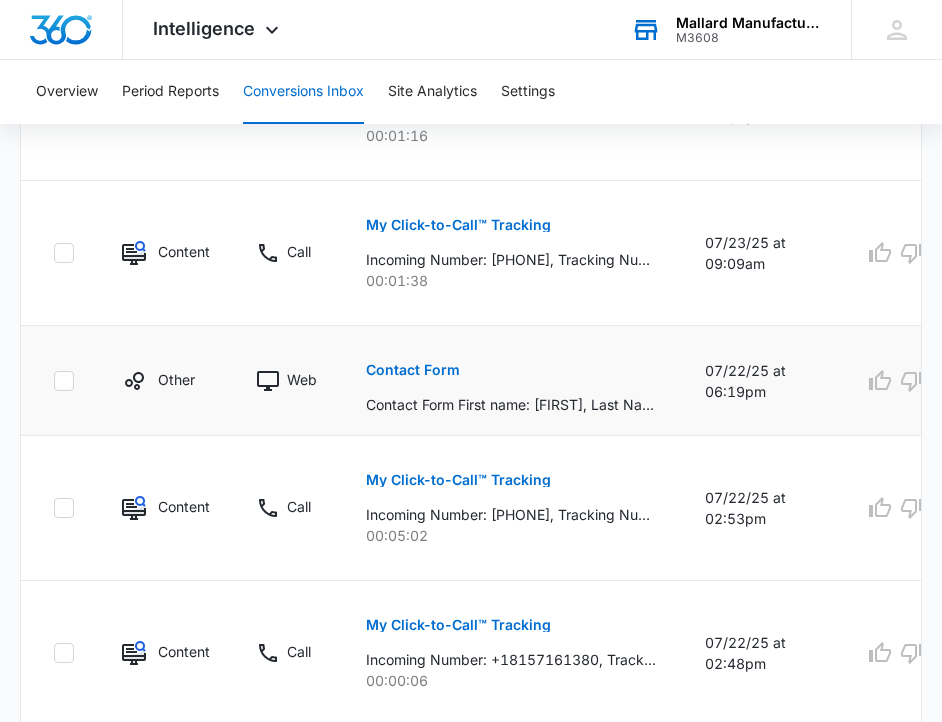click on "Contact Form" at bounding box center [413, 370] 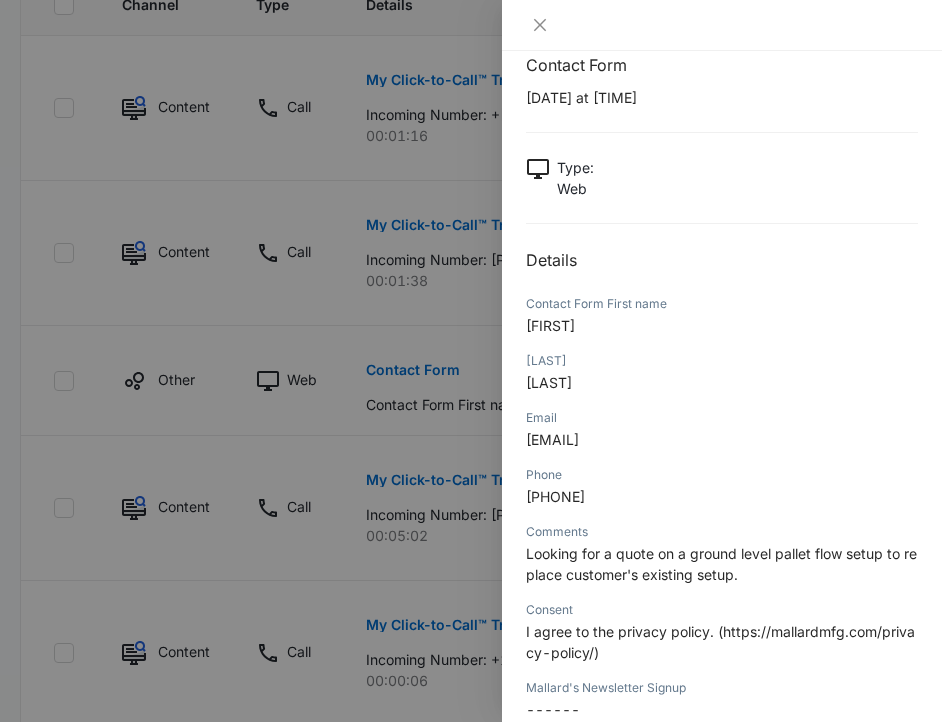 scroll, scrollTop: 0, scrollLeft: 0, axis: both 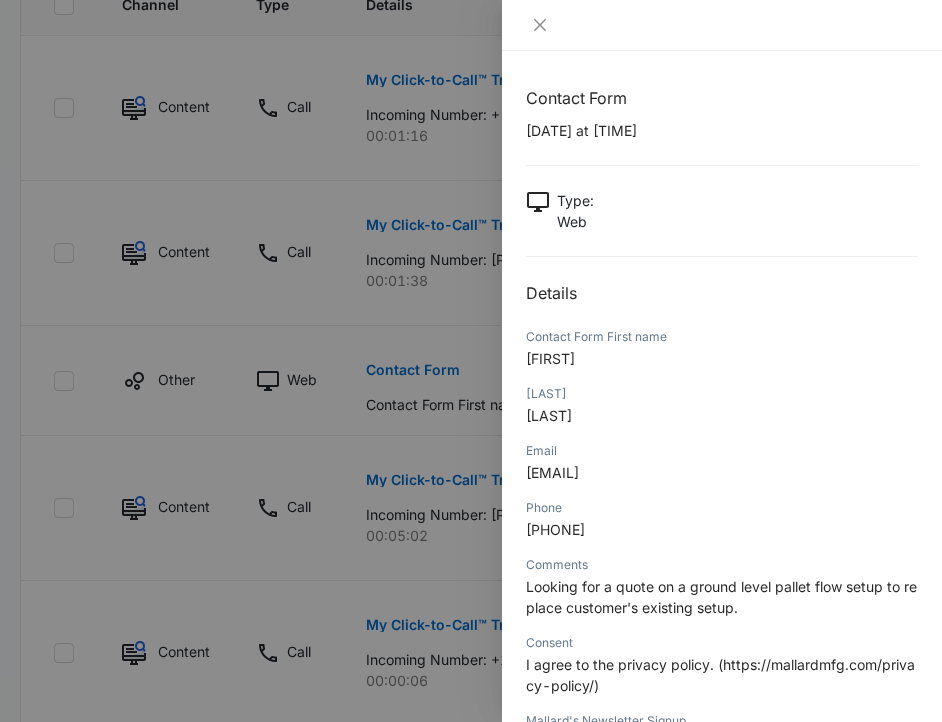click at bounding box center [471, 361] 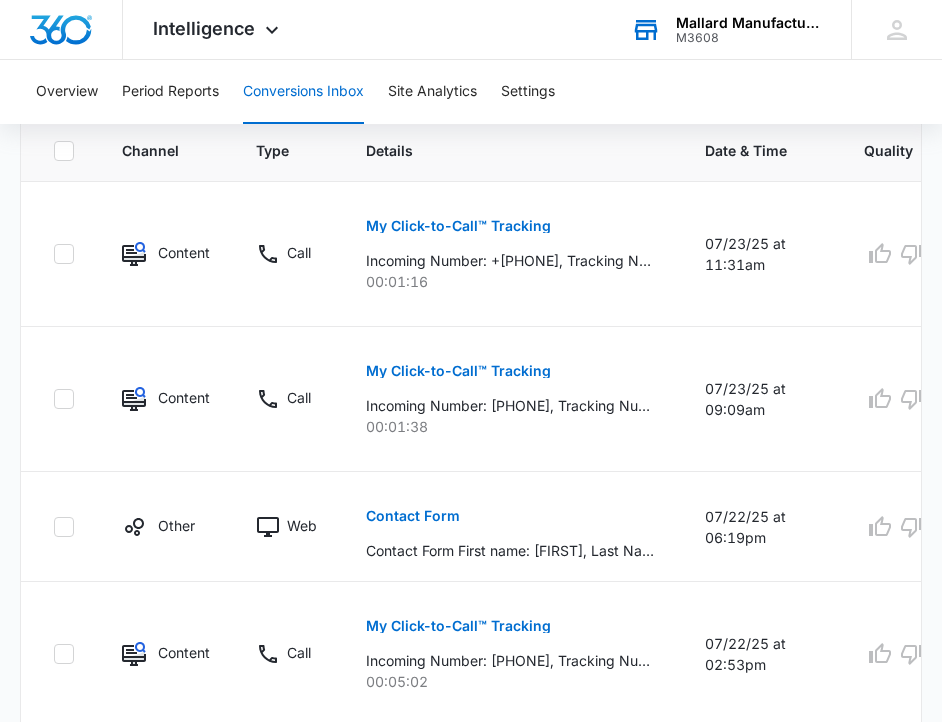 scroll, scrollTop: 1150, scrollLeft: 0, axis: vertical 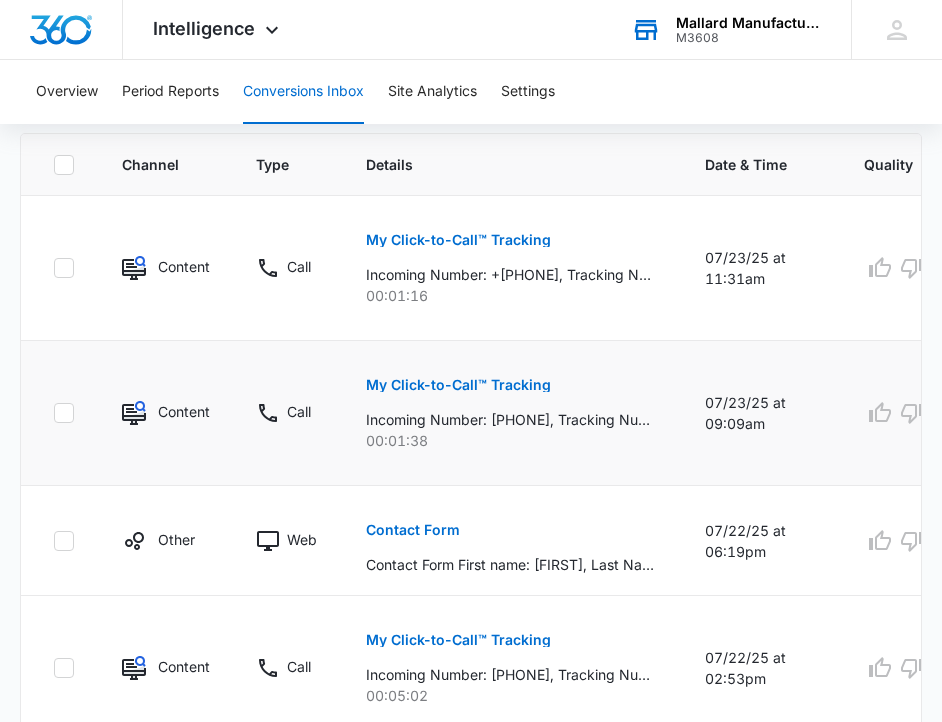 click on "My Click-to-Call™ Tracking" at bounding box center (458, 385) 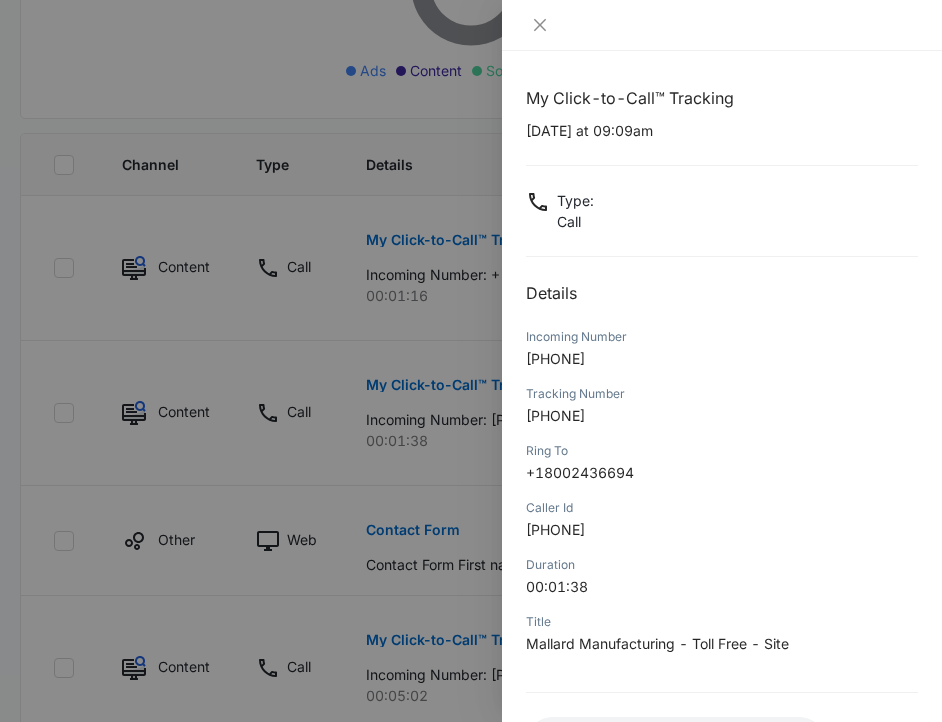 scroll, scrollTop: 155, scrollLeft: 0, axis: vertical 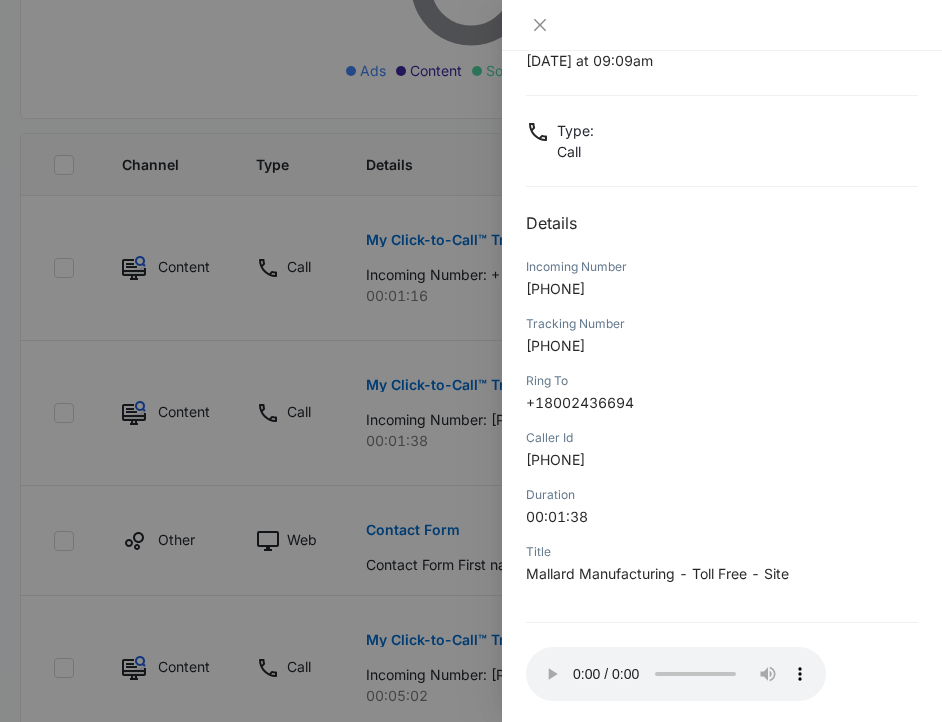type 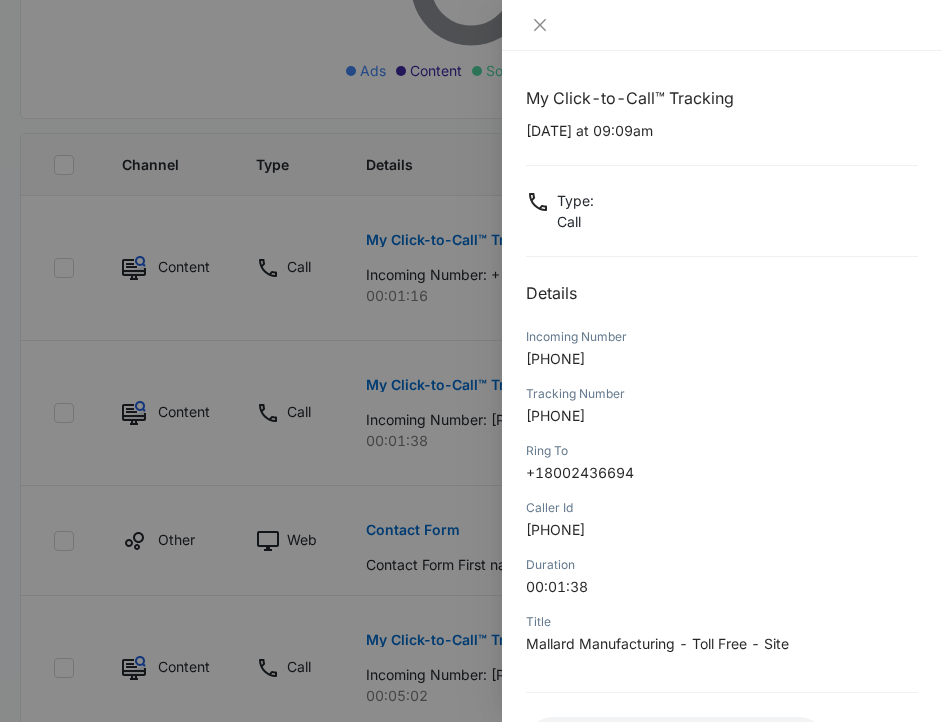 click at bounding box center (471, 361) 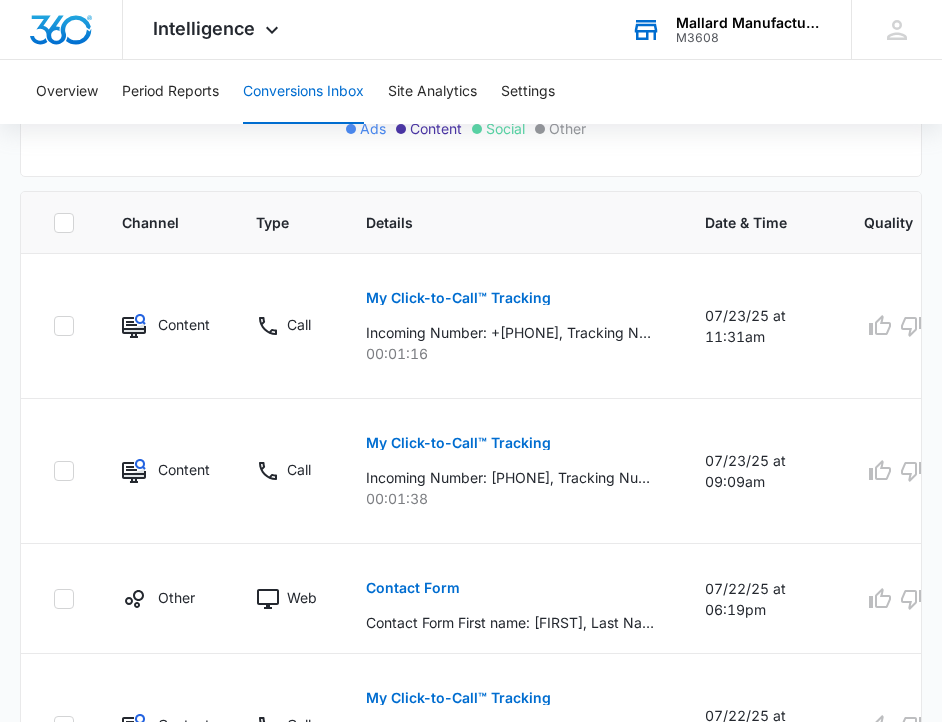 scroll, scrollTop: 1079, scrollLeft: 0, axis: vertical 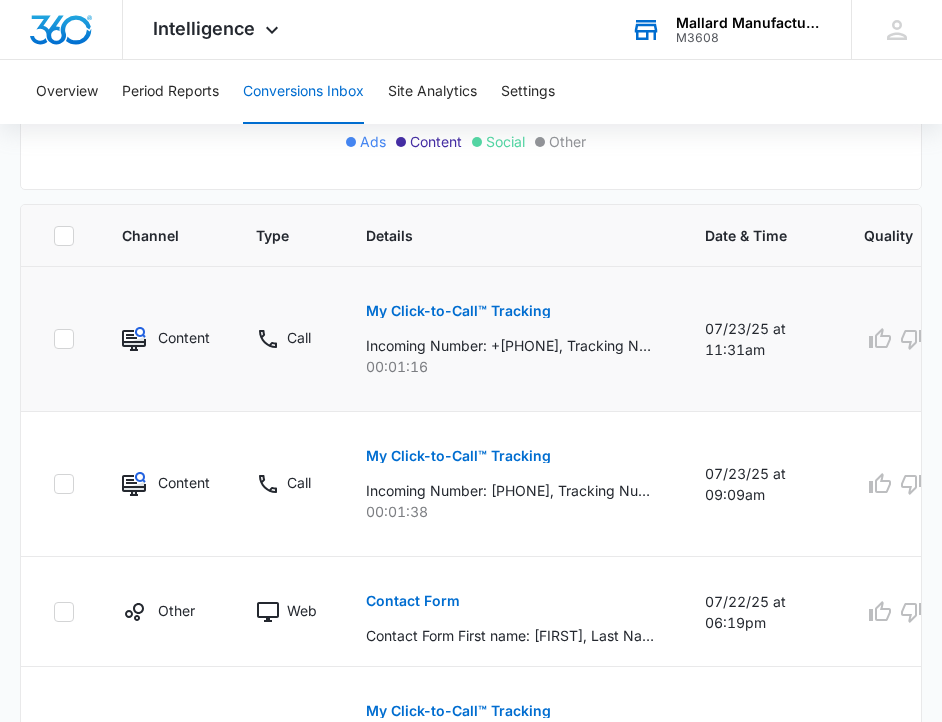 click on "My Click-to-Call™ Tracking" at bounding box center [458, 311] 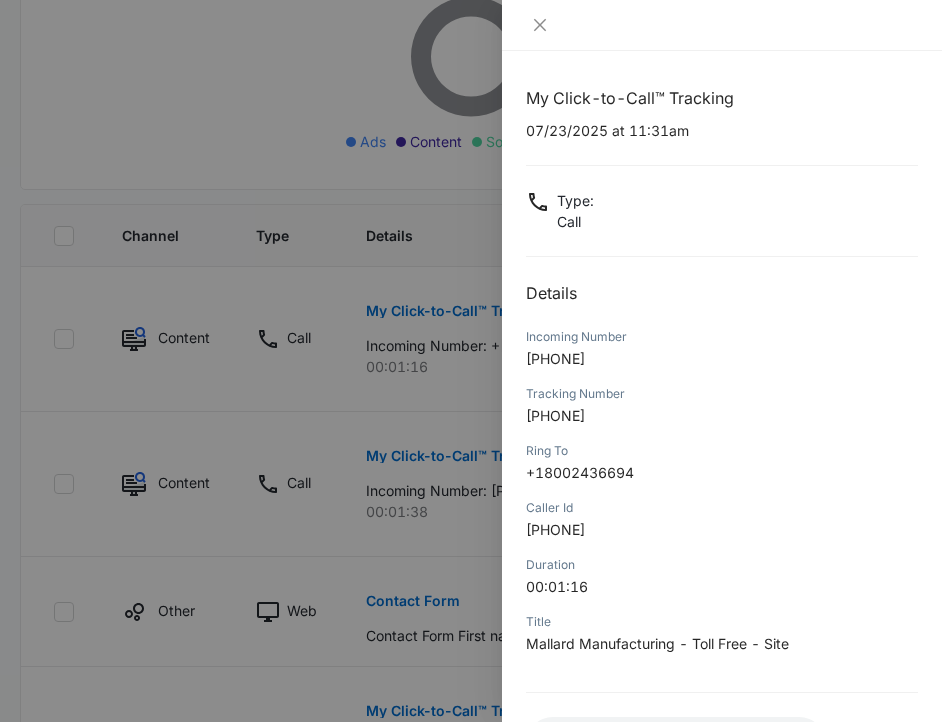 scroll, scrollTop: 166, scrollLeft: 0, axis: vertical 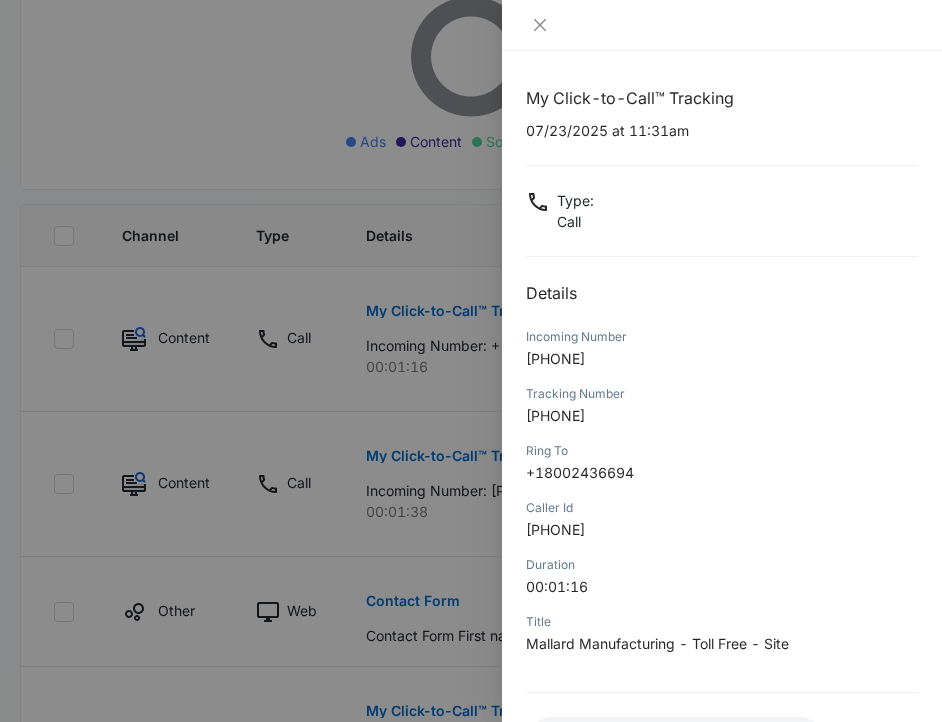 click at bounding box center (471, 361) 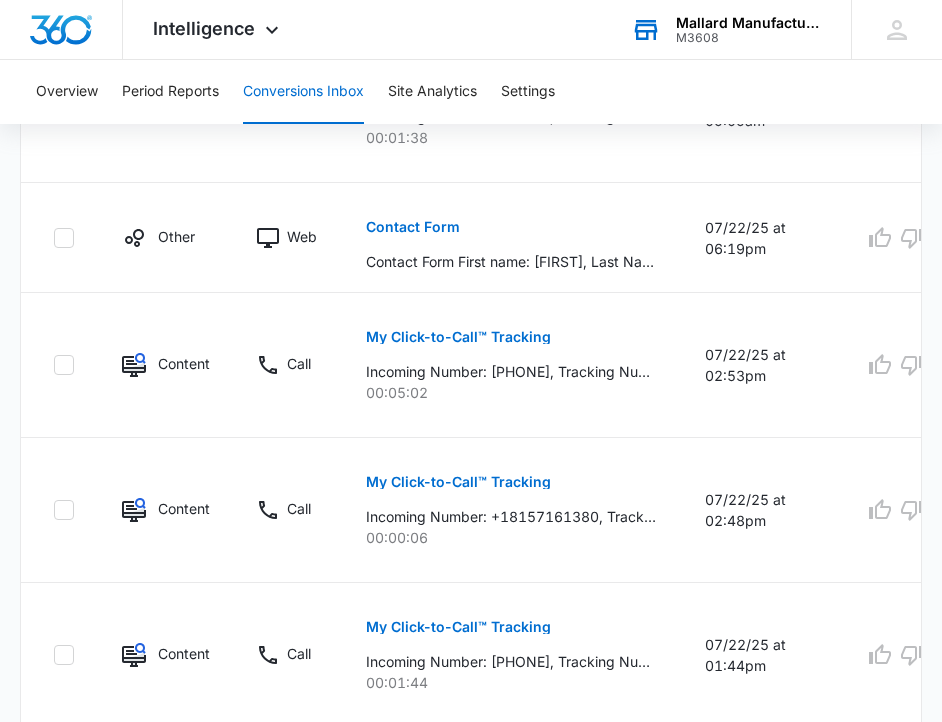 scroll, scrollTop: 2101, scrollLeft: 0, axis: vertical 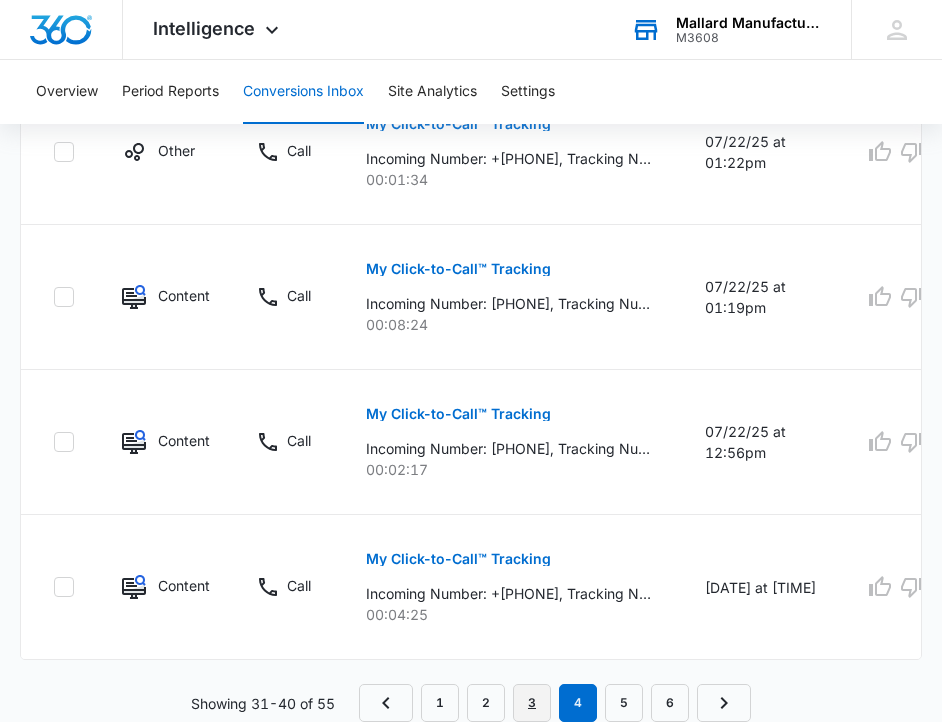 click on "3" at bounding box center [532, 703] 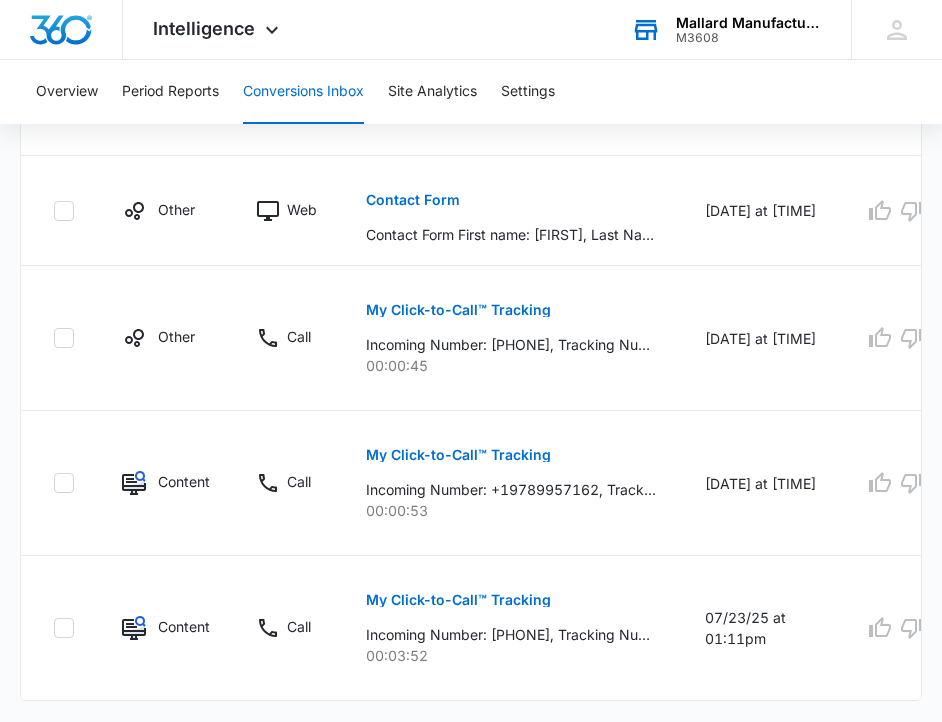 scroll, scrollTop: 2066, scrollLeft: 0, axis: vertical 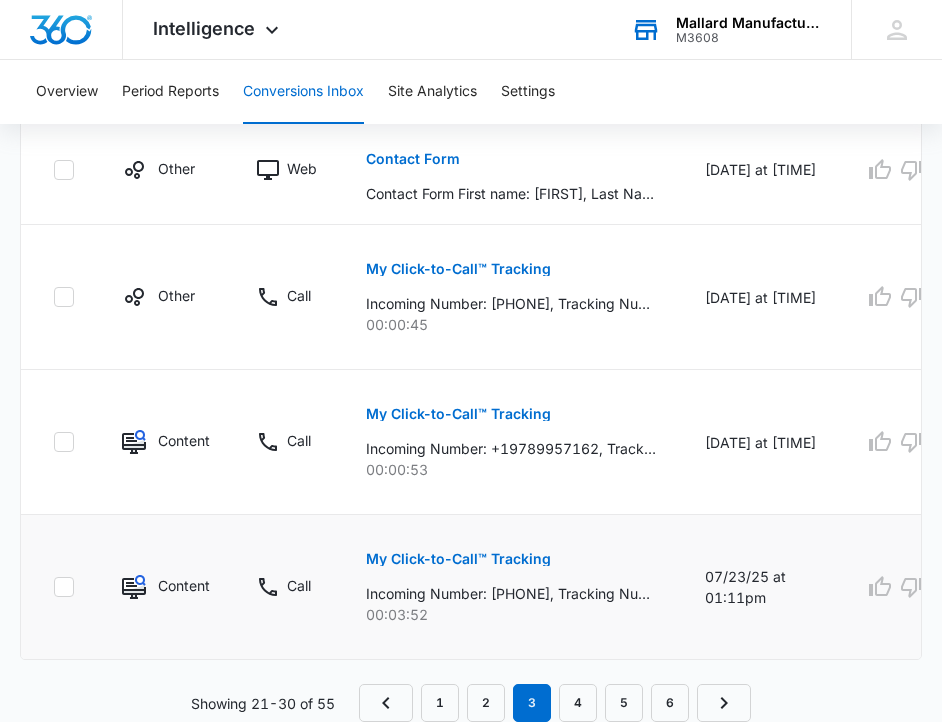 click on "My Click-to-Call™ Tracking" at bounding box center (458, 559) 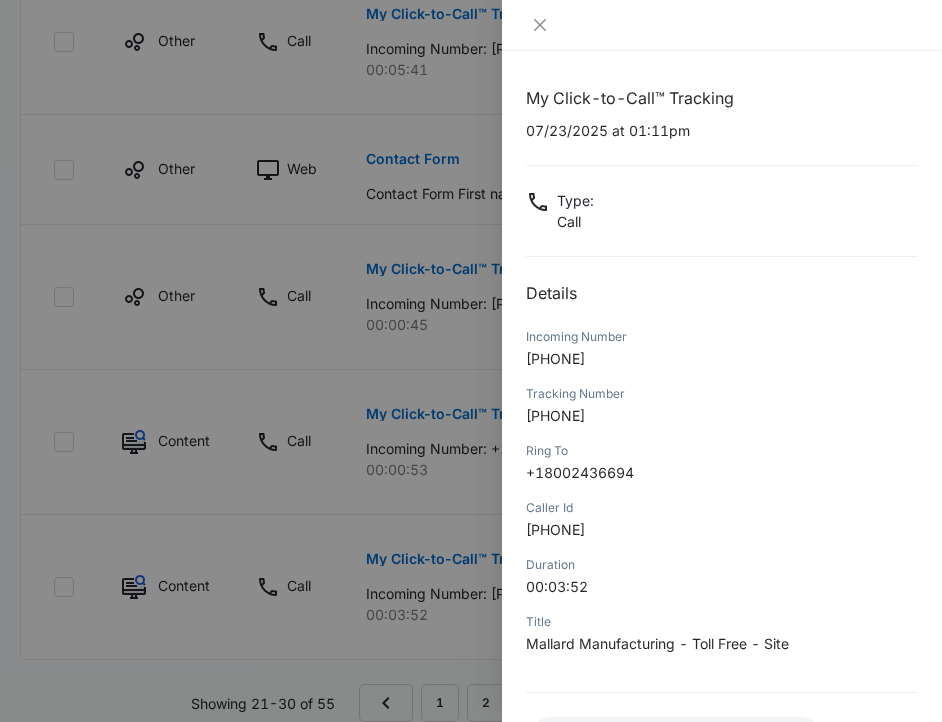 scroll, scrollTop: 166, scrollLeft: 0, axis: vertical 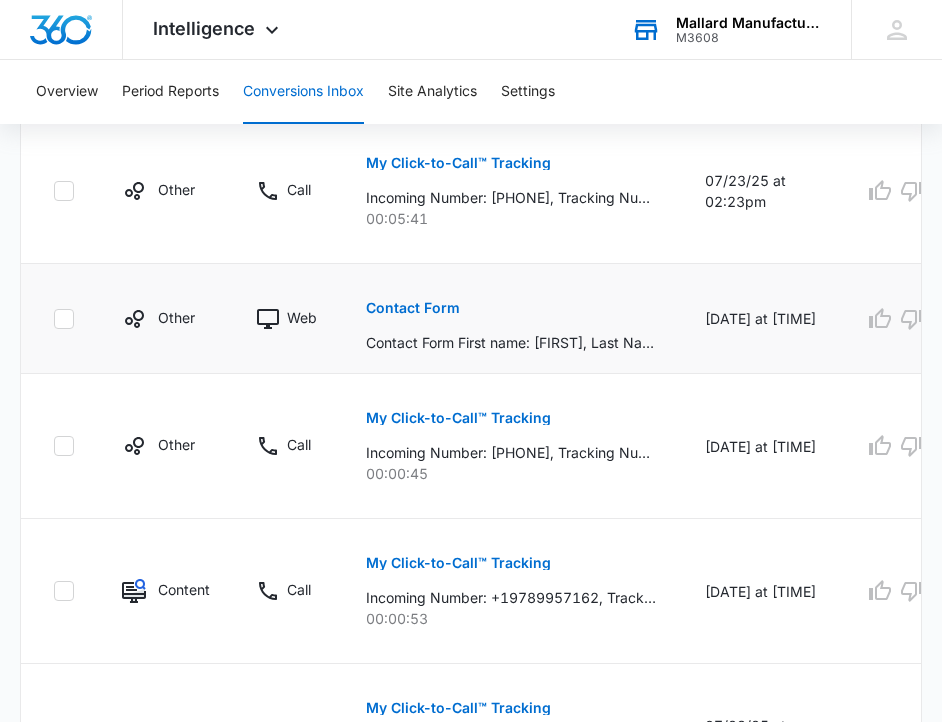 click on "Contact Form" at bounding box center [413, 308] 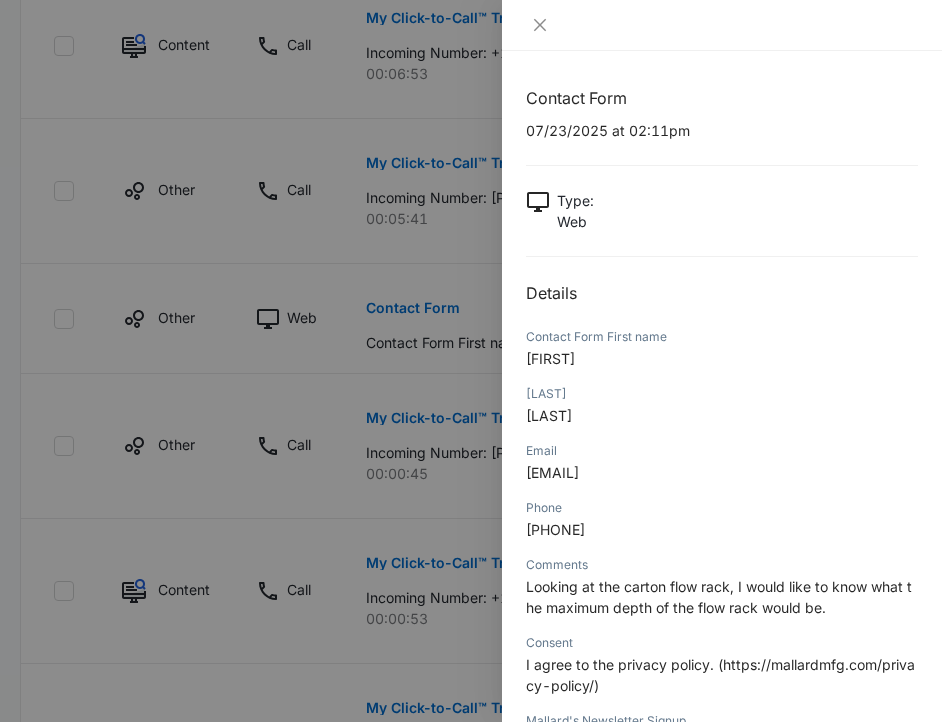 click at bounding box center [471, 361] 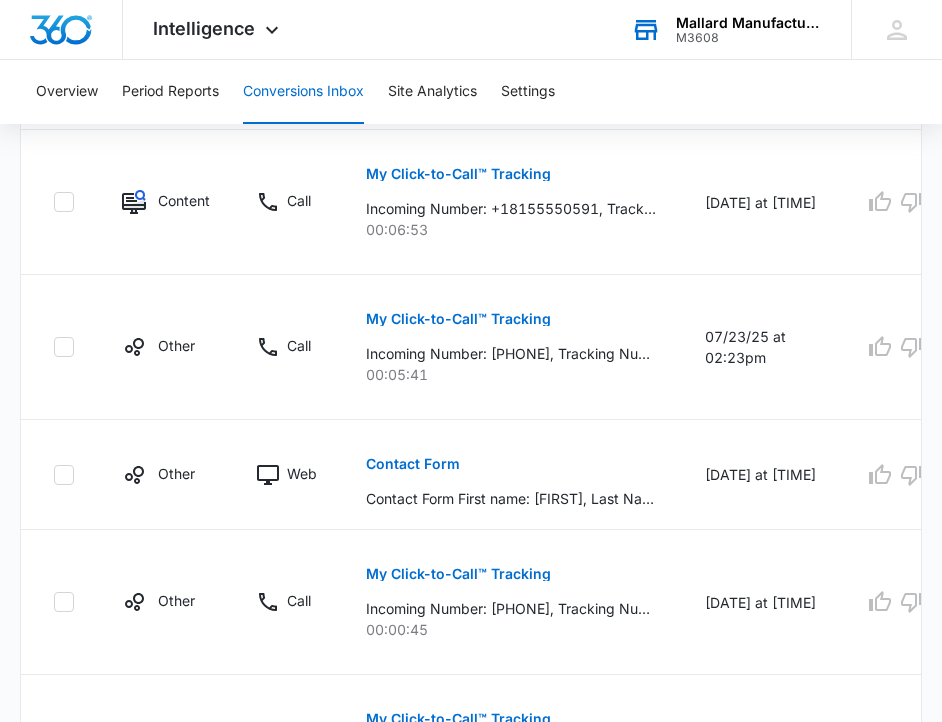 scroll, scrollTop: 1726, scrollLeft: 0, axis: vertical 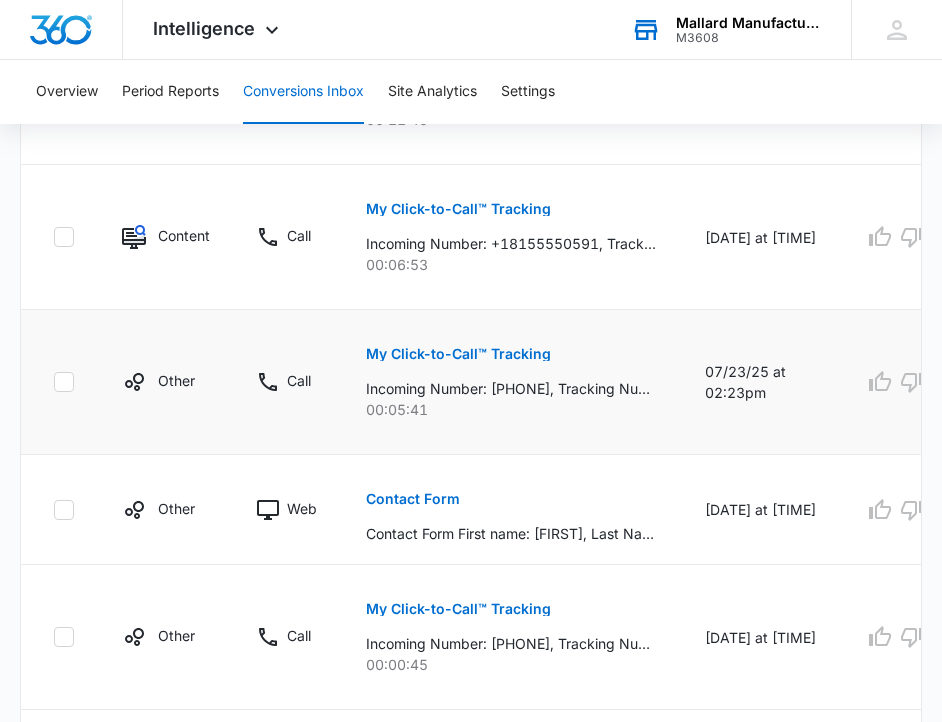 click on "My Click-to-Call™ Tracking" at bounding box center [458, 354] 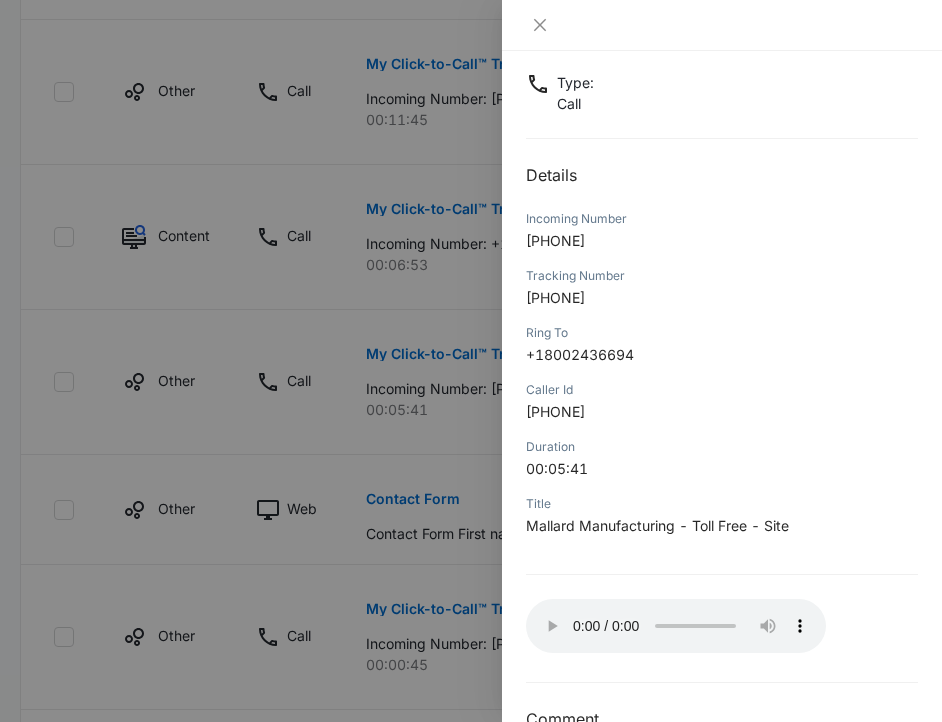 scroll, scrollTop: 166, scrollLeft: 0, axis: vertical 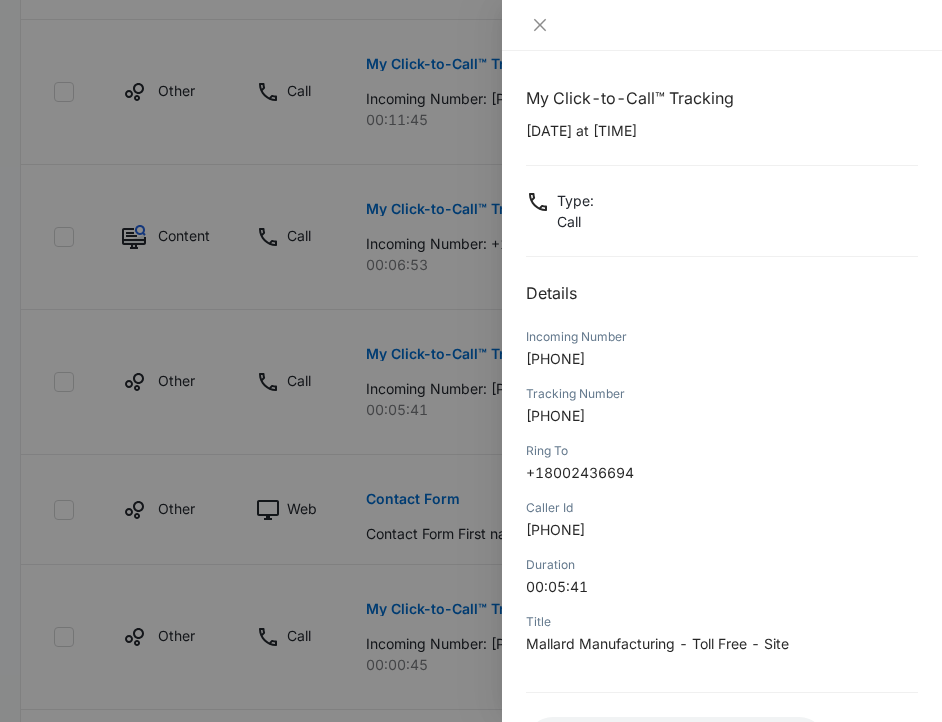 click at bounding box center [471, 361] 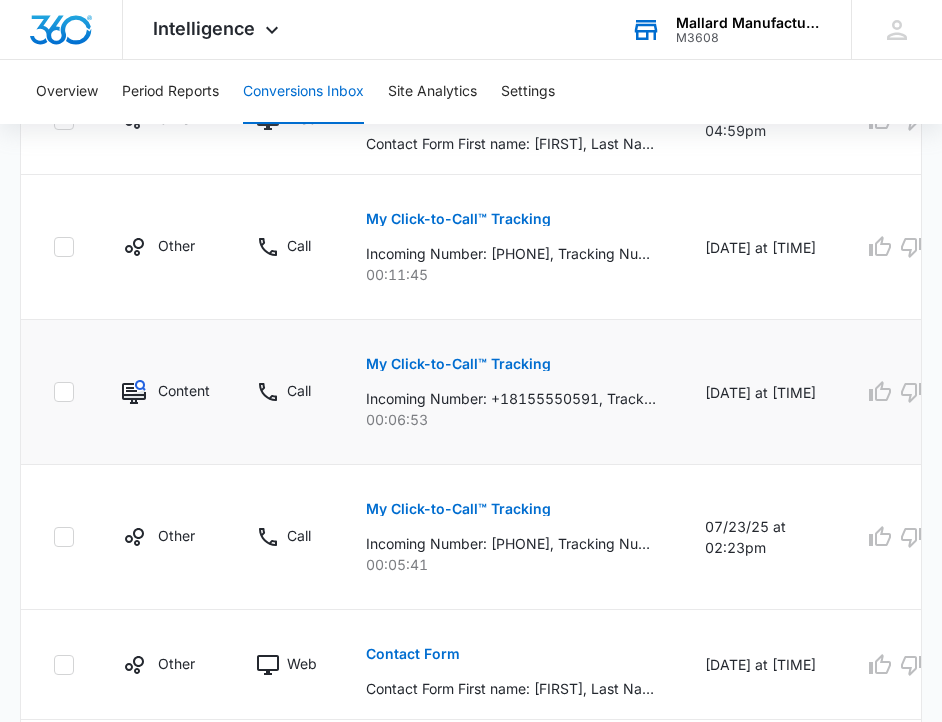scroll, scrollTop: 1569, scrollLeft: 0, axis: vertical 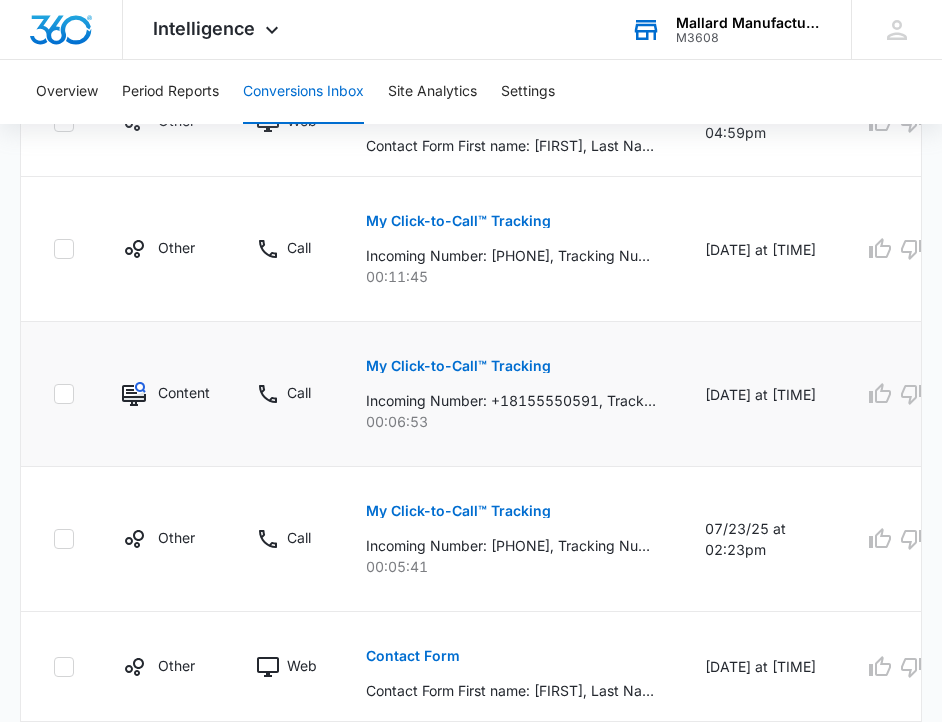 click on "My Click-to-Call™ Tracking" at bounding box center (458, 366) 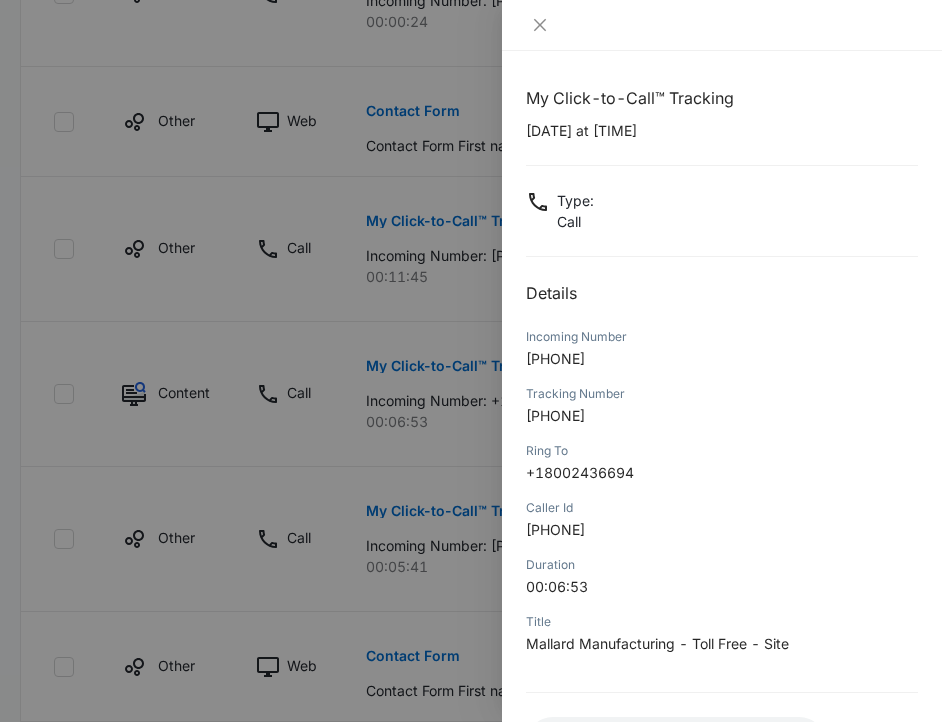 scroll, scrollTop: 166, scrollLeft: 0, axis: vertical 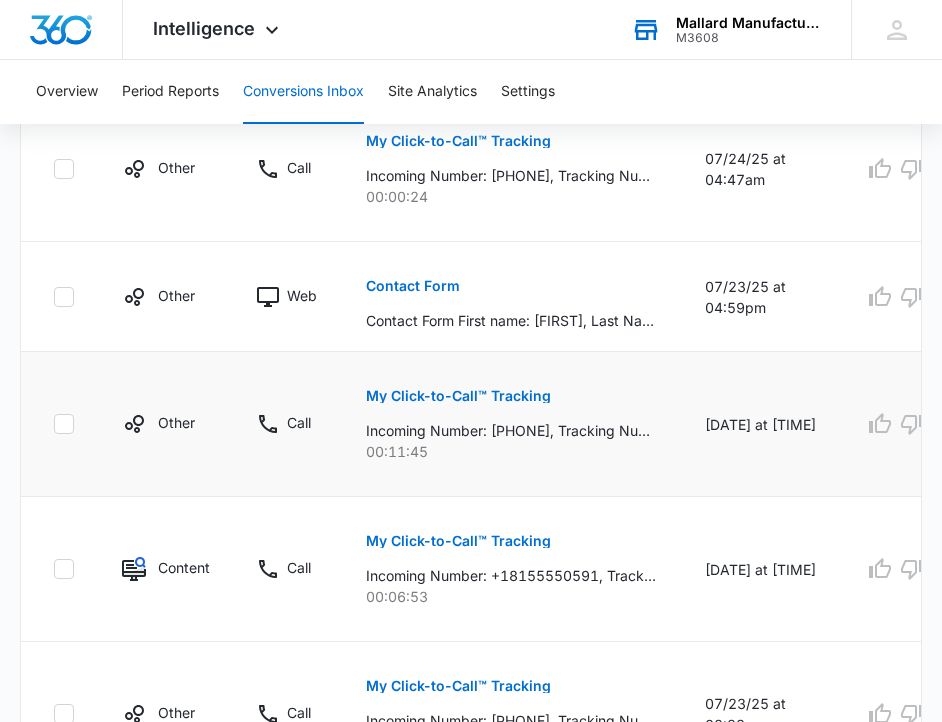 click on "My Click-to-Call™ Tracking" at bounding box center (458, 396) 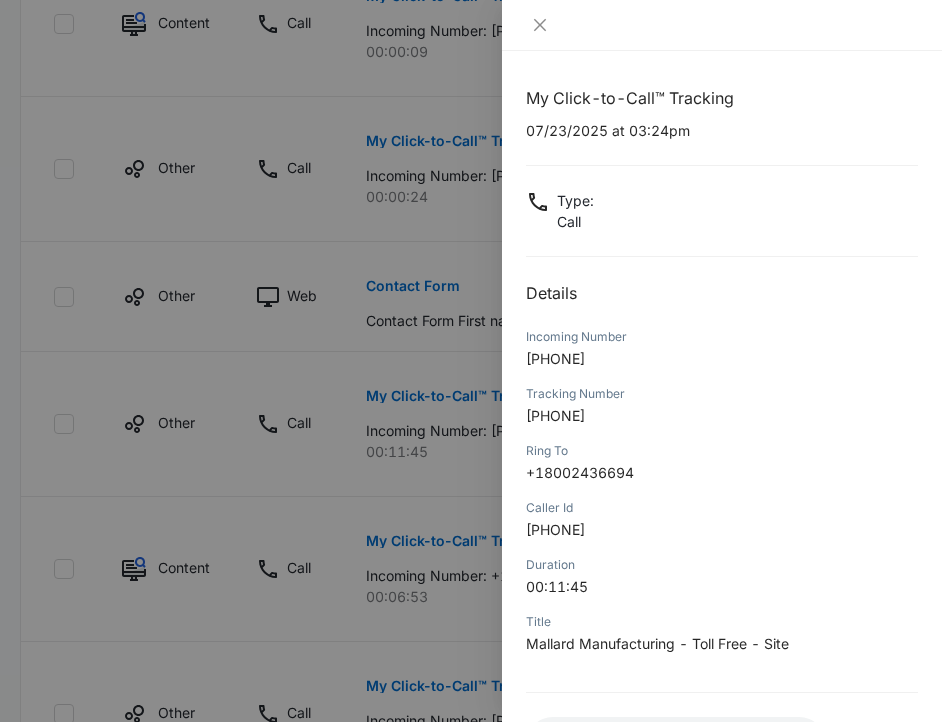 scroll, scrollTop: 166, scrollLeft: 0, axis: vertical 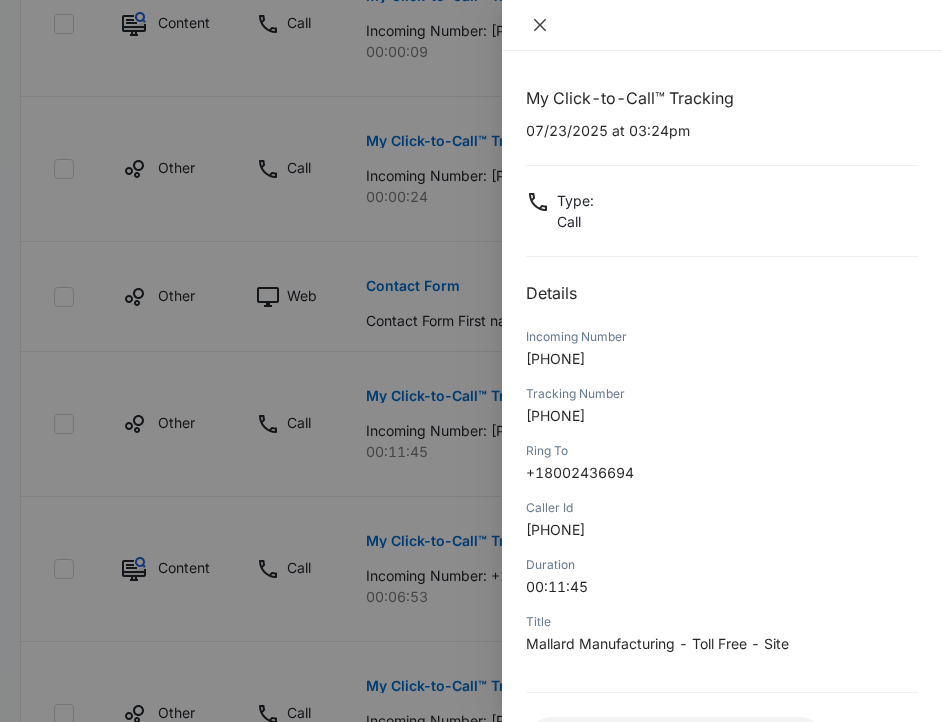 click 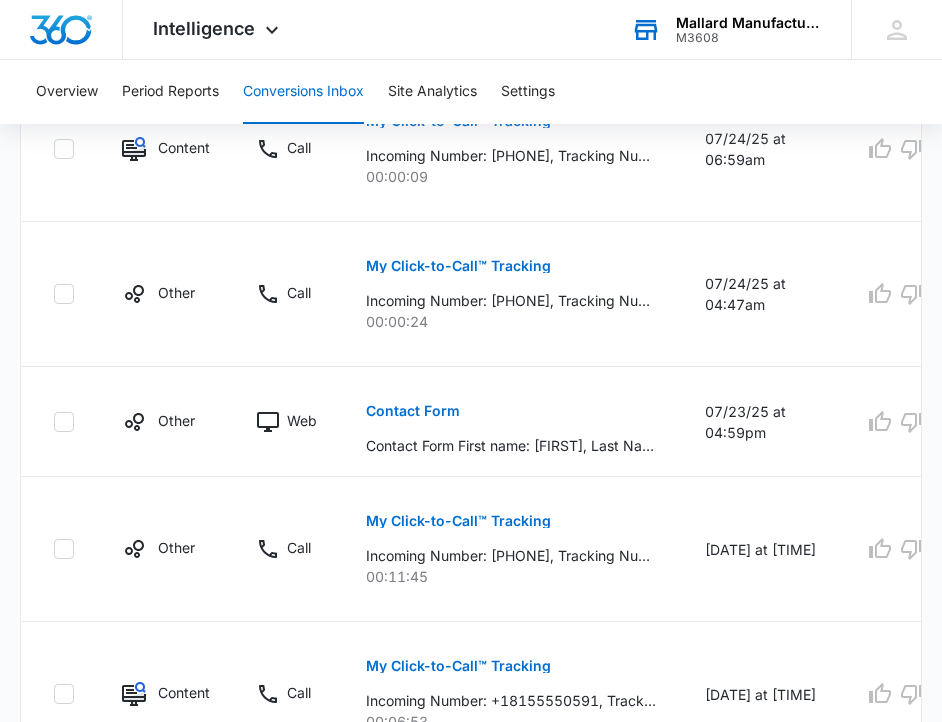 scroll, scrollTop: 1256, scrollLeft: 0, axis: vertical 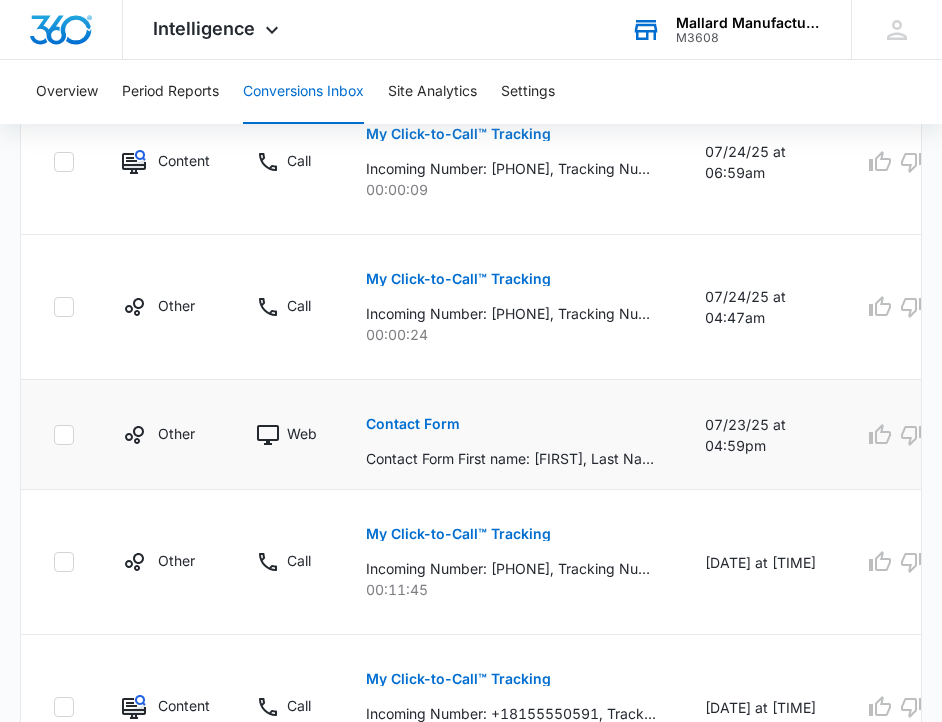 click on "Contact Form" at bounding box center (413, 424) 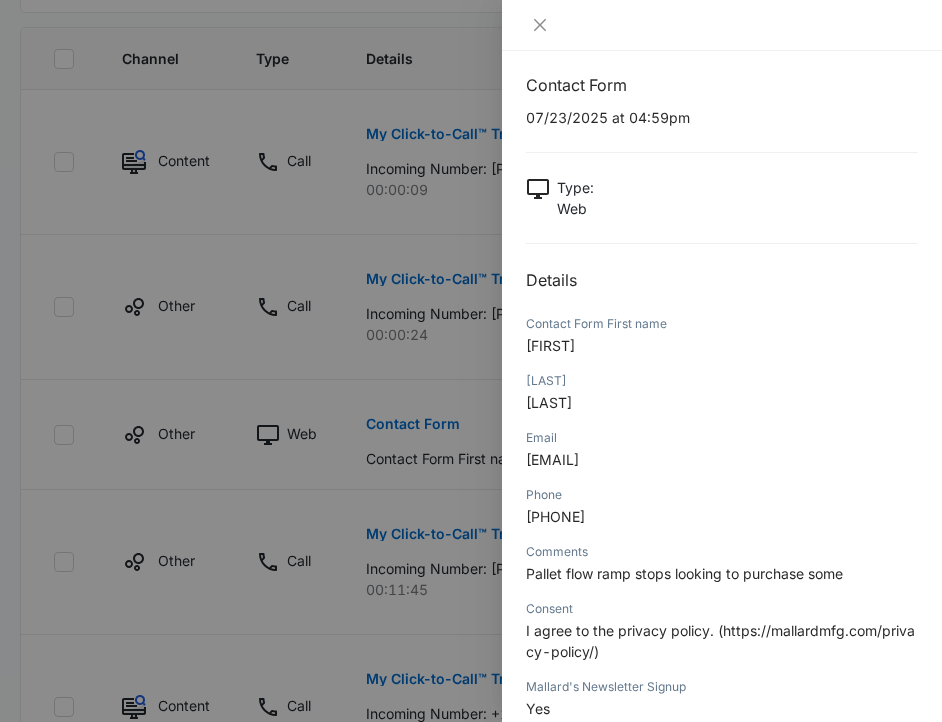 scroll, scrollTop: 0, scrollLeft: 0, axis: both 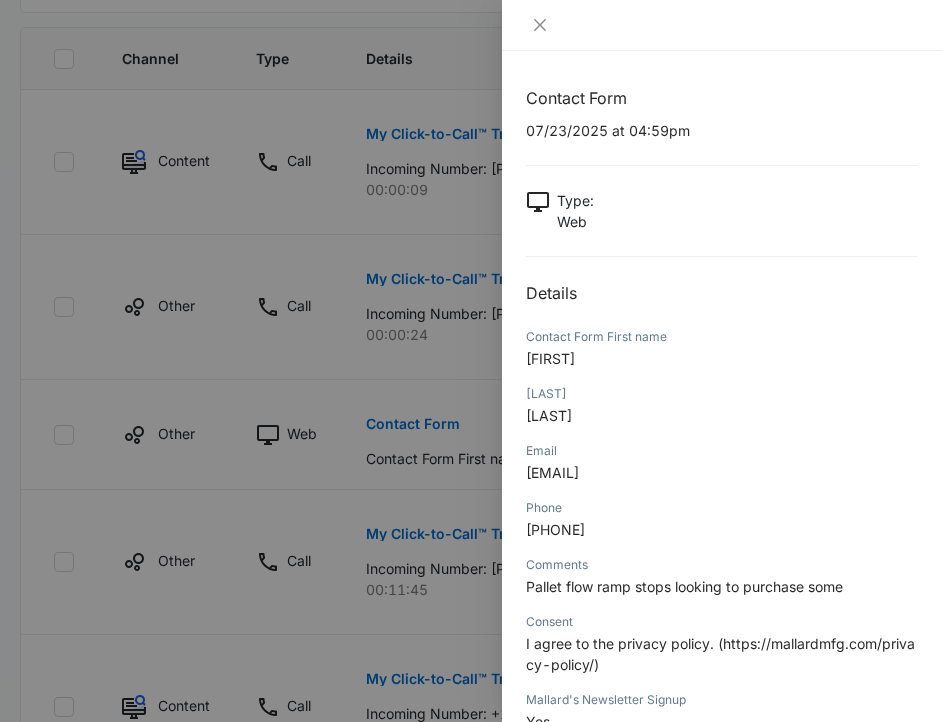 click at bounding box center [471, 361] 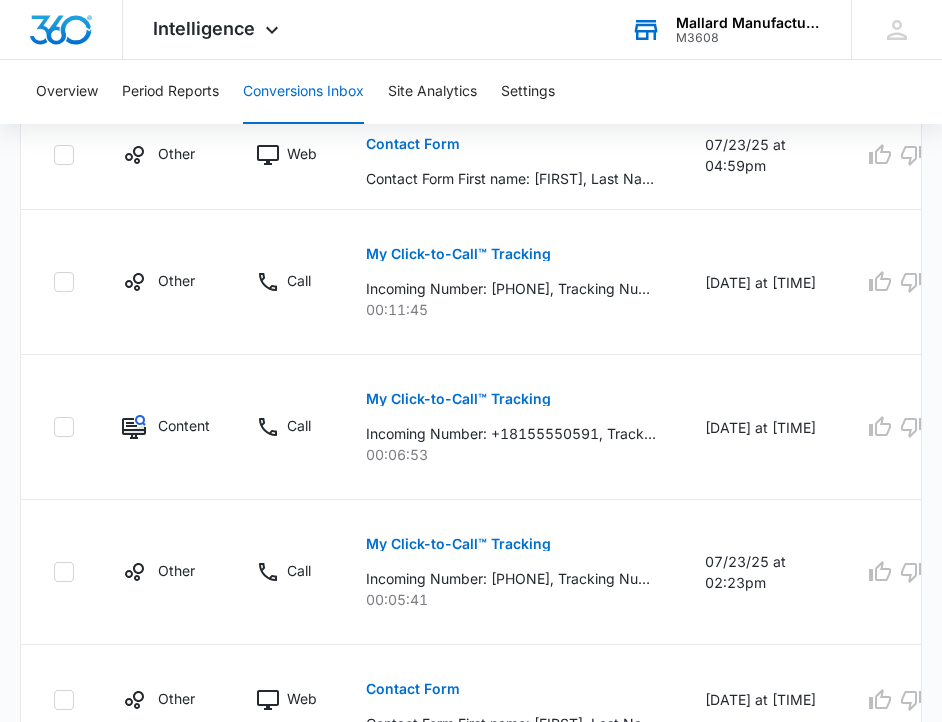 scroll, scrollTop: 2066, scrollLeft: 0, axis: vertical 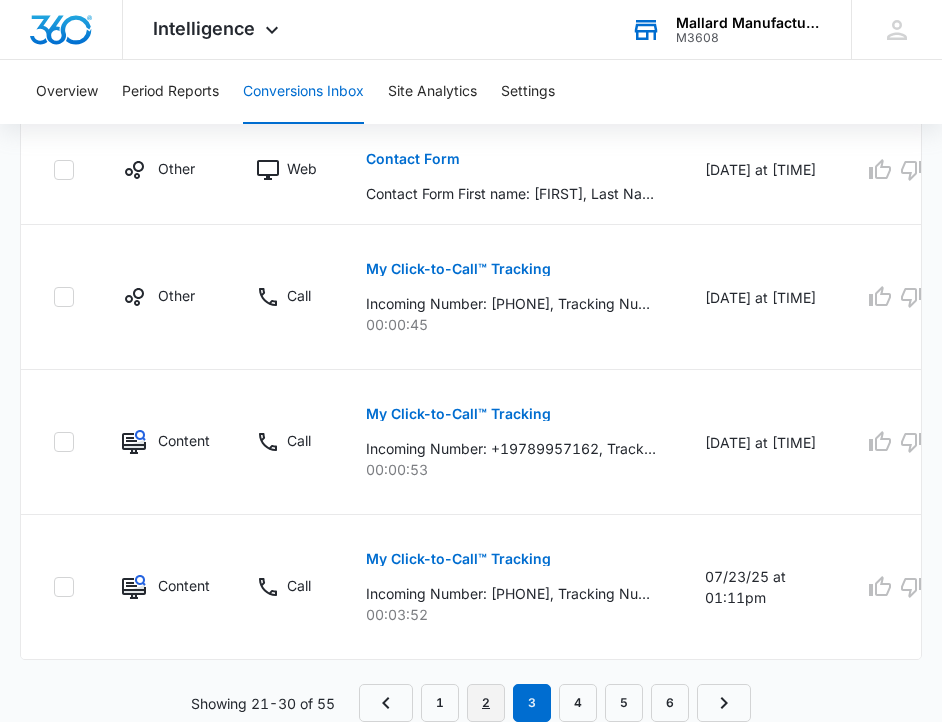 click on "2" at bounding box center [486, 703] 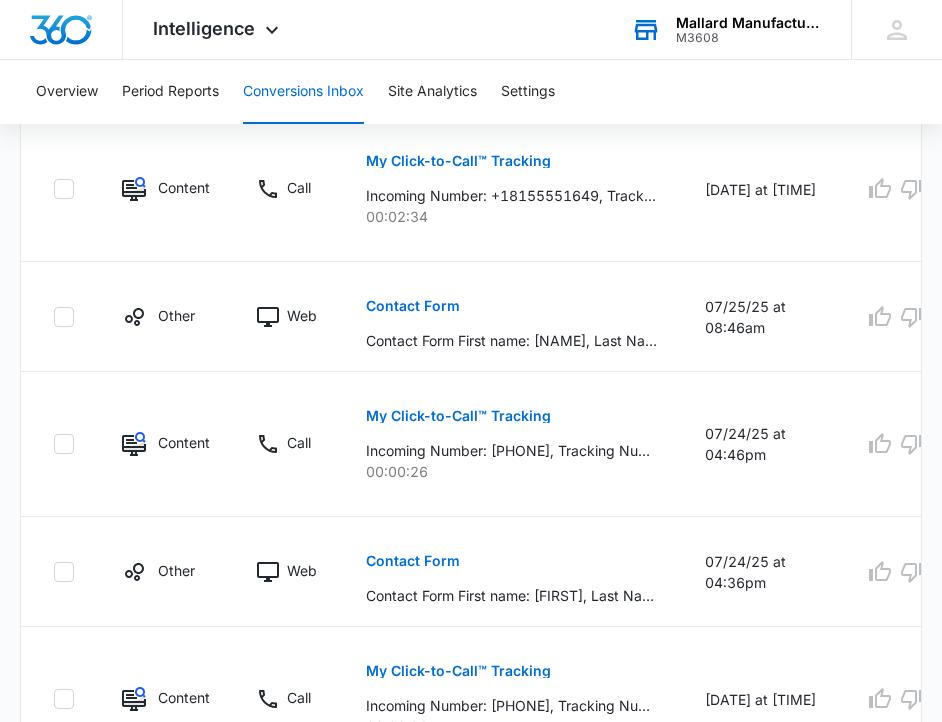 scroll, scrollTop: 2066, scrollLeft: 0, axis: vertical 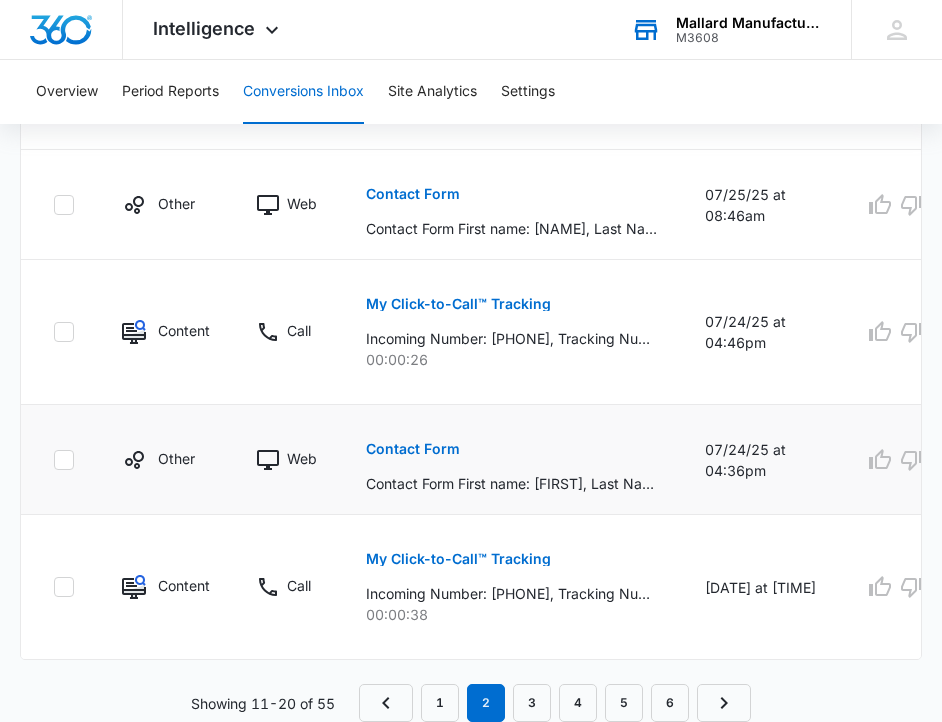 click on "Contact Form" at bounding box center [413, 449] 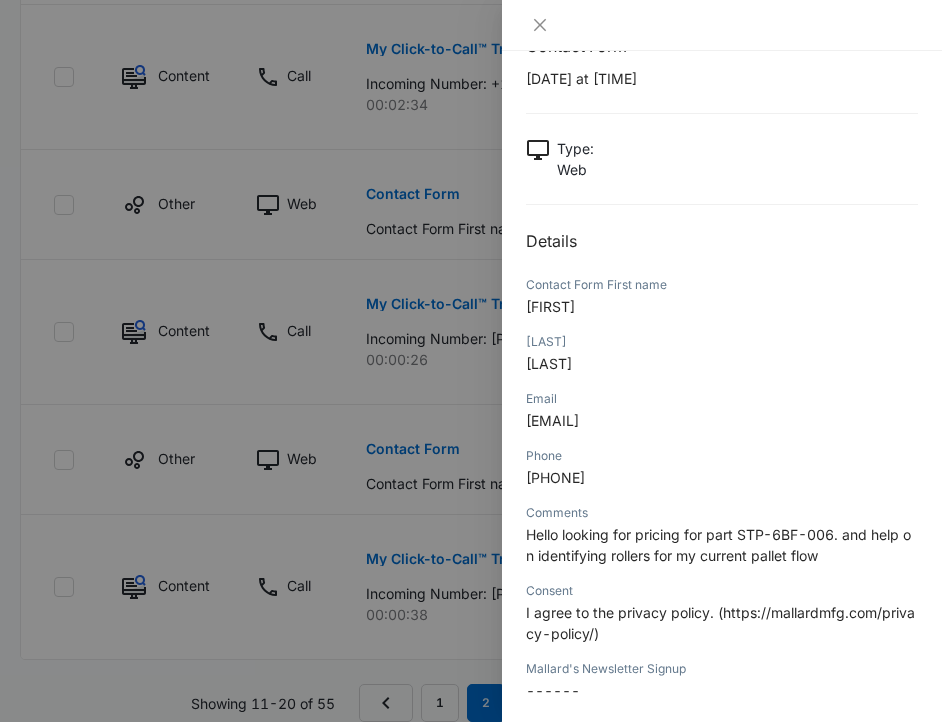 scroll, scrollTop: 0, scrollLeft: 0, axis: both 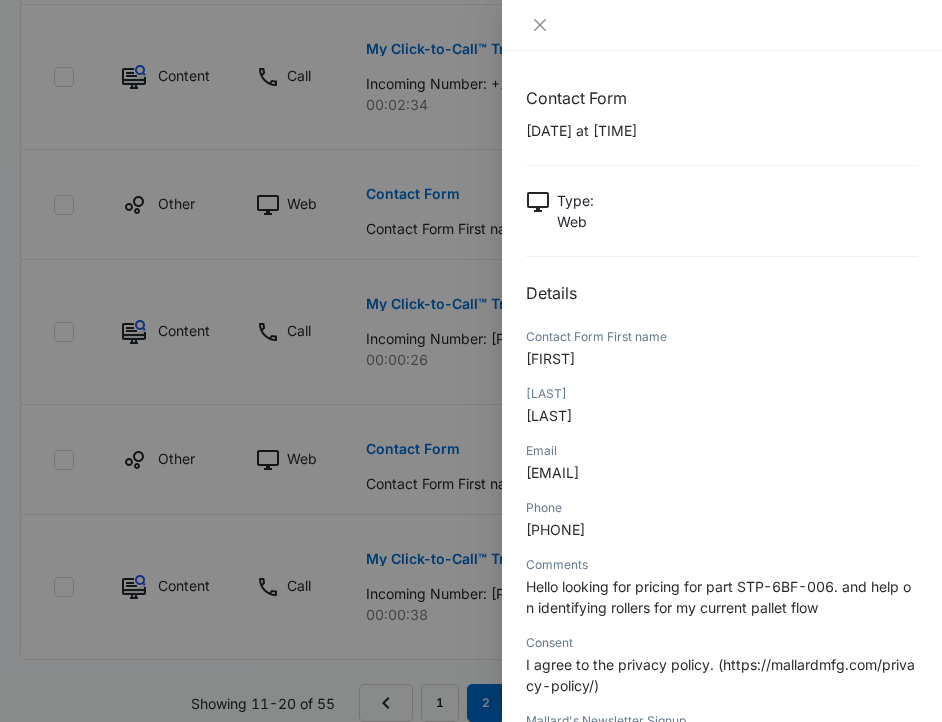 click at bounding box center (471, 361) 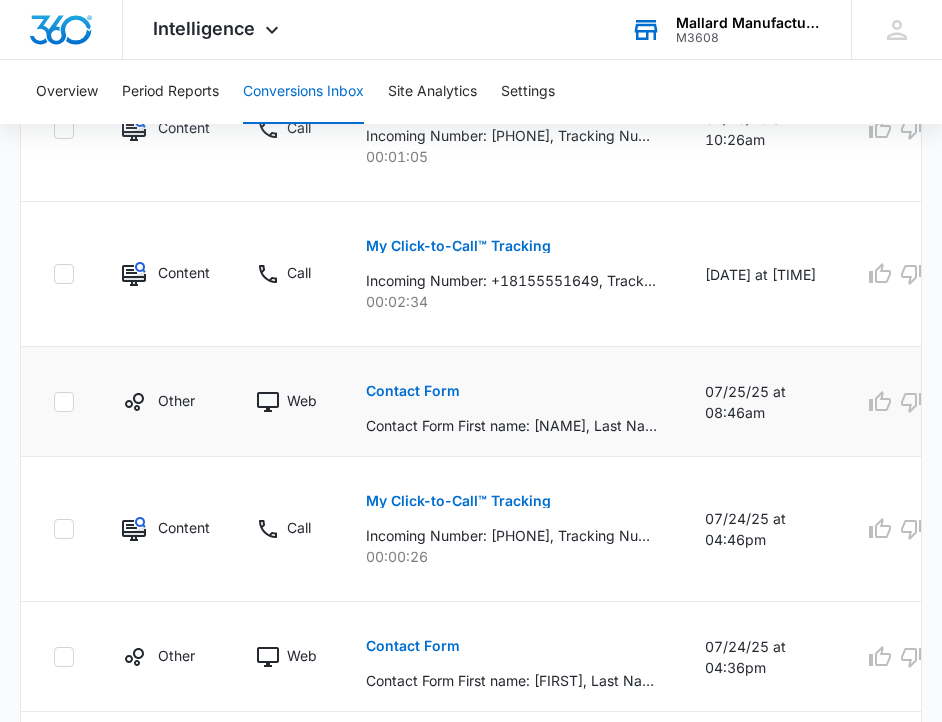 scroll, scrollTop: 1854, scrollLeft: 0, axis: vertical 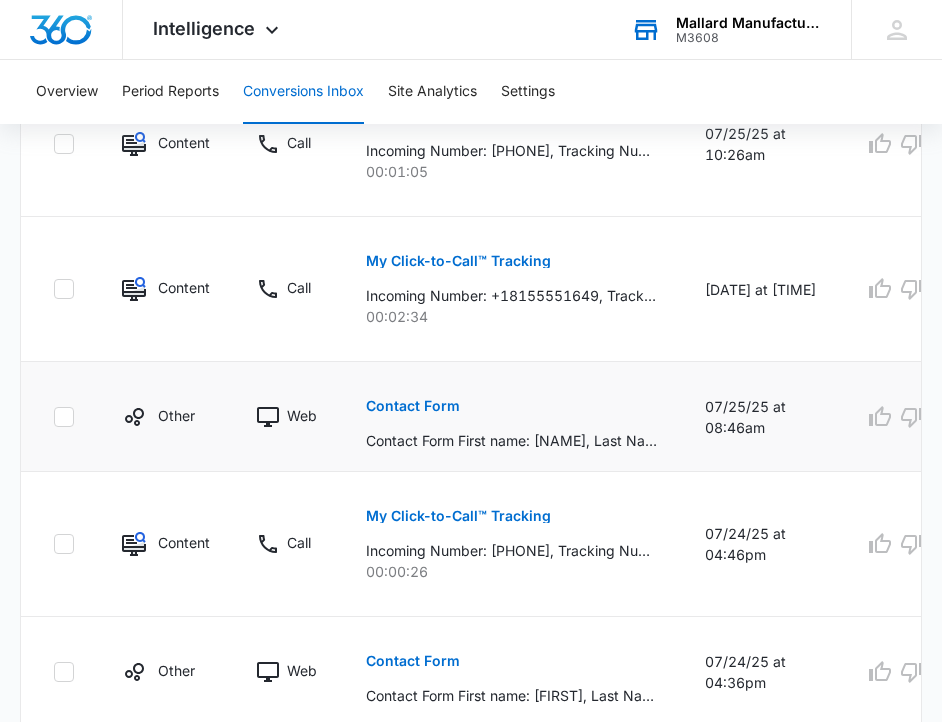 click on "Contact Form" at bounding box center [413, 406] 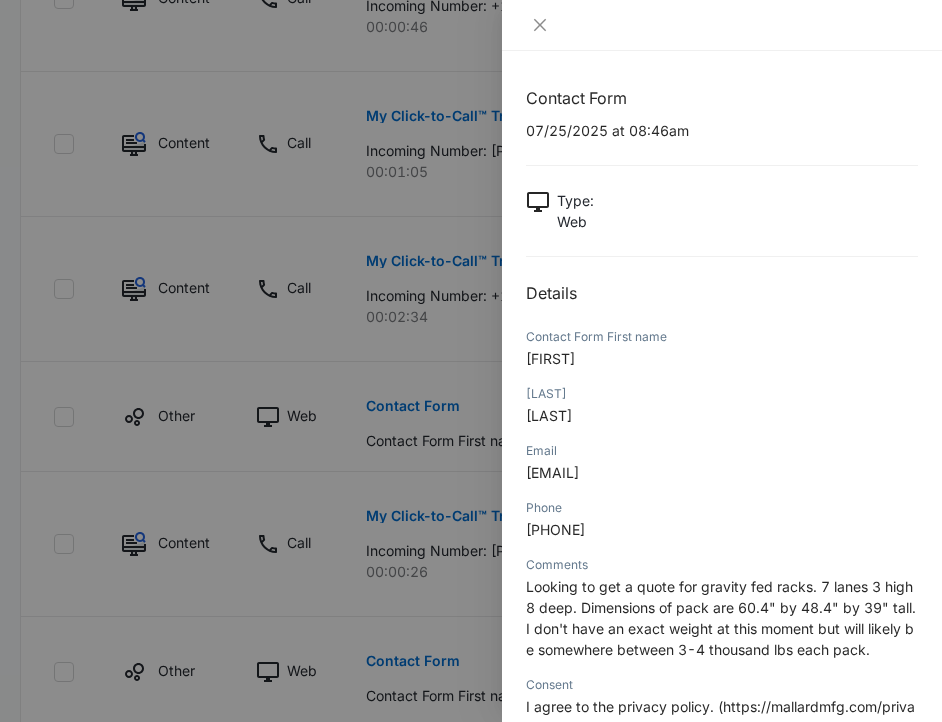 click at bounding box center (471, 361) 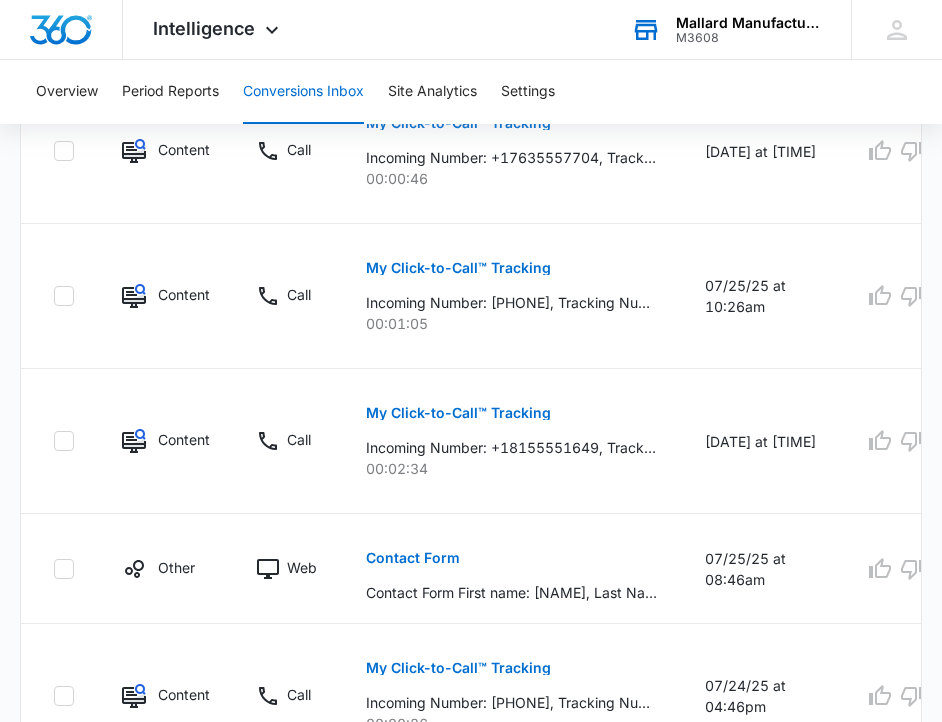 scroll, scrollTop: 1697, scrollLeft: 0, axis: vertical 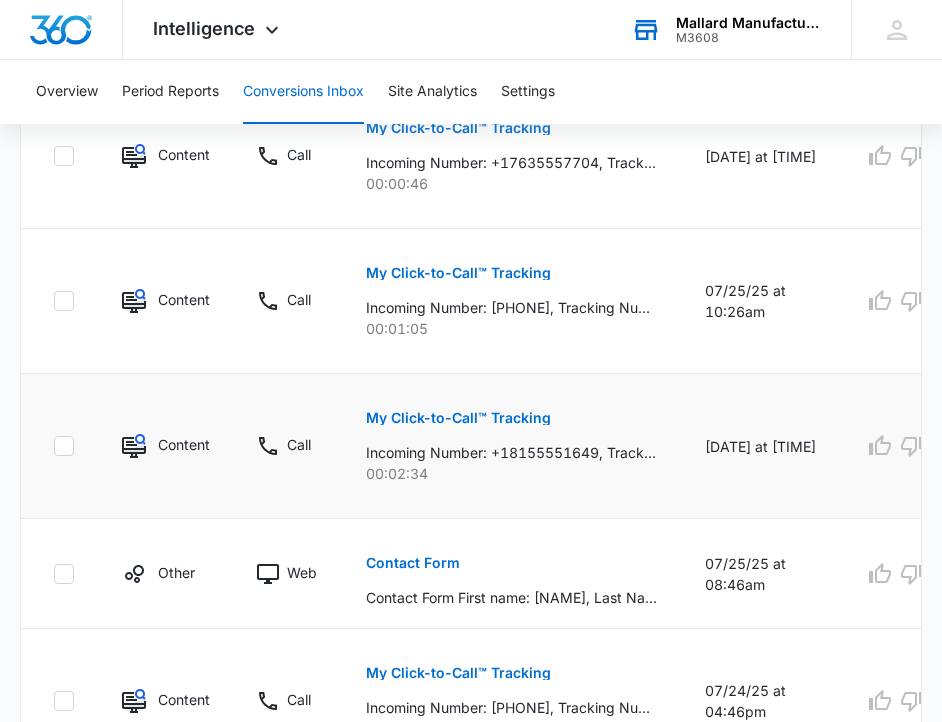 click on "My Click-to-Call™ Tracking" at bounding box center (458, 418) 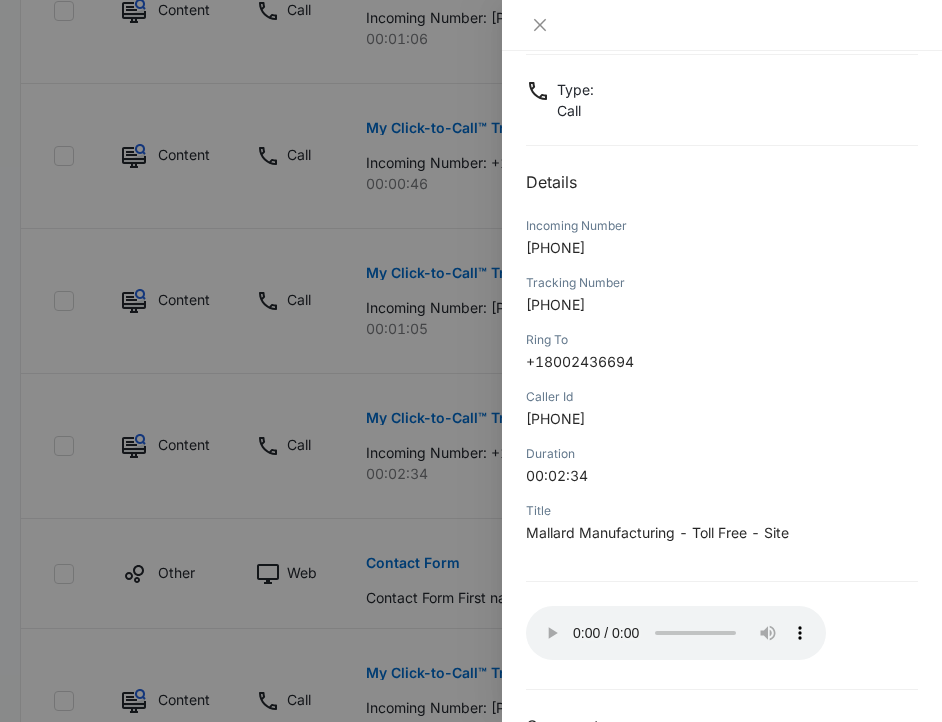 scroll, scrollTop: 166, scrollLeft: 0, axis: vertical 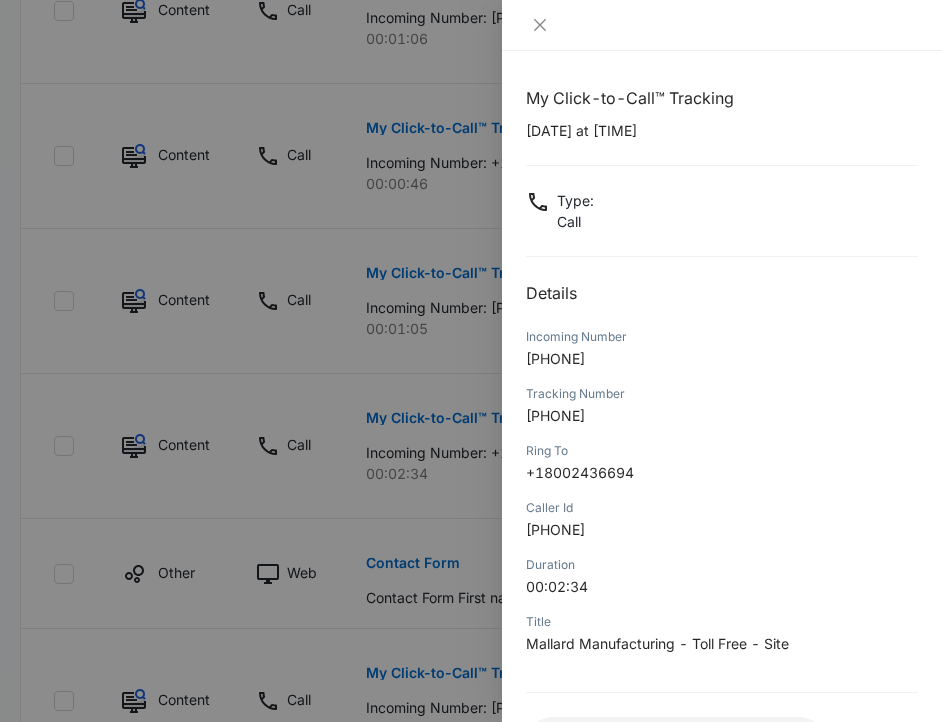 click at bounding box center (471, 361) 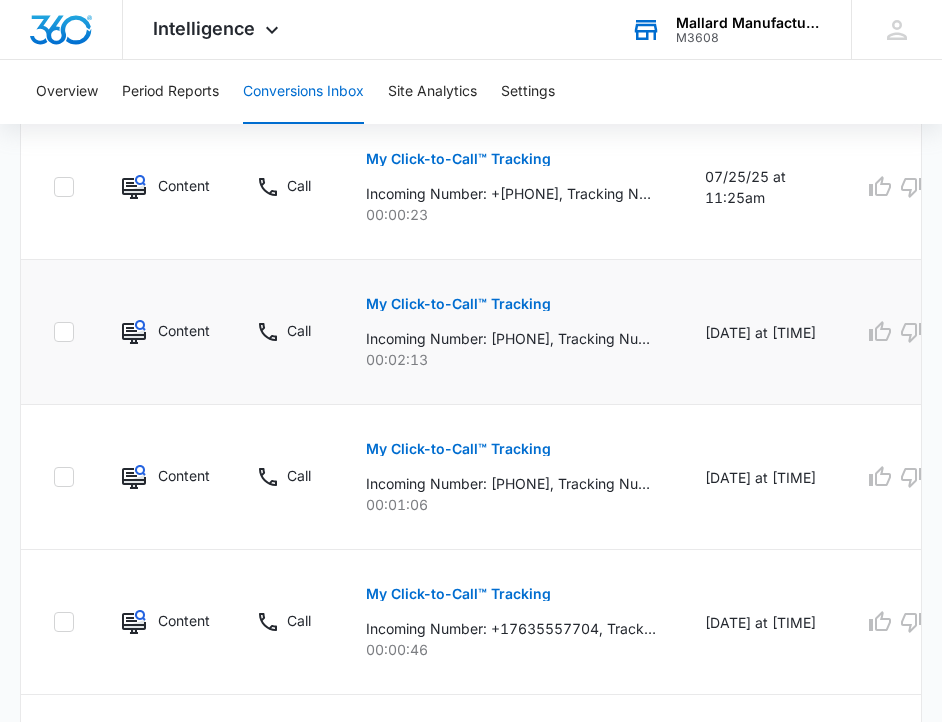 scroll, scrollTop: 1221, scrollLeft: 0, axis: vertical 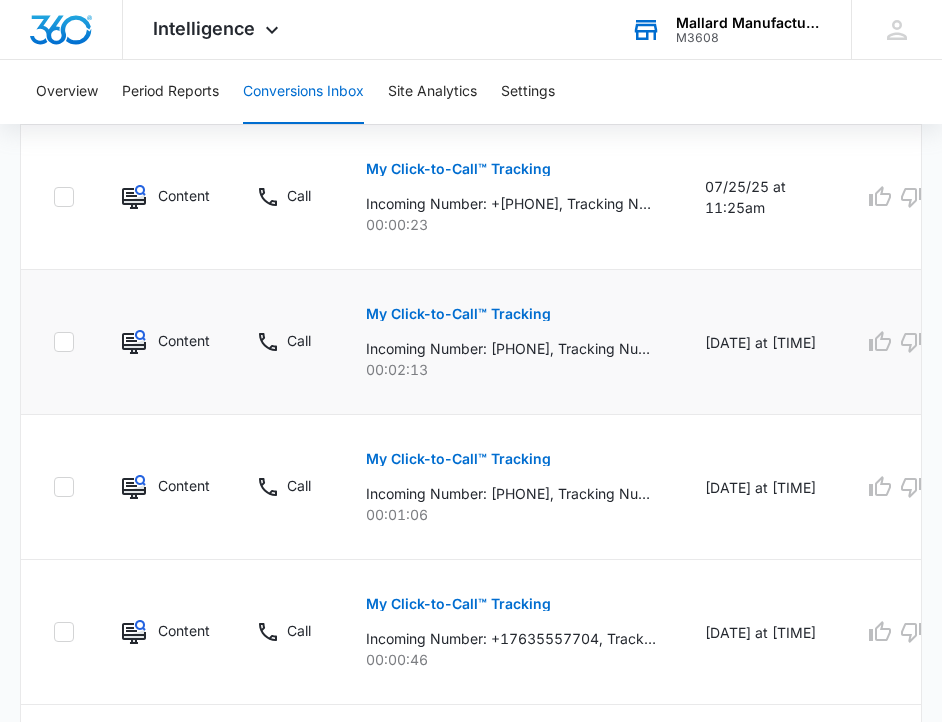 click on "My Click-to-Call™ Tracking" at bounding box center (458, 314) 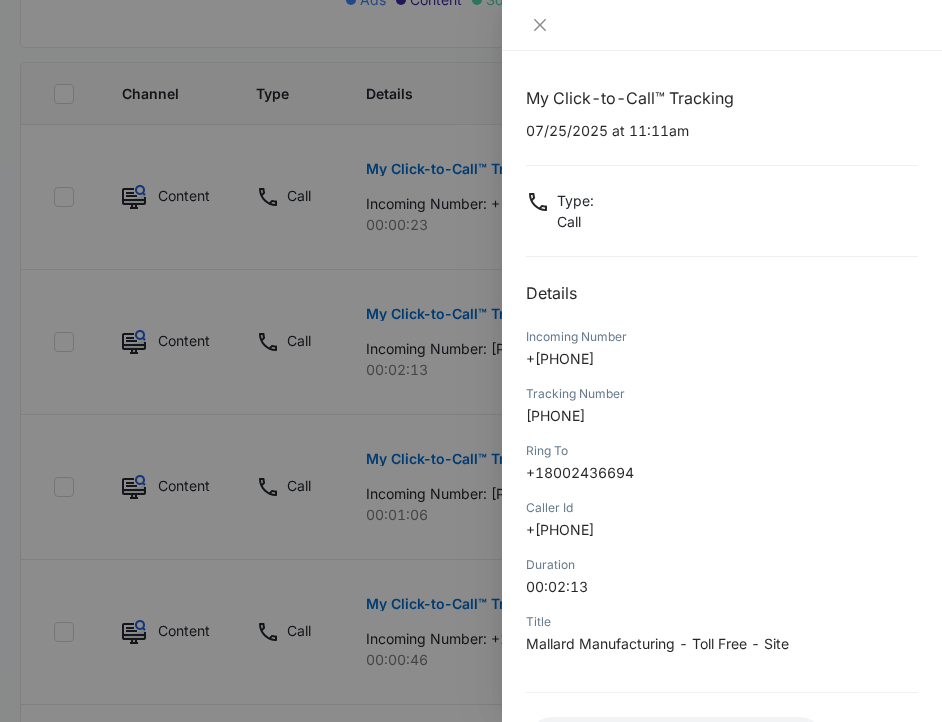 scroll, scrollTop: 166, scrollLeft: 0, axis: vertical 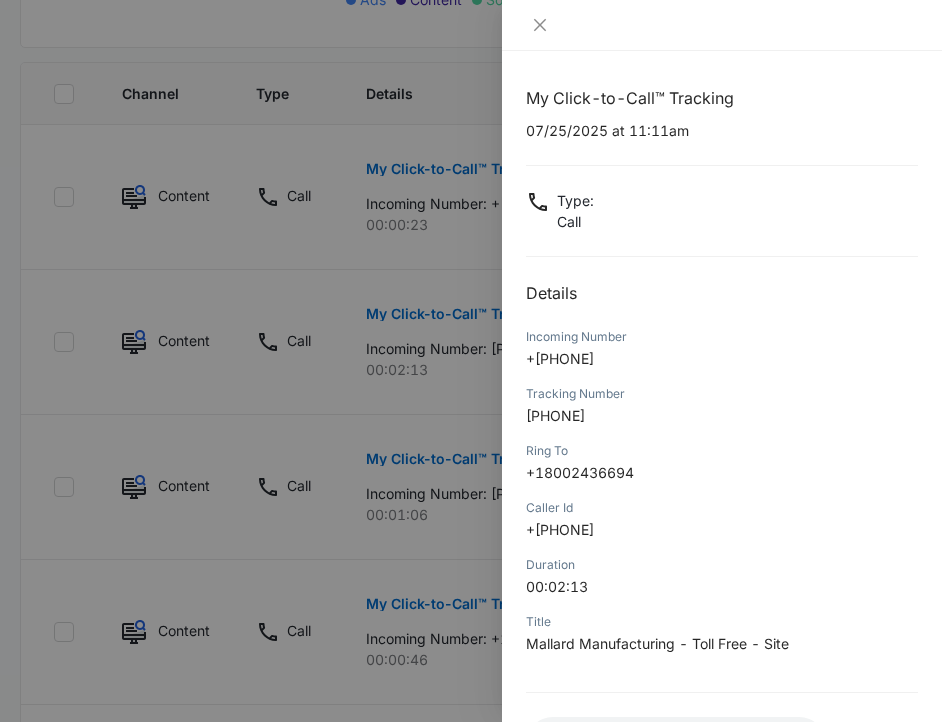 click at bounding box center (471, 361) 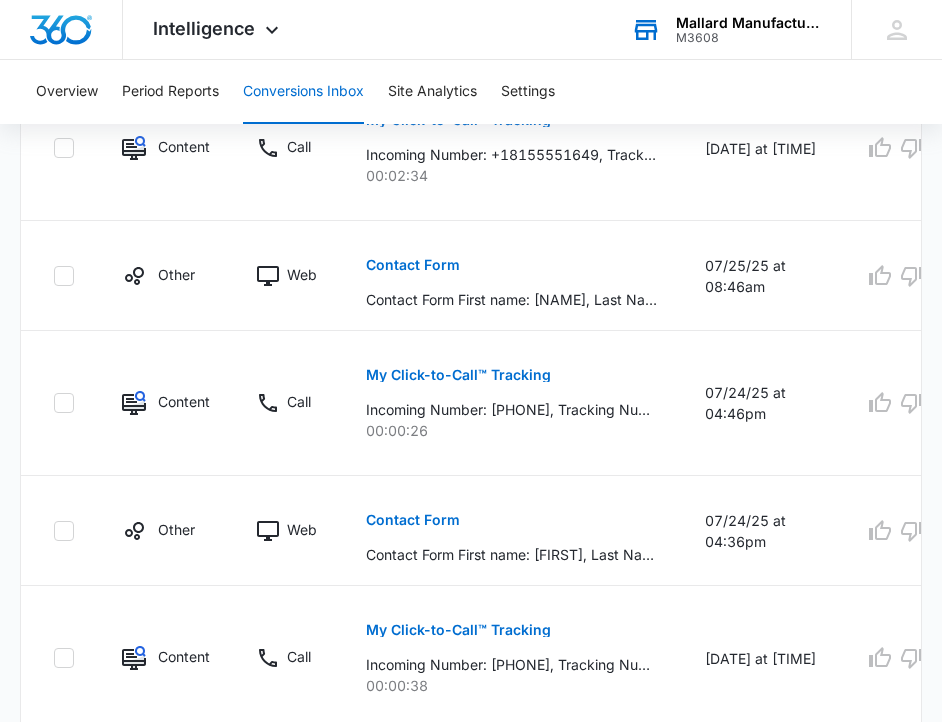 scroll, scrollTop: 2066, scrollLeft: 0, axis: vertical 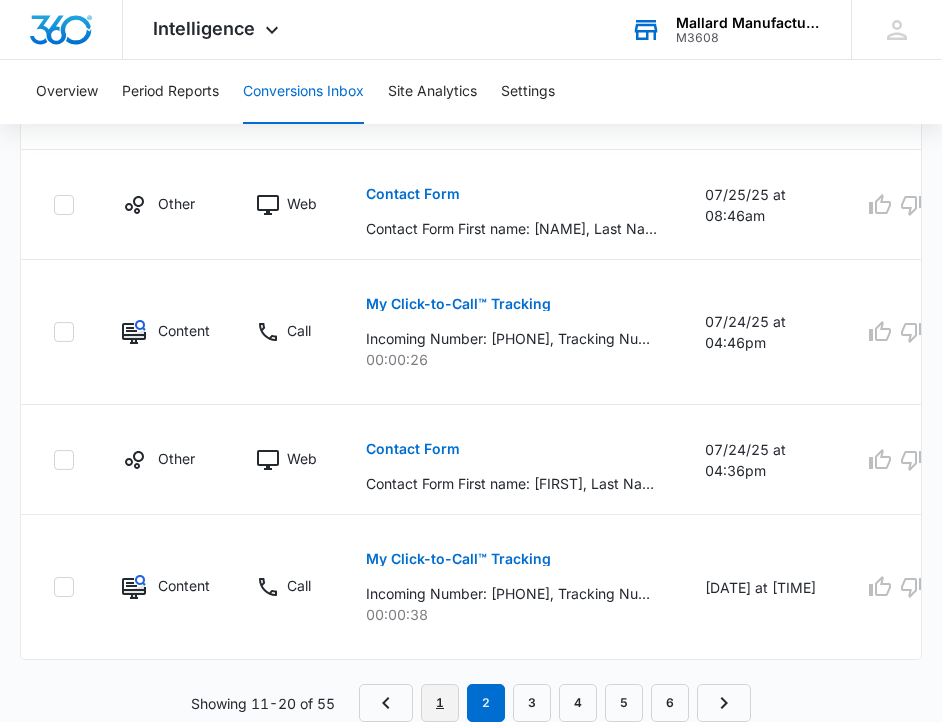 click on "1" at bounding box center (440, 703) 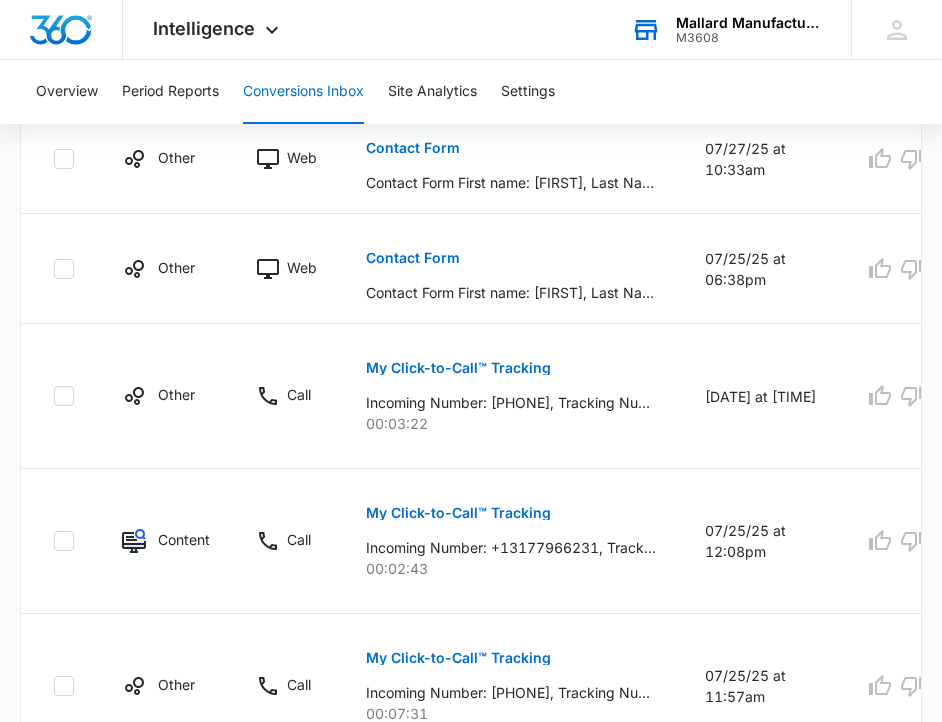 scroll, scrollTop: 1996, scrollLeft: 0, axis: vertical 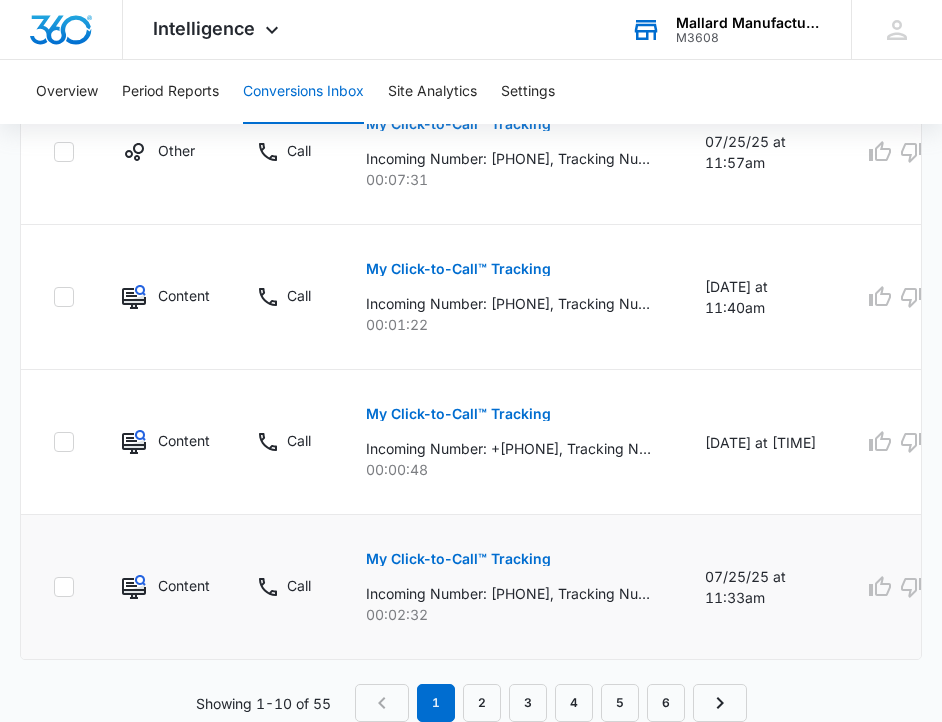 click on "My Click-to-Call™ Tracking" at bounding box center (458, 559) 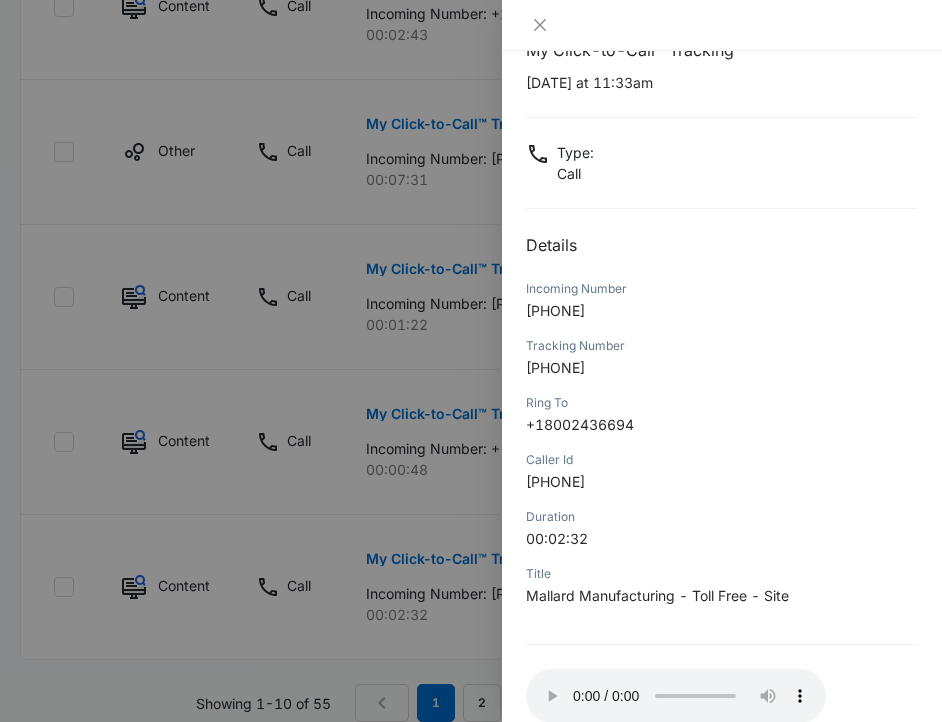 scroll, scrollTop: 166, scrollLeft: 0, axis: vertical 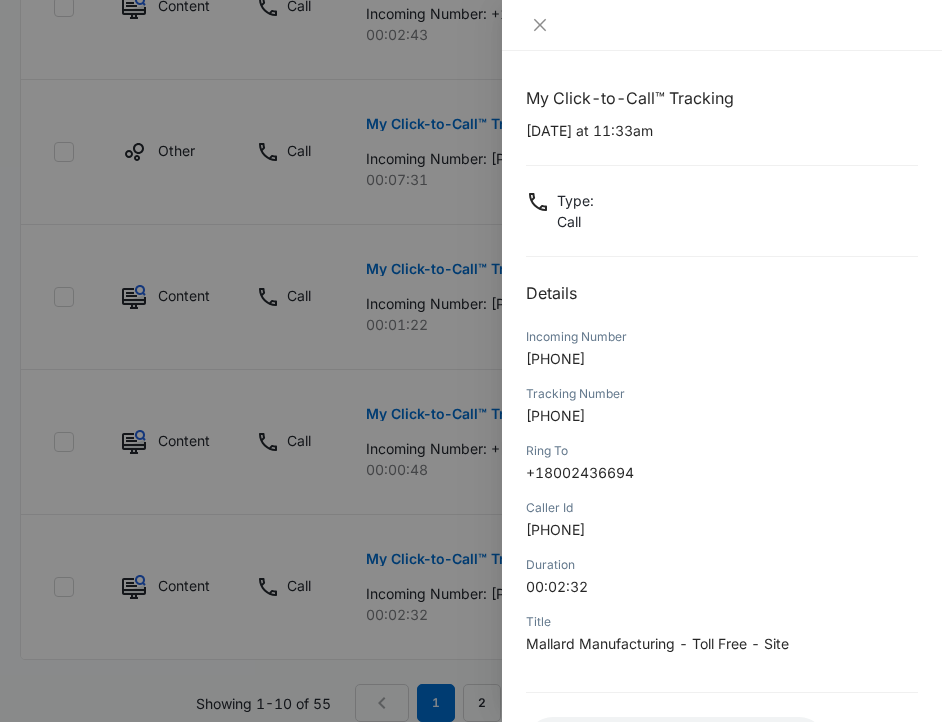 click at bounding box center [471, 361] 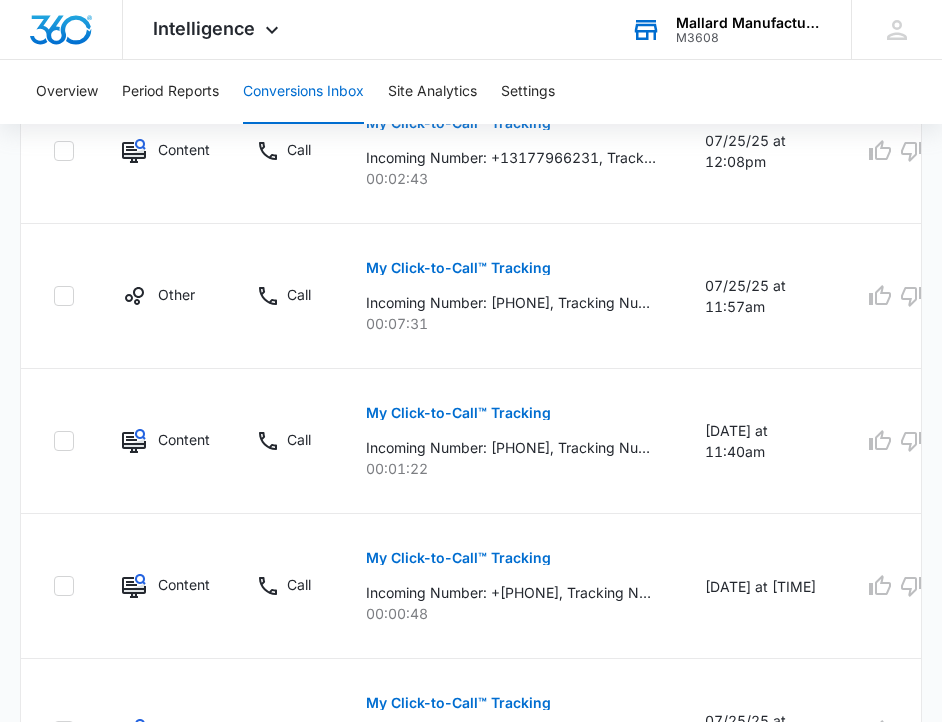 scroll, scrollTop: 1850, scrollLeft: 0, axis: vertical 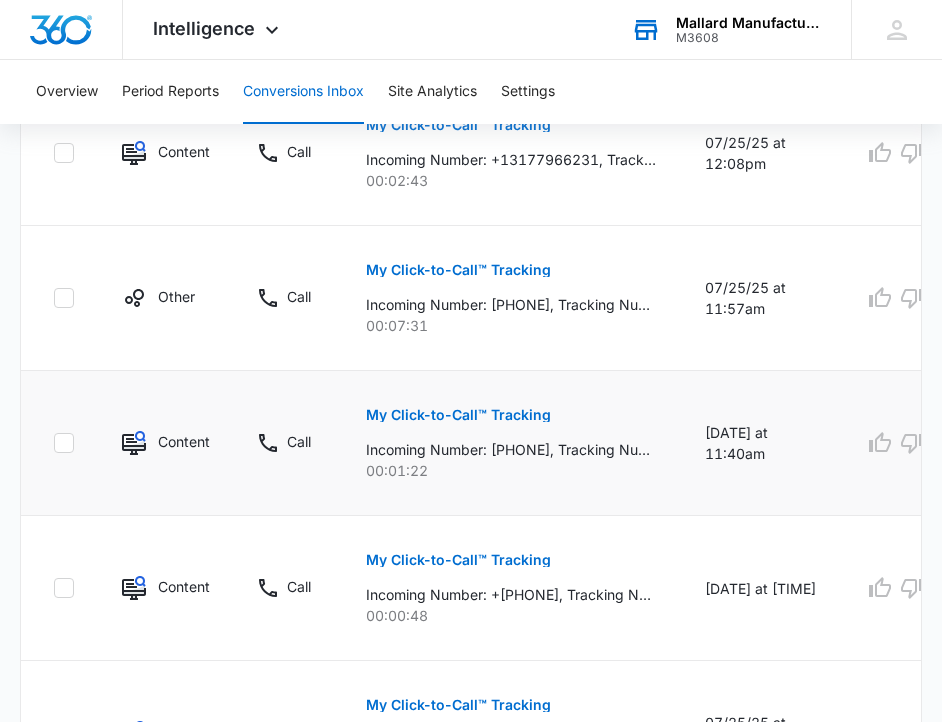 click on "My Click-to-Call™ Tracking" at bounding box center (458, 415) 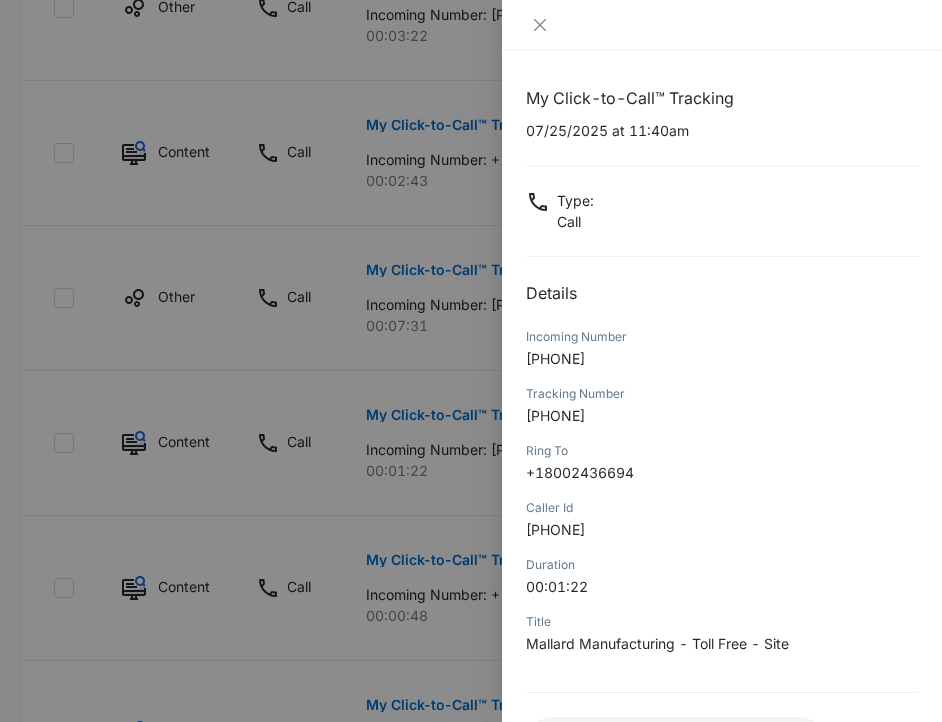 scroll, scrollTop: 166, scrollLeft: 0, axis: vertical 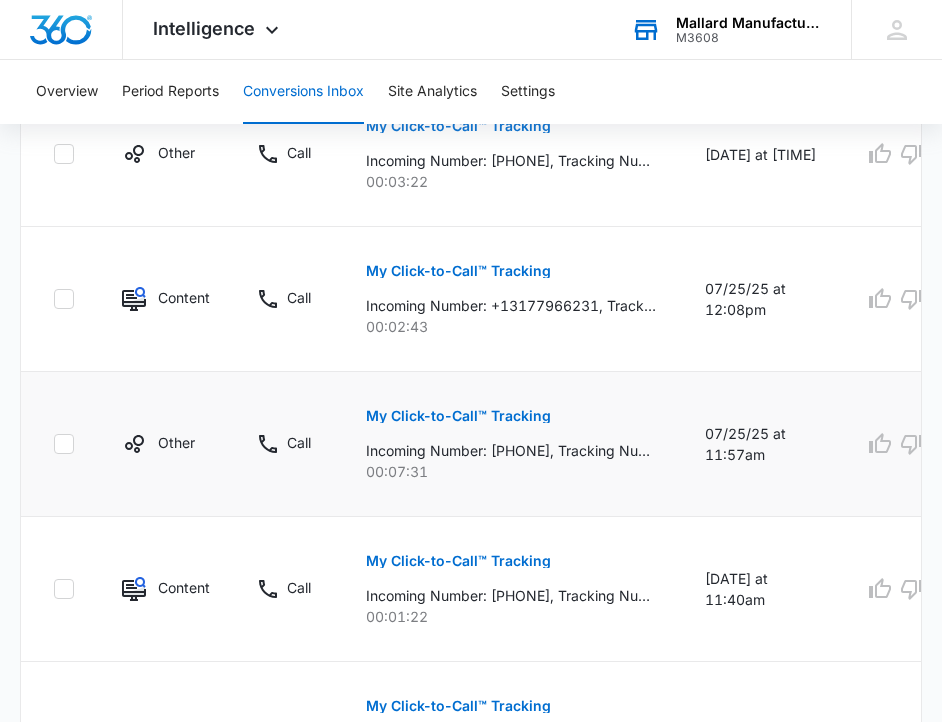 click on "My Click-to-Call™ Tracking" at bounding box center (458, 416) 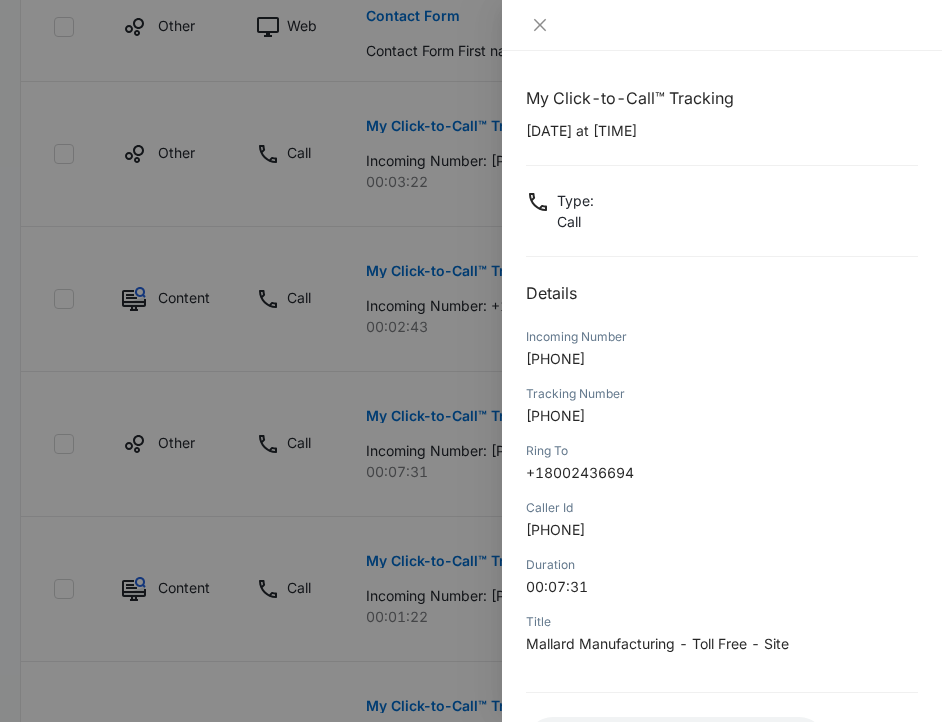 scroll, scrollTop: 166, scrollLeft: 0, axis: vertical 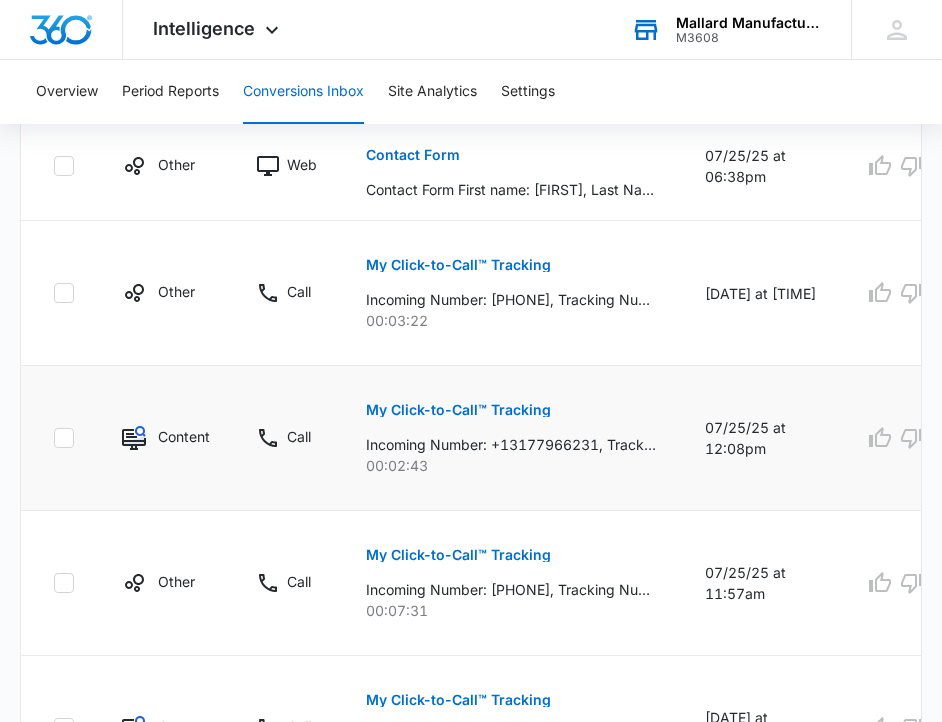 click on "My Click-to-Call™ Tracking" at bounding box center [458, 410] 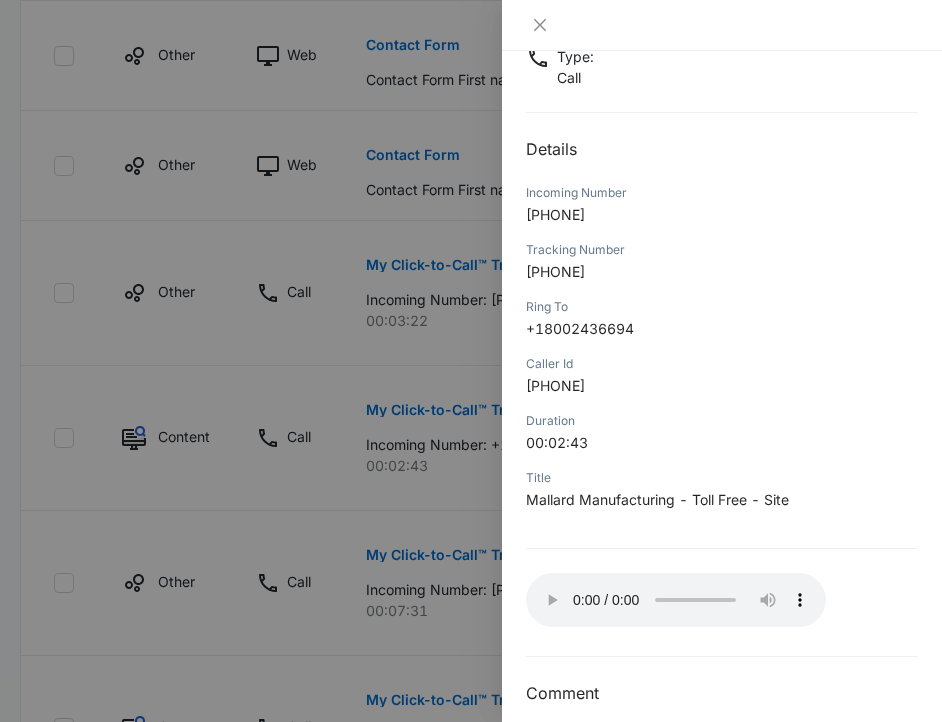 scroll, scrollTop: 166, scrollLeft: 0, axis: vertical 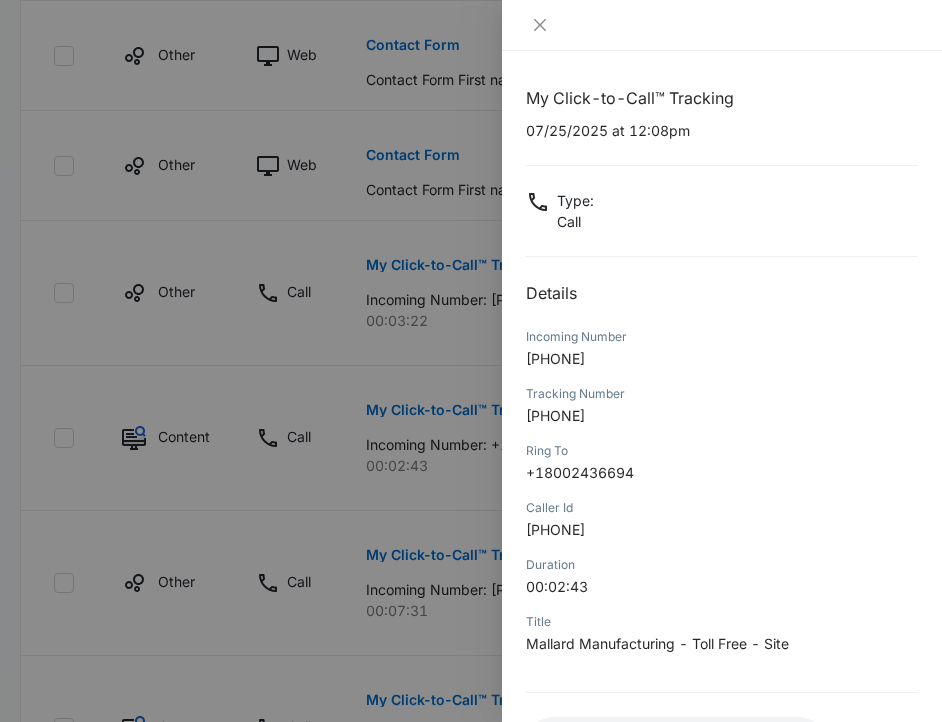 click at bounding box center (471, 361) 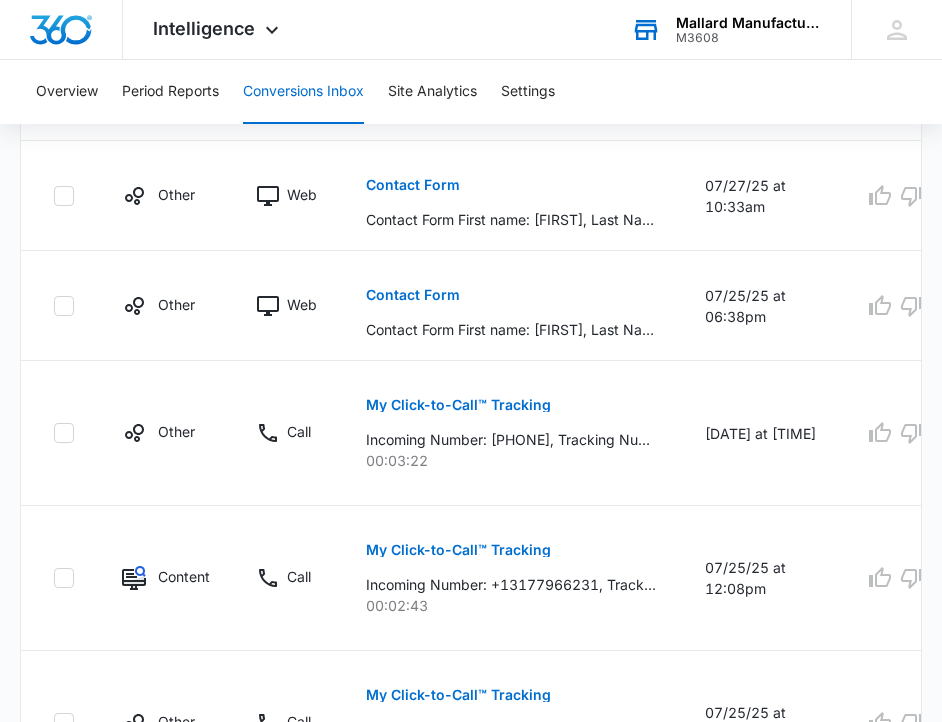 scroll, scrollTop: 1400, scrollLeft: 0, axis: vertical 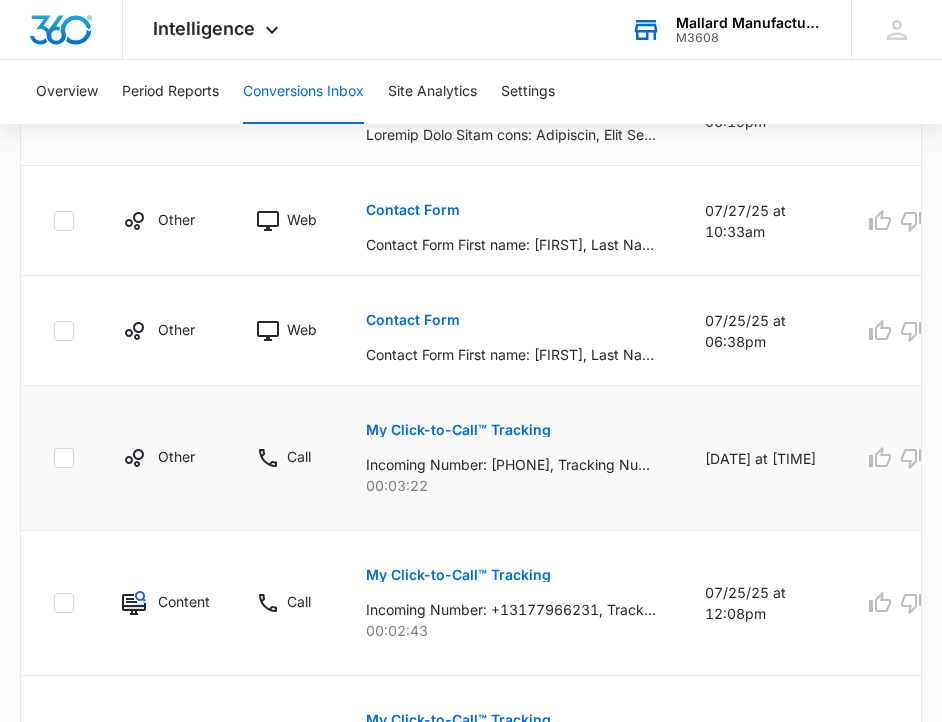 click on "My Click-to-Call™ Tracking" at bounding box center (458, 430) 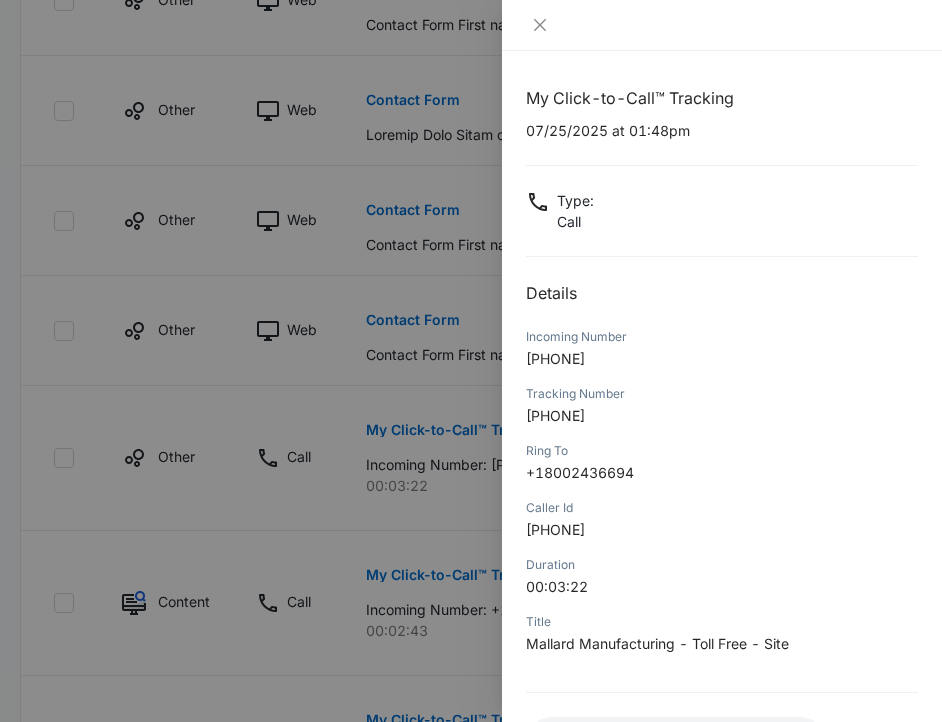 scroll, scrollTop: 166, scrollLeft: 0, axis: vertical 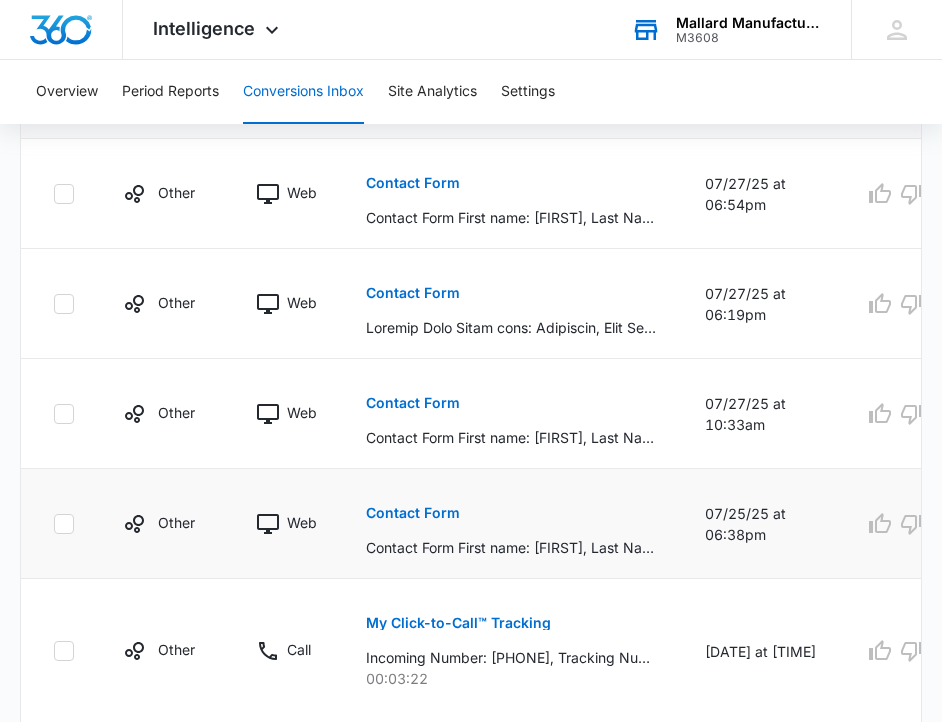 click on "Contact Form" at bounding box center [413, 513] 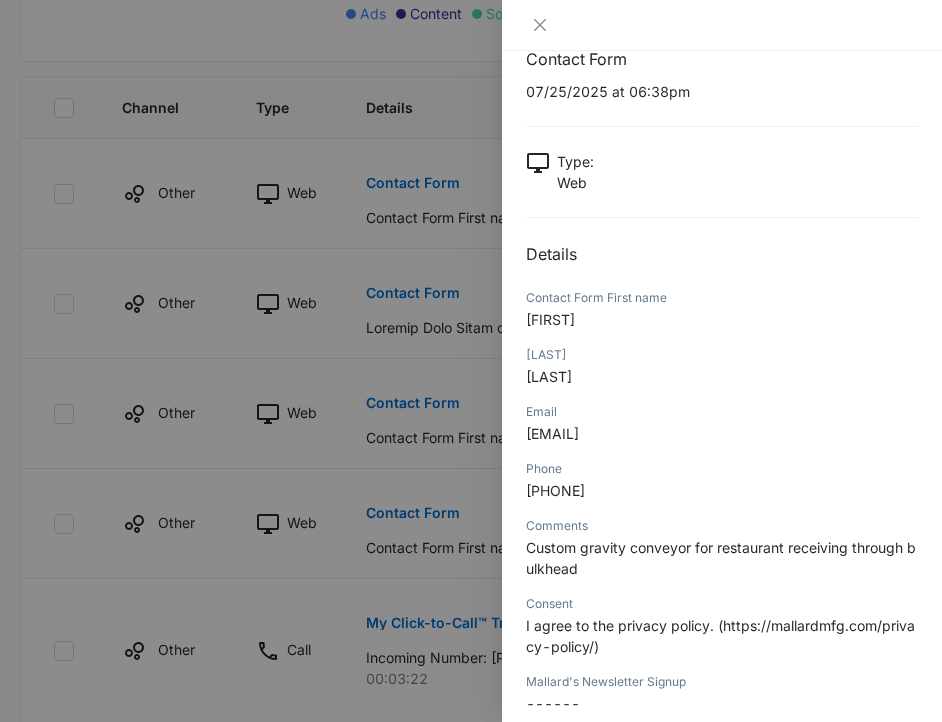 scroll, scrollTop: 0, scrollLeft: 0, axis: both 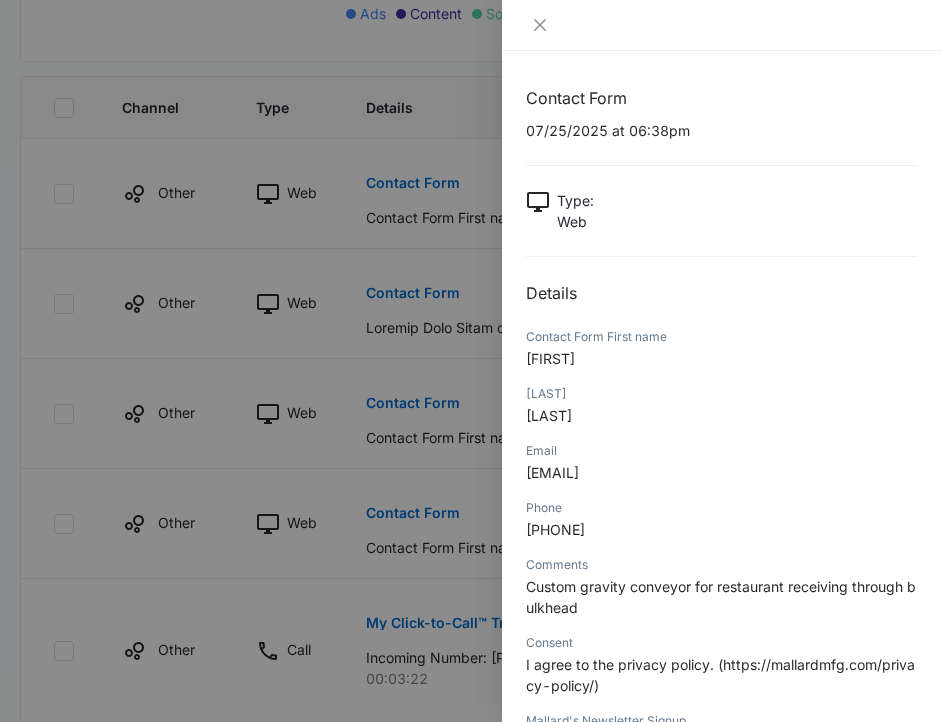 click at bounding box center [471, 361] 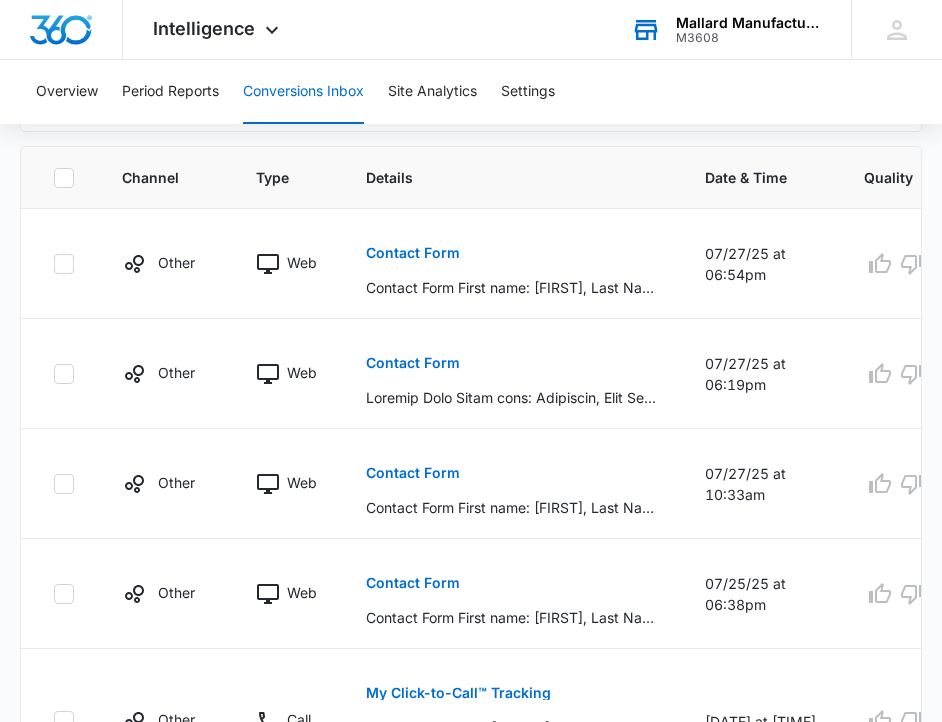 scroll, scrollTop: 1097, scrollLeft: 0, axis: vertical 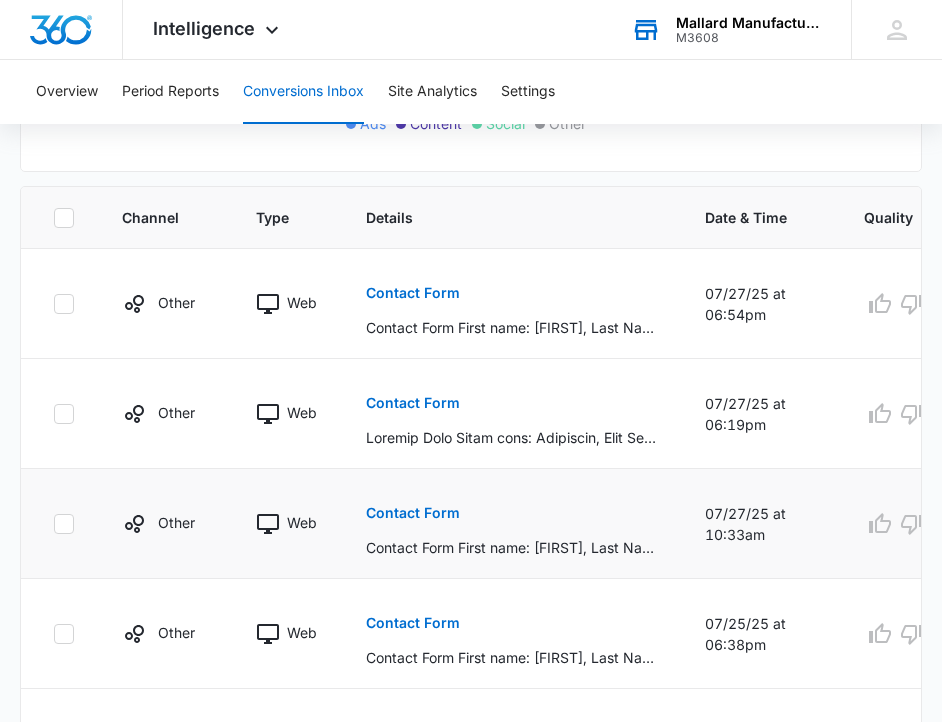 click on "Contact Form" at bounding box center [413, 513] 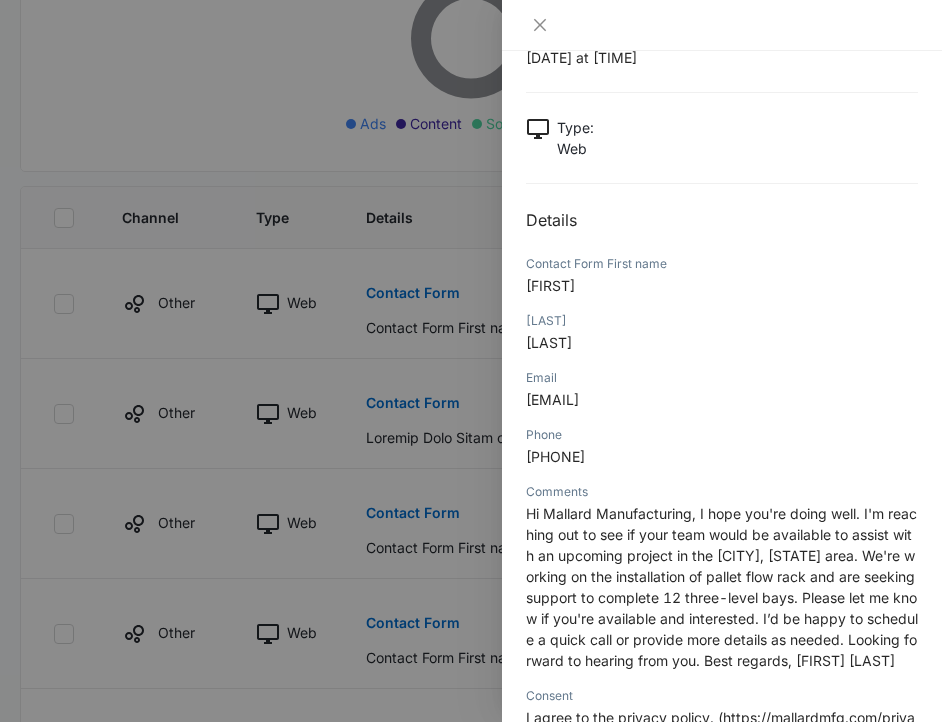 scroll, scrollTop: 77, scrollLeft: 0, axis: vertical 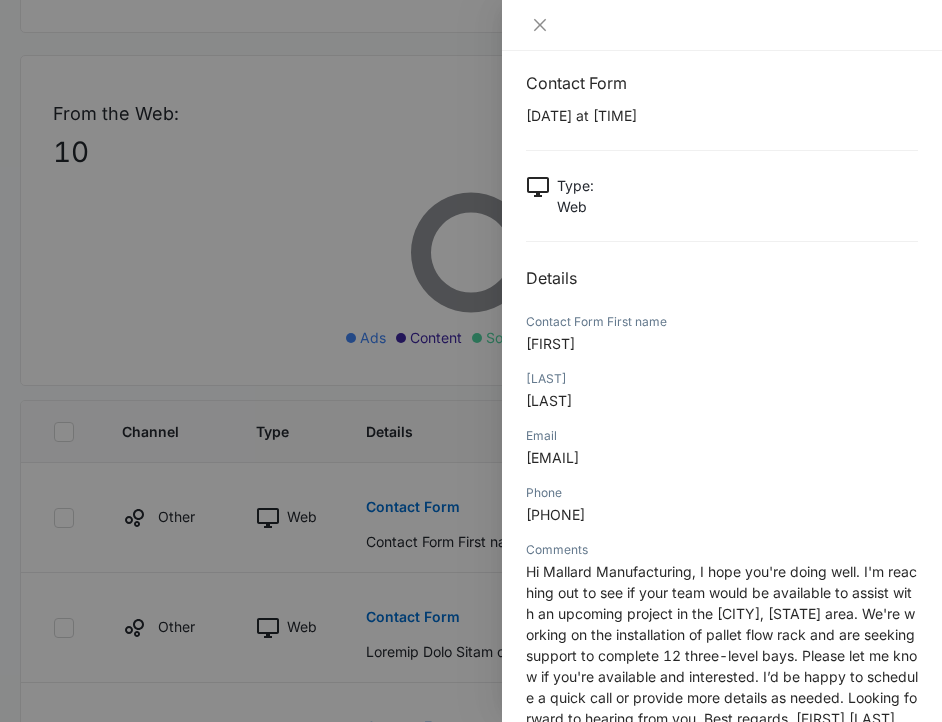 click at bounding box center [471, 361] 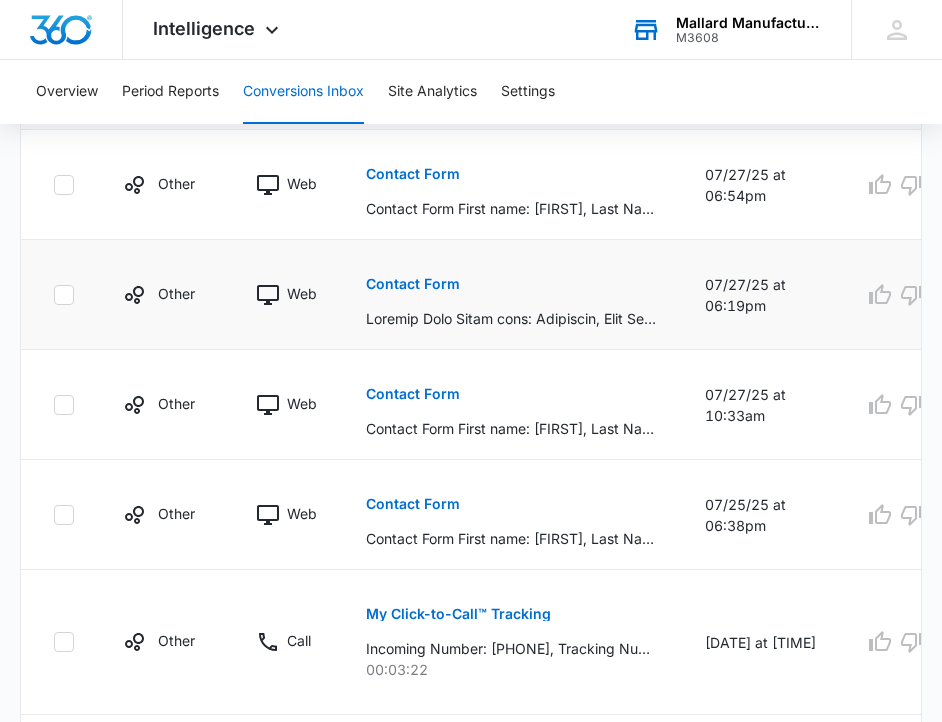 scroll, scrollTop: 1214, scrollLeft: 0, axis: vertical 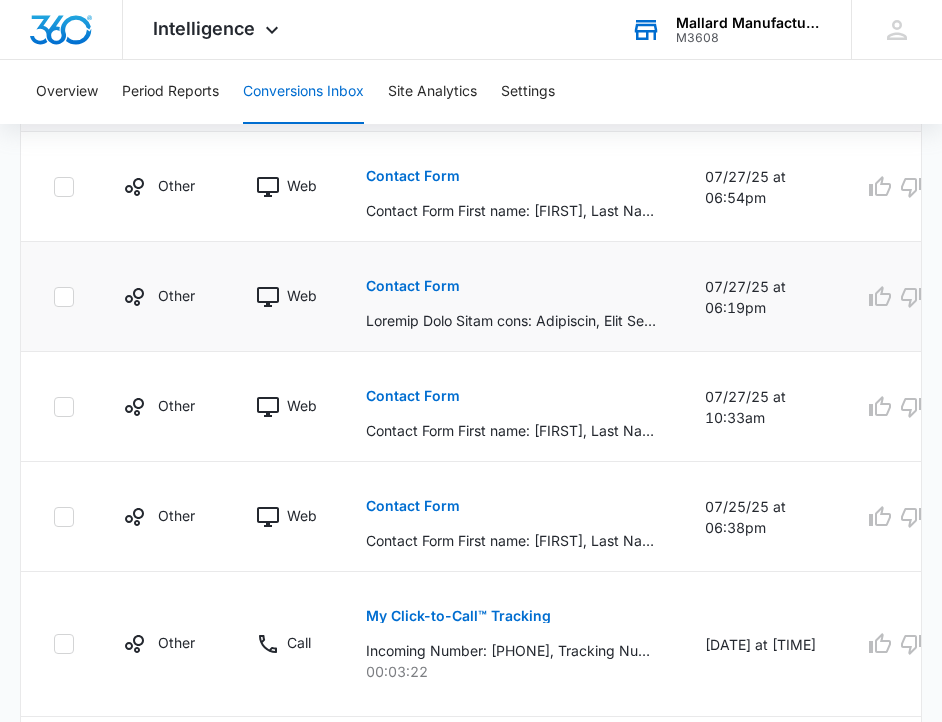 click on "Contact Form" at bounding box center (413, 286) 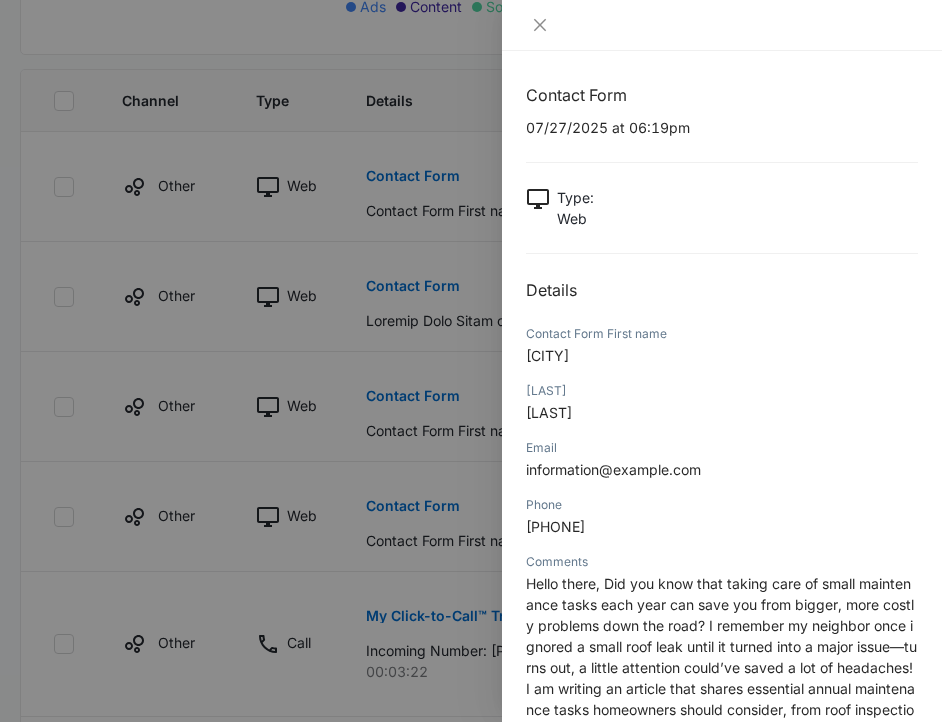 scroll, scrollTop: 0, scrollLeft: 0, axis: both 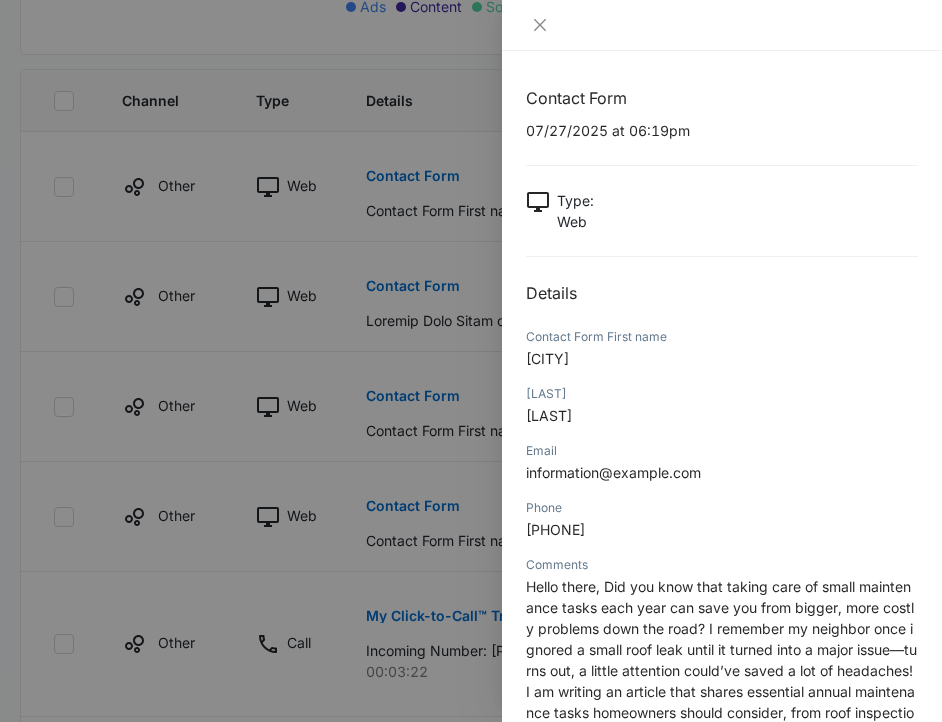 click at bounding box center [471, 361] 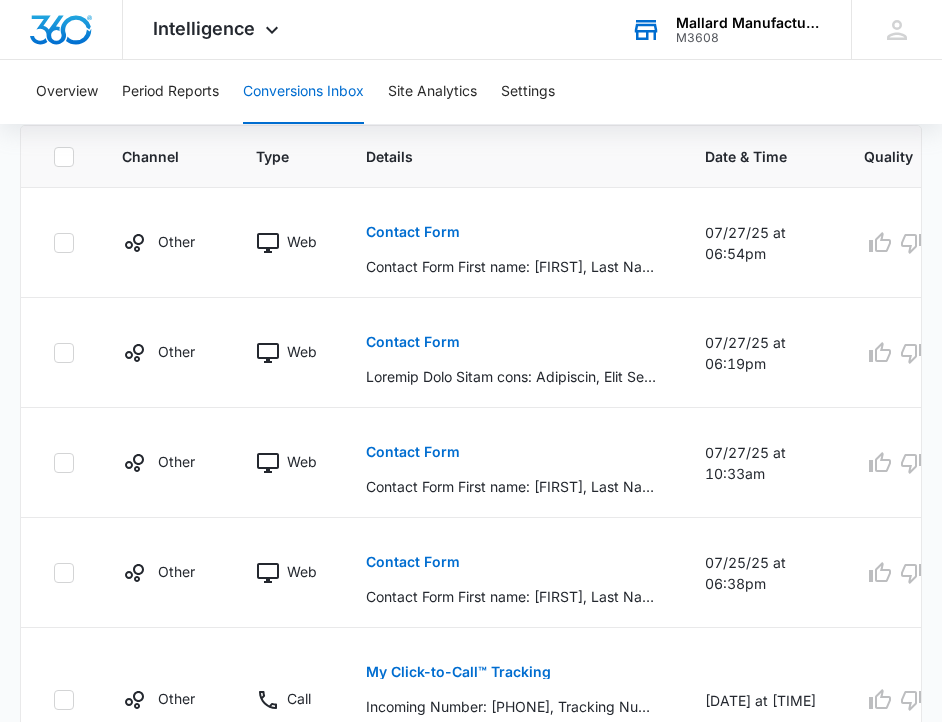 scroll, scrollTop: 1130, scrollLeft: 0, axis: vertical 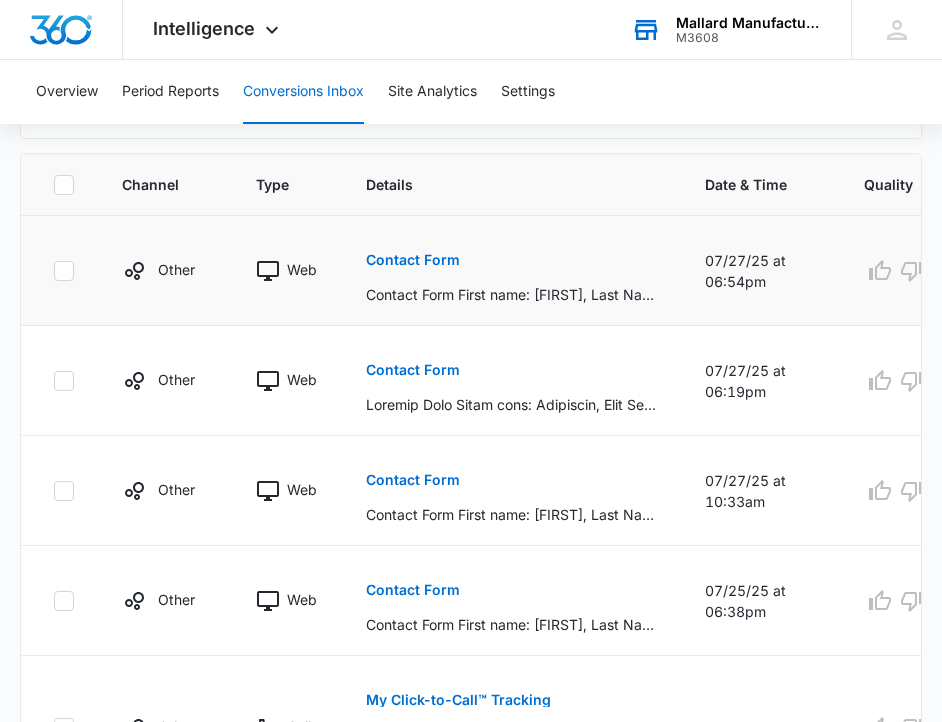 click on "Contact Form" at bounding box center [413, 260] 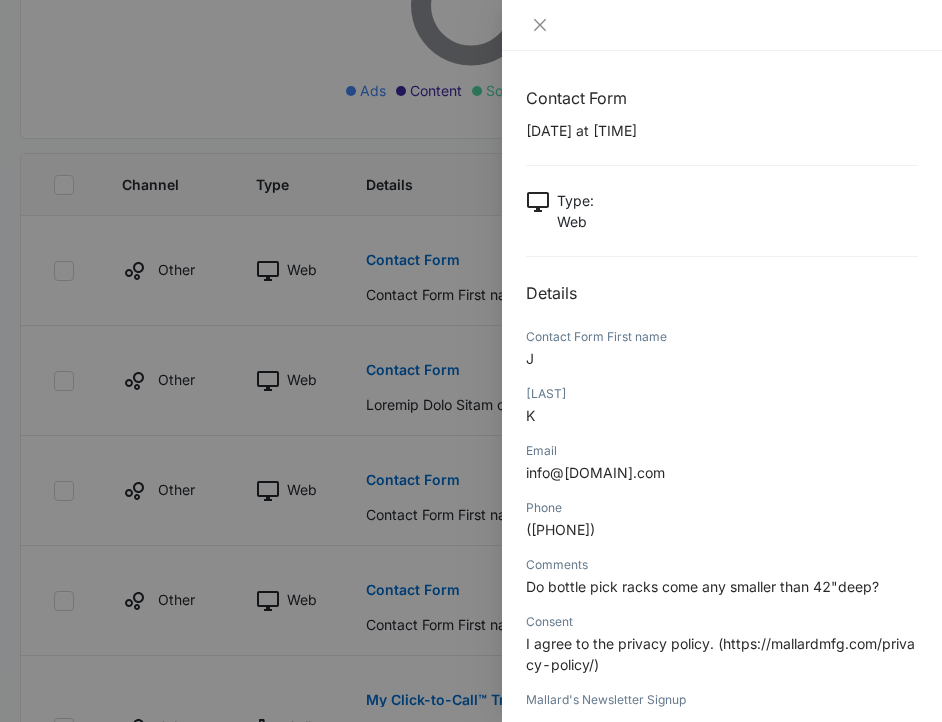 click at bounding box center (471, 361) 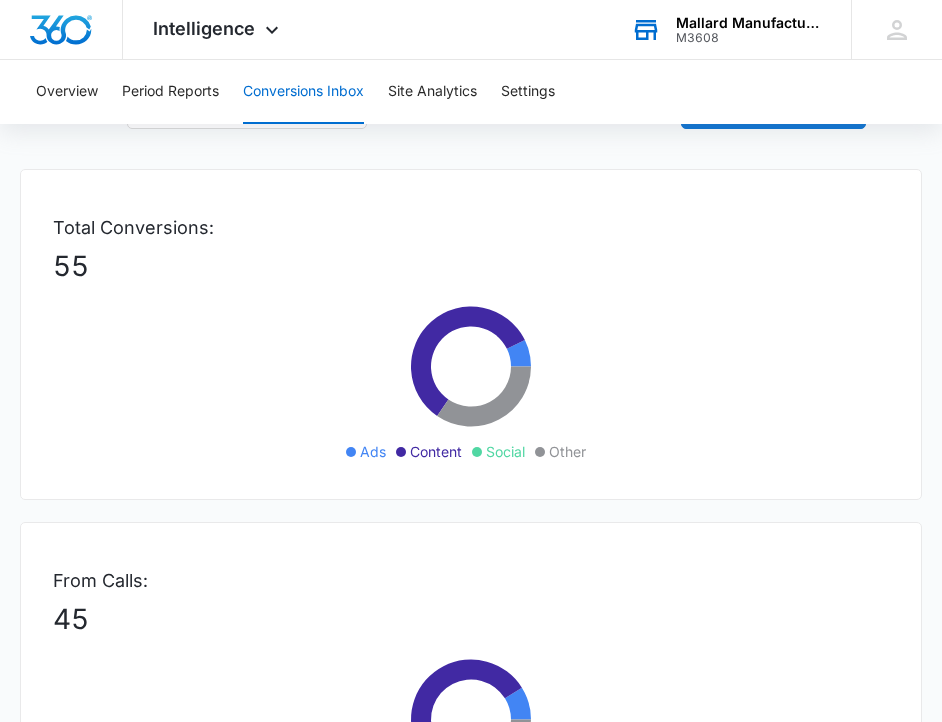 scroll, scrollTop: 0, scrollLeft: 0, axis: both 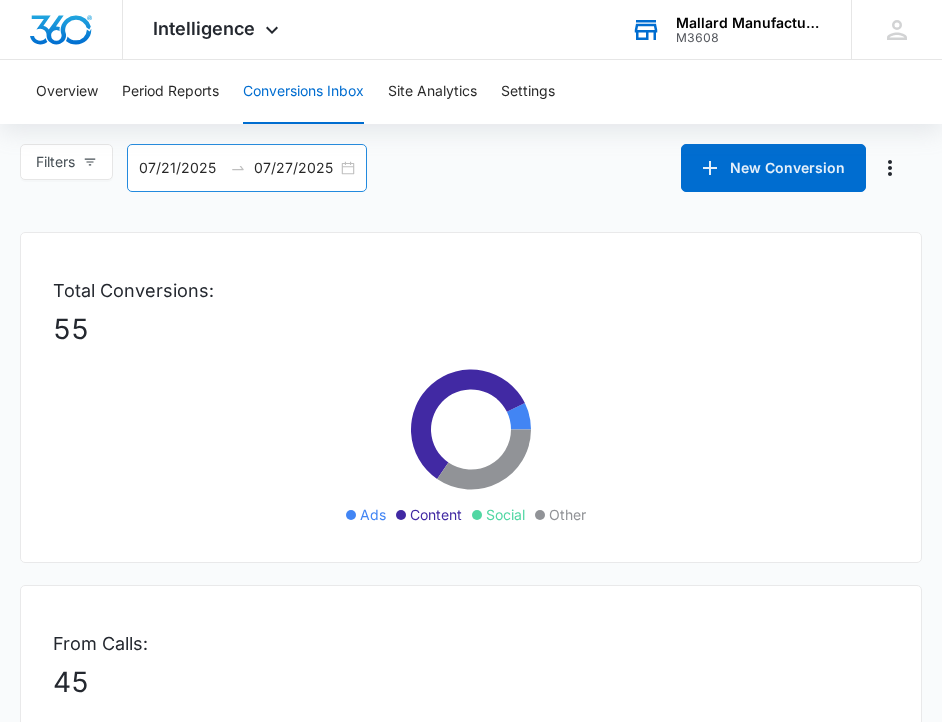 click on "07/21/2025 07/27/2025" at bounding box center [247, 168] 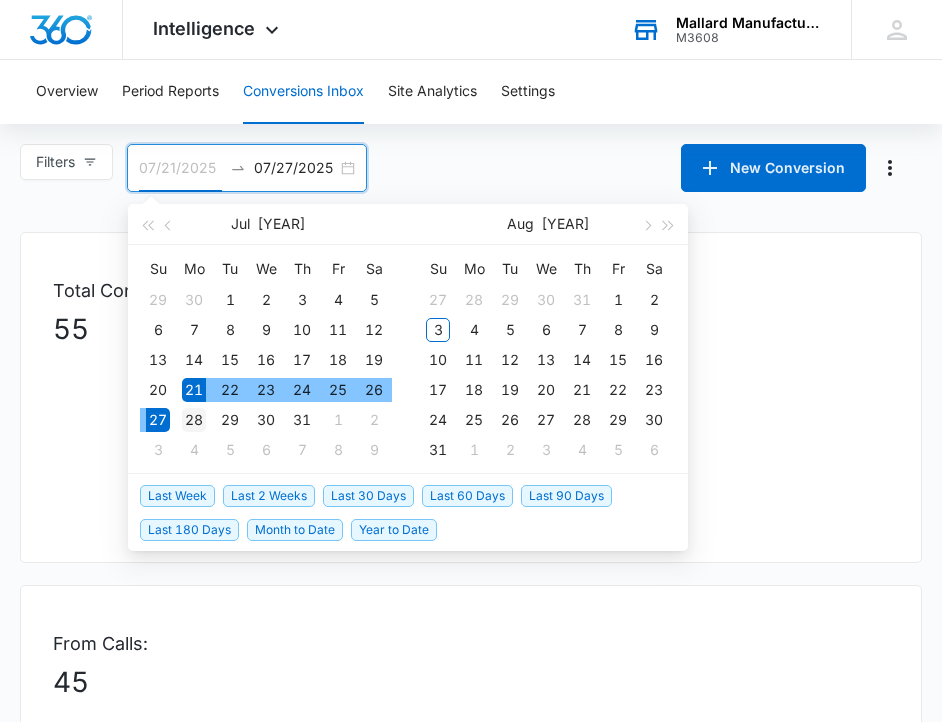 type on "07/28/2025" 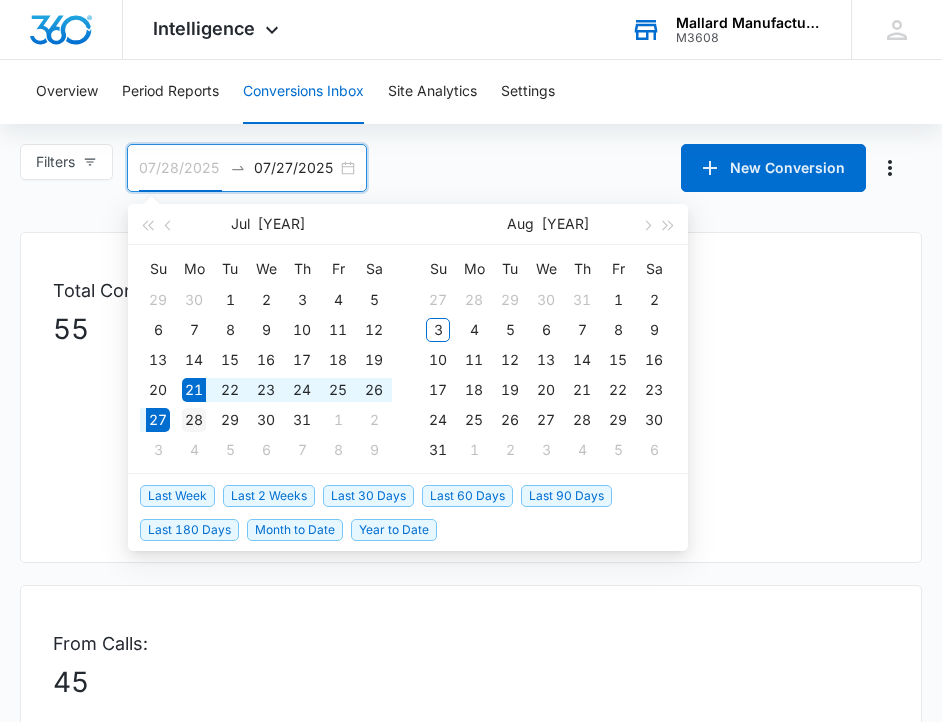click on "28" at bounding box center [194, 420] 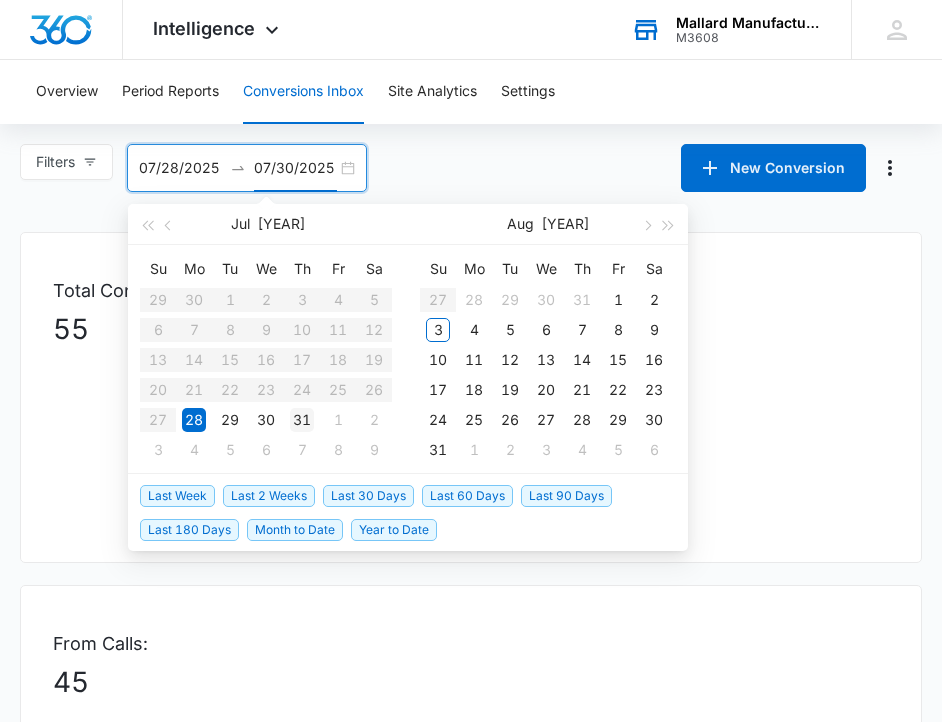 type on "07/31/2025" 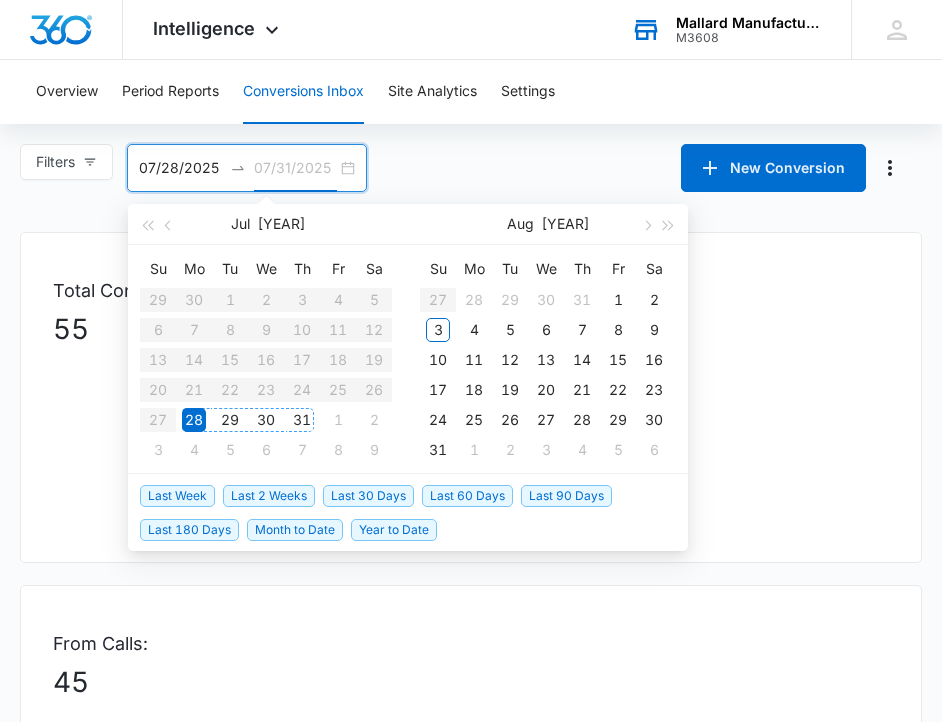 click on "31" at bounding box center (302, 420) 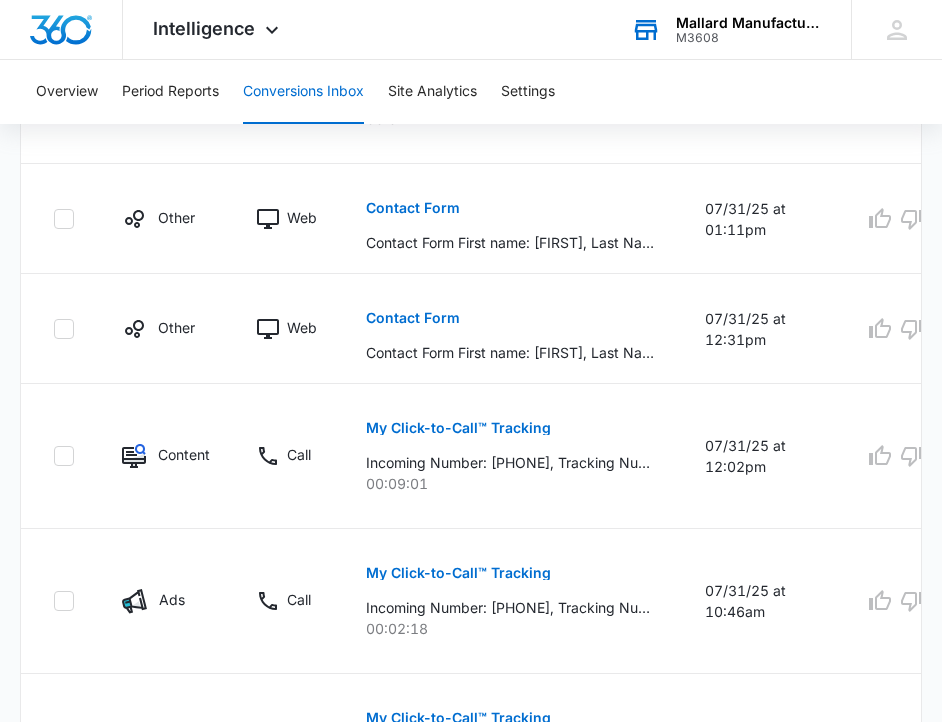 scroll, scrollTop: 2066, scrollLeft: 0, axis: vertical 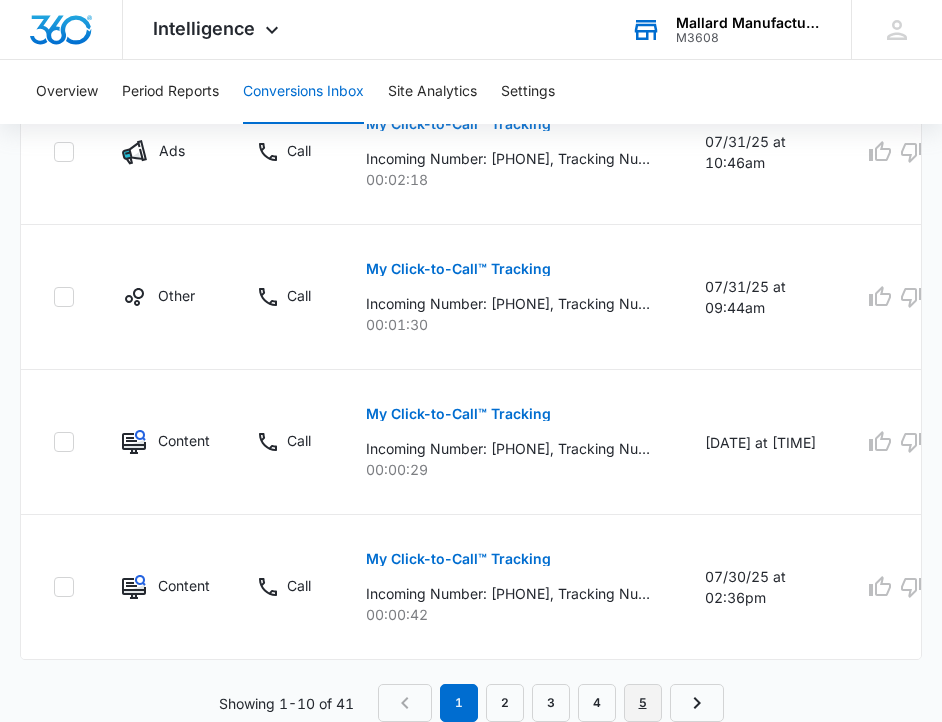 click on "5" at bounding box center [643, 703] 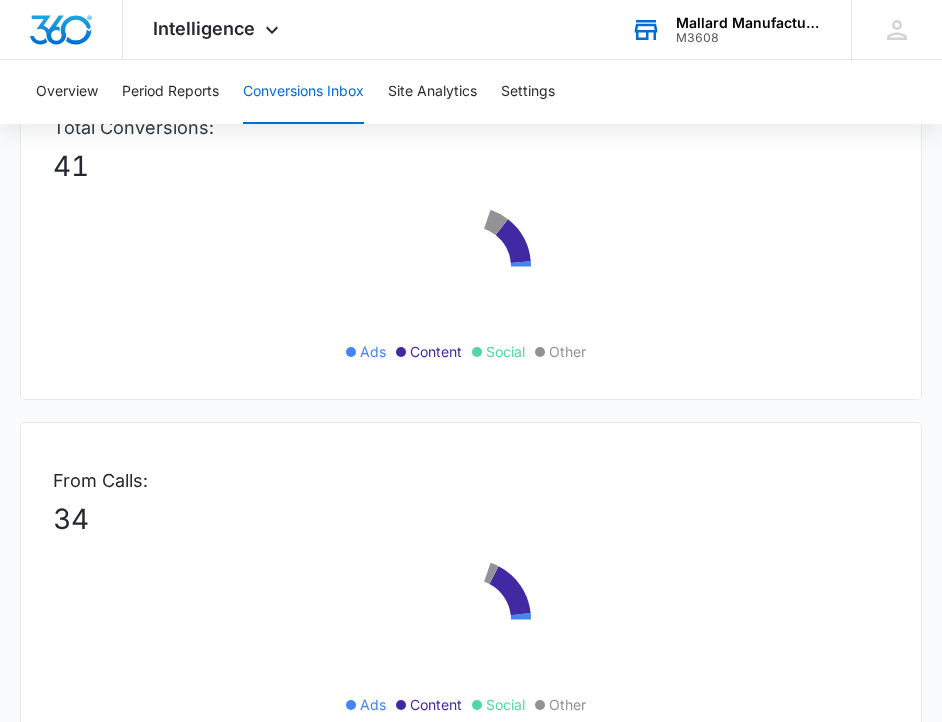 scroll, scrollTop: 831, scrollLeft: 0, axis: vertical 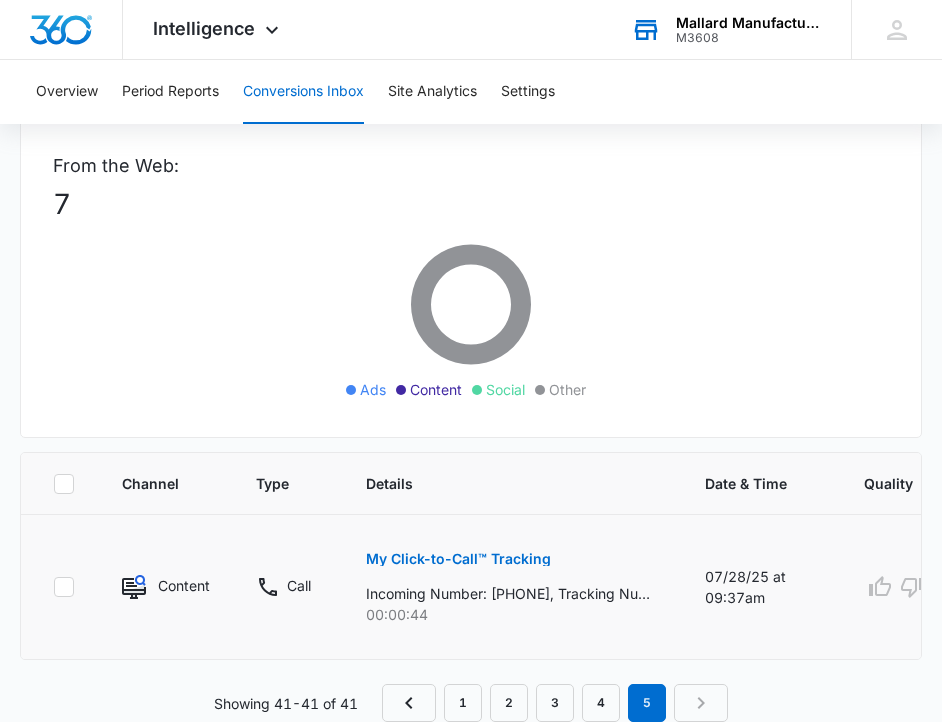 click on "My Click-to-Call™ Tracking" at bounding box center [458, 559] 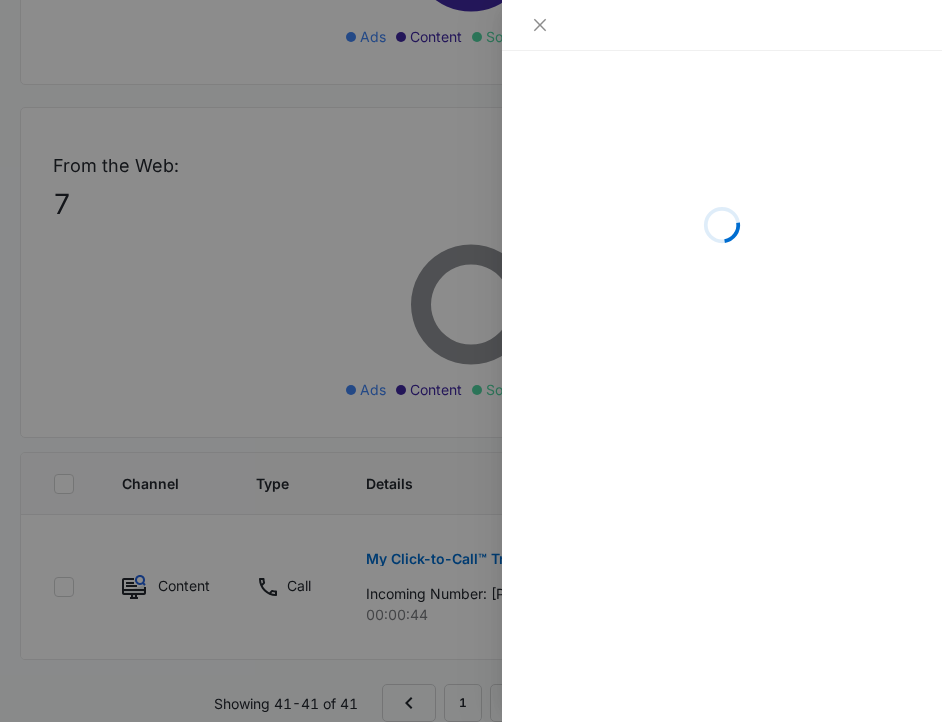 click at bounding box center [471, 361] 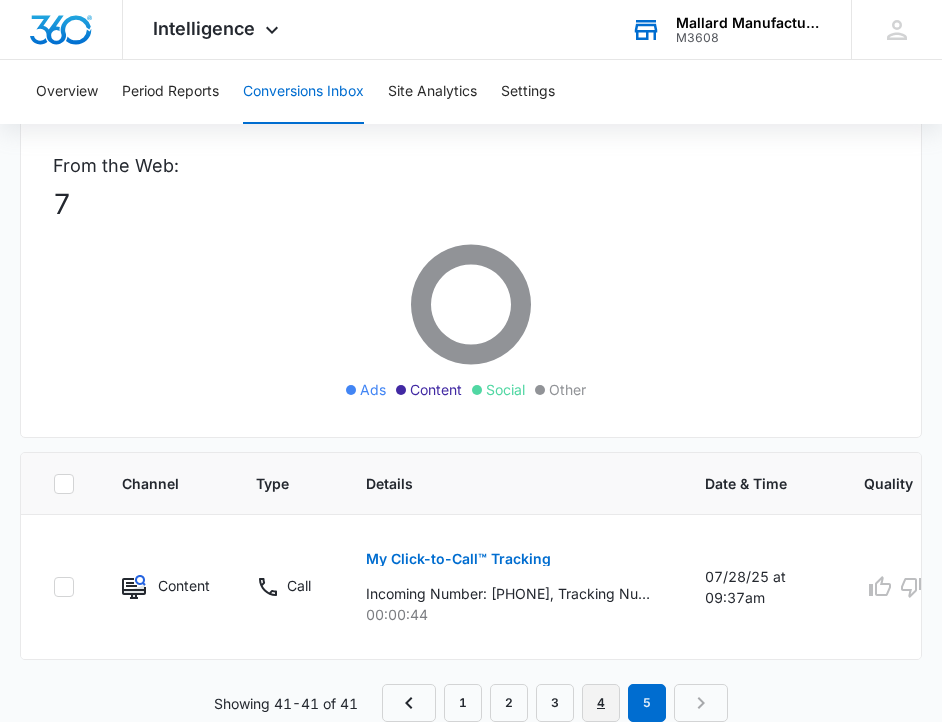 click on "4" at bounding box center (601, 703) 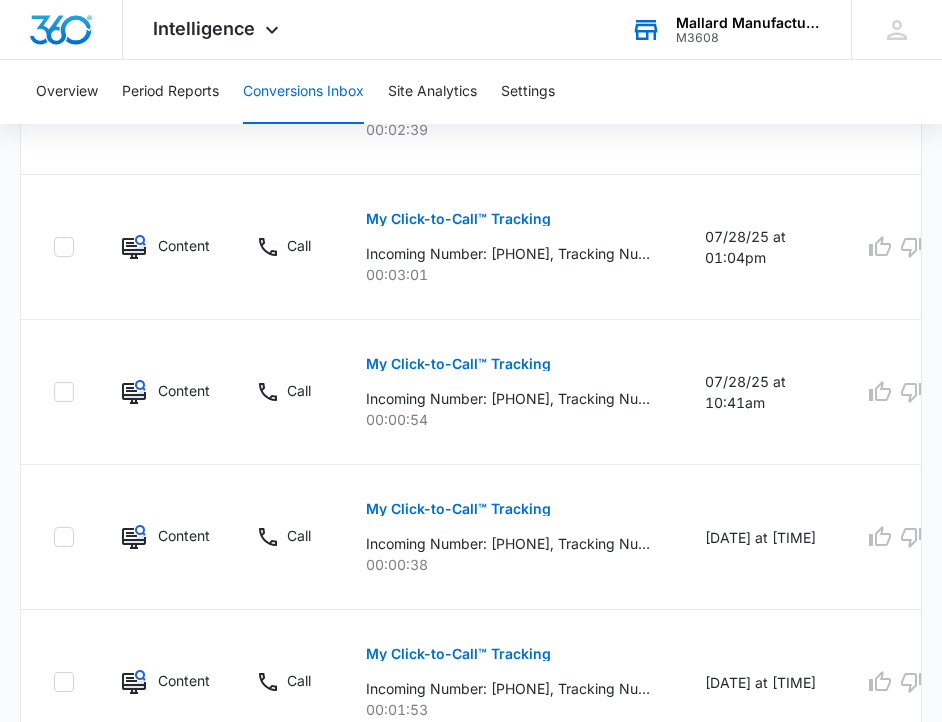 scroll, scrollTop: 2101, scrollLeft: 0, axis: vertical 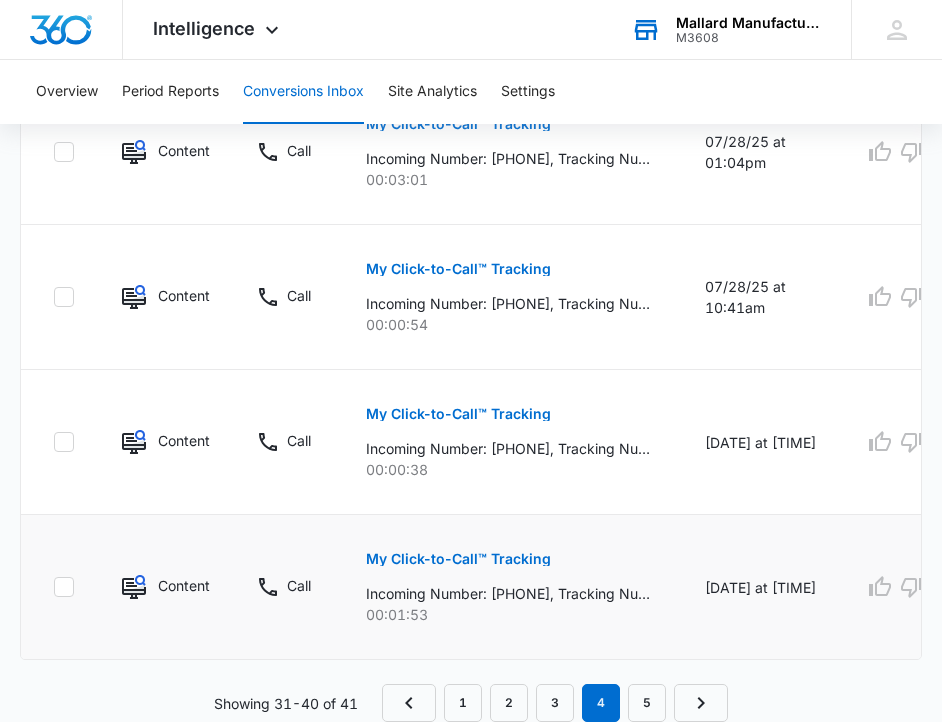 click on "My Click-to-Call™ Tracking" at bounding box center [458, 559] 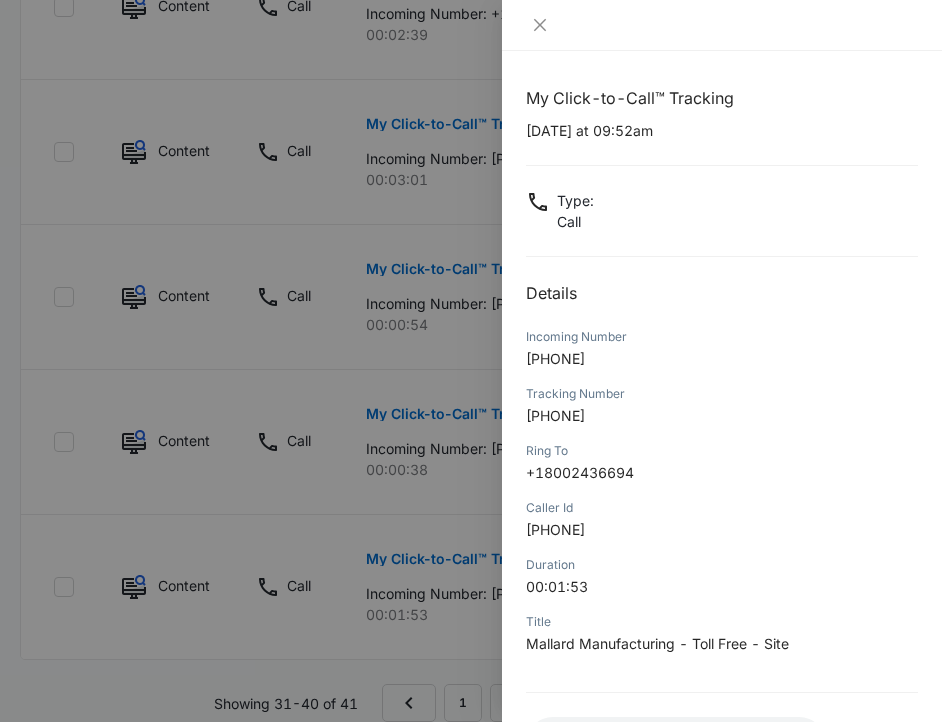 scroll, scrollTop: 166, scrollLeft: 0, axis: vertical 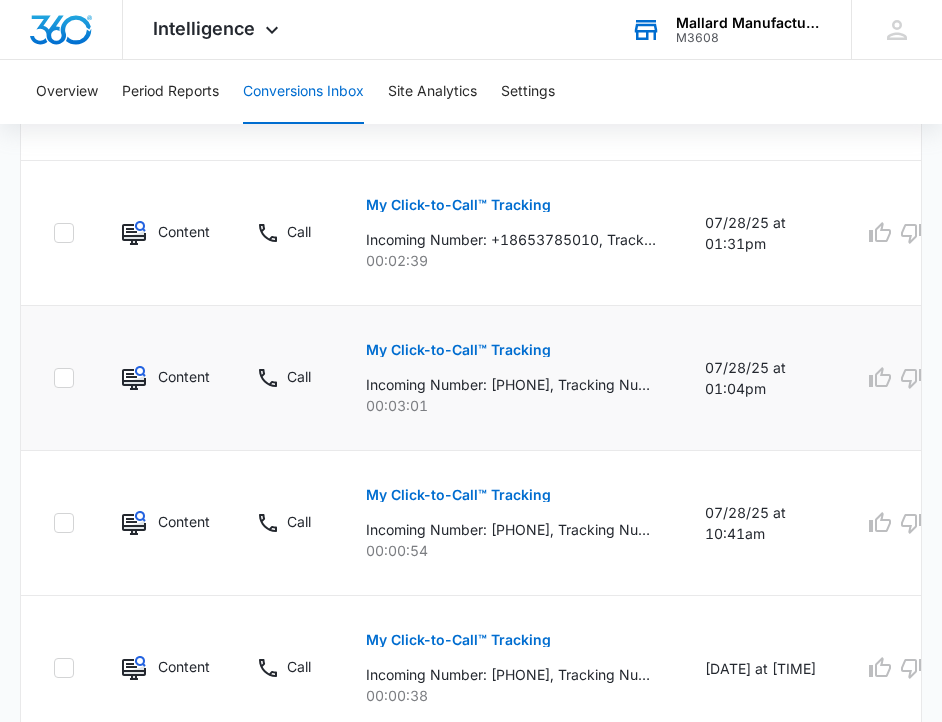 click on "My Click-to-Call™ Tracking" at bounding box center (458, 350) 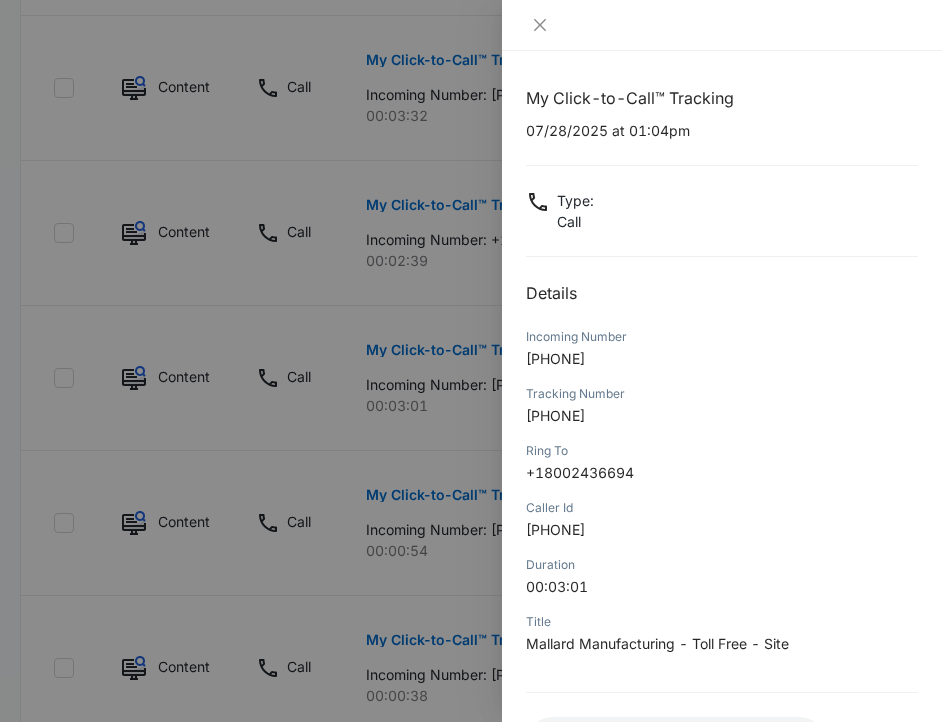 scroll, scrollTop: 152, scrollLeft: 0, axis: vertical 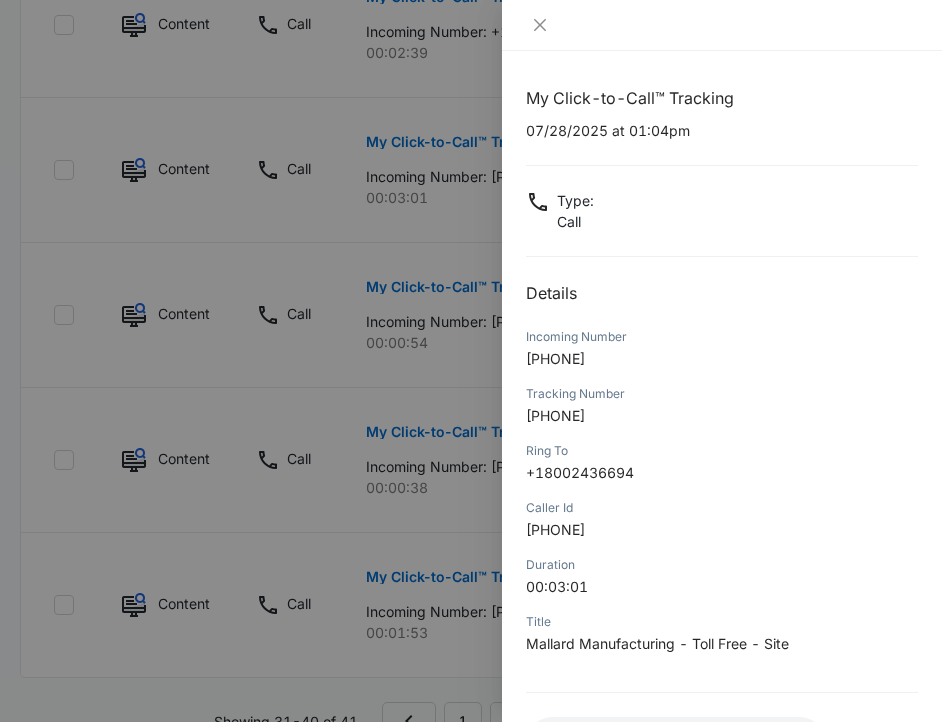 click at bounding box center [471, 361] 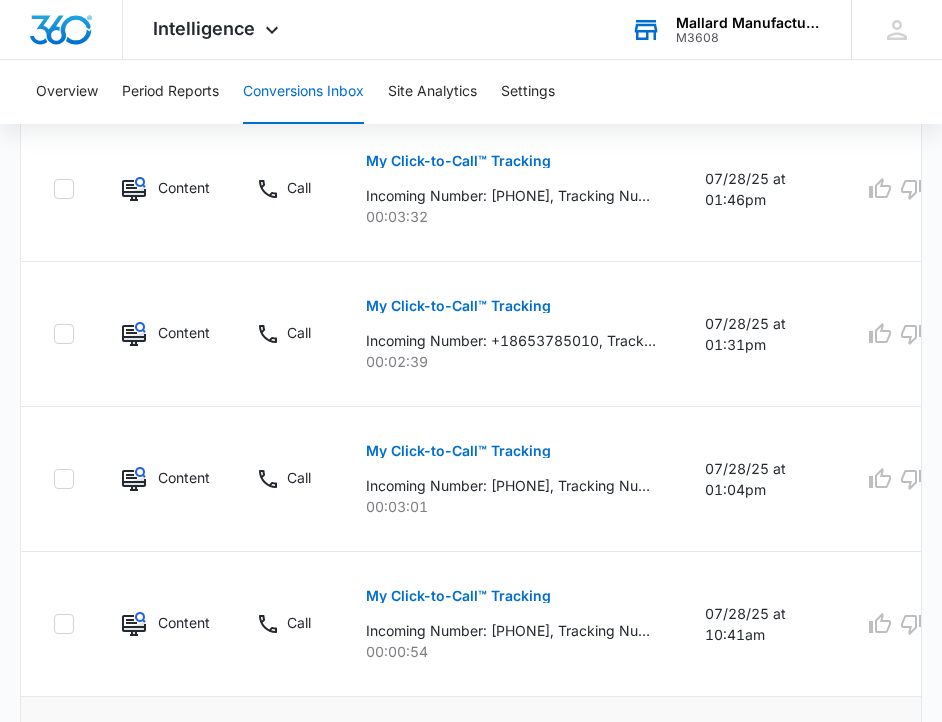 scroll, scrollTop: 1737, scrollLeft: 0, axis: vertical 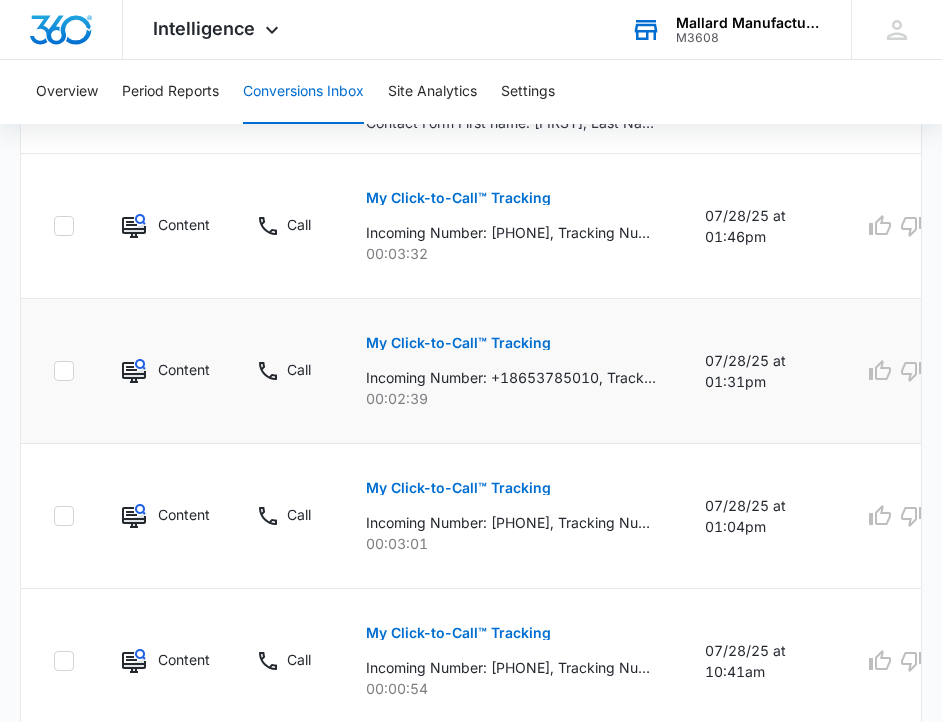 click on "My Click-to-Call™ Tracking" at bounding box center (458, 343) 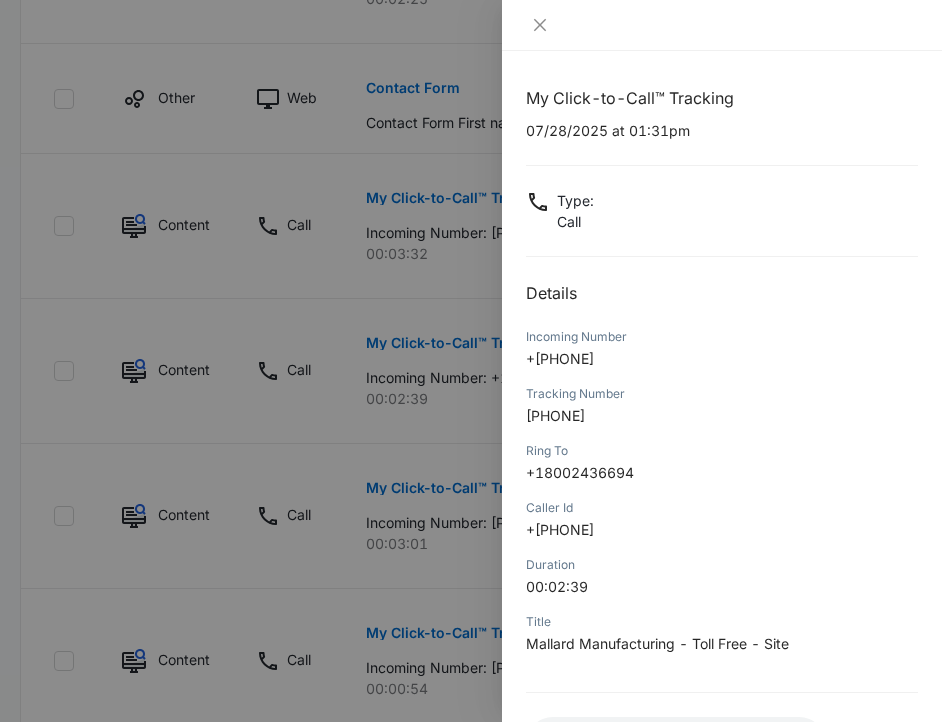 scroll, scrollTop: 166, scrollLeft: 0, axis: vertical 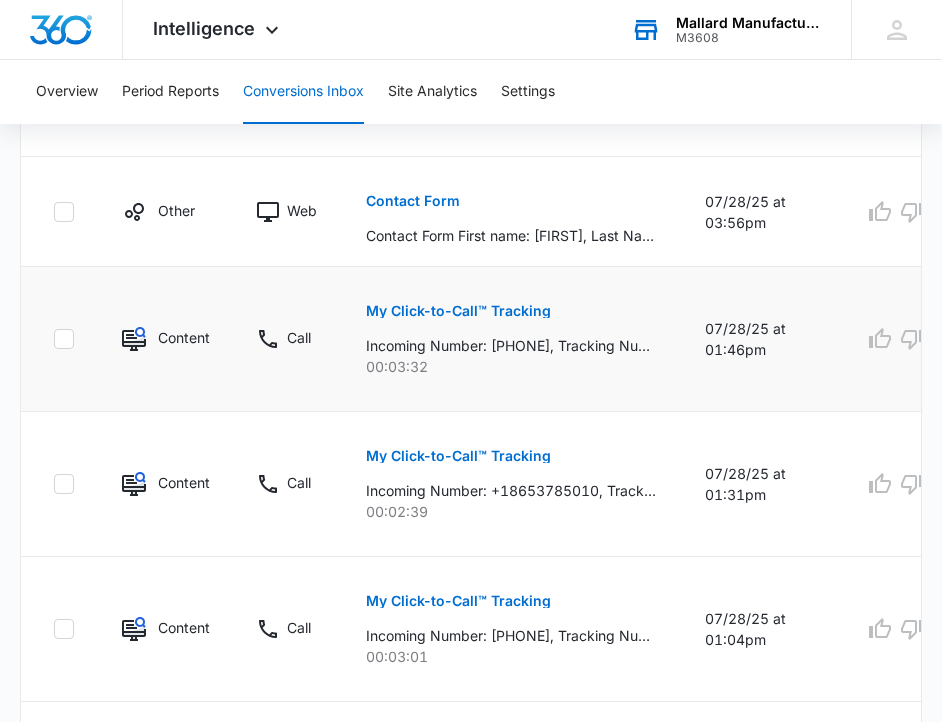click on "My Click-to-Call™ Tracking" at bounding box center (458, 311) 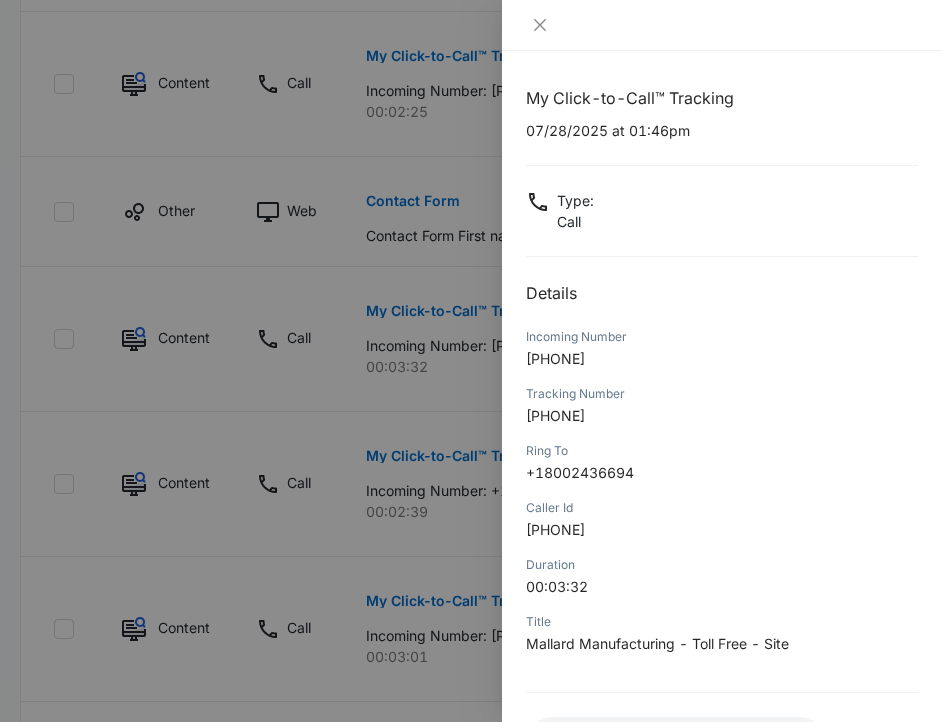 scroll, scrollTop: 166, scrollLeft: 0, axis: vertical 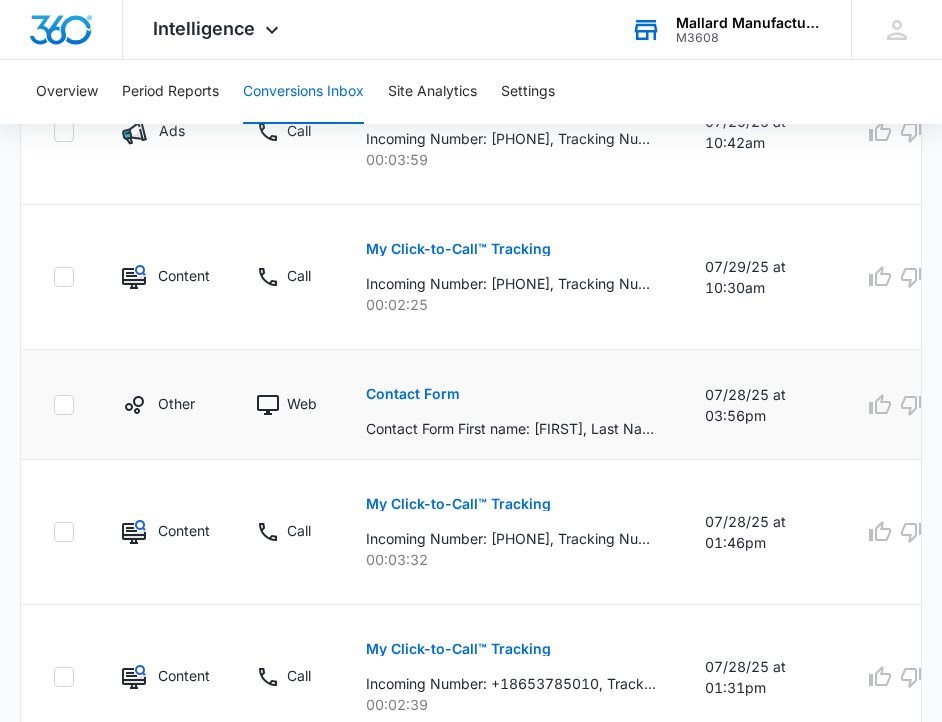 click on "Contact Form" at bounding box center [413, 394] 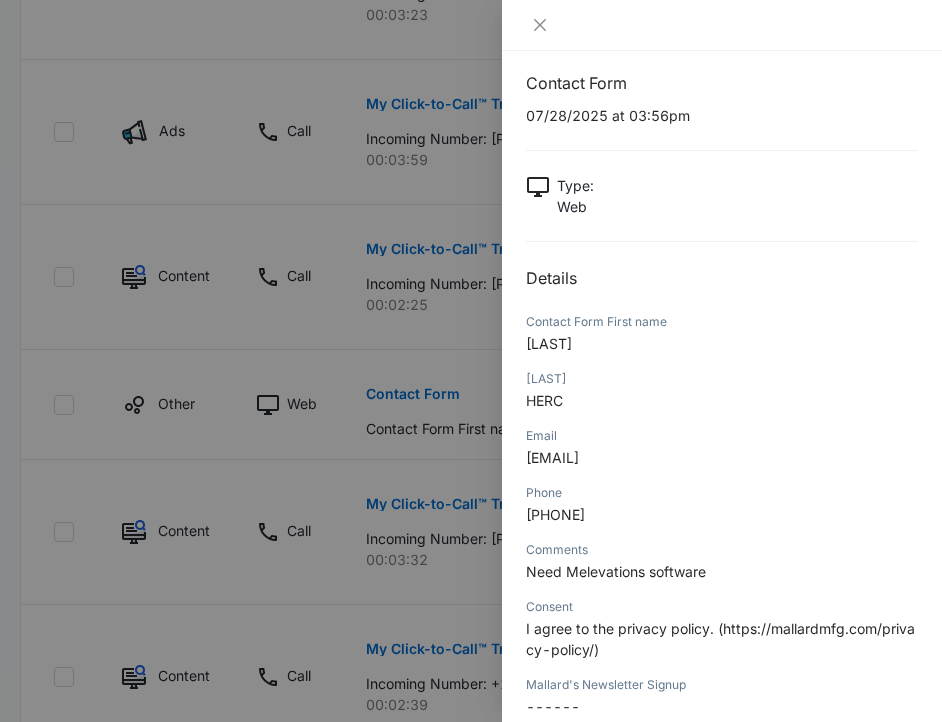 scroll, scrollTop: 0, scrollLeft: 0, axis: both 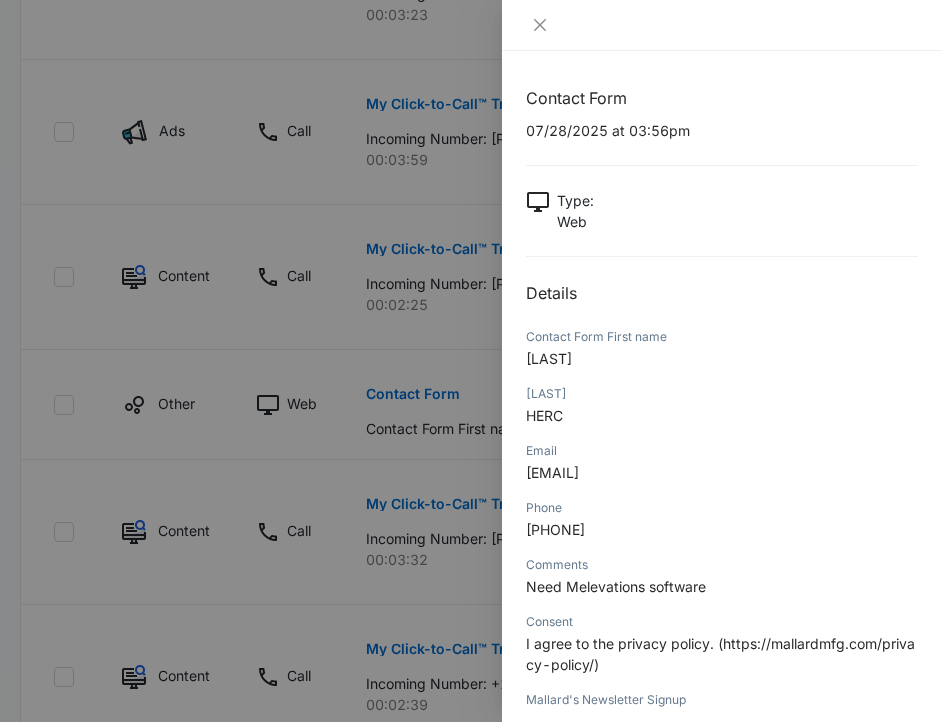 click at bounding box center (471, 361) 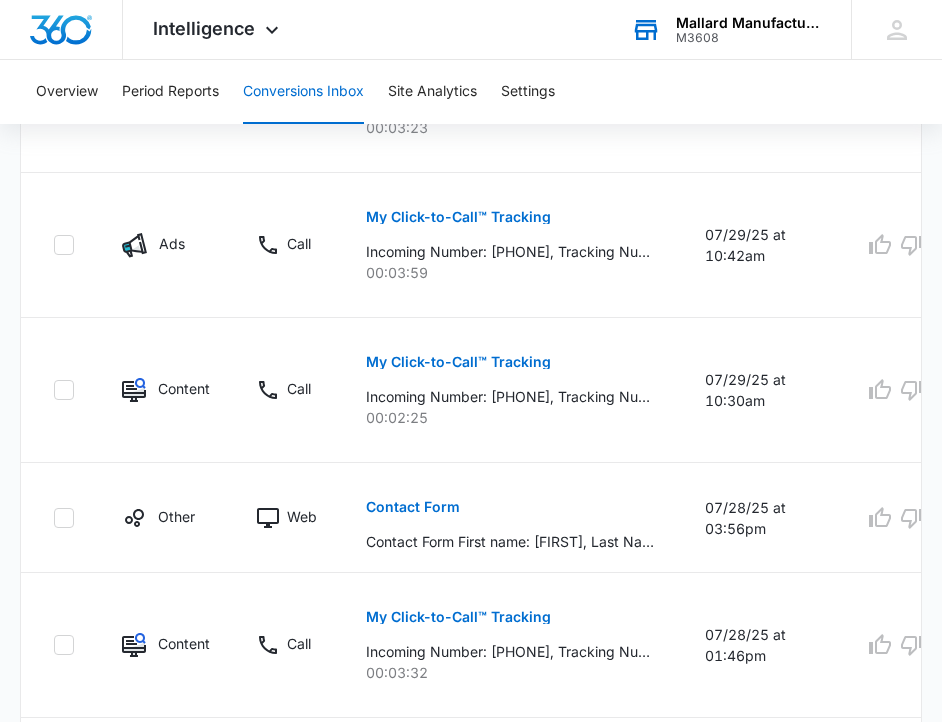 scroll, scrollTop: 1300, scrollLeft: 0, axis: vertical 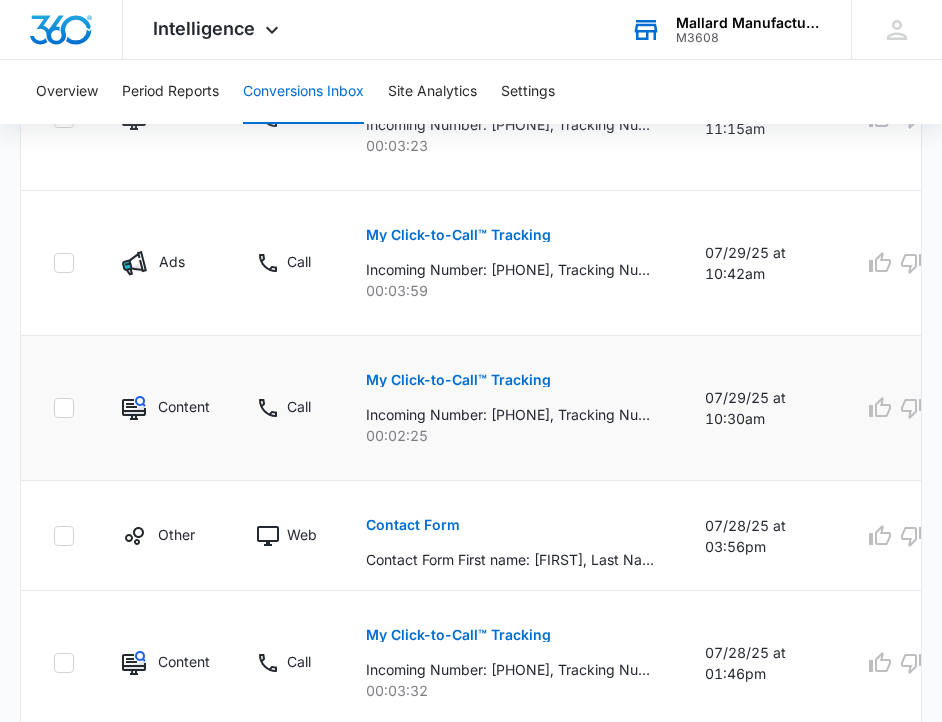click on "My Click-to-Call™ Tracking" at bounding box center [458, 380] 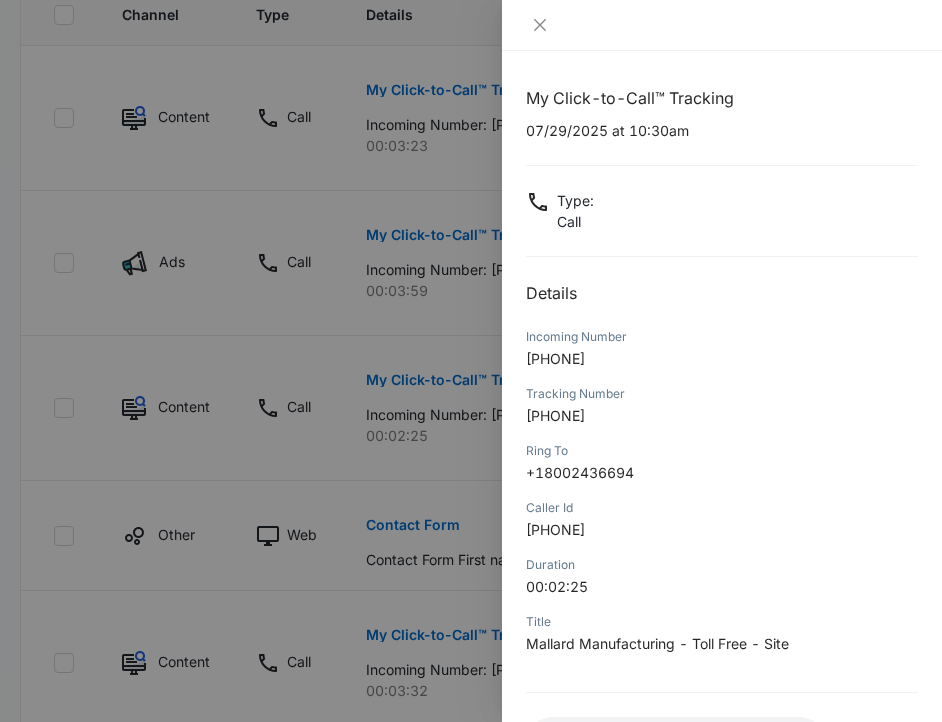 scroll, scrollTop: 117, scrollLeft: 0, axis: vertical 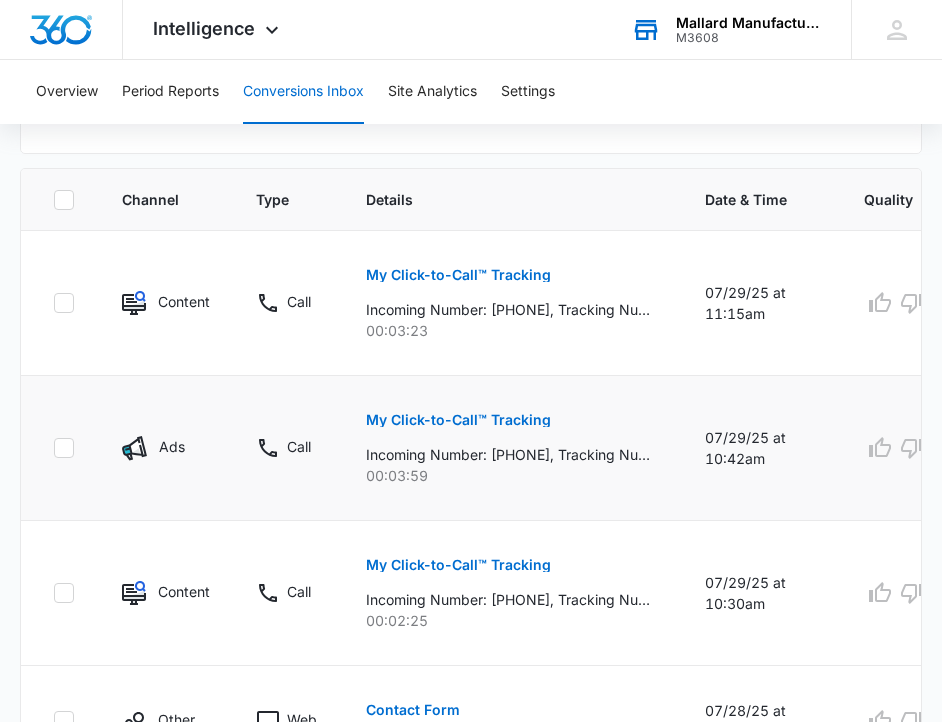 click on "My Click-to-Call™ Tracking" at bounding box center [458, 420] 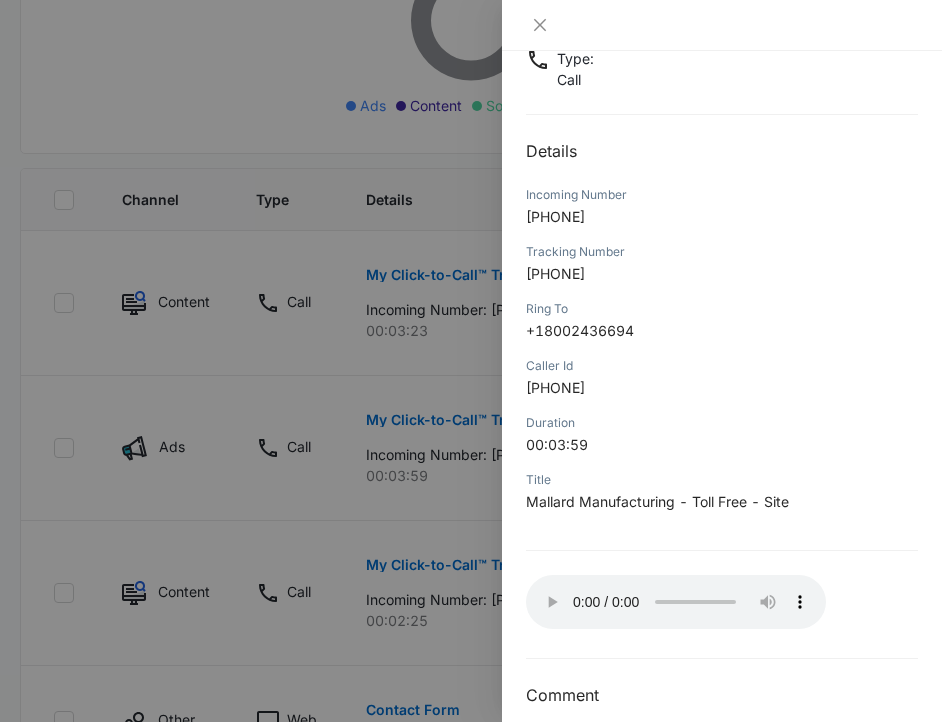 scroll, scrollTop: 166, scrollLeft: 0, axis: vertical 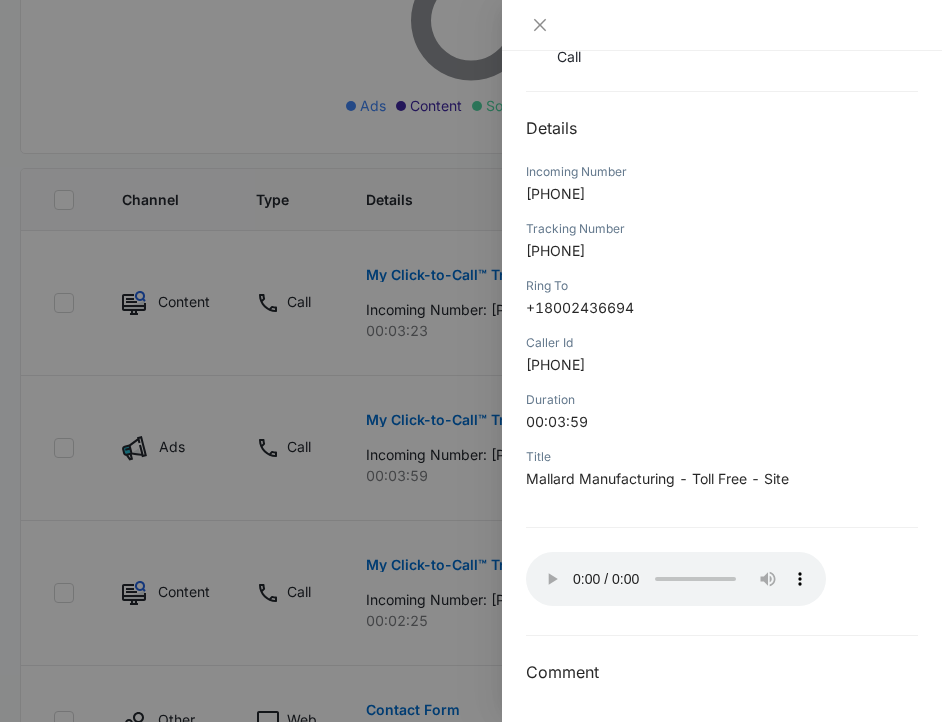 type 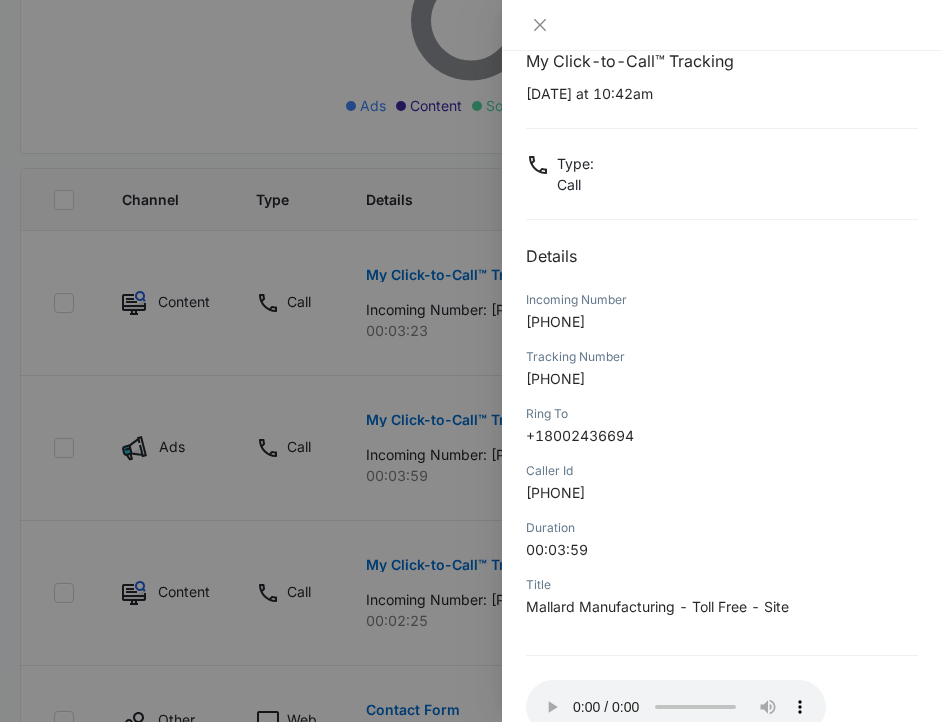 scroll, scrollTop: 0, scrollLeft: 0, axis: both 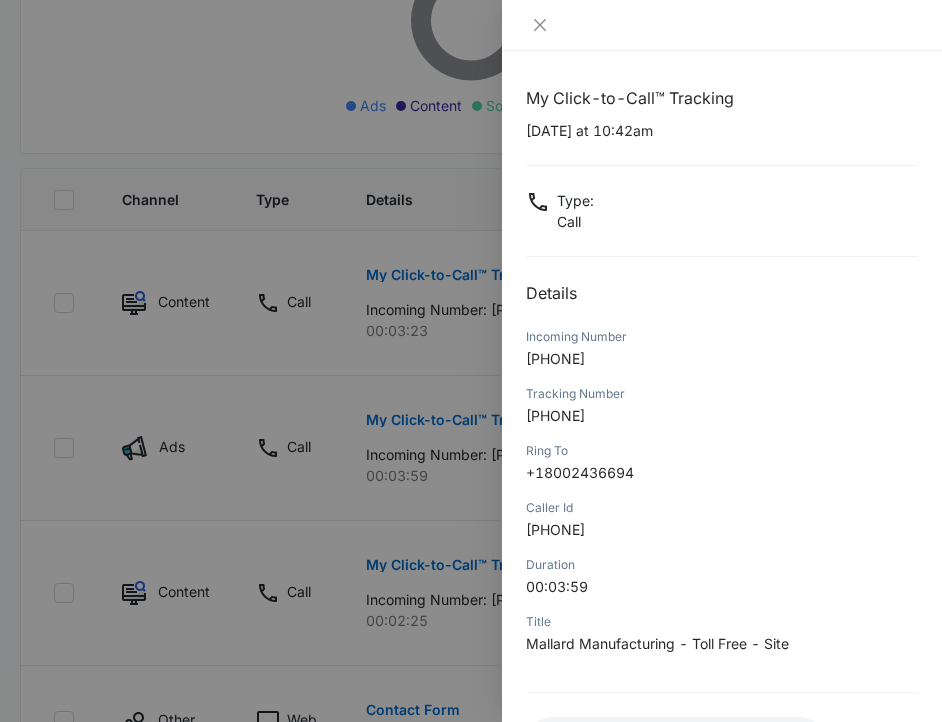 click at bounding box center [471, 361] 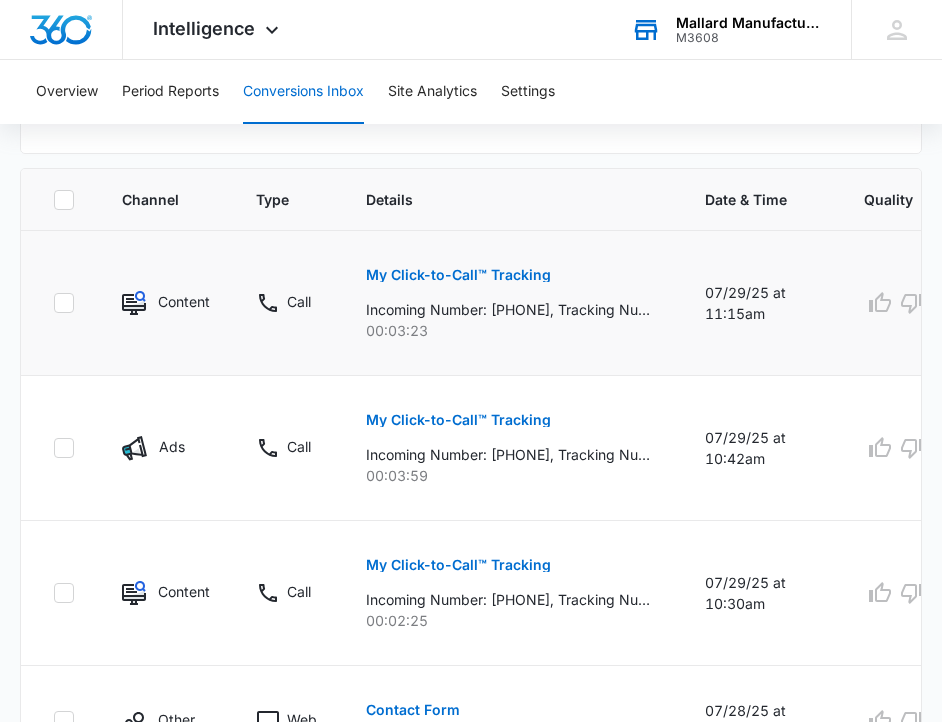 click on "My Click-to-Call™ Tracking" at bounding box center [458, 275] 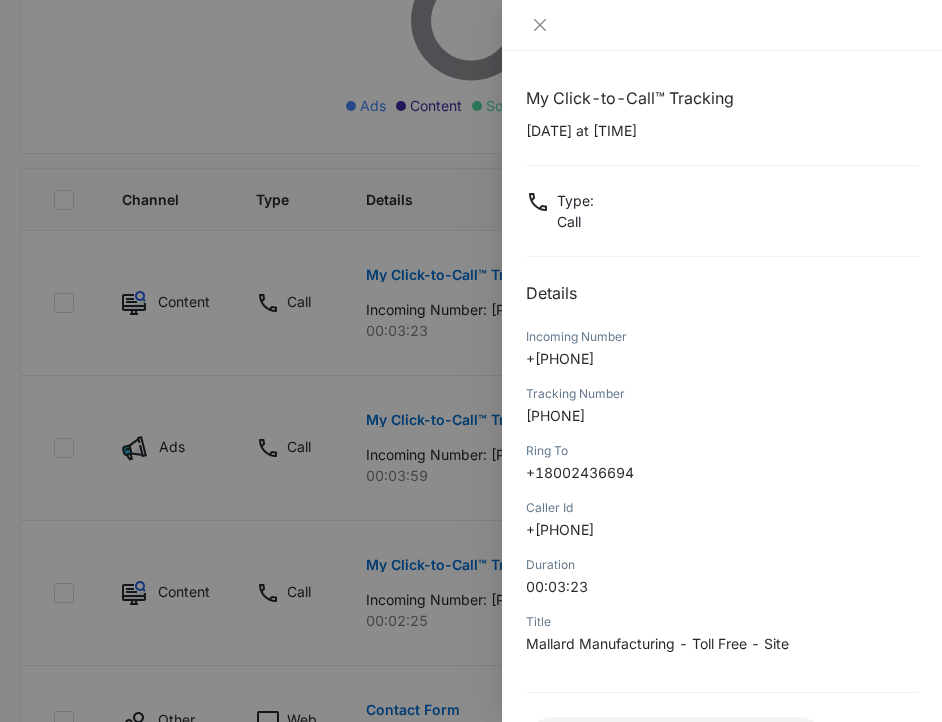 scroll, scrollTop: 166, scrollLeft: 0, axis: vertical 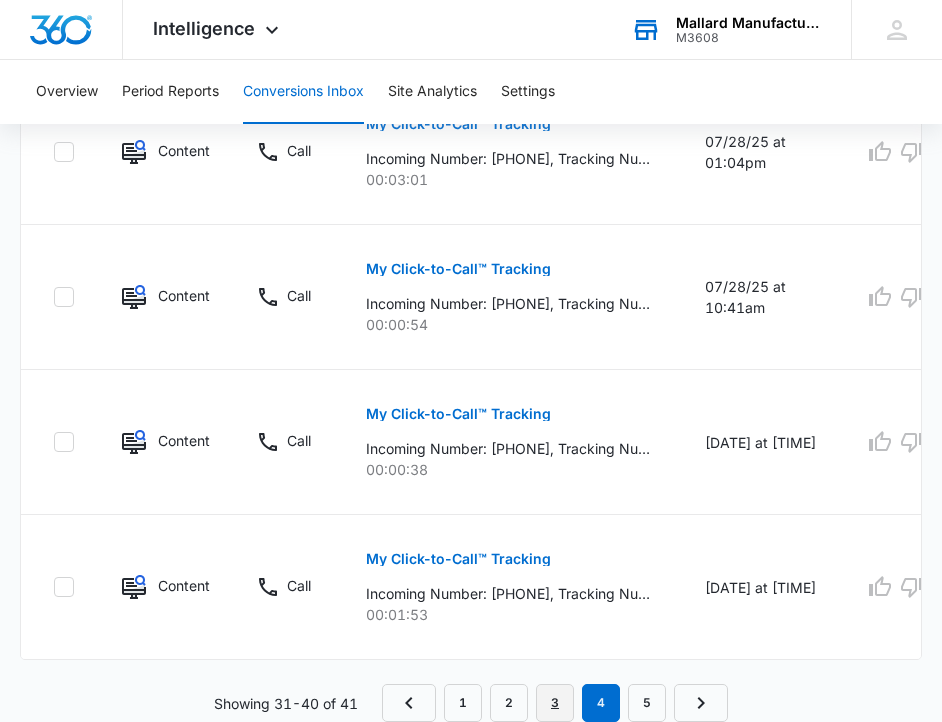 click on "3" at bounding box center [555, 703] 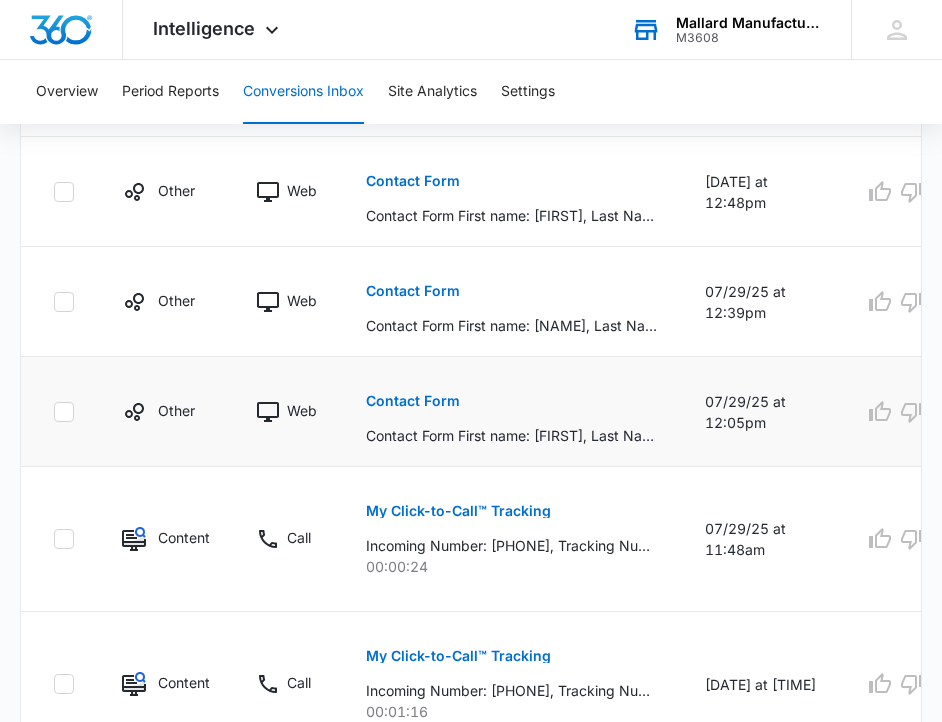 scroll, scrollTop: 1729, scrollLeft: 0, axis: vertical 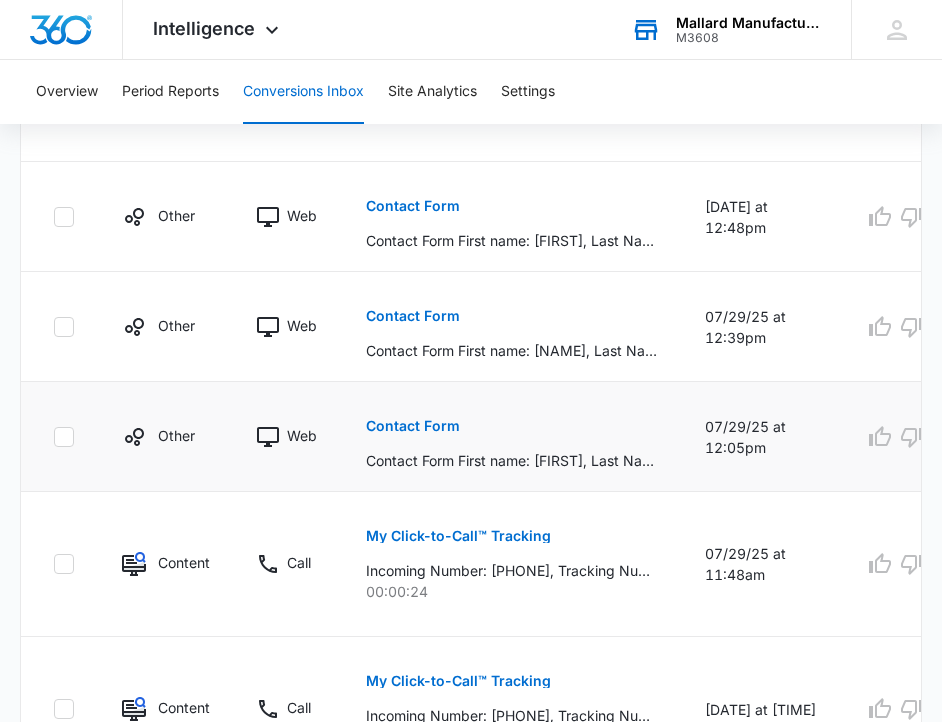click on "Contact Form" at bounding box center (413, 426) 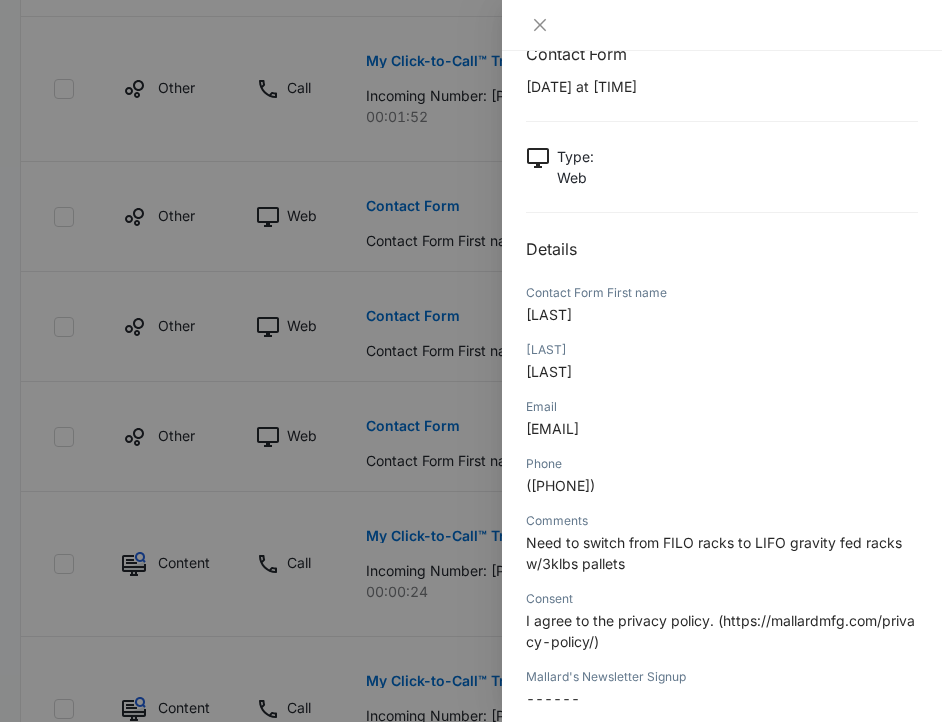 scroll, scrollTop: 0, scrollLeft: 0, axis: both 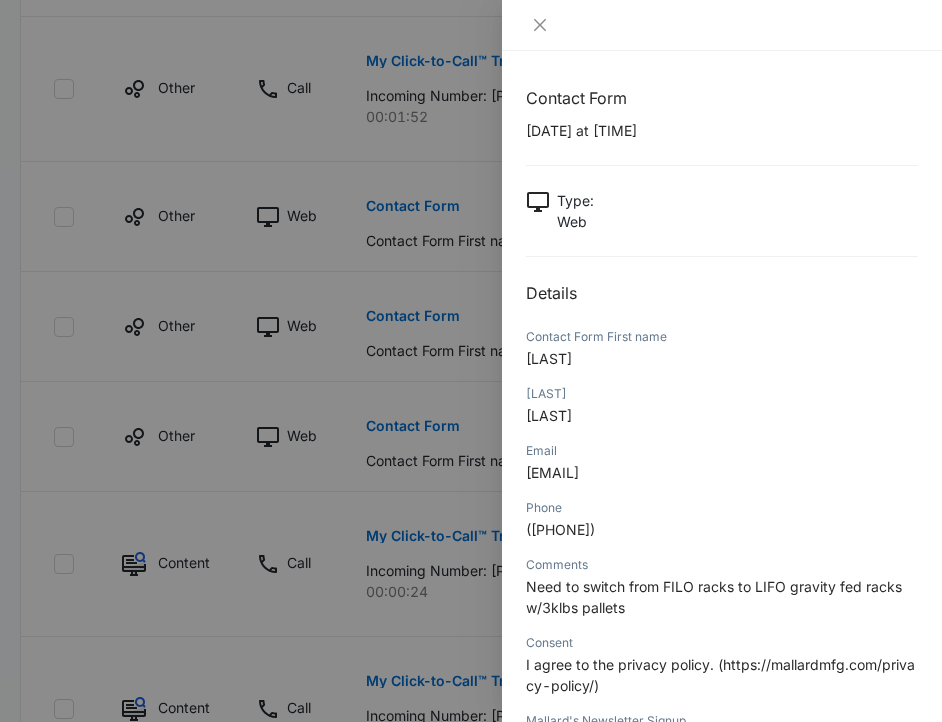 click at bounding box center (471, 361) 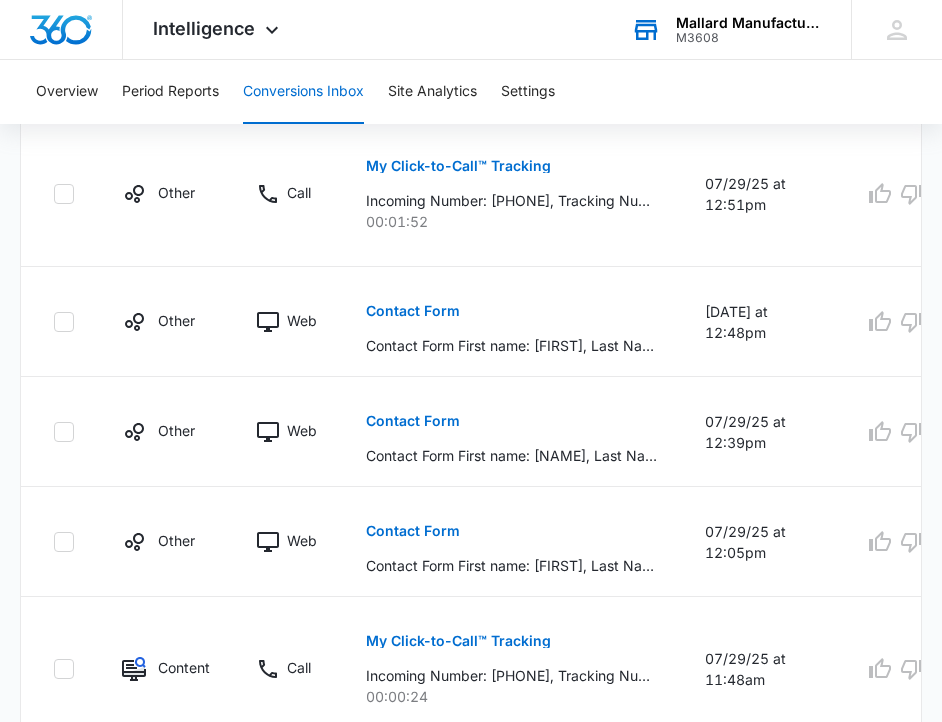 scroll, scrollTop: 1623, scrollLeft: 0, axis: vertical 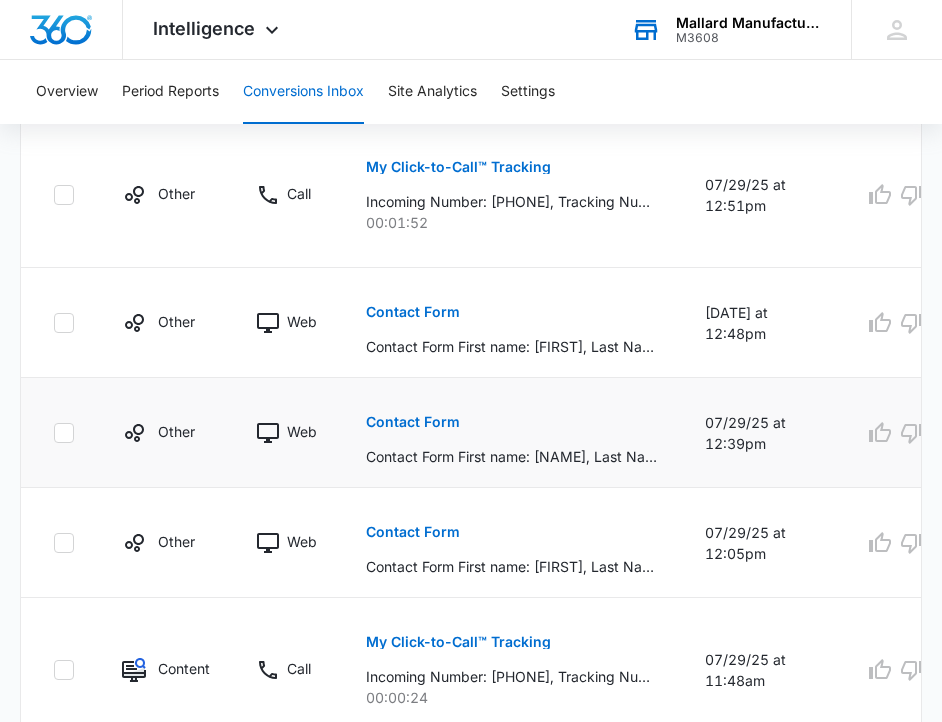 click on "Contact Form" at bounding box center (413, 422) 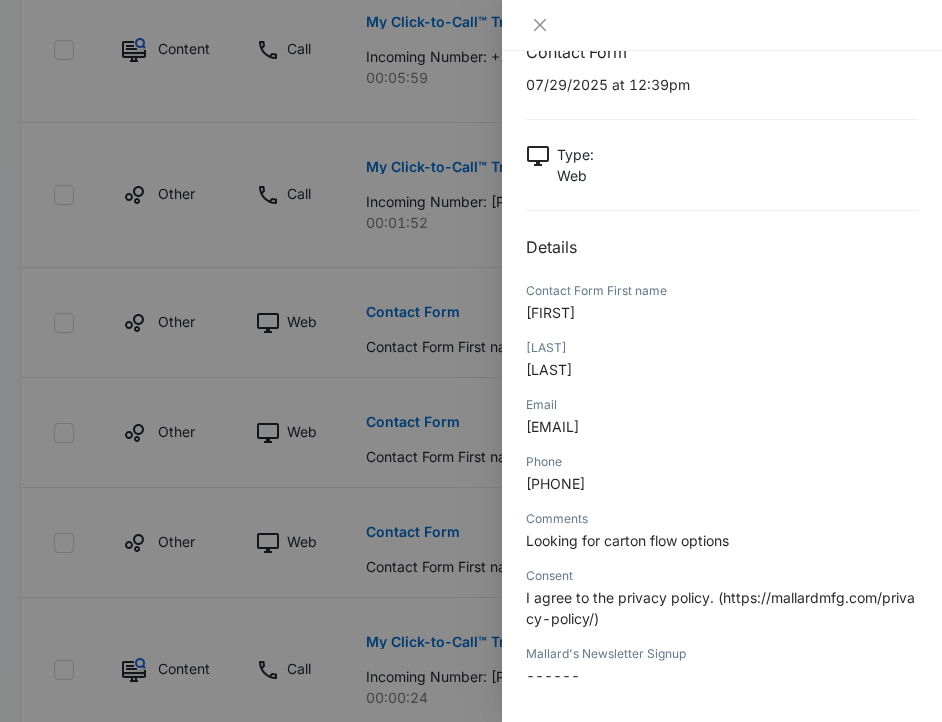 scroll, scrollTop: 0, scrollLeft: 0, axis: both 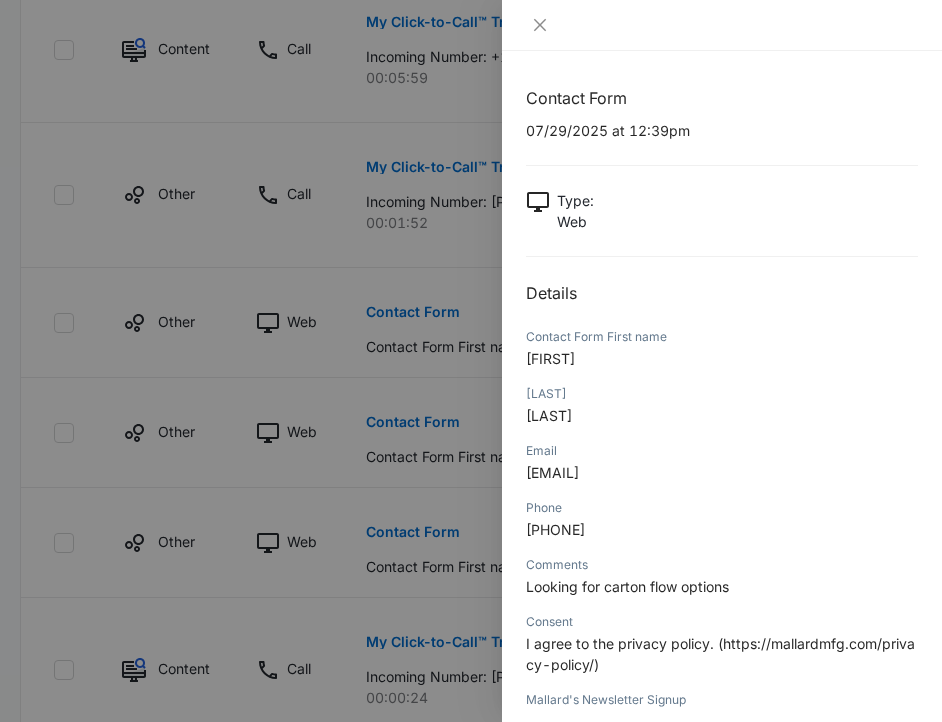 click at bounding box center (471, 361) 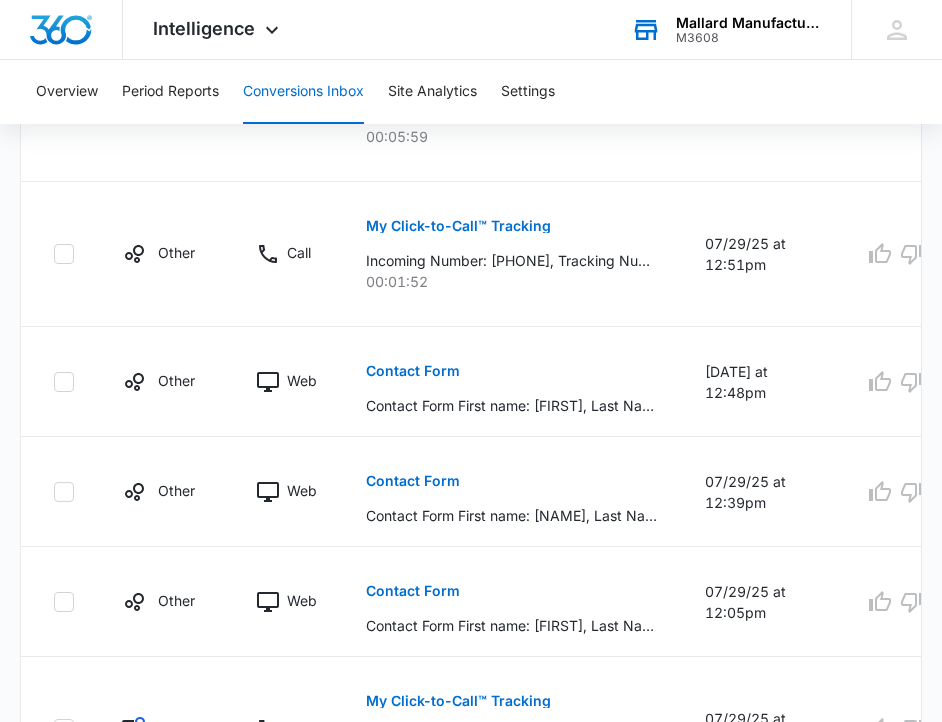 scroll, scrollTop: 1540, scrollLeft: 0, axis: vertical 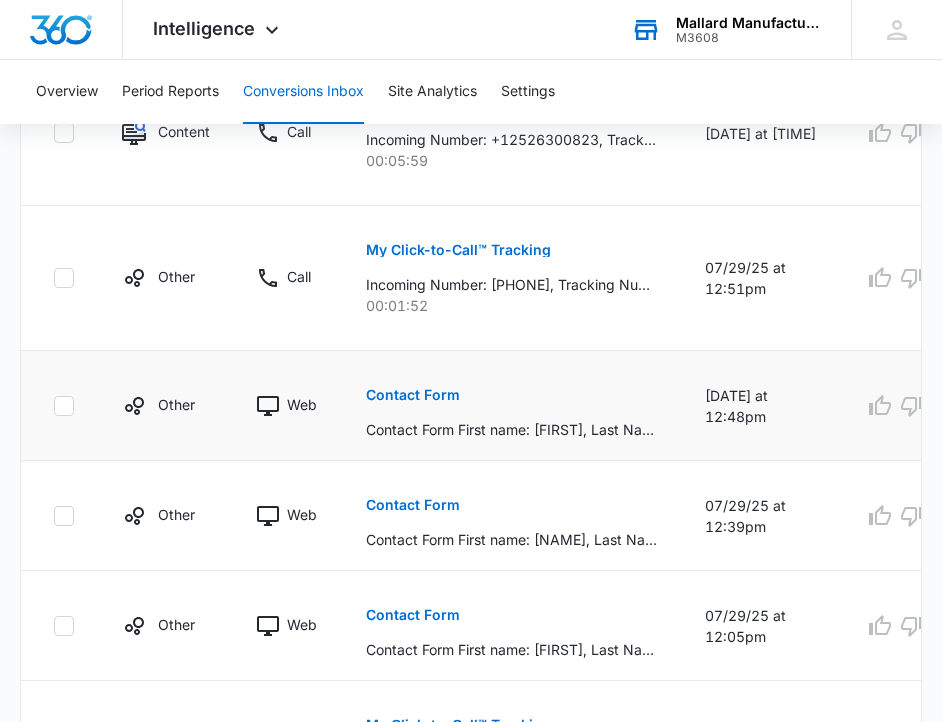 click on "Contact Form" at bounding box center (413, 395) 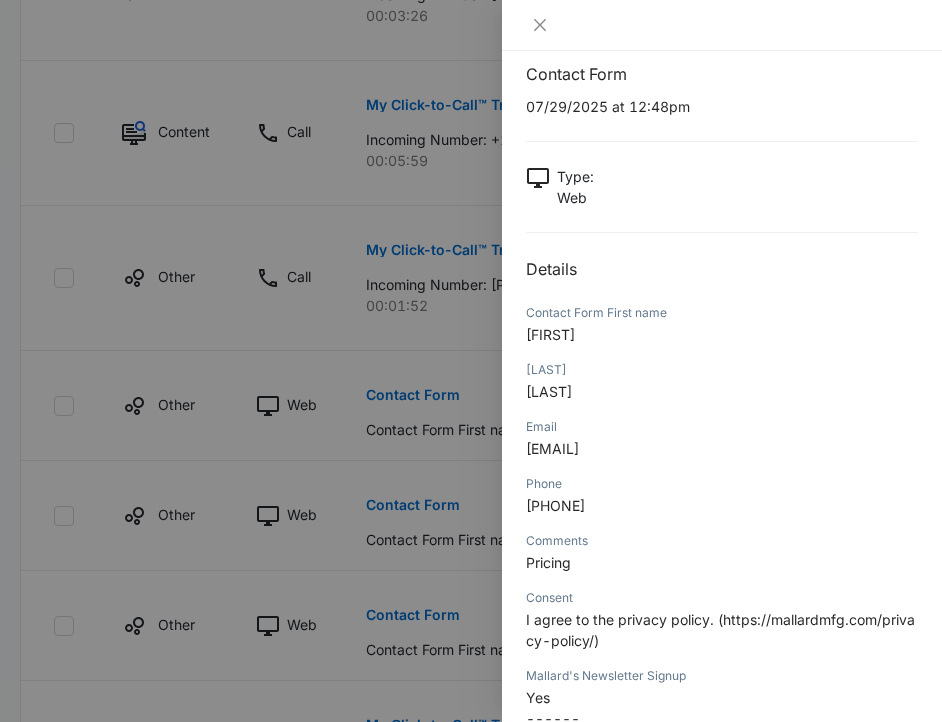 scroll, scrollTop: 0, scrollLeft: 0, axis: both 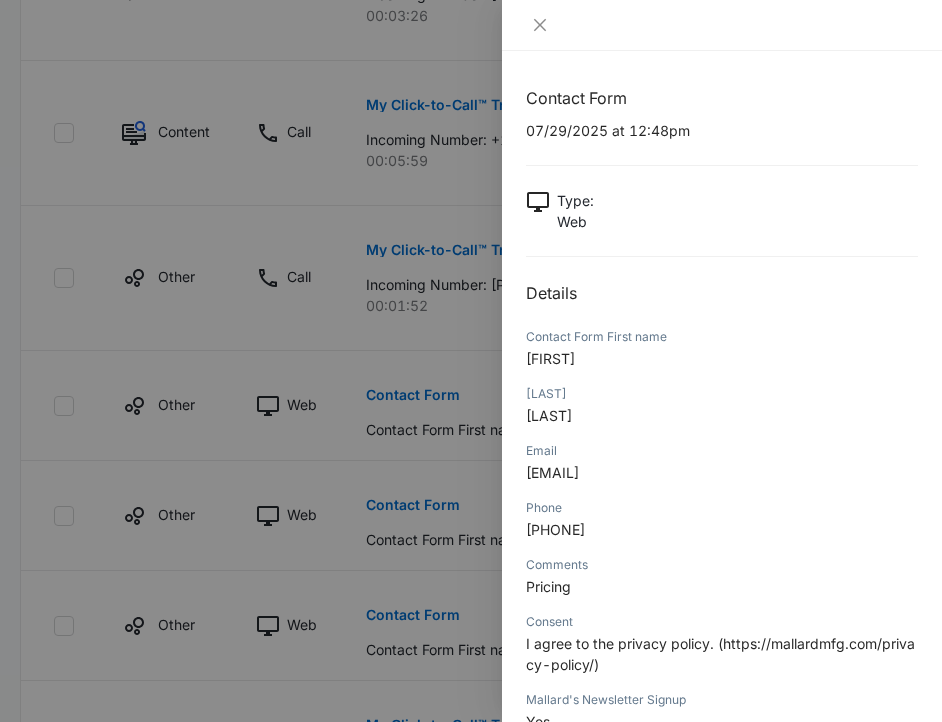 click at bounding box center (471, 361) 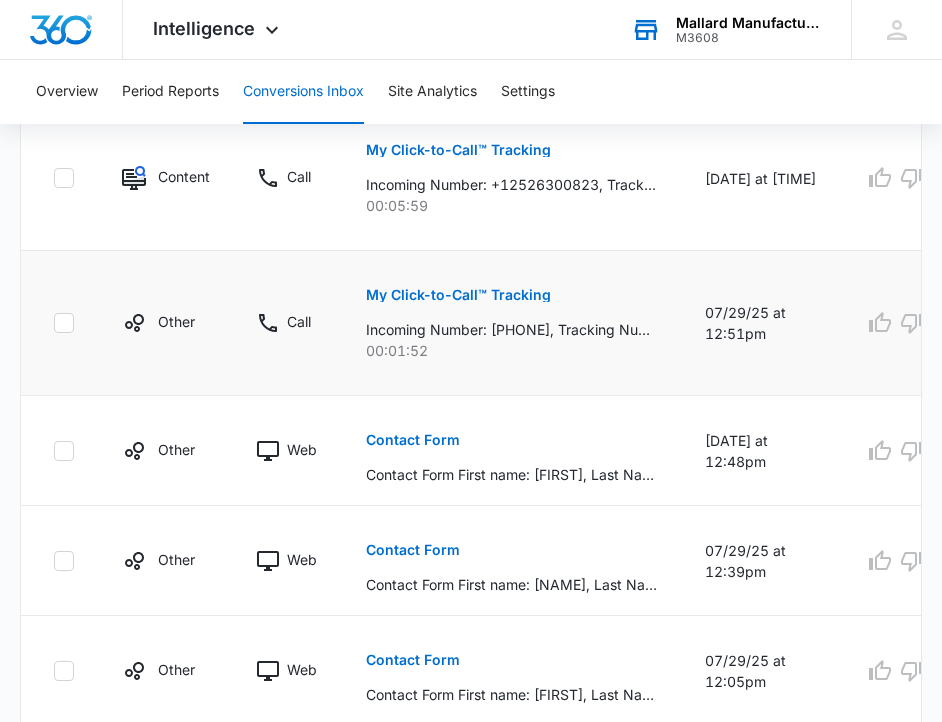 scroll, scrollTop: 1481, scrollLeft: 0, axis: vertical 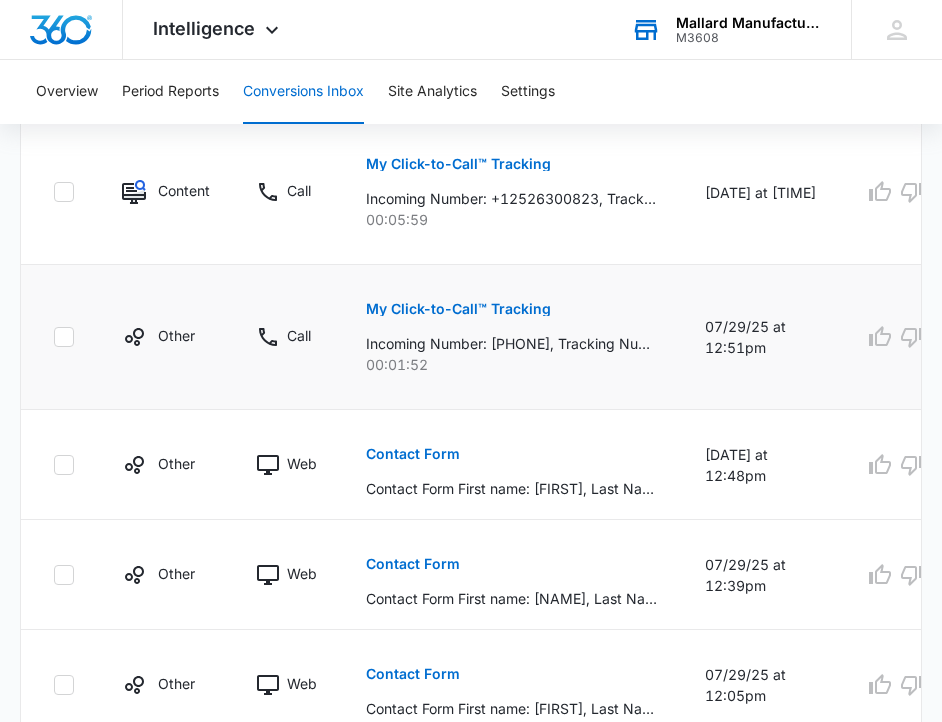 click on "My Click-to-Call™ Tracking" at bounding box center (458, 309) 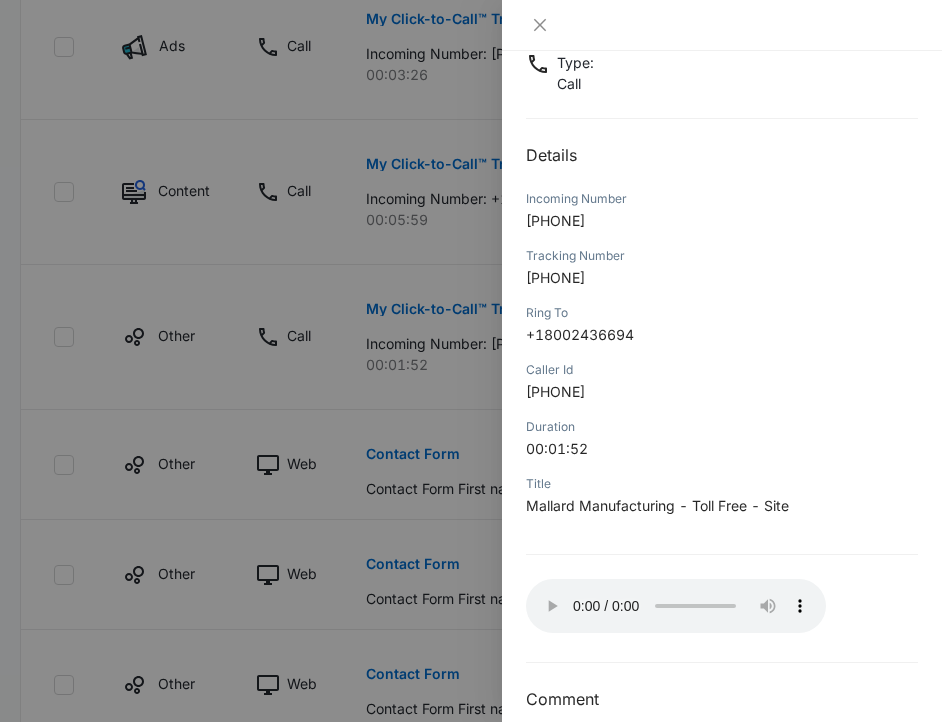 scroll, scrollTop: 154, scrollLeft: 0, axis: vertical 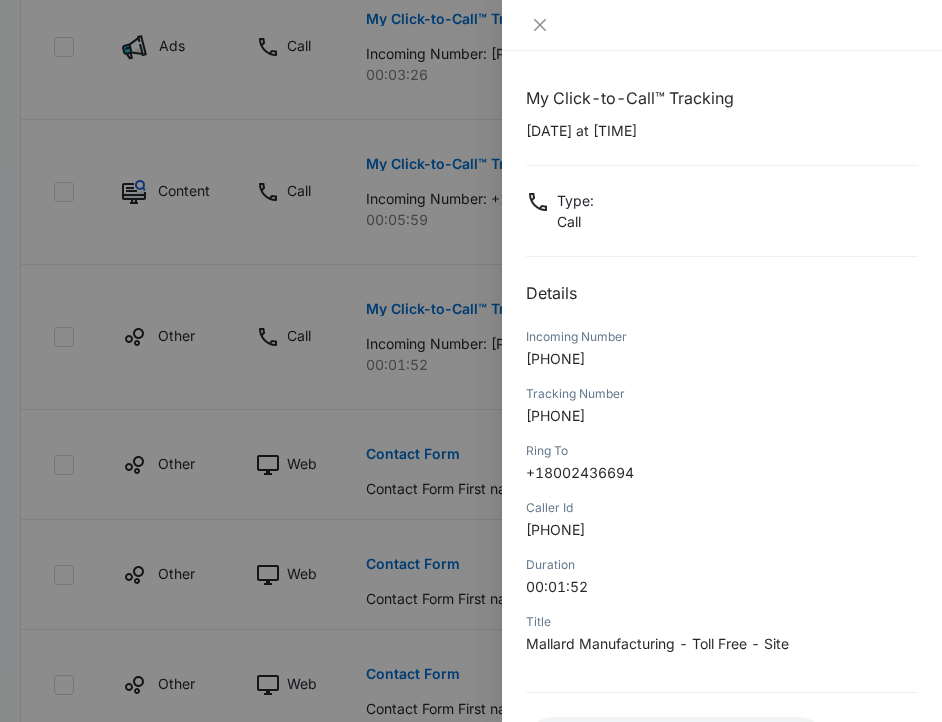 click at bounding box center (471, 361) 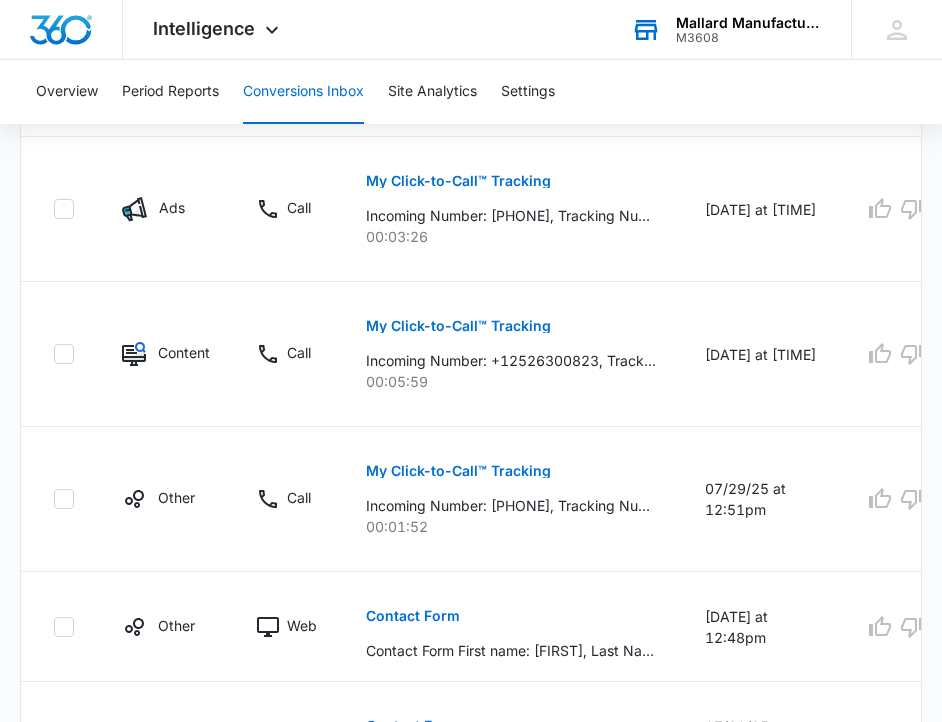 scroll, scrollTop: 1298, scrollLeft: 0, axis: vertical 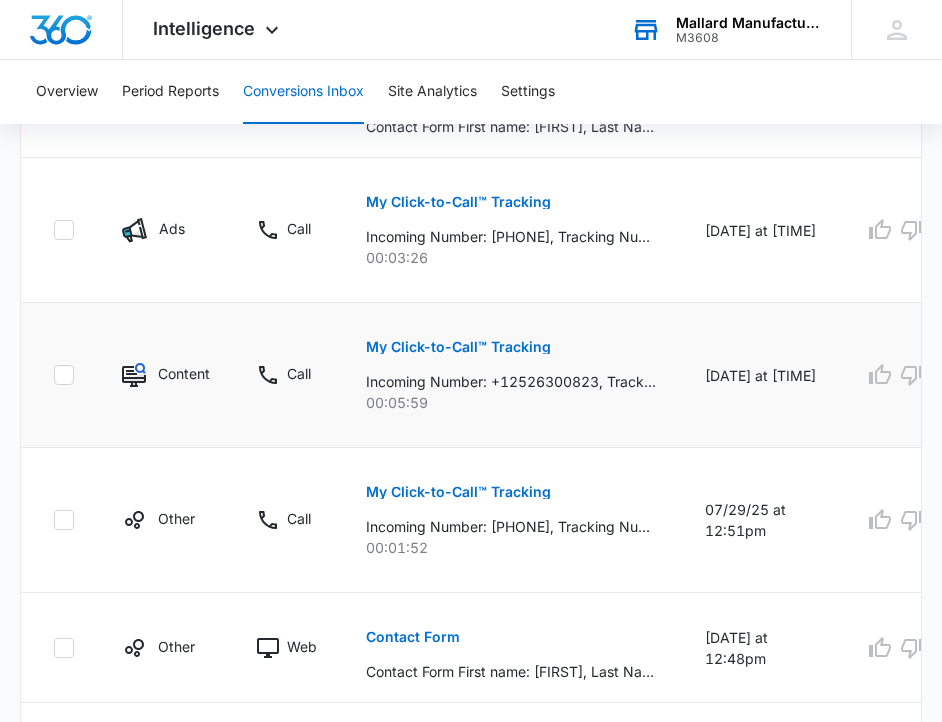 click on "My Click-to-Call™ Tracking" at bounding box center [458, 347] 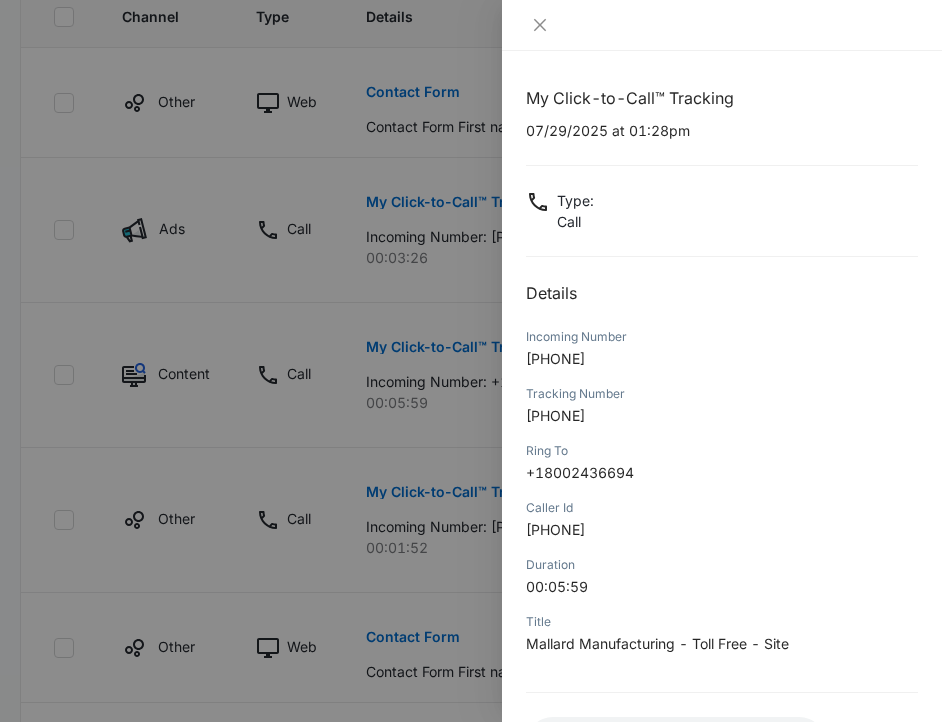 scroll, scrollTop: 156, scrollLeft: 0, axis: vertical 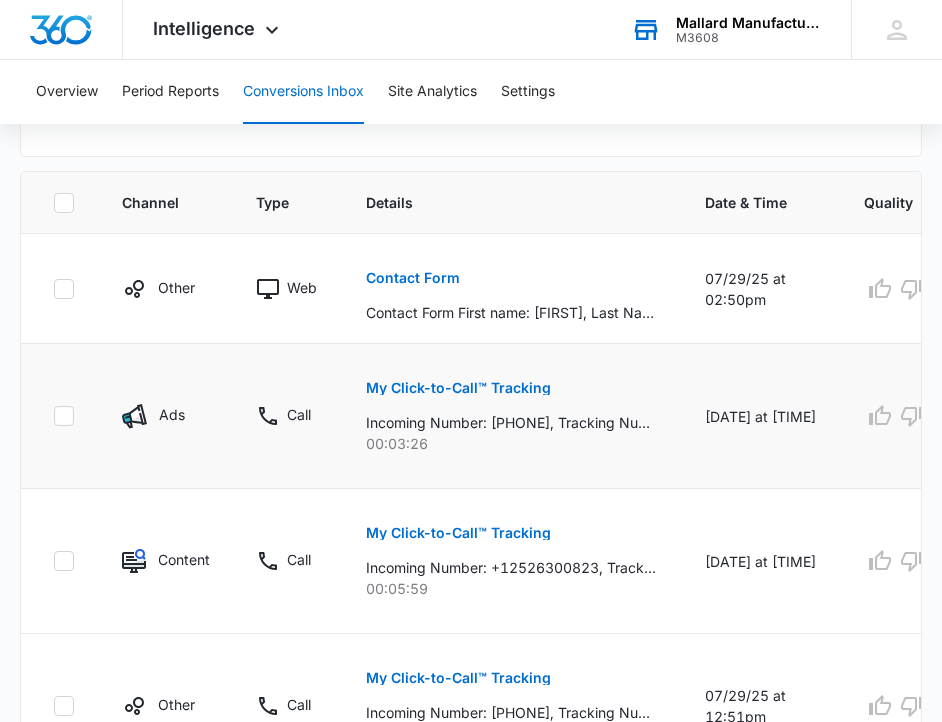 click on "My Click-to-Call™ Tracking" at bounding box center [458, 388] 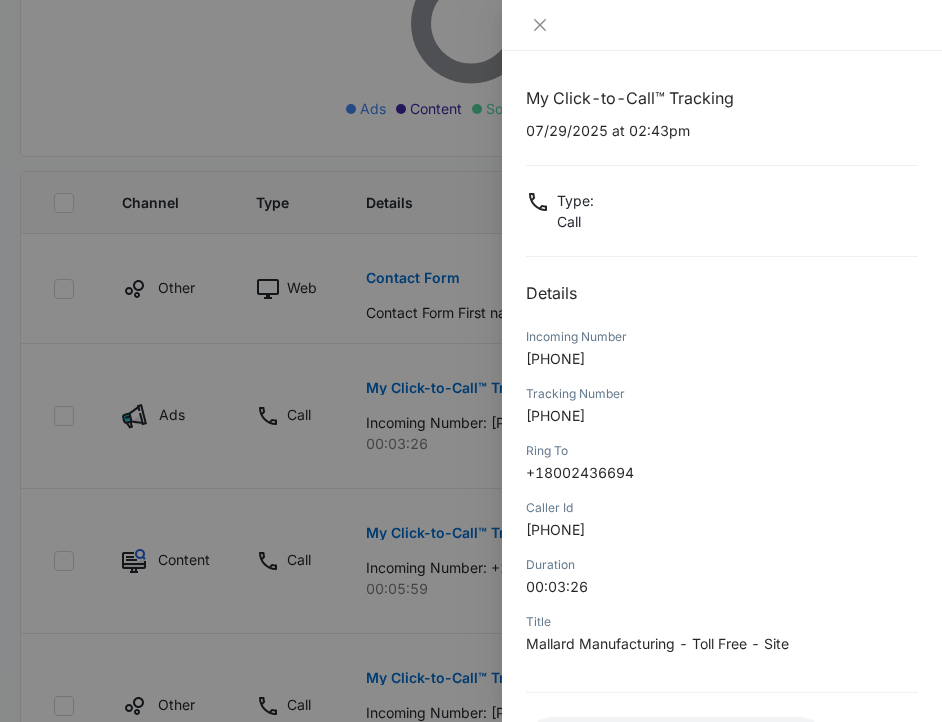 scroll, scrollTop: 166, scrollLeft: 0, axis: vertical 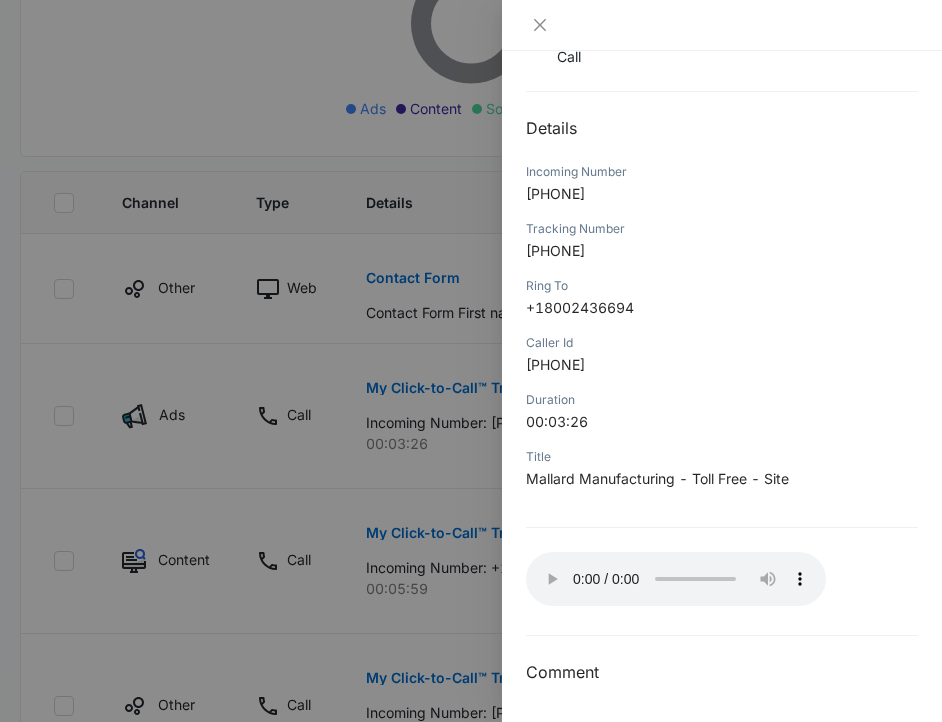 type 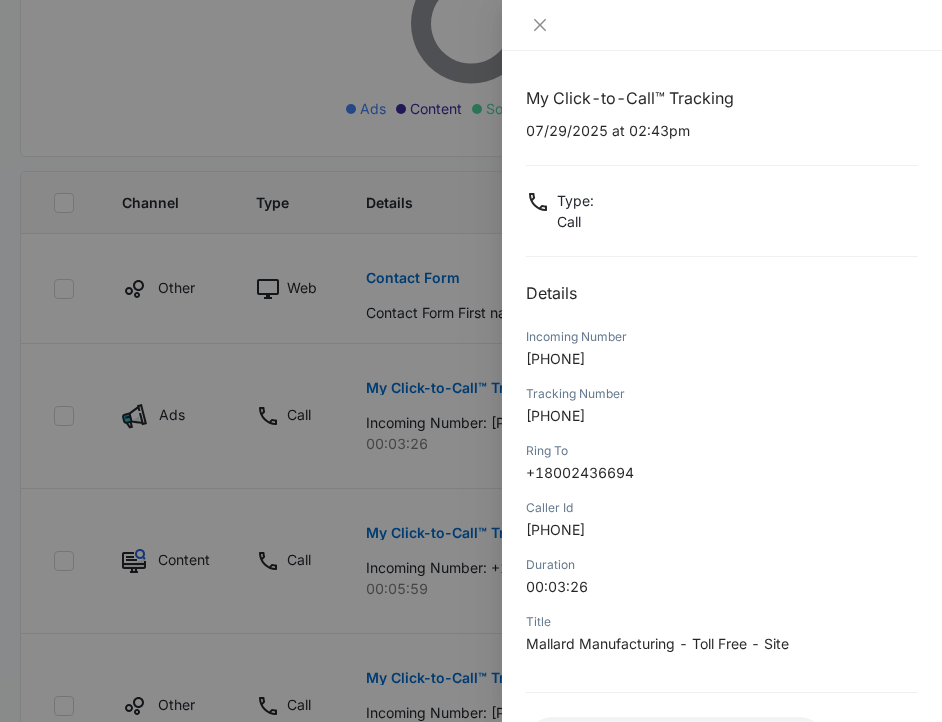 click at bounding box center (471, 361) 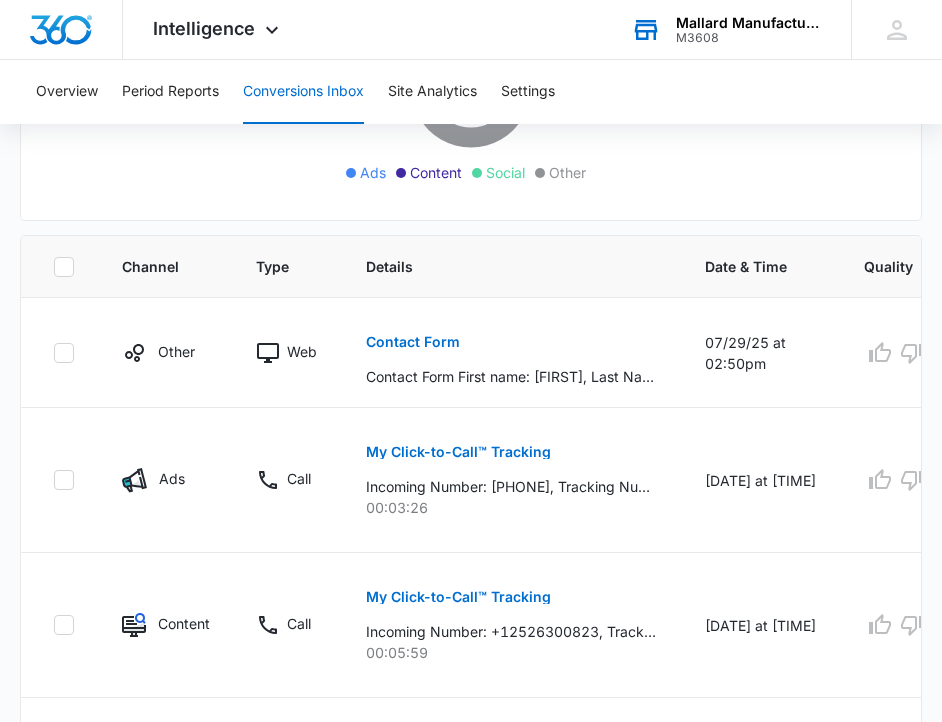 scroll, scrollTop: 1053, scrollLeft: 0, axis: vertical 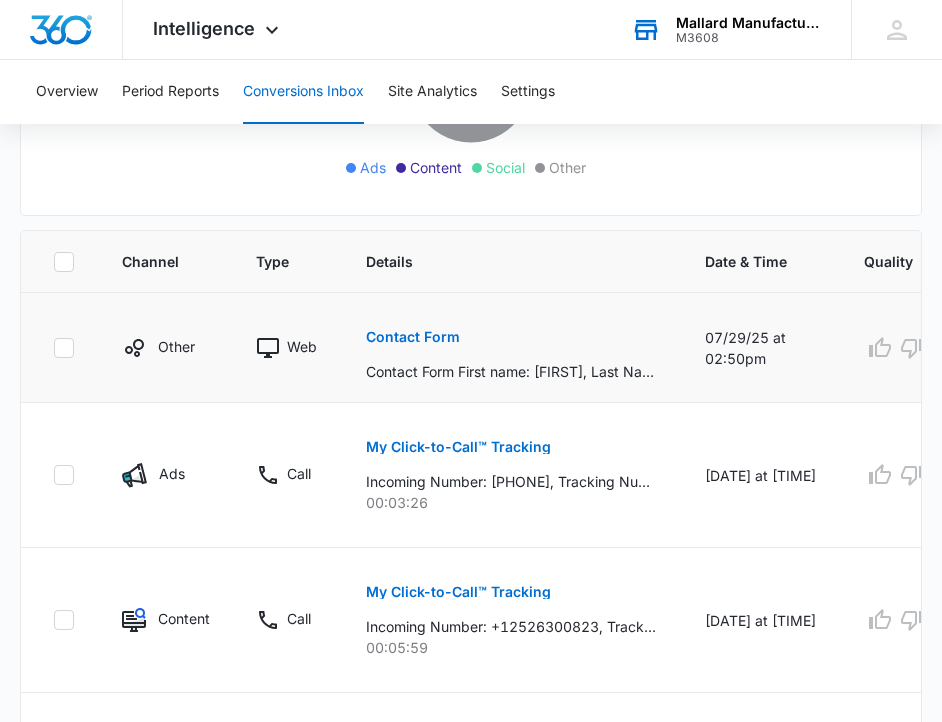 click on "Contact Form" at bounding box center [413, 337] 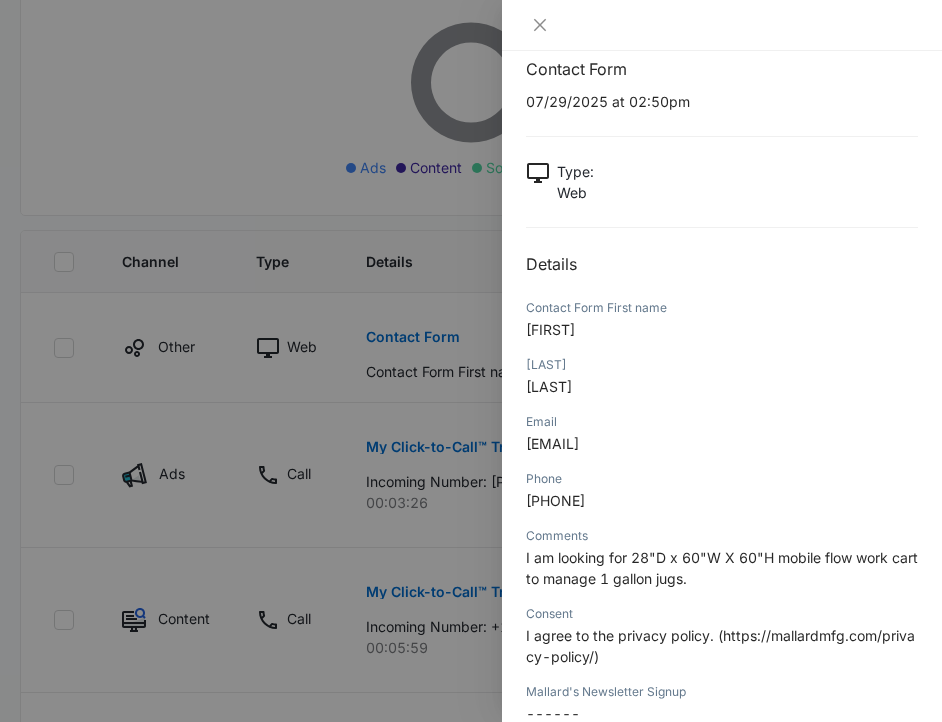 scroll, scrollTop: 0, scrollLeft: 0, axis: both 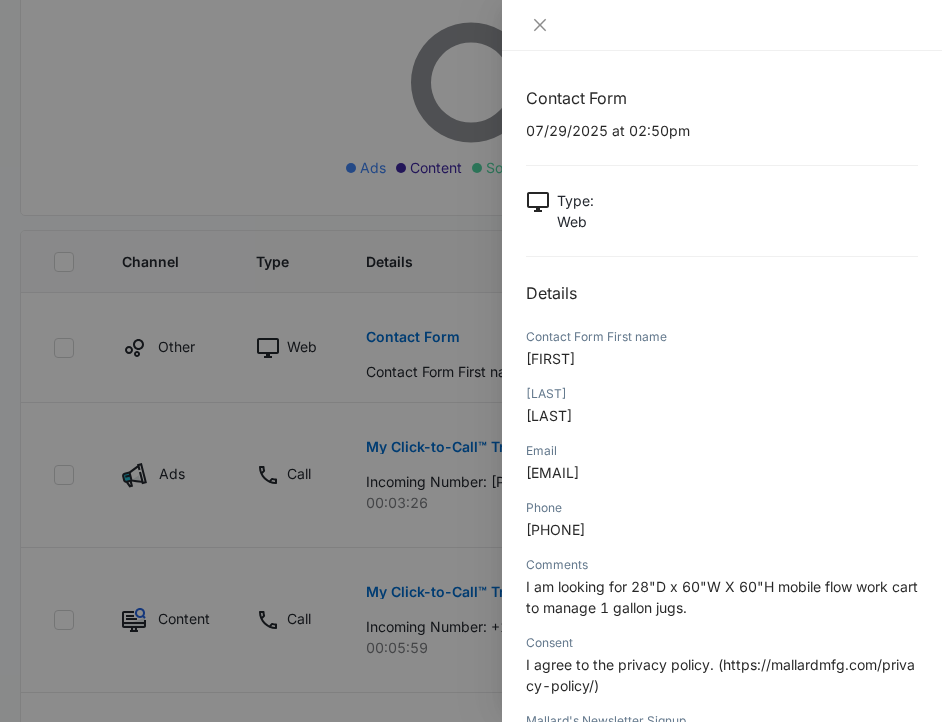 click at bounding box center (471, 361) 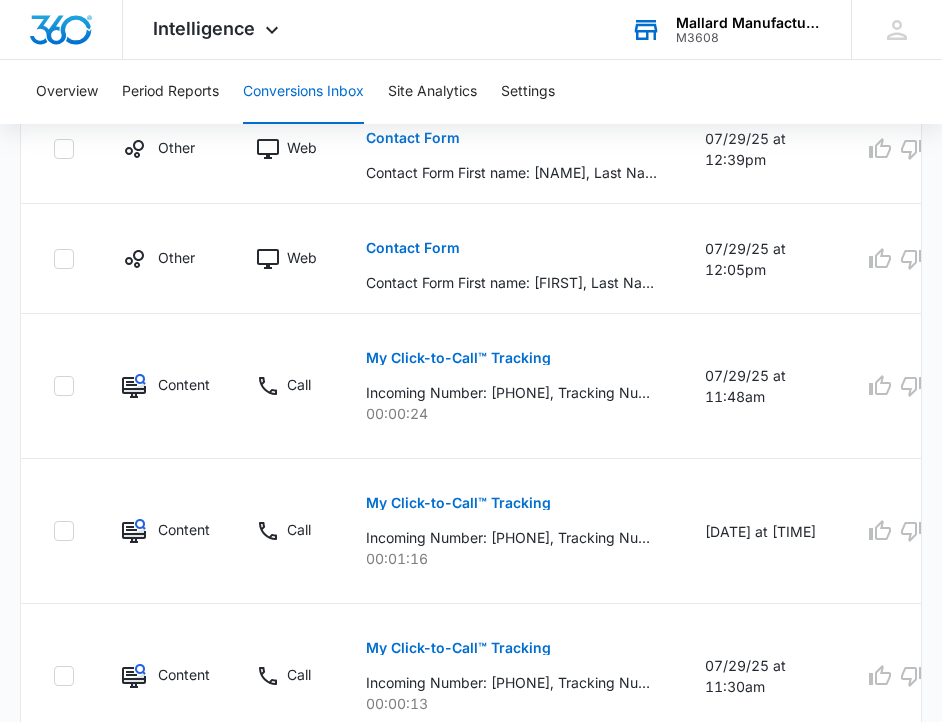 scroll, scrollTop: 1996, scrollLeft: 0, axis: vertical 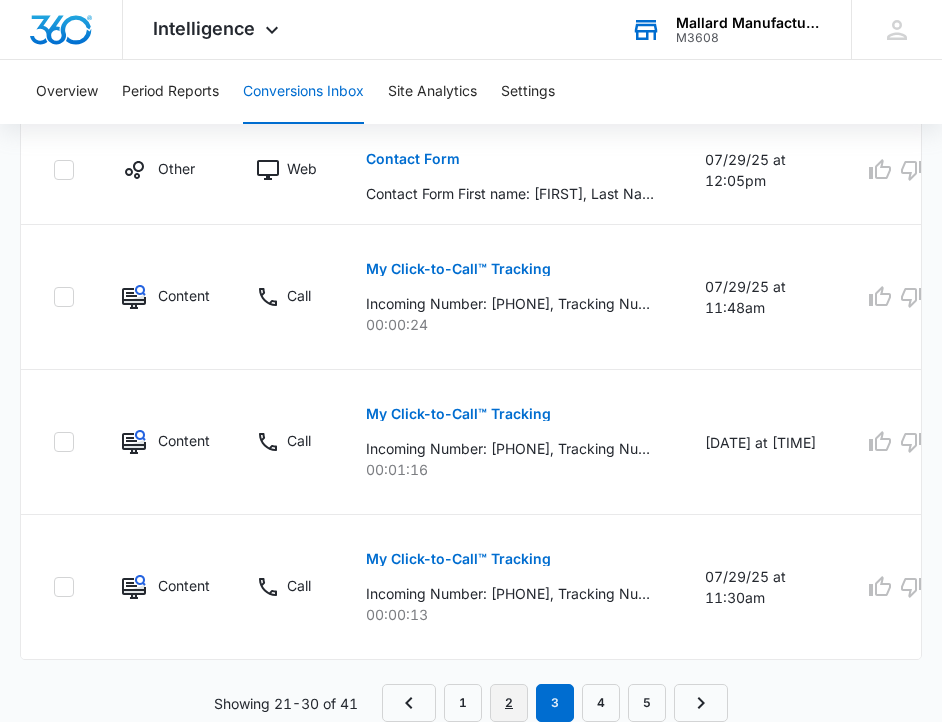 click on "2" at bounding box center [509, 703] 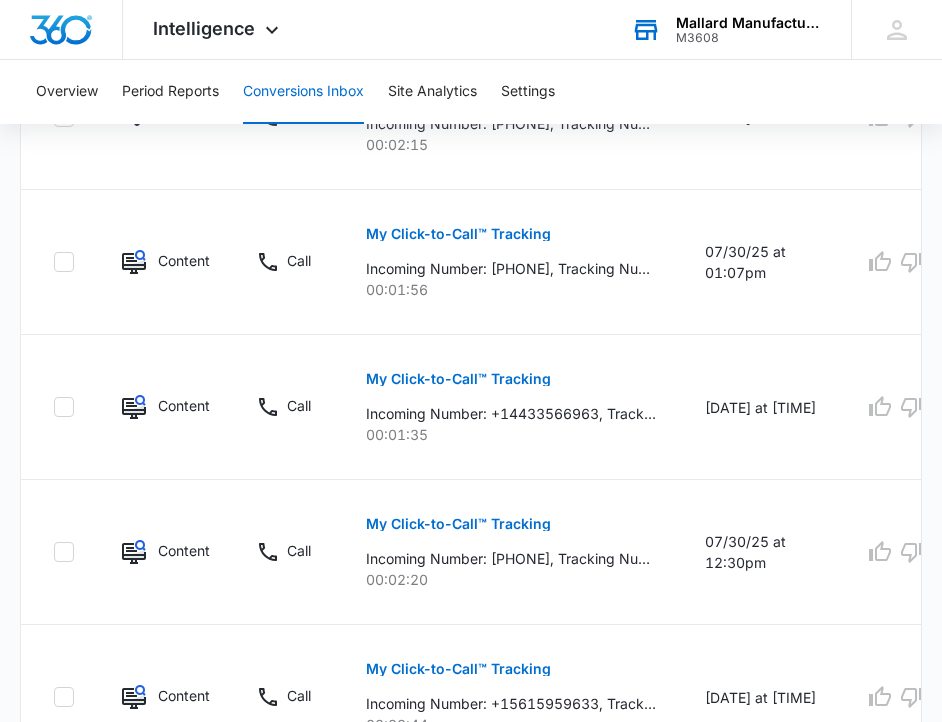 scroll, scrollTop: 2136, scrollLeft: 0, axis: vertical 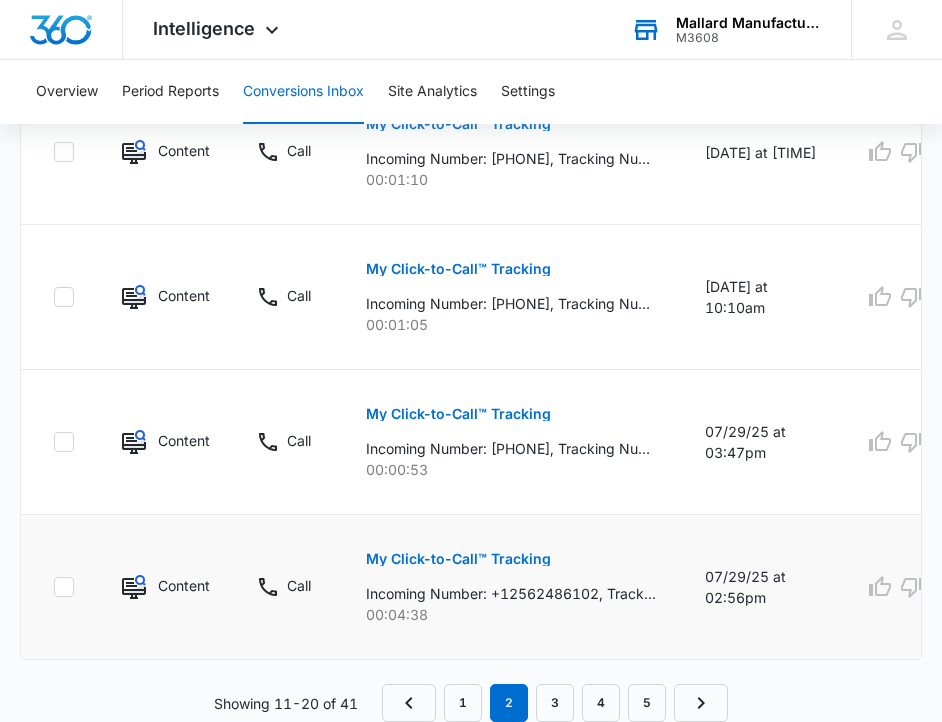 click on "My Click-to-Call™ Tracking" at bounding box center [458, 559] 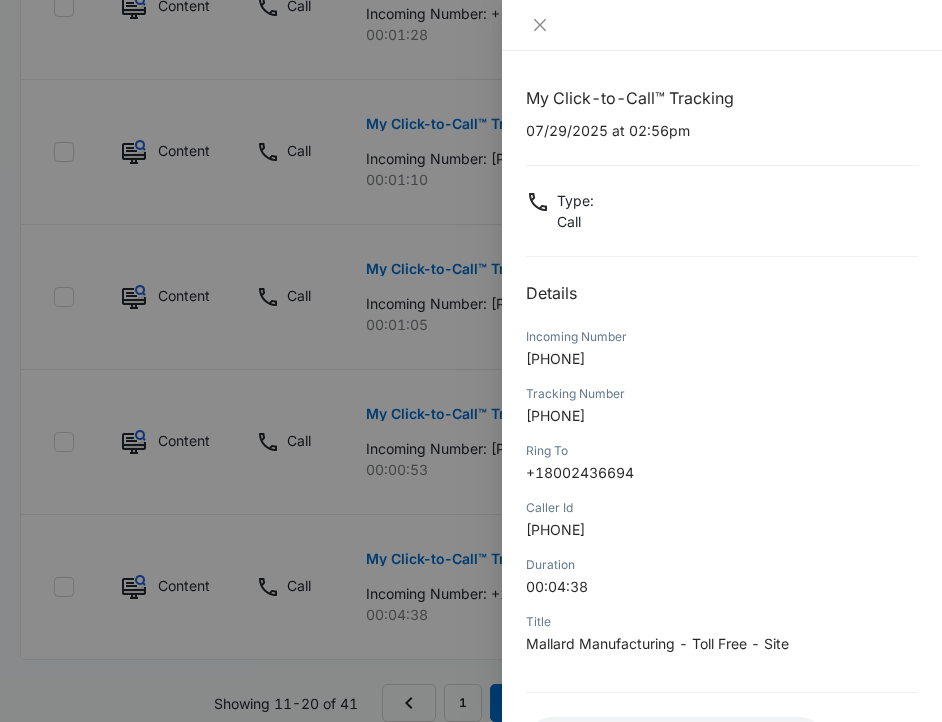 scroll, scrollTop: 163, scrollLeft: 0, axis: vertical 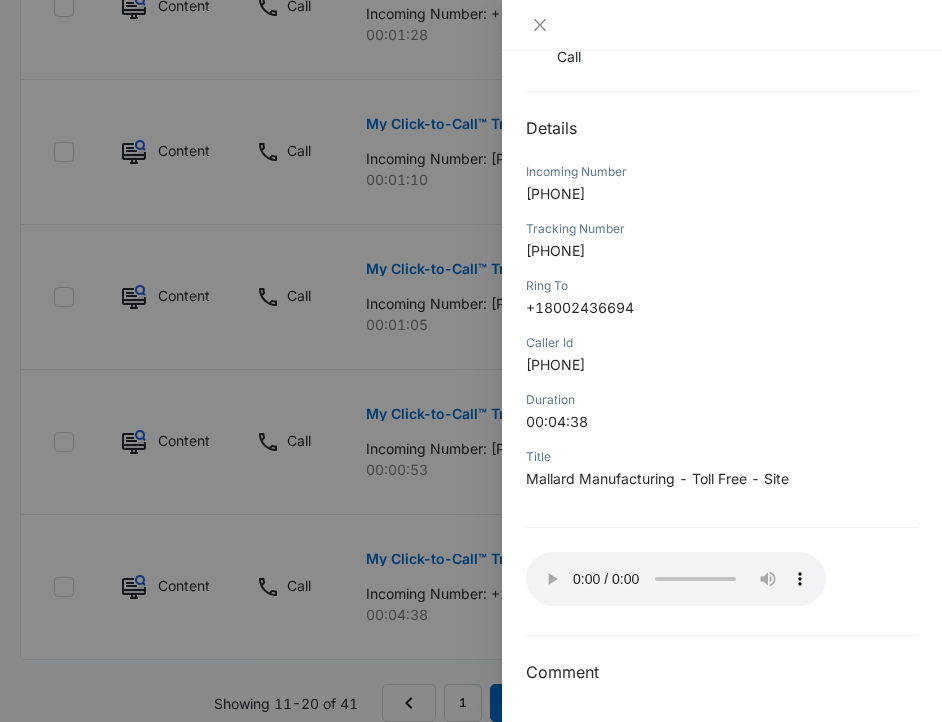 type 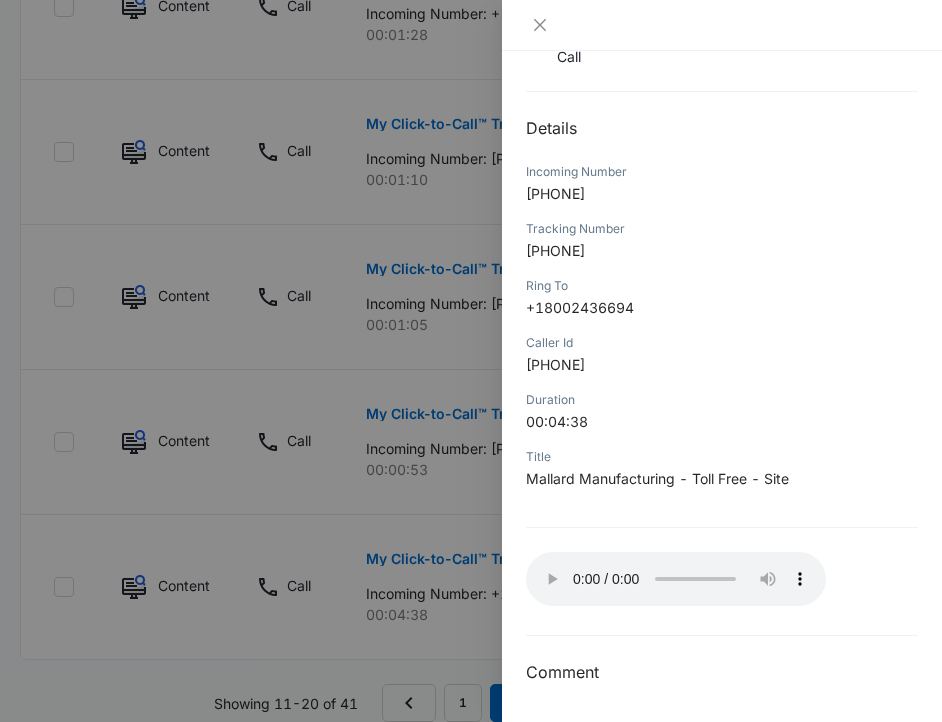 scroll, scrollTop: 0, scrollLeft: 0, axis: both 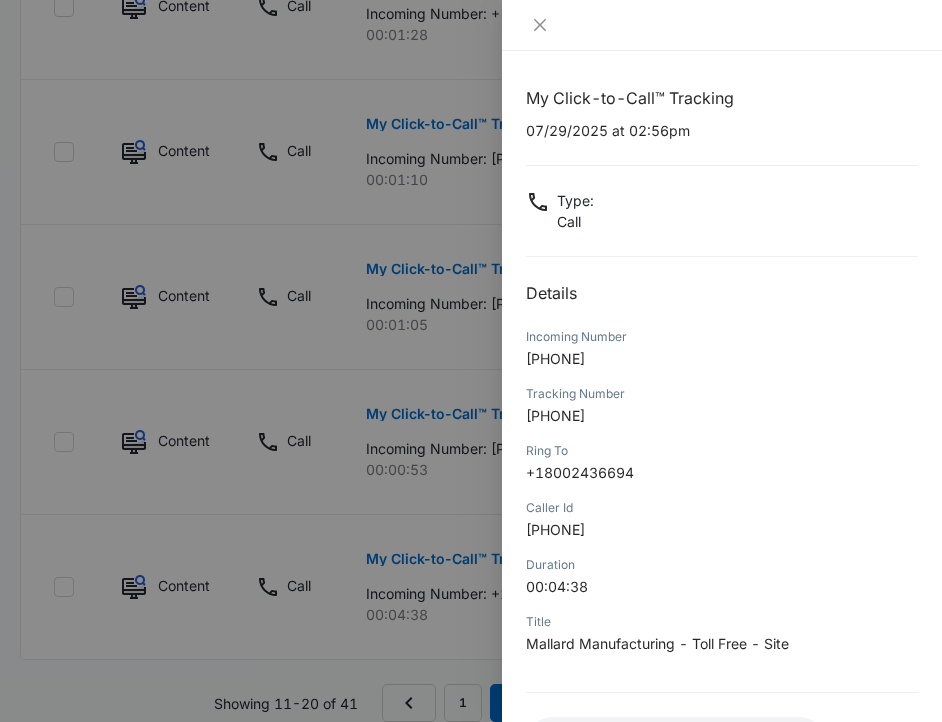 click at bounding box center (471, 361) 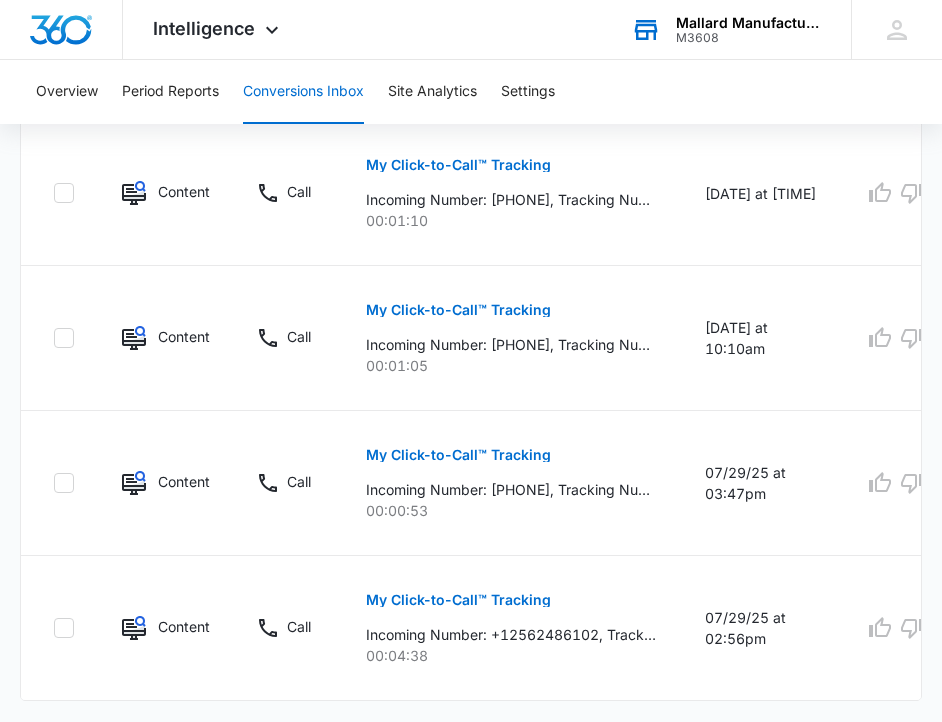 scroll, scrollTop: 2058, scrollLeft: 0, axis: vertical 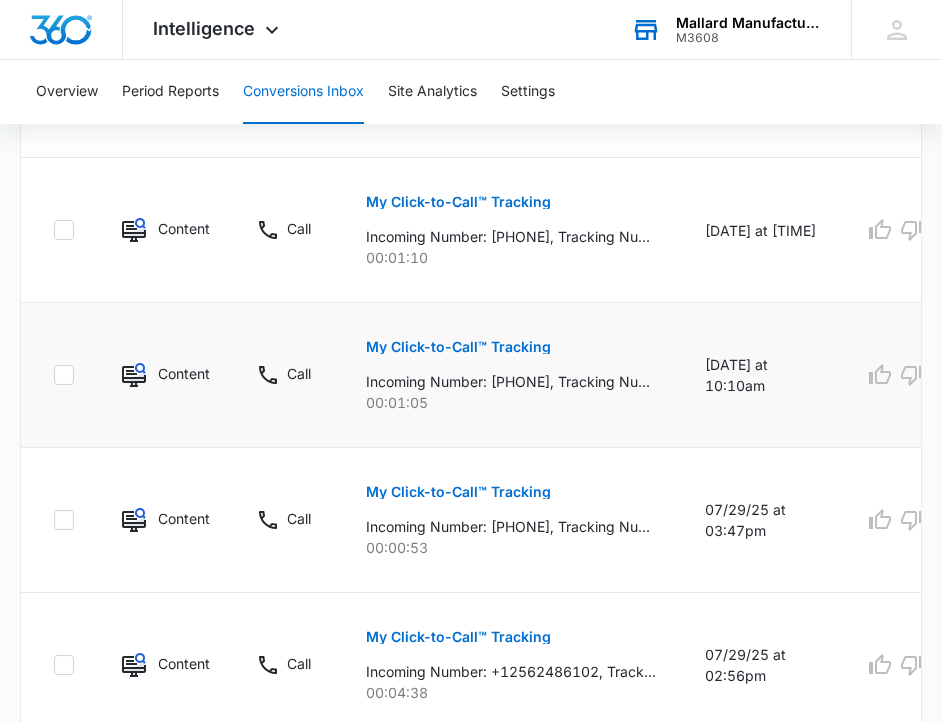 click on "My Click-to-Call™ Tracking" at bounding box center [458, 347] 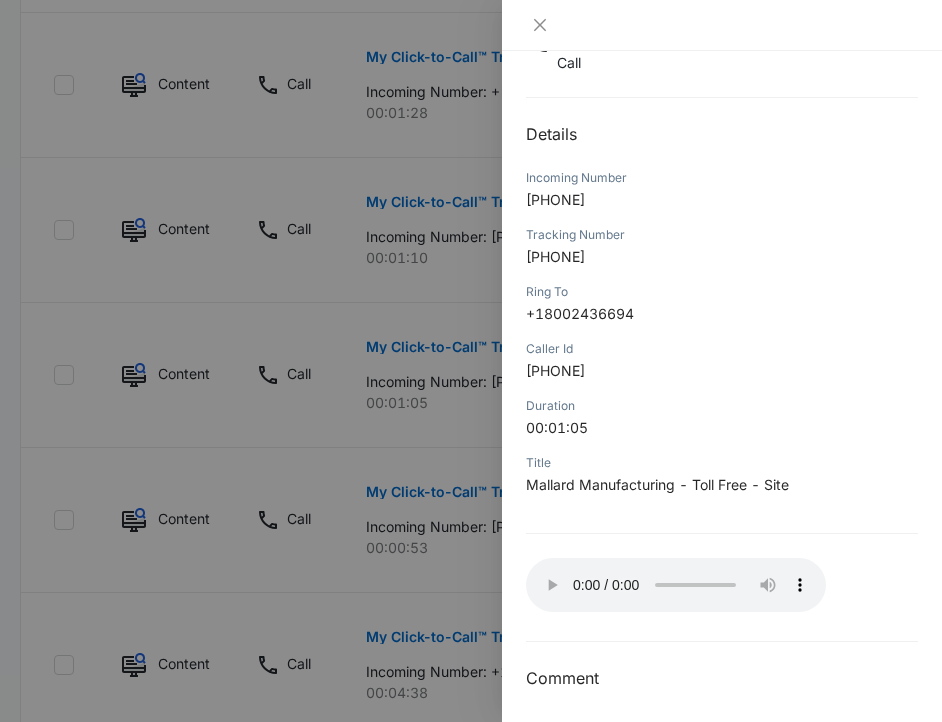 scroll, scrollTop: 166, scrollLeft: 0, axis: vertical 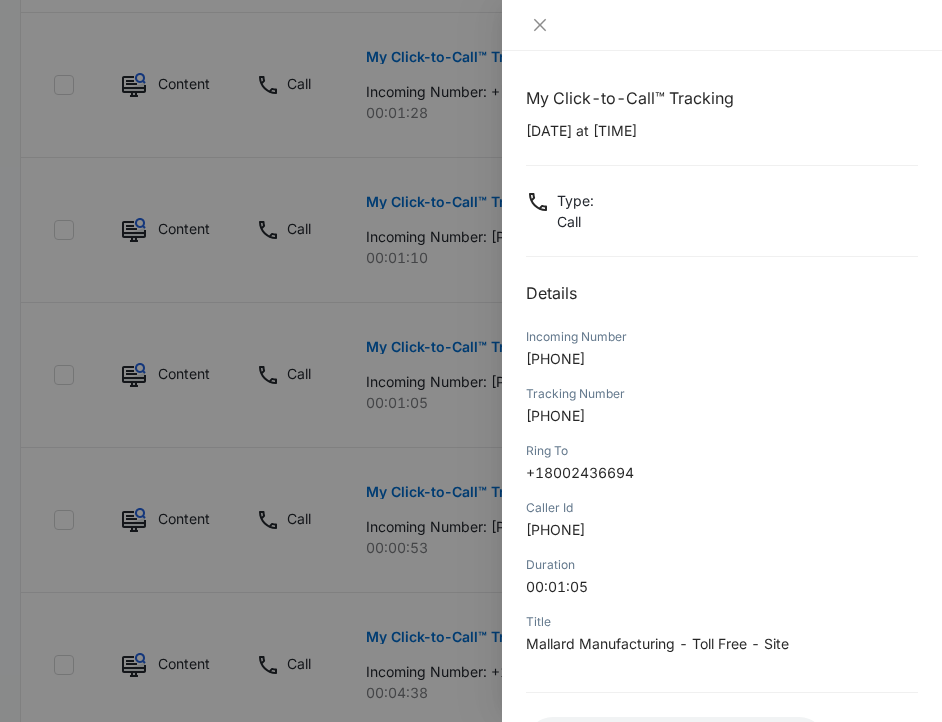 click at bounding box center (471, 361) 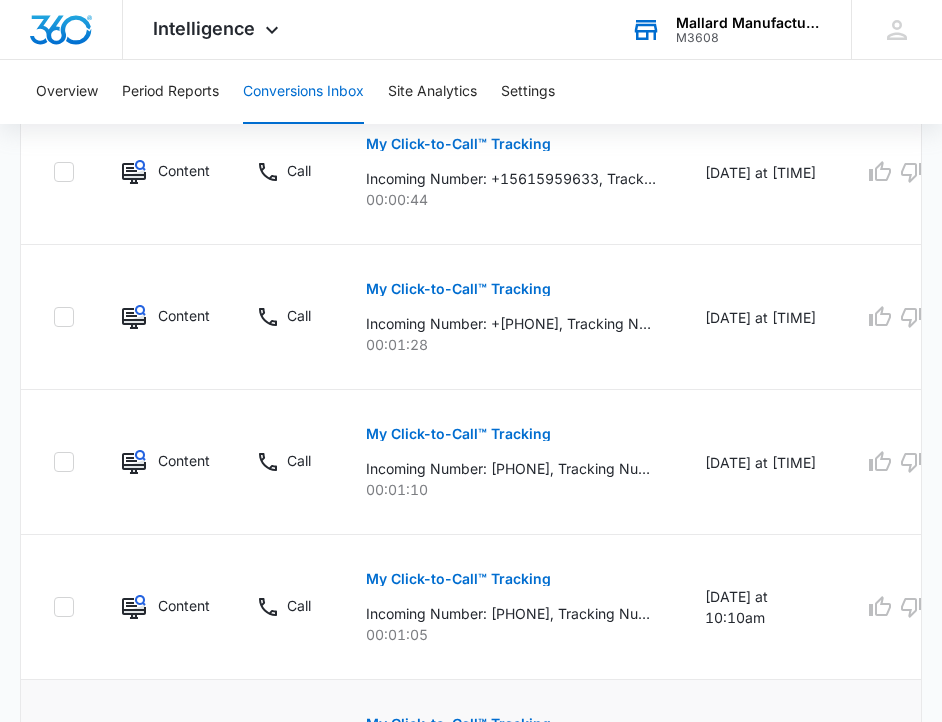 scroll, scrollTop: 1819, scrollLeft: 0, axis: vertical 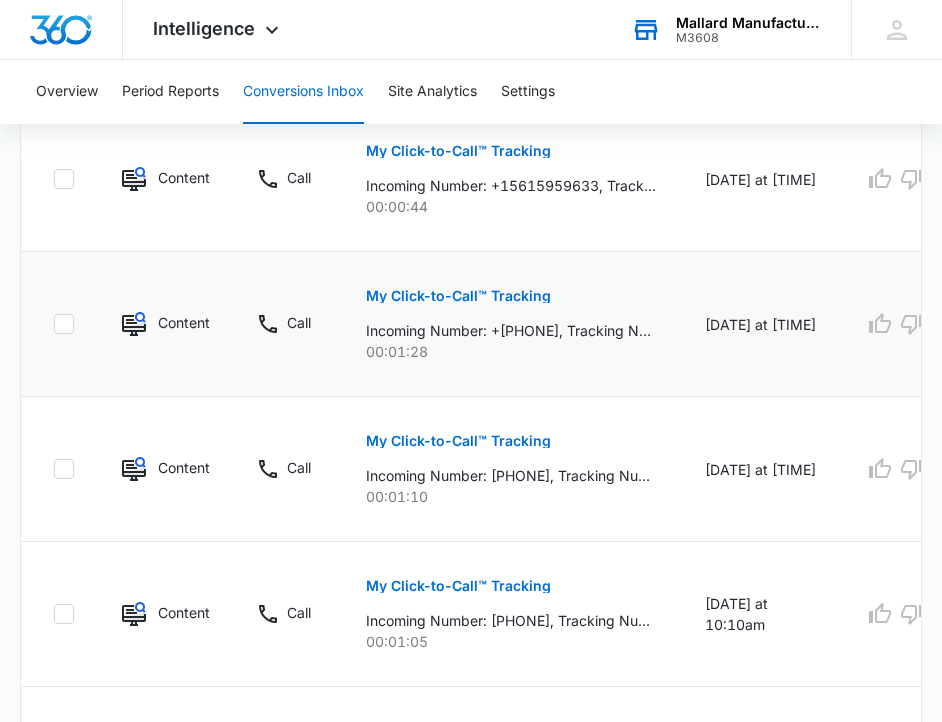 click on "My Click-to-Call™ Tracking" at bounding box center [458, 296] 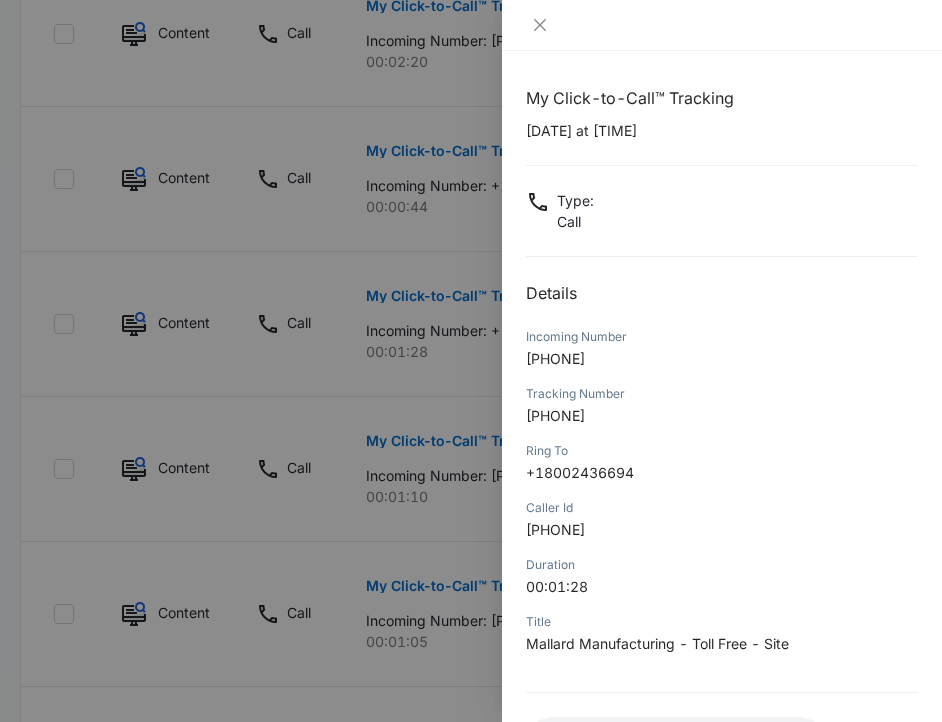 scroll, scrollTop: 166, scrollLeft: 0, axis: vertical 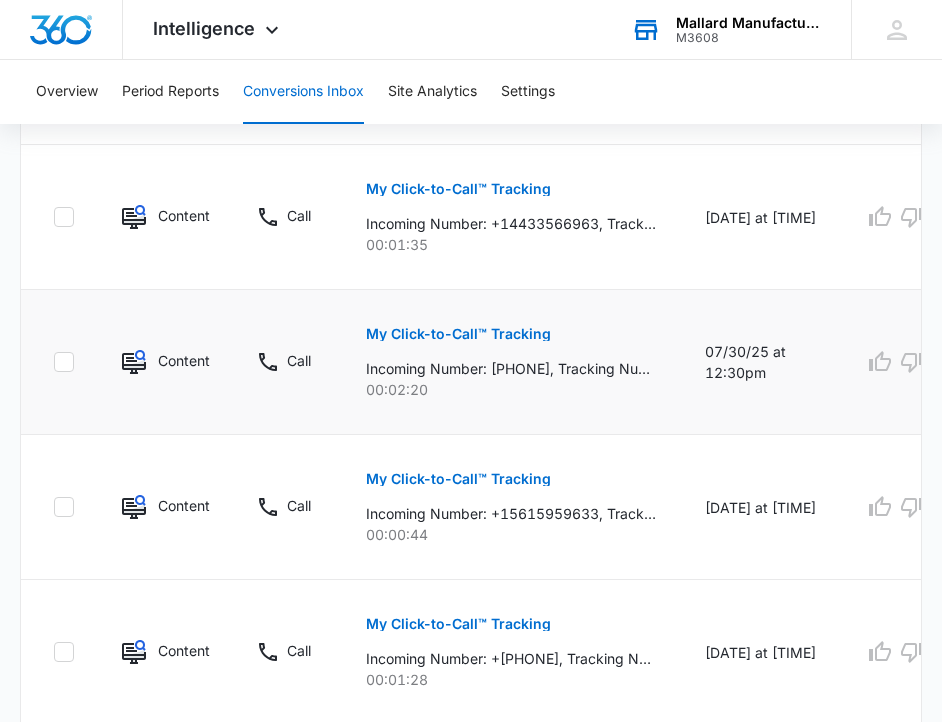 click on "My Click-to-Call™ Tracking" at bounding box center (458, 334) 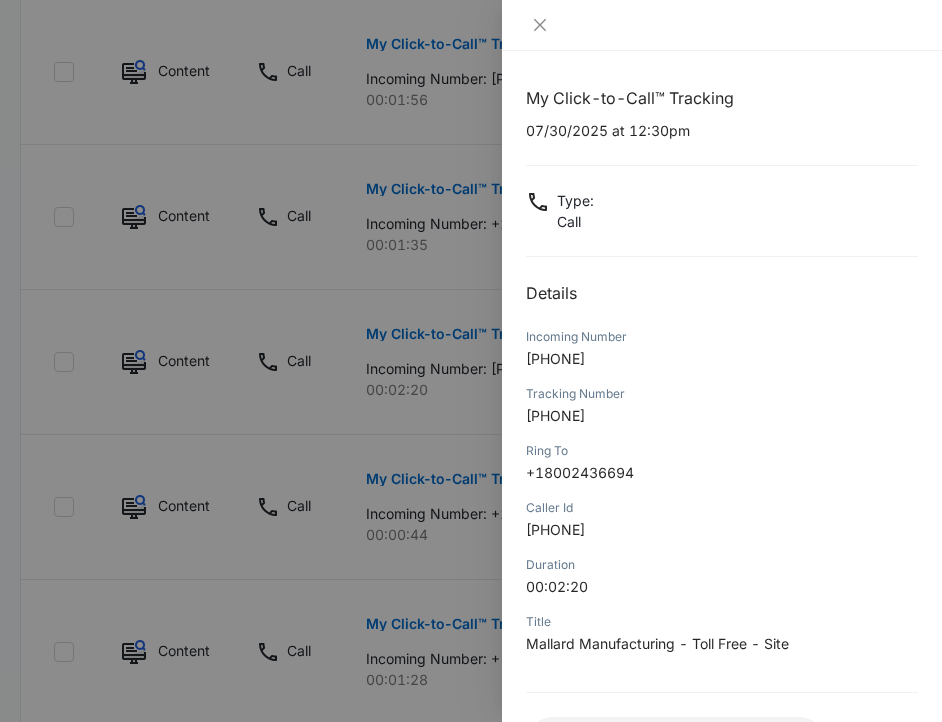 scroll, scrollTop: 166, scrollLeft: 0, axis: vertical 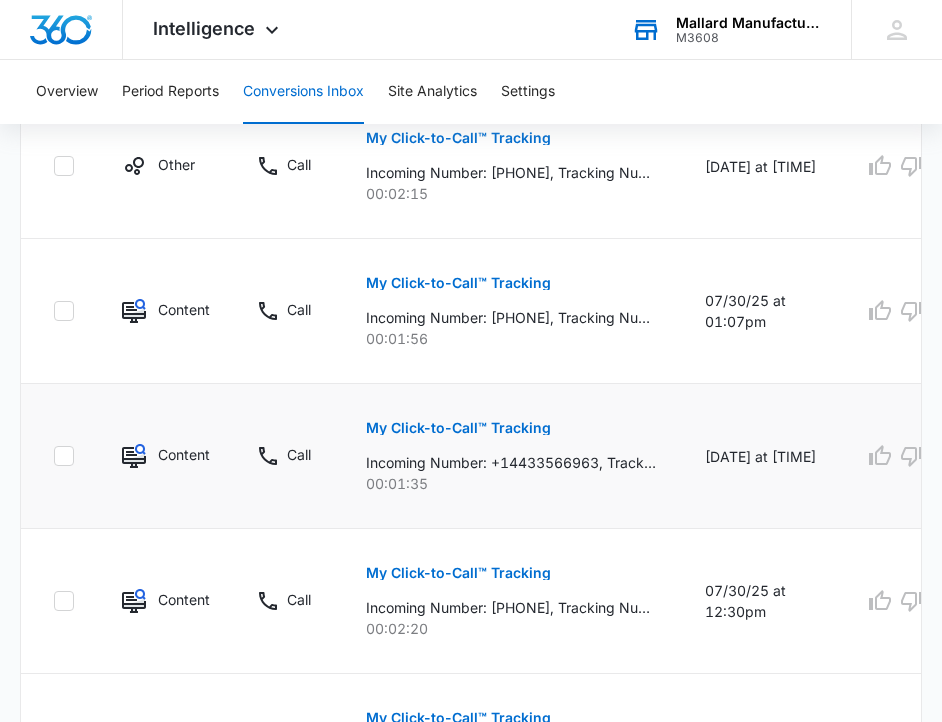 click on "My Click-to-Call™ Tracking" at bounding box center (458, 428) 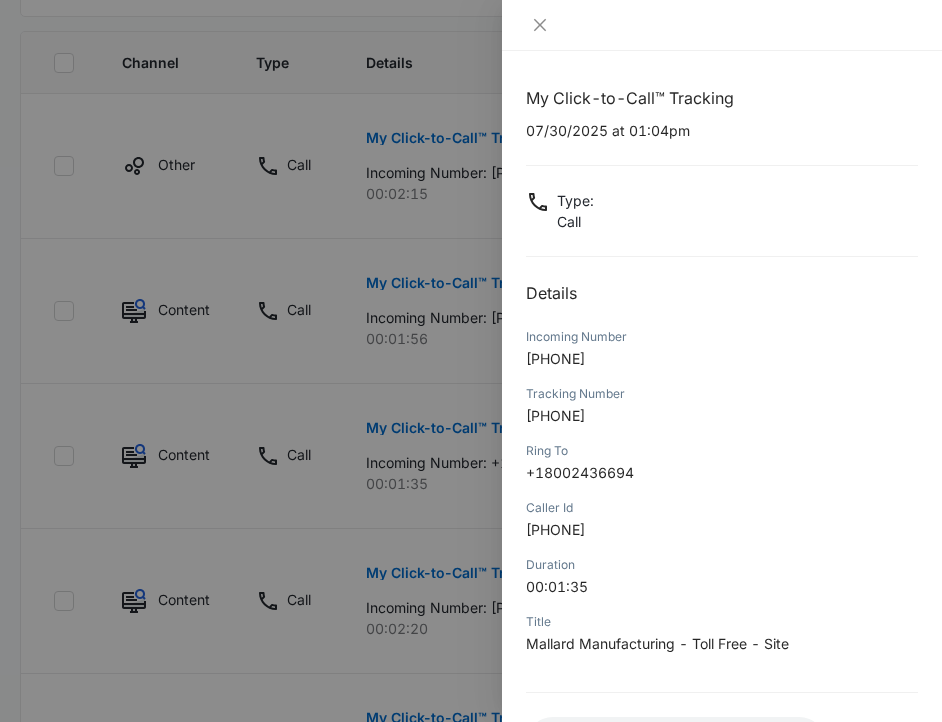 scroll, scrollTop: 93, scrollLeft: 0, axis: vertical 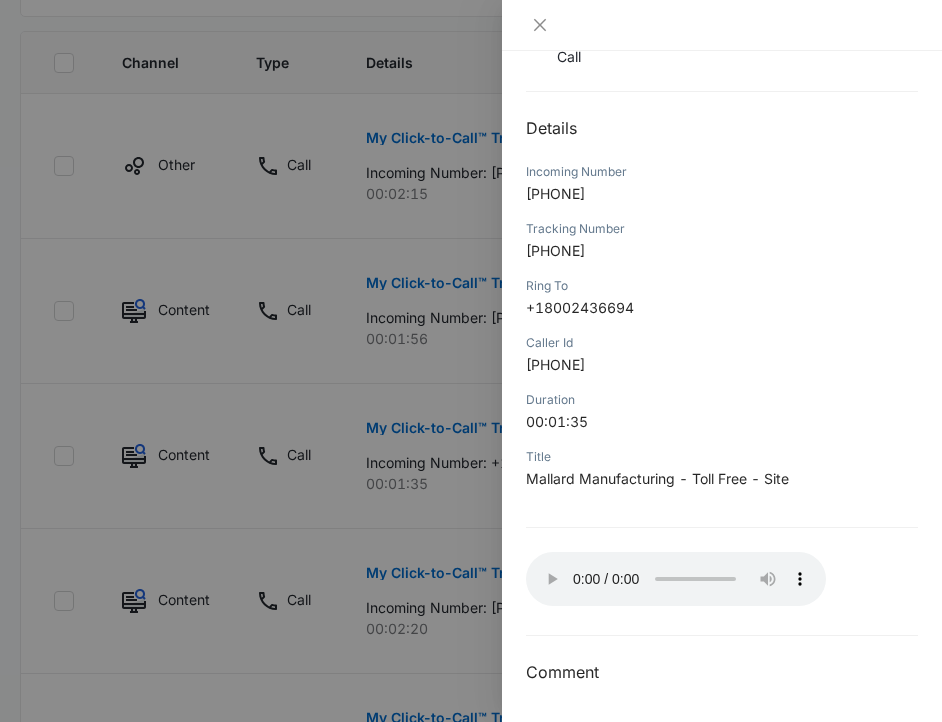 click at bounding box center [471, 361] 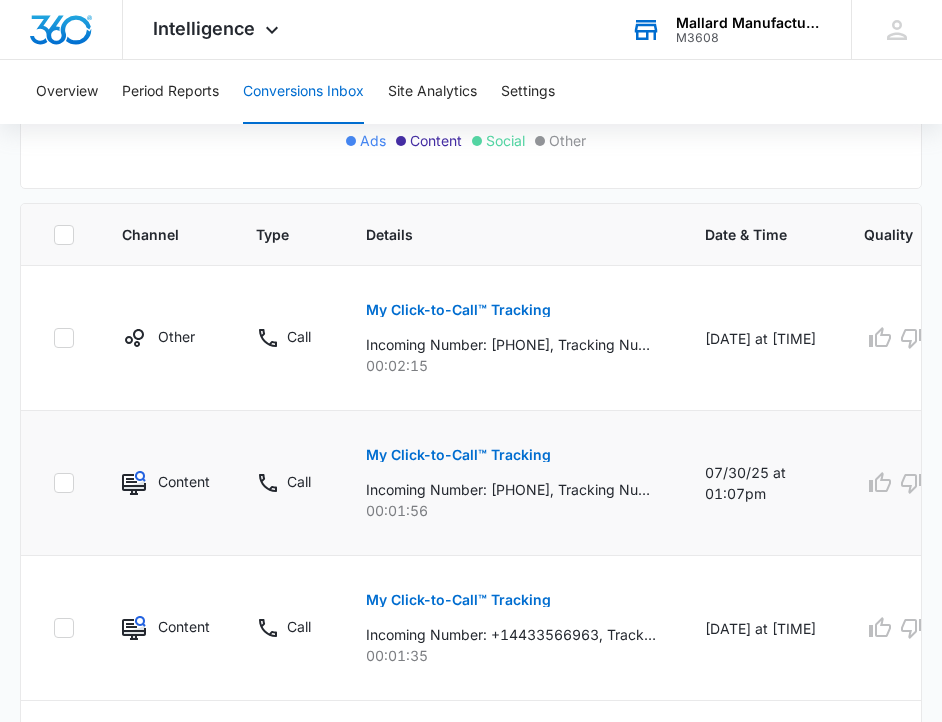 scroll, scrollTop: 1078, scrollLeft: 0, axis: vertical 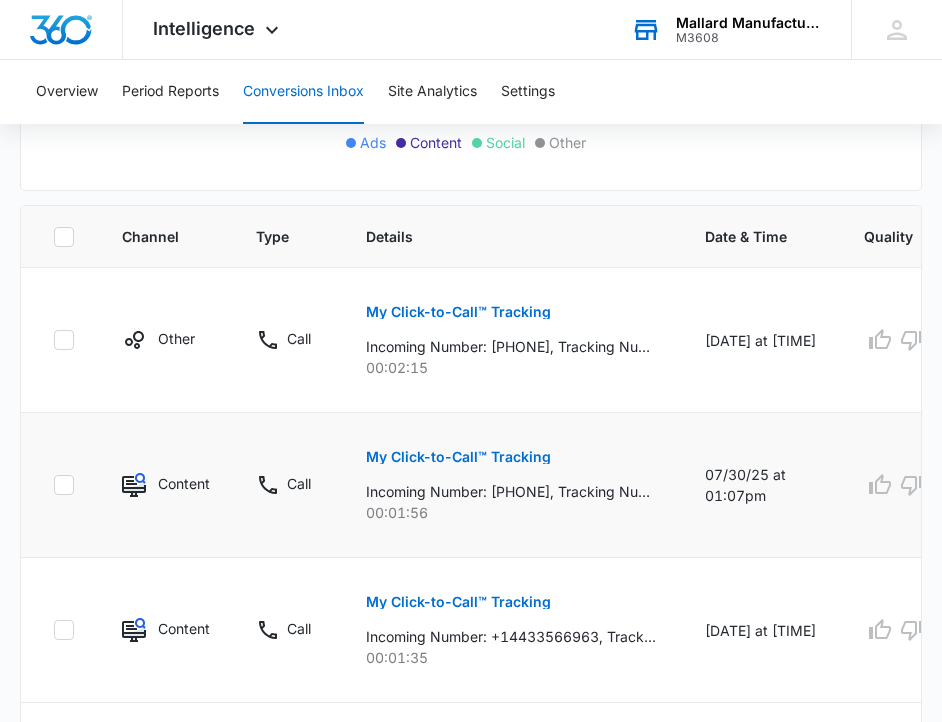 click on "My Click-to-Call™ Tracking" at bounding box center [458, 457] 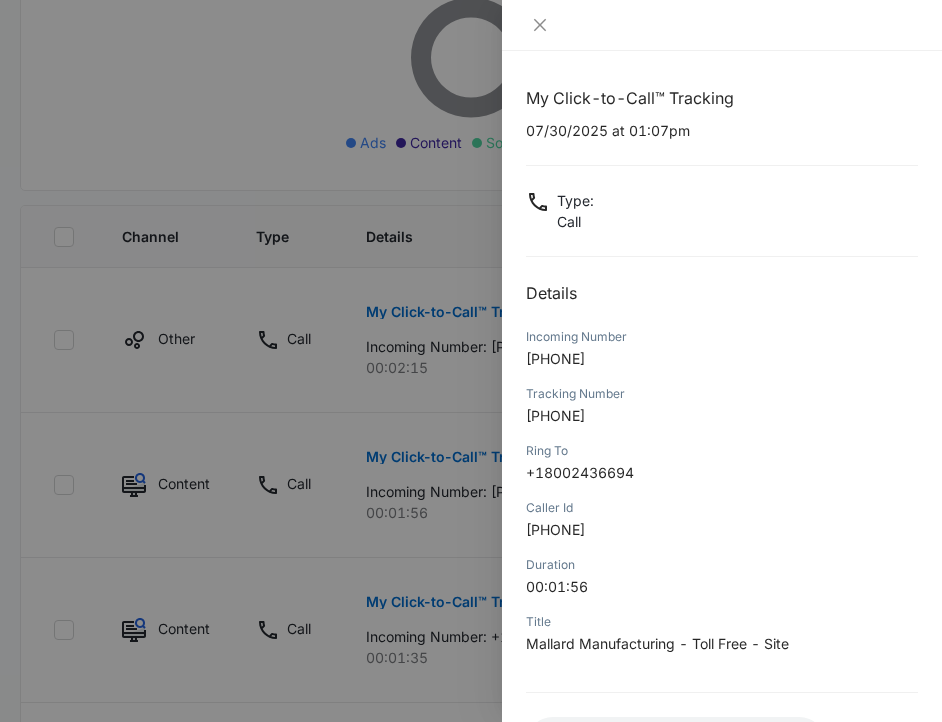 scroll, scrollTop: 153, scrollLeft: 0, axis: vertical 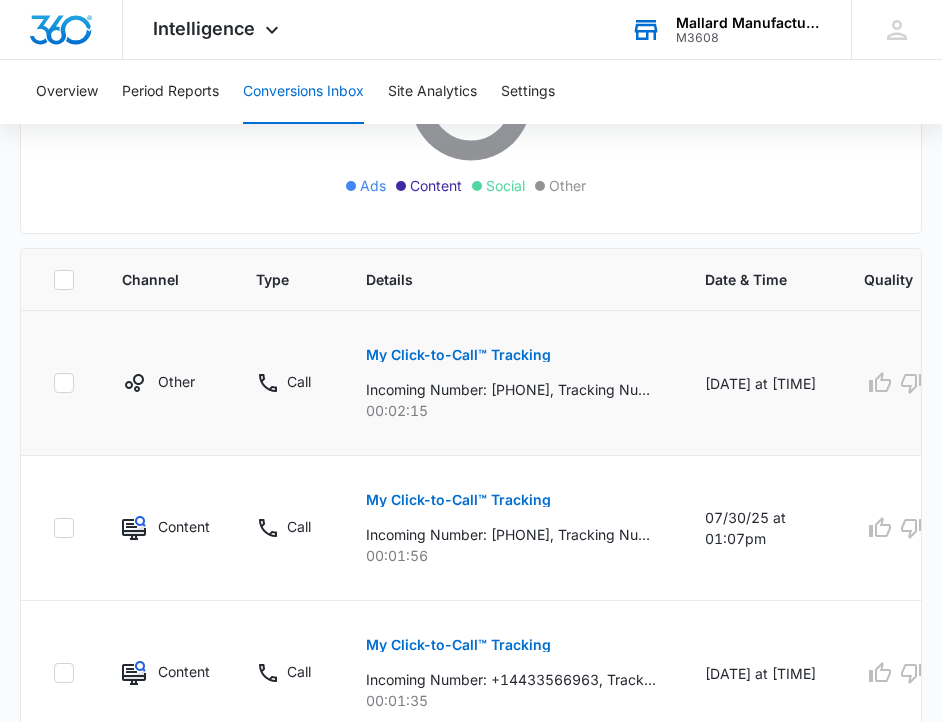 click on "My Click-to-Call™ Tracking" at bounding box center [458, 355] 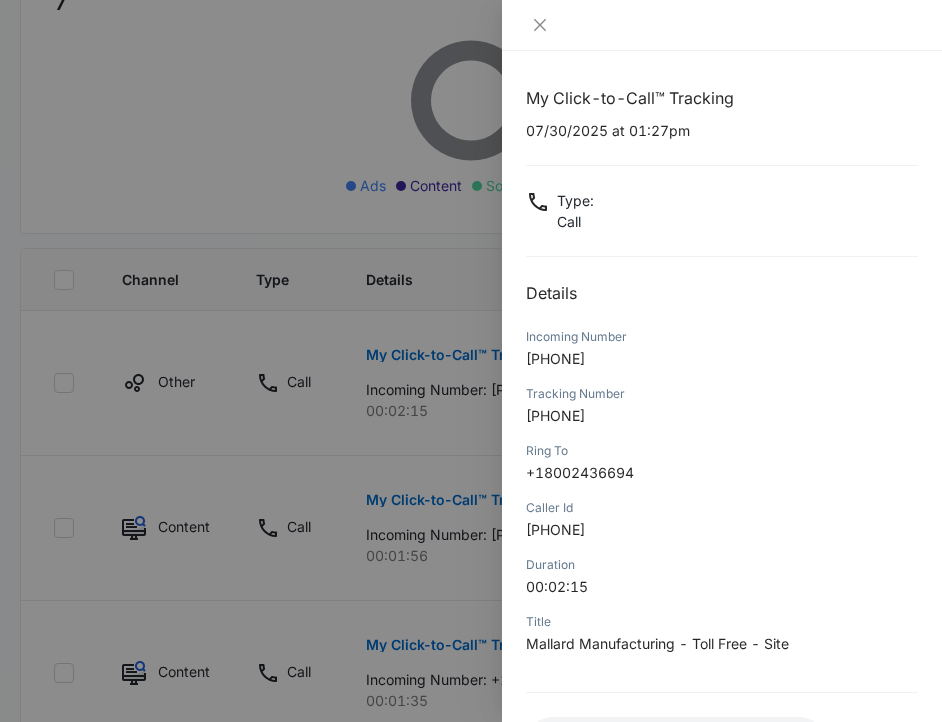scroll, scrollTop: 166, scrollLeft: 0, axis: vertical 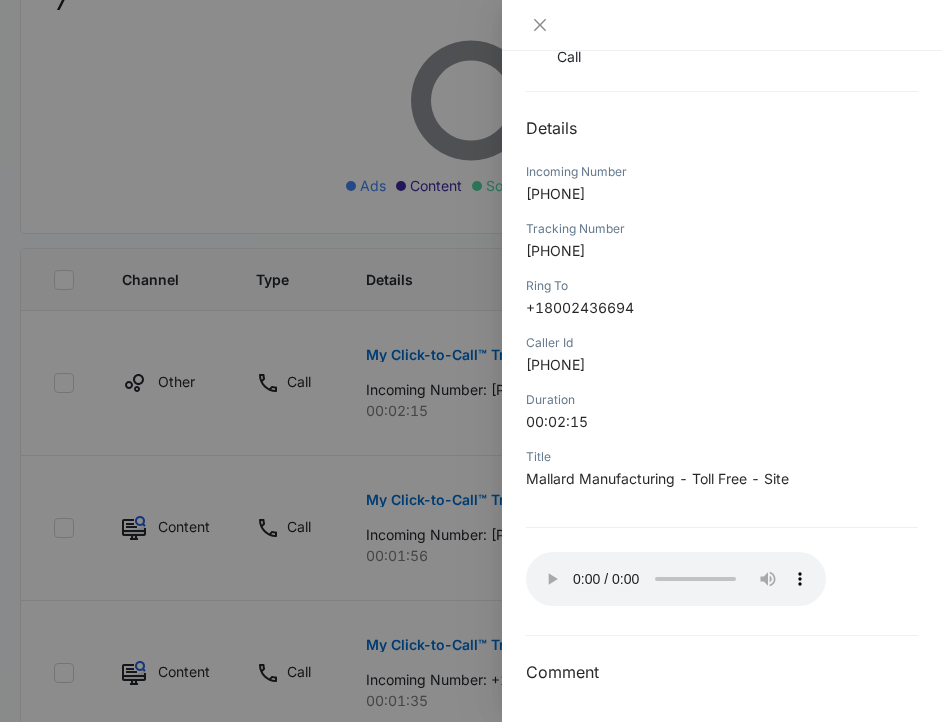 type 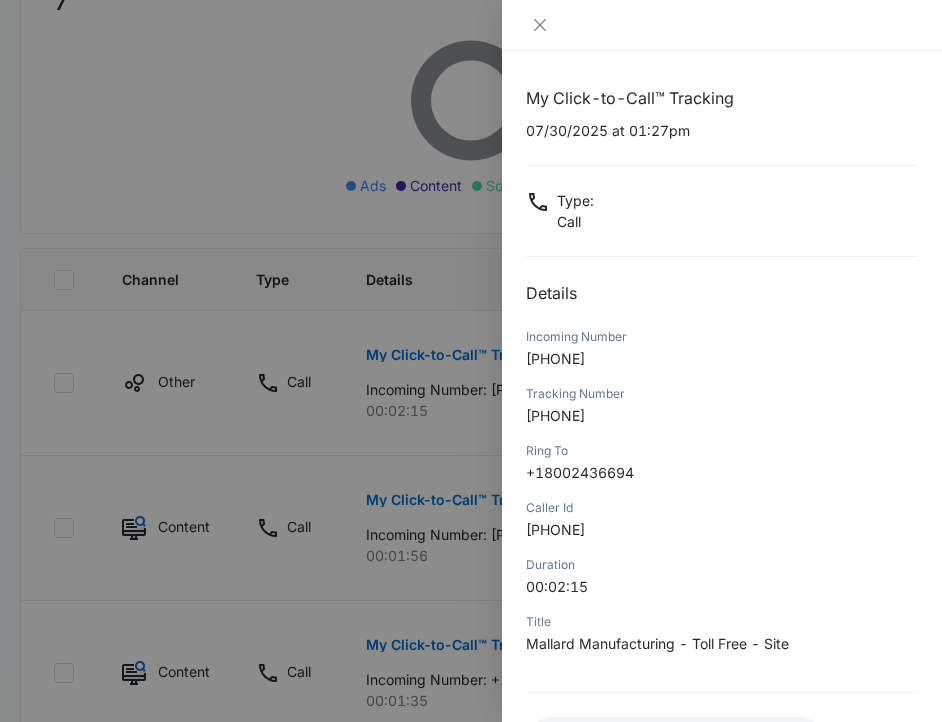 click at bounding box center (471, 361) 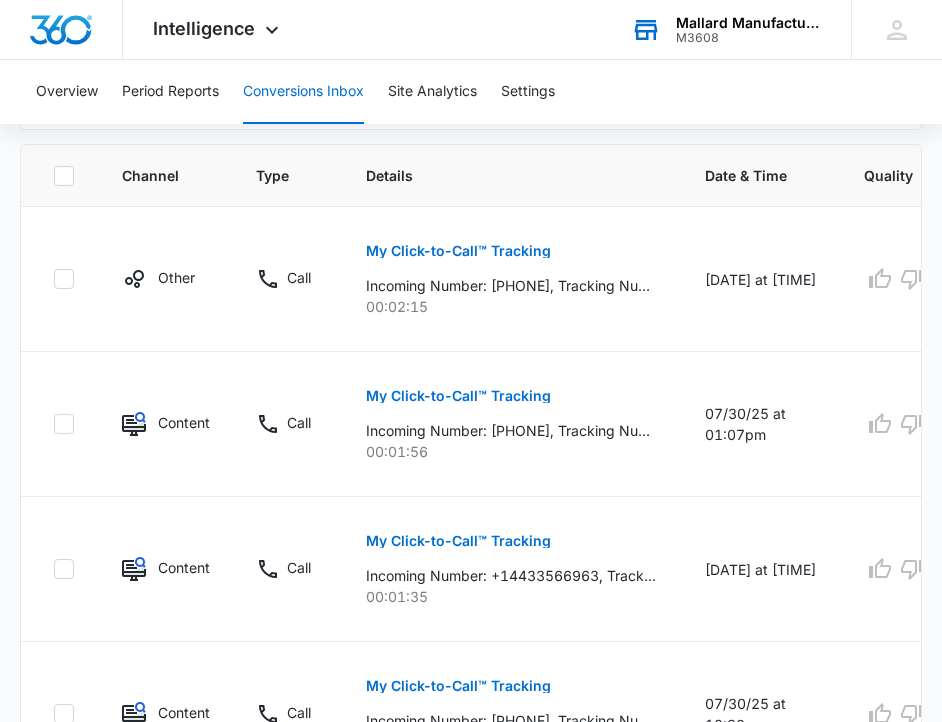 scroll, scrollTop: 1149, scrollLeft: 0, axis: vertical 